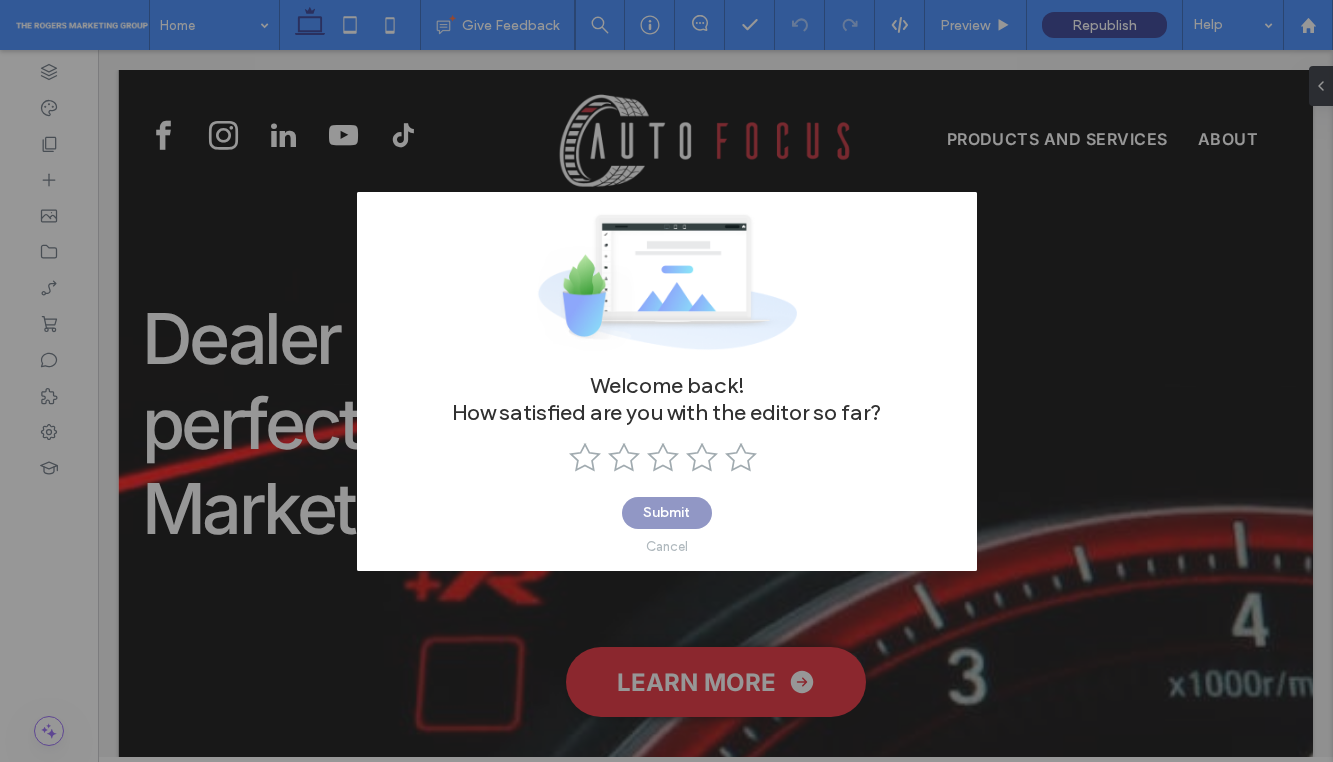 scroll, scrollTop: 0, scrollLeft: 0, axis: both 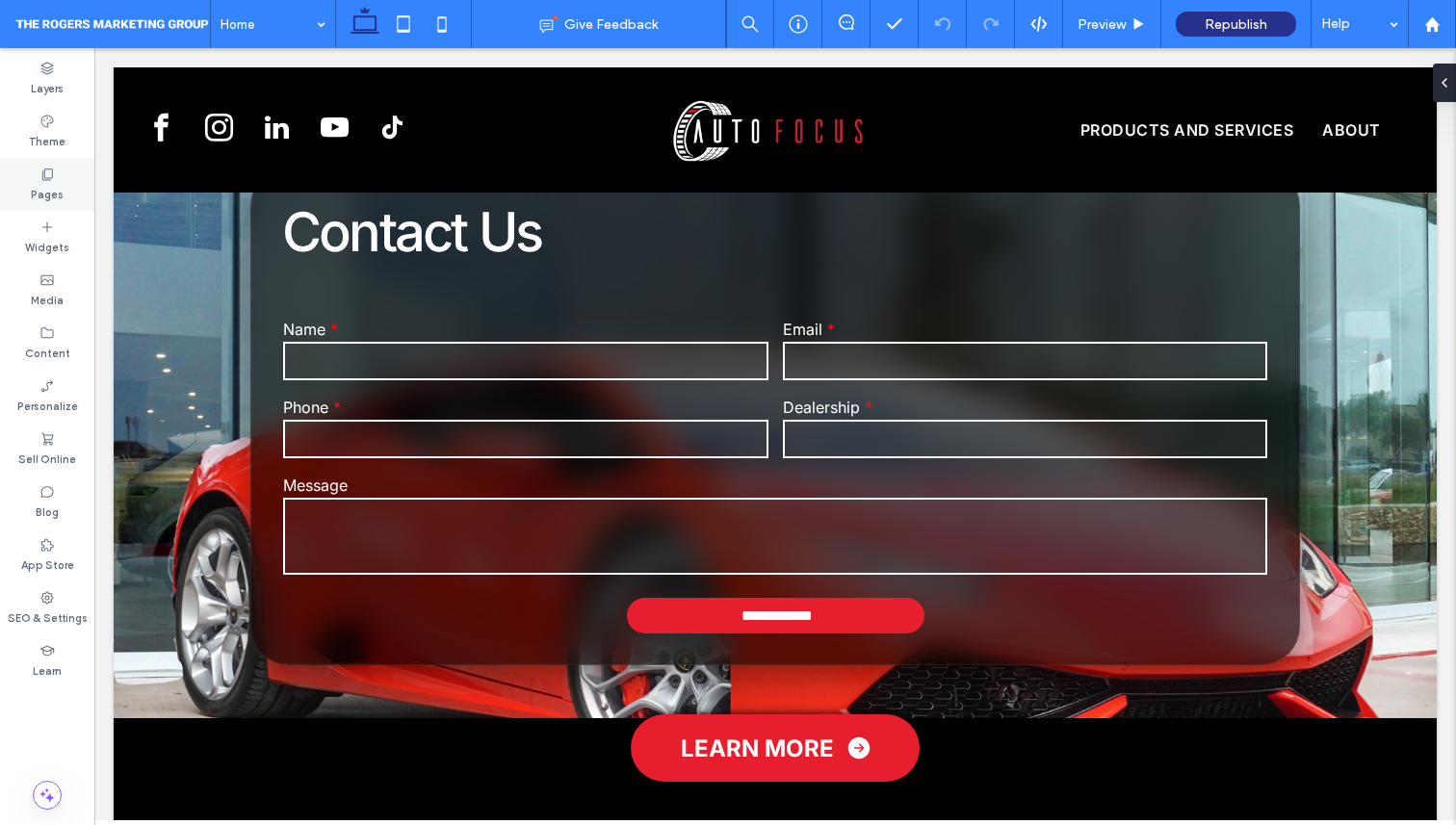 click on "Pages" at bounding box center (47, 193) 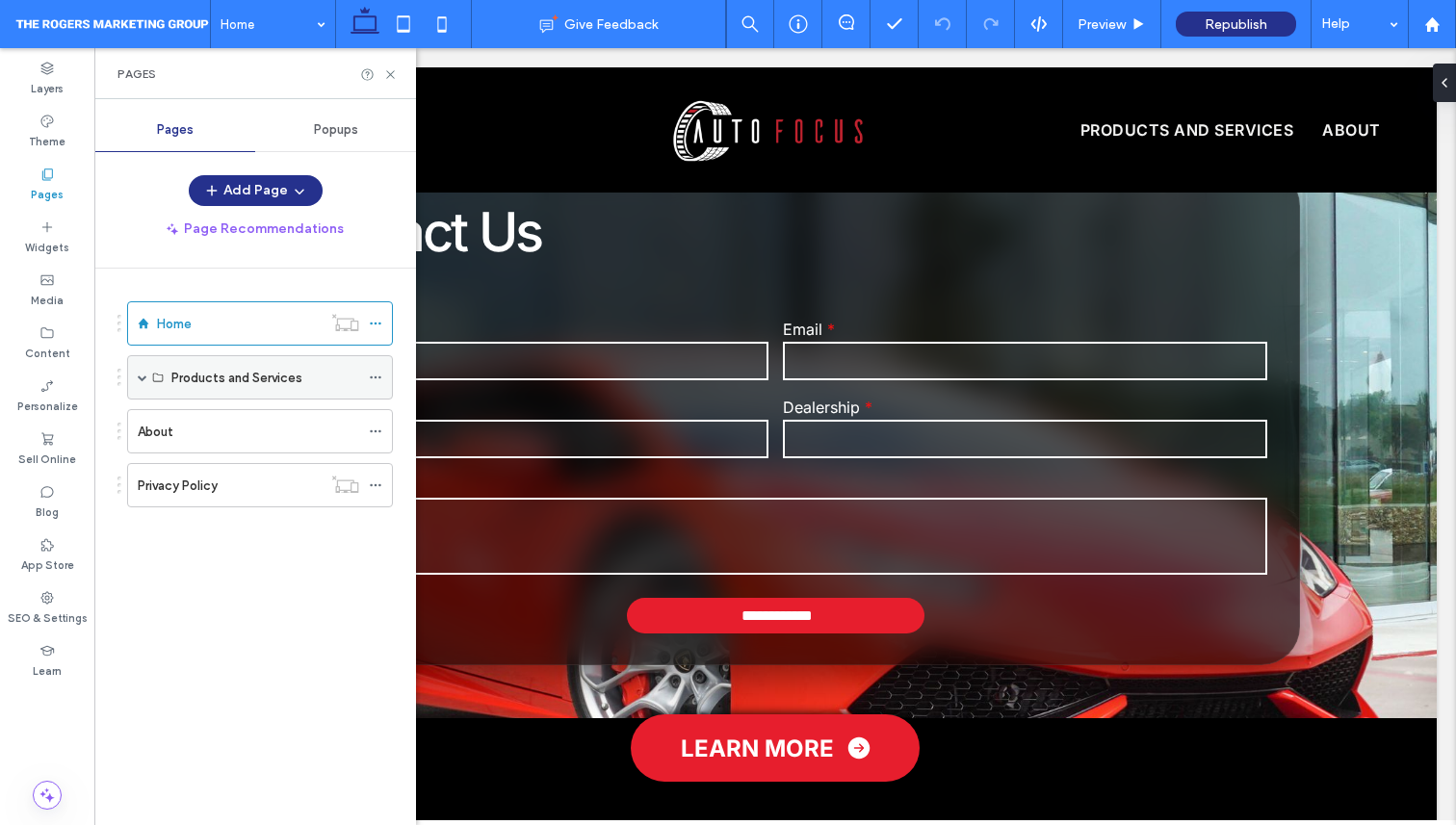 click on "Products and Services" at bounding box center (260, 377) 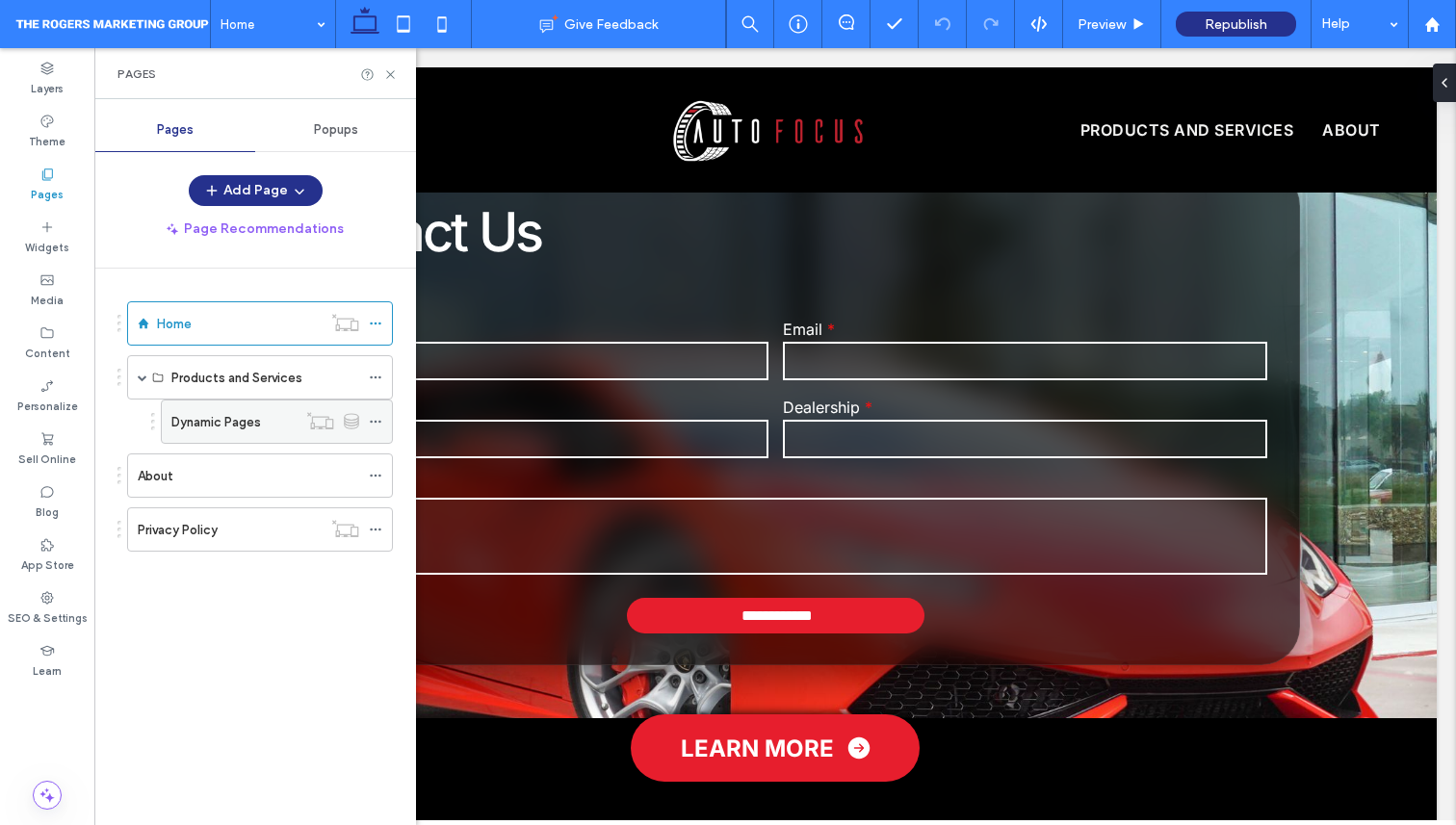 click on "Dynamic Pages" at bounding box center (234, 422) 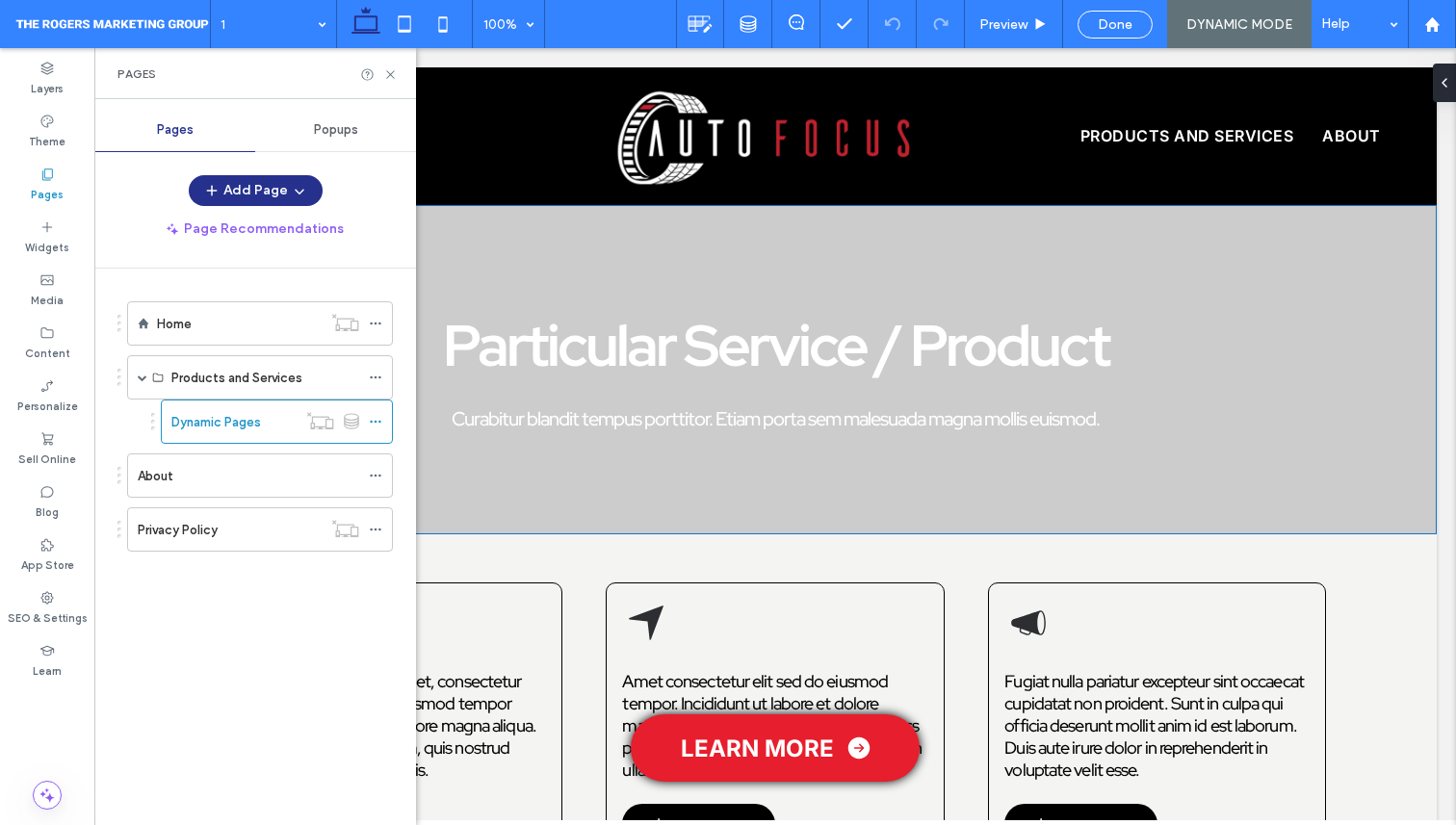 scroll, scrollTop: 0, scrollLeft: 0, axis: both 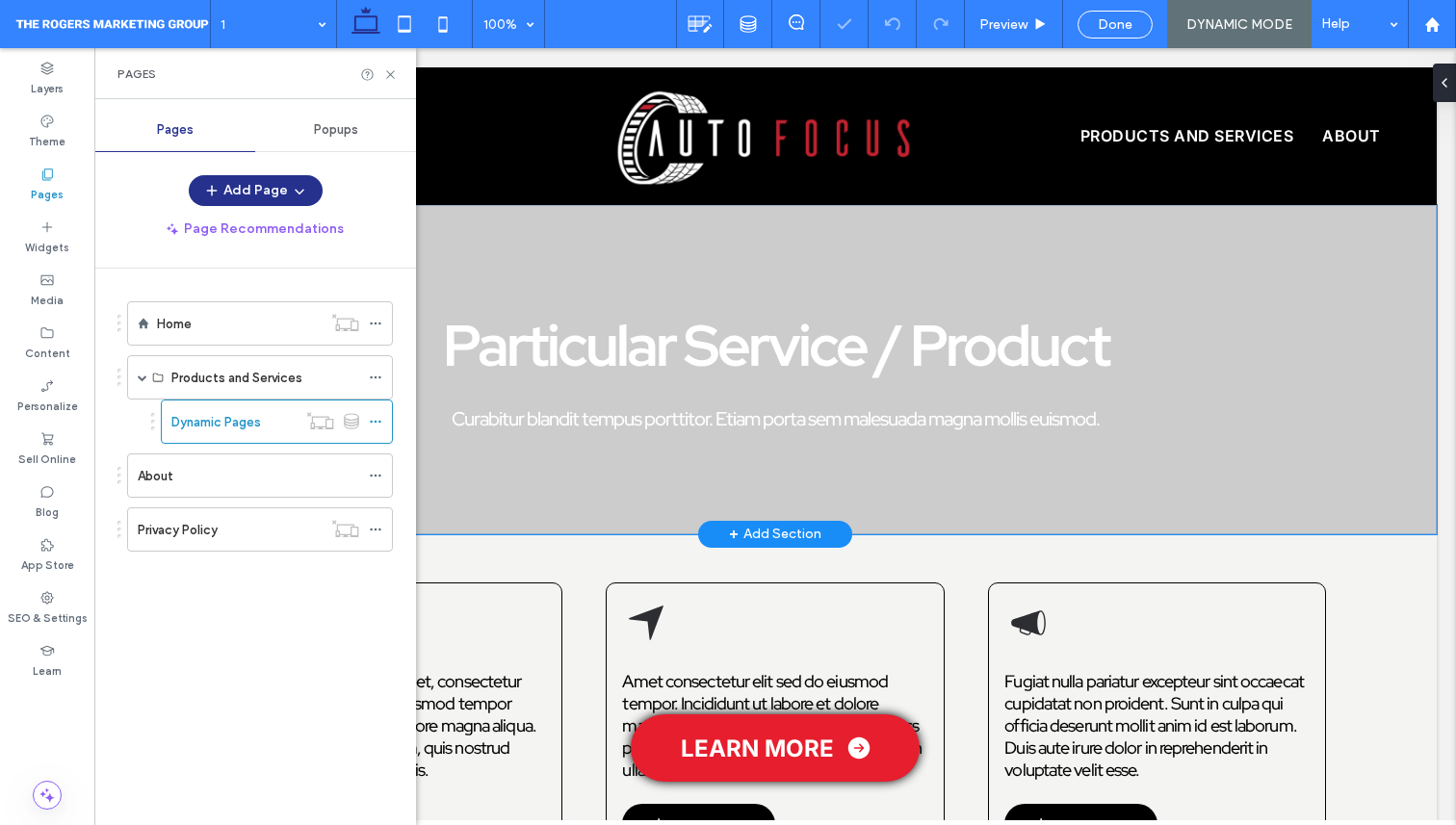 click on "Particular Service / Product
Curabitur blandit tempus porttitor. Etiam porta sem malesuada magna mollis euismod." at bounding box center [775, 370] 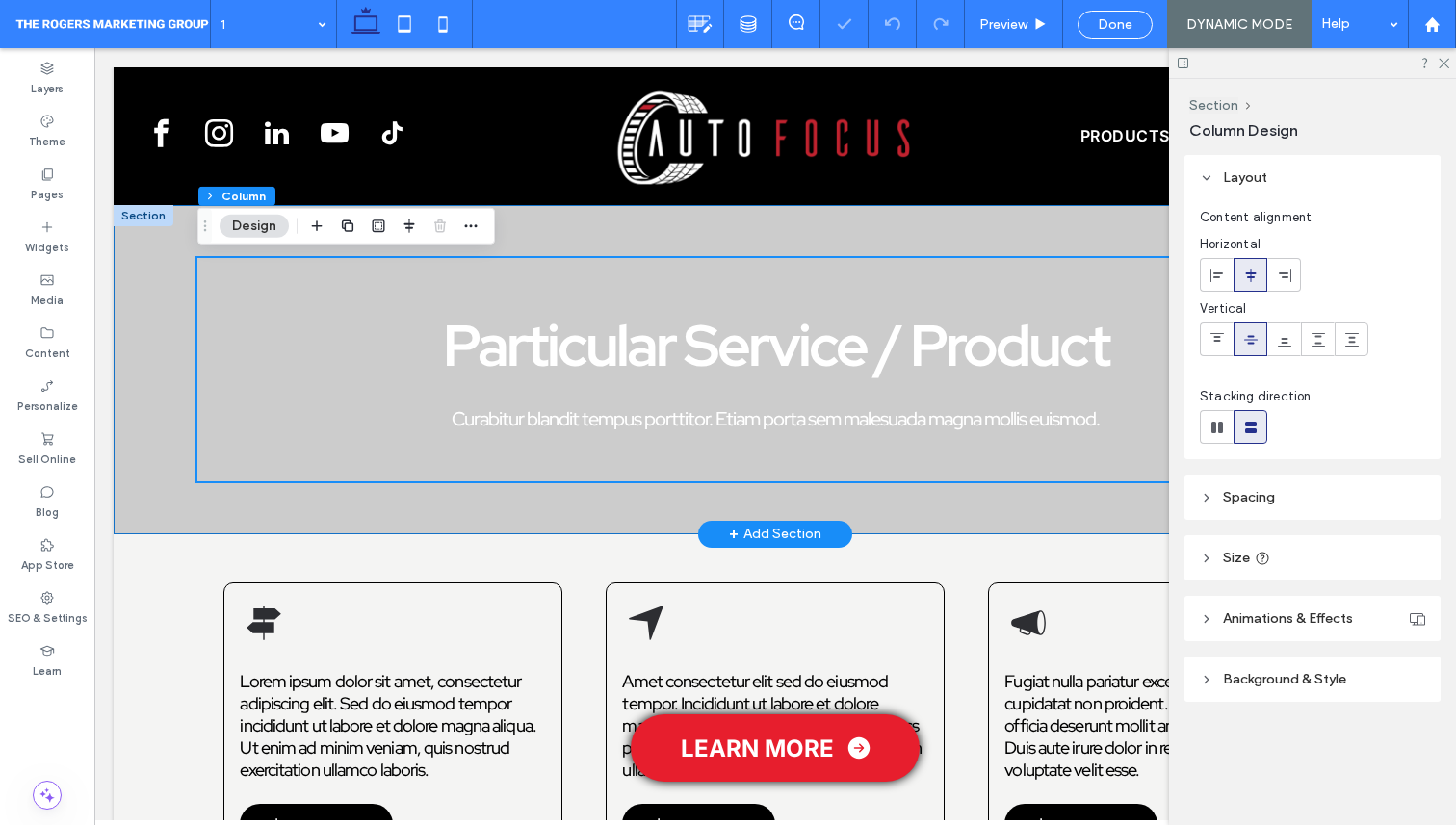 click on "Particular Service / Product
Curabitur blandit tempus porttitor. Etiam porta sem malesuada magna mollis euismod." at bounding box center [775, 370] 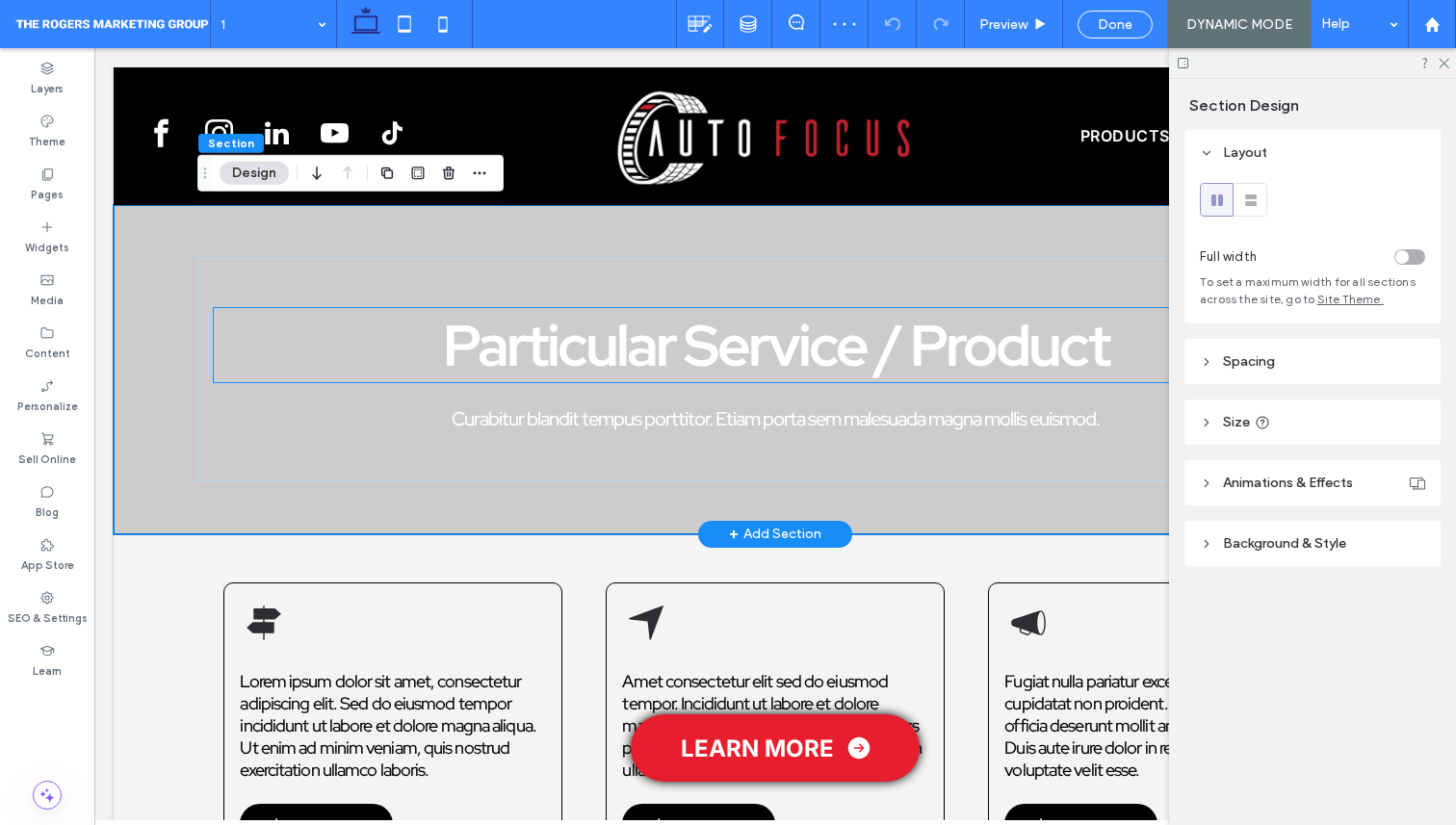 click on "Particular Service / Product" at bounding box center (775, 345) 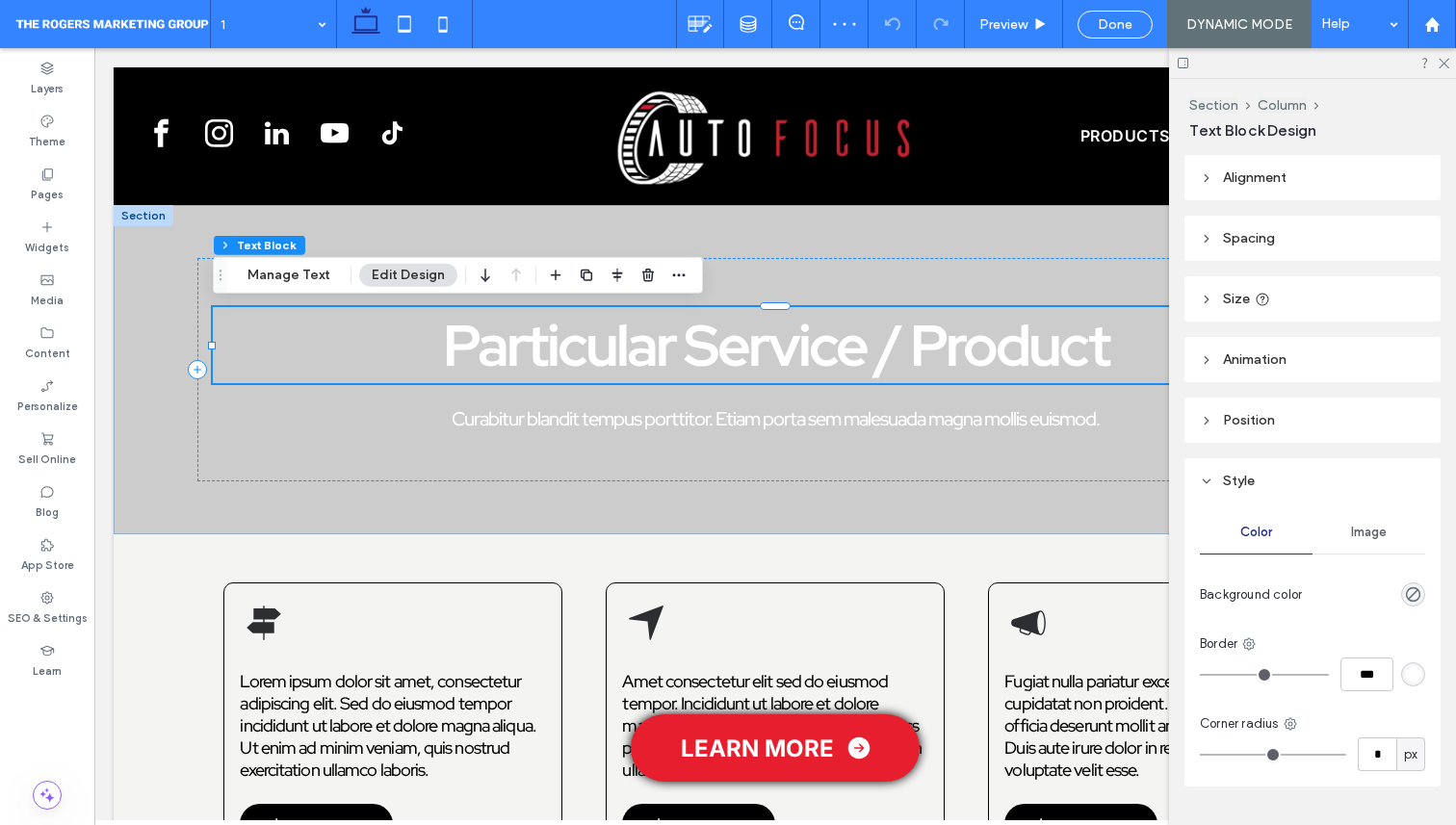 click on "Animation" at bounding box center [1313, 359] 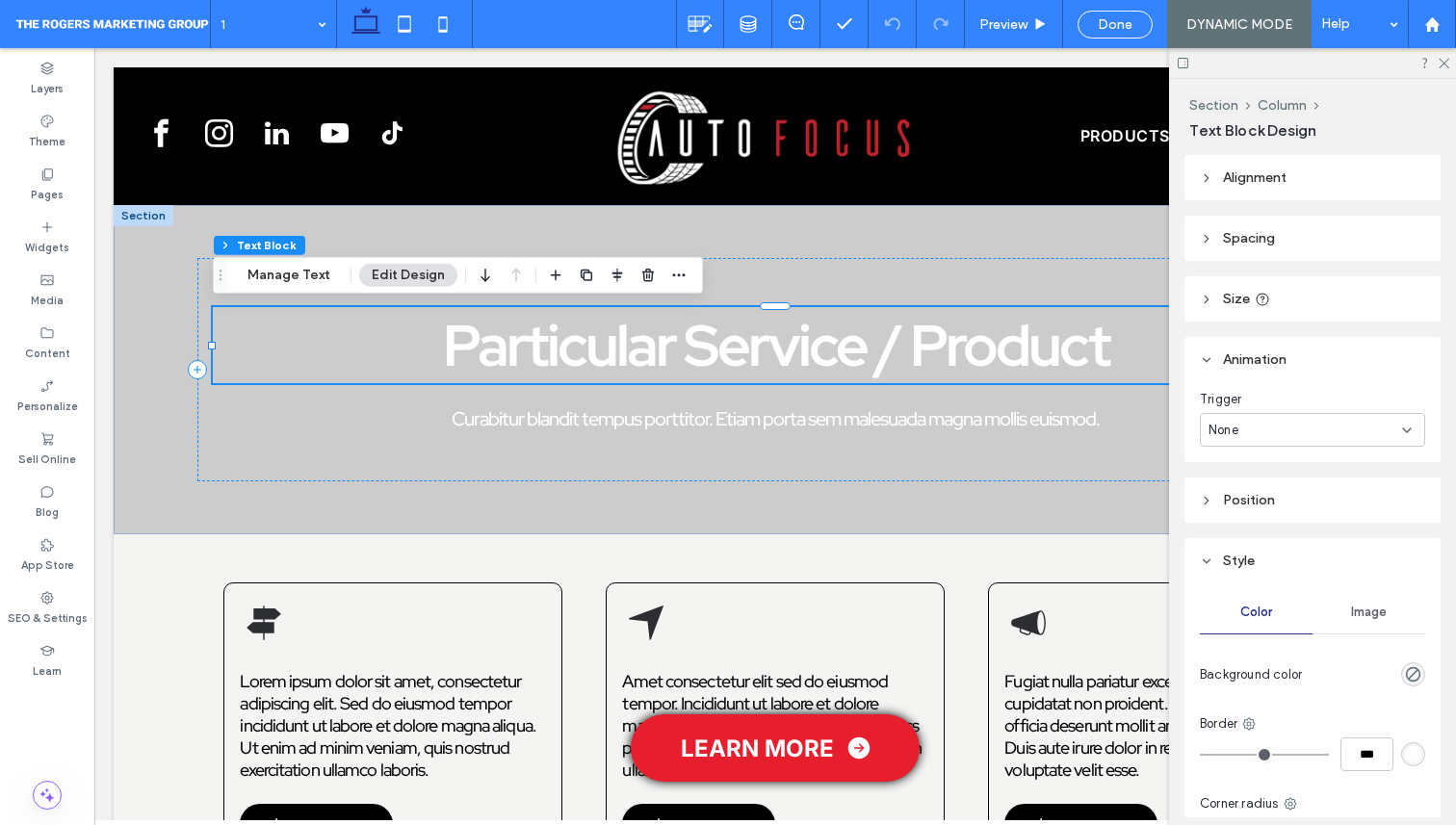 click on "None" at bounding box center (1313, 429) 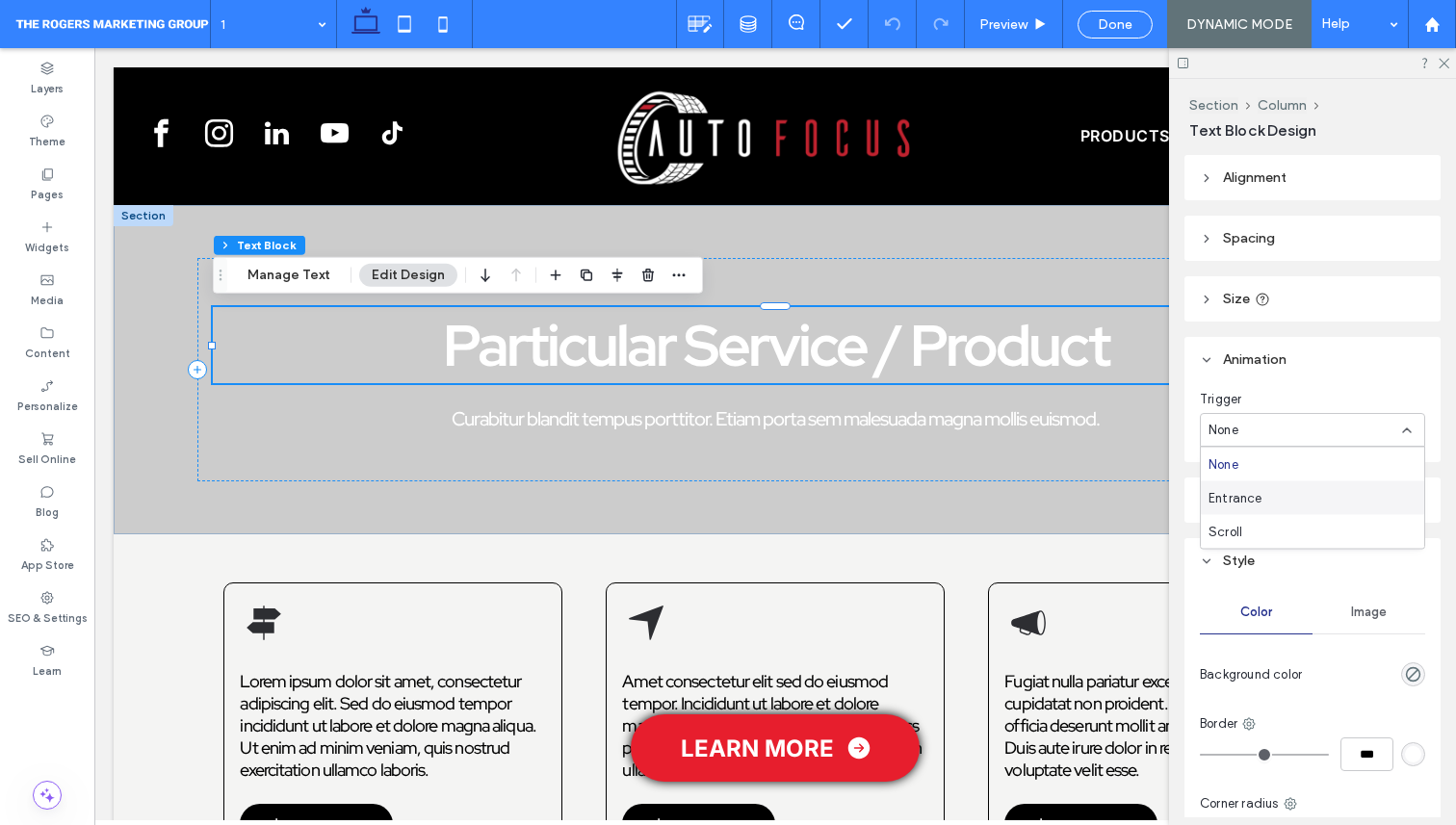 click on "Entrance" at bounding box center (1235, 498) 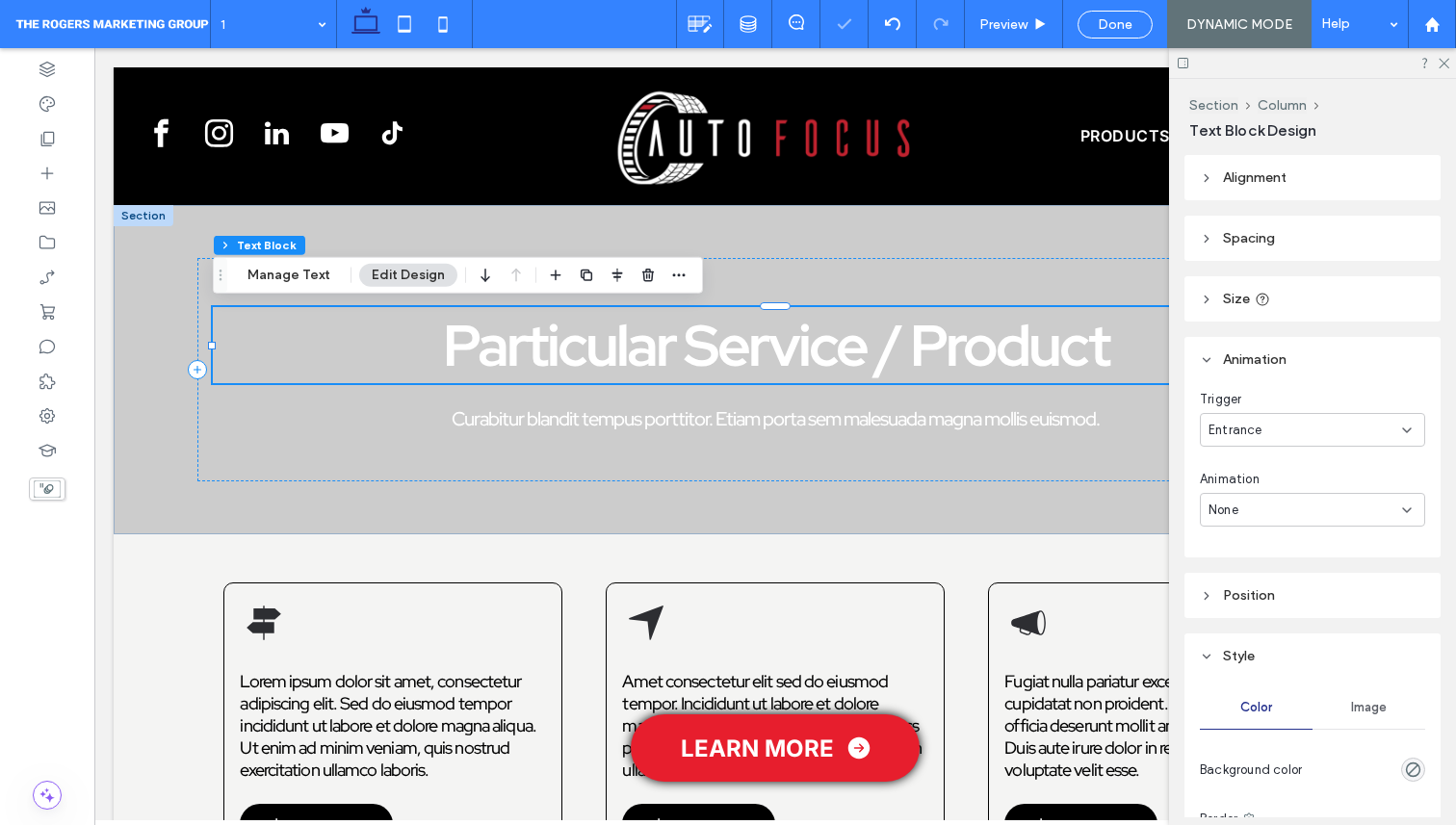click on "None" at bounding box center [1305, 510] 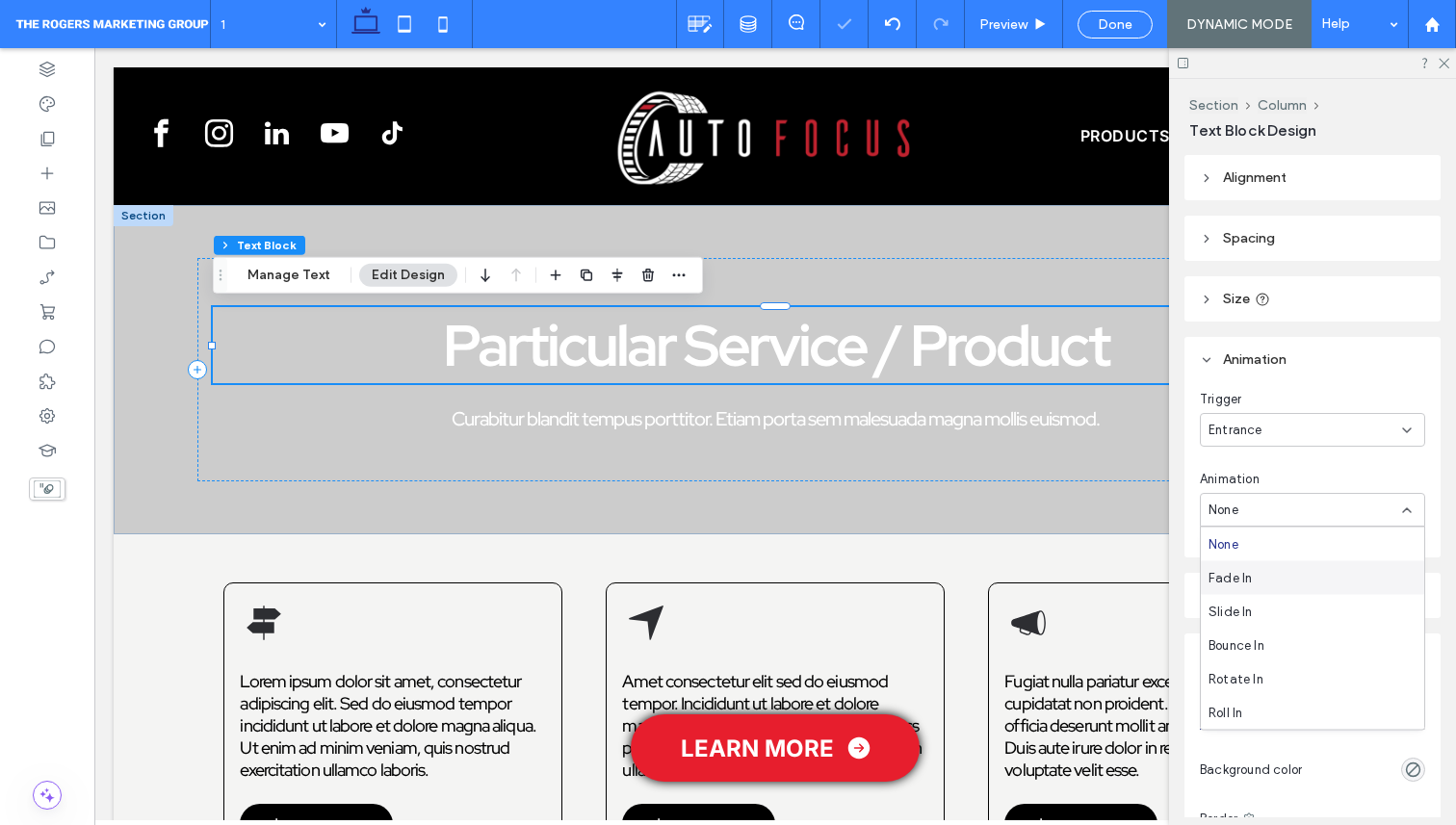 click on "Fade In" at bounding box center (1313, 578) 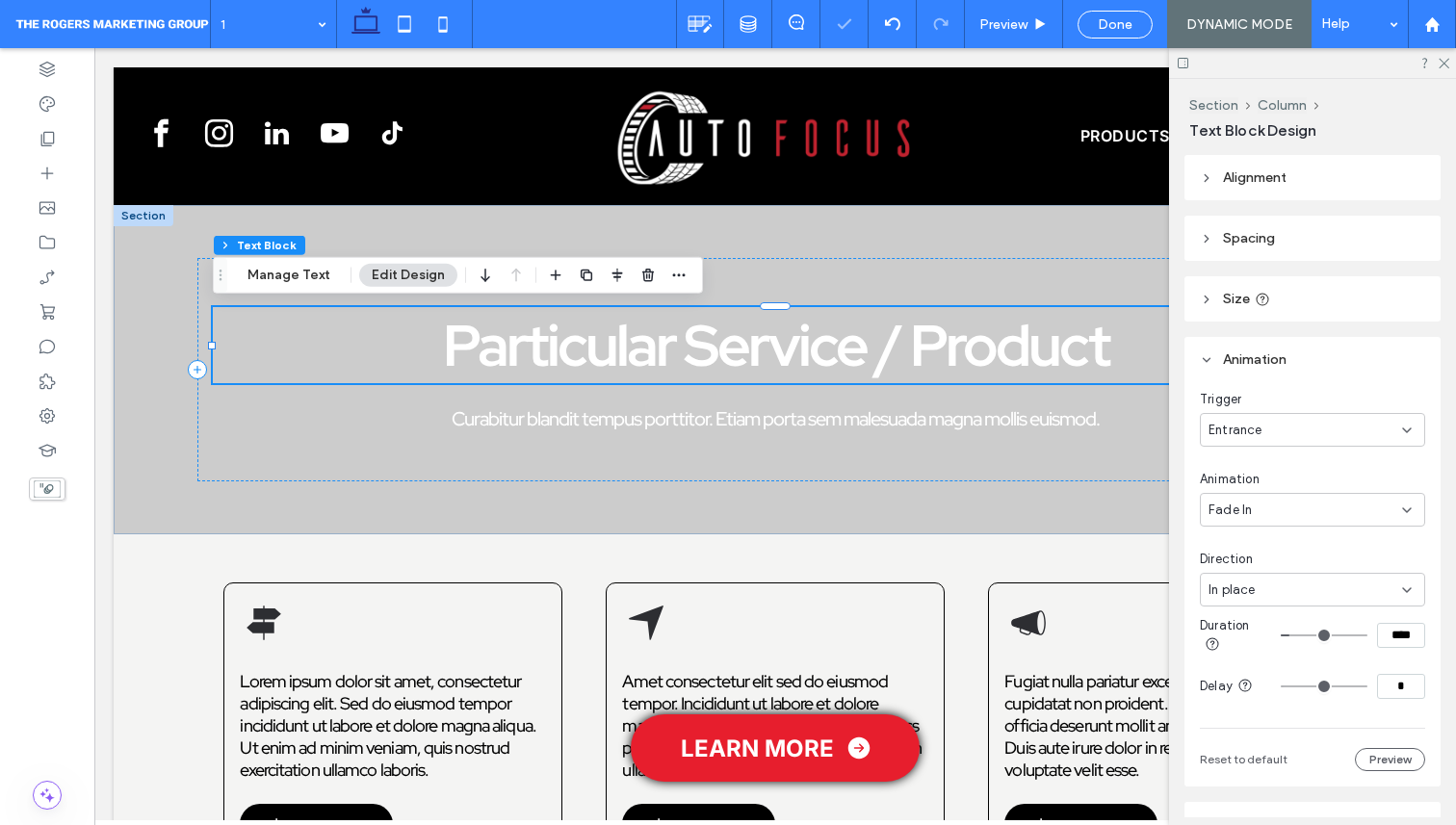 click on "In place" at bounding box center [1313, 589] 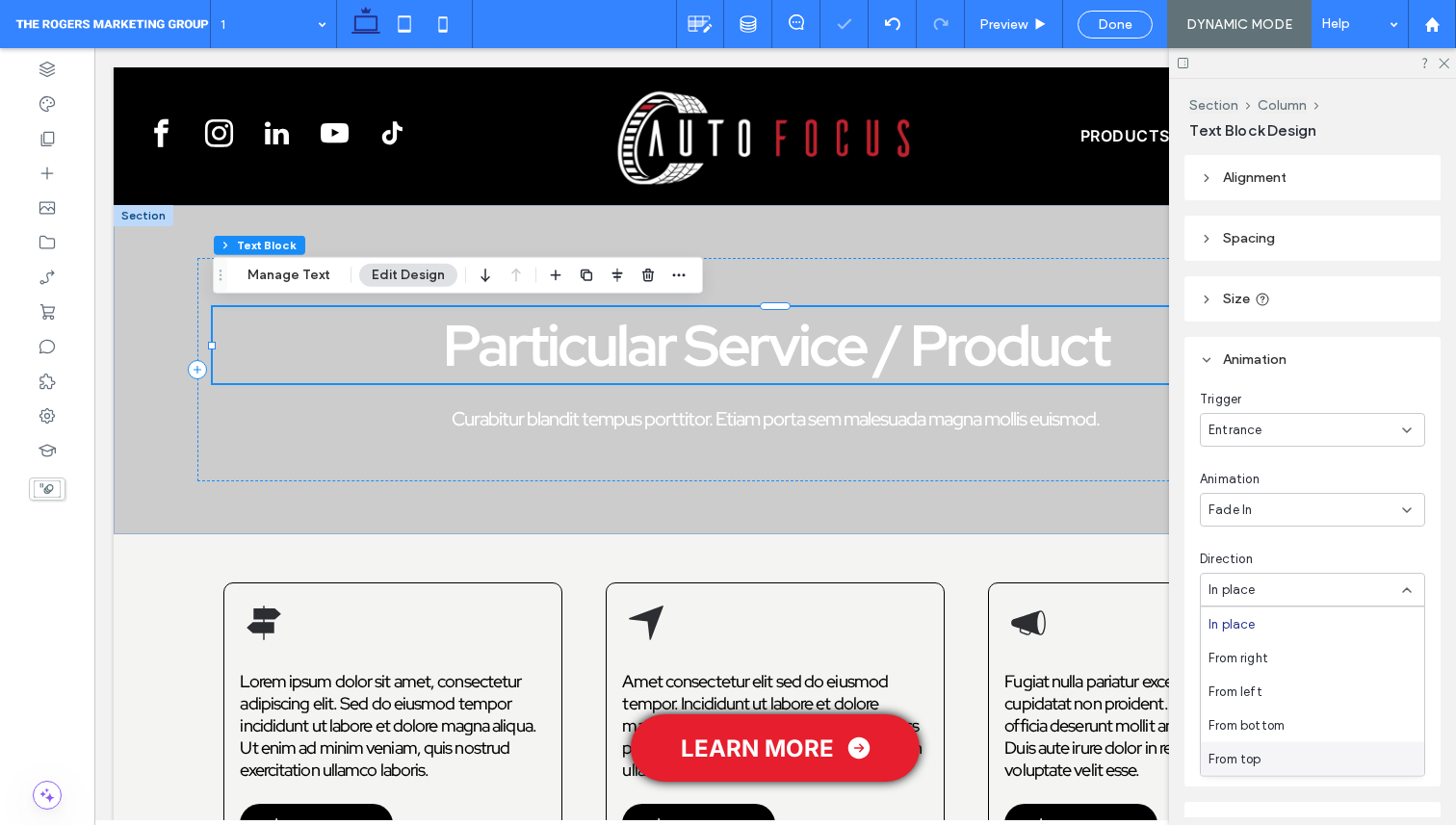 click on "From top" at bounding box center [1313, 759] 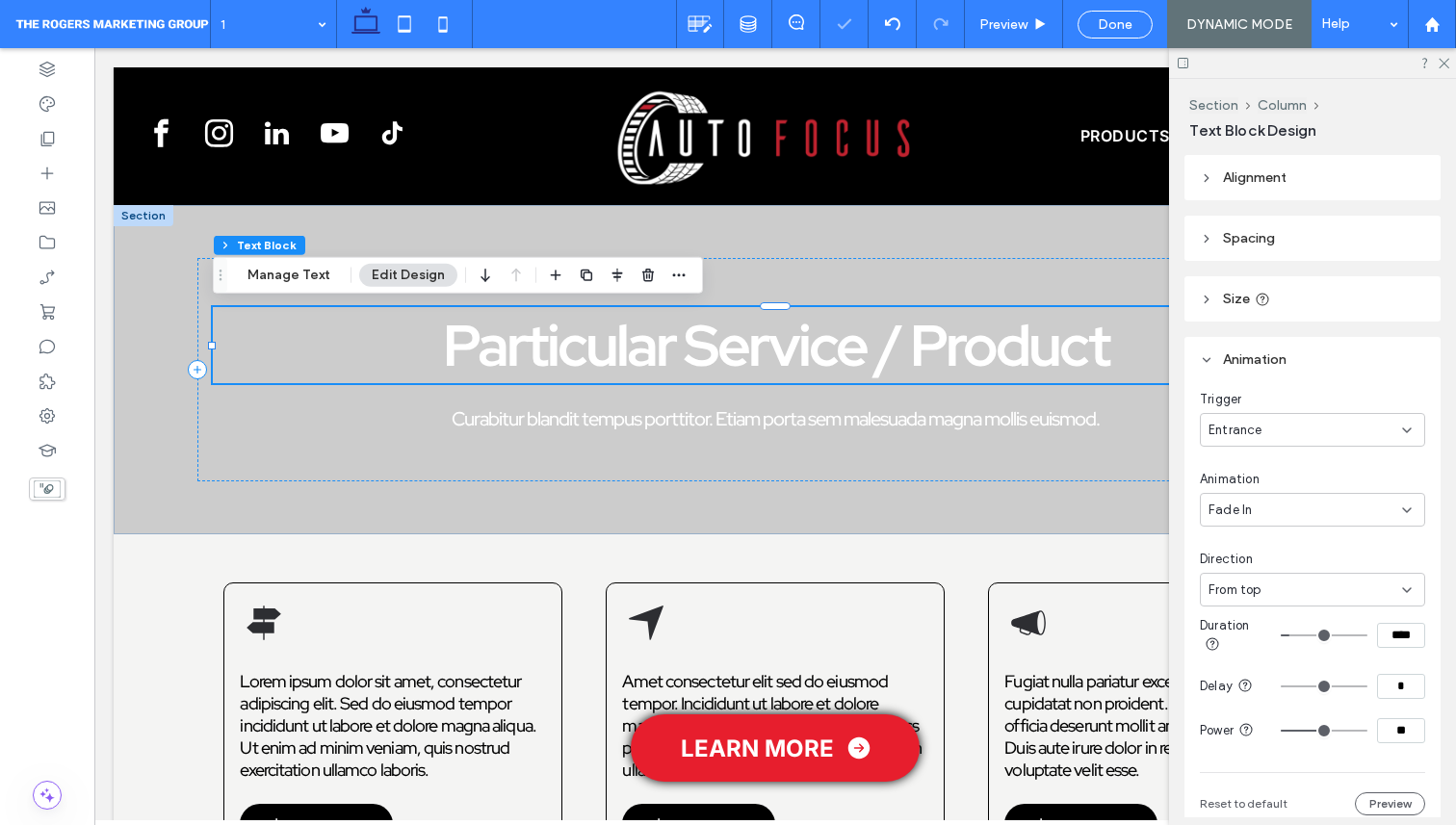 click on "Fade In" at bounding box center [1313, 509] 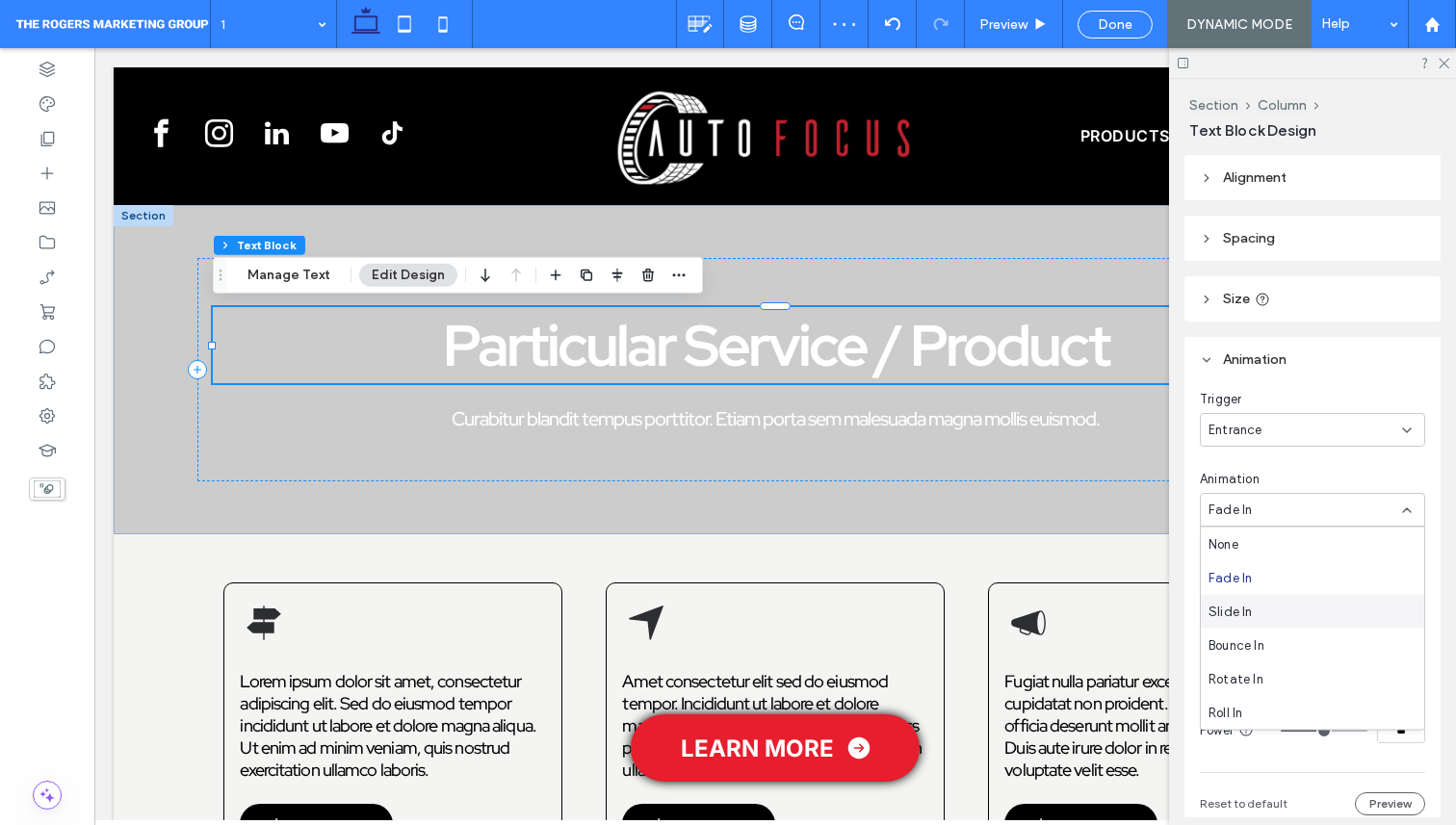 click on "Slide In" at bounding box center (1313, 611) 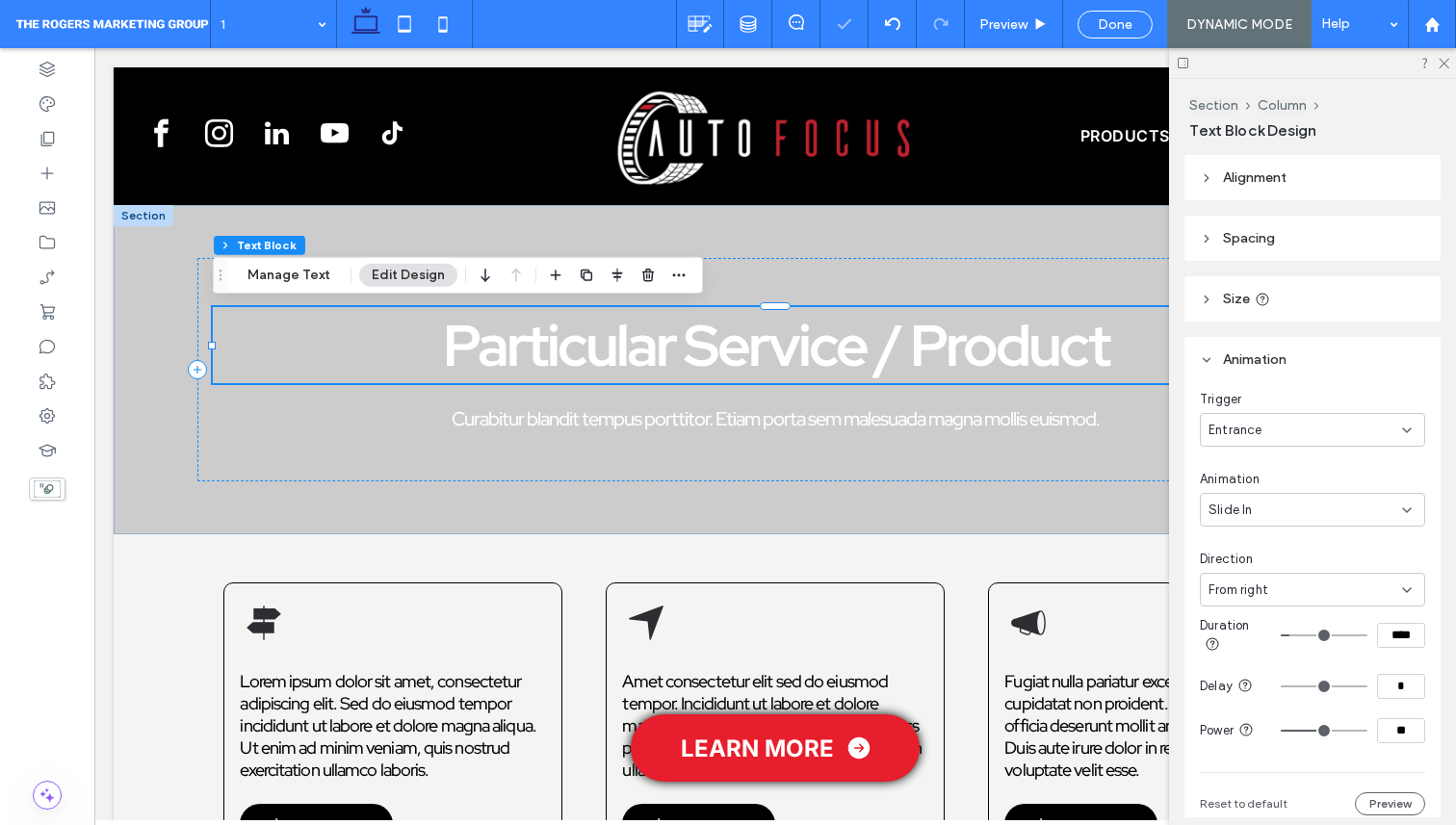 click on "Slide In" at bounding box center [1231, 510] 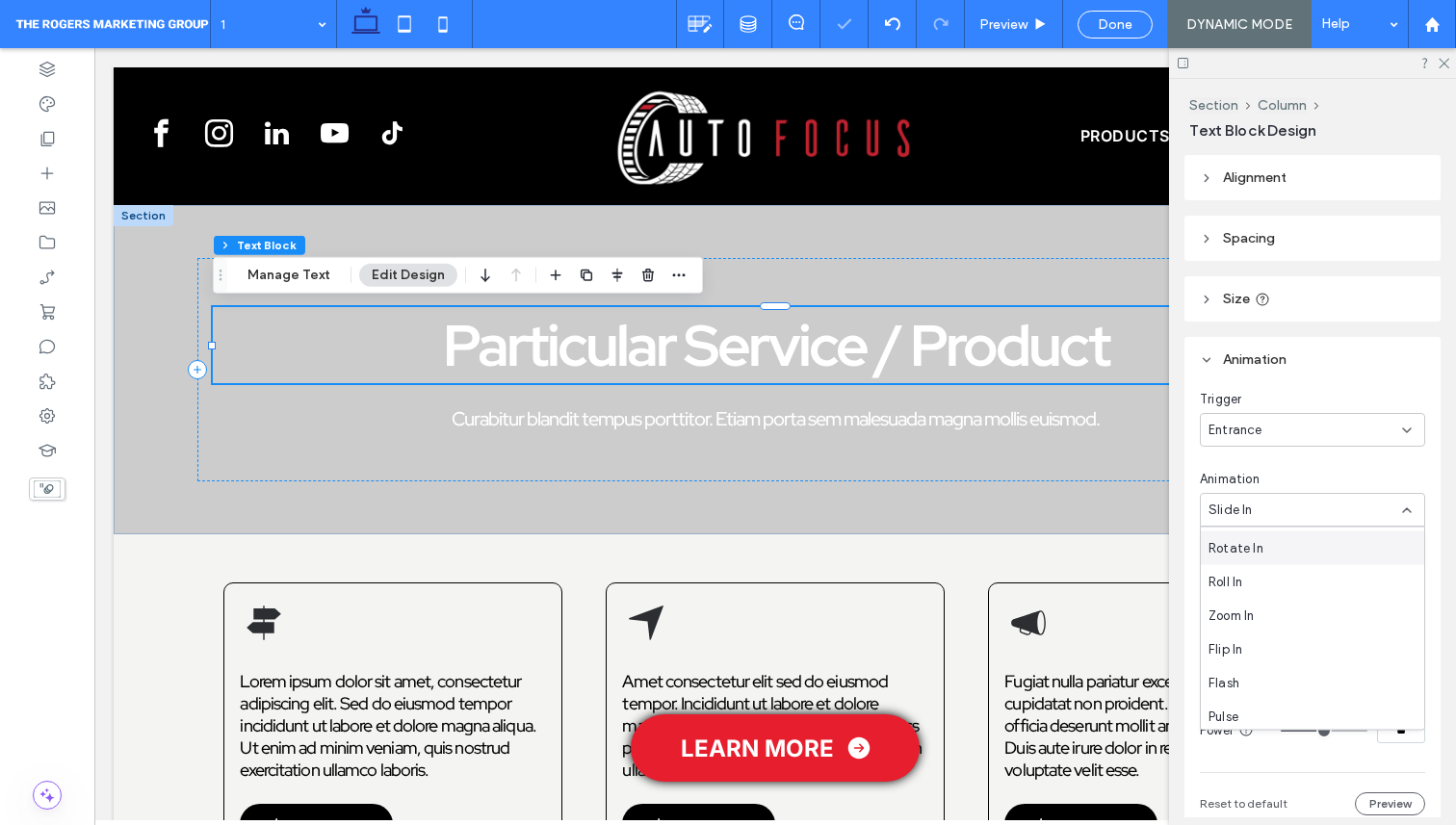 scroll, scrollTop: 145, scrollLeft: 0, axis: vertical 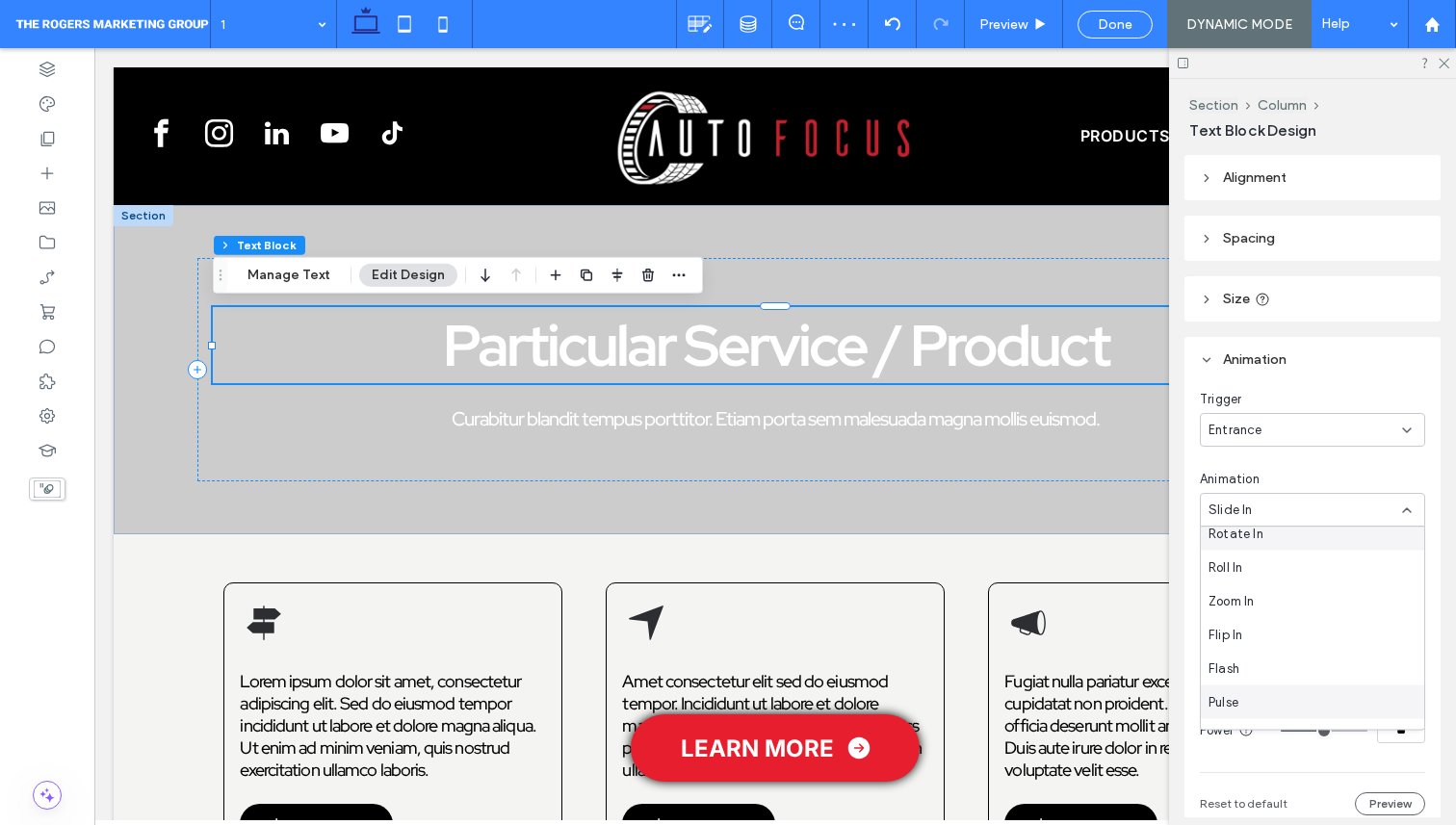 click on "Pulse" at bounding box center (1313, 702) 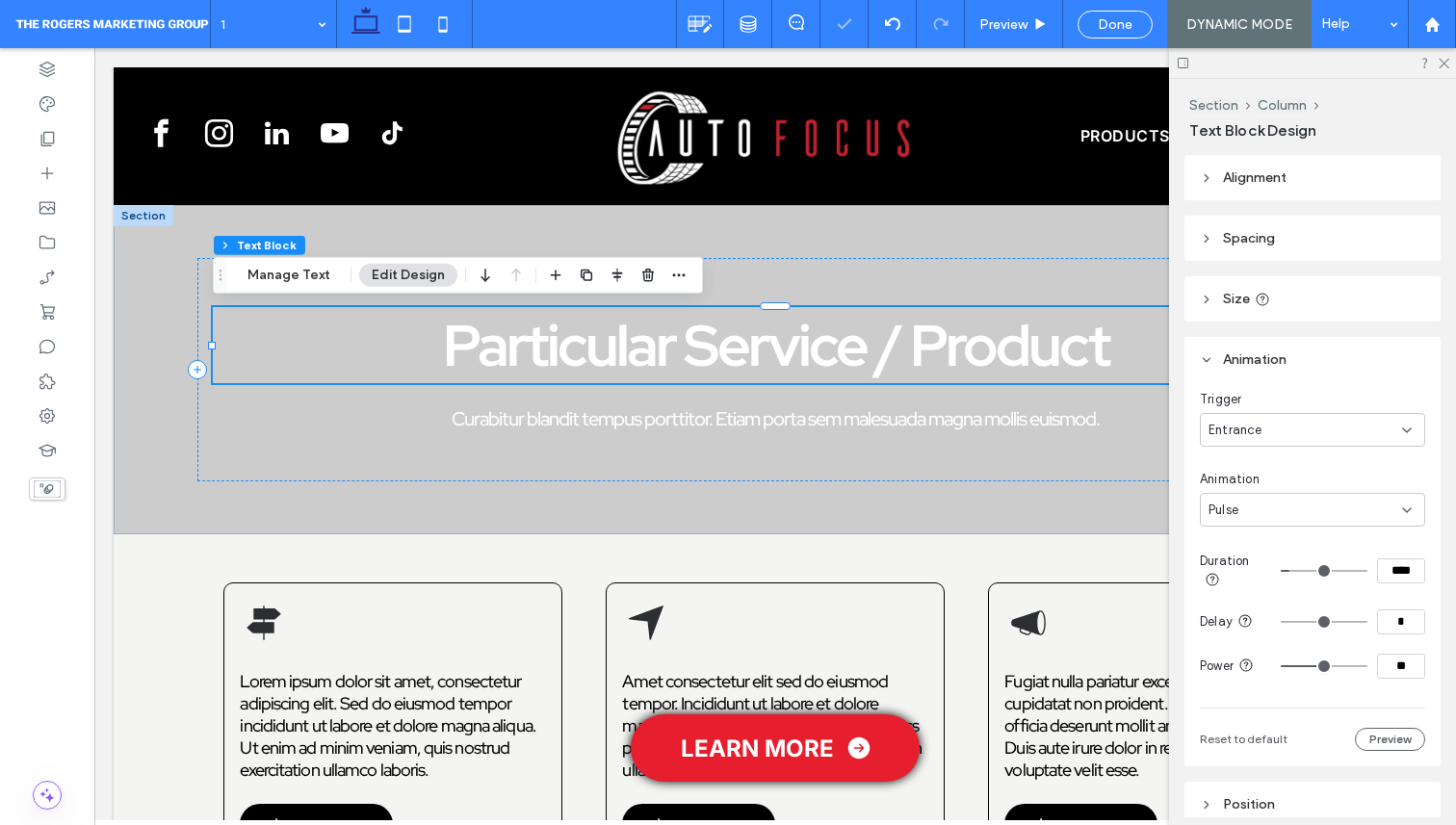 click on "Entrance" at bounding box center (1313, 429) 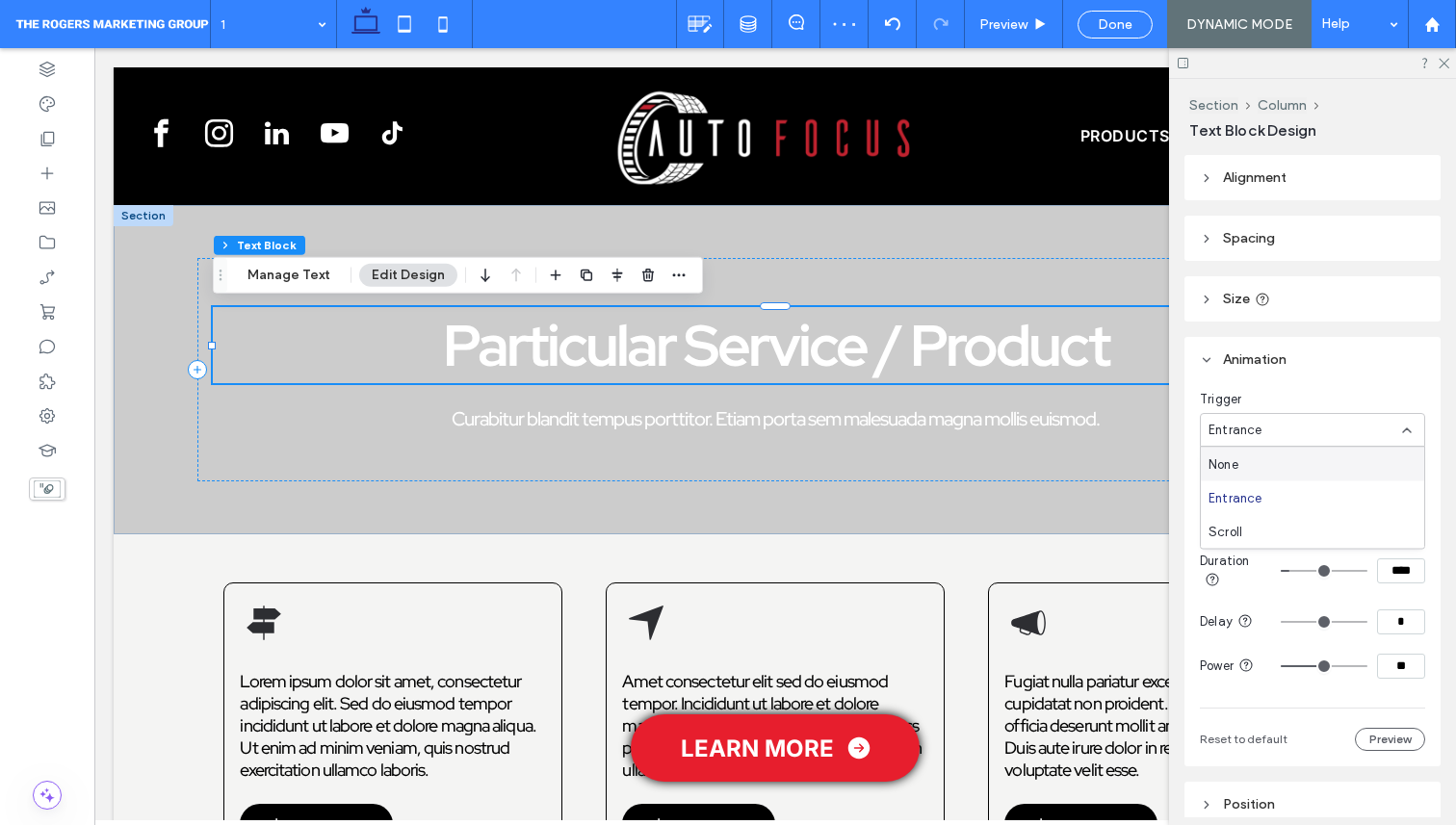 click on "Entrance" at bounding box center (1235, 430) 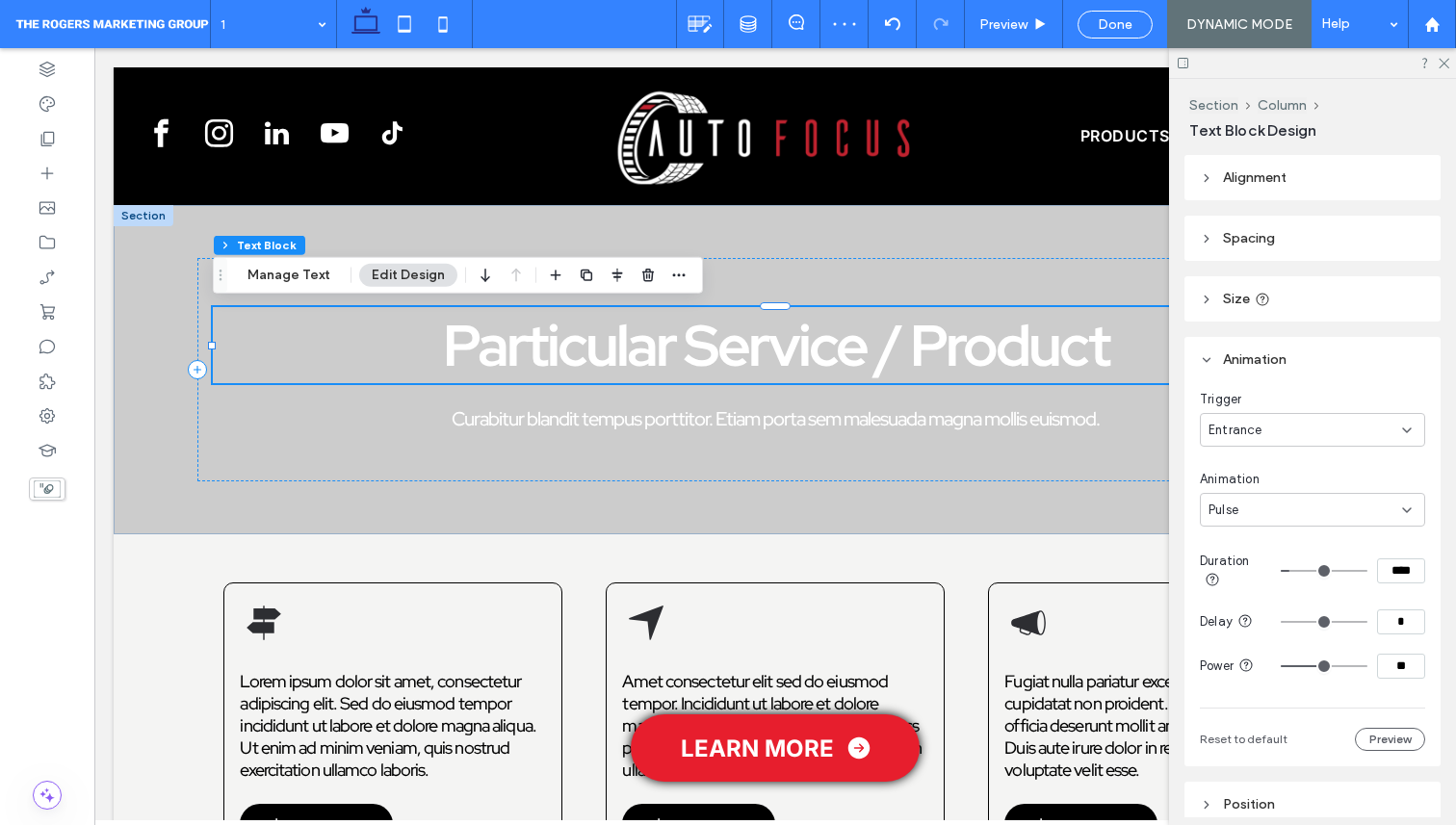 click on "Pulse" at bounding box center [1305, 510] 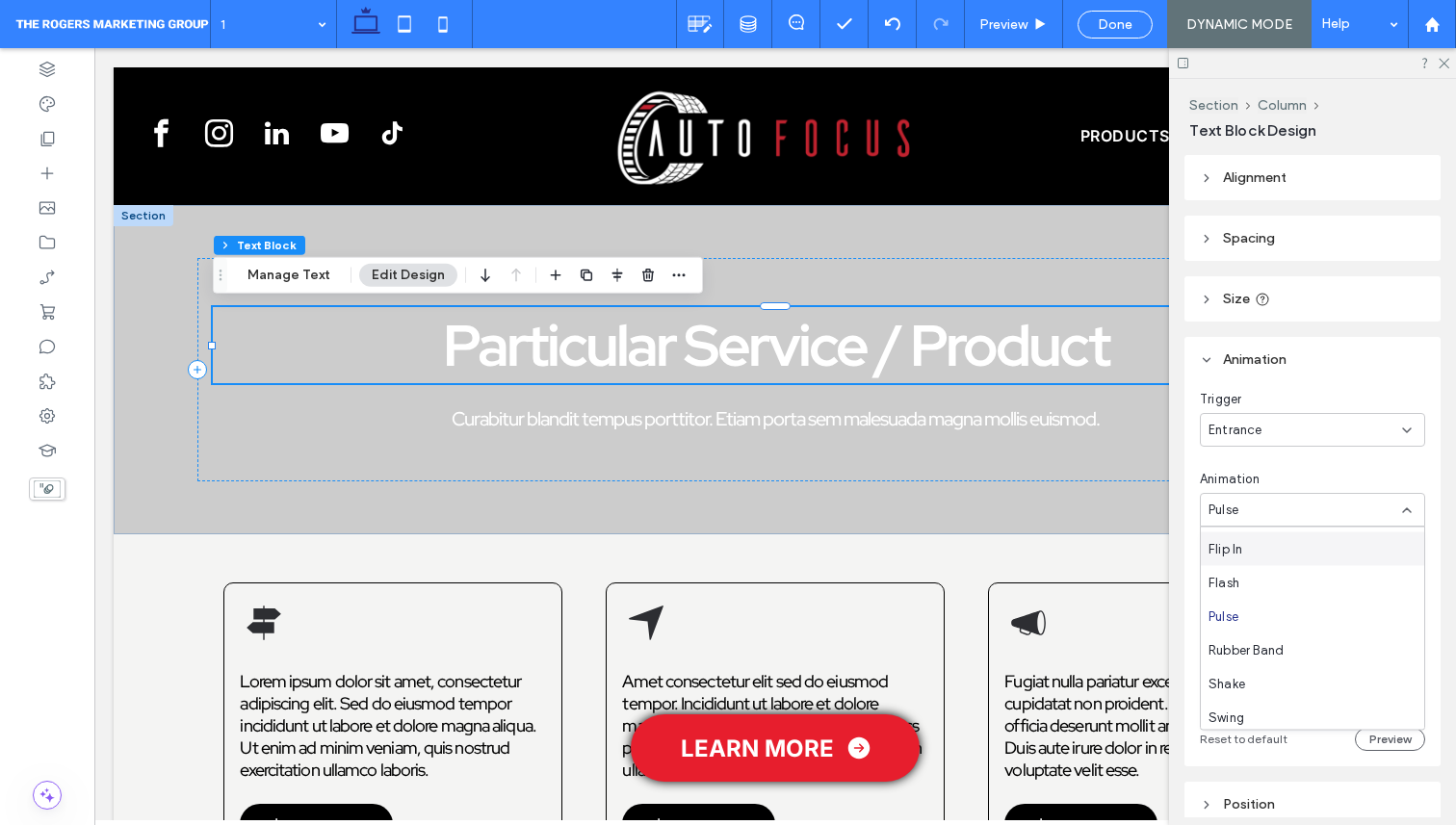 scroll, scrollTop: 232, scrollLeft: 0, axis: vertical 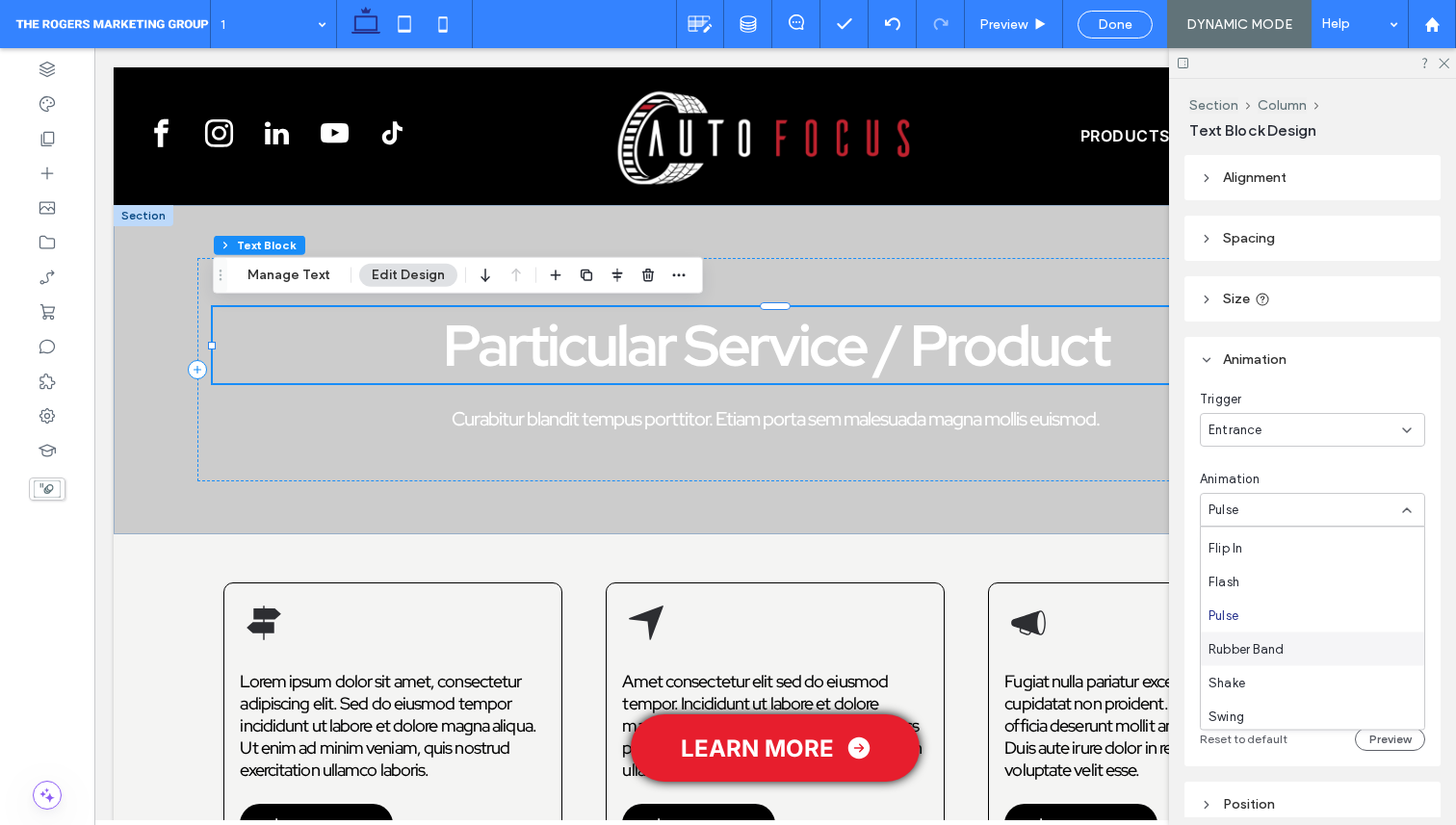 click on "Rubber Band" at bounding box center [1246, 649] 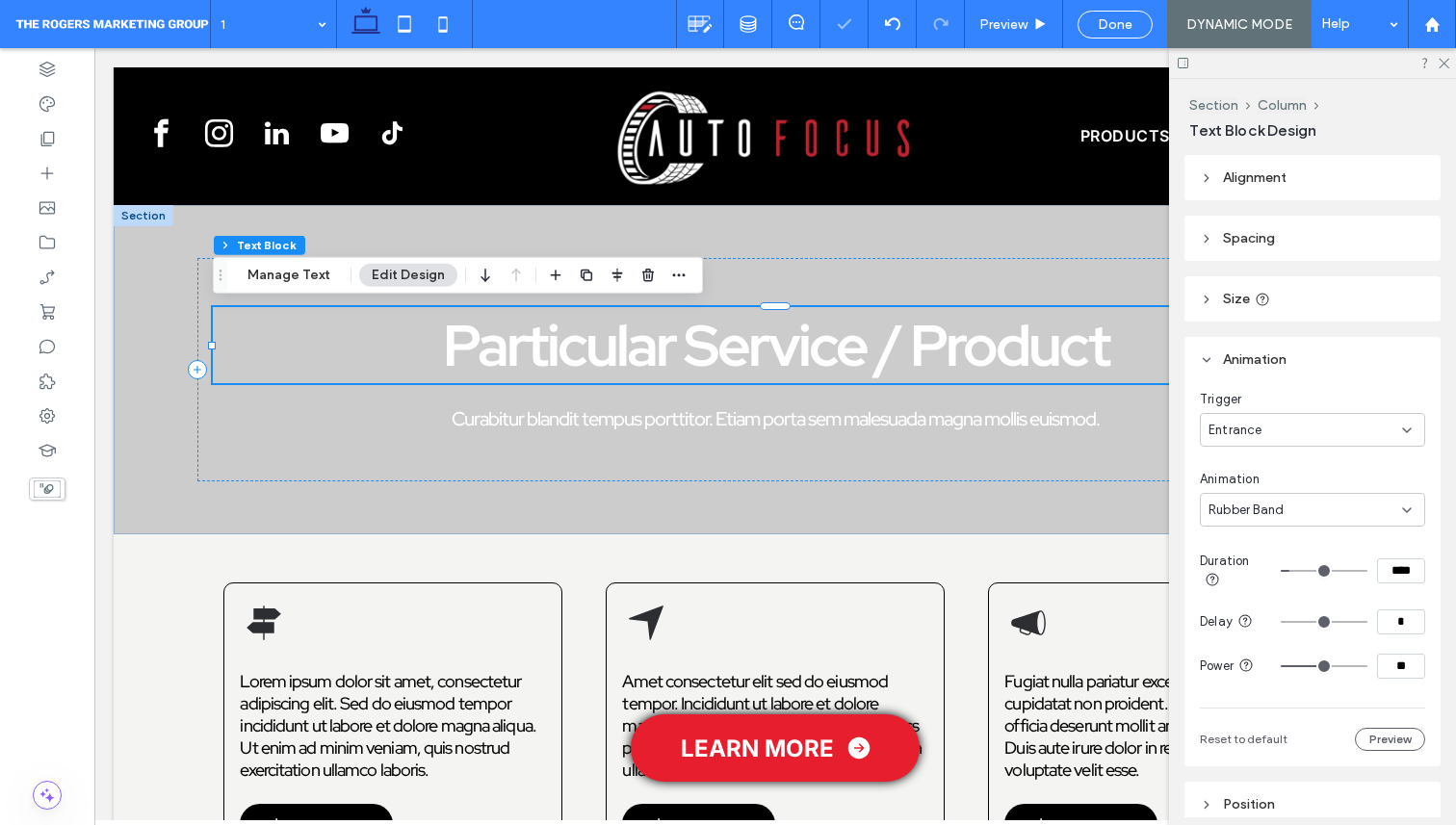 click on "Rubber Band" at bounding box center [1246, 510] 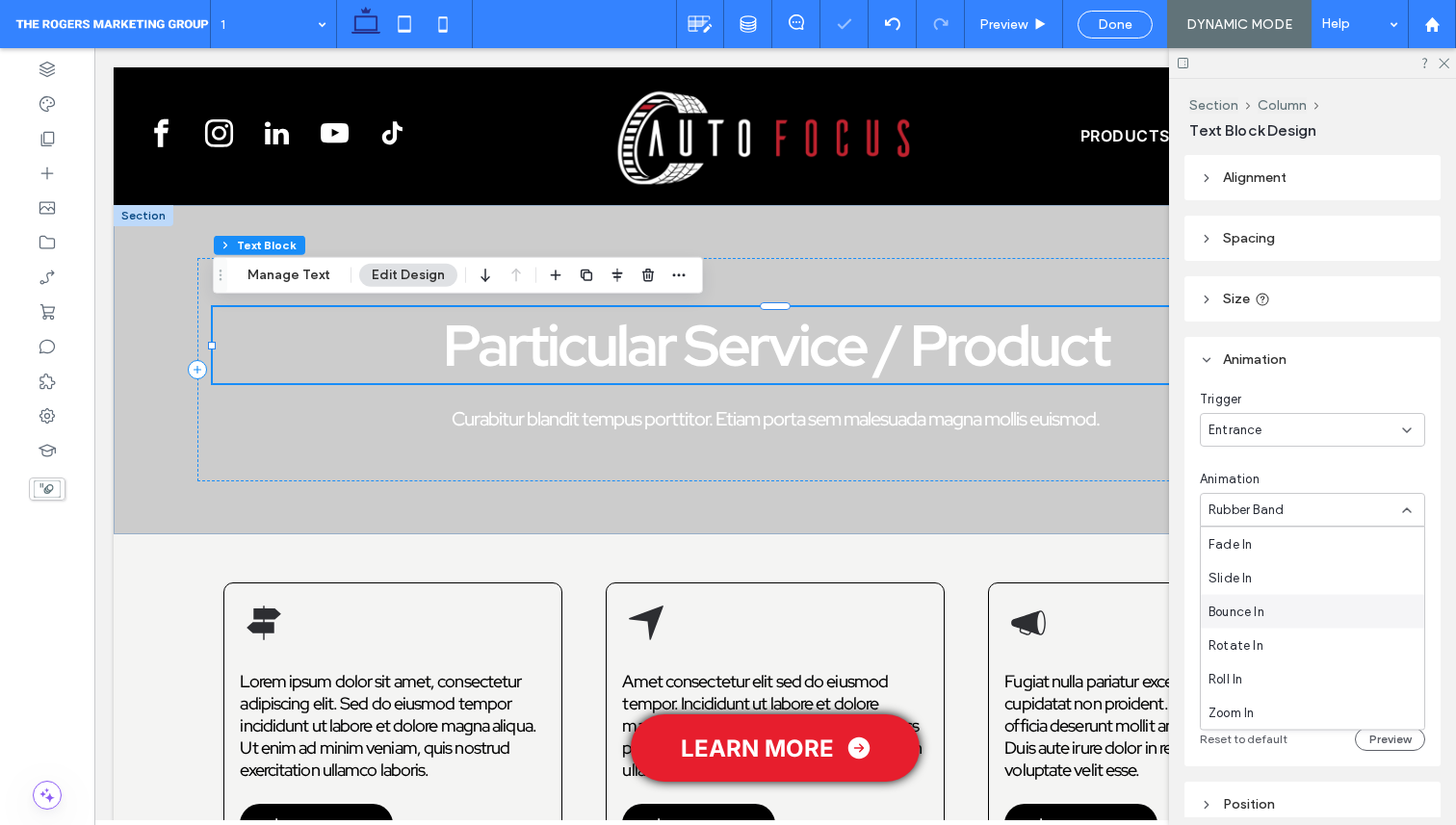 scroll, scrollTop: 36, scrollLeft: 0, axis: vertical 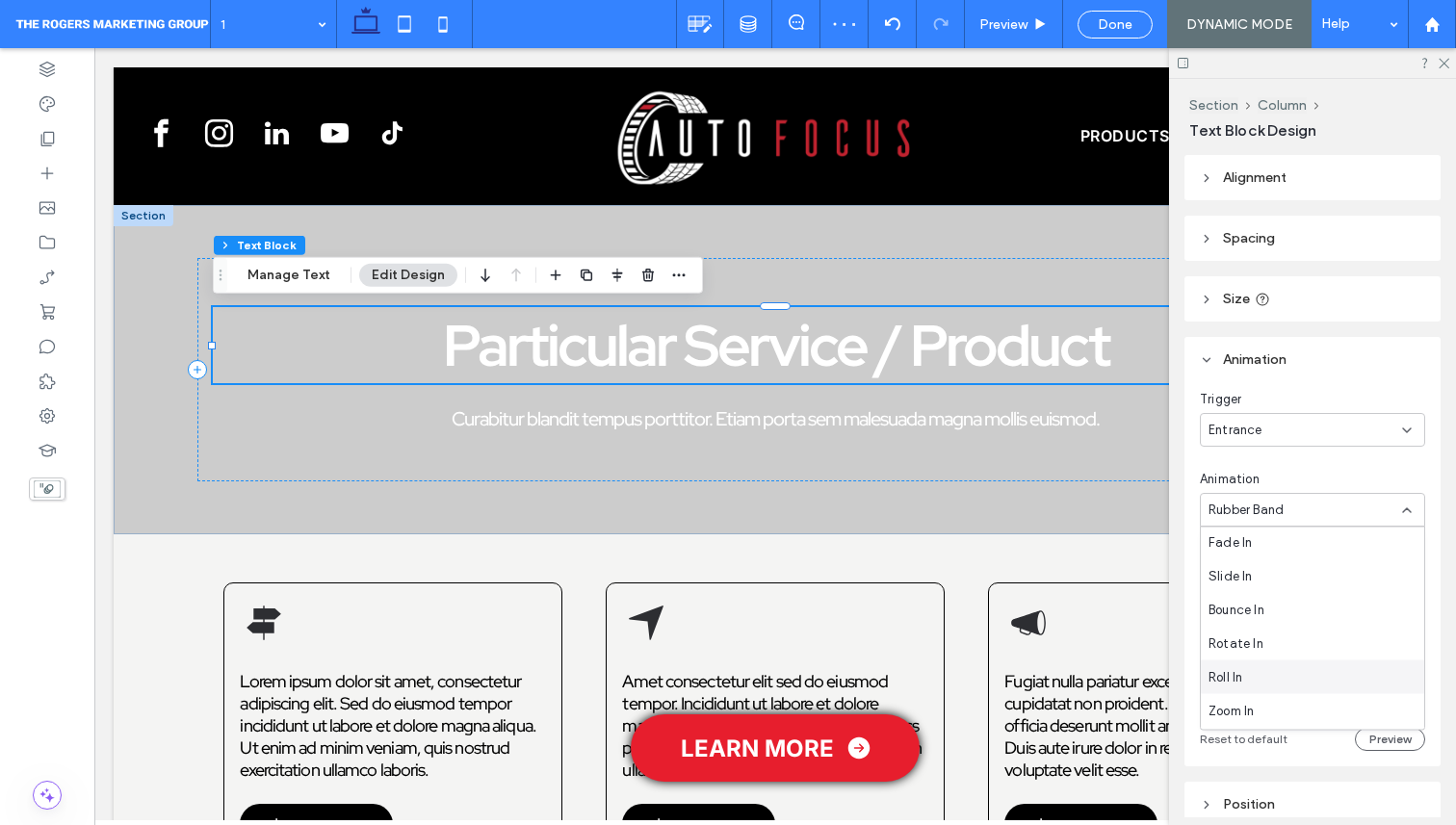 click on "Roll In" at bounding box center [1313, 677] 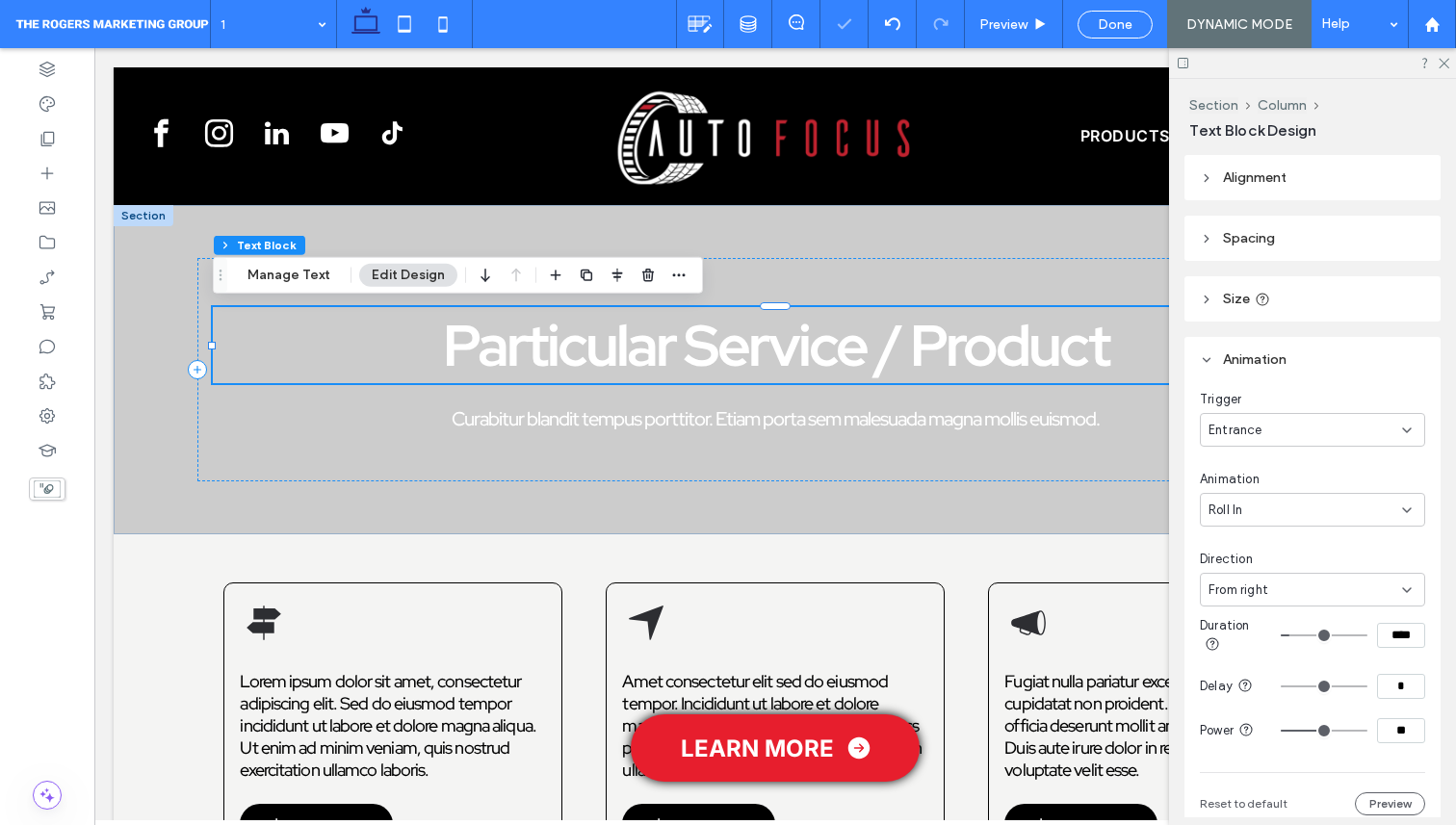 click on "Roll In" at bounding box center (1305, 510) 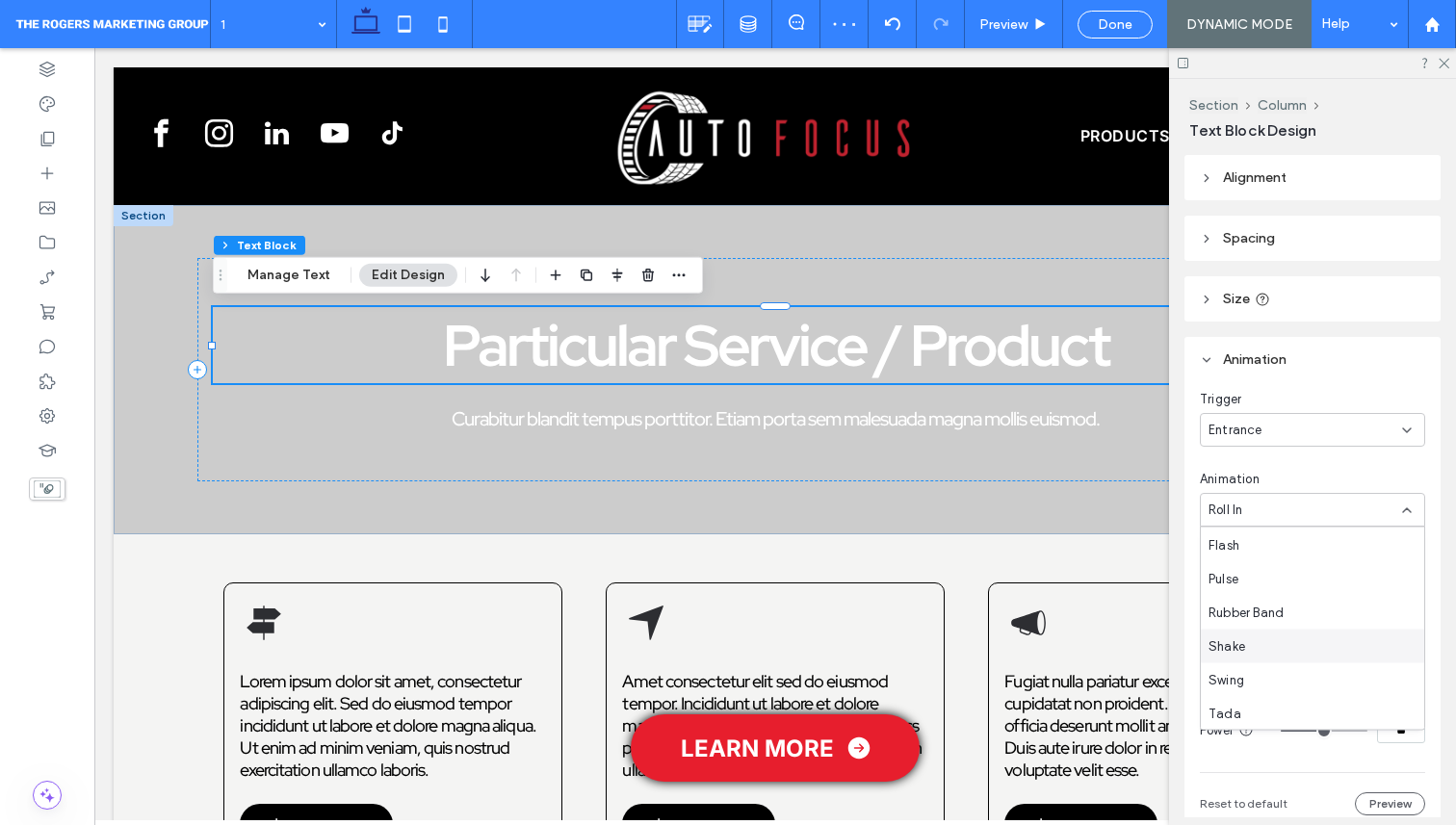 scroll, scrollTop: 271, scrollLeft: 0, axis: vertical 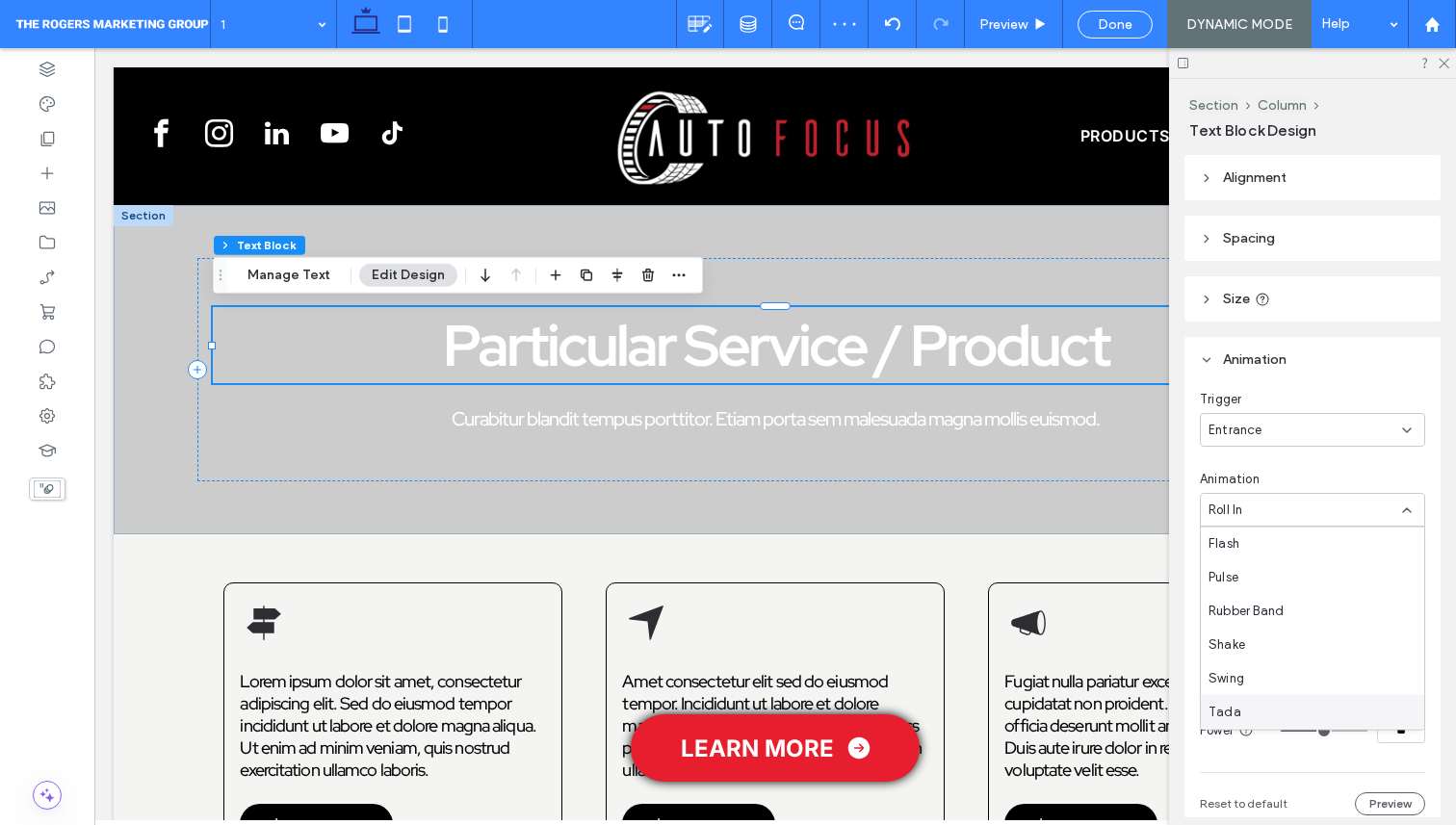click on "Tada" at bounding box center (1313, 711) 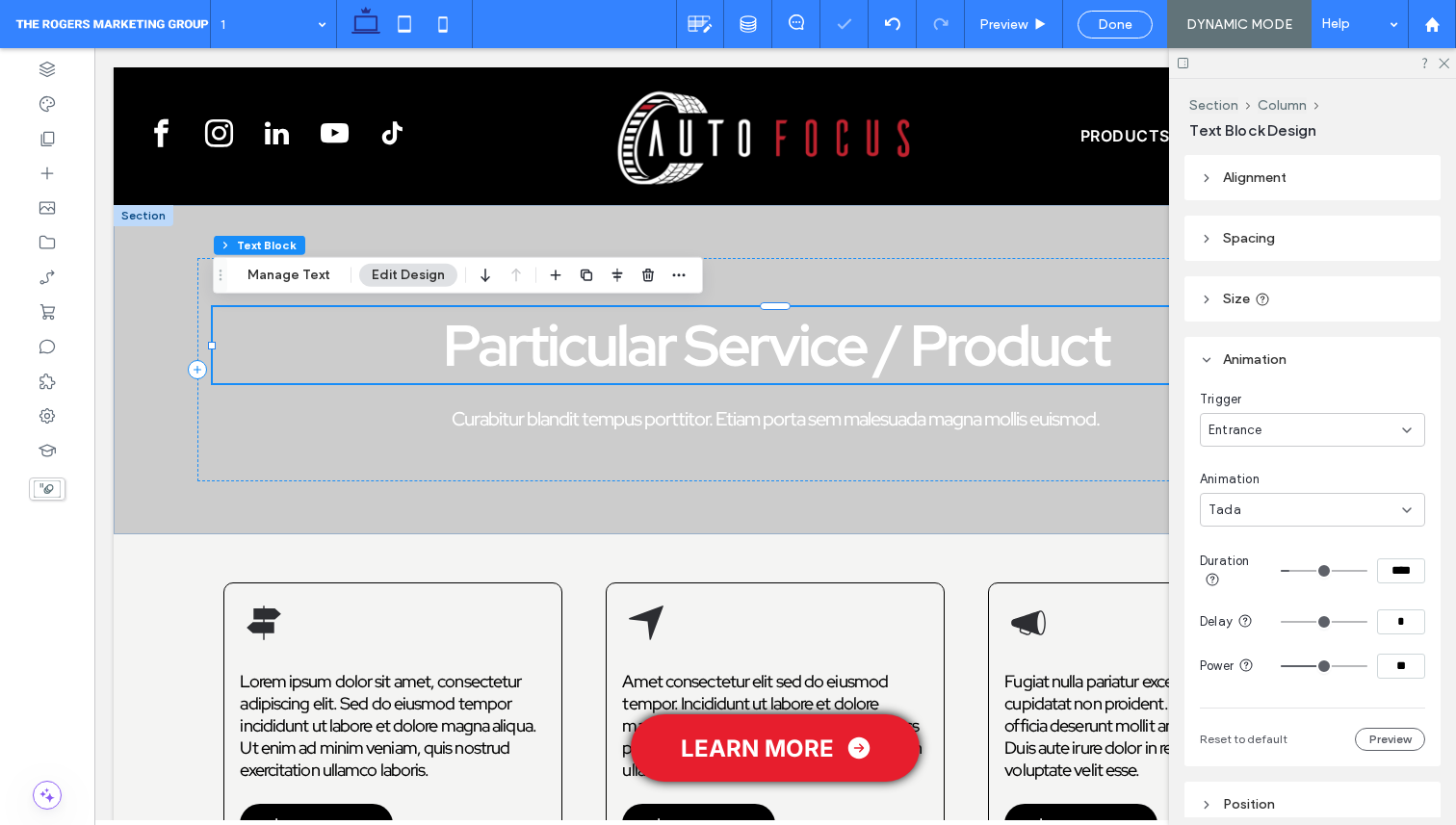 click on "Tada" at bounding box center (1313, 509) 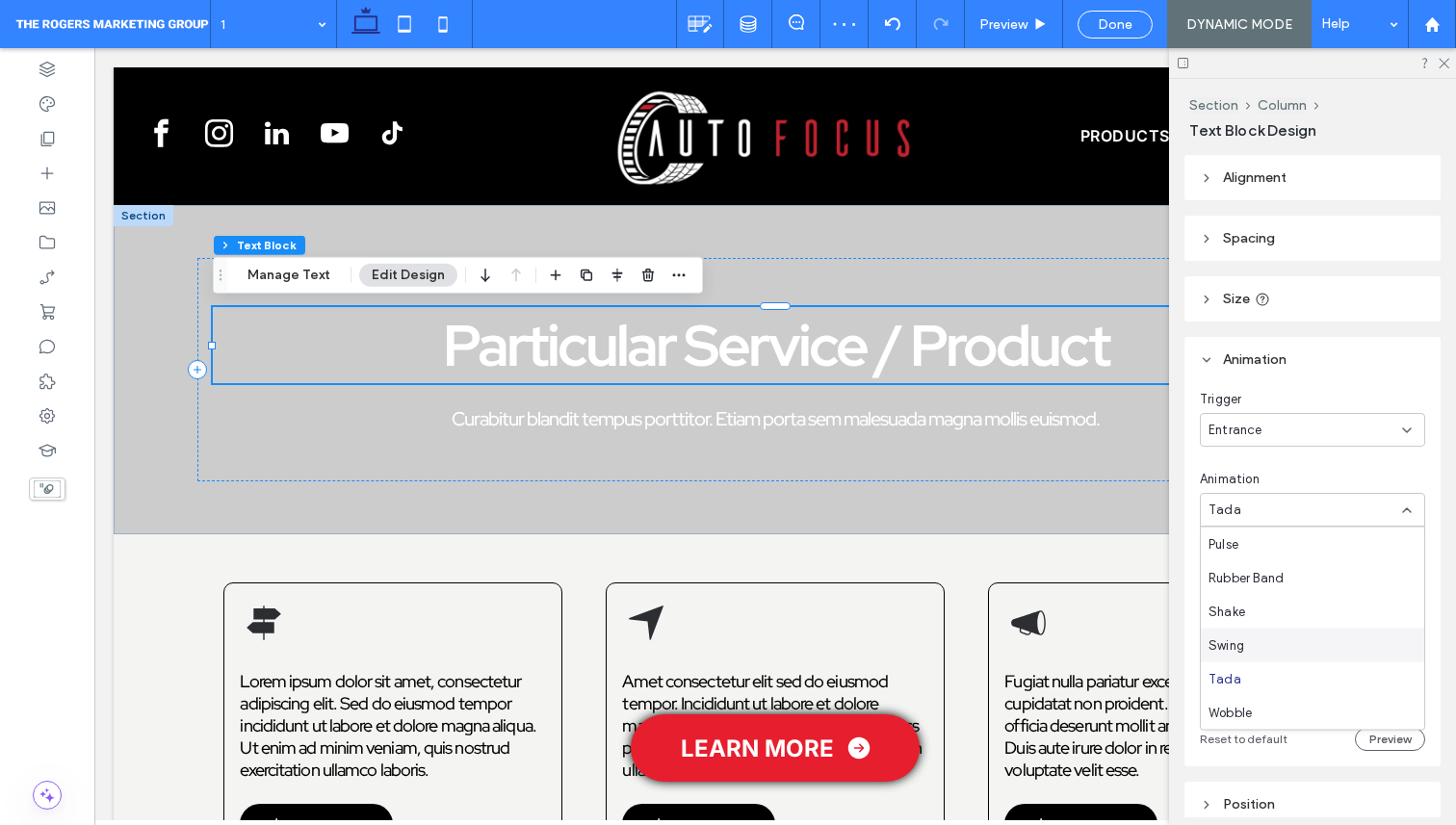 scroll, scrollTop: 0, scrollLeft: 0, axis: both 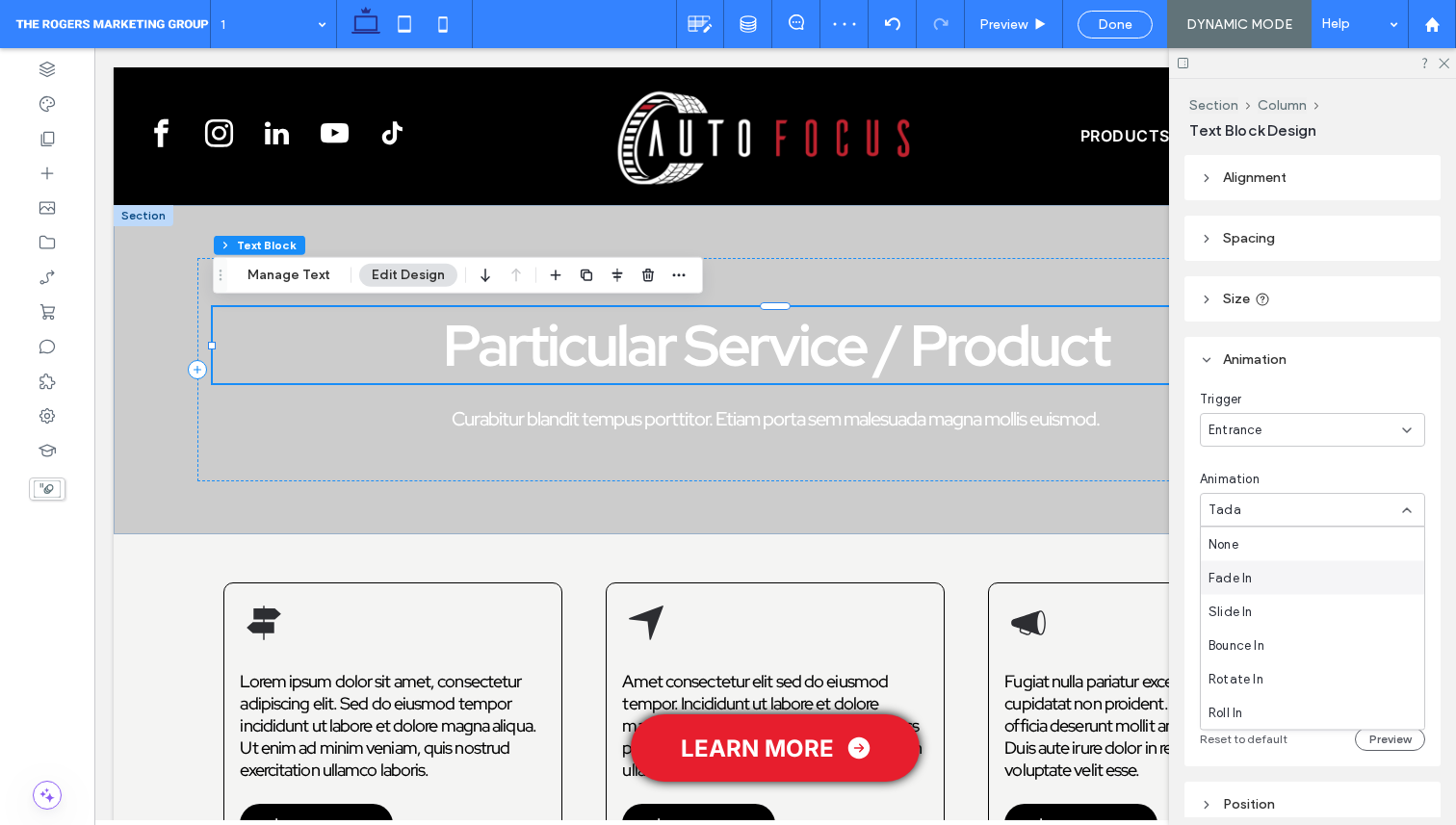 click on "Fade In" at bounding box center (1230, 578) 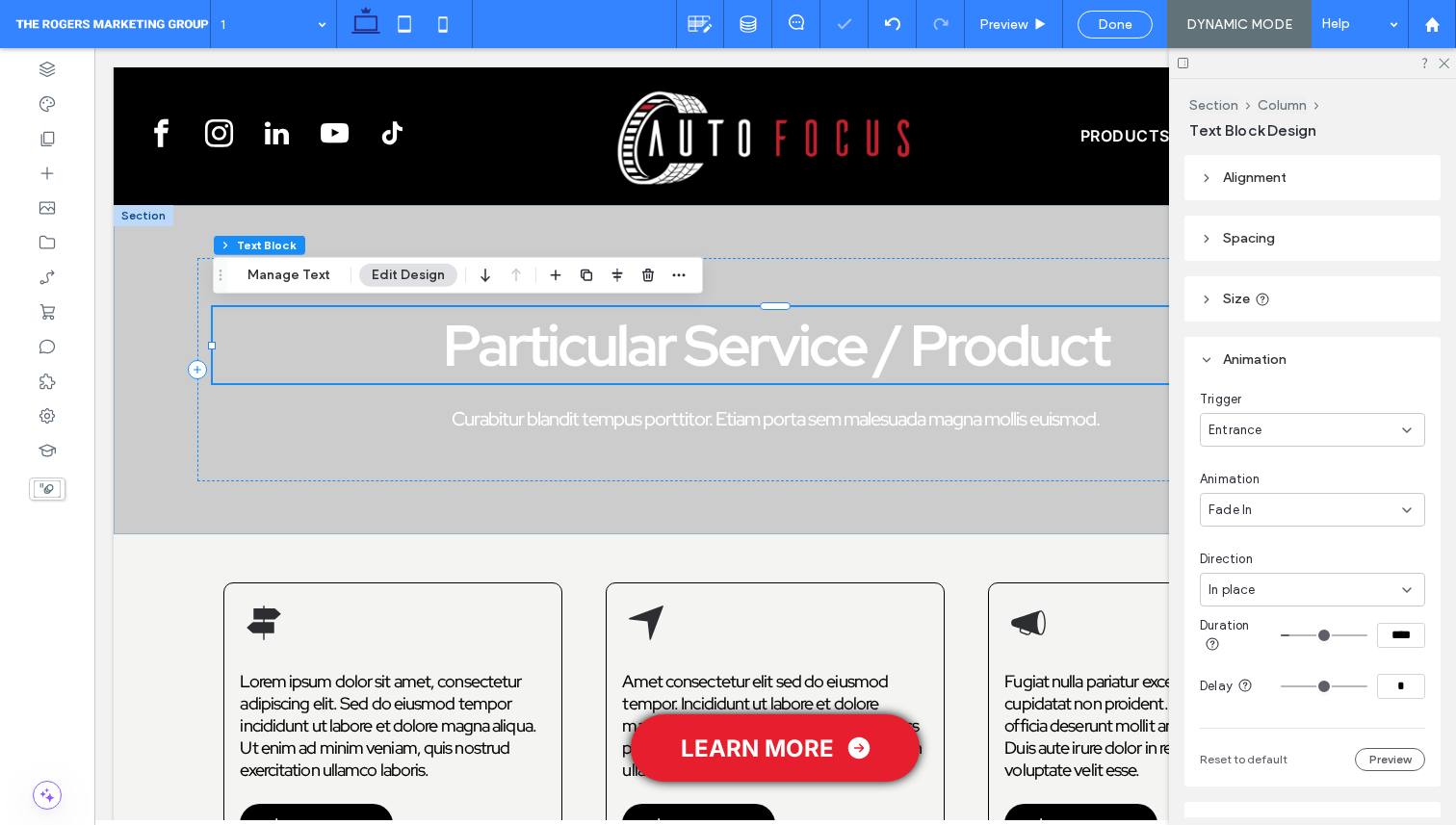 click on "In place" at bounding box center [1232, 590] 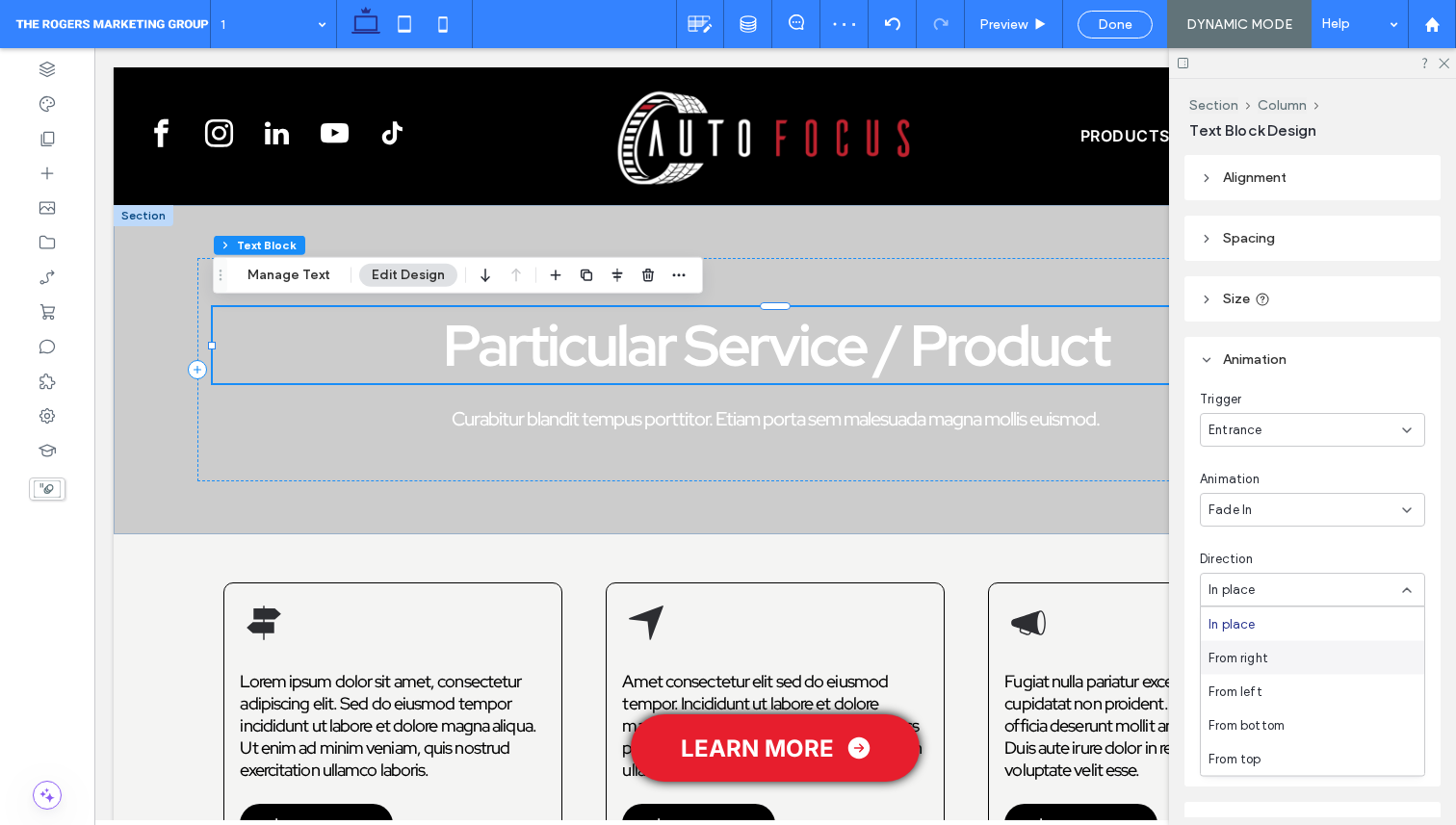 click on "From right" at bounding box center [1238, 657] 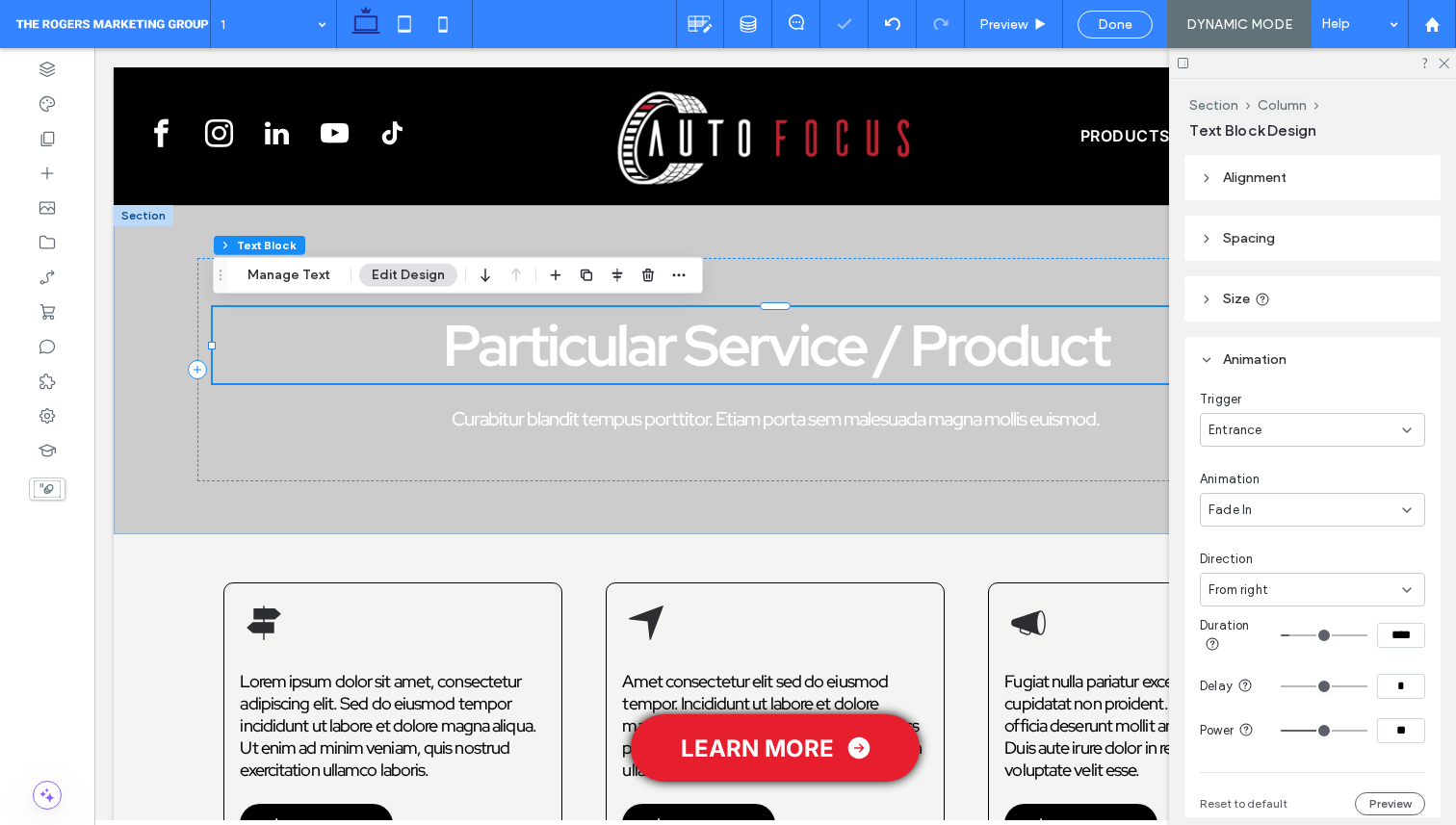 click on "From right" at bounding box center (1238, 590) 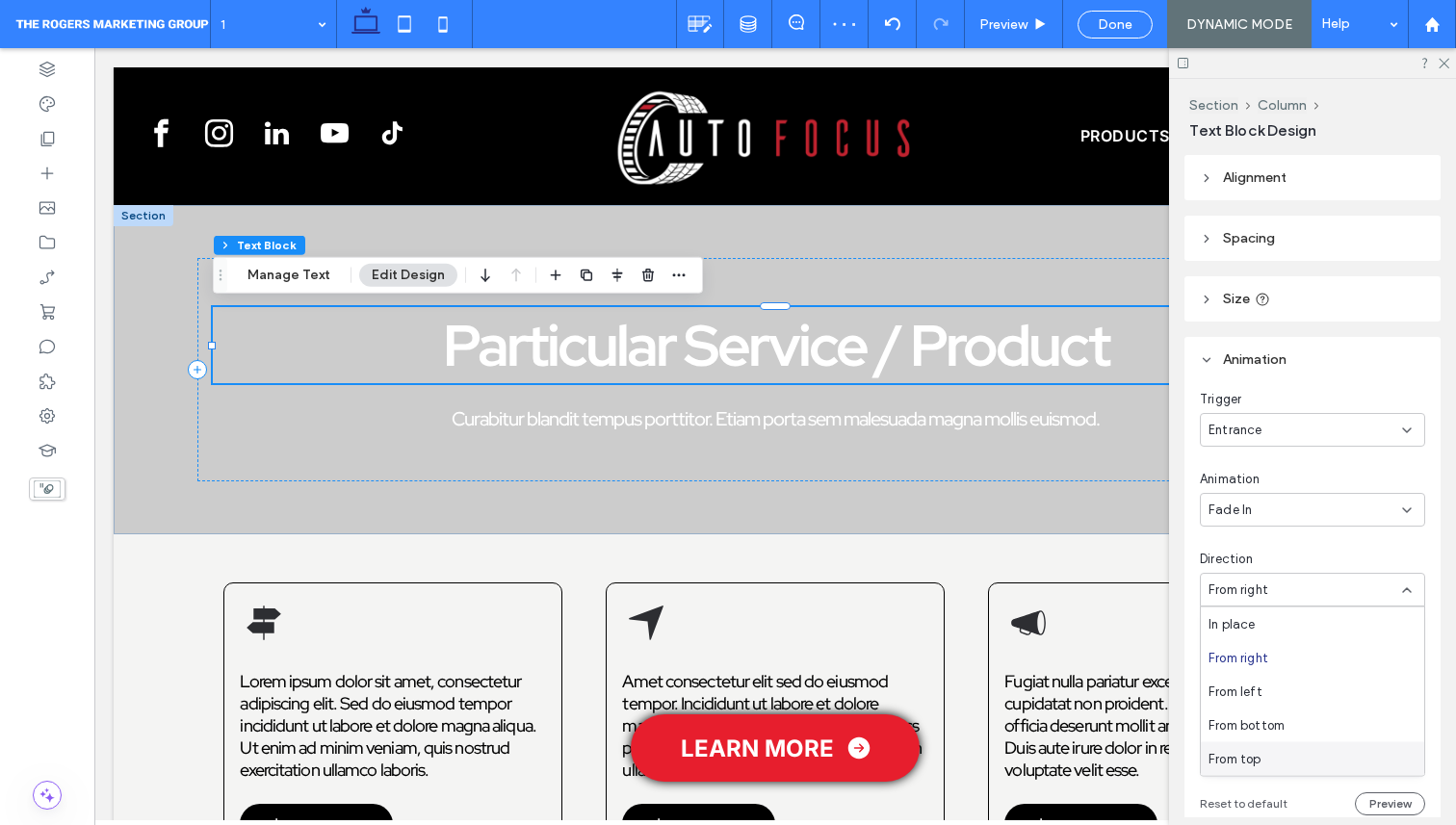 click on "From top" at bounding box center (1313, 759) 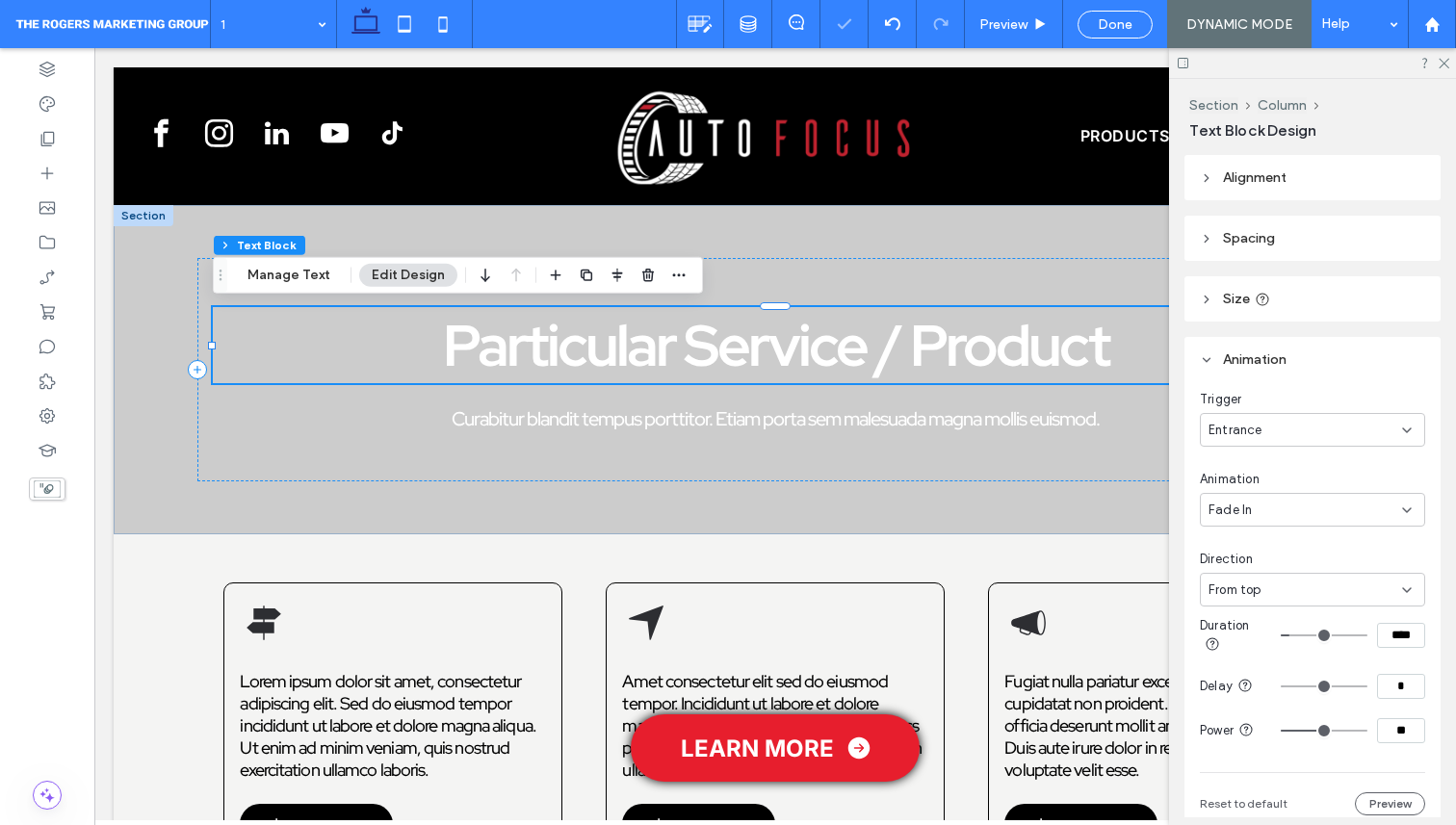 click on "From top" at bounding box center (1235, 590) 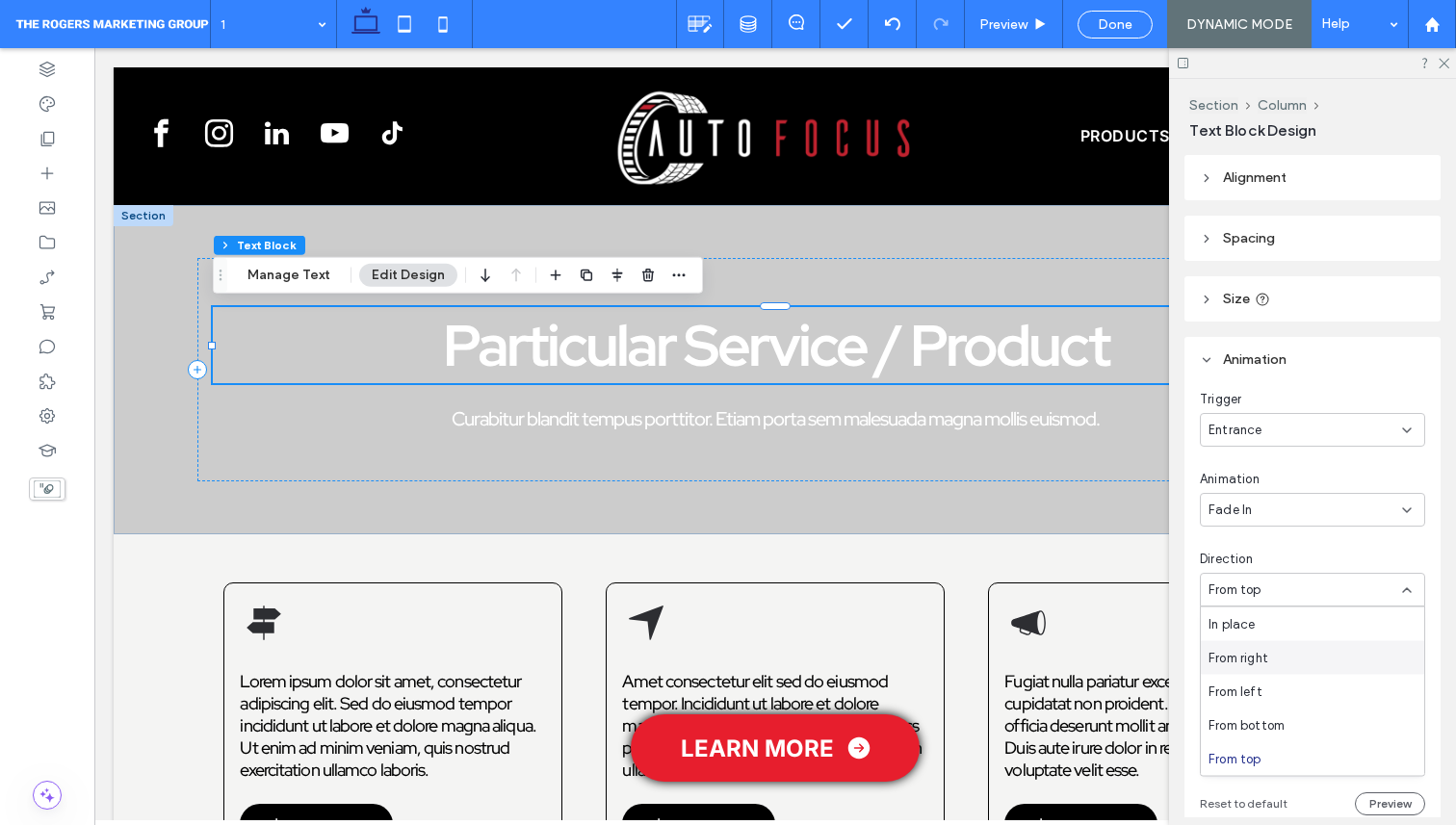 click on "From right" at bounding box center [1238, 657] 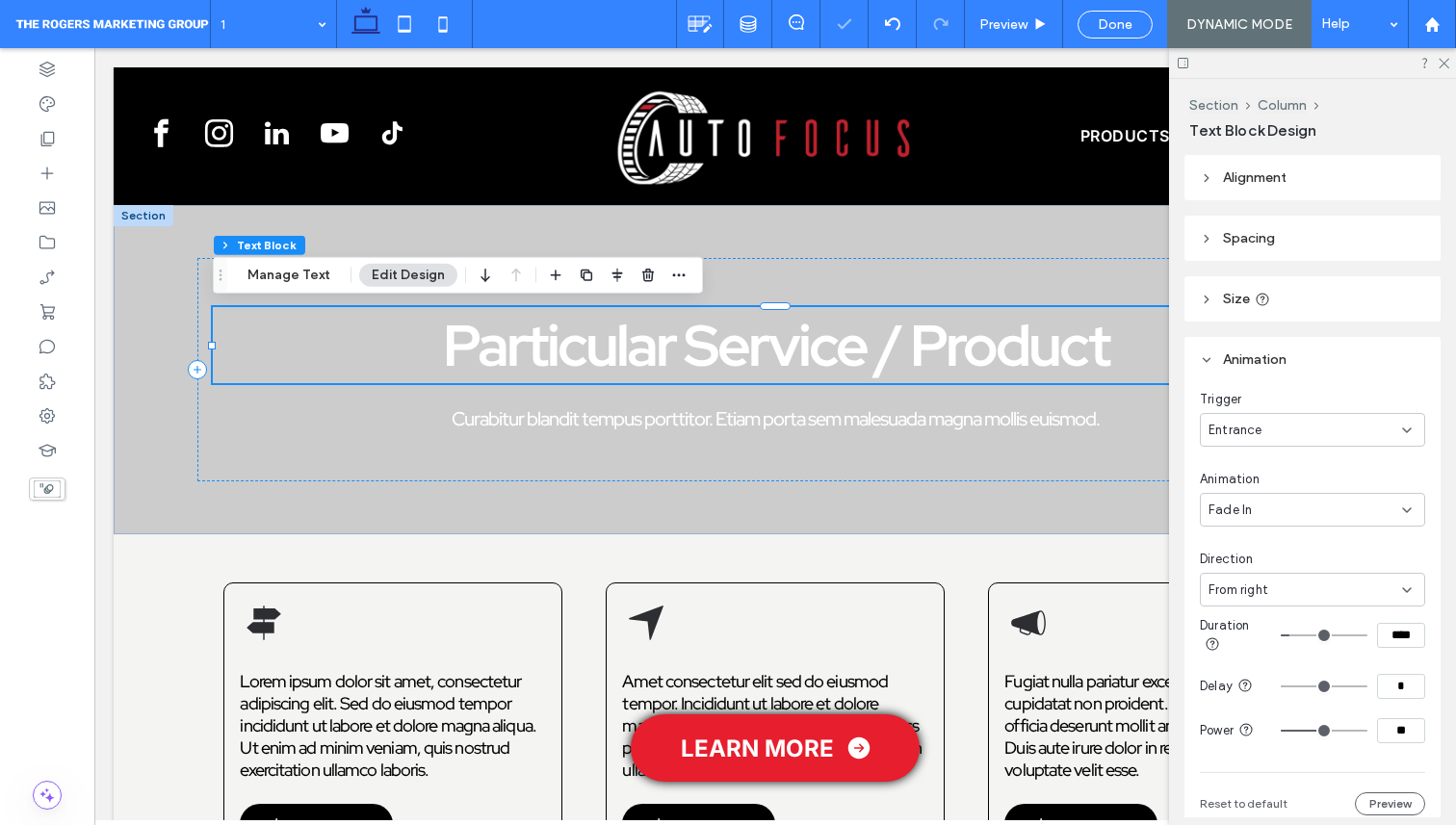 click on "From right" at bounding box center (1238, 590) 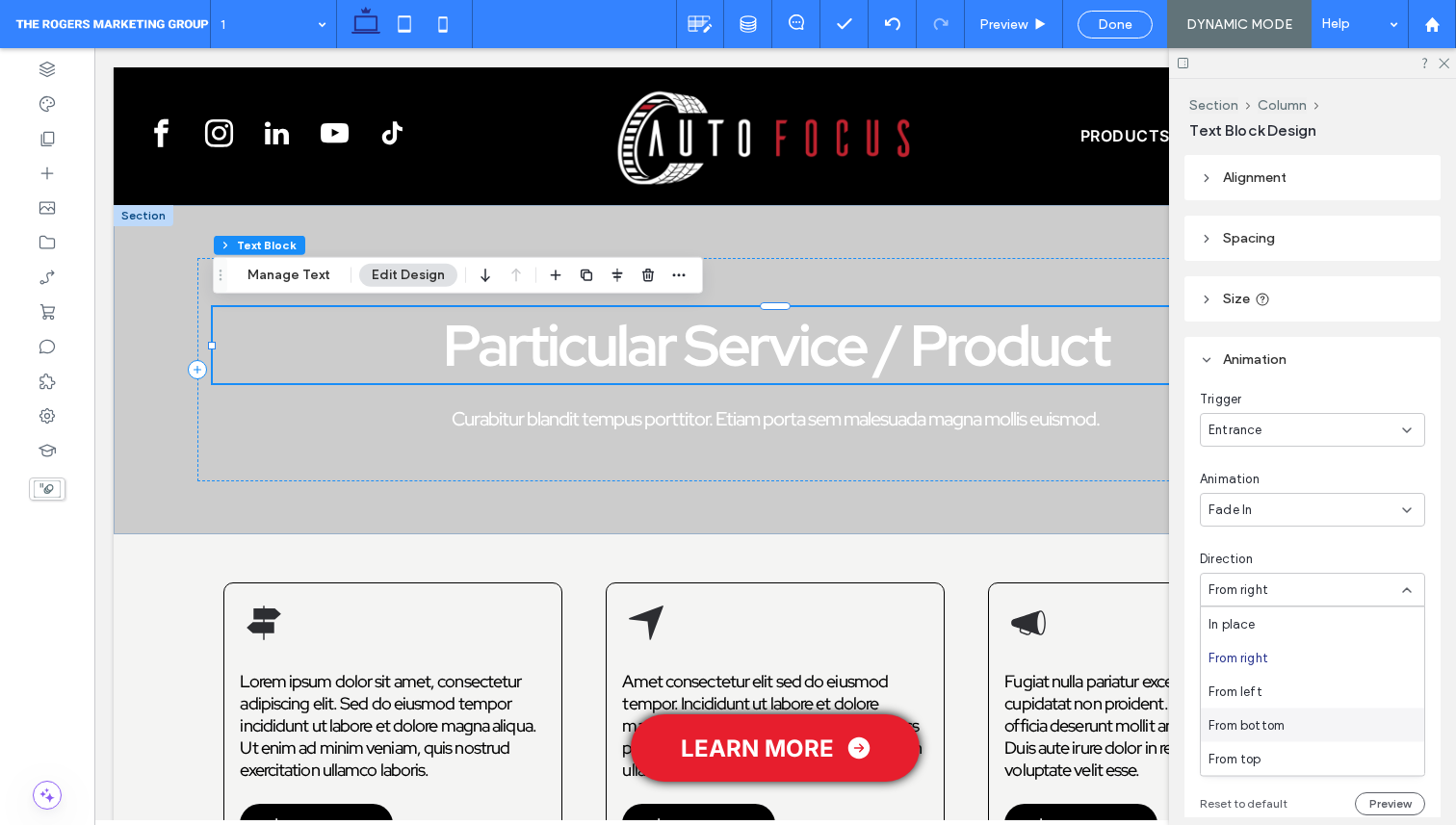 click on "From bottom" at bounding box center [1313, 725] 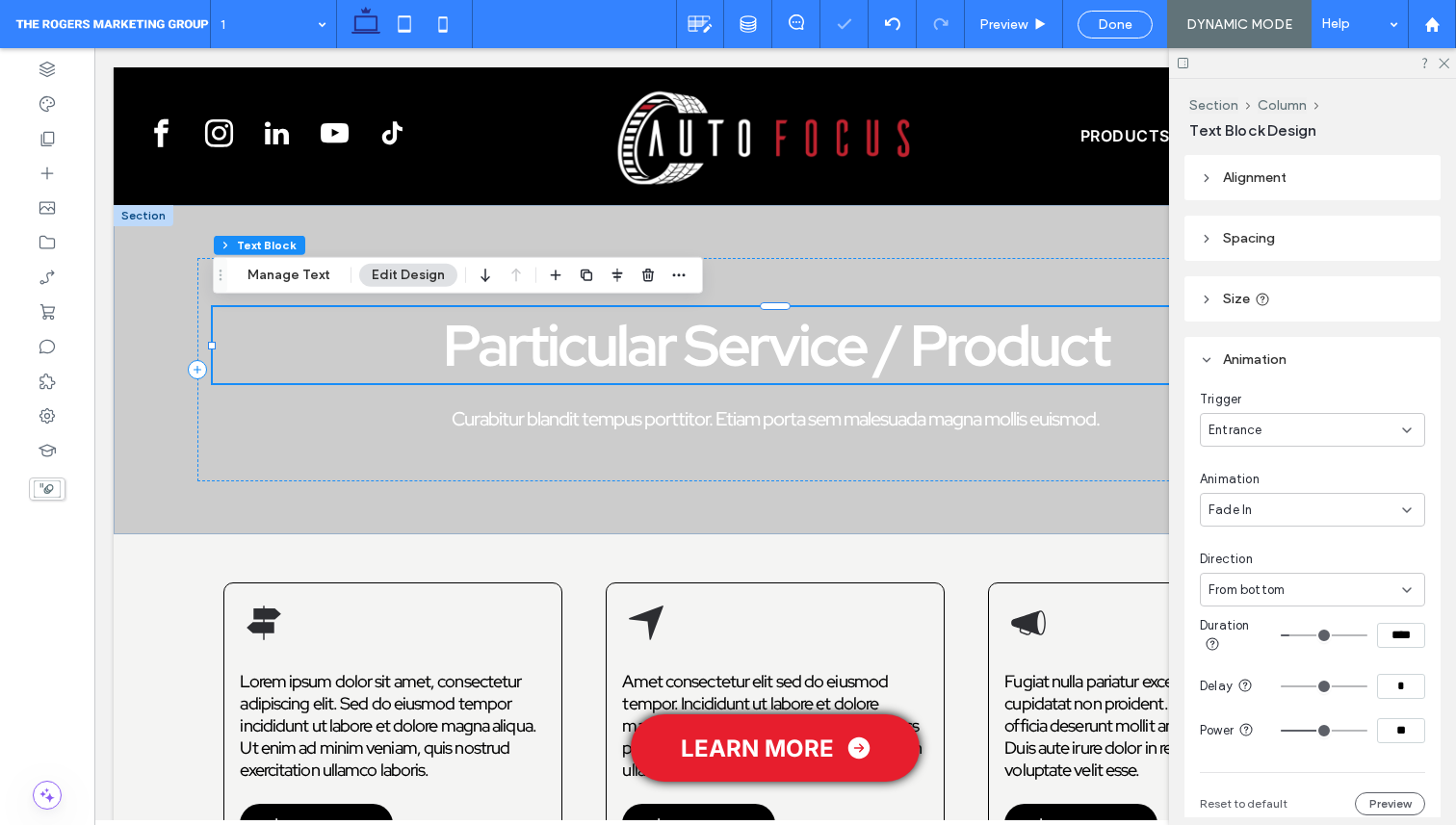 click on "From bottom" at bounding box center (1313, 589) 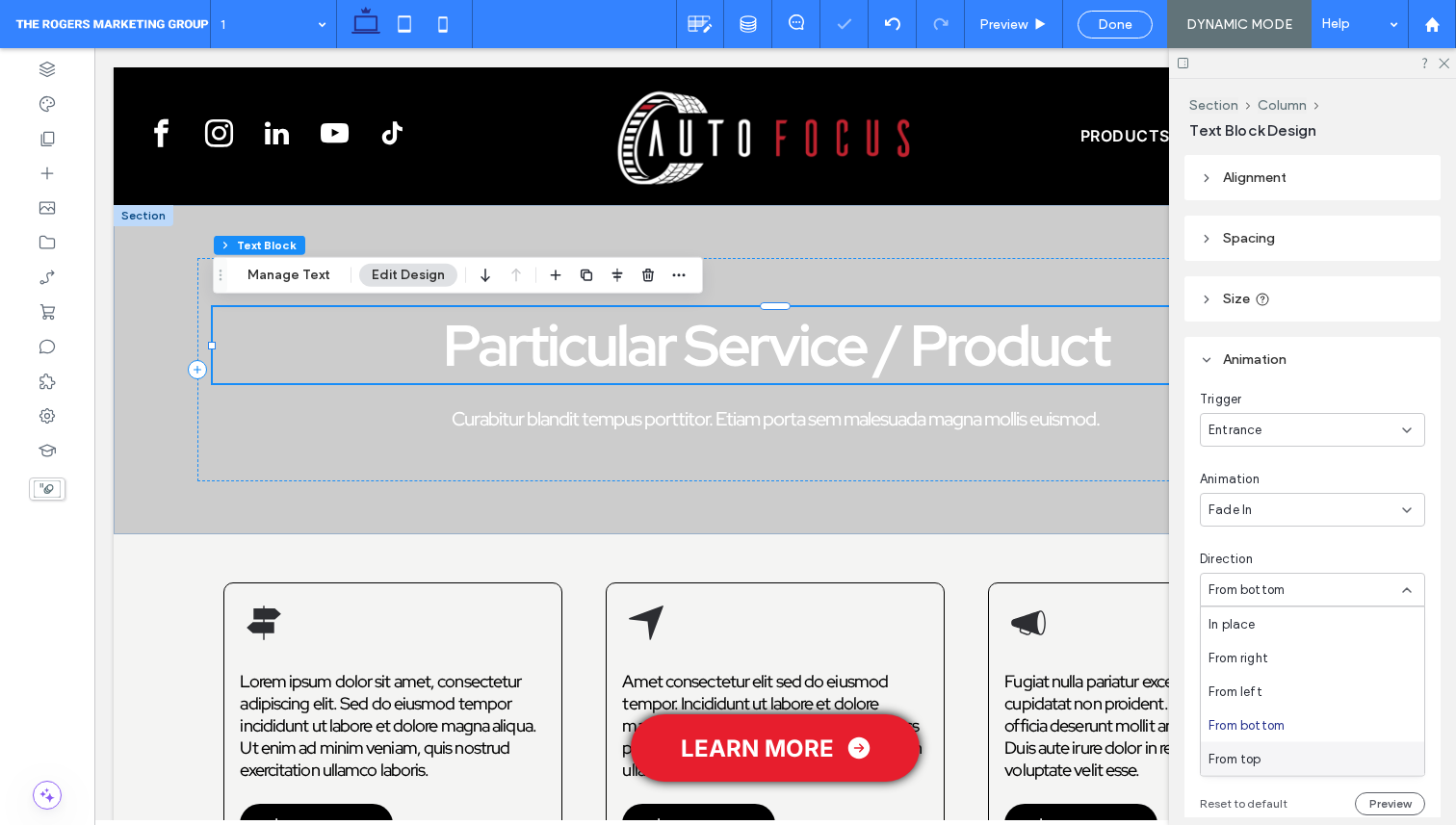 click on "From top" at bounding box center (1313, 759) 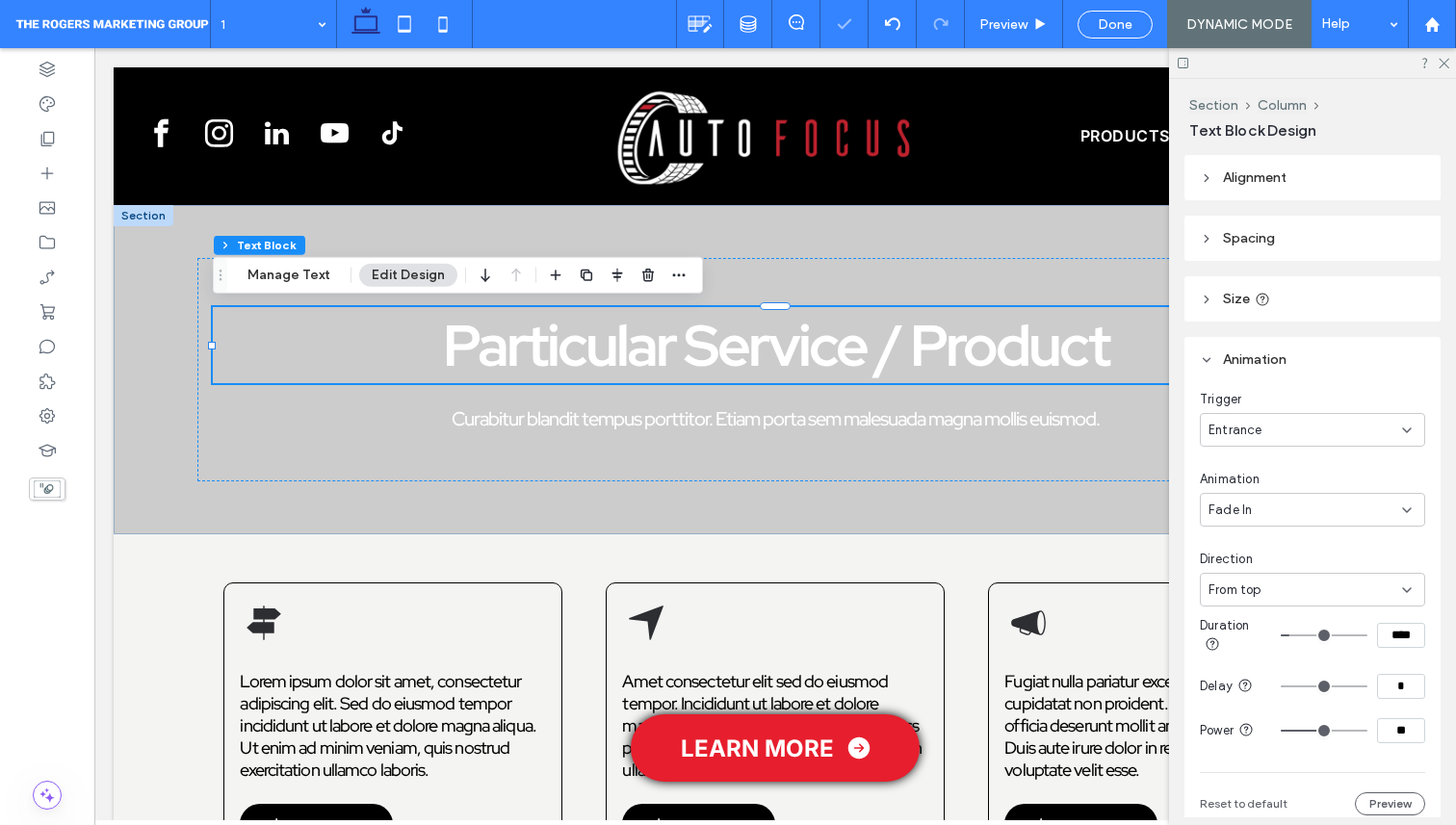 type on "***" 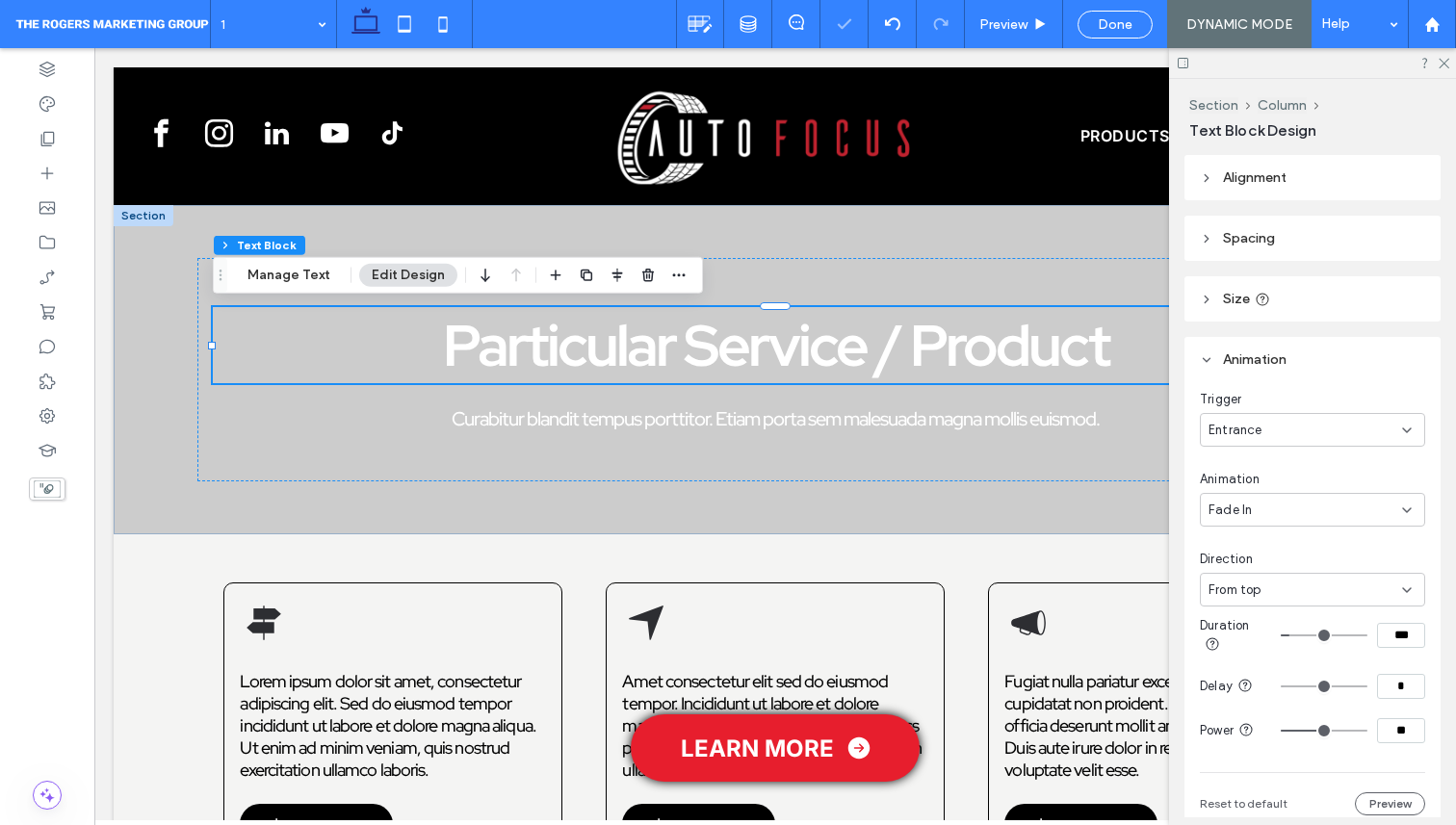 type on "***" 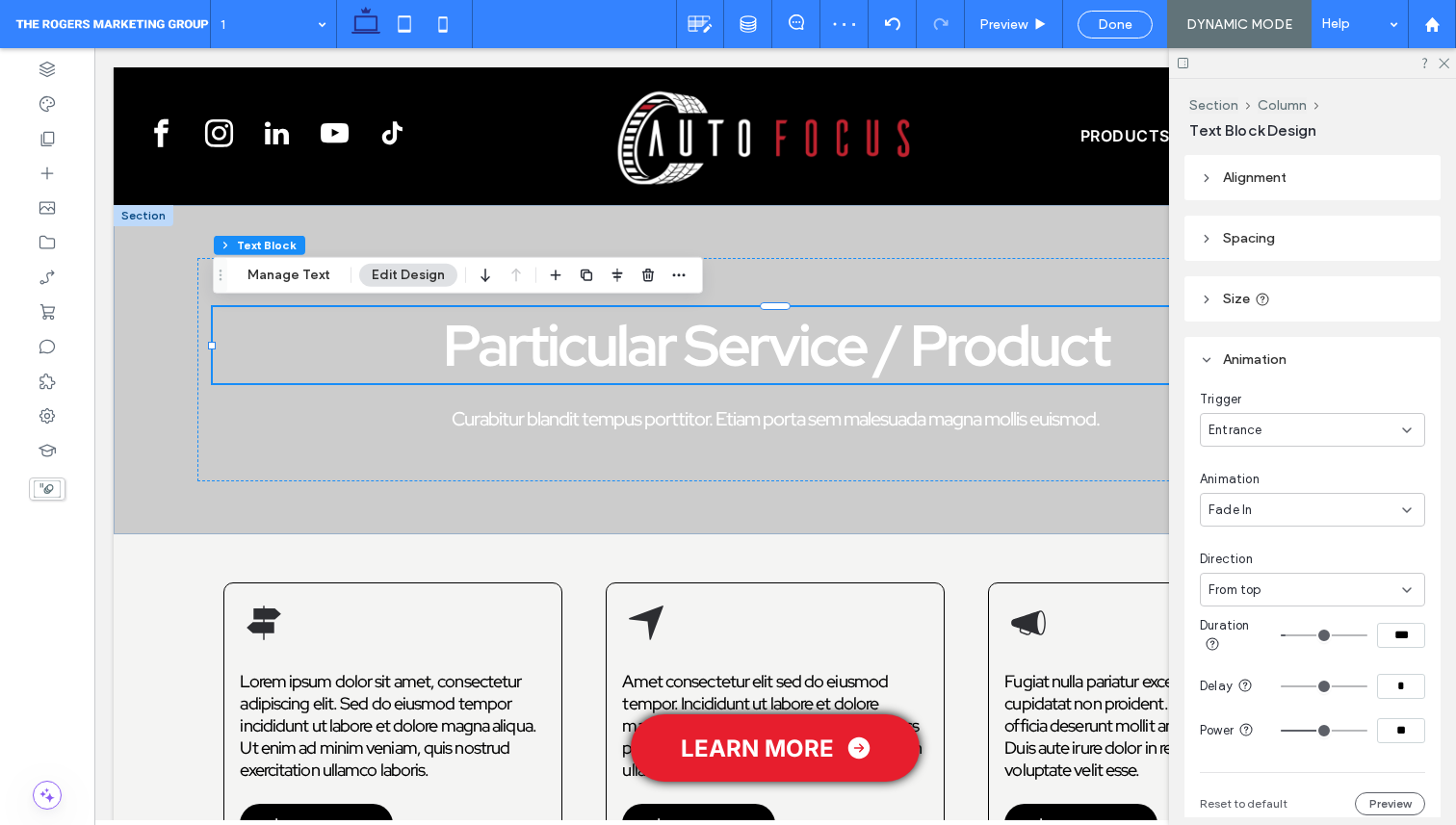click at bounding box center [1324, 635] 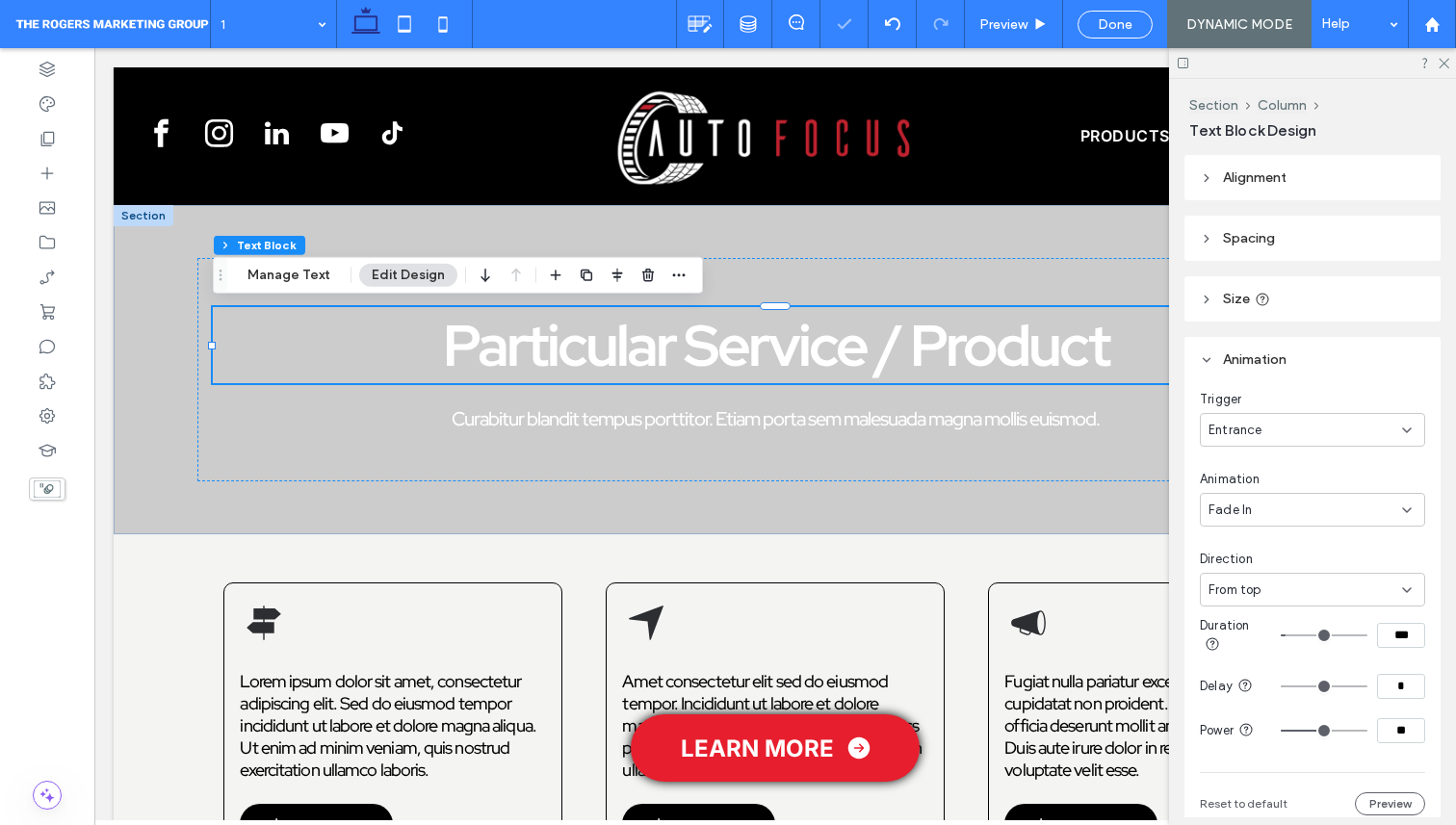 type on "***" 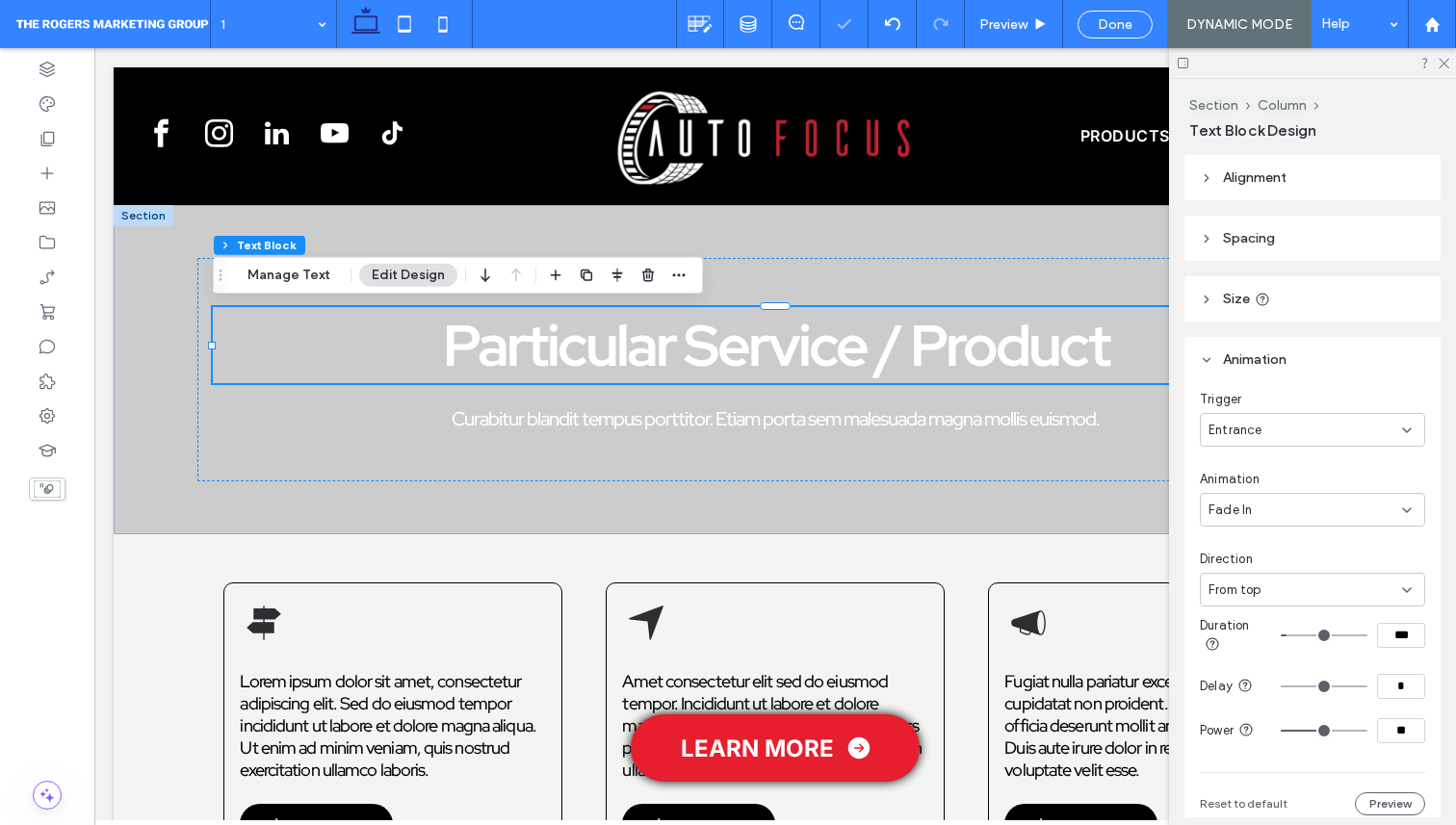 type on "***" 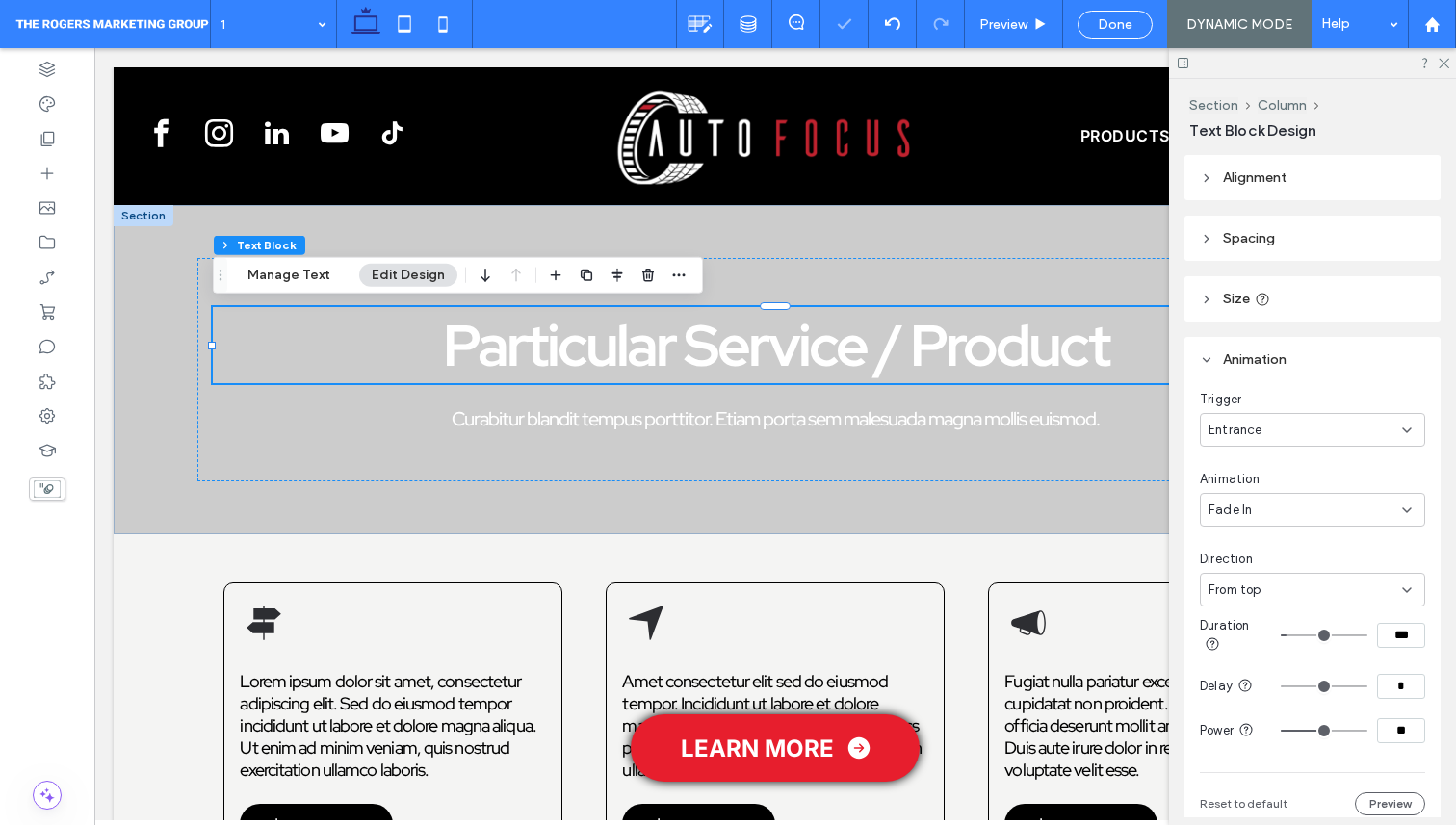 type on "**" 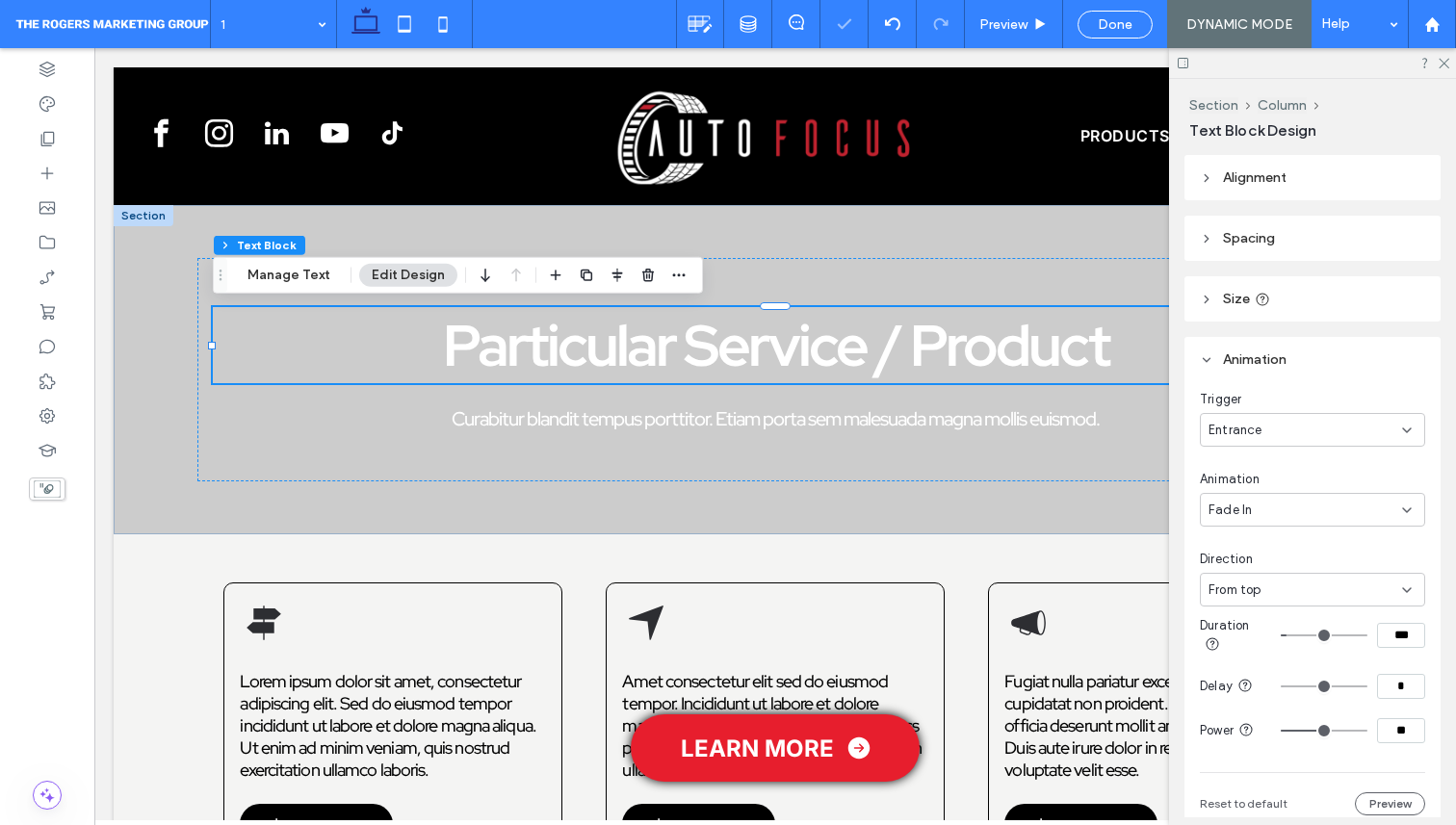 type on "**" 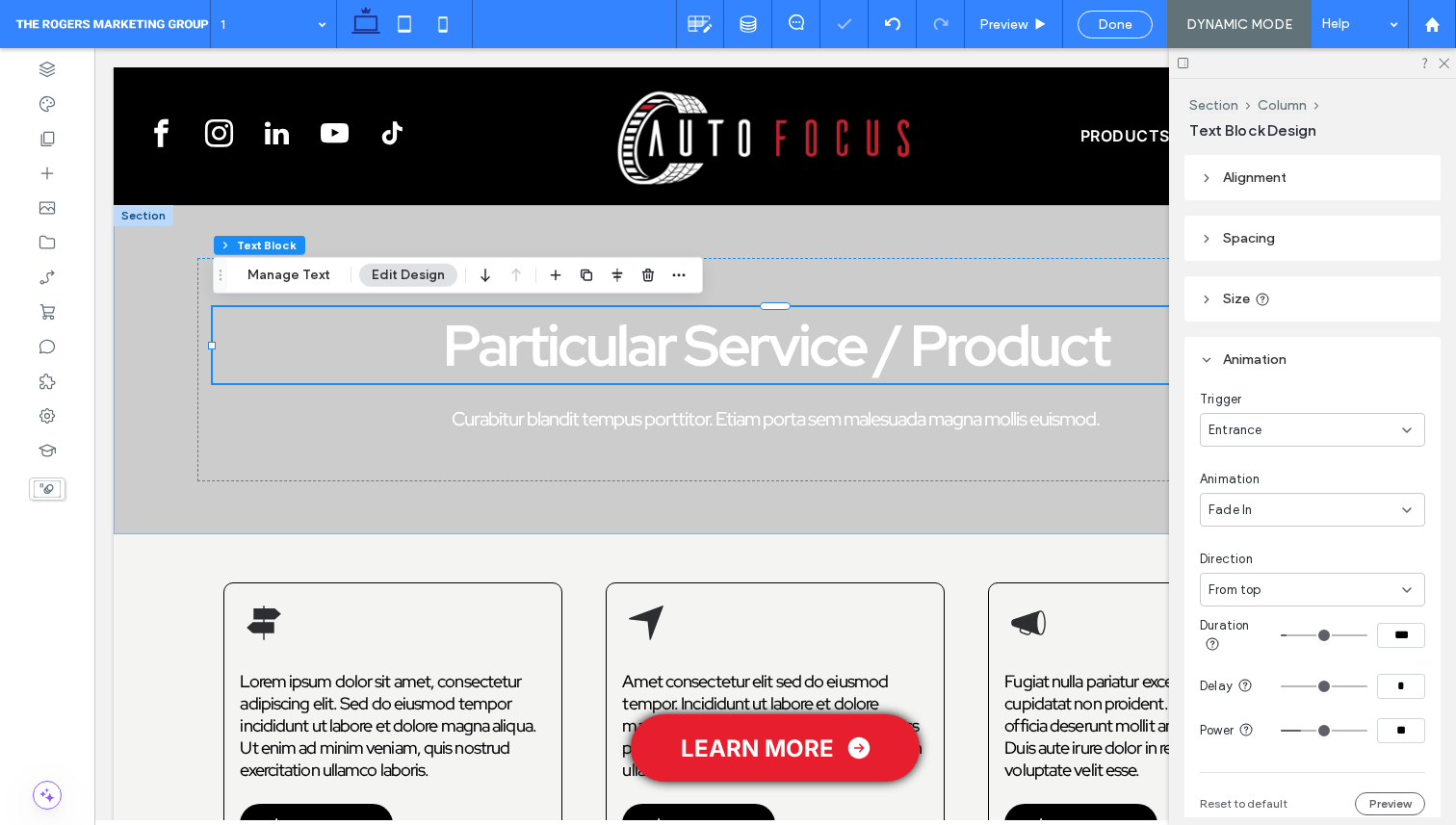 drag, startPoint x: 1320, startPoint y: 735, endPoint x: 1305, endPoint y: 735, distance: 15 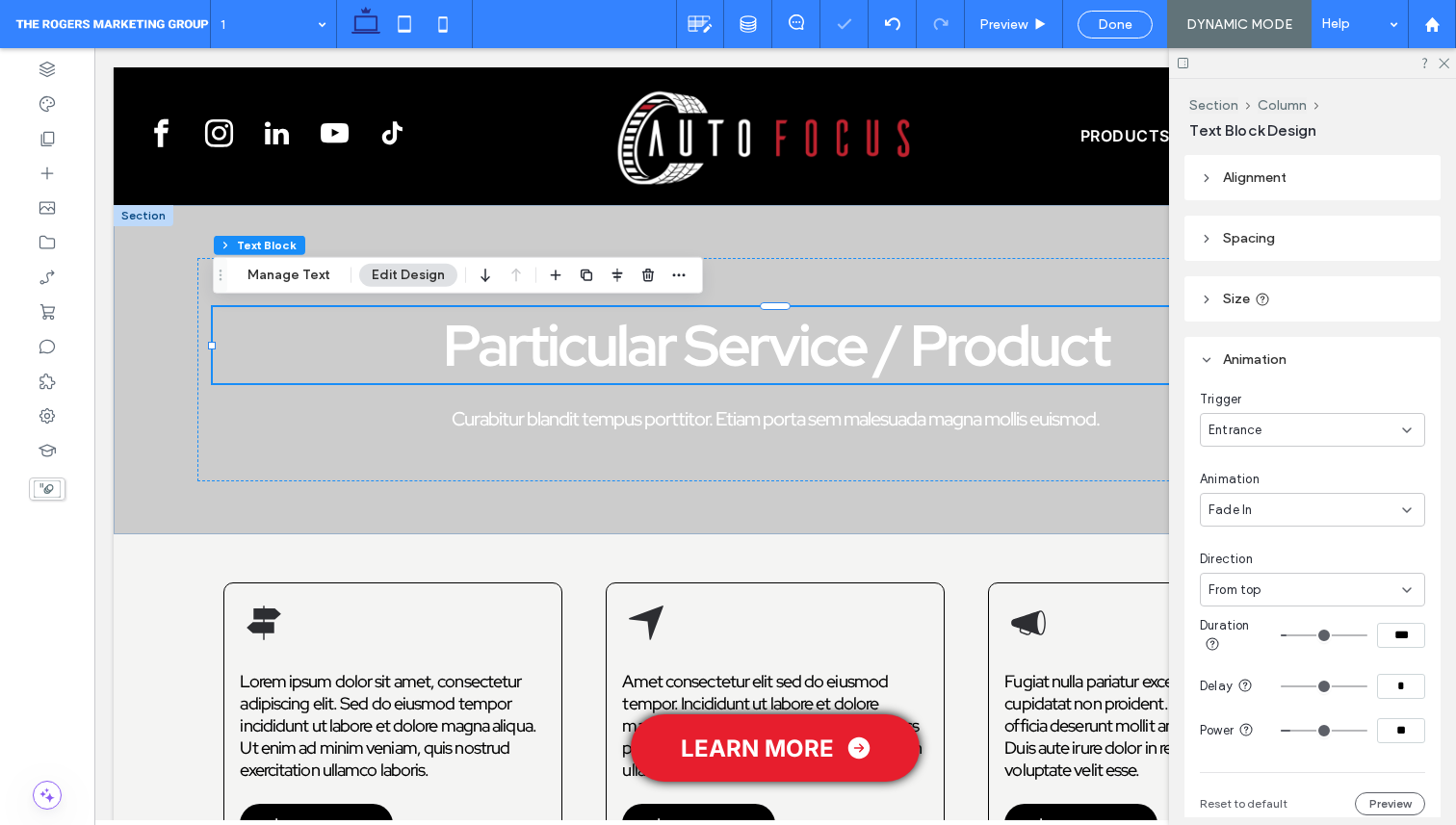 type on "**" 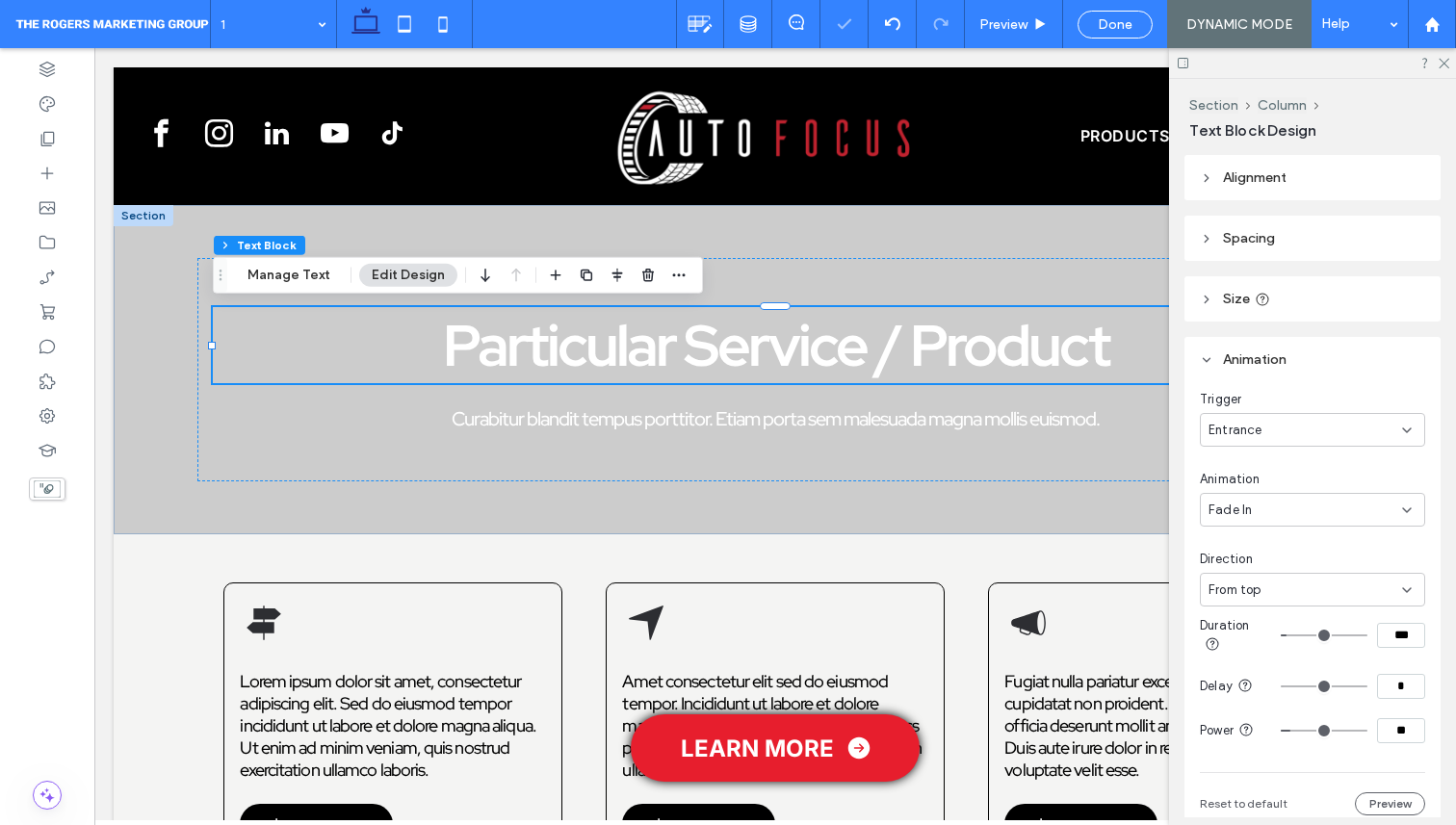 type on "**" 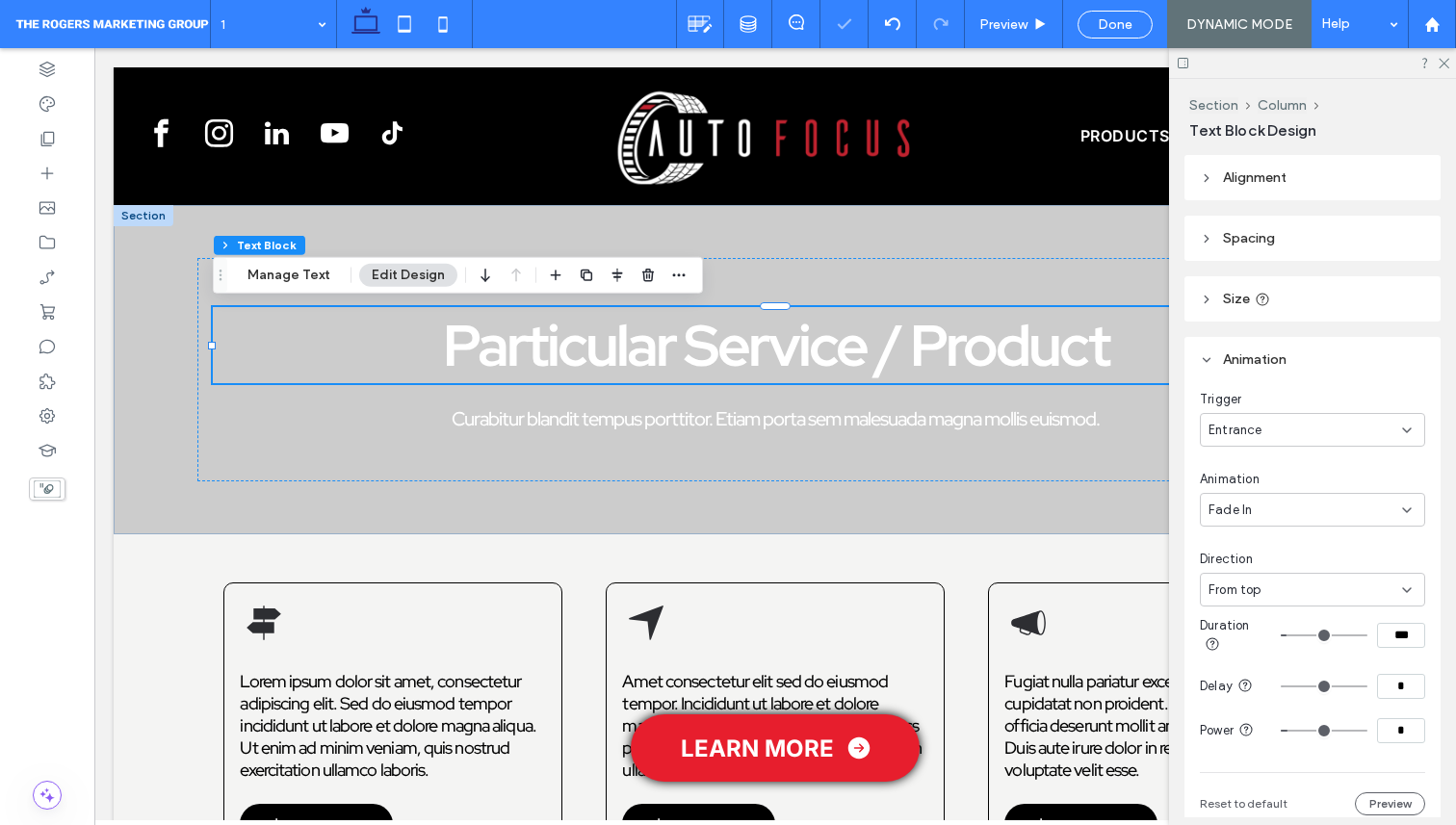 type on "*" 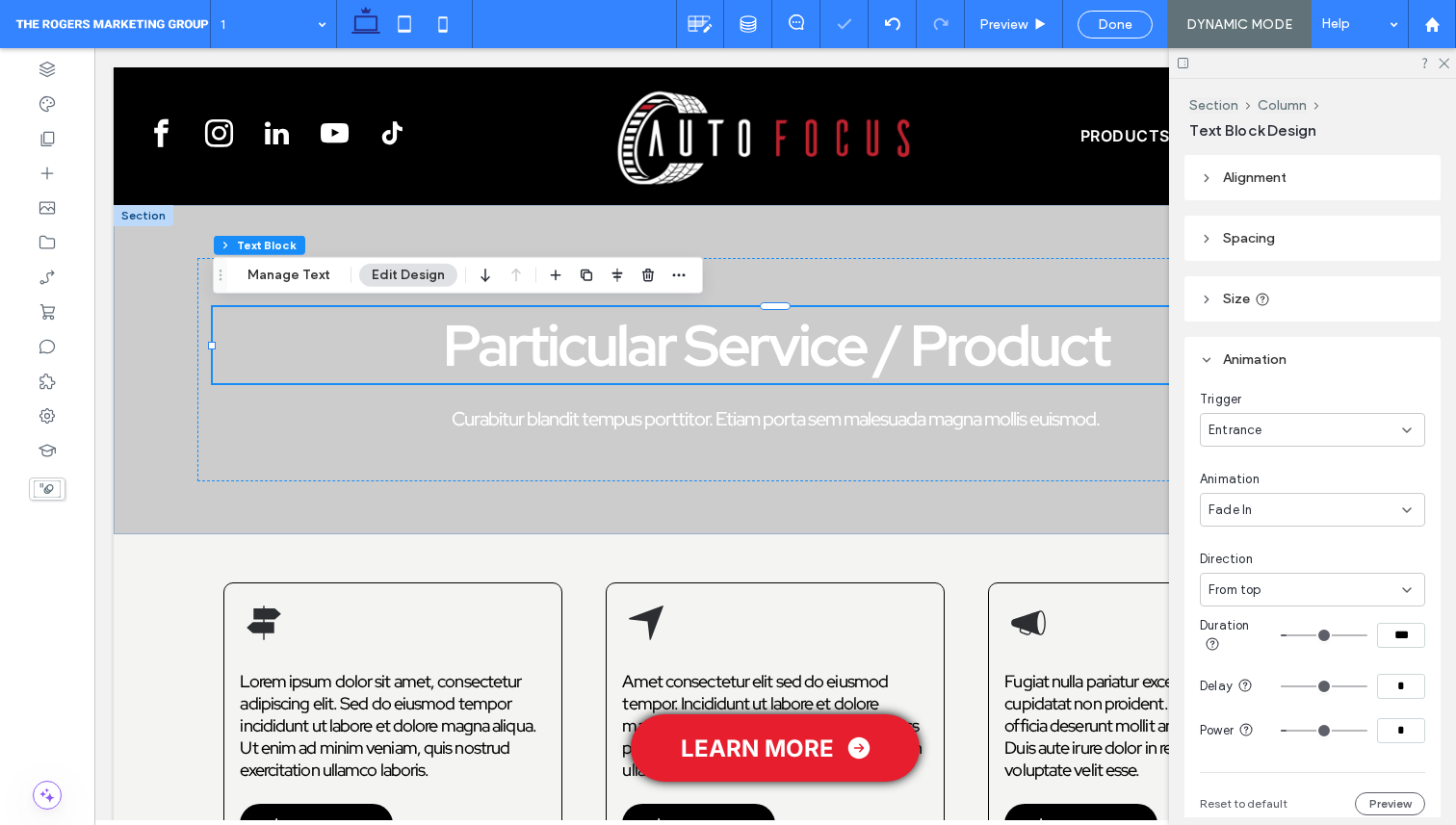 click at bounding box center (1324, 731) 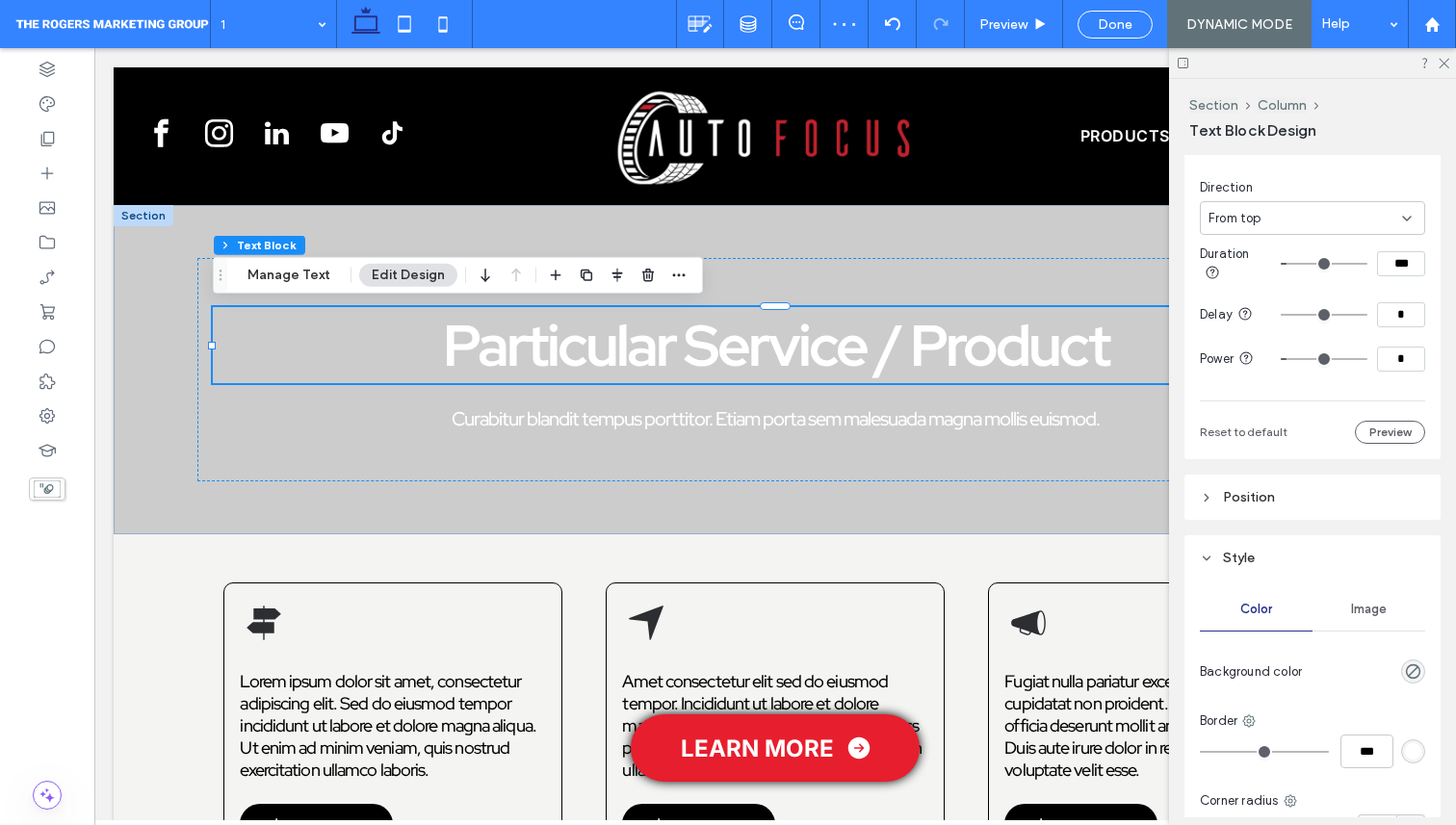 scroll, scrollTop: 400, scrollLeft: 0, axis: vertical 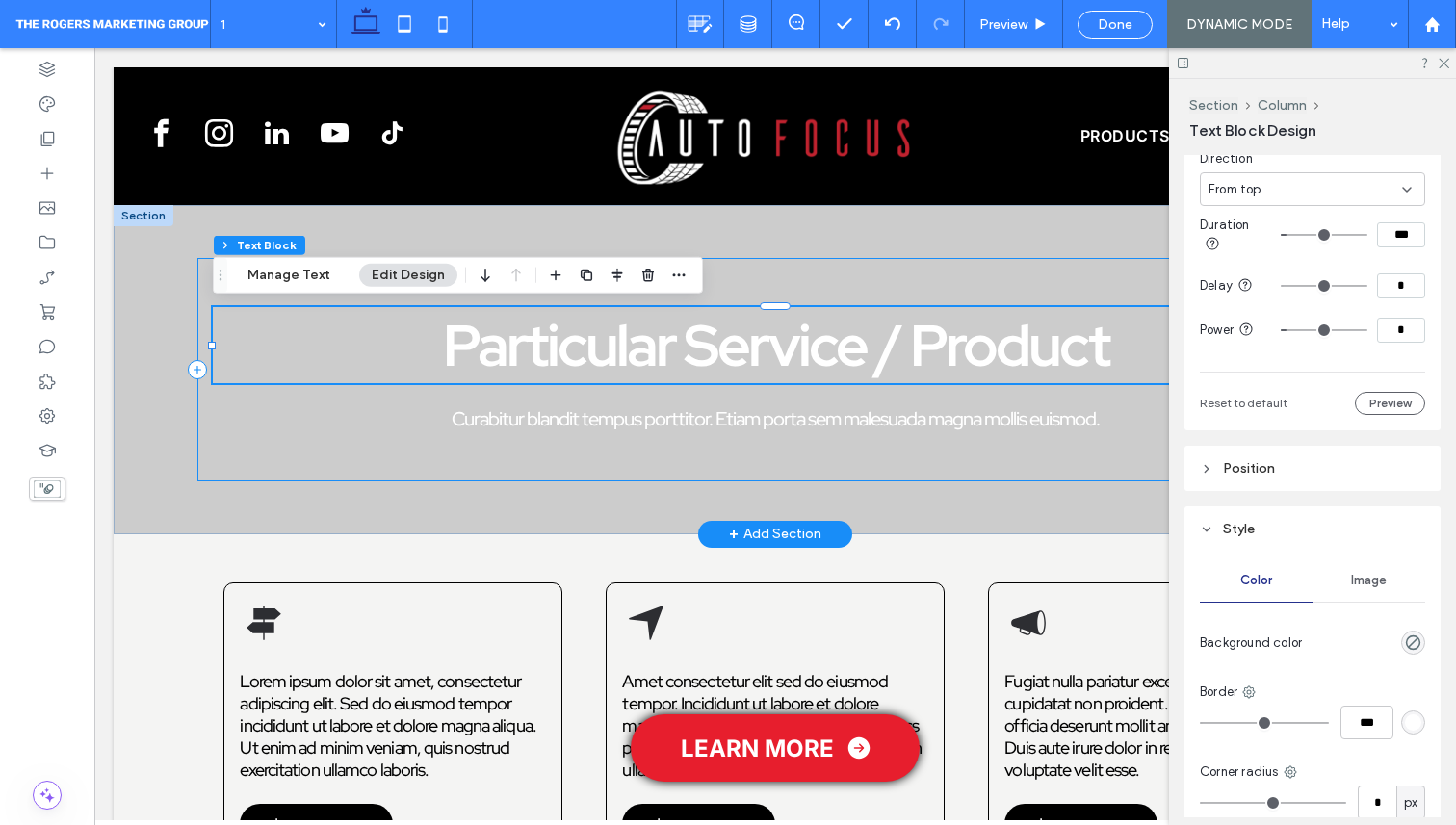 click on "Particular Service / Product
Curabitur blandit tempus porttitor. Etiam porta sem malesuada magna mollis euismod." at bounding box center (775, 370) 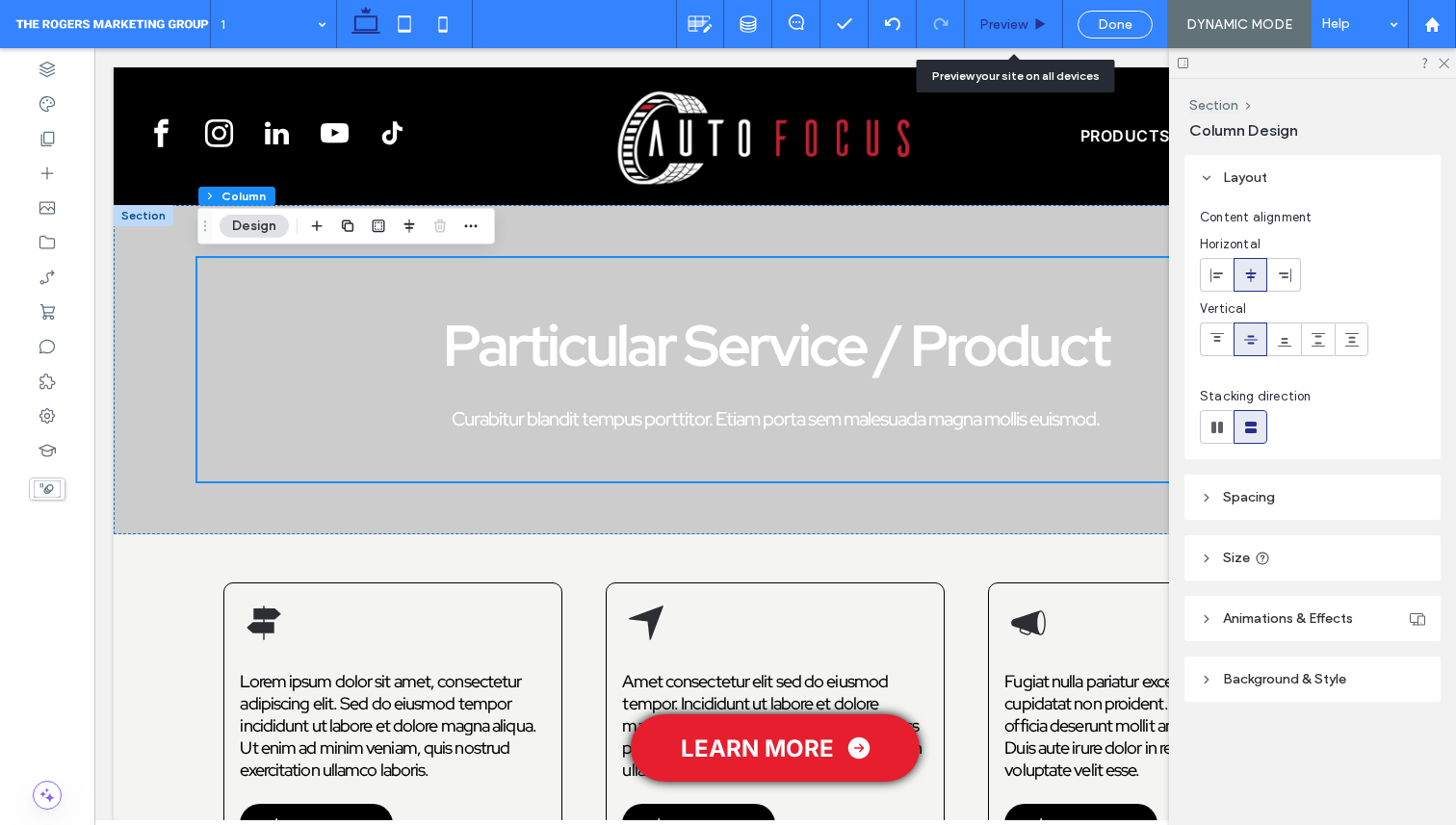 click 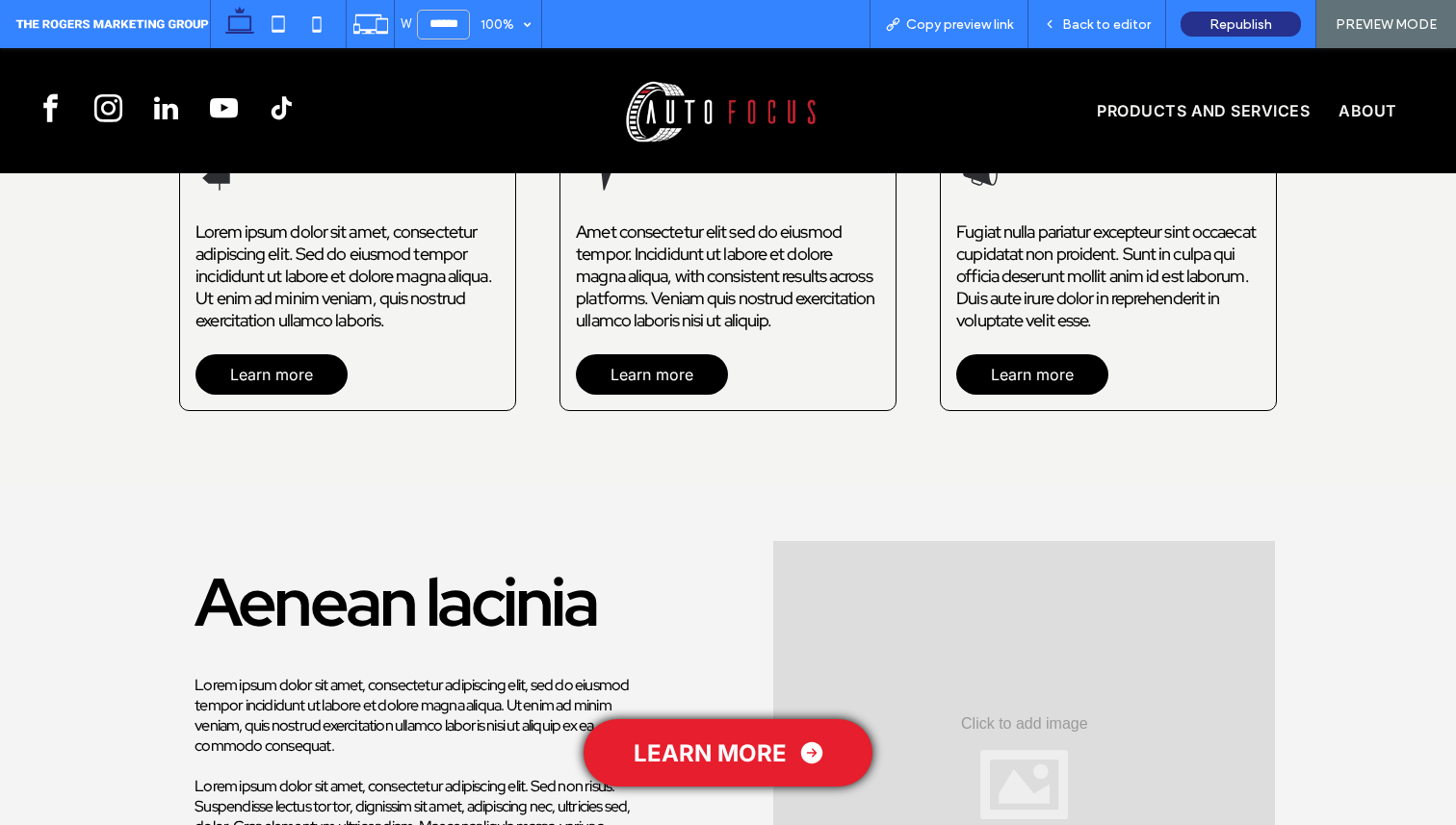 scroll, scrollTop: 0, scrollLeft: 0, axis: both 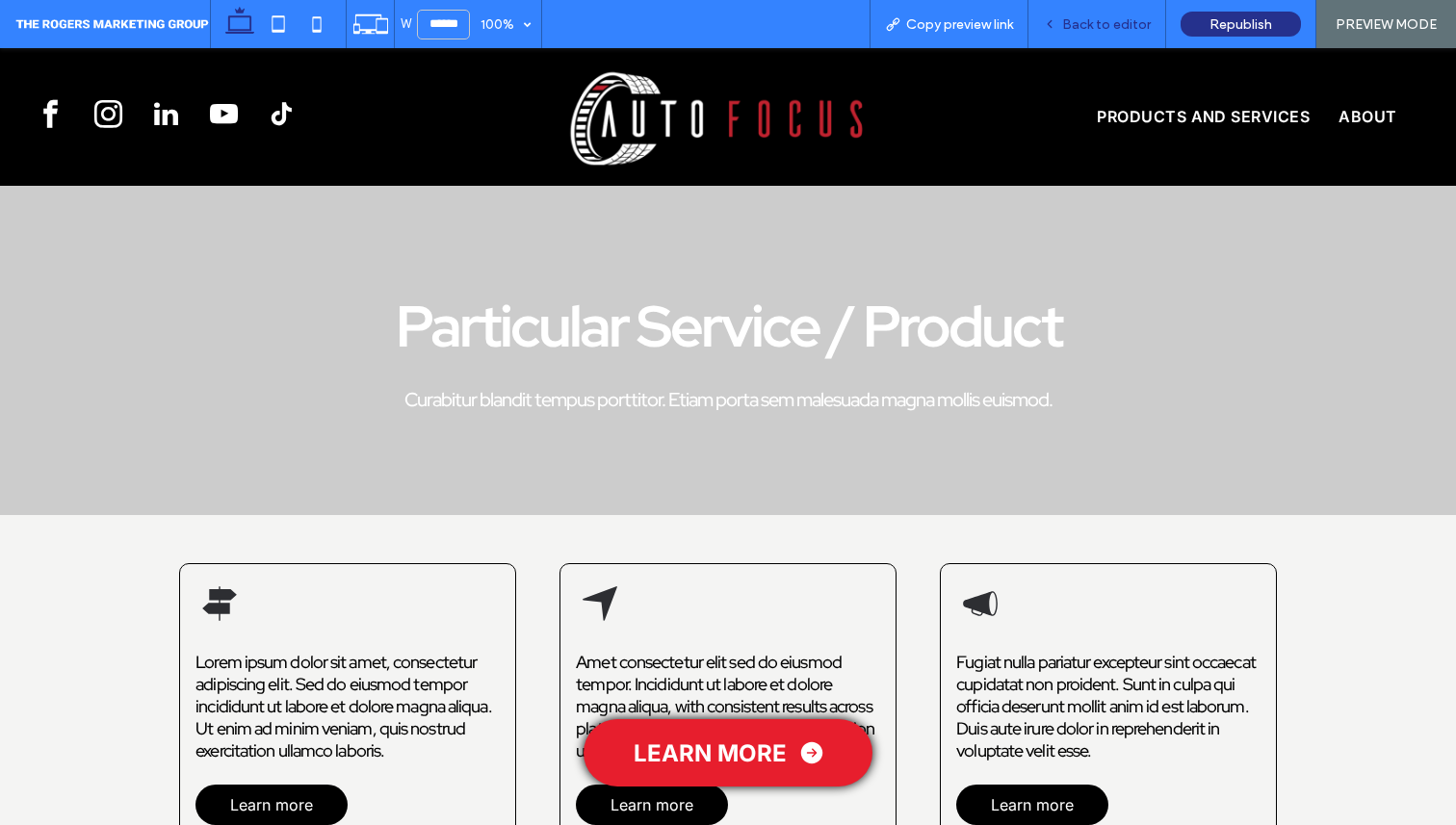 click on "Back to editor" at bounding box center [1106, 24] 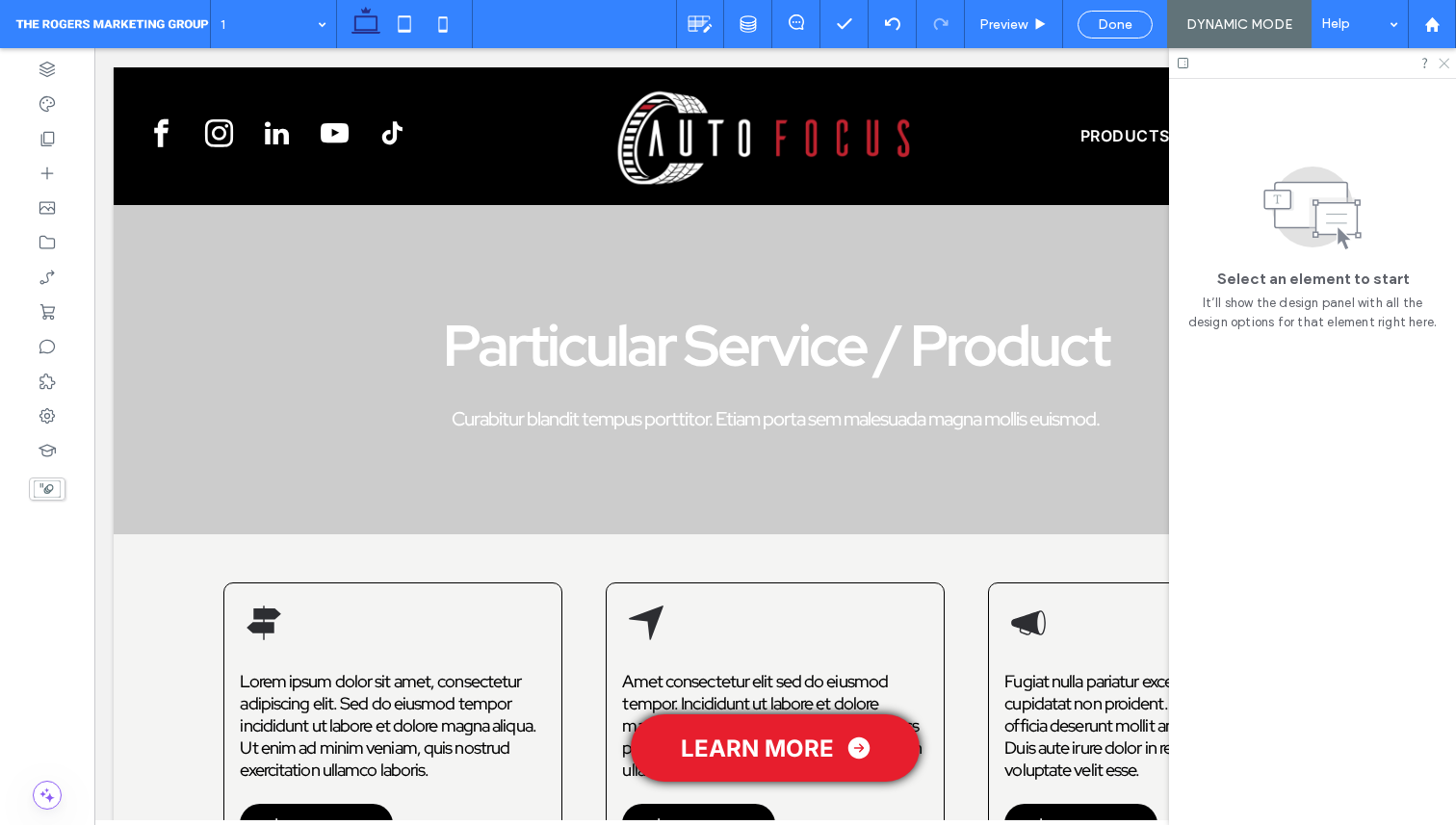 click 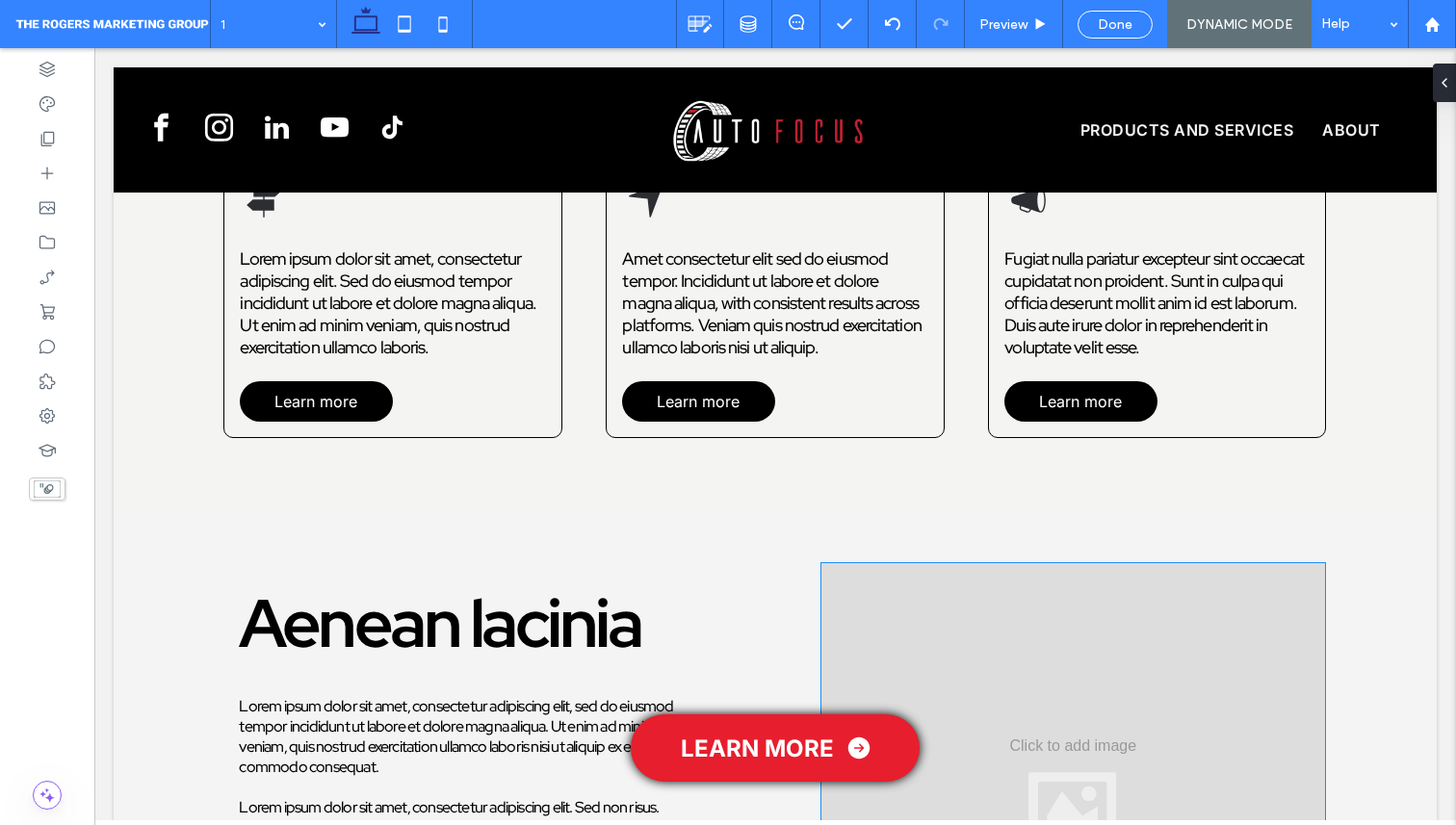 scroll, scrollTop: 0, scrollLeft: 0, axis: both 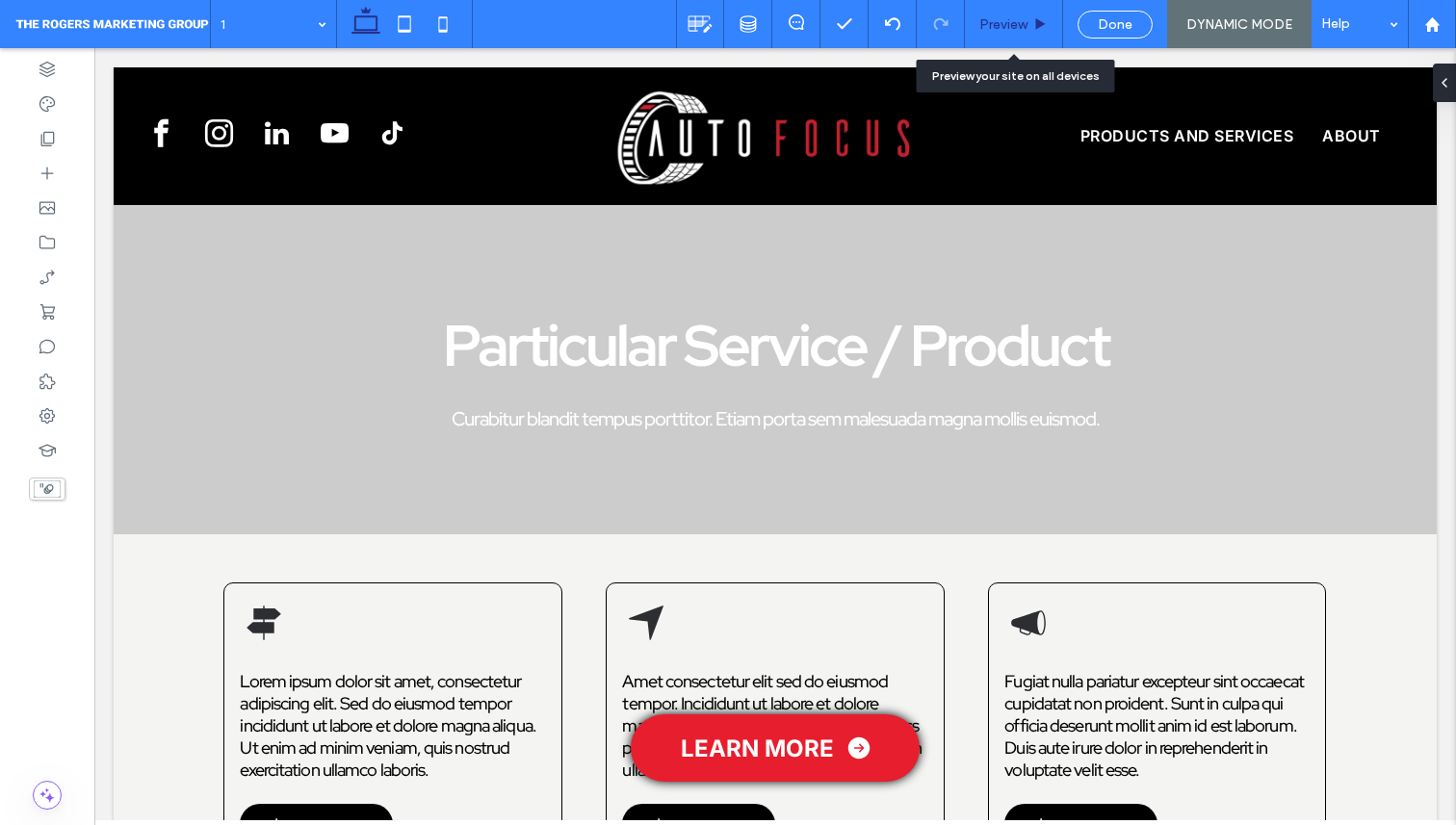 click on "Preview" at bounding box center [1014, 24] 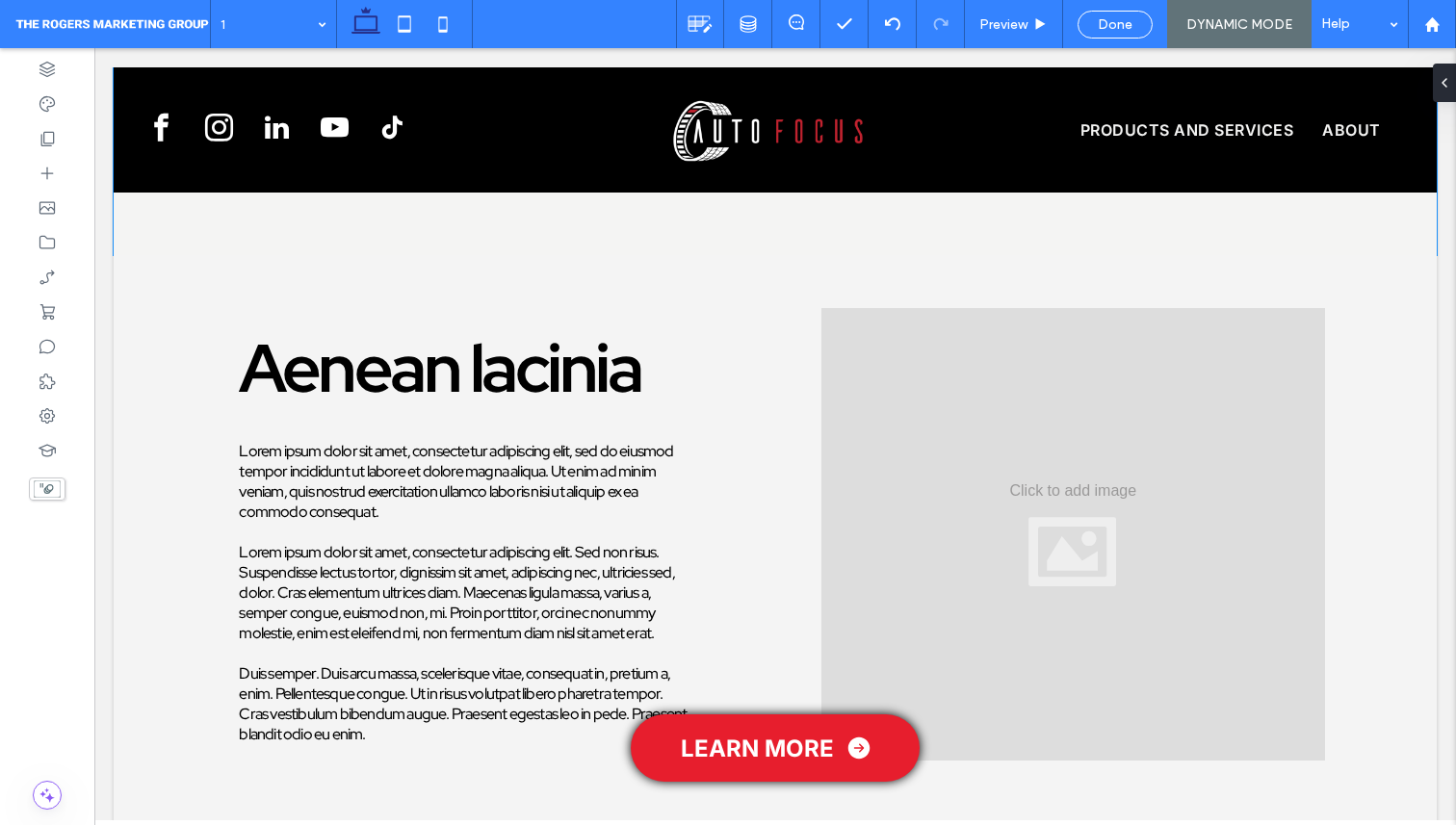 scroll, scrollTop: 734, scrollLeft: 0, axis: vertical 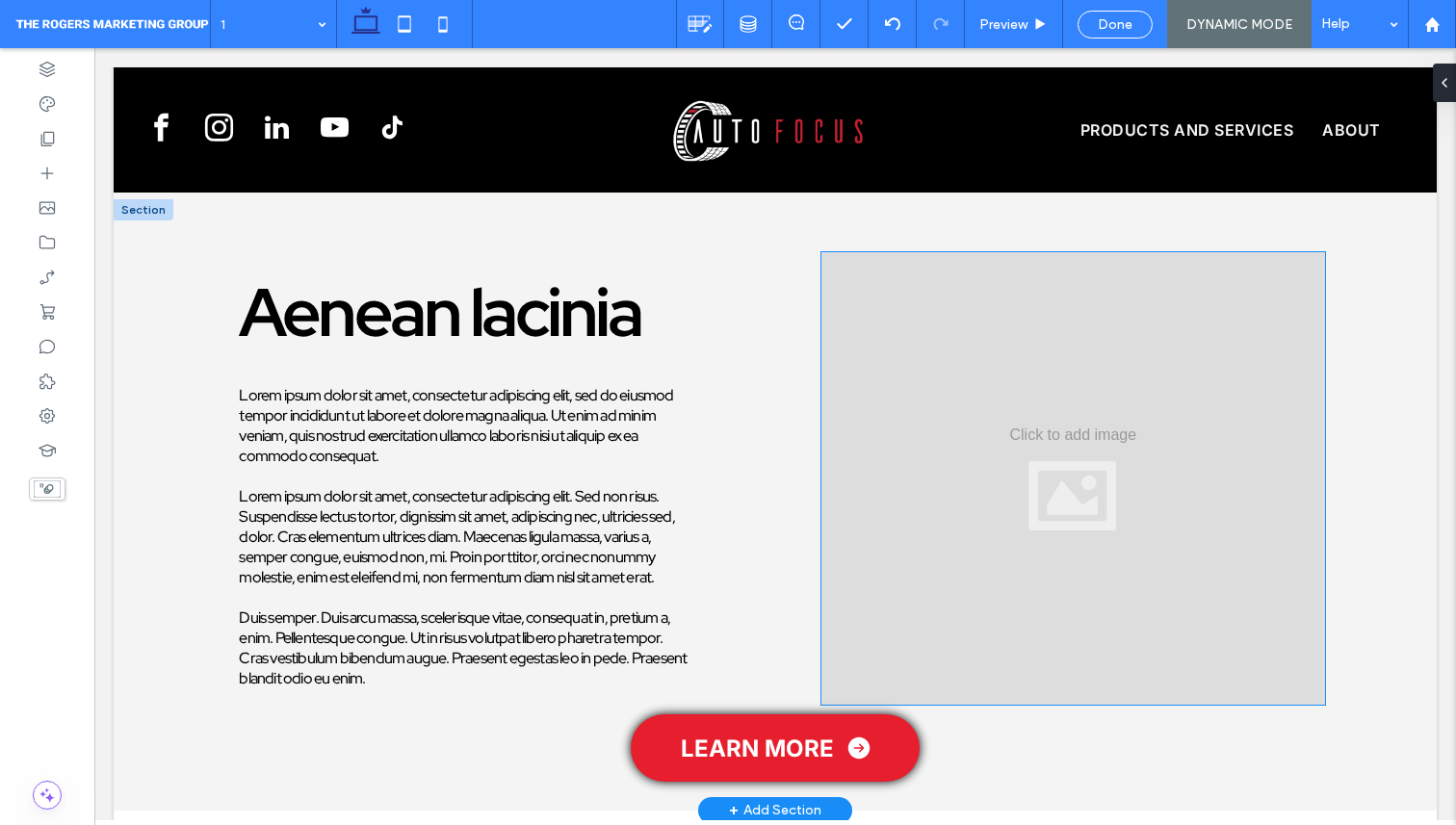 click at bounding box center [1074, 478] 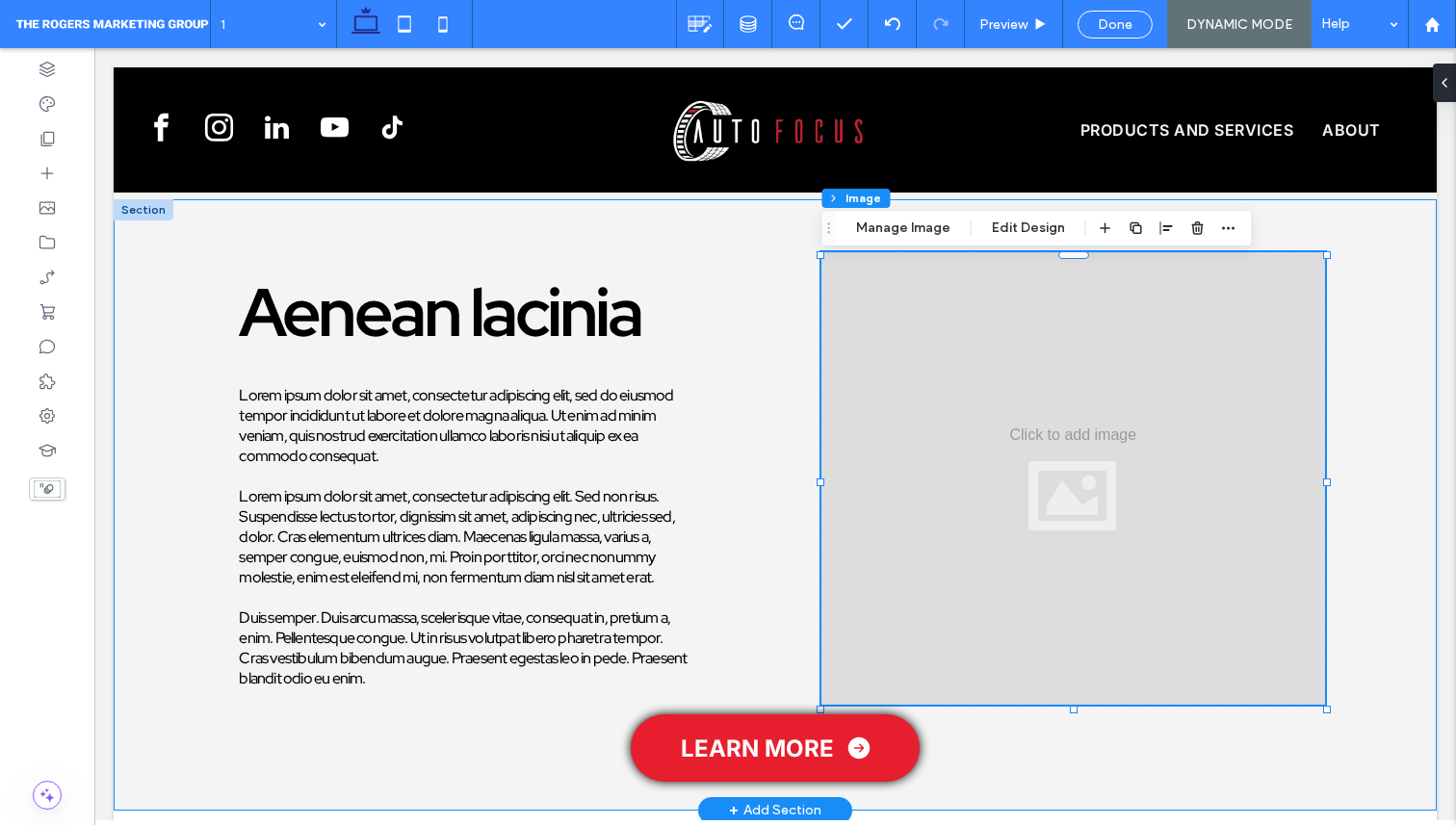 click on "Aenean lacinia
Lorem ipsum dolor sit amet, consectetur adipiscing elit, sed do eiusmod tempor incididunt ut labore et dolore magna aliqua. Ut enim ad minim veniam, quis nostrud exercitation ullamco laboris nisi ut aliquip ex ea commodo consequat.  Lorem ipsum dolor sit amet, consectetur adipiscing elit. Sed non risus. Suspendisse lectus tortor, dignissim sit amet, adipiscing nec, ultricies sed, dolor. Cras elementum ultrices diam. Maecenas ligula massa, varius a, semper congue, euismod non, mi. Proin porttitor, orci nec nonummy molestie, enim est eleifend mi, non fermentum diam nisl sit amet erat. Duis semper. Duis arcu massa, scelerisque vitae, consequat in, pretium a, enim. Pellentesque congue. Ut in risus volutpat libero pharetra tempor. Cras vestibulum bibendum augue. Praesent egestas leo in pede. Praesent blandit odio eu enim." at bounding box center (775, 504) 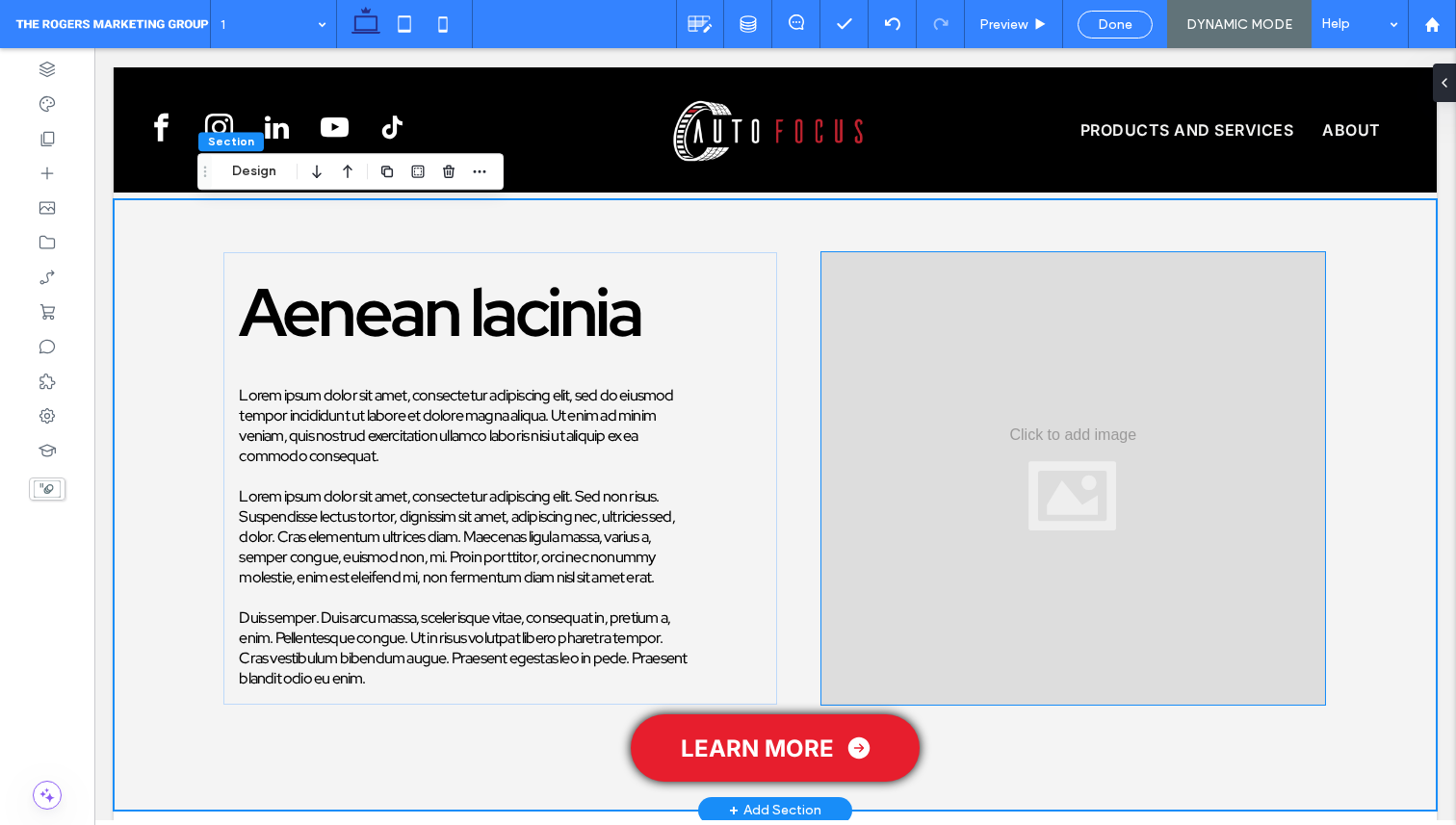 click at bounding box center (1074, 478) 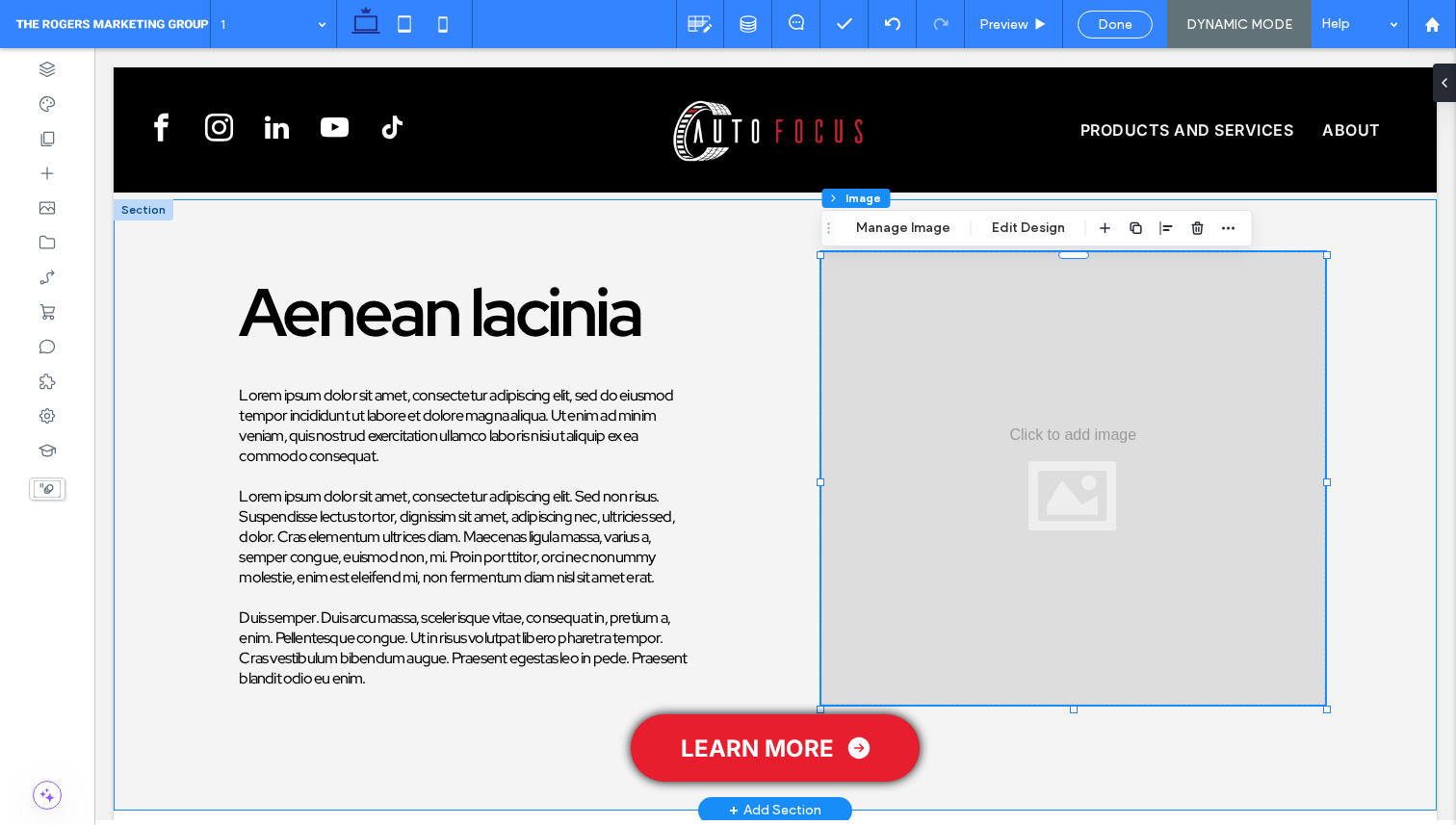 click on "Aenean lacinia
Lorem ipsum dolor sit amet, consectetur adipiscing elit, sed do eiusmod tempor incididunt ut labore et dolore magna aliqua. Ut enim ad minim veniam, quis nostrud exercitation ullamco laboris nisi ut aliquip ex ea commodo consequat.  Lorem ipsum dolor sit amet, consectetur adipiscing elit. Sed non risus. Suspendisse lectus tortor, dignissim sit amet, adipiscing nec, ultricies sed, dolor. Cras elementum ultrices diam. Maecenas ligula massa, varius a, semper congue, euismod non, mi. Proin porttitor, orci nec nonummy molestie, enim est eleifend mi, non fermentum diam nisl sit amet erat. Duis semper. Duis arcu massa, scelerisque vitae, consequat in, pretium a, enim. Pellentesque congue. Ut in risus volutpat libero pharetra tempor. Cras vestibulum bibendum augue. Praesent egestas leo in pede. Praesent blandit odio eu enim." at bounding box center [500, 478] 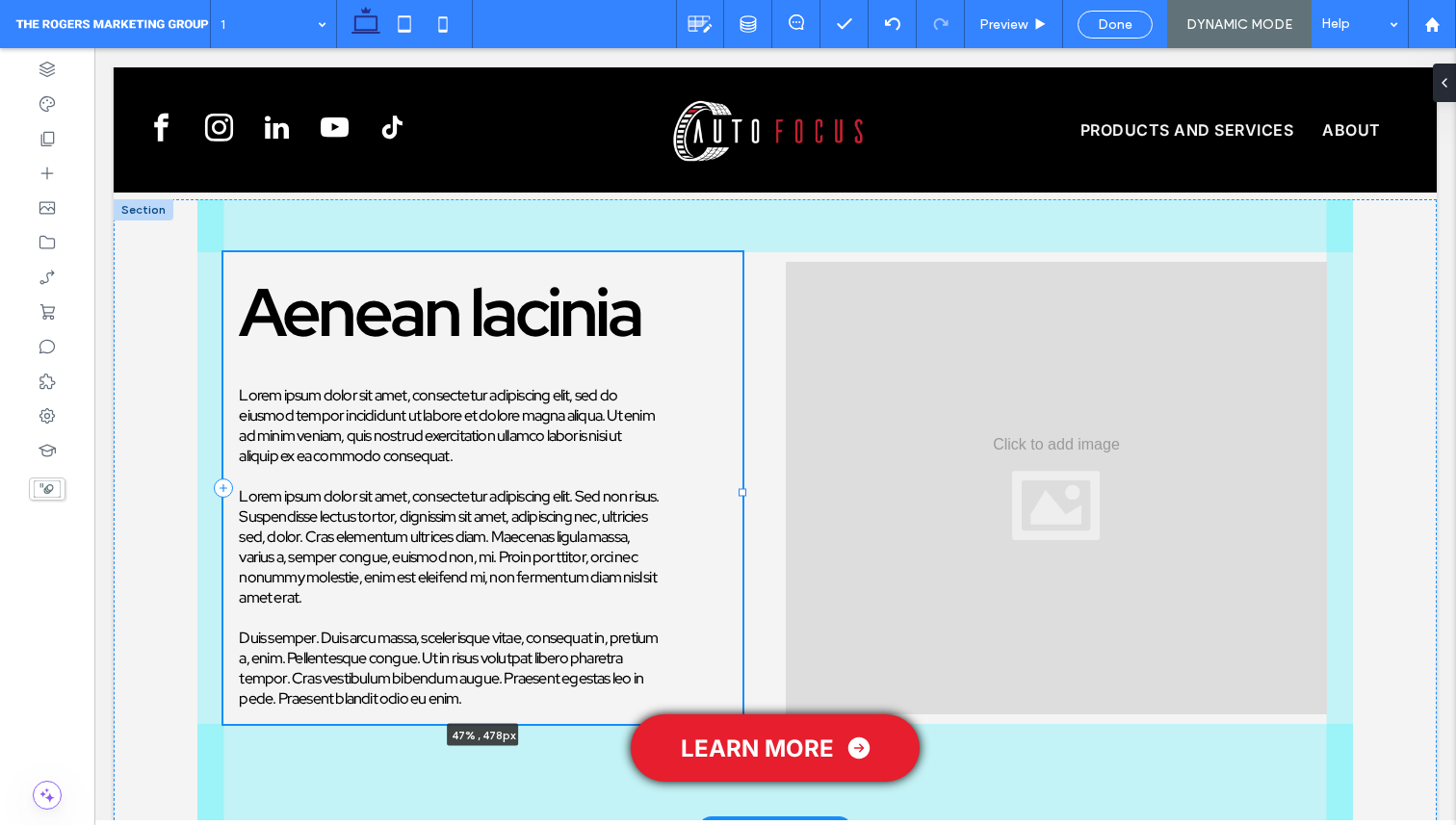 drag, startPoint x: 777, startPoint y: 486, endPoint x: 742, endPoint y: 480, distance: 35.510562 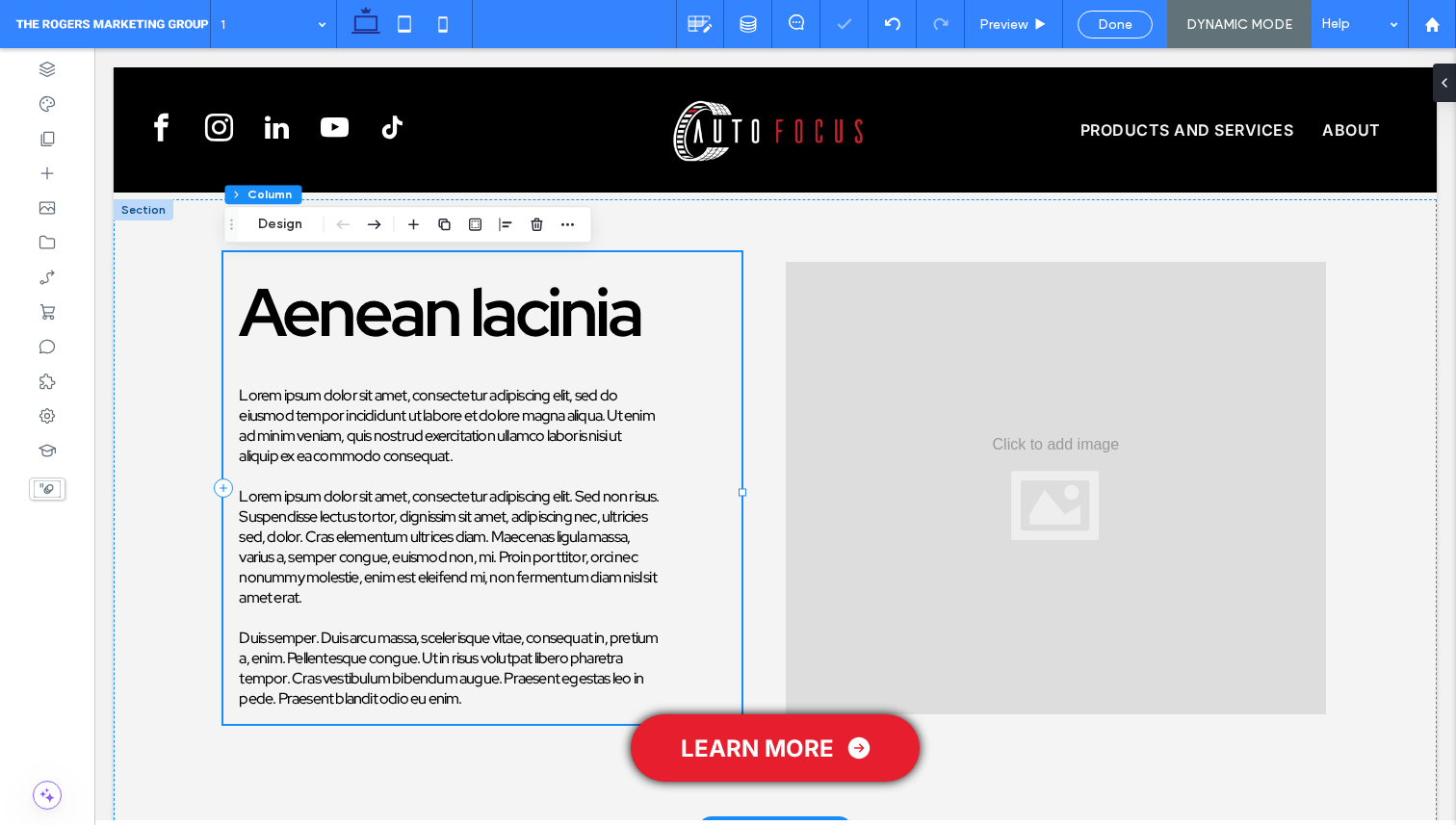 click at bounding box center (449, 476) 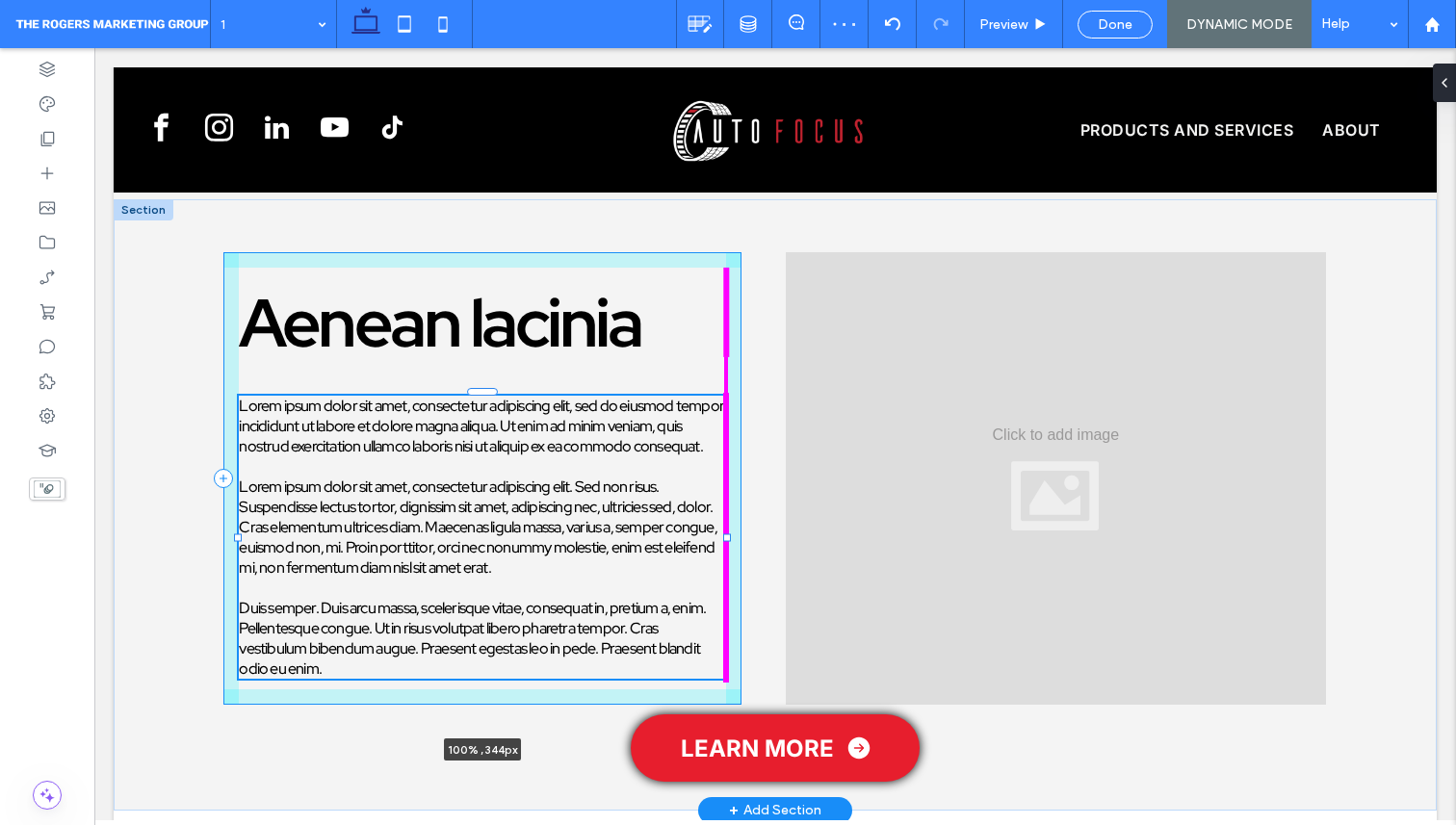 drag, startPoint x: 660, startPoint y: 554, endPoint x: 723, endPoint y: 547, distance: 63.3877 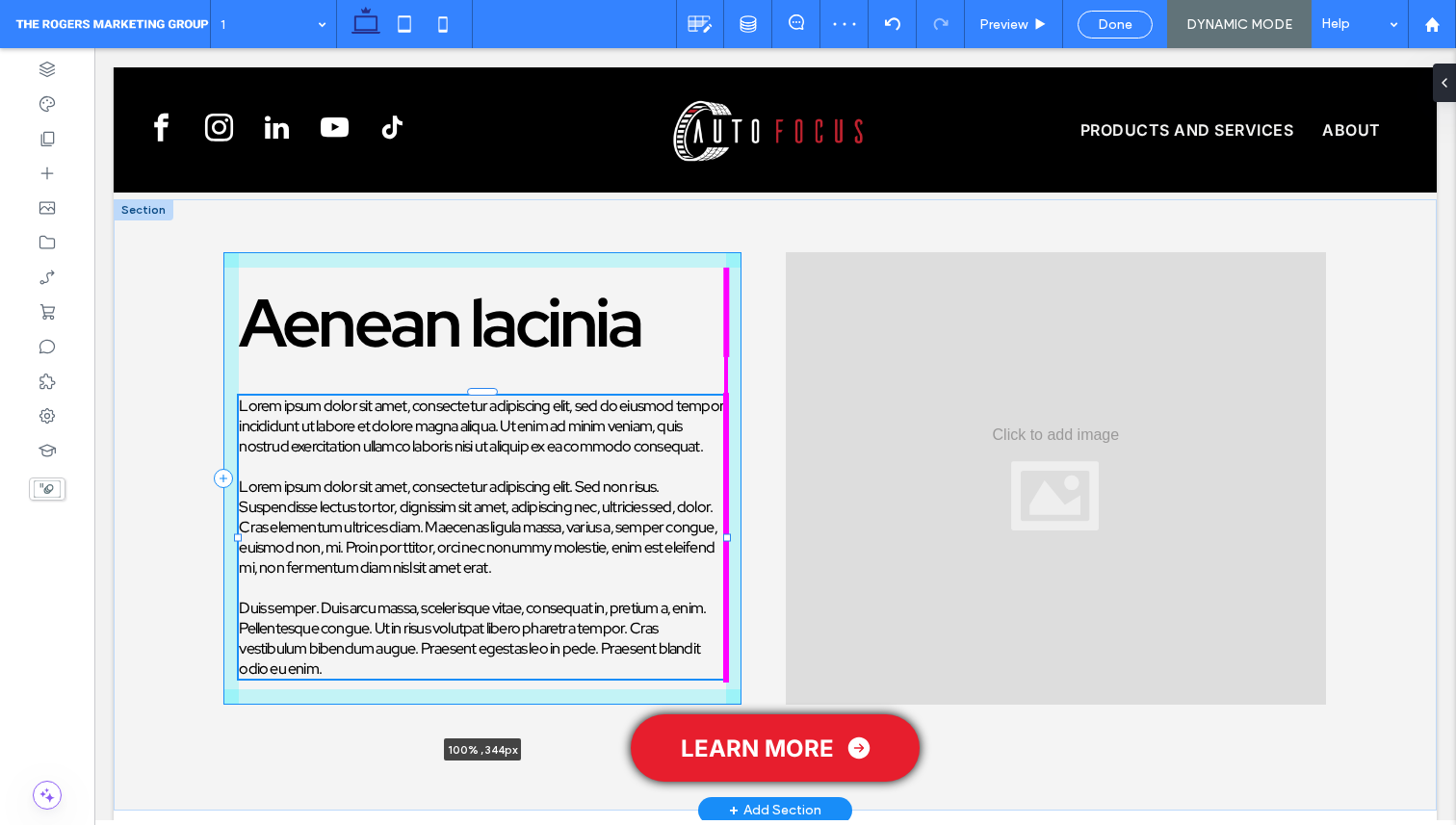 click on "Aenean lacinia
Lorem ipsum dolor sit amet, consectetur adipiscing elit, sed do eiusmod tempor incididunt ut labore et dolore magna aliqua. Ut enim ad minim veniam, quis nostrud exercitation ullamco laboris nisi ut aliquip ex ea commodo consequat.  Lorem ipsum dolor sit amet, consectetur adipiscing elit. Sed non risus. Suspendisse lectus tortor, dignissim sit amet, adipiscing nec, ultricies sed, dolor. Cras elementum ultrices diam. Maecenas ligula massa, varius a, semper congue, euismod non, mi. Proin porttitor, orci nec nonummy molestie, enim est eleifend mi, non fermentum diam nisl sit amet erat. Duis semper. Duis arcu massa, scelerisque vitae, consequat in, pretium a, enim. Pellentesque congue. Ut in risus volutpat libero pharetra tempor. Cras vestibulum bibendum augue. Praesent egestas leo in pede. Praesent blandit odio eu enim.
100% , 344px" at bounding box center [775, 504] 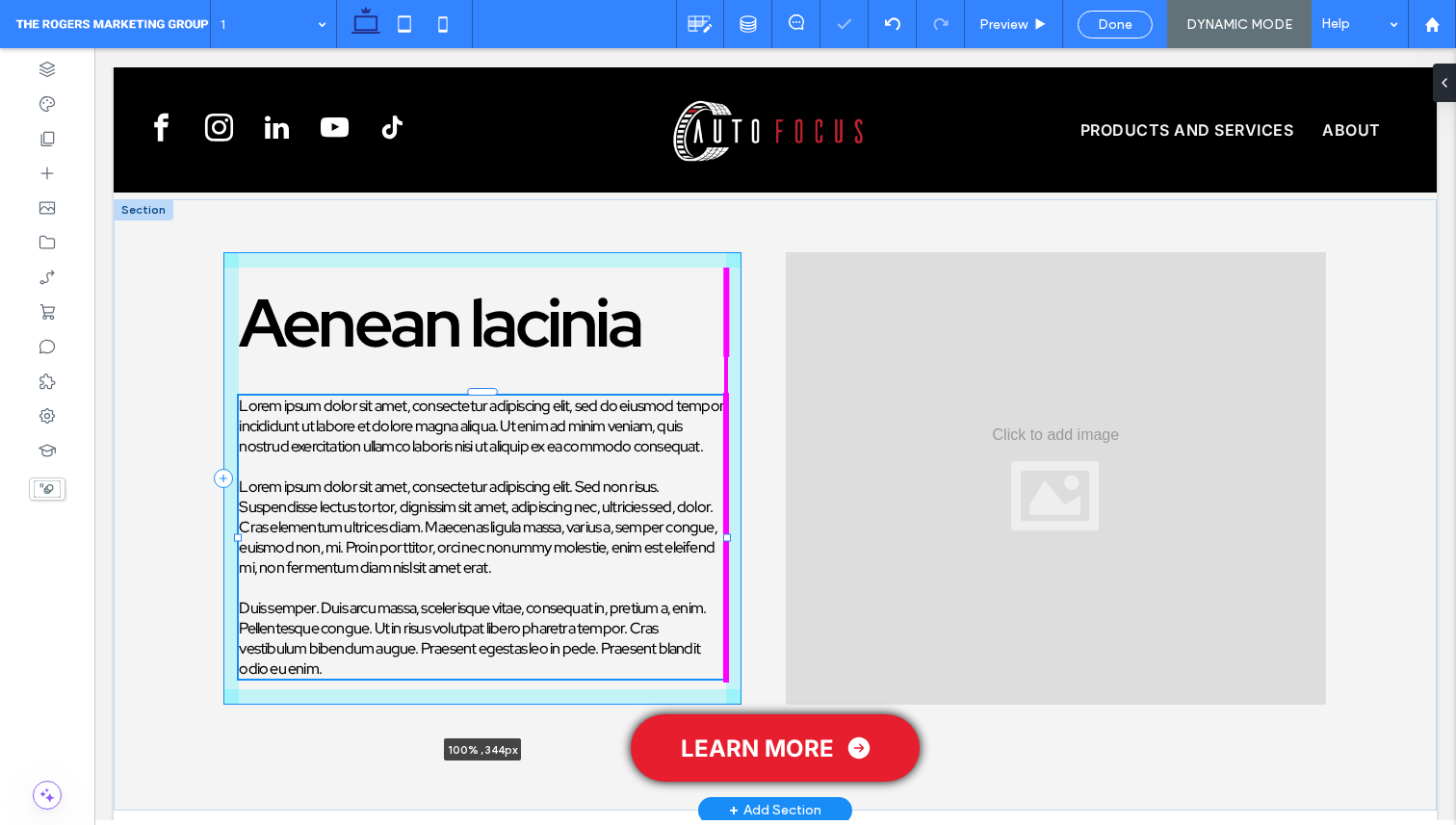 type on "***" 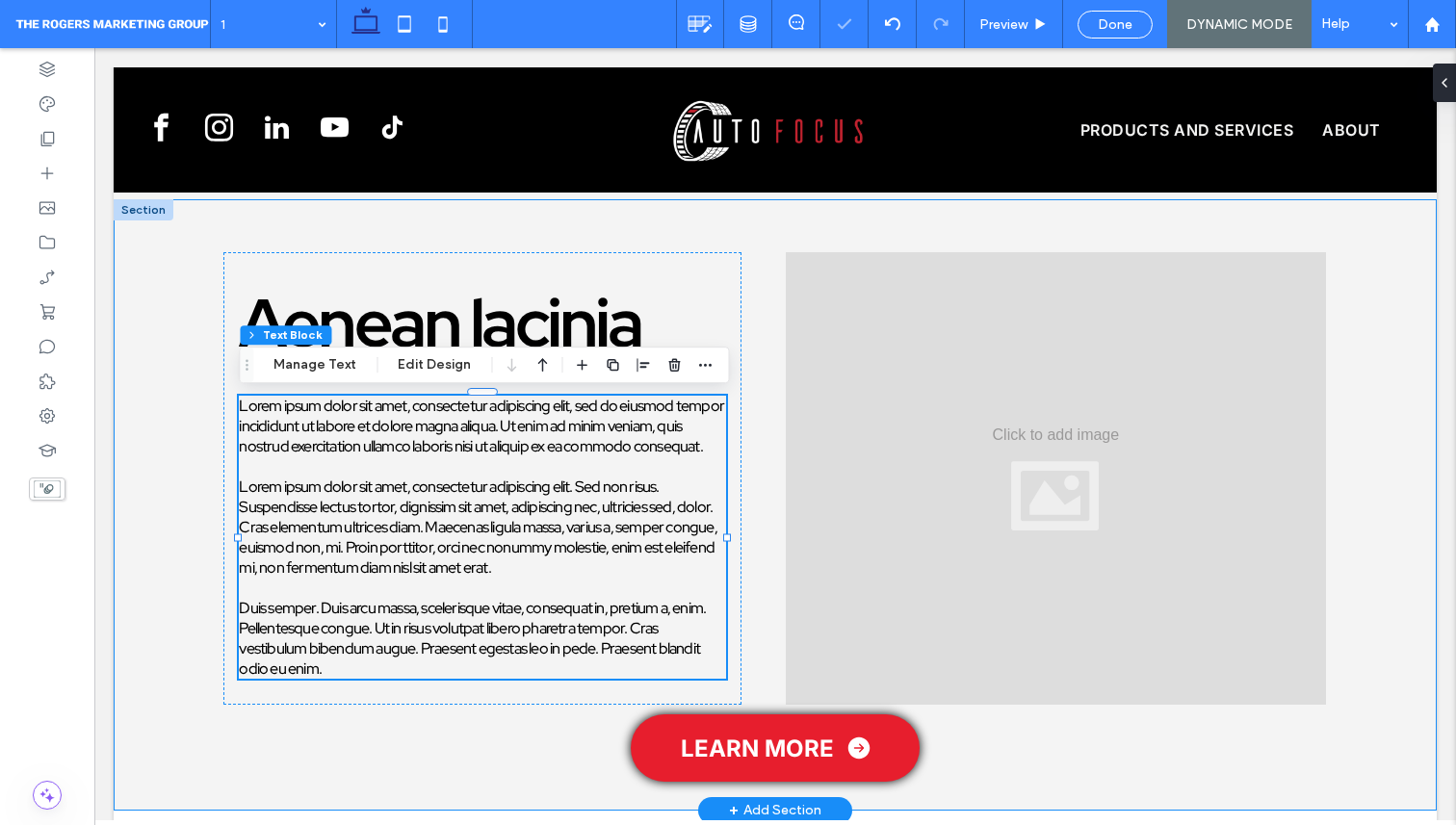 click on "Aenean lacinia
Lorem ipsum dolor sit amet, consectetur adipiscing elit, sed do eiusmod tempor incididunt ut labore et dolore magna aliqua. Ut enim ad minim veniam, quis nostrud exercitation ullamco laboris nisi ut aliquip ex ea commodo consequat.  Lorem ipsum dolor sit amet, consectetur adipiscing elit. Sed non risus. Suspendisse lectus tortor, dignissim sit amet, adipiscing nec, ultricies sed, dolor. Cras elementum ultrices diam. Maecenas ligula massa, varius a, semper congue, euismod non, mi. Proin porttitor, orci nec nonummy molestie, enim est eleifend mi, non fermentum diam nisl sit amet erat. Duis semper. Duis arcu massa, scelerisque vitae, consequat in, pretium a, enim. Pellentesque congue. Ut in risus volutpat libero pharetra tempor. Cras vestibulum bibendum augue. Praesent egestas leo in pede. Praesent blandit odio eu enim.
100% , 344px" at bounding box center (775, 504) 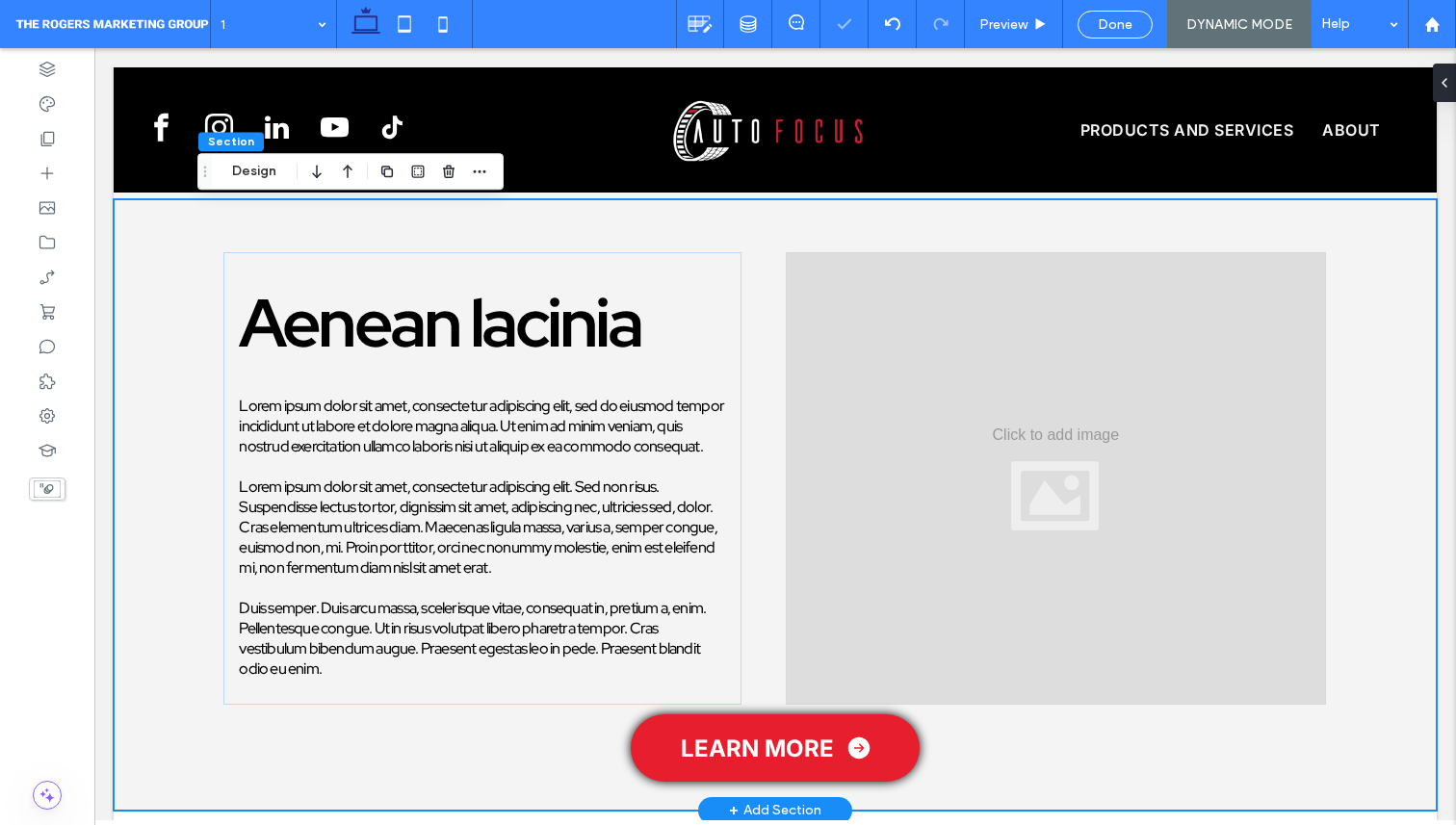 click at bounding box center [1055, 478] 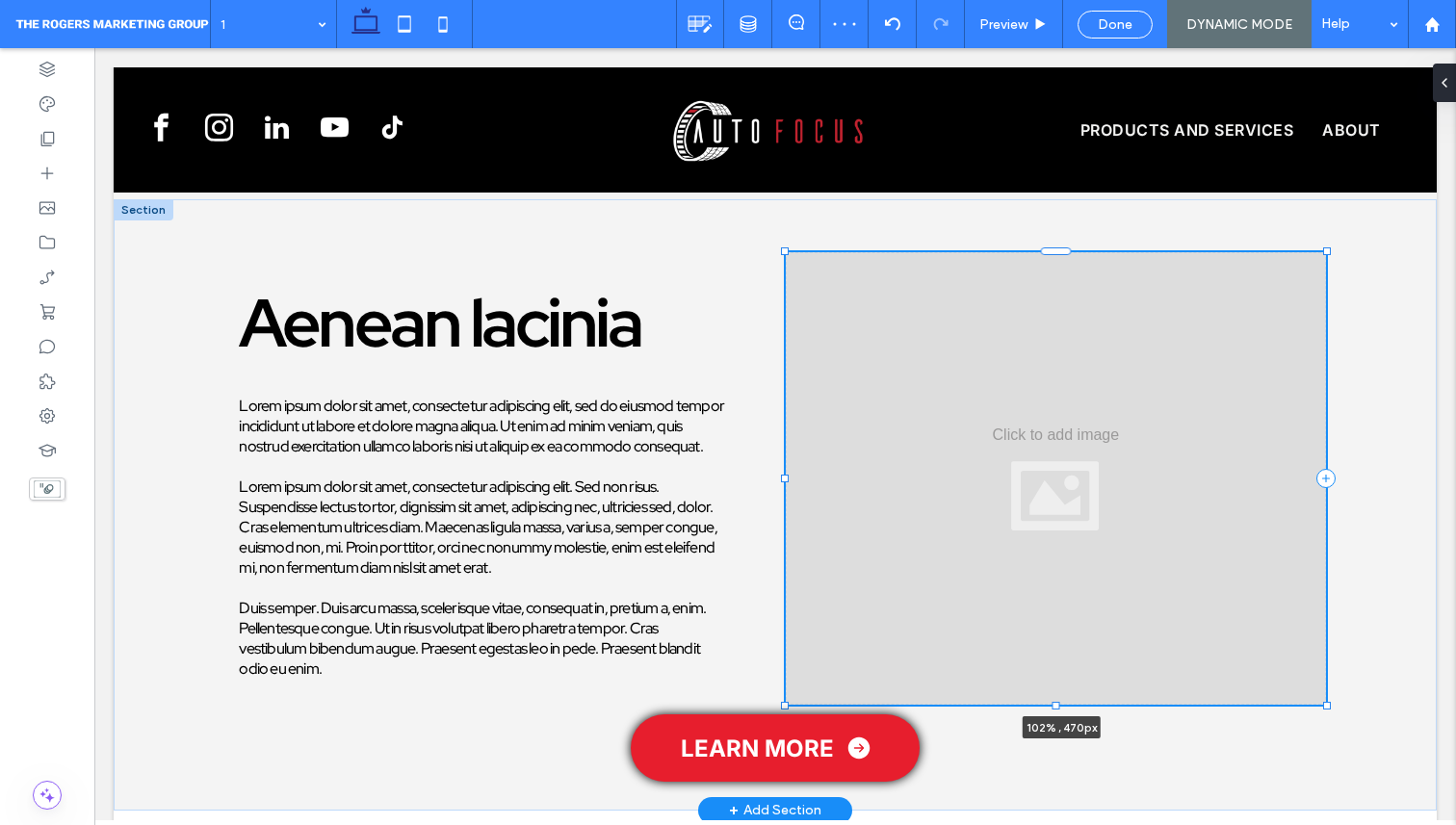 drag, startPoint x: 784, startPoint y: 484, endPoint x: 772, endPoint y: 484, distance: 12 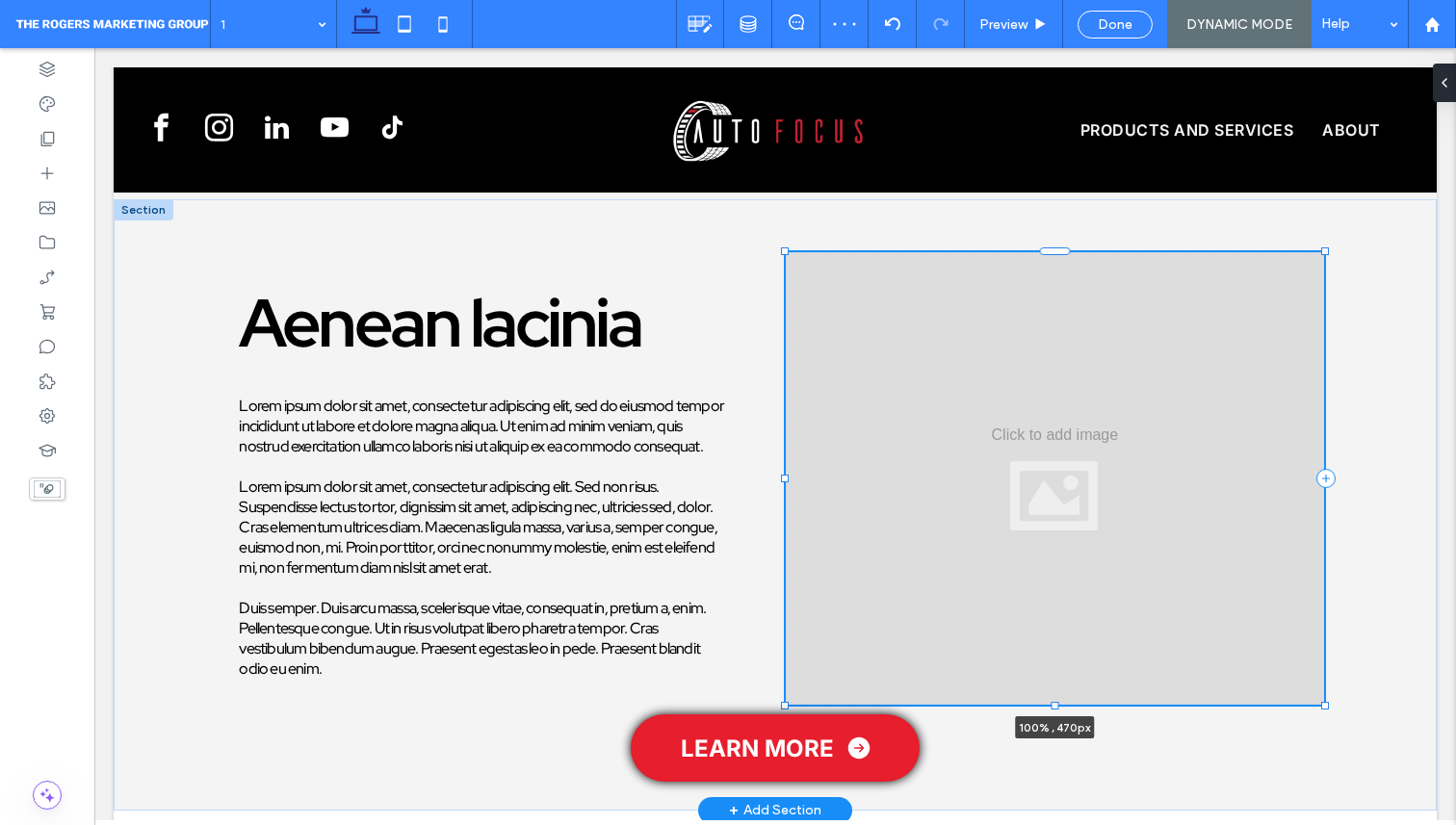 click at bounding box center [785, 478] 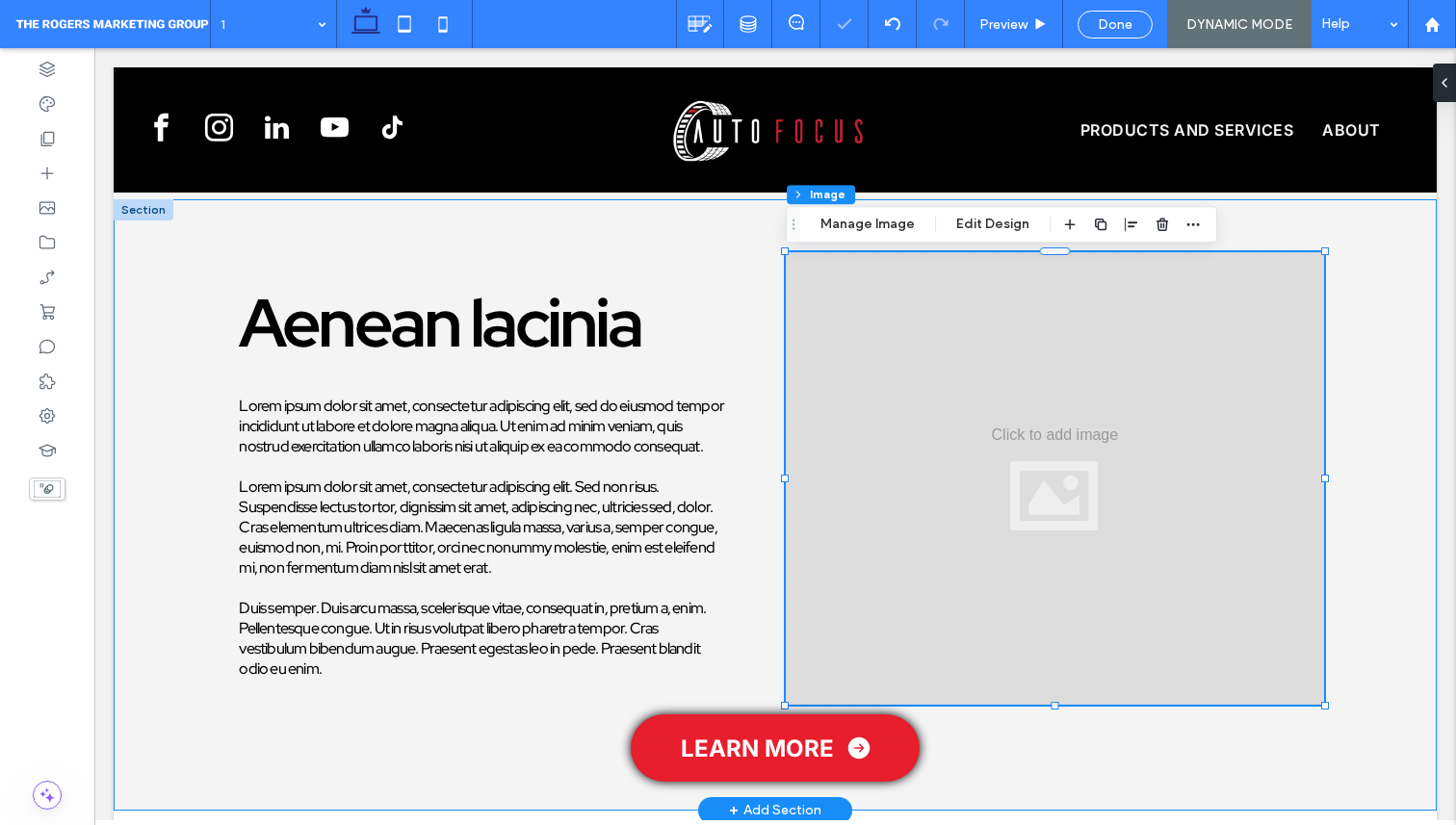click on "Aenean lacinia
Lorem ipsum dolor sit amet, consectetur adipiscing elit, sed do eiusmod tempor incididunt ut labore et dolore magna aliqua. Ut enim ad minim veniam, quis nostrud exercitation ullamco laboris nisi ut aliquip ex ea commodo consequat.  Lorem ipsum dolor sit amet, consectetur adipiscing elit. Sed non risus. Suspendisse lectus tortor, dignissim sit amet, adipiscing nec, ultricies sed, dolor. Cras elementum ultrices diam. Maecenas ligula massa, varius a, semper congue, euismod non, mi. Proin porttitor, orci nec nonummy molestie, enim est eleifend mi, non fermentum diam nisl sit amet erat. Duis semper. Duis arcu massa, scelerisque vitae, consequat in, pretium a, enim. Pellentesque congue. Ut in risus volutpat libero pharetra tempor. Cras vestibulum bibendum augue. Praesent egestas leo in pede. Praesent blandit odio eu enim.
100% , 470px" at bounding box center (775, 504) 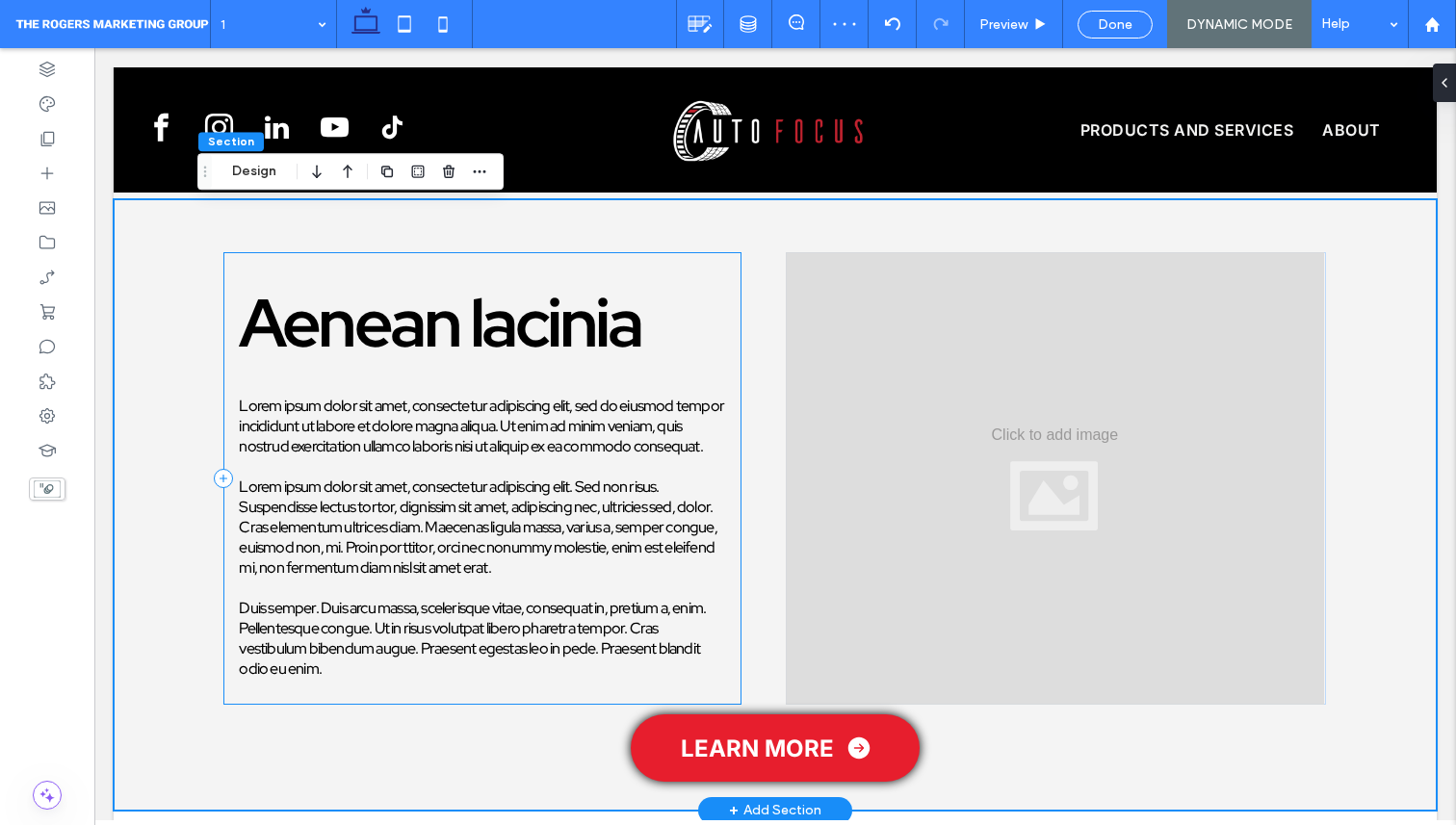 click on "Aenean lacinia
Lorem ipsum dolor sit amet, consectetur adipiscing elit, sed do eiusmod tempor incididunt ut labore et dolore magna aliqua. Ut enim ad minim veniam, quis nostrud exercitation ullamco laboris nisi ut aliquip ex ea commodo consequat.  Lorem ipsum dolor sit amet, consectetur adipiscing elit. Sed non risus. Suspendisse lectus tortor, dignissim sit amet, adipiscing nec, ultricies sed, dolor. Cras elementum ultrices diam. Maecenas ligula massa, varius a, semper congue, euismod non, mi. Proin porttitor, orci nec nonummy molestie, enim est eleifend mi, non fermentum diam nisl sit amet erat. Duis semper. Duis arcu massa, scelerisque vitae, consequat in, pretium a, enim. Pellentesque congue. Ut in risus volutpat libero pharetra tempor. Cras vestibulum bibendum augue. Praesent egestas leo in pede. Praesent blandit odio eu enim." at bounding box center (482, 478) 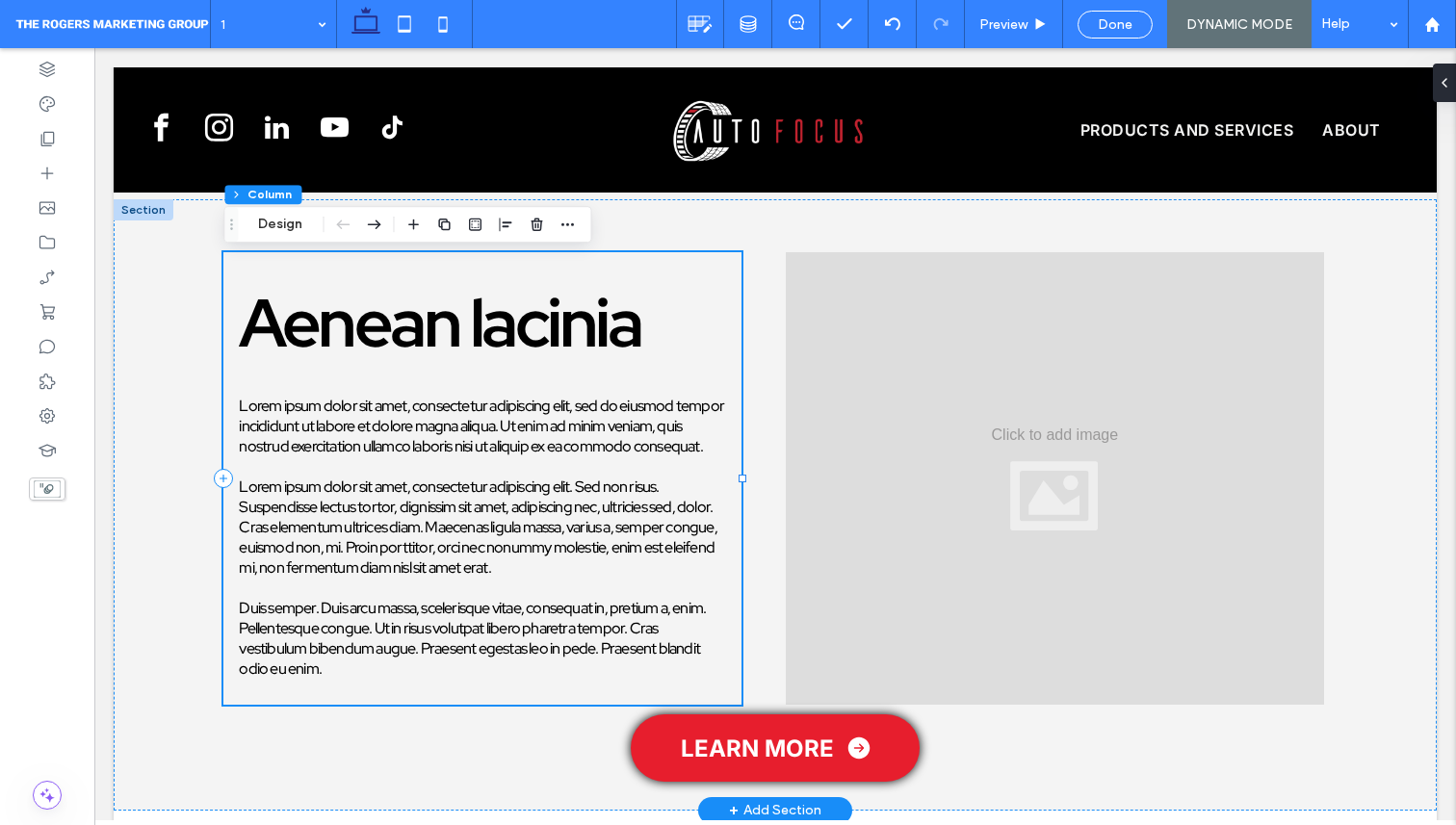 click on "Aenean lacinia
Lorem ipsum dolor sit amet, consectetur adipiscing elit, sed do eiusmod tempor incididunt ut labore et dolore magna aliqua. Ut enim ad minim veniam, quis nostrud exercitation ullamco laboris nisi ut aliquip ex ea commodo consequat.  Lorem ipsum dolor sit amet, consectetur adipiscing elit. Sed non risus. Suspendisse lectus tortor, dignissim sit amet, adipiscing nec, ultricies sed, dolor. Cras elementum ultrices diam. Maecenas ligula massa, varius a, semper congue, euismod non, mi. Proin porttitor, orci nec nonummy molestie, enim est eleifend mi, non fermentum diam nisl sit amet erat. Duis semper. Duis arcu massa, scelerisque vitae, consequat in, pretium a, enim. Pellentesque congue. Ut in risus volutpat libero pharetra tempor. Cras vestibulum bibendum augue. Praesent egestas leo in pede. Praesent blandit odio eu enim." at bounding box center (482, 478) 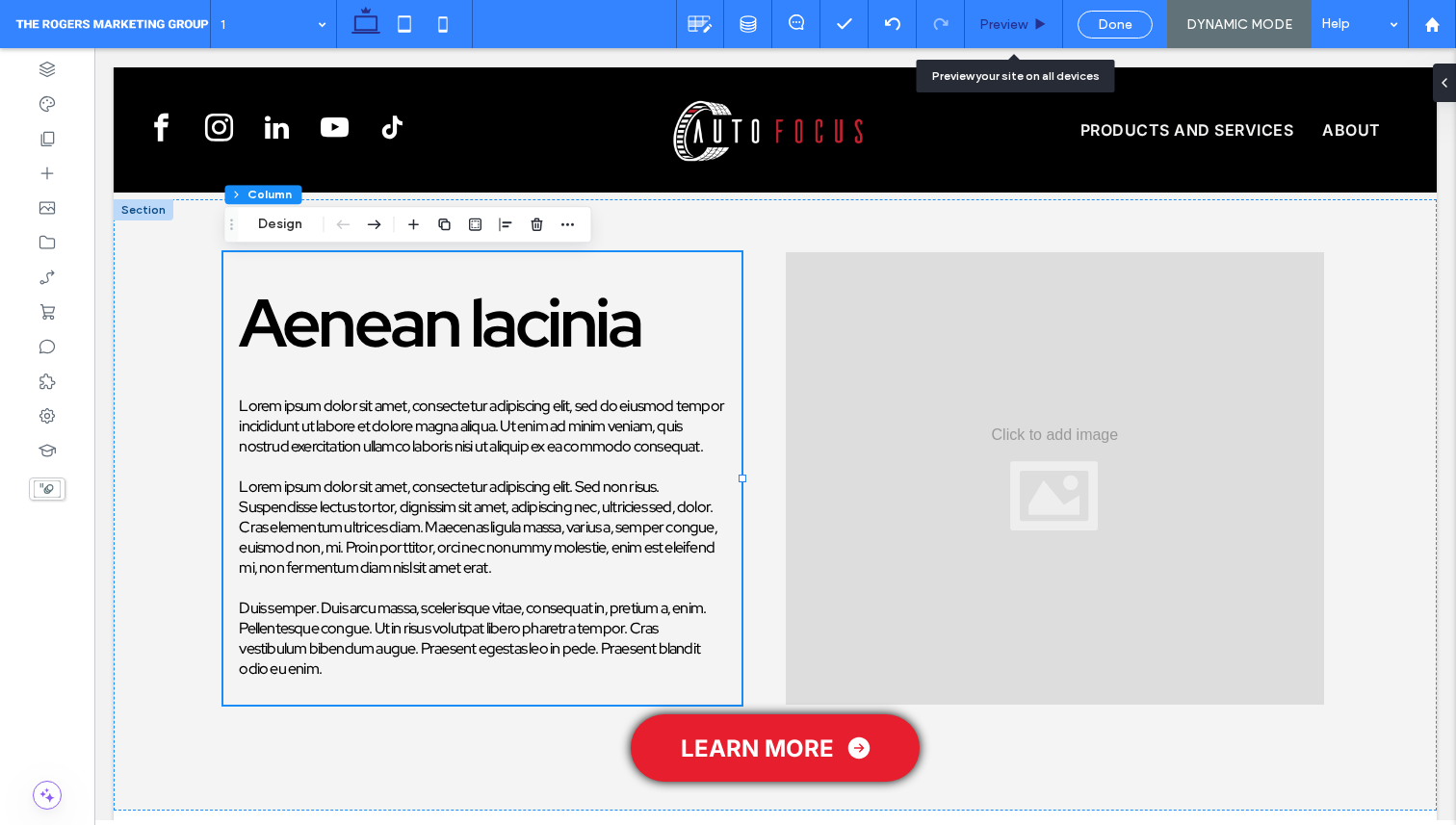 click on "Preview" at bounding box center [1003, 24] 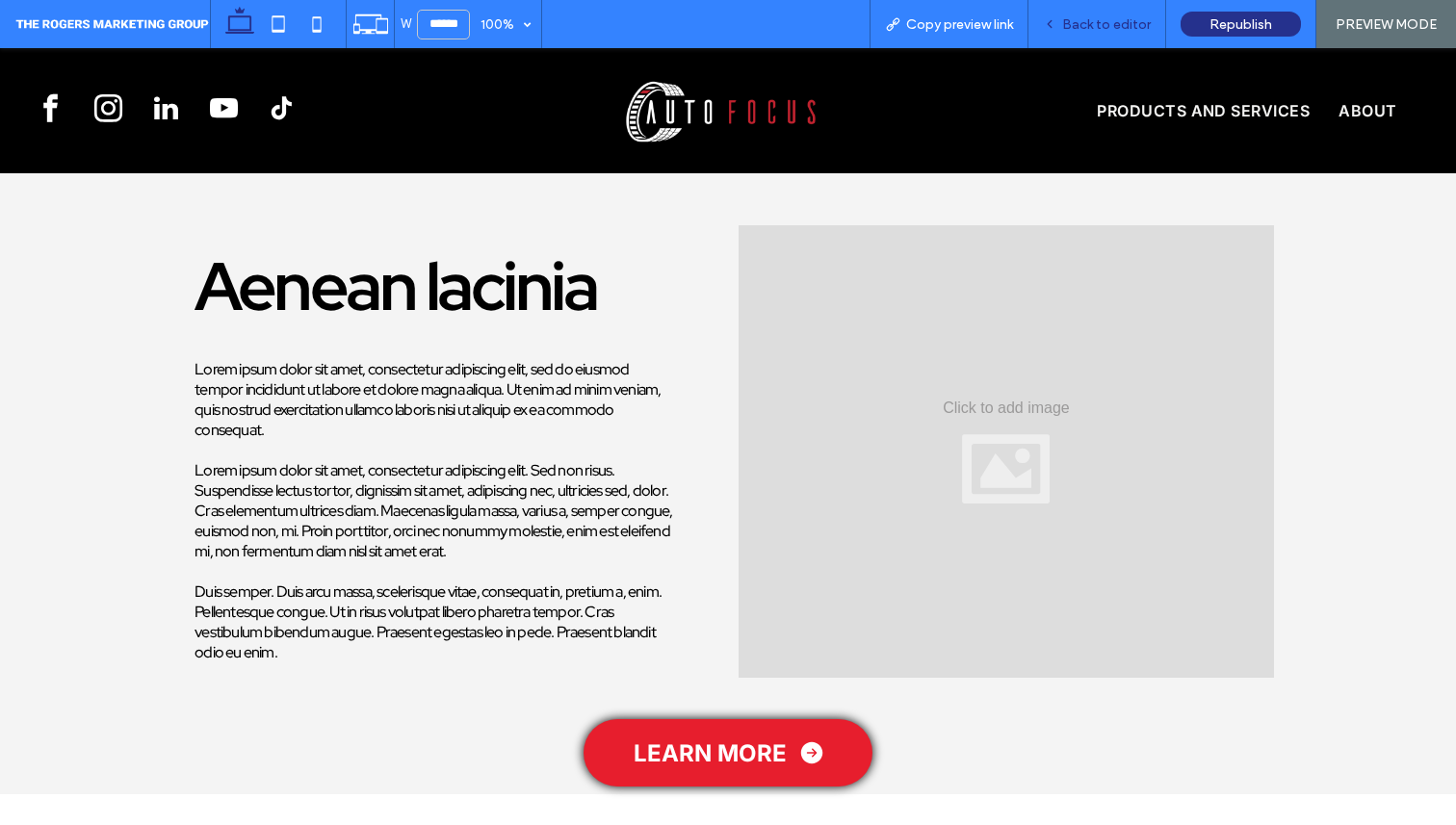 click on "Back to editor" at bounding box center (1106, 24) 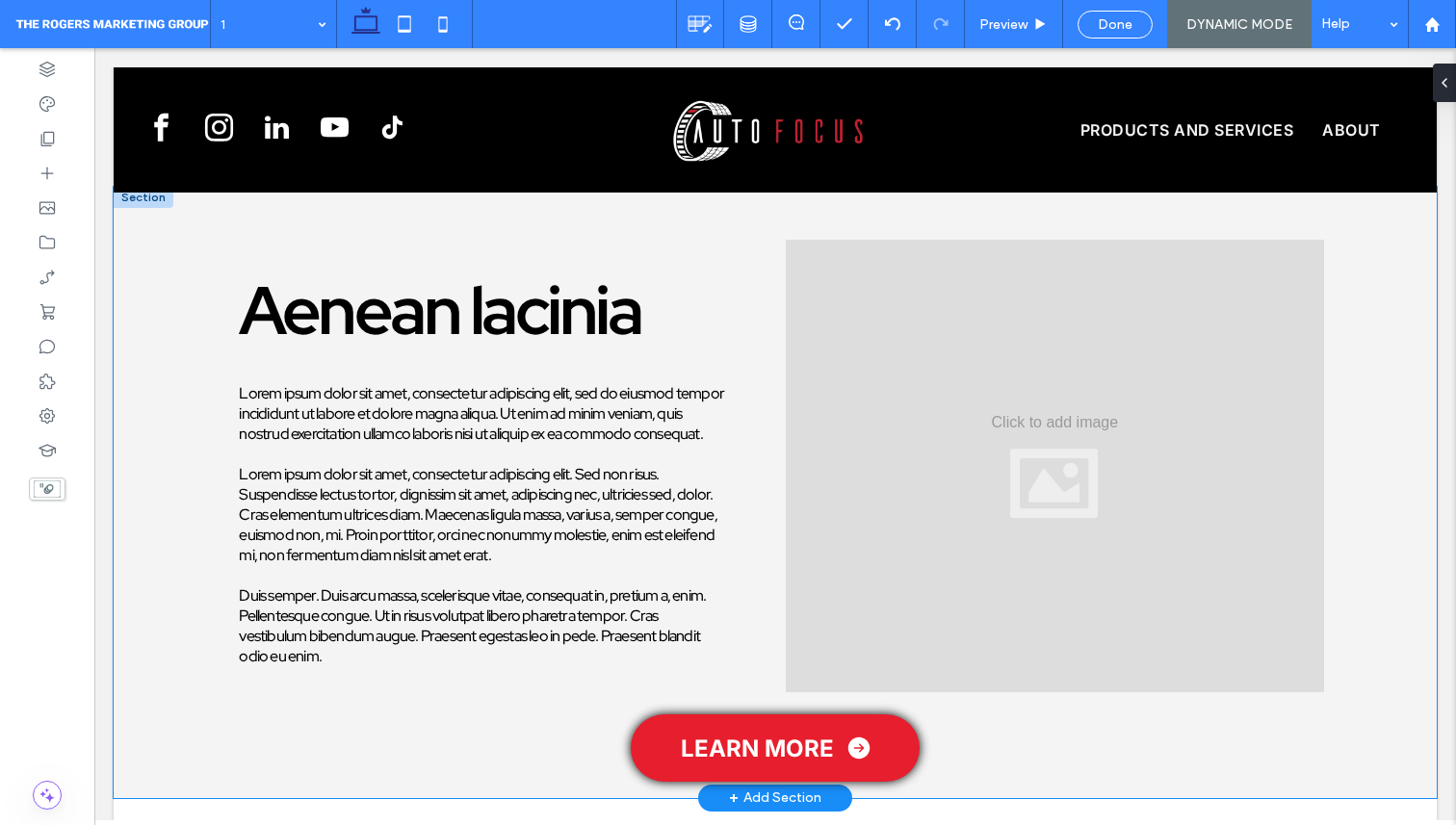 click on "Aenean lacinia
Lorem ipsum dolor sit amet, consectetur adipiscing elit, sed do eiusmod tempor incididunt ut labore et dolore magna aliqua. Ut enim ad minim veniam, quis nostrud exercitation ullamco laboris nisi ut aliquip ex ea commodo consequat.  Lorem ipsum dolor sit amet, consectetur adipiscing elit. Sed non risus. Suspendisse lectus tortor, dignissim sit amet, adipiscing nec, ultricies sed, dolor. Cras elementum ultrices diam. Maecenas ligula massa, varius a, semper congue, euismod non, mi. Proin porttitor, orci nec nonummy molestie, enim est eleifend mi, non fermentum diam nisl sit amet erat. Duis semper. Duis arcu massa, scelerisque vitae, consequat in, pretium a, enim. Pellentesque congue. Ut in risus volutpat libero pharetra tempor. Cras vestibulum bibendum augue. Praesent egestas leo in pede. Praesent blandit odio eu enim." at bounding box center [775, 492] 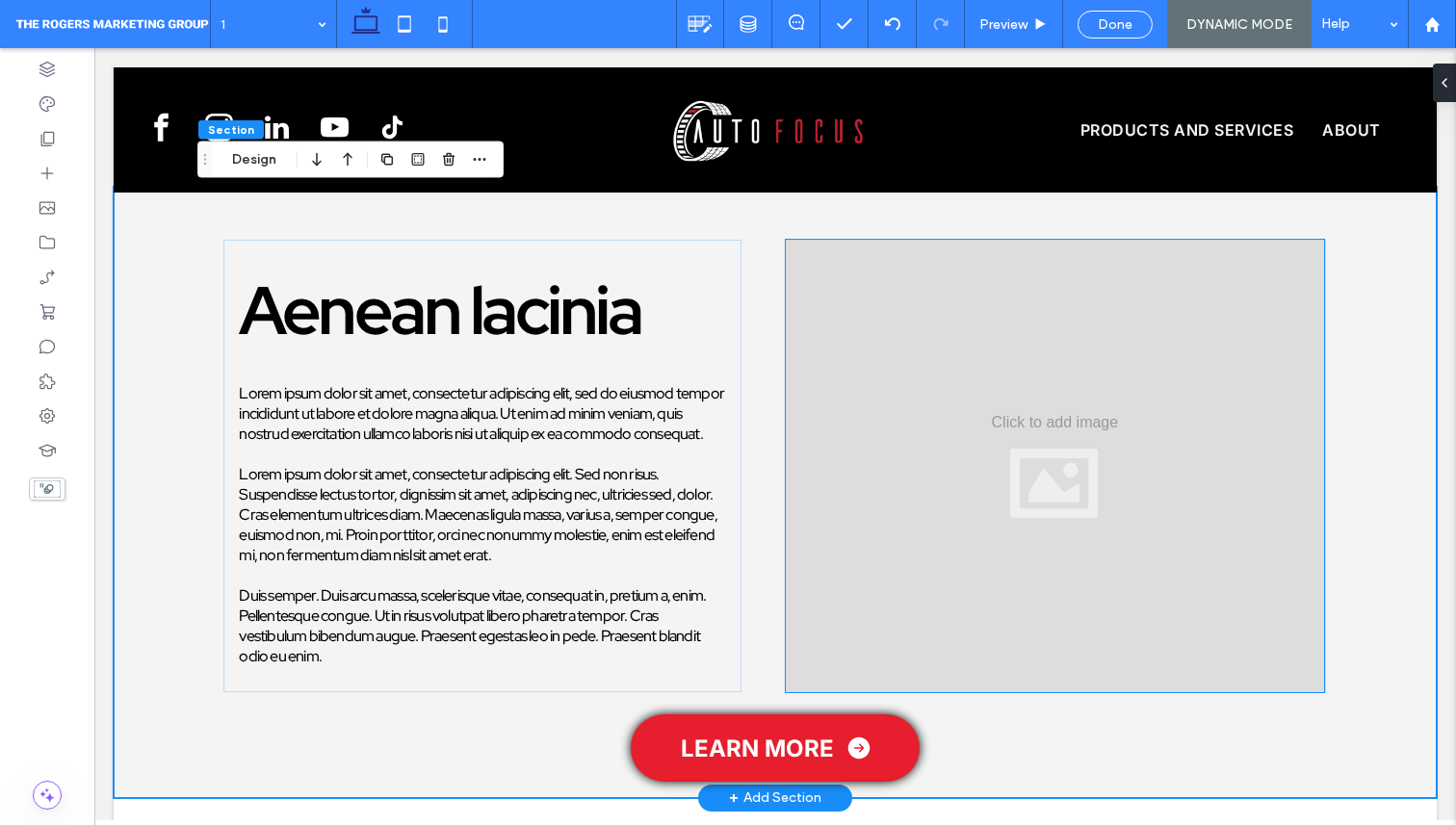 click at bounding box center (1054, 466) 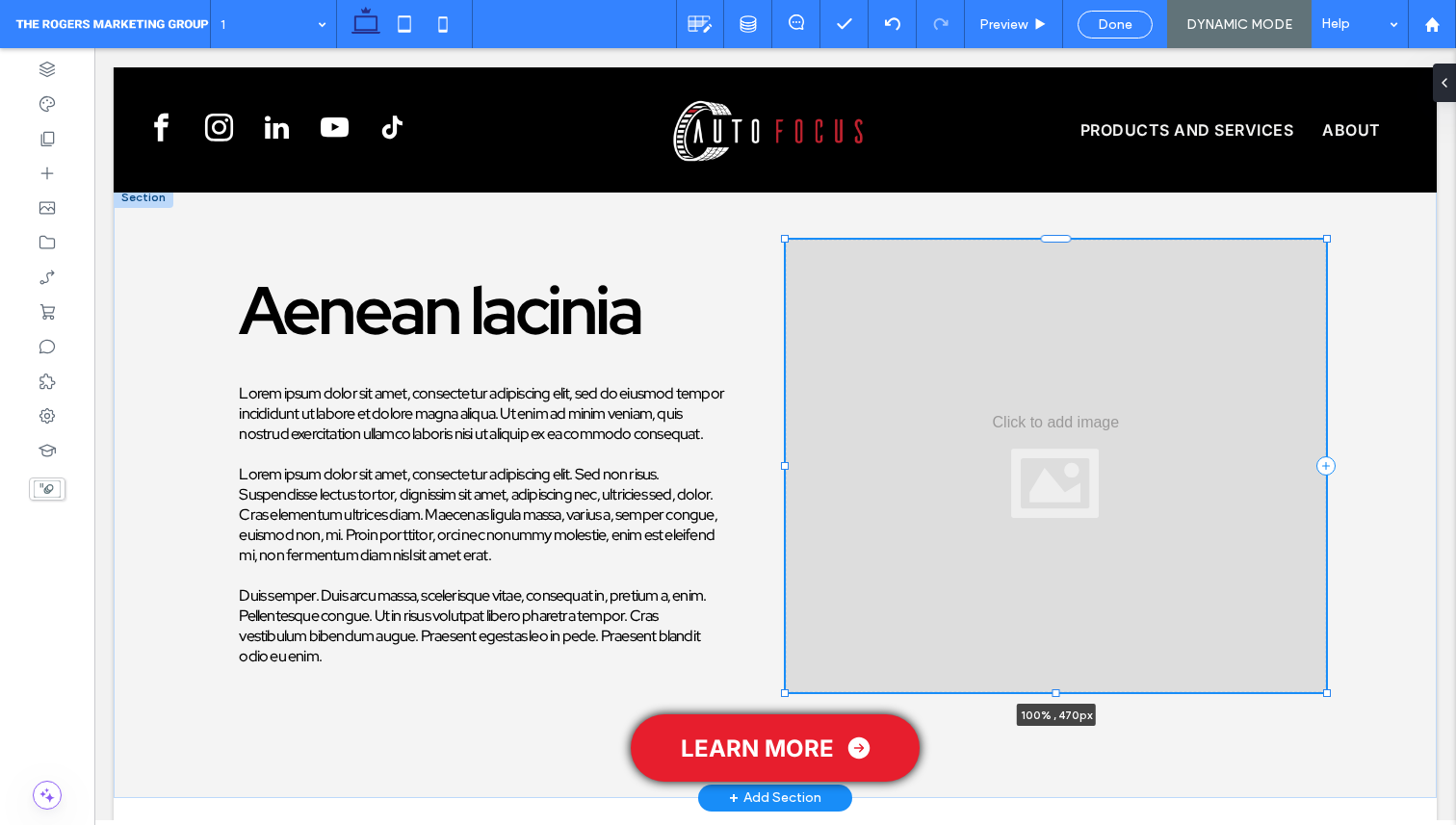 drag, startPoint x: 787, startPoint y: 469, endPoint x: 784, endPoint y: 479, distance: 10.440307 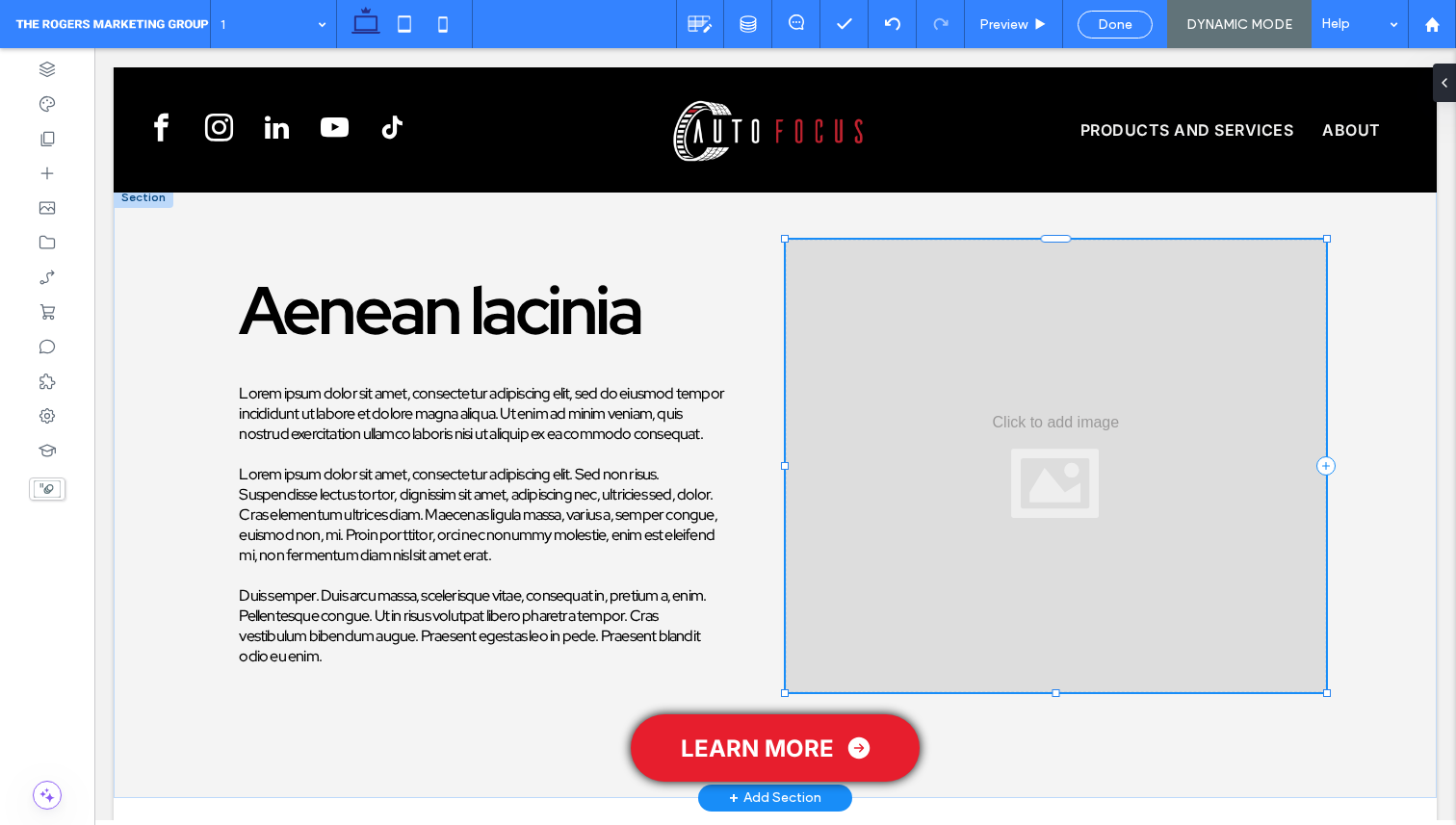 type on "***" 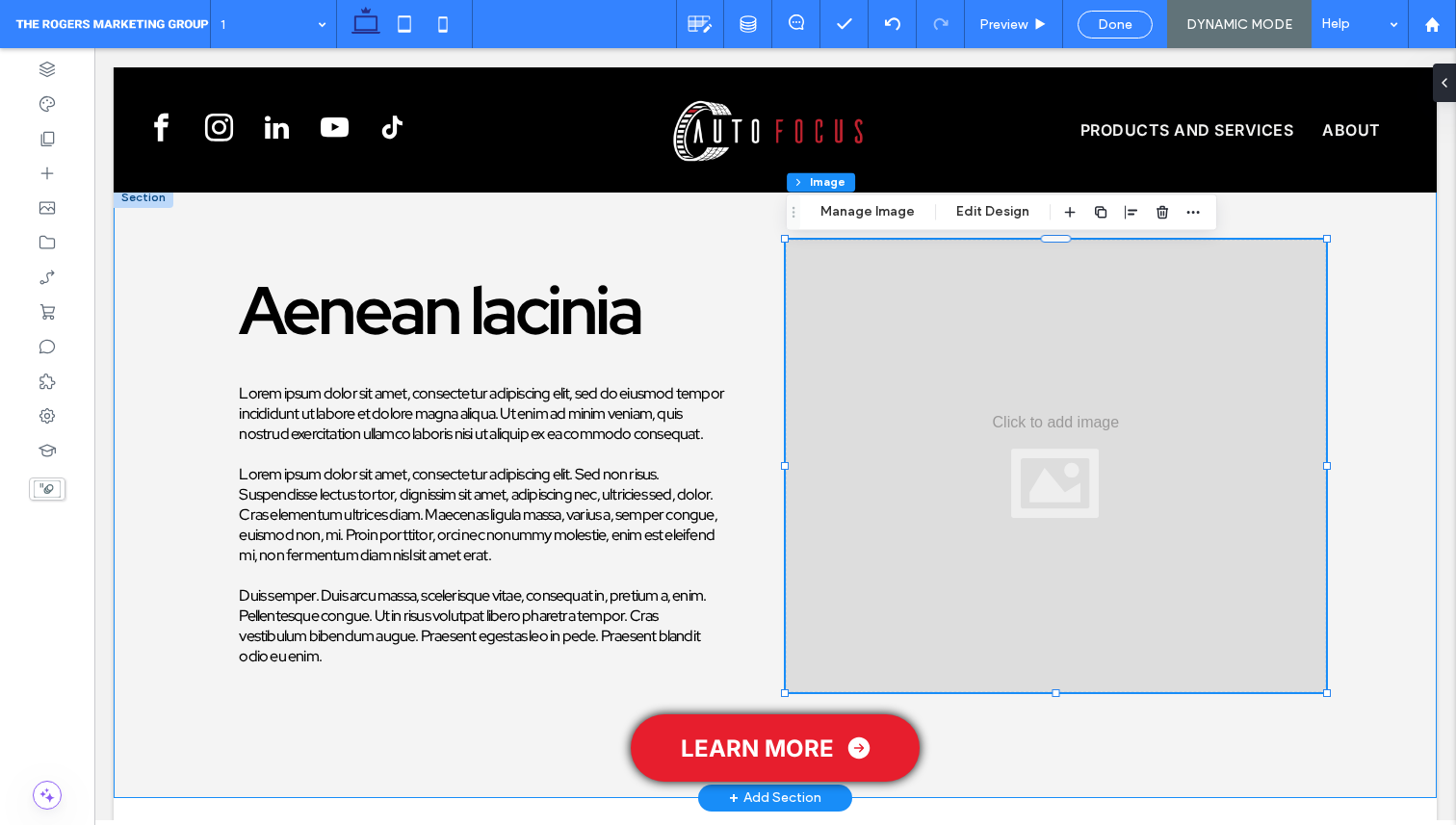 click on "Aenean lacinia
Lorem ipsum dolor sit amet, consectetur adipiscing elit, sed do eiusmod tempor incididunt ut labore et dolore magna aliqua. Ut enim ad minim veniam, quis nostrud exercitation ullamco laboris nisi ut aliquip ex ea commodo consequat.  Lorem ipsum dolor sit amet, consectetur adipiscing elit. Sed non risus. Suspendisse lectus tortor, dignissim sit amet, adipiscing nec, ultricies sed, dolor. Cras elementum ultrices diam. Maecenas ligula massa, varius a, semper congue, euismod non, mi. Proin porttitor, orci nec nonummy molestie, enim est eleifend mi, non fermentum diam nisl sit amet erat. Duis semper. Duis arcu massa, scelerisque vitae, consequat in, pretium a, enim. Pellentesque congue. Ut in risus volutpat libero pharetra tempor. Cras vestibulum bibendum augue. Praesent egestas leo in pede. Praesent blandit odio eu enim.
100% , 470px" at bounding box center [775, 492] 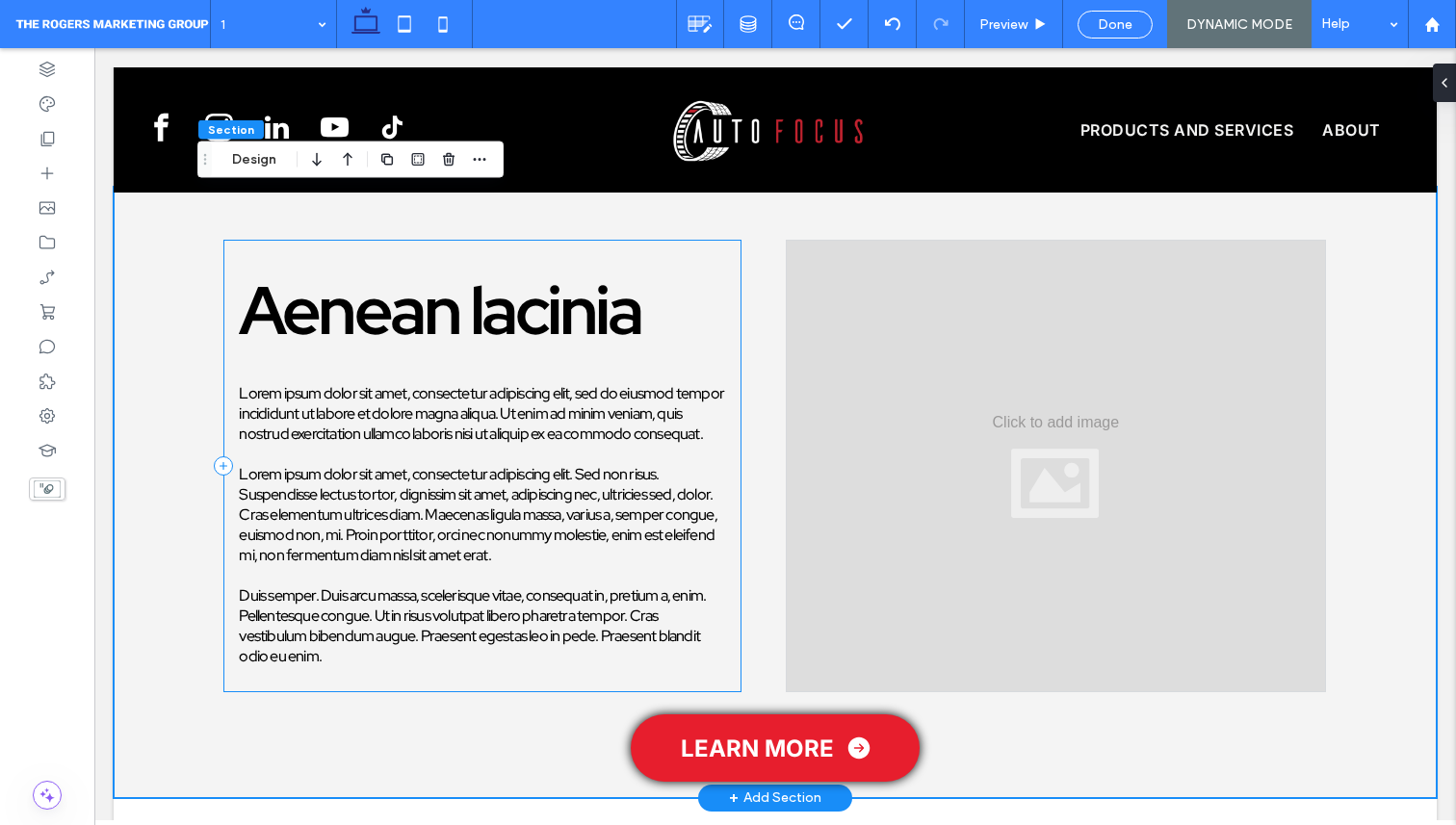 click on "Aenean lacinia
Lorem ipsum dolor sit amet, consectetur adipiscing elit, sed do eiusmod tempor incididunt ut labore et dolore magna aliqua. Ut enim ad minim veniam, quis nostrud exercitation ullamco laboris nisi ut aliquip ex ea commodo consequat.  Lorem ipsum dolor sit amet, consectetur adipiscing elit. Sed non risus. Suspendisse lectus tortor, dignissim sit amet, adipiscing nec, ultricies sed, dolor. Cras elementum ultrices diam. Maecenas ligula massa, varius a, semper congue, euismod non, mi. Proin porttitor, orci nec nonummy molestie, enim est eleifend mi, non fermentum diam nisl sit amet erat. Duis semper. Duis arcu massa, scelerisque vitae, consequat in, pretium a, enim. Pellentesque congue. Ut in risus volutpat libero pharetra tempor. Cras vestibulum bibendum augue. Praesent egestas leo in pede. Praesent blandit odio eu enim." at bounding box center (482, 466) 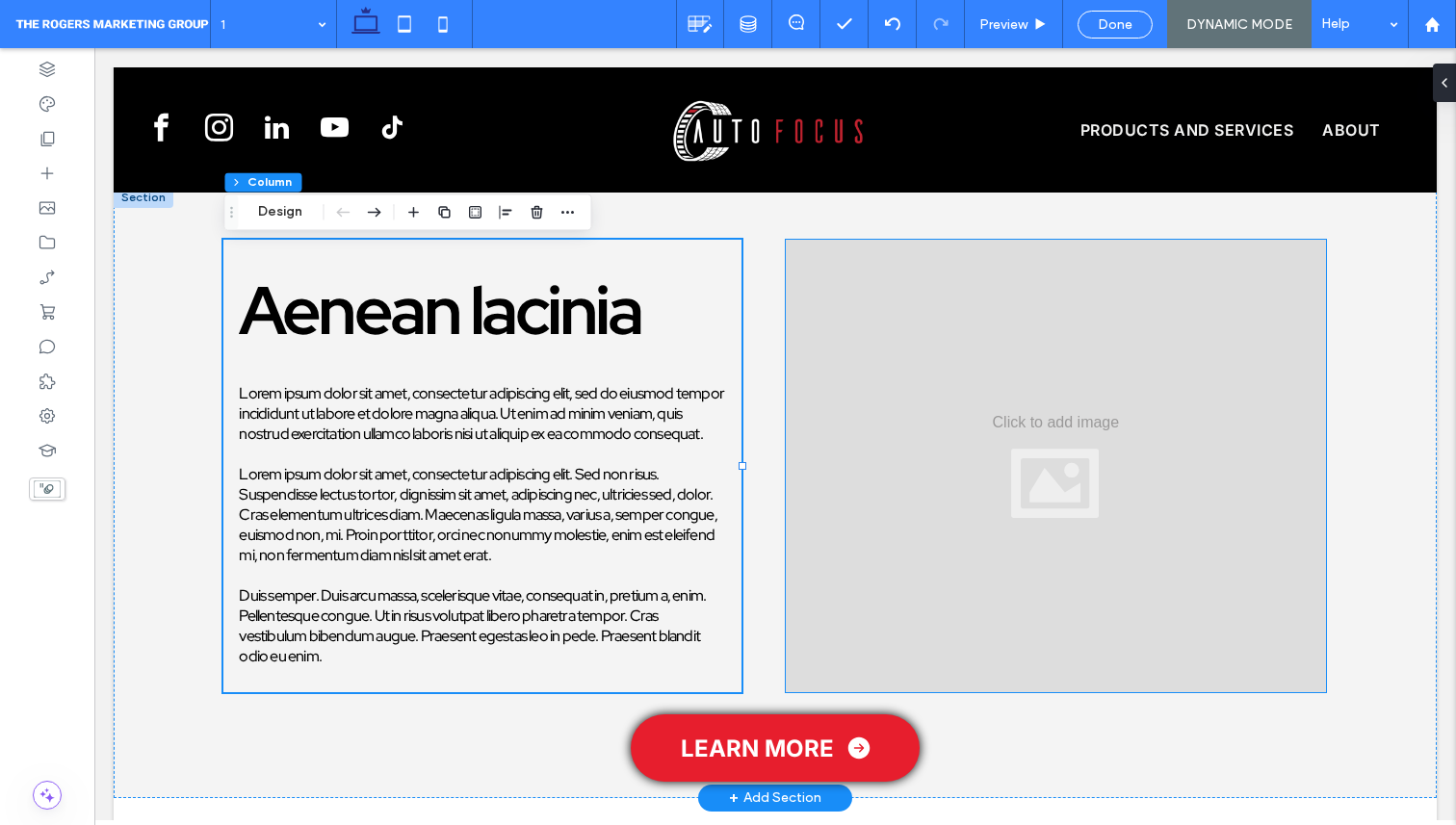 click at bounding box center (1055, 466) 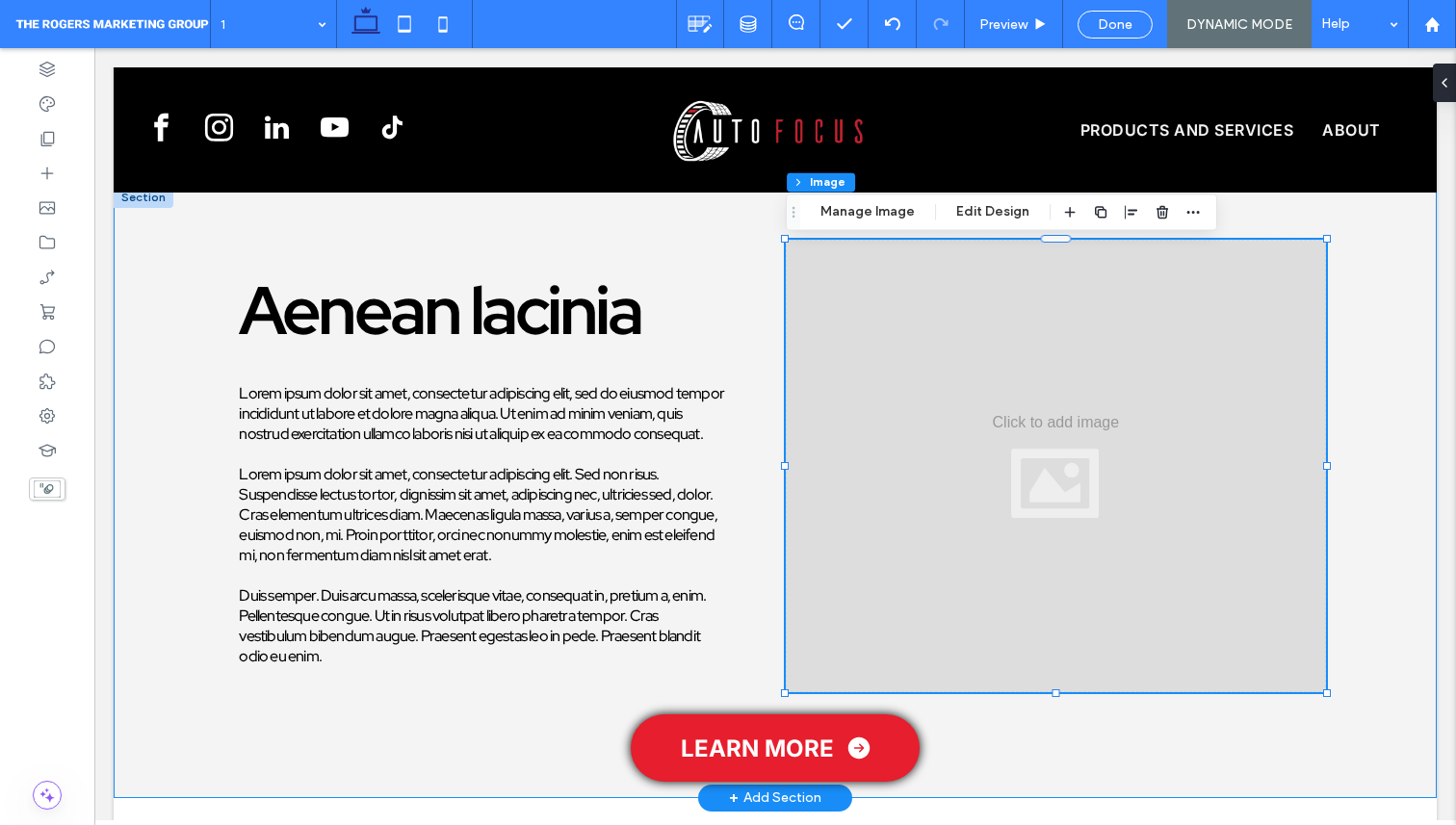 click on "Aenean lacinia
Lorem ipsum dolor sit amet, consectetur adipiscing elit, sed do eiusmod tempor incididunt ut labore et dolore magna aliqua. Ut enim ad minim veniam, quis nostrud exercitation ullamco laboris nisi ut aliquip ex ea commodo consequat.  Lorem ipsum dolor sit amet, consectetur adipiscing elit. Sed non risus. Suspendisse lectus tortor, dignissim sit amet, adipiscing nec, ultricies sed, dolor. Cras elementum ultrices diam. Maecenas ligula massa, varius a, semper congue, euismod non, mi. Proin porttitor, orci nec nonummy molestie, enim est eleifend mi, non fermentum diam nisl sit amet erat. Duis semper. Duis arcu massa, scelerisque vitae, consequat in, pretium a, enim. Pellentesque congue. Ut in risus volutpat libero pharetra tempor. Cras vestibulum bibendum augue. Praesent egestas leo in pede. Praesent blandit odio eu enim." at bounding box center [775, 492] 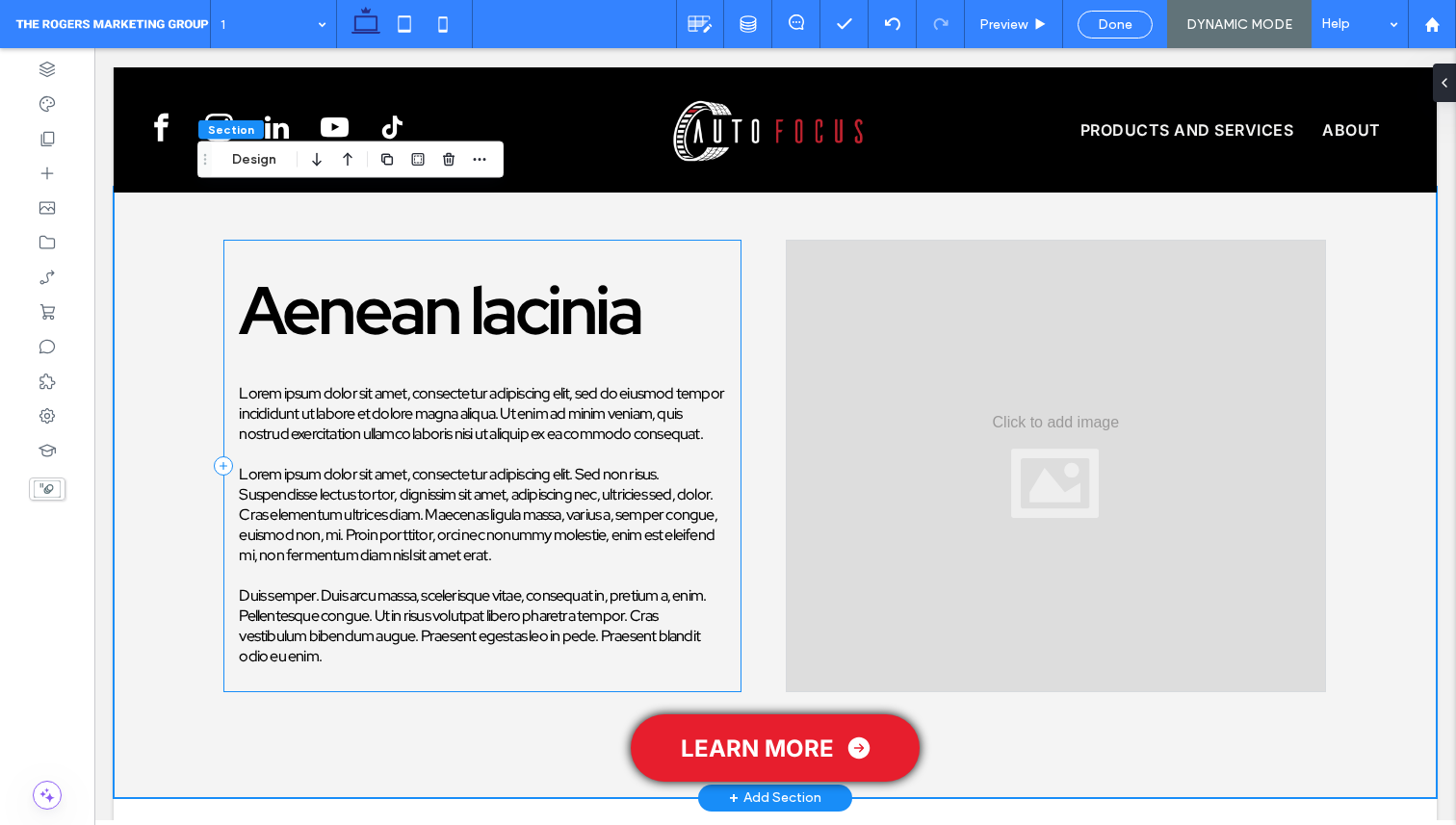 click on "Aenean lacinia
Lorem ipsum dolor sit amet, consectetur adipiscing elit, sed do eiusmod tempor incididunt ut labore et dolore magna aliqua. Ut enim ad minim veniam, quis nostrud exercitation ullamco laboris nisi ut aliquip ex ea commodo consequat.  Lorem ipsum dolor sit amet, consectetur adipiscing elit. Sed non risus. Suspendisse lectus tortor, dignissim sit amet, adipiscing nec, ultricies sed, dolor. Cras elementum ultrices diam. Maecenas ligula massa, varius a, semper congue, euismod non, mi. Proin porttitor, orci nec nonummy molestie, enim est eleifend mi, non fermentum diam nisl sit amet erat. Duis semper. Duis arcu massa, scelerisque vitae, consequat in, pretium a, enim. Pellentesque congue. Ut in risus volutpat libero pharetra tempor. Cras vestibulum bibendum augue. Praesent egestas leo in pede. Praesent blandit odio eu enim." at bounding box center (482, 466) 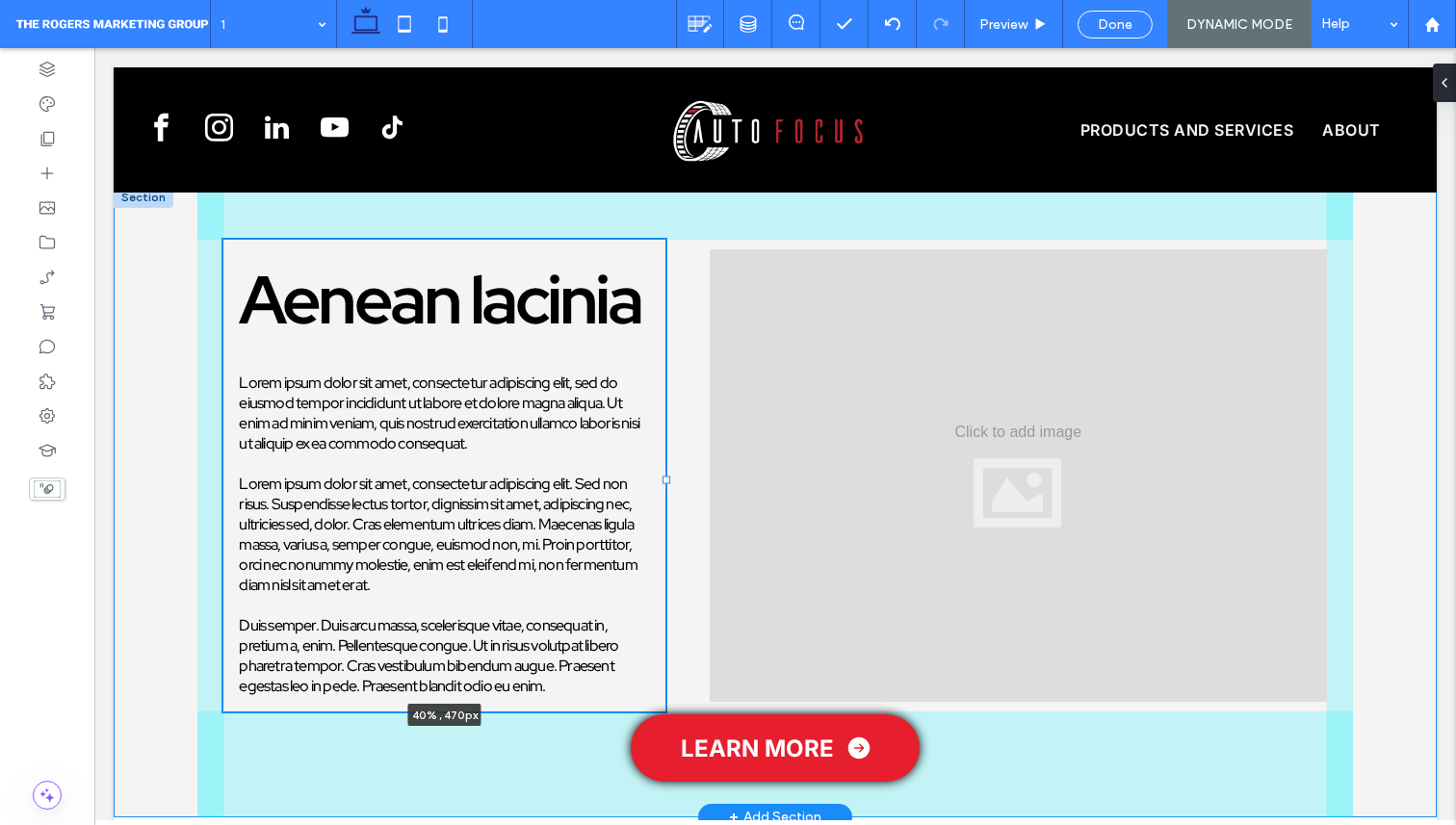 drag, startPoint x: 741, startPoint y: 470, endPoint x: 665, endPoint y: 462, distance: 76.41989 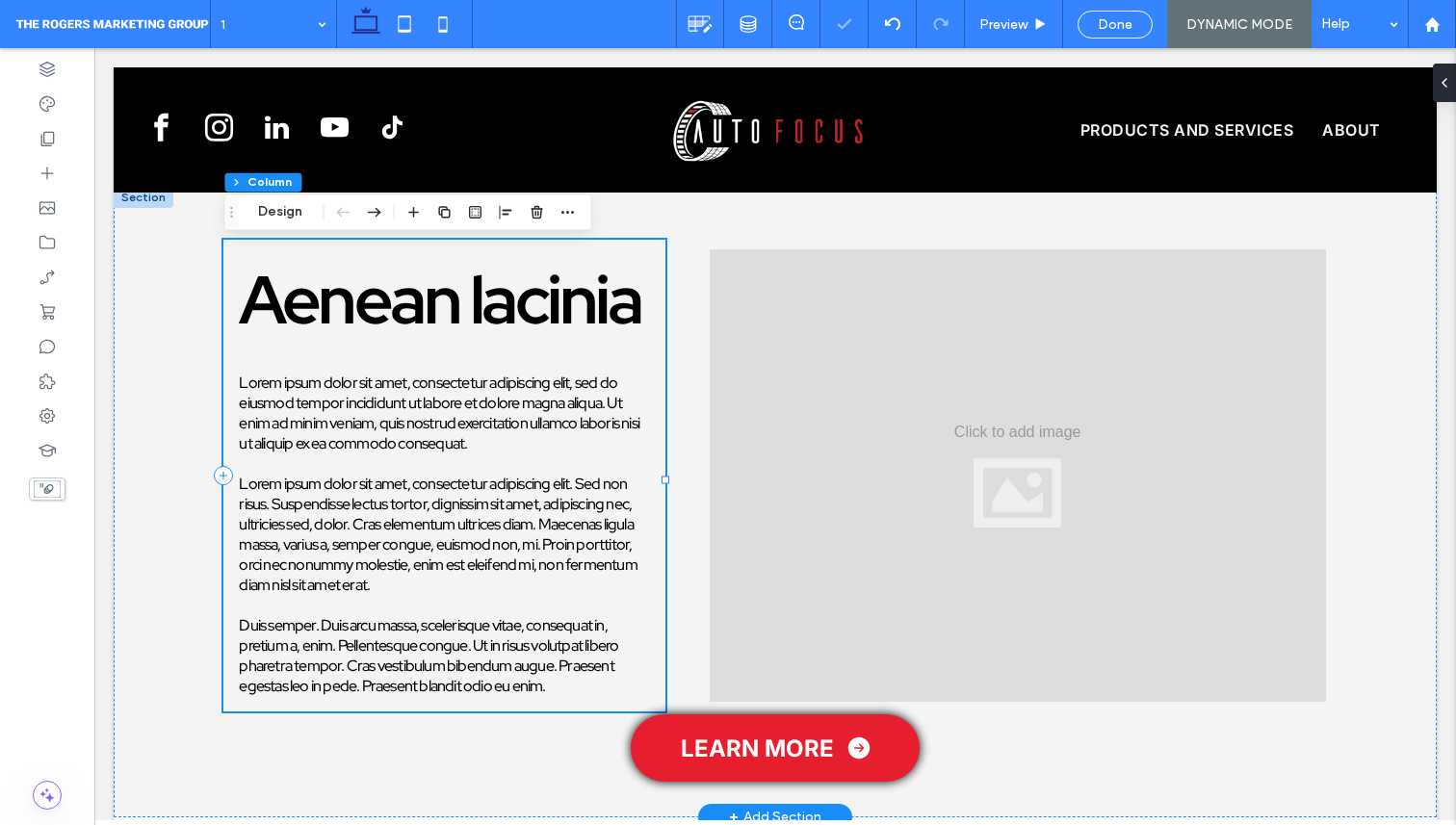 click on "Aenean lacinia
Lorem ipsum dolor sit amet, consectetur adipiscing elit, sed do eiusmod tempor incididunt ut labore et dolore magna aliqua. Ut enim ad minim veniam, quis nostrud exercitation ullamco laboris nisi ut aliquip ex ea commodo consequat.  Lorem ipsum dolor sit amet, consectetur adipiscing elit. Sed non risus. Suspendisse lectus tortor, dignissim sit amet, adipiscing nec, ultricies sed, dolor. Cras elementum ultrices diam. Maecenas ligula massa, varius a, semper congue, euismod non, mi. Proin porttitor, orci nec nonummy molestie, enim est eleifend mi, non fermentum diam nisl sit amet erat. Duis semper. Duis arcu massa, scelerisque vitae, consequat in, pretium a, enim. Pellentesque congue. Ut in risus volutpat libero pharetra tempor. Cras vestibulum bibendum augue. Praesent egestas leo in pede. Praesent blandit odio eu enim.
40% , 470px" at bounding box center [444, 476] 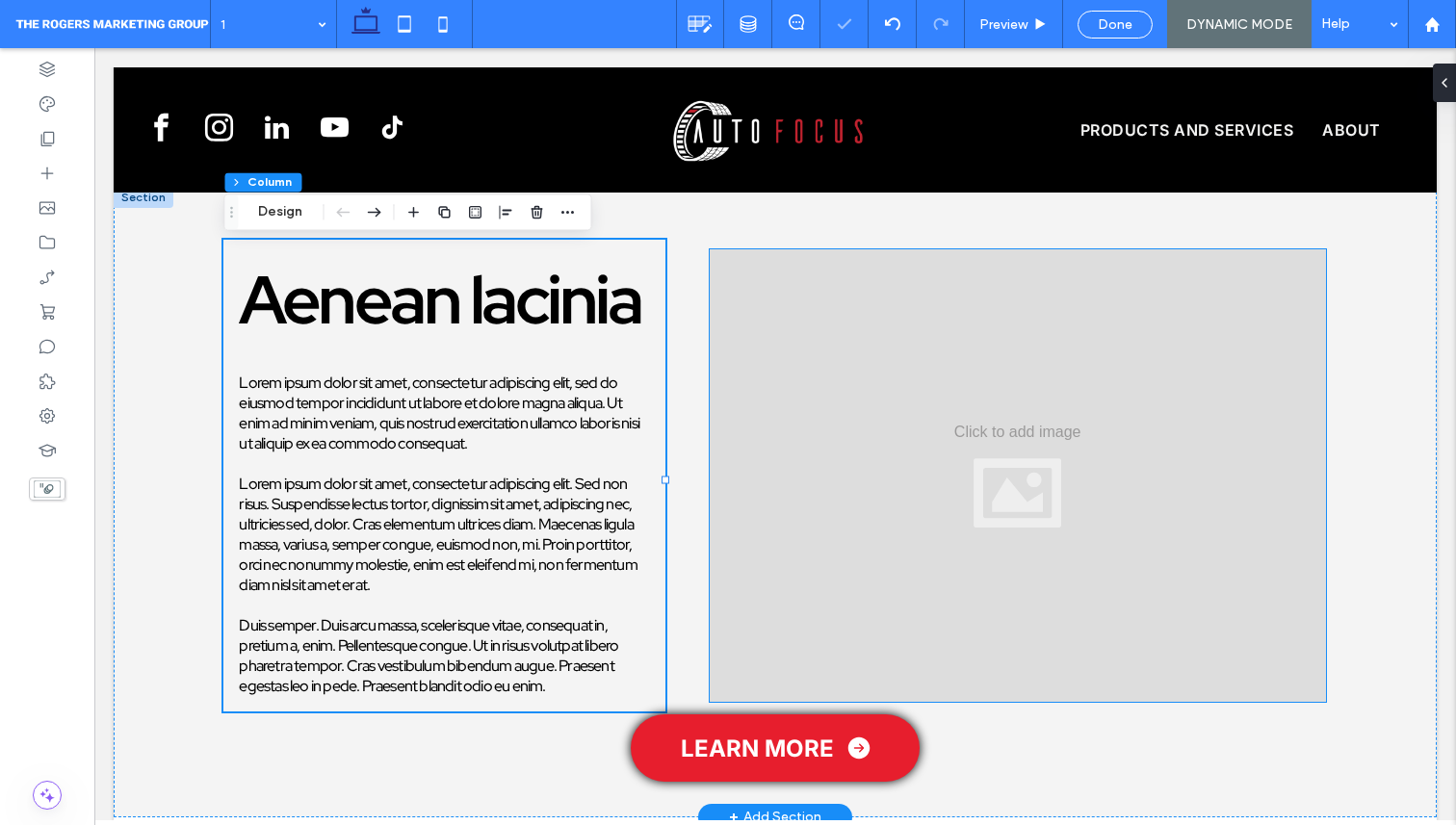 click at bounding box center [1018, 476] 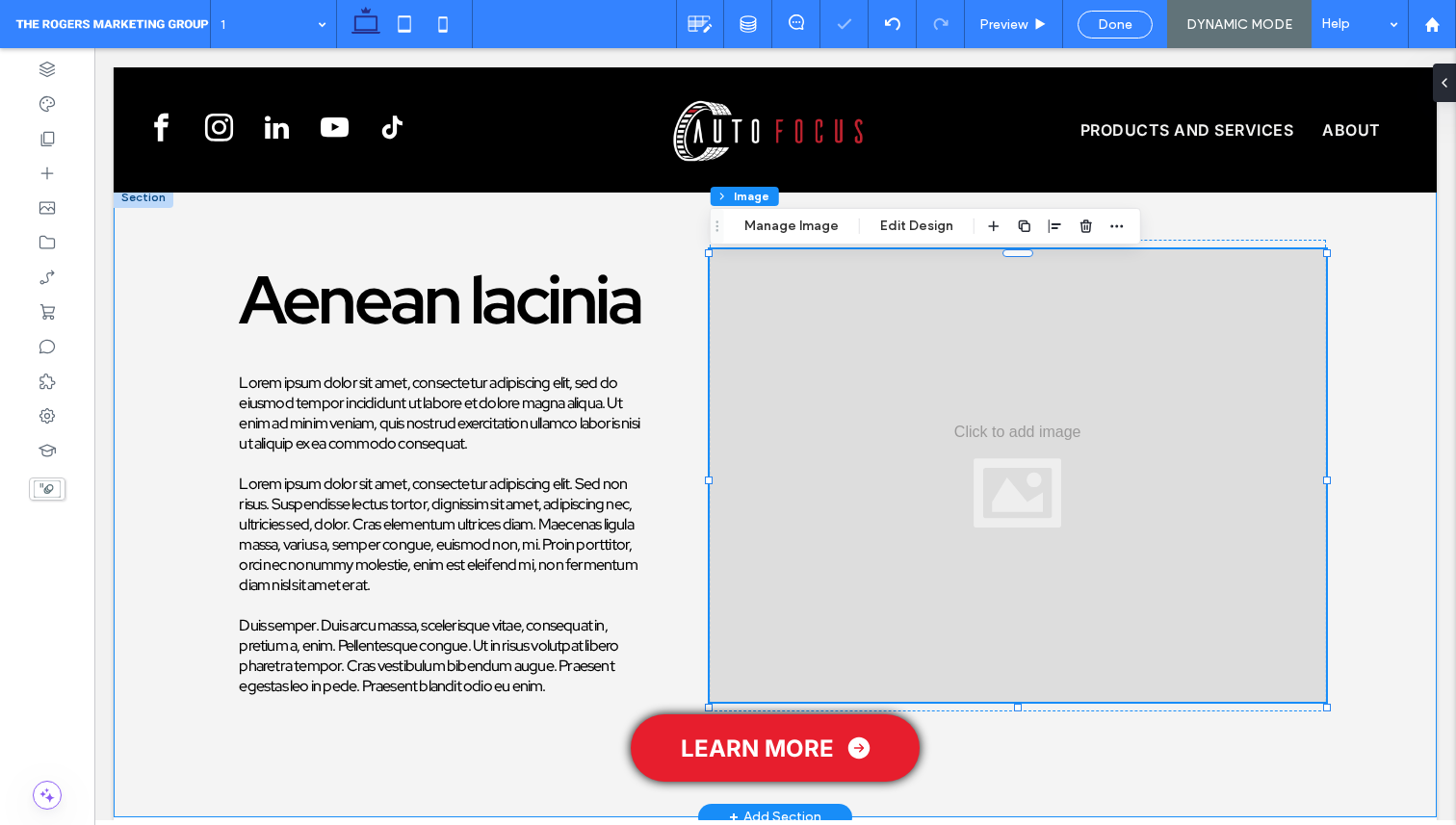click on "Aenean lacinia
Lorem ipsum dolor sit amet, consectetur adipiscing elit, sed do eiusmod tempor incididunt ut labore et dolore magna aliqua. Ut enim ad minim veniam, quis nostrud exercitation ullamco laboris nisi ut aliquip ex ea commodo consequat.  Lorem ipsum dolor sit amet, consectetur adipiscing elit. Sed non risus. Suspendisse lectus tortor, dignissim sit amet, adipiscing nec, ultricies sed, dolor. Cras elementum ultrices diam. Maecenas ligula massa, varius a, semper congue, euismod non, mi. Proin porttitor, orci nec nonummy molestie, enim est eleifend mi, non fermentum diam nisl sit amet erat. Duis semper. Duis arcu massa, scelerisque vitae, consequat in, pretium a, enim. Pellentesque congue. Ut in risus volutpat libero pharetra tempor. Cras vestibulum bibendum augue. Praesent egestas leo in pede. Praesent blandit odio eu enim." at bounding box center [775, 502] 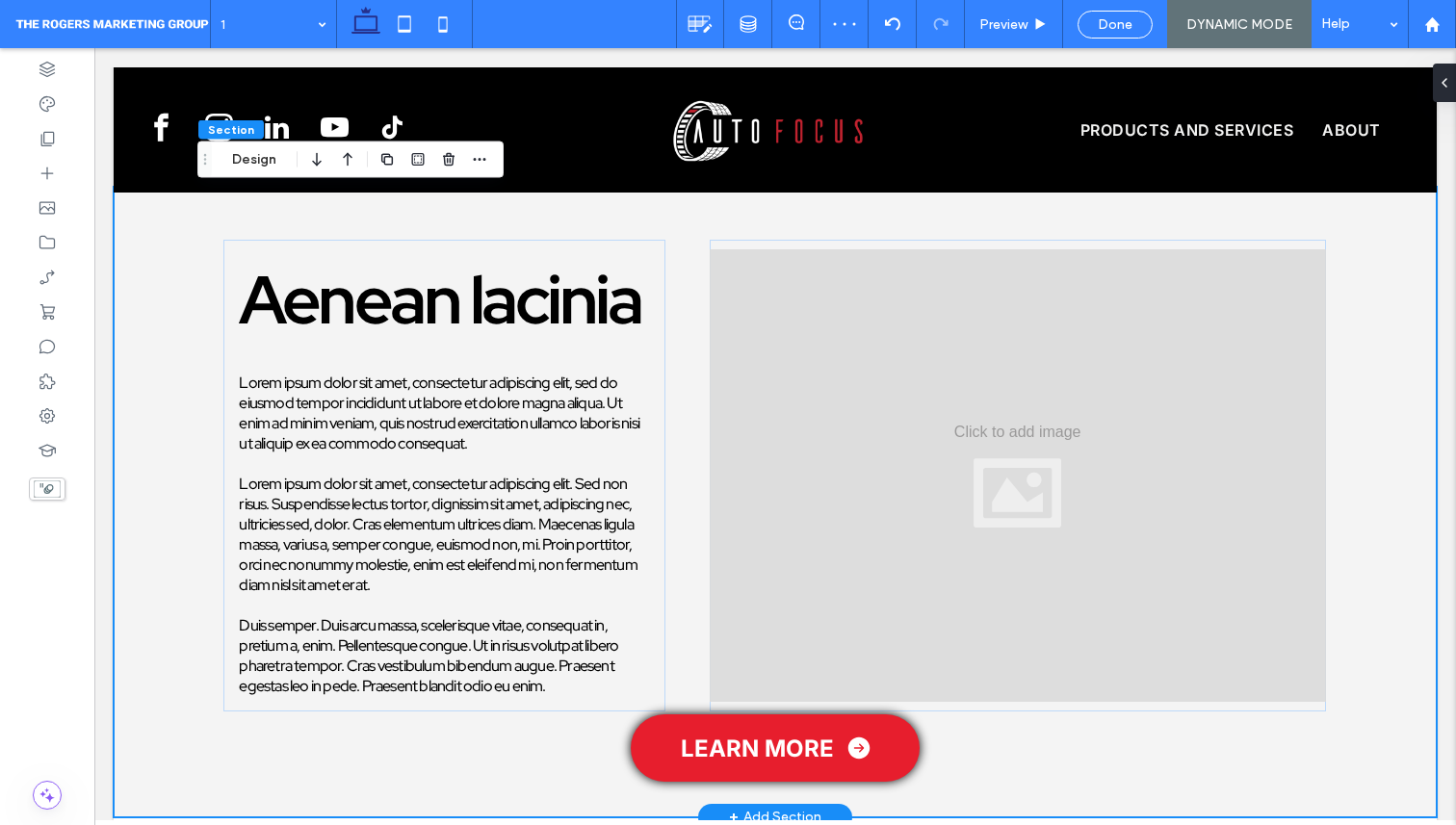 click on "Aenean lacinia
Lorem ipsum dolor sit amet, consectetur adipiscing elit, sed do eiusmod tempor incididunt ut labore et dolore magna aliqua. Ut enim ad minim veniam, quis nostrud exercitation ullamco laboris nisi ut aliquip ex ea commodo consequat.  Lorem ipsum dolor sit amet, consectetur adipiscing elit. Sed non risus. Suspendisse lectus tortor, dignissim sit amet, adipiscing nec, ultricies sed, dolor. Cras elementum ultrices diam. Maecenas ligula massa, varius a, semper congue, euismod non, mi. Proin porttitor, orci nec nonummy molestie, enim est eleifend mi, non fermentum diam nisl sit amet erat. Duis semper. Duis arcu massa, scelerisque vitae, consequat in, pretium a, enim. Pellentesque congue. Ut in risus volutpat libero pharetra tempor. Cras vestibulum bibendum augue. Praesent egestas leo in pede. Praesent blandit odio eu enim." at bounding box center [775, 502] 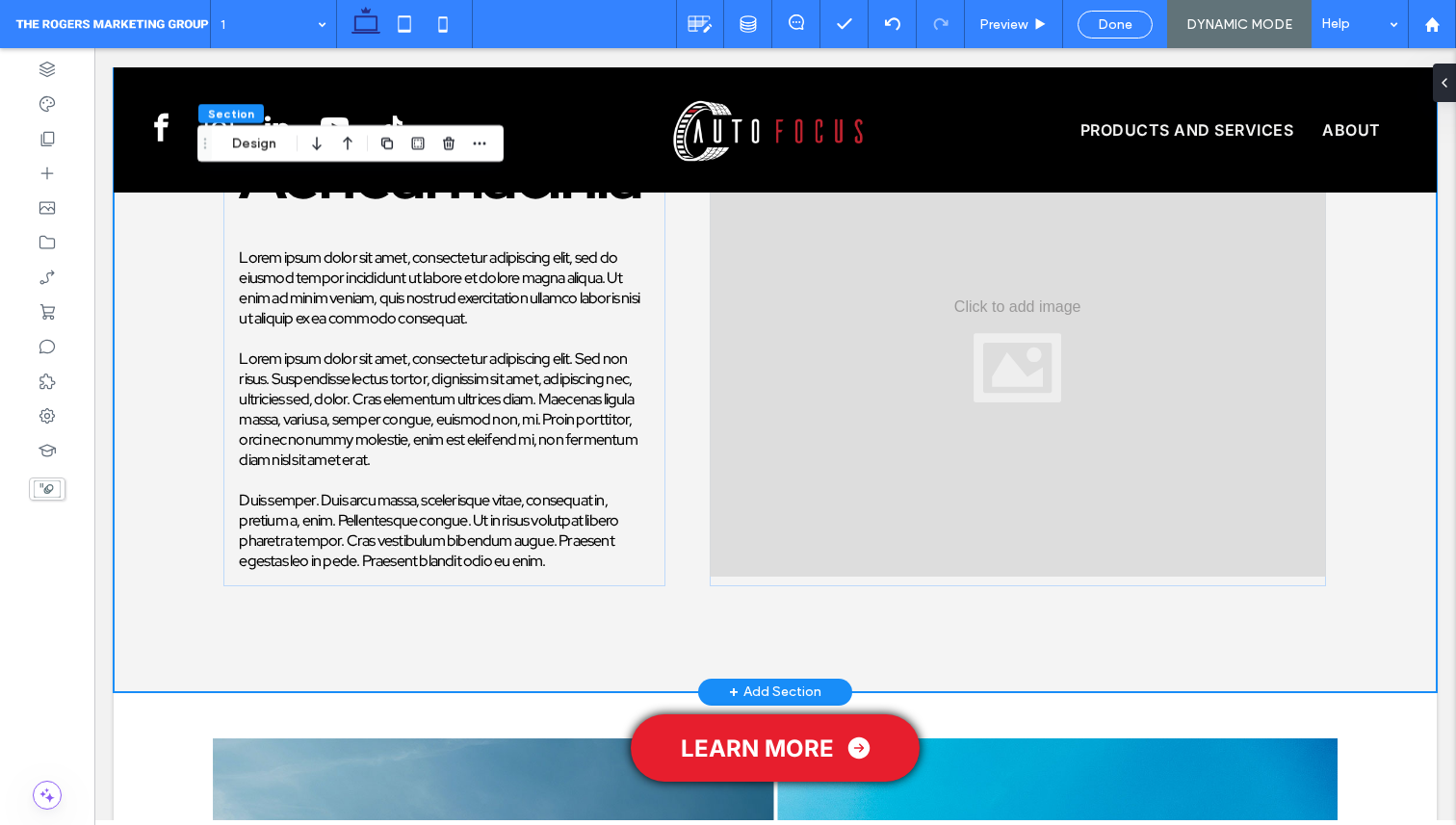 scroll, scrollTop: 916, scrollLeft: 0, axis: vertical 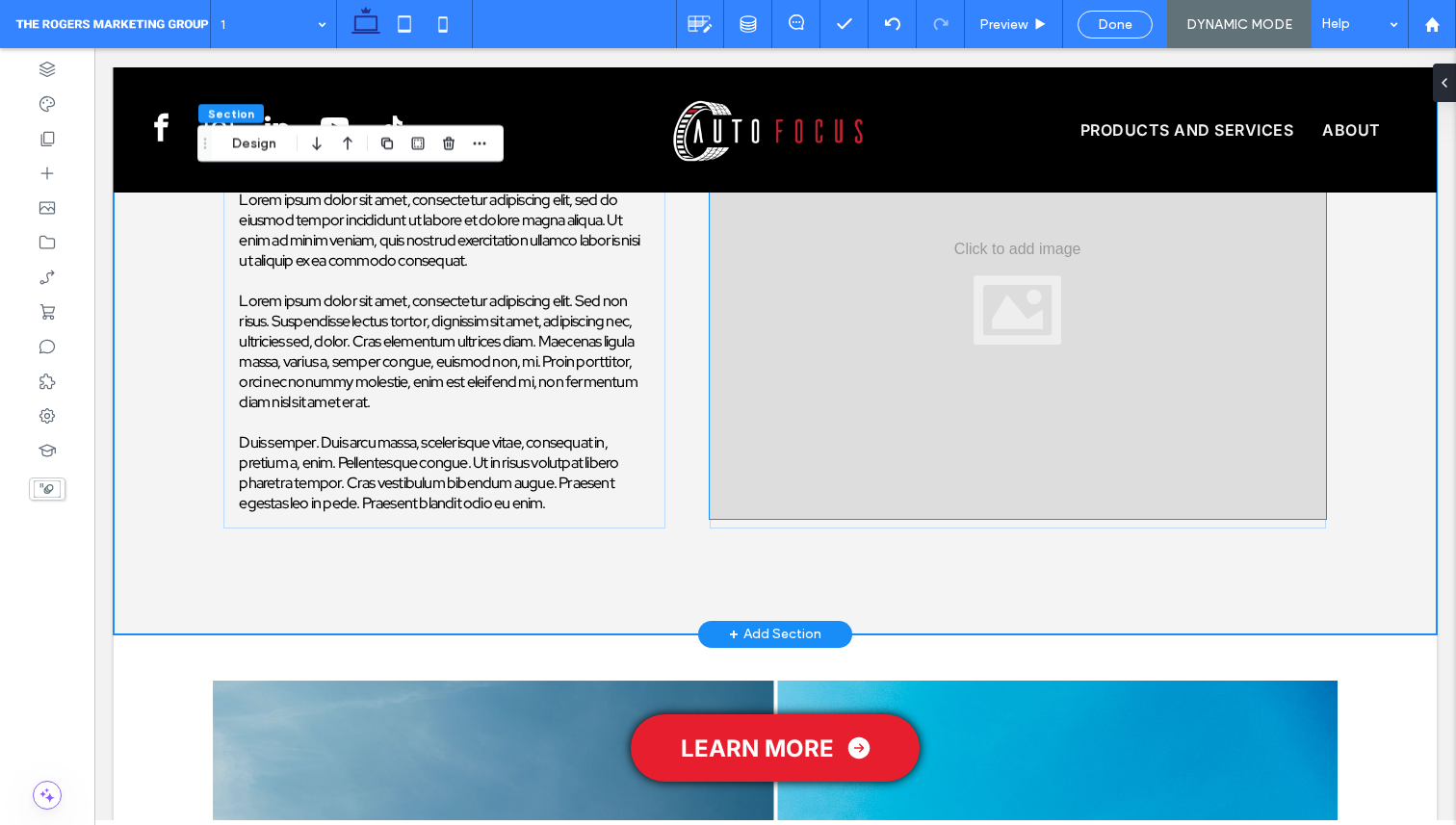 click at bounding box center (1018, 293) 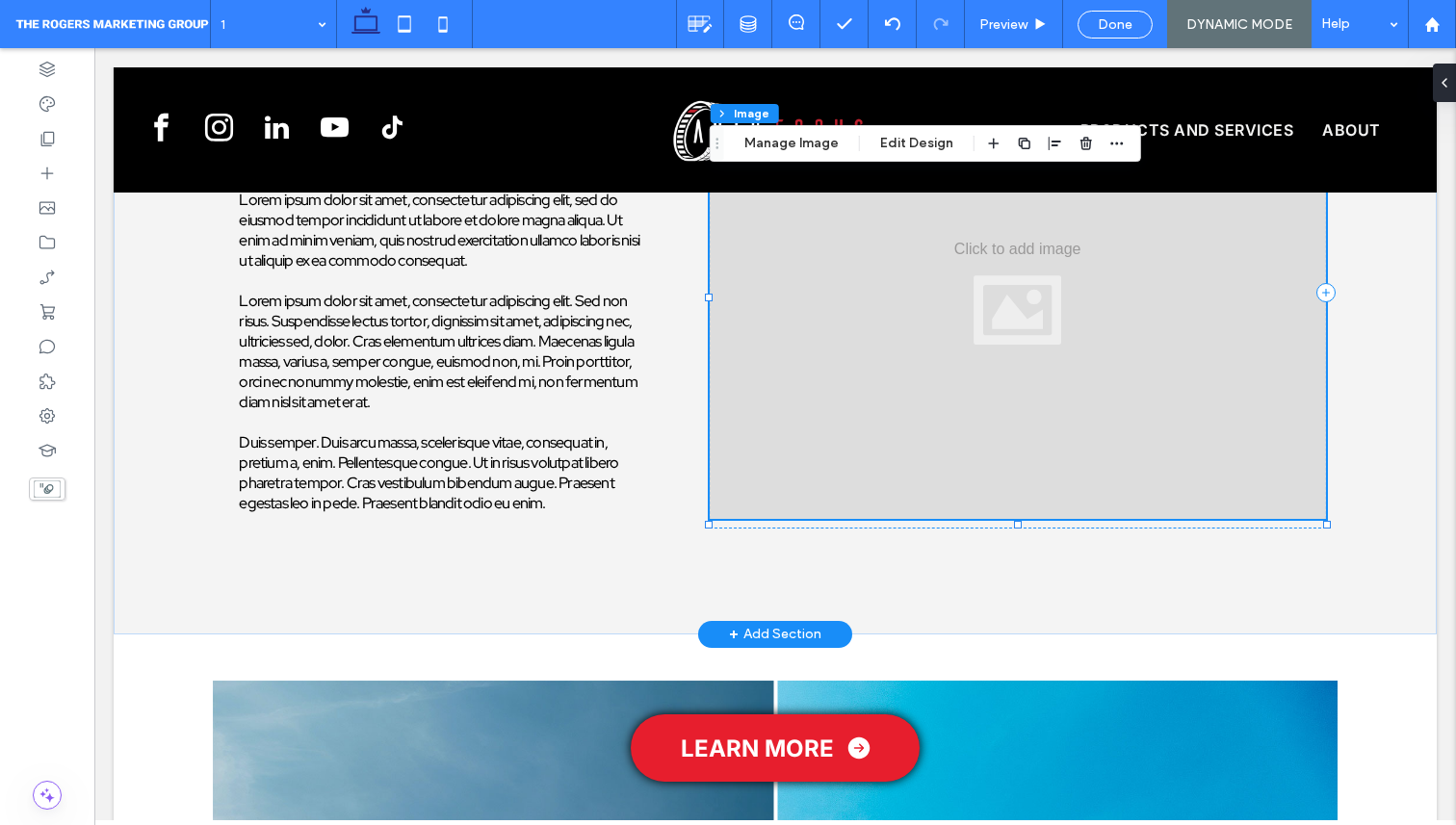 click at bounding box center (1018, 293) 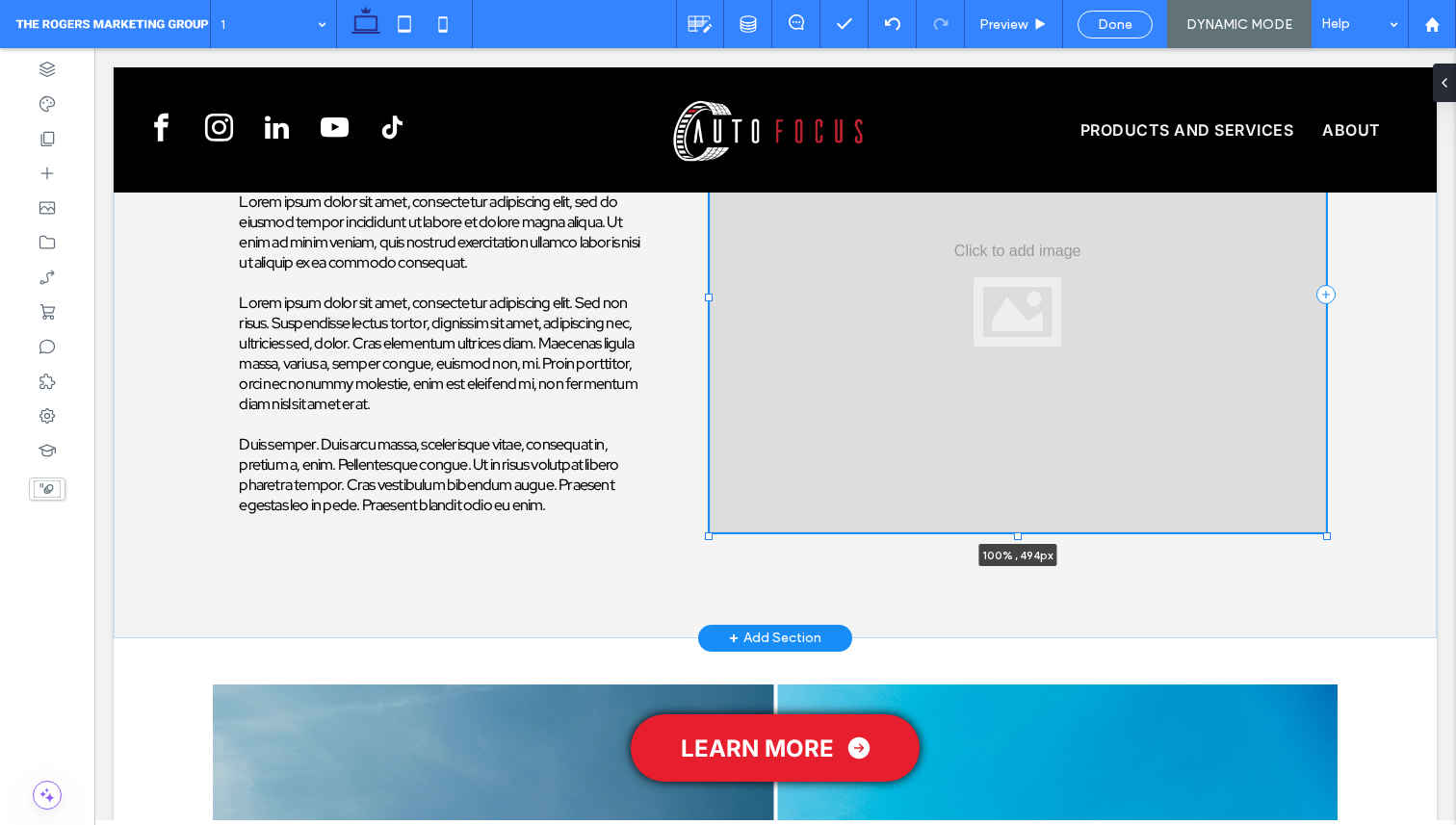 drag, startPoint x: 1018, startPoint y: 529, endPoint x: 1018, endPoint y: 540, distance: 11 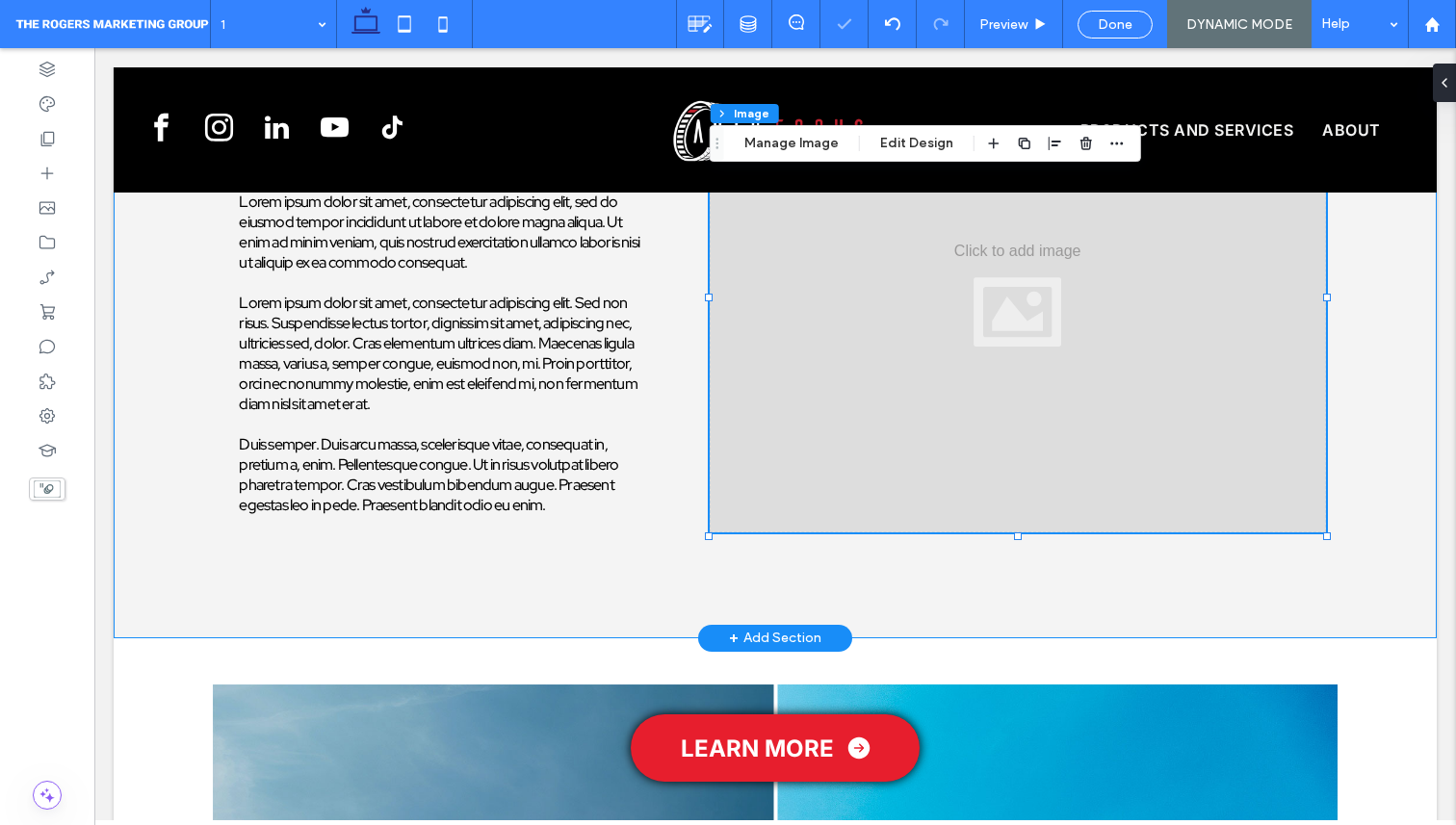 click on "Aenean lacinia
Lorem ipsum dolor sit amet, consectetur adipiscing elit, sed do eiusmod tempor incididunt ut labore et dolore magna aliqua. Ut enim ad minim veniam, quis nostrud exercitation ullamco laboris nisi ut aliquip ex ea commodo consequat.  Lorem ipsum dolor sit amet, consectetur adipiscing elit. Sed non risus. Suspendisse lectus tortor, dignissim sit amet, adipiscing nec, ultricies sed, dolor. Cras elementum ultrices diam. Maecenas ligula massa, varius a, semper congue, euismod non, mi. Proin porttitor, orci nec nonummy molestie, enim est eleifend mi, non fermentum diam nisl sit amet erat. Duis semper. Duis arcu massa, scelerisque vitae, consequat in, pretium a, enim. Pellentesque congue. Ut in risus volutpat libero pharetra tempor. Cras vestibulum bibendum augue. Praesent egestas leo in pede. Praesent blandit odio eu enim.
100% , 494px" at bounding box center (775, 321) 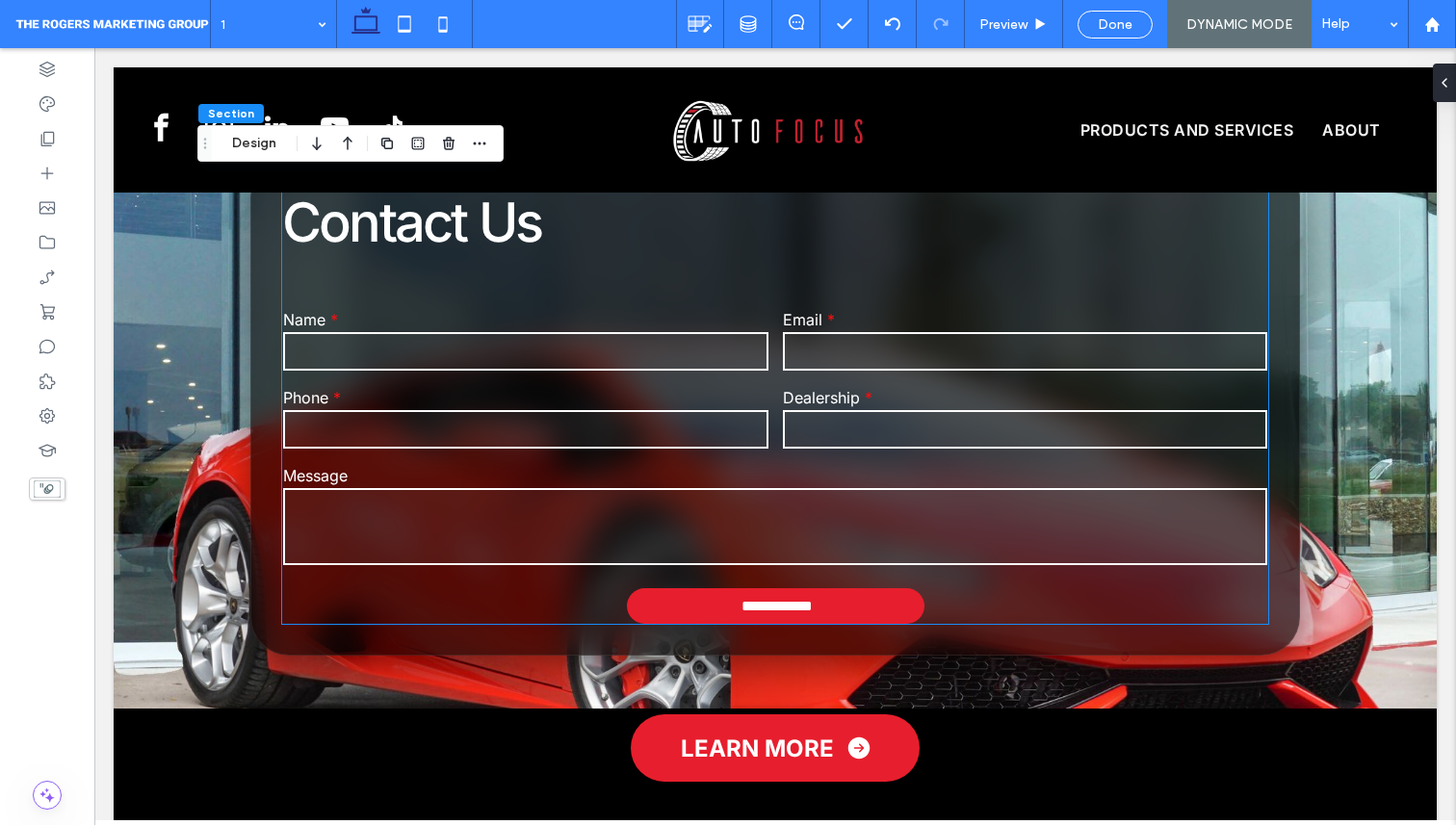 scroll, scrollTop: 2381, scrollLeft: 0, axis: vertical 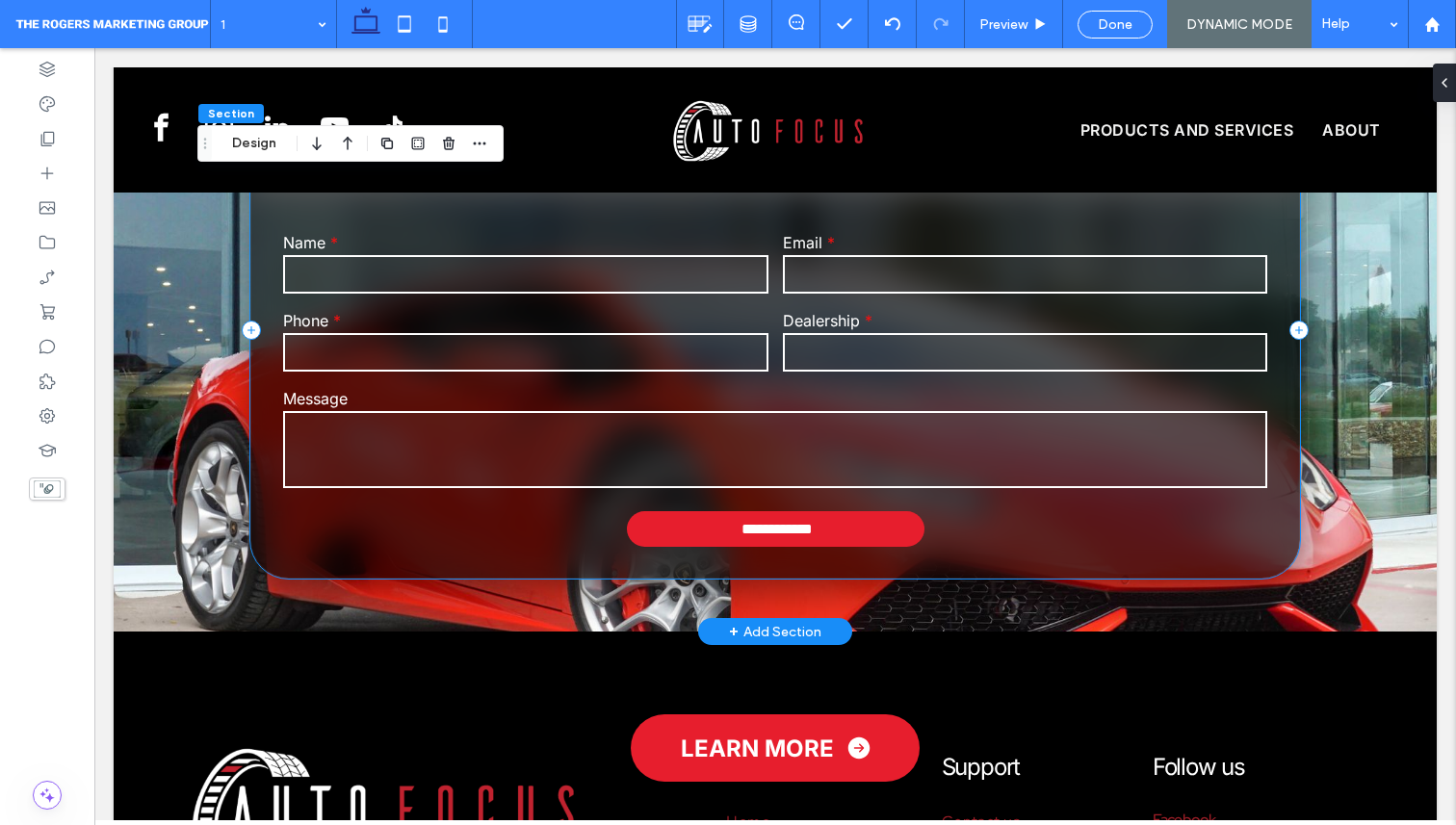 click on "**********" at bounding box center [775, 329] 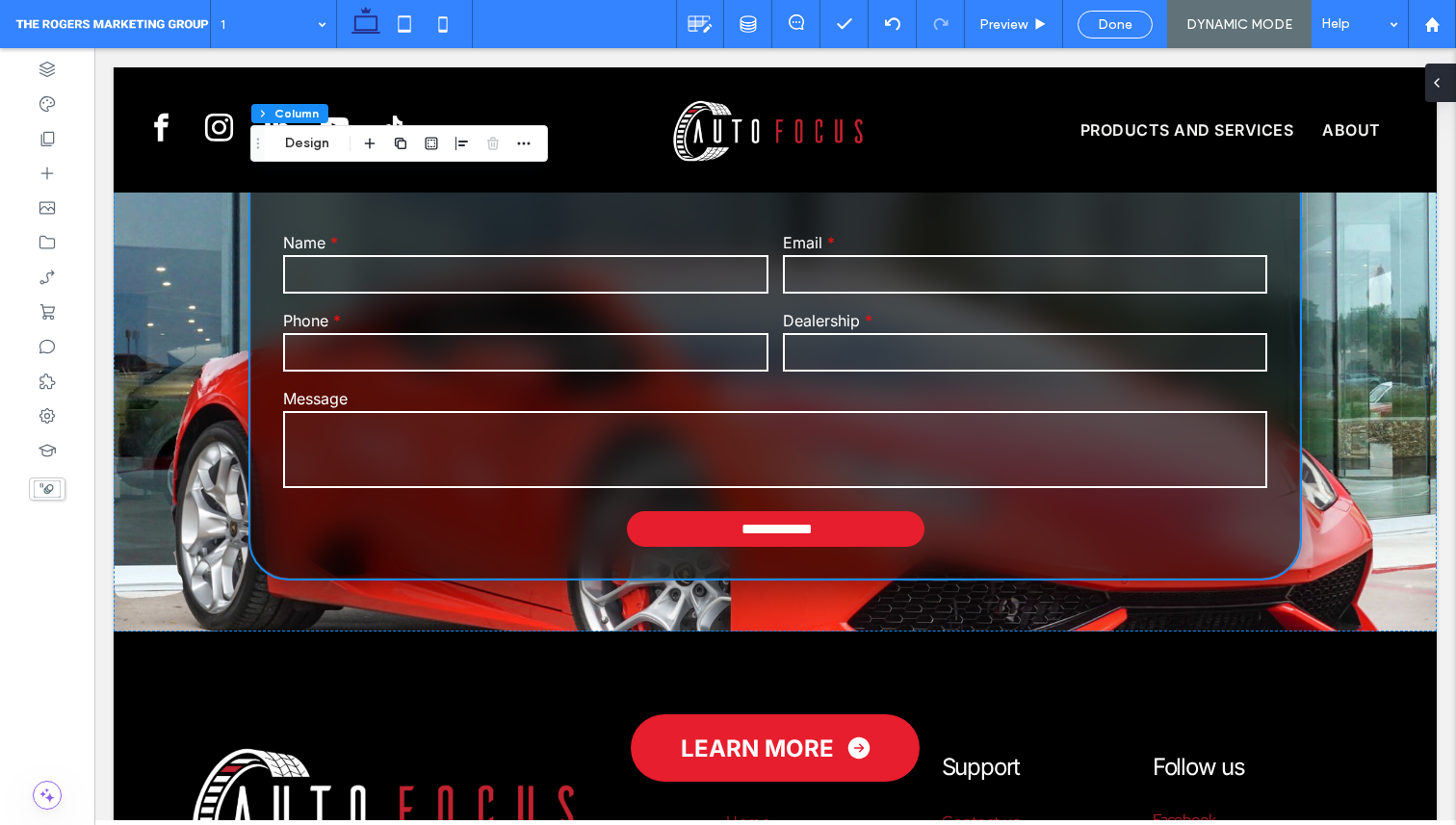 click 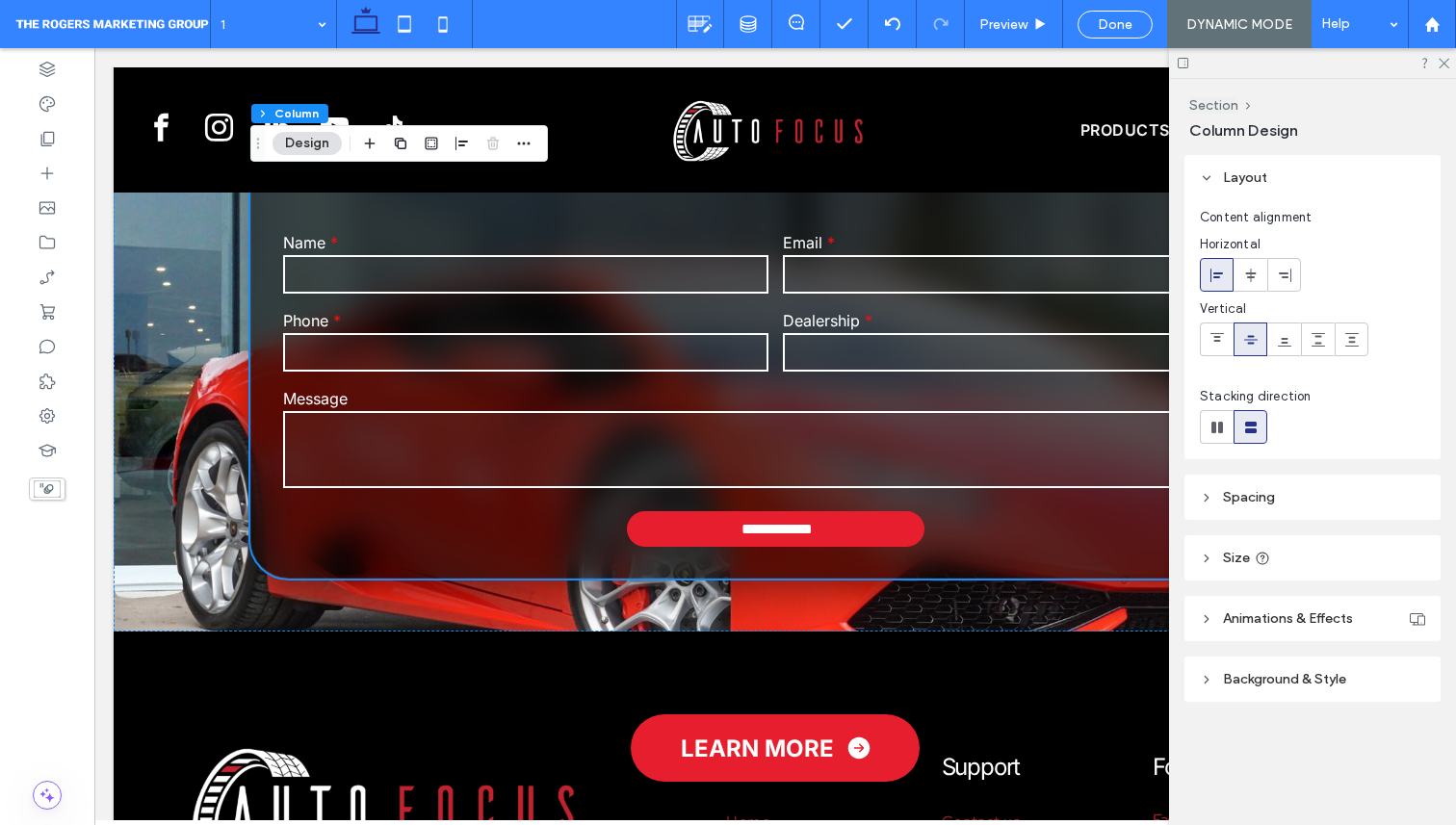 click on "Animations & Effects" at bounding box center (1287, 618) 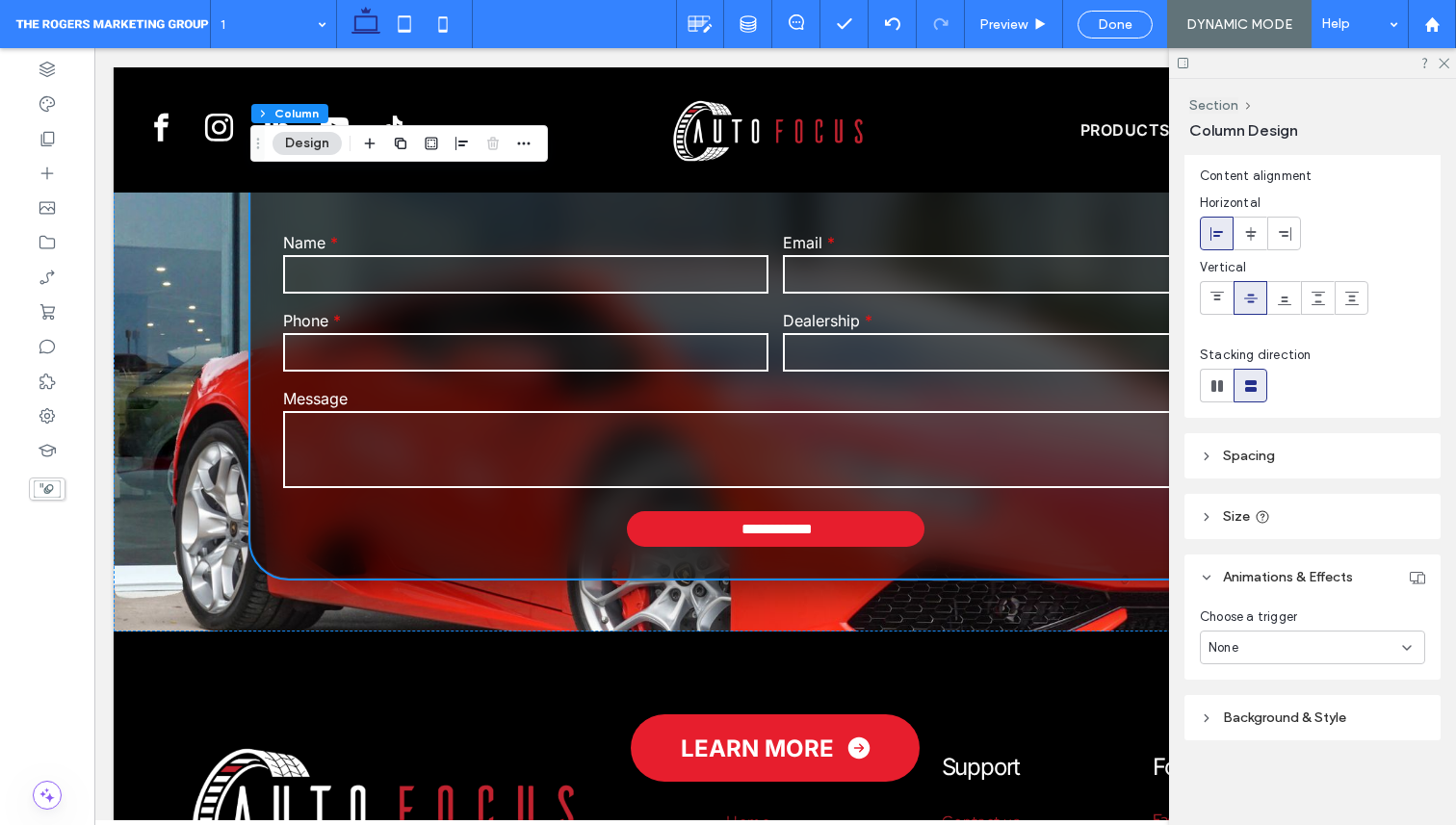 click on "Background & Style" at bounding box center [1313, 717] 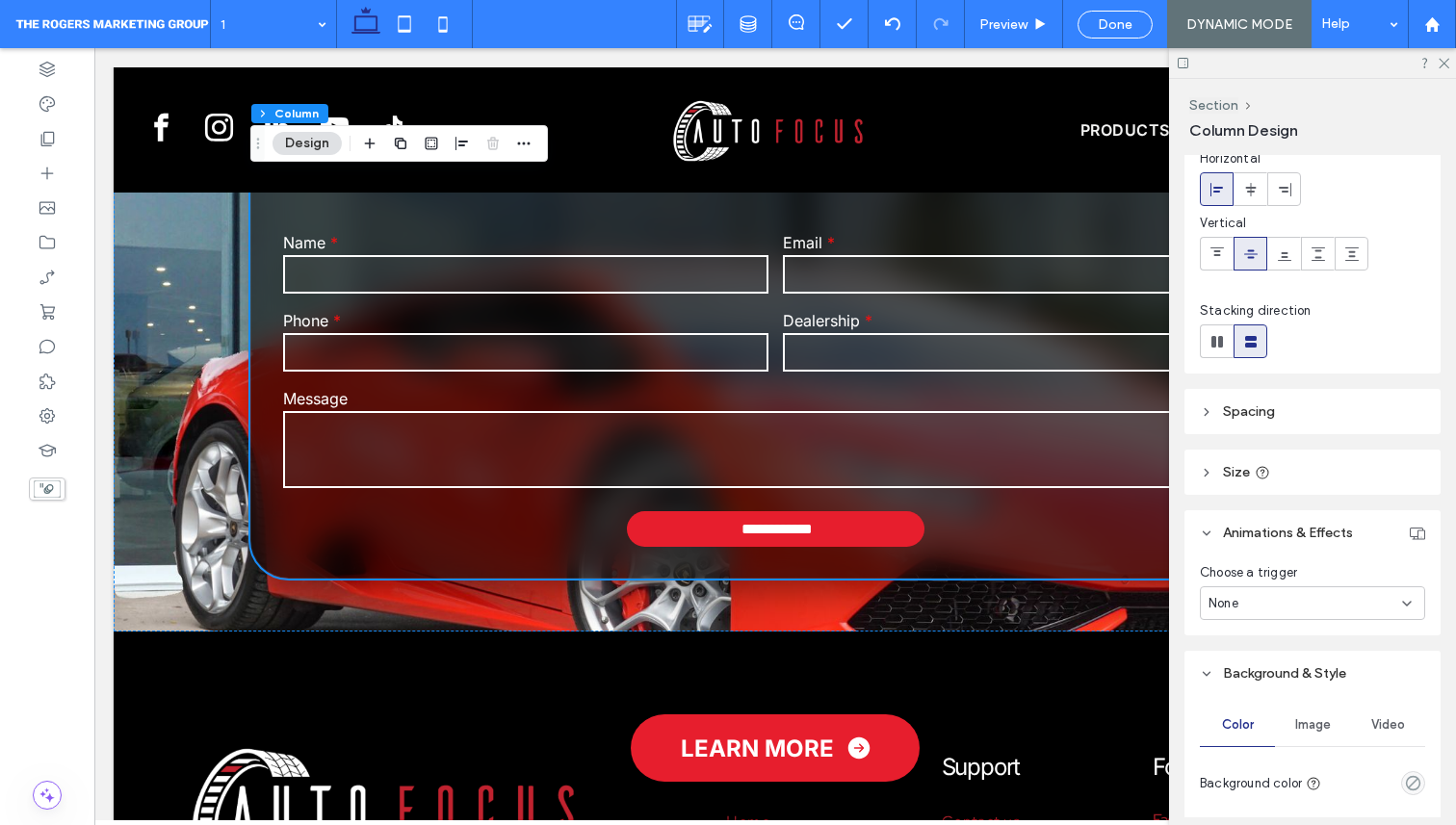 scroll, scrollTop: 0, scrollLeft: 0, axis: both 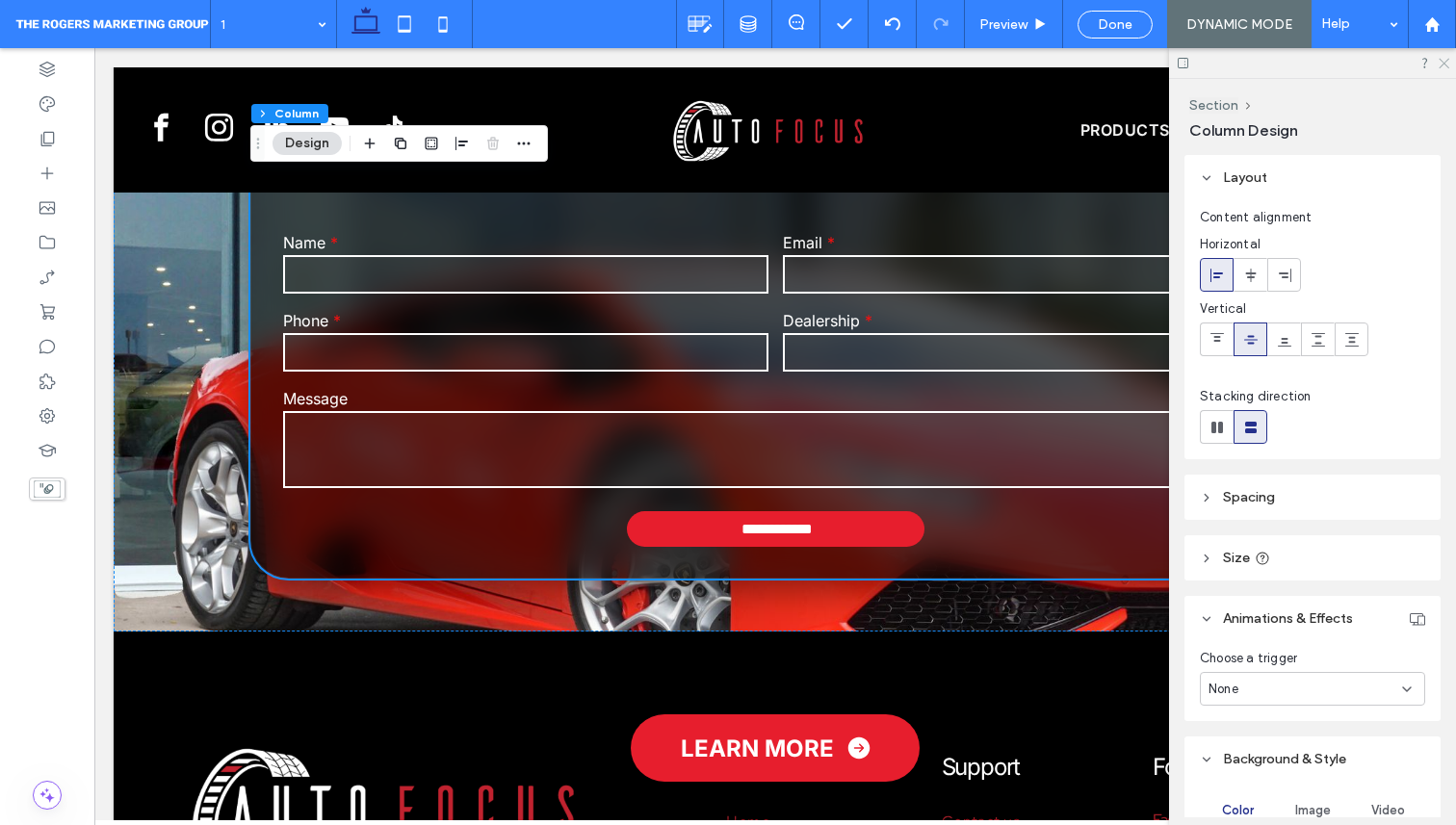 click 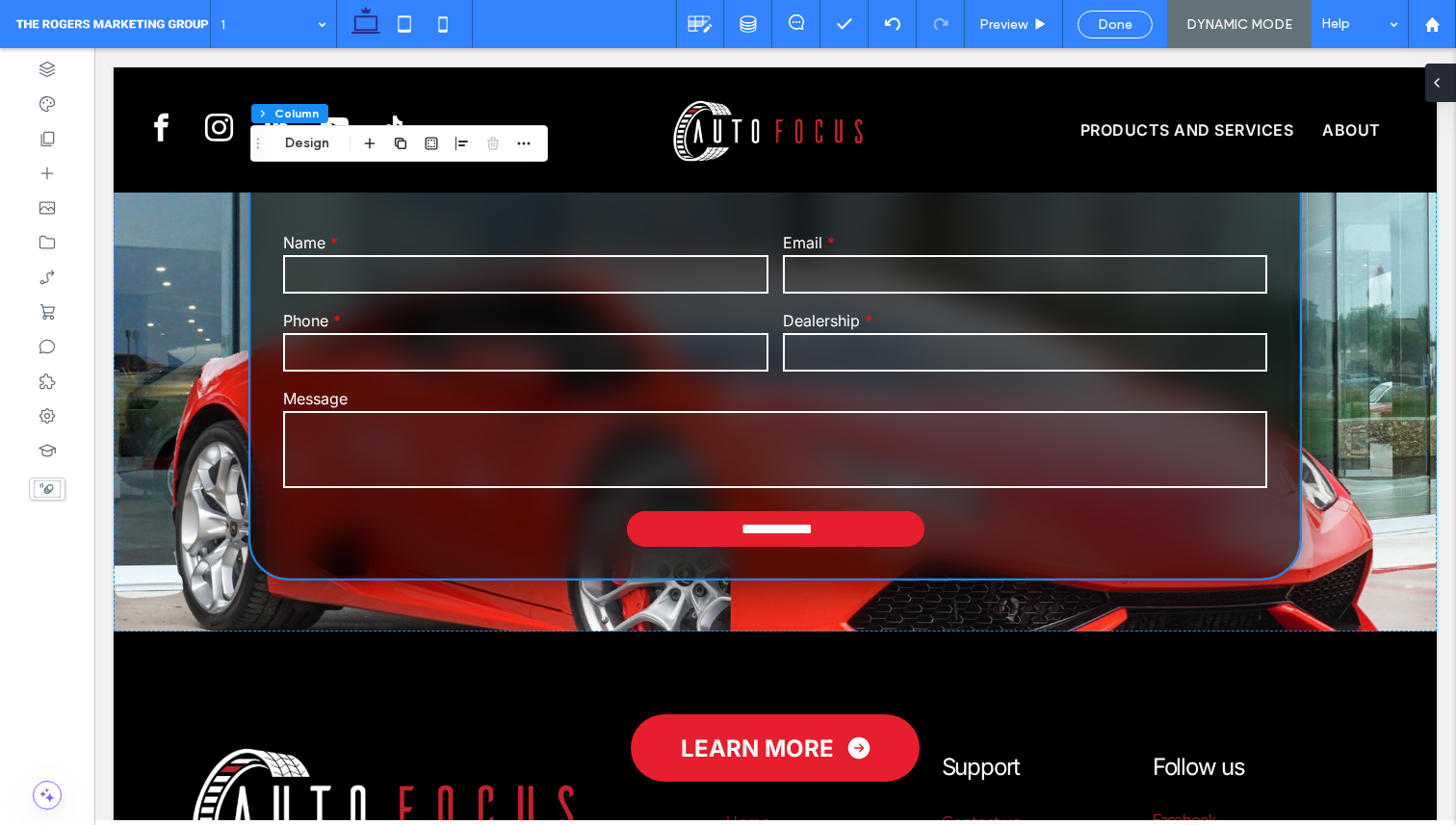 click 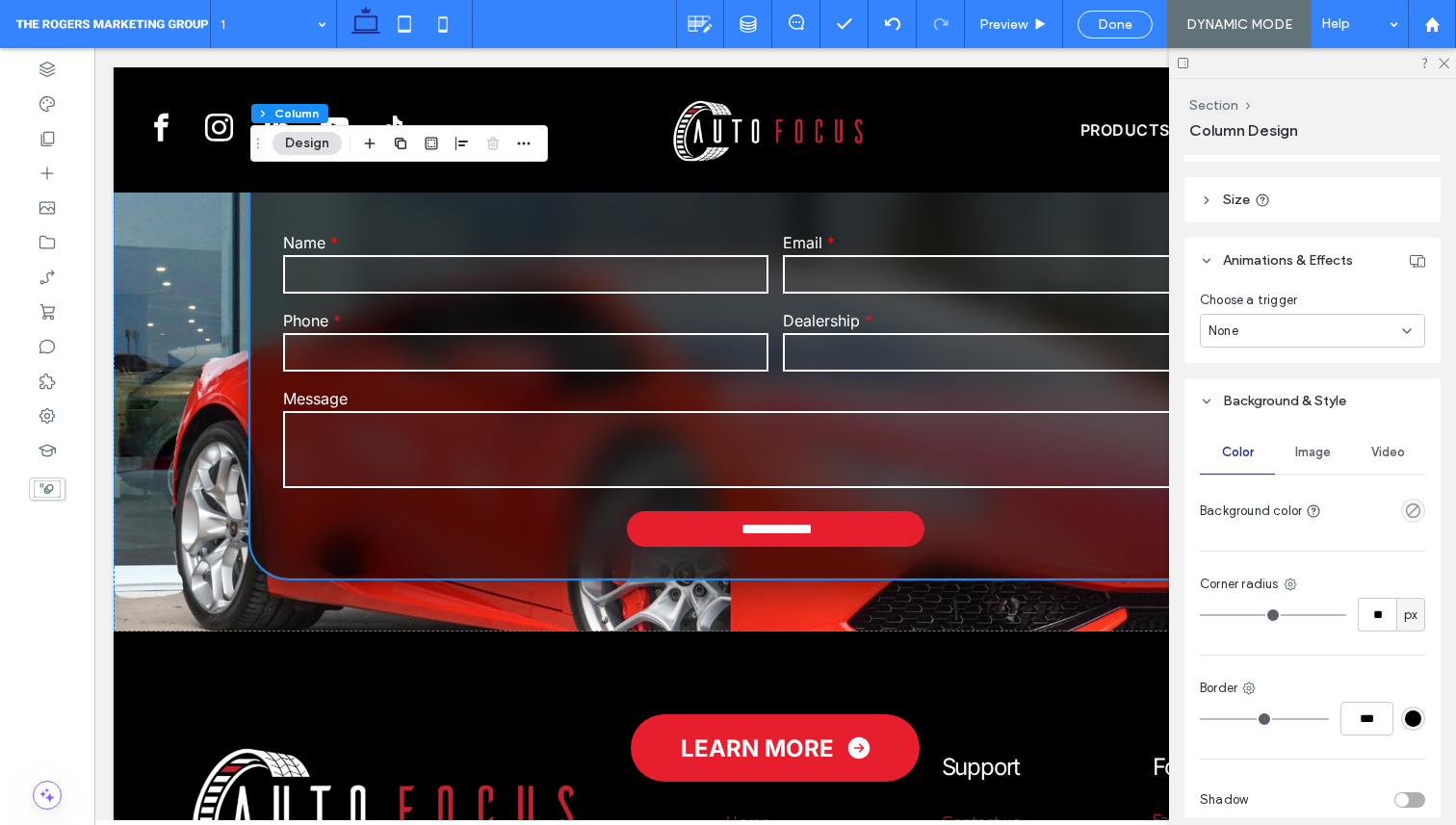 scroll, scrollTop: 370, scrollLeft: 0, axis: vertical 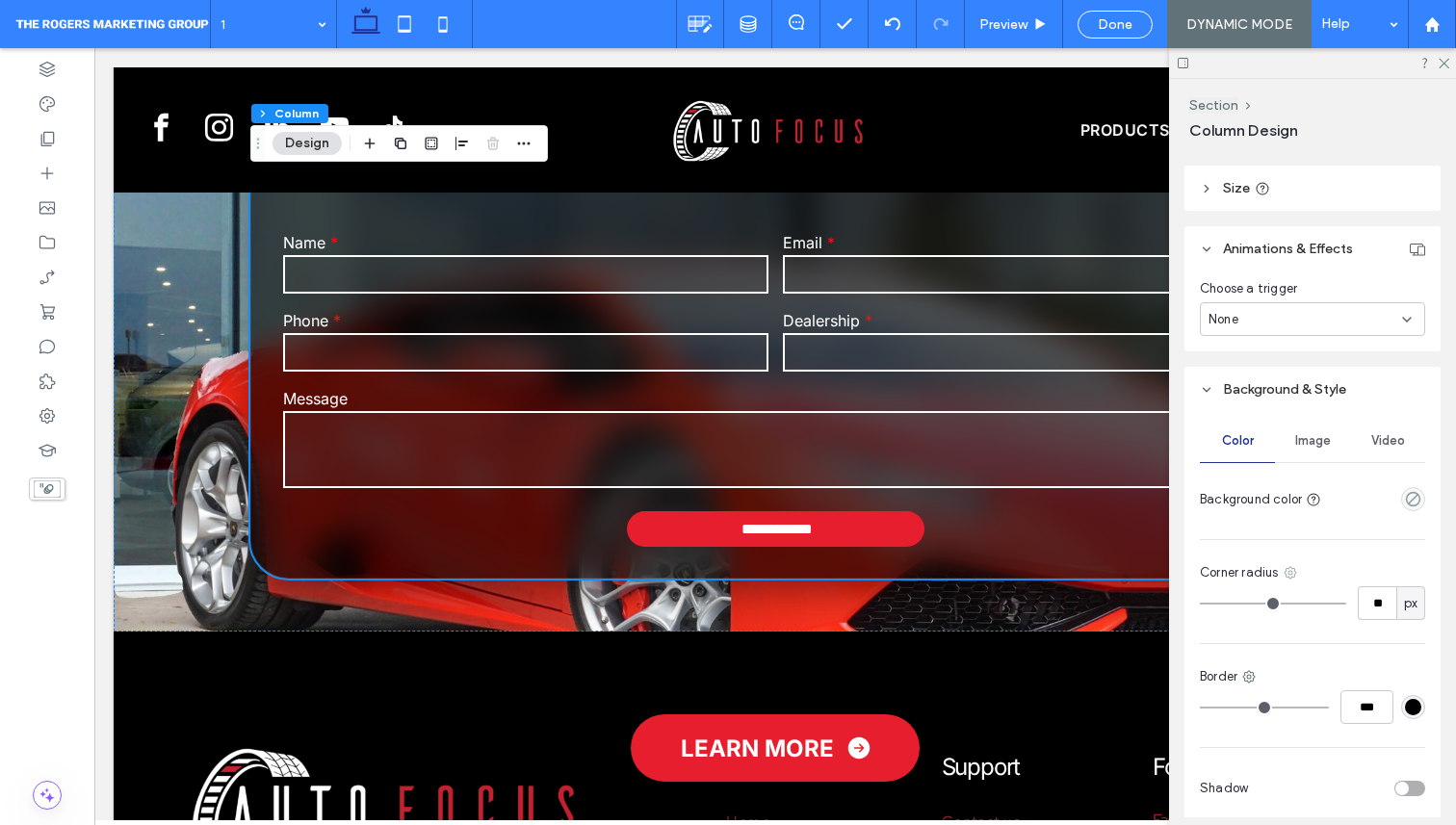 click 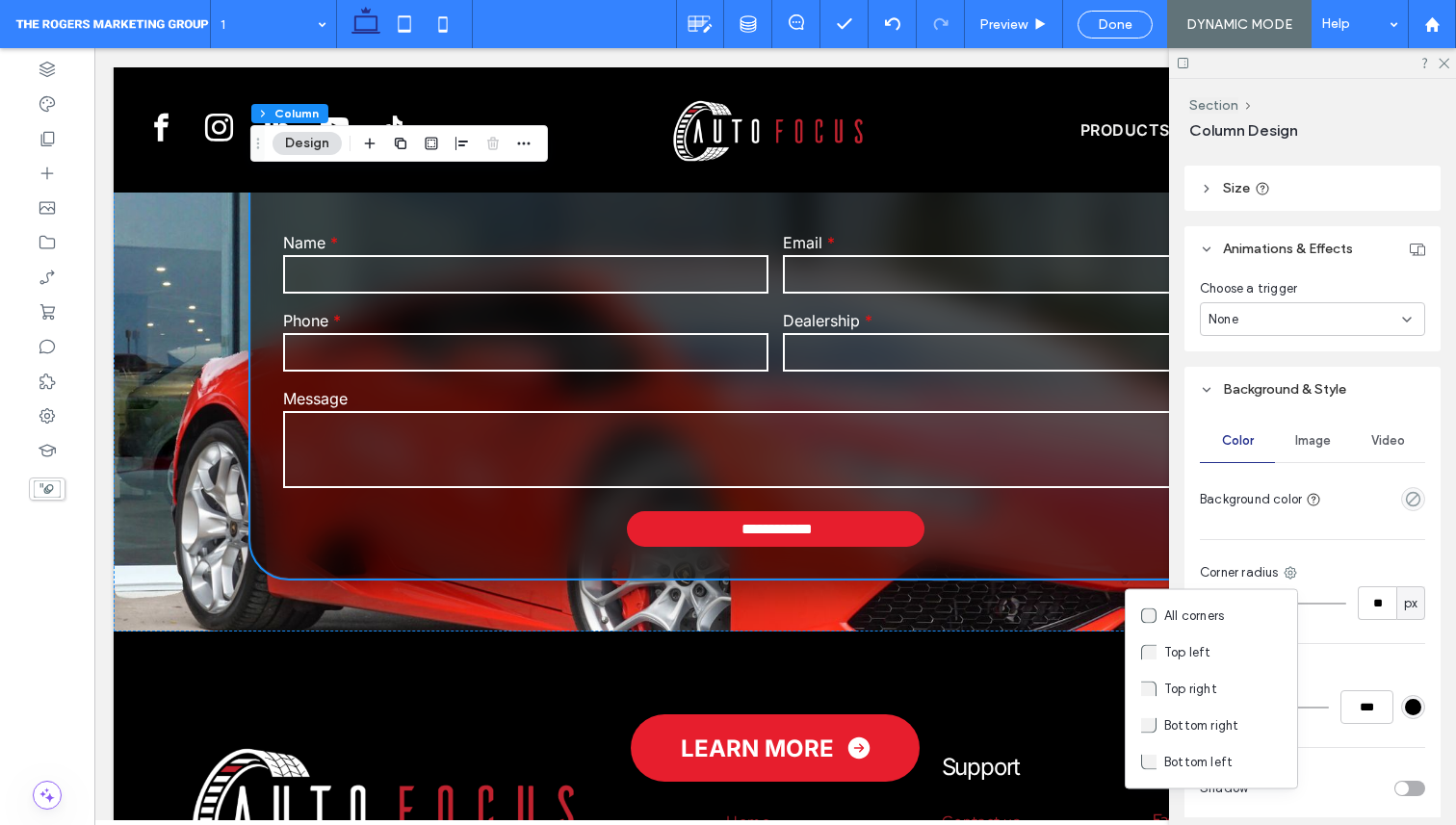 click on "Corner radius" at bounding box center [1313, 573] 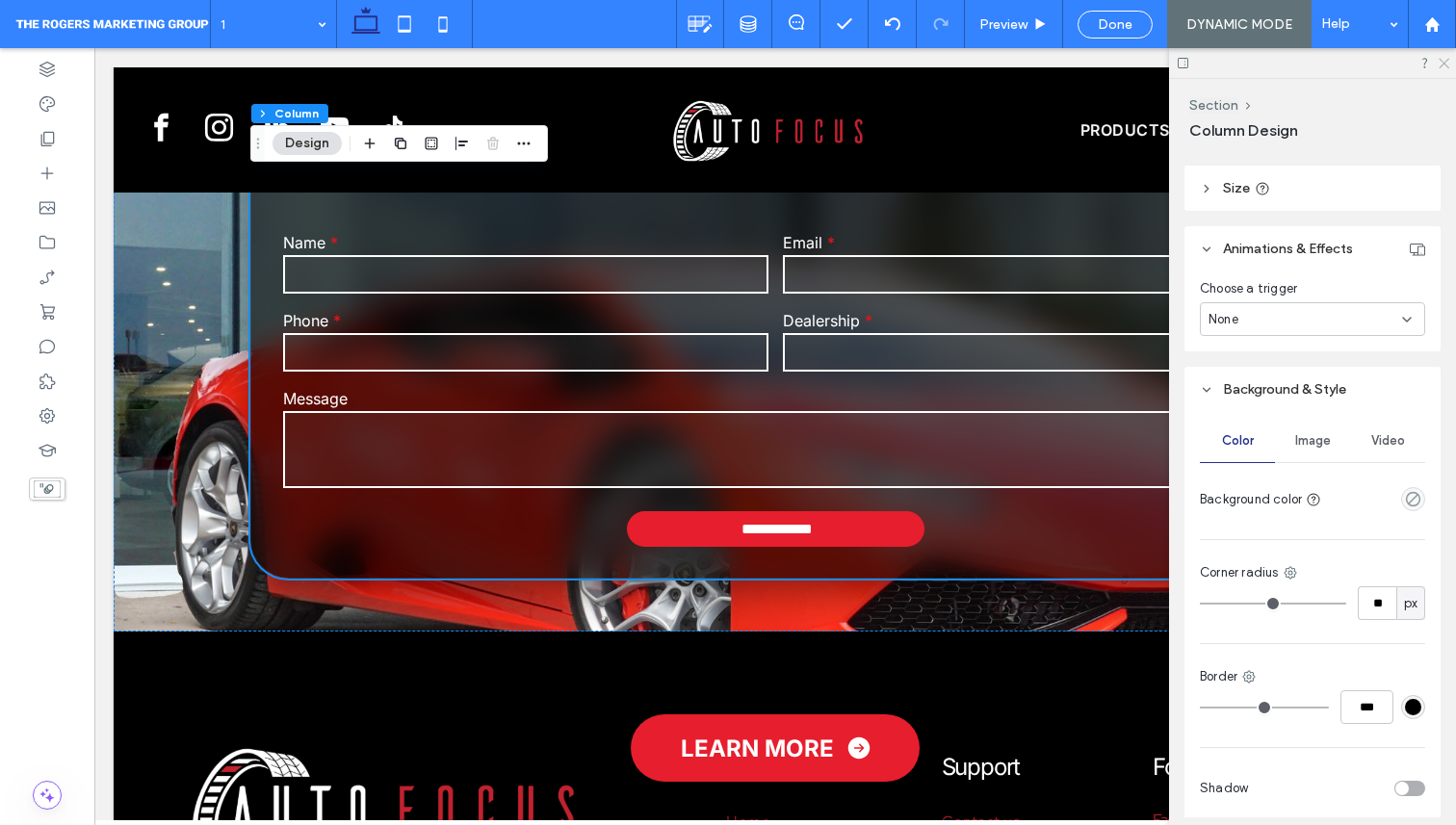 click 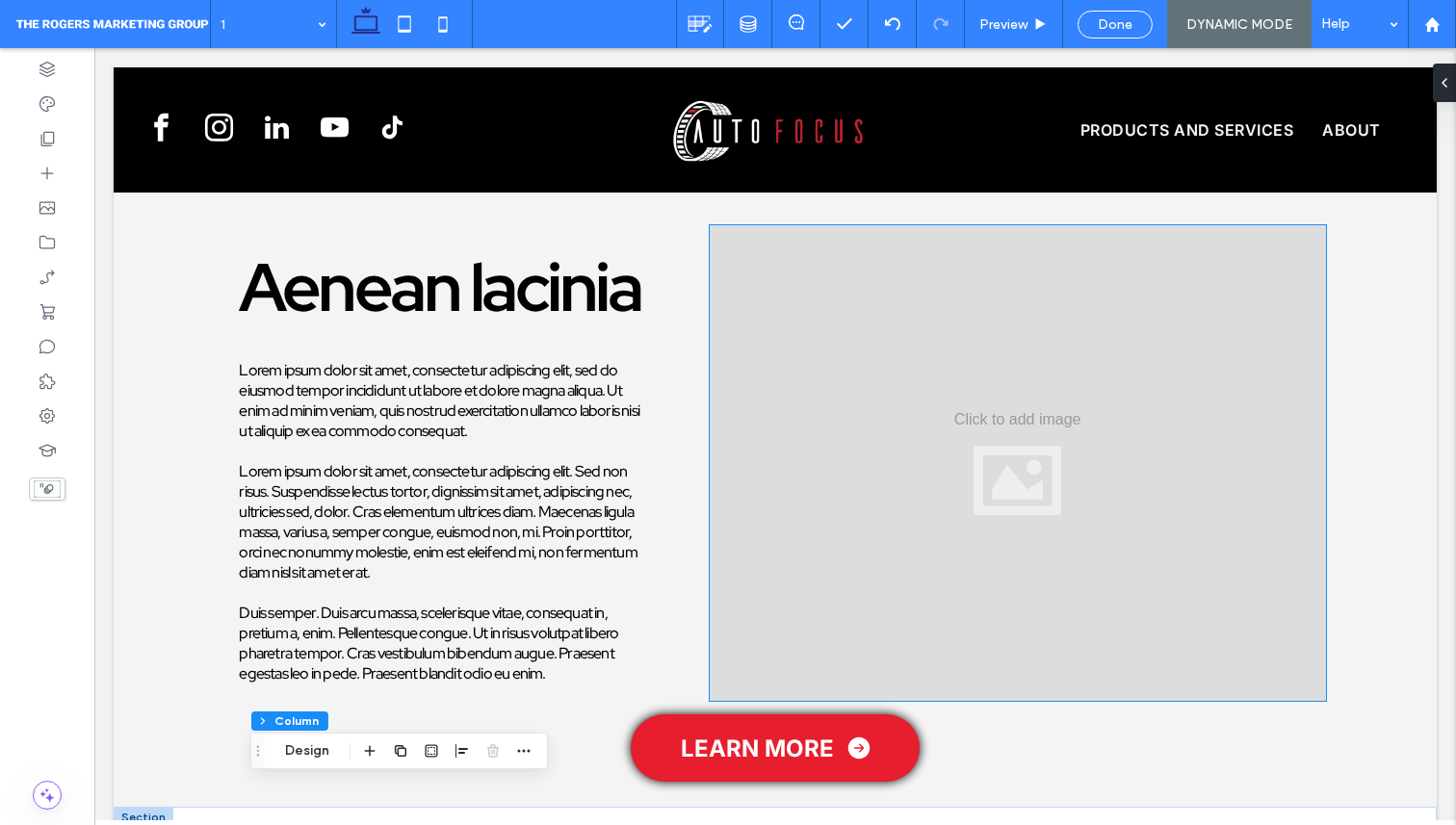 scroll, scrollTop: 733, scrollLeft: 0, axis: vertical 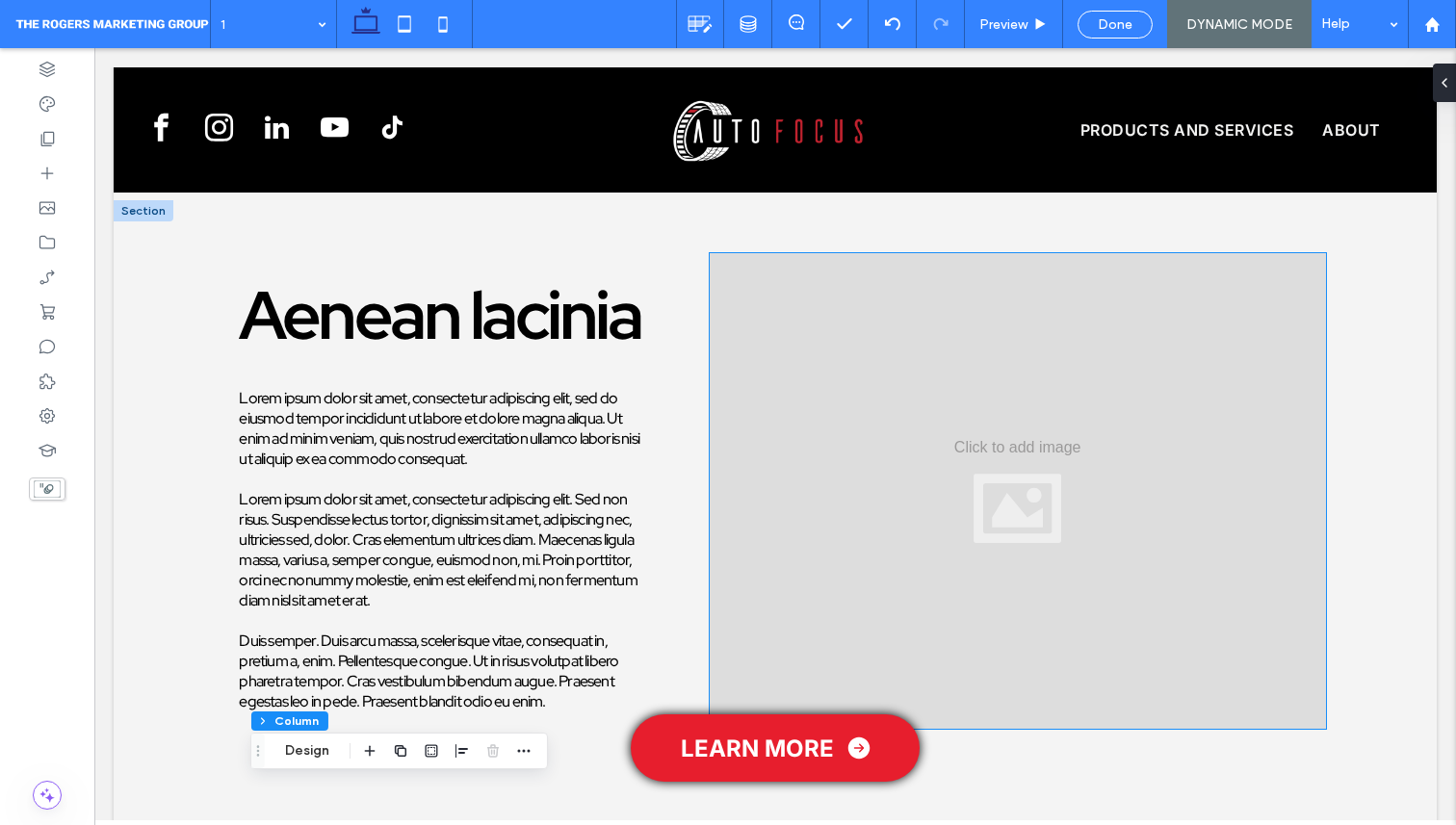 click at bounding box center (1018, 491) 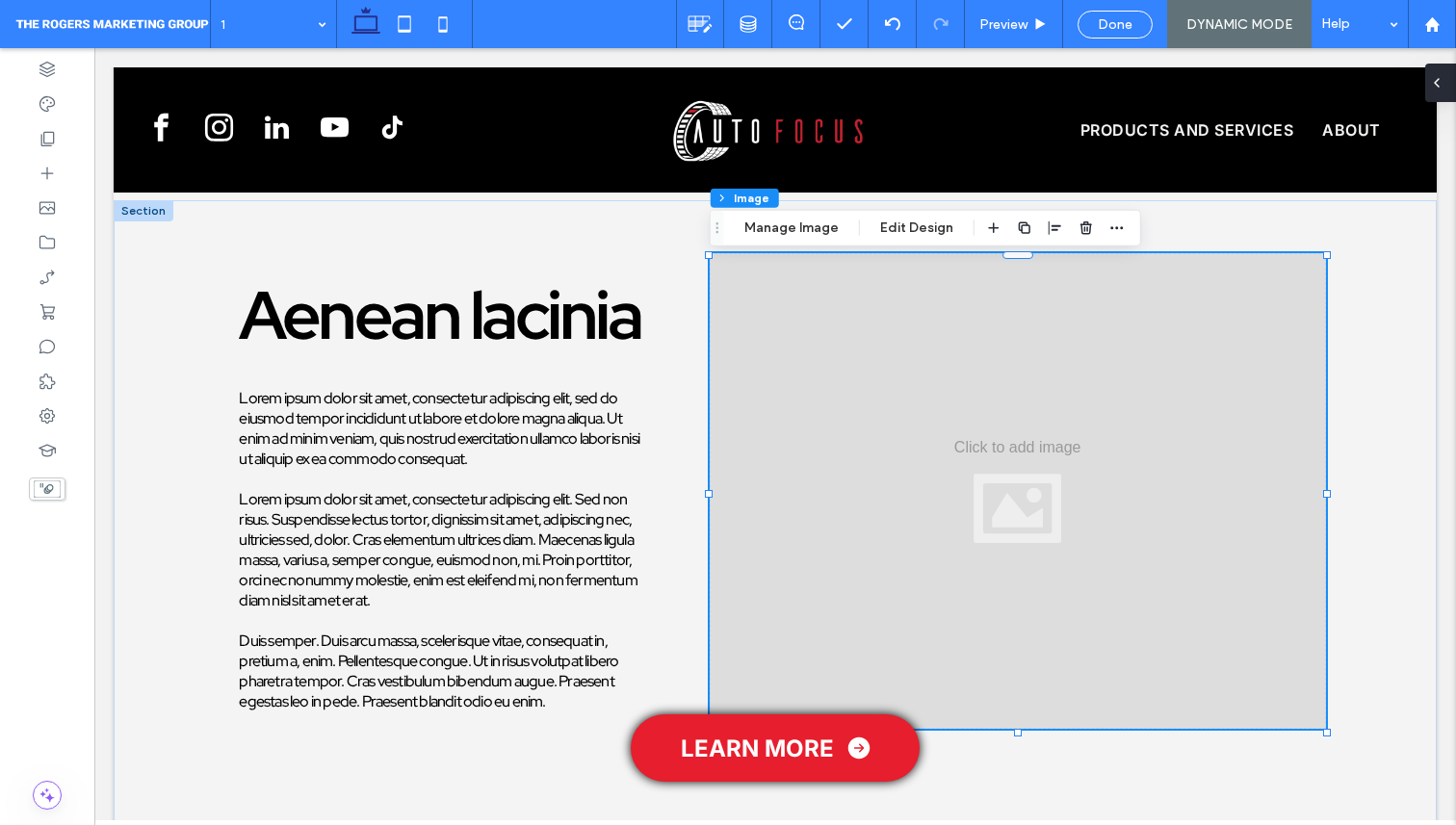 click at bounding box center [1441, 83] 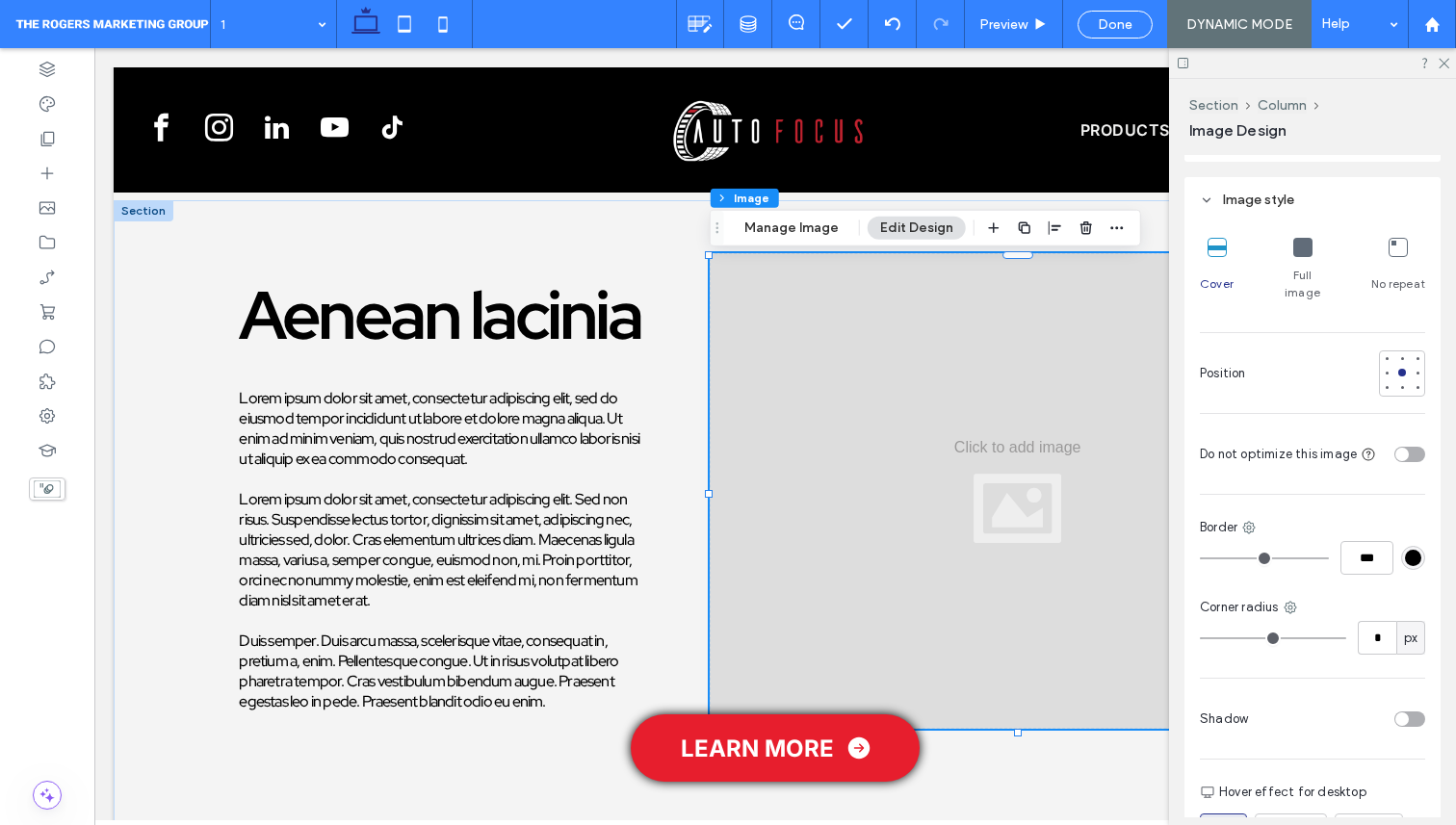scroll, scrollTop: 531, scrollLeft: 0, axis: vertical 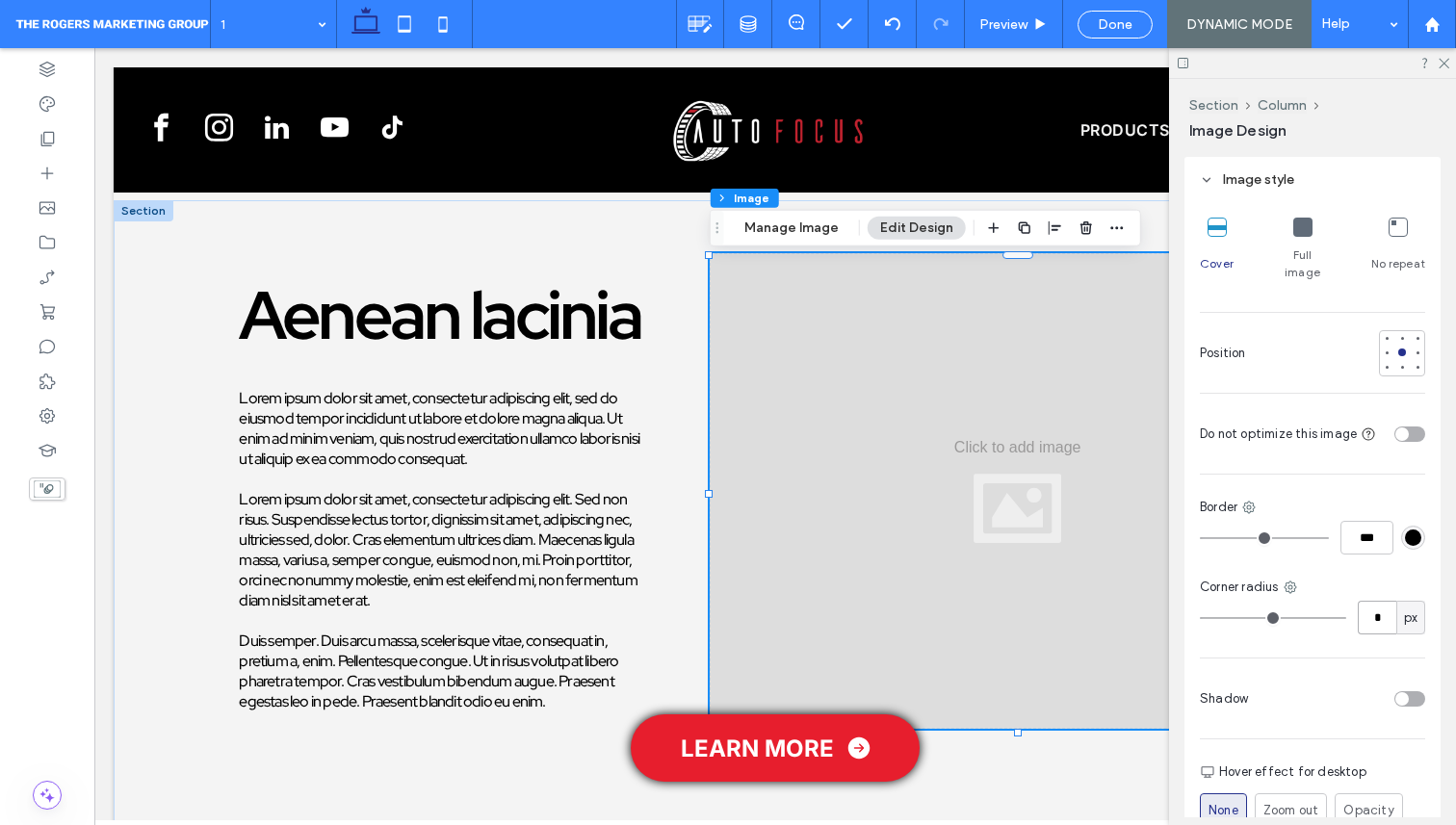 click on "*" at bounding box center [1377, 617] 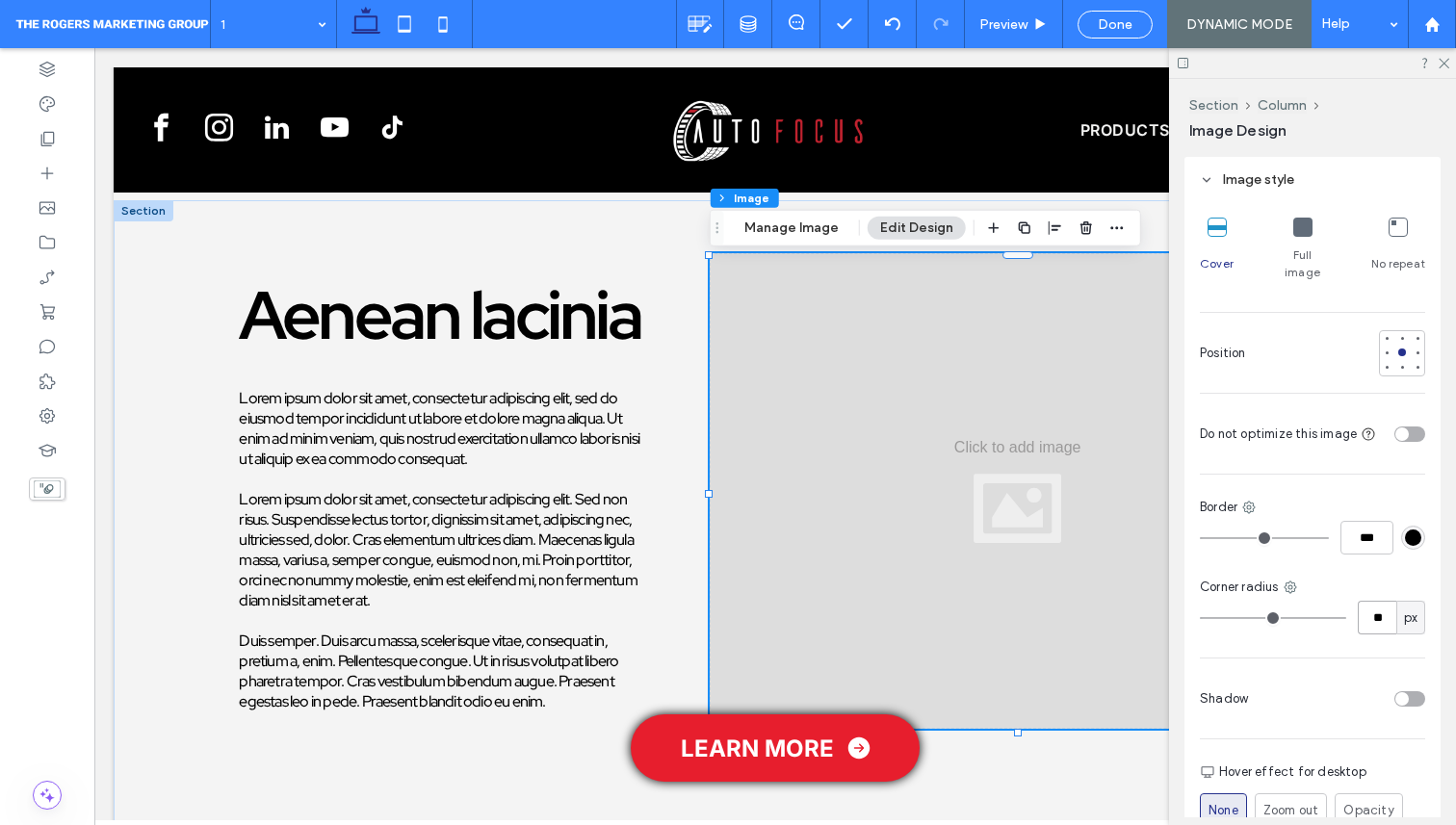 type on "**" 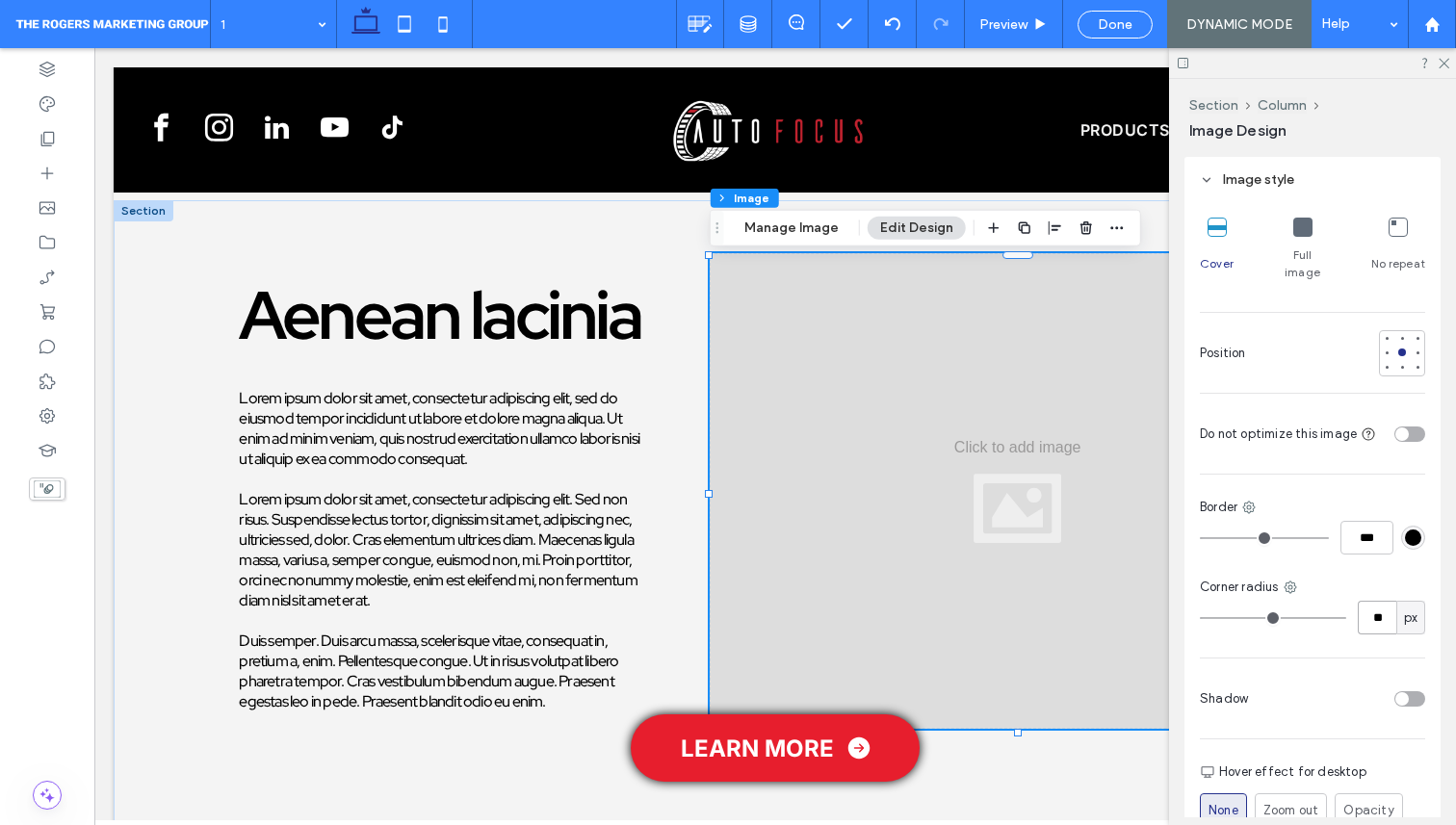 type on "**" 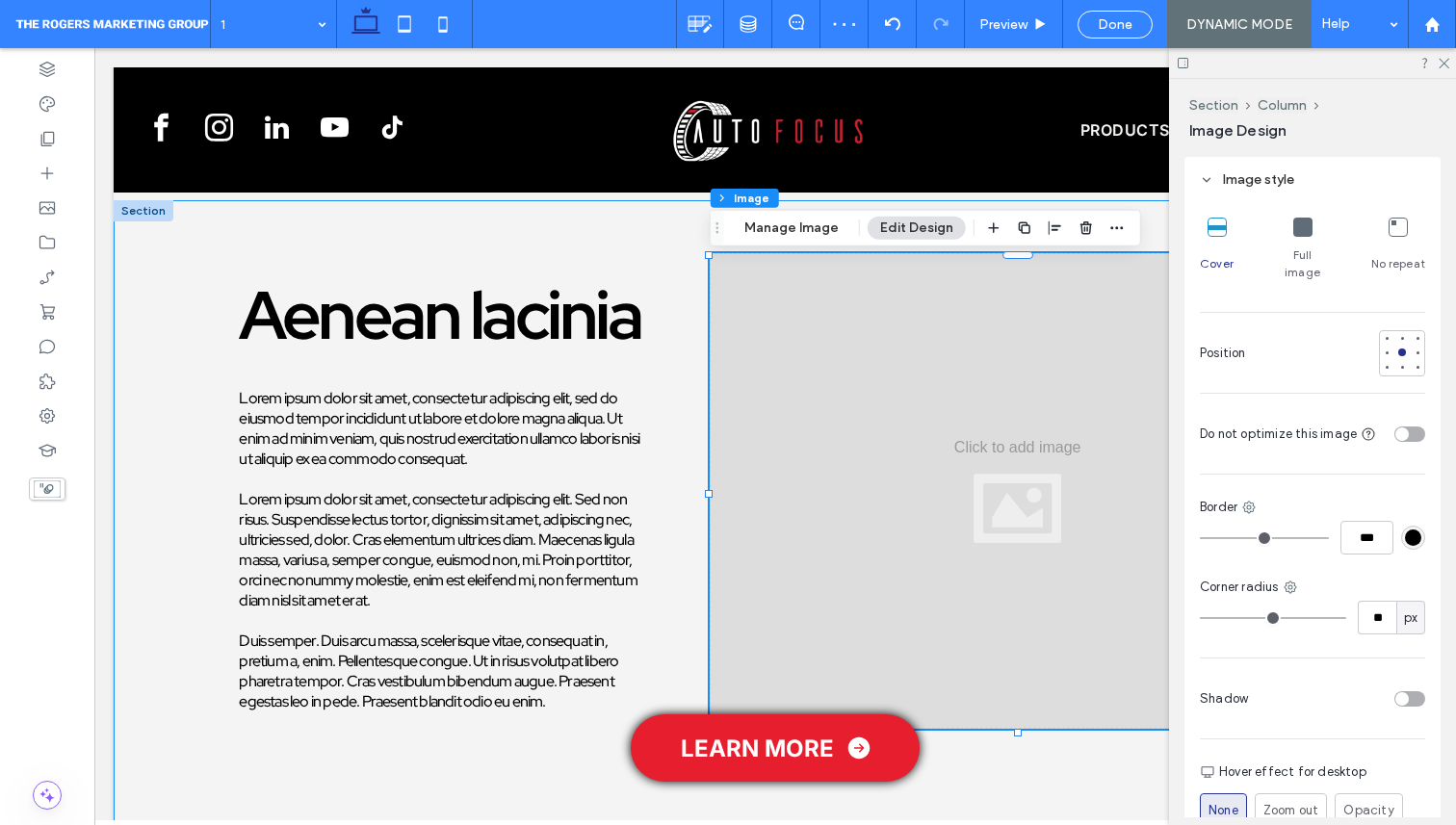 click on "Aenean lacinia
Lorem ipsum dolor sit amet, consectetur adipiscing elit, sed do eiusmod tempor incididunt ut labore et dolore magna aliqua. Ut enim ad minim veniam, quis nostrud exercitation ullamco laboris nisi ut aliquip ex ea commodo consequat.  Lorem ipsum dolor sit amet, consectetur adipiscing elit. Sed non risus. Suspendisse lectus tortor, dignissim sit amet, adipiscing nec, ultricies sed, dolor. Cras elementum ultrices diam. Maecenas ligula massa, varius a, semper congue, euismod non, mi. Proin porttitor, orci nec nonummy molestie, enim est eleifend mi, non fermentum diam nisl sit amet erat. Duis semper. Duis arcu massa, scelerisque vitae, consequat in, pretium a, enim. Pellentesque congue. Ut in risus volutpat libero pharetra tempor. Cras vestibulum bibendum augue. Praesent egestas leo in pede. Praesent blandit odio eu enim." at bounding box center (775, 517) 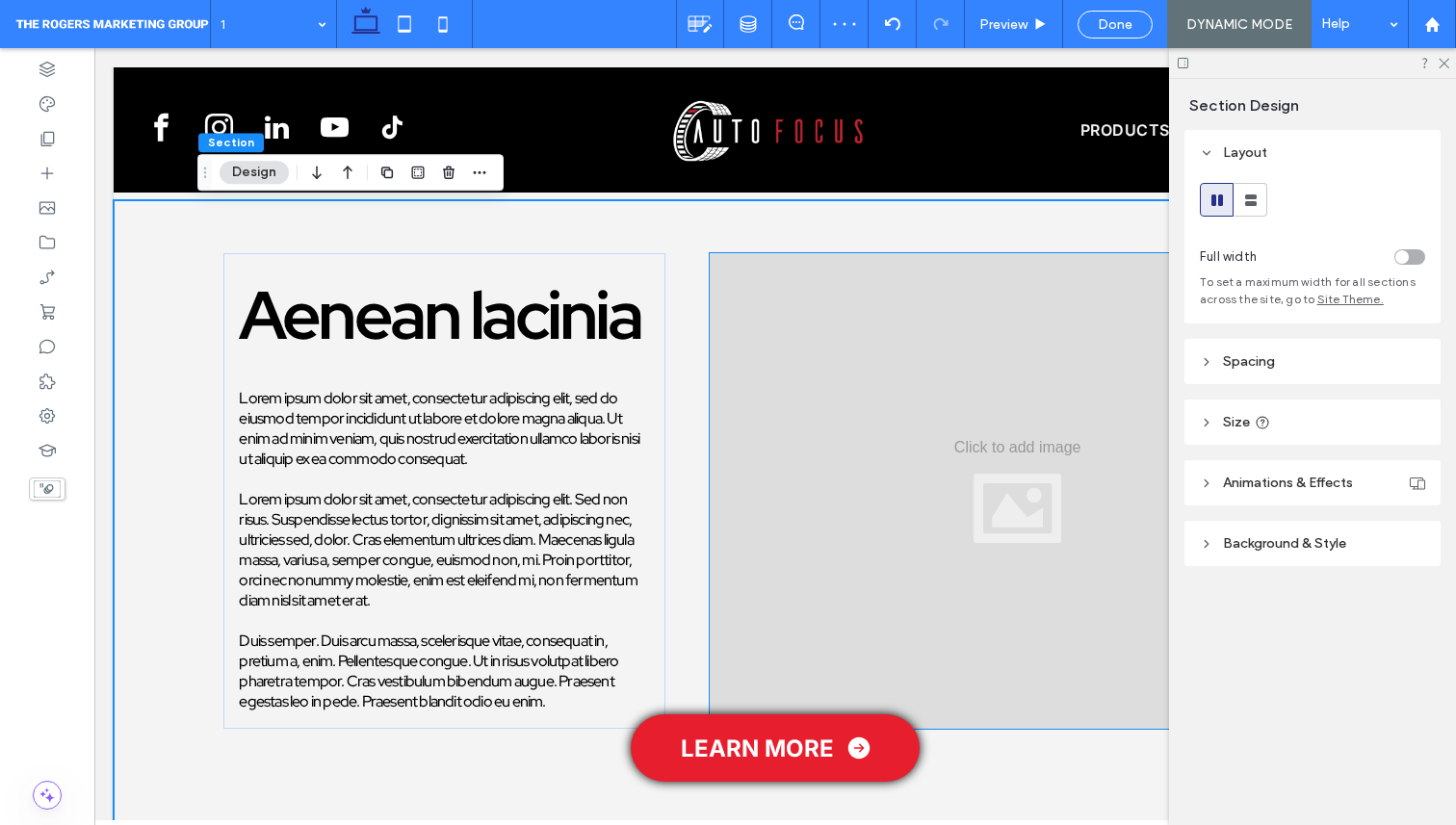 click at bounding box center [1018, 491] 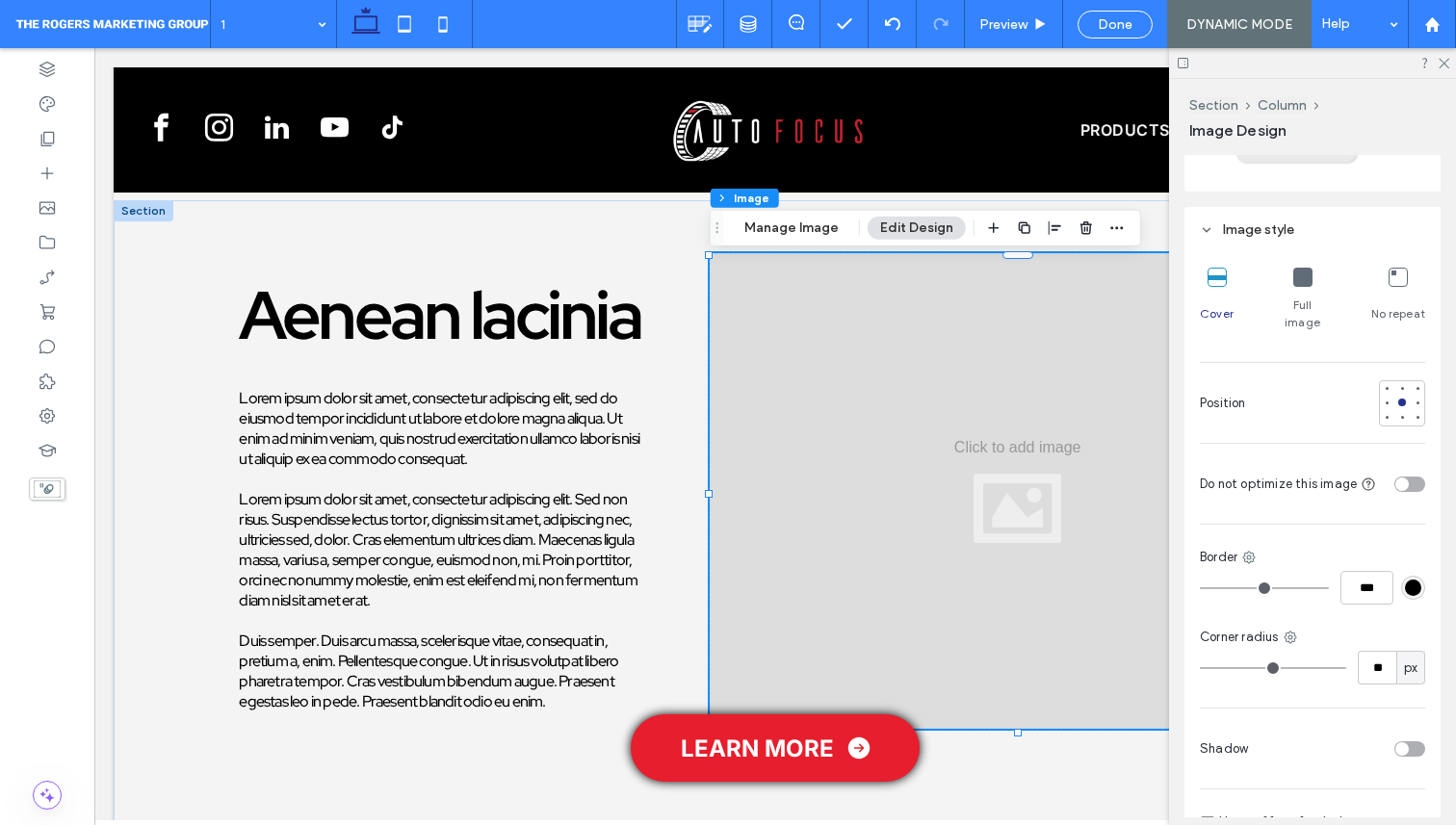 scroll, scrollTop: 495, scrollLeft: 0, axis: vertical 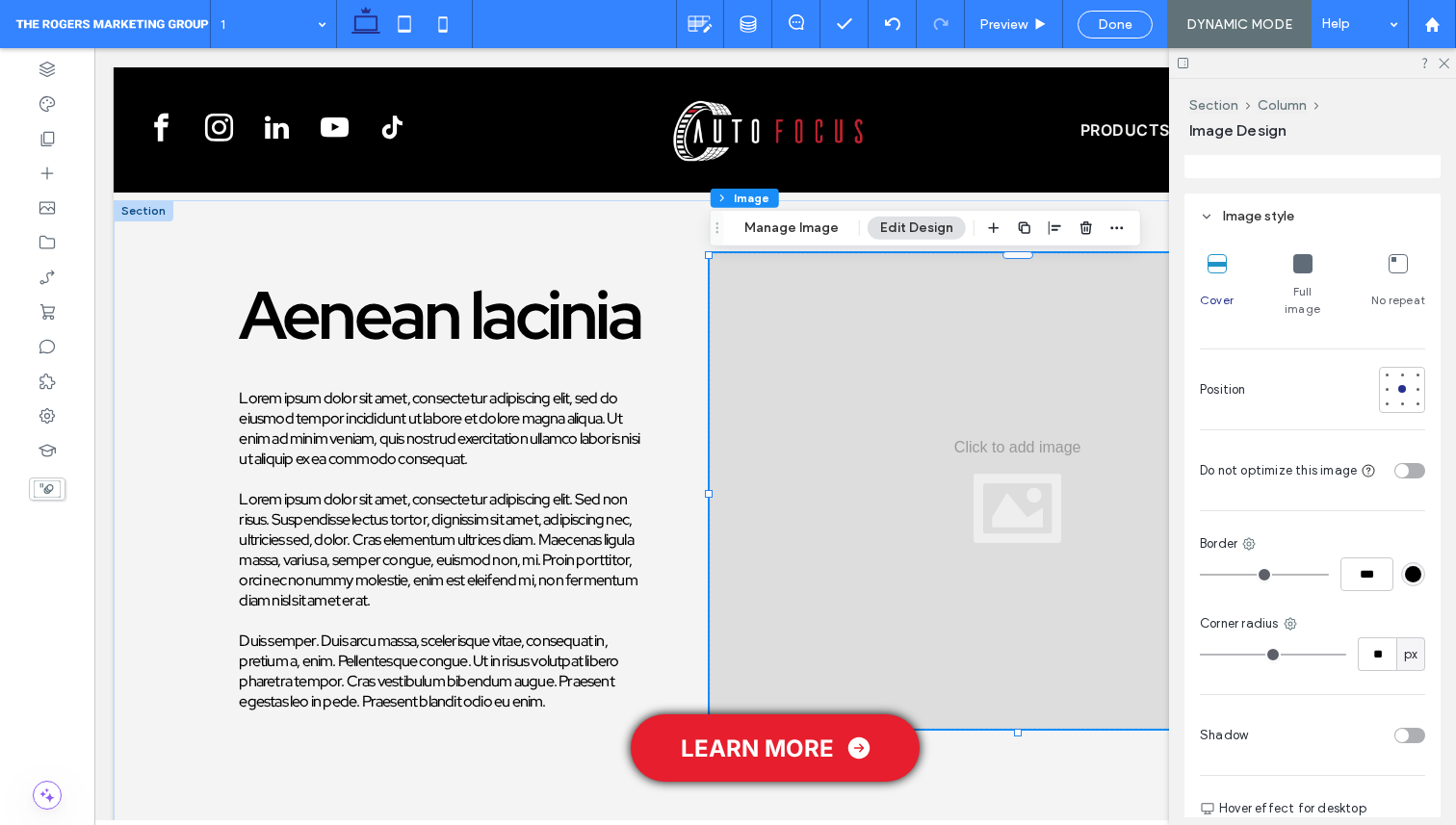 click at bounding box center [1410, 471] 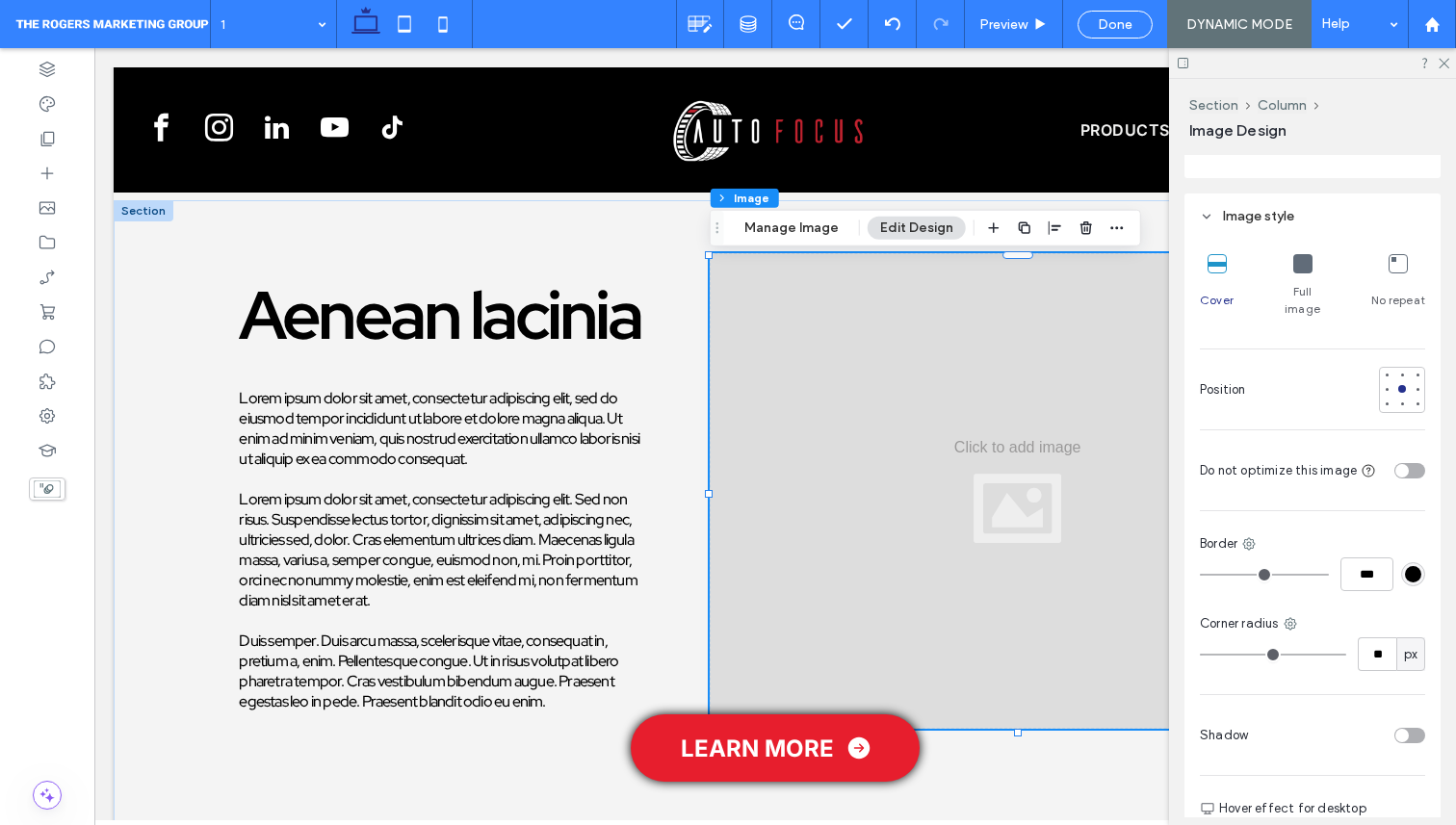 click at bounding box center (1410, 471) 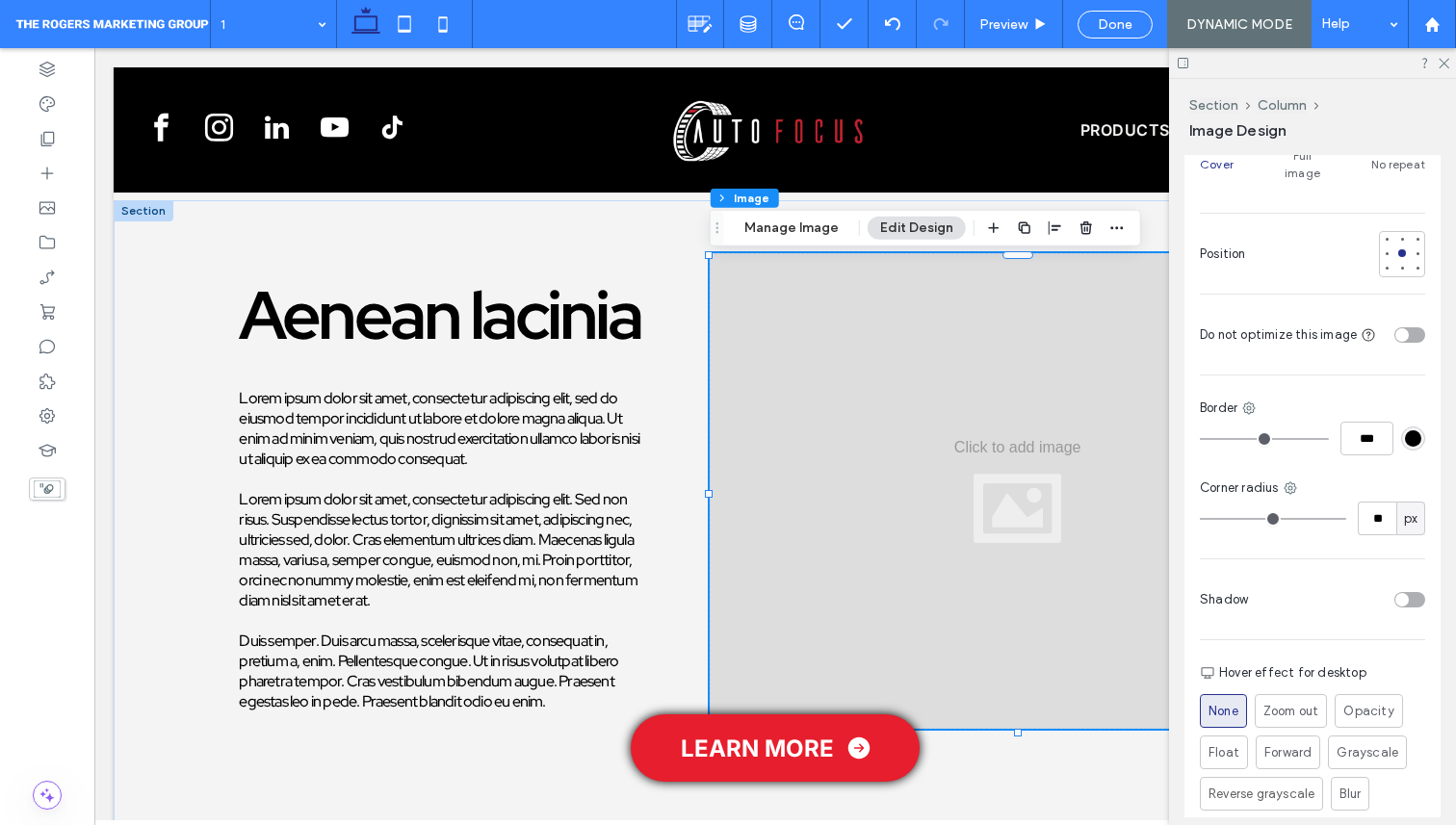 scroll, scrollTop: 660, scrollLeft: 0, axis: vertical 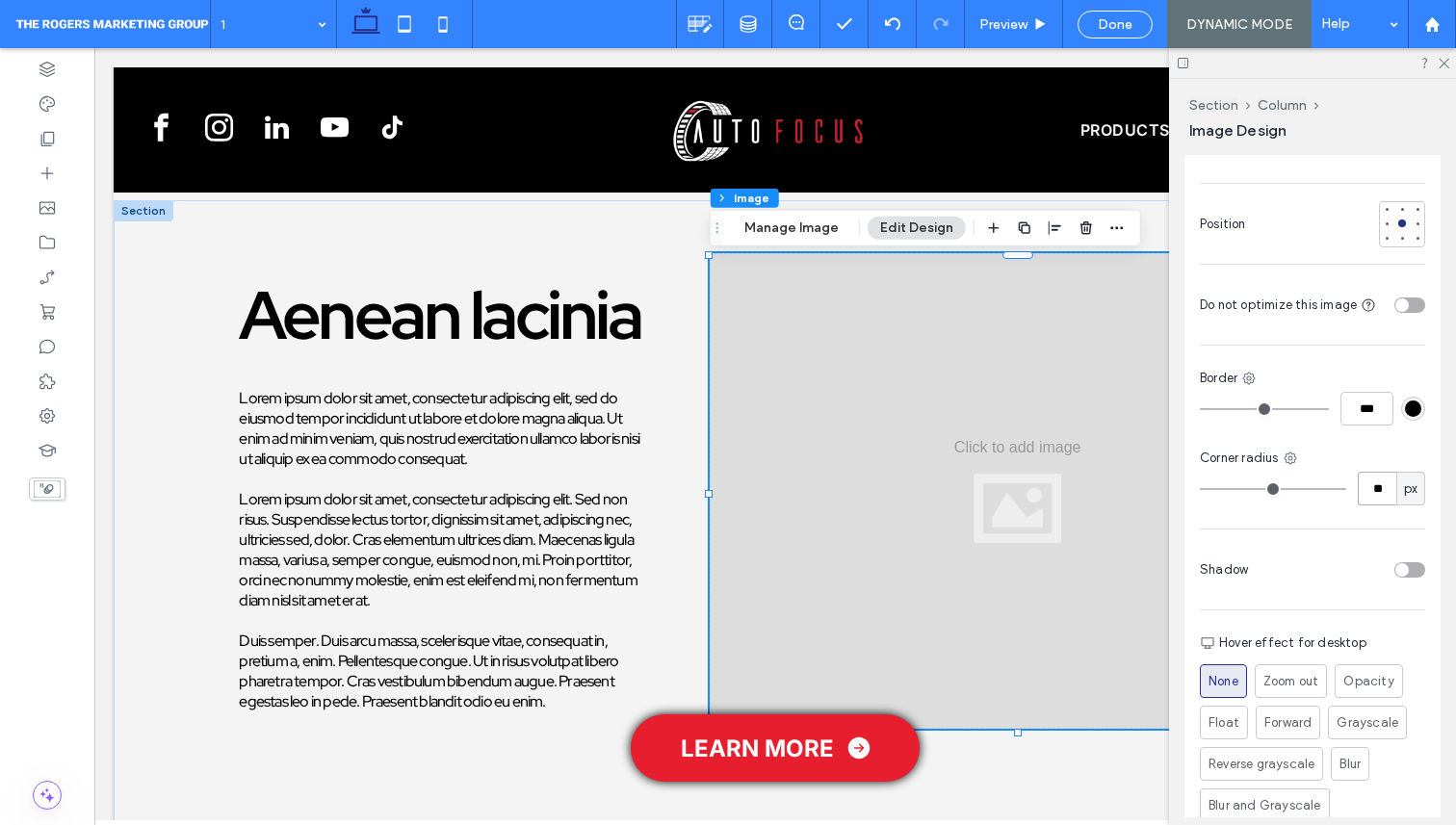 click on "**" at bounding box center (1377, 488) 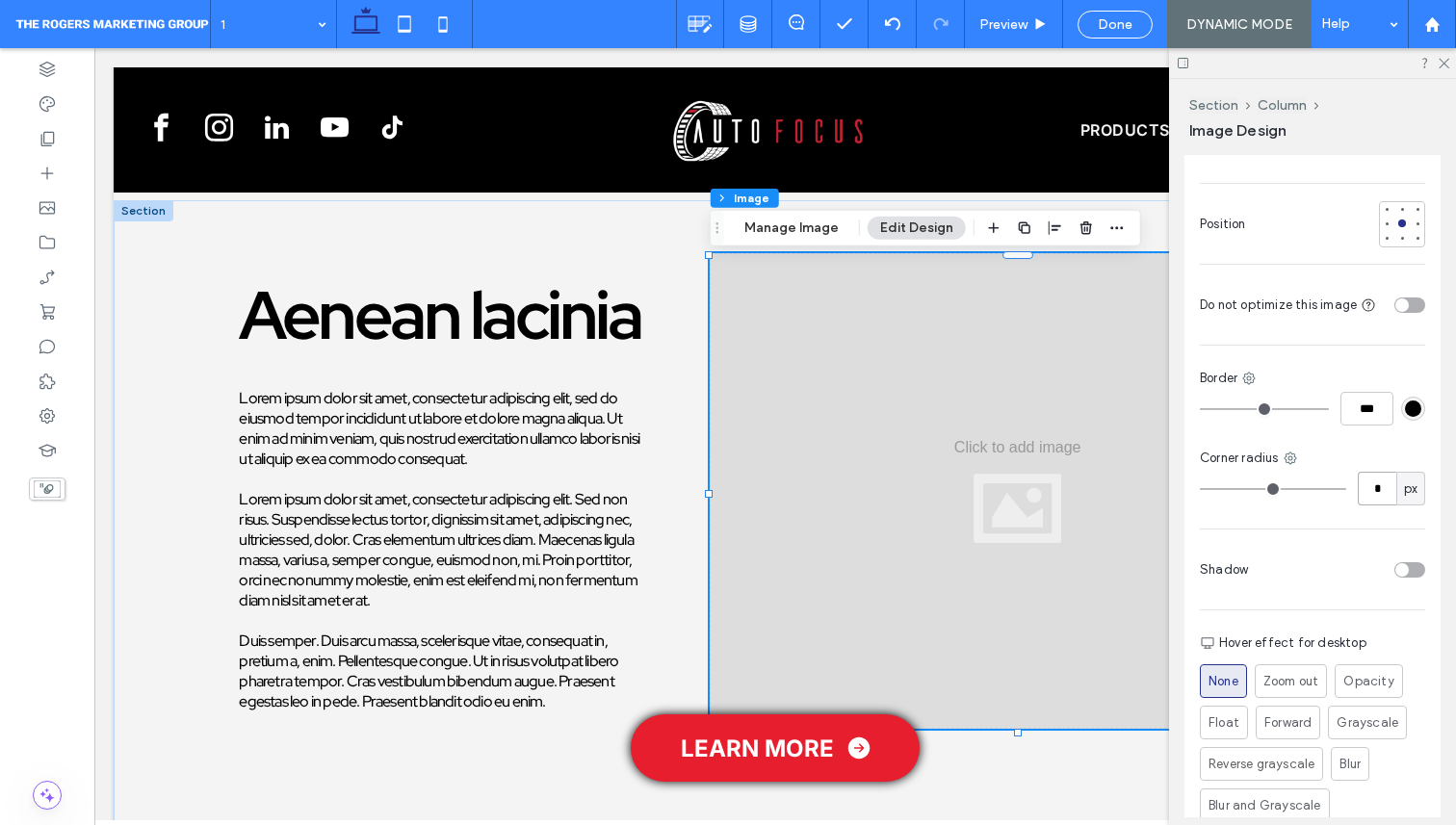 type on "*" 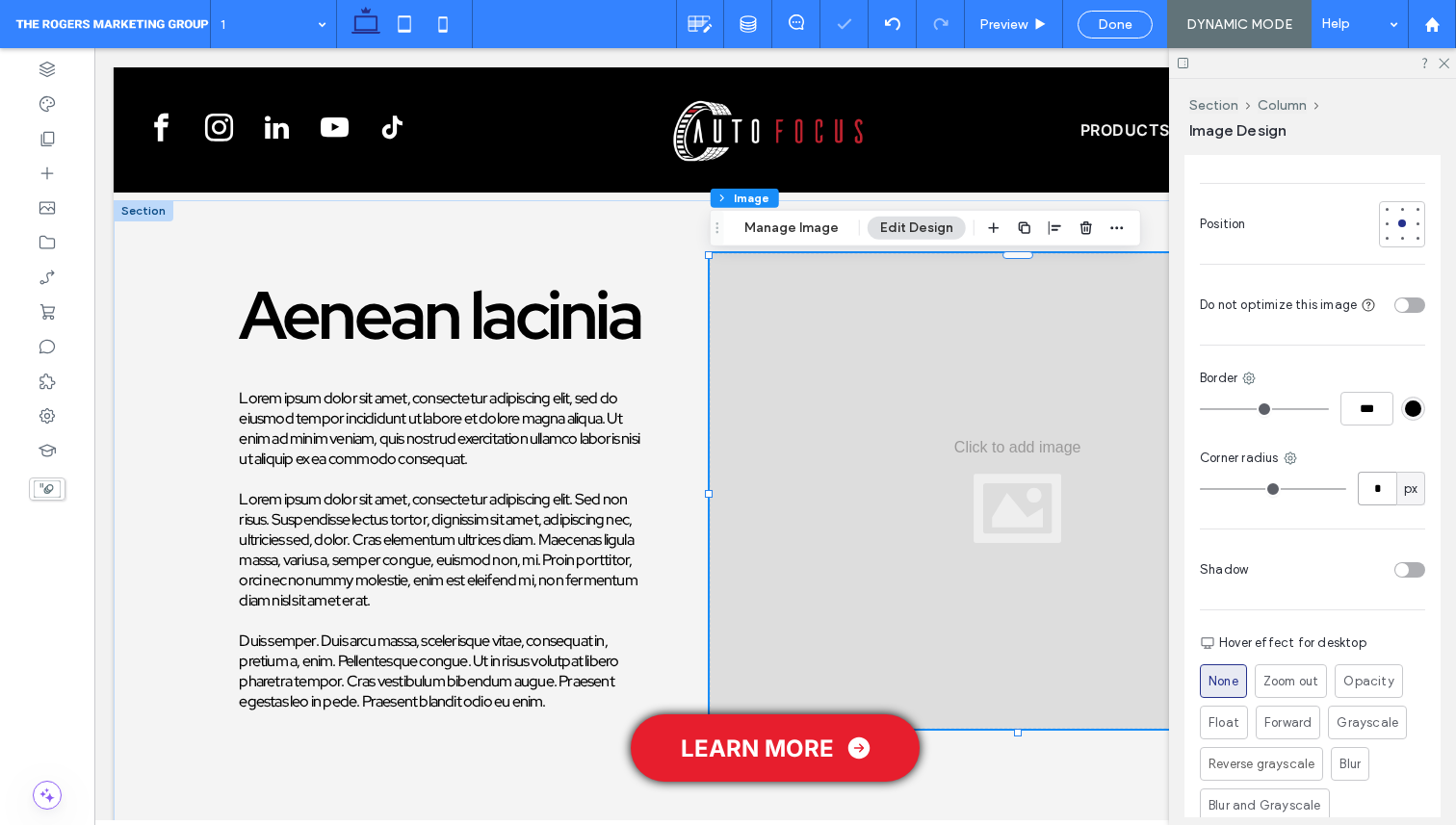 click at bounding box center [1018, 491] 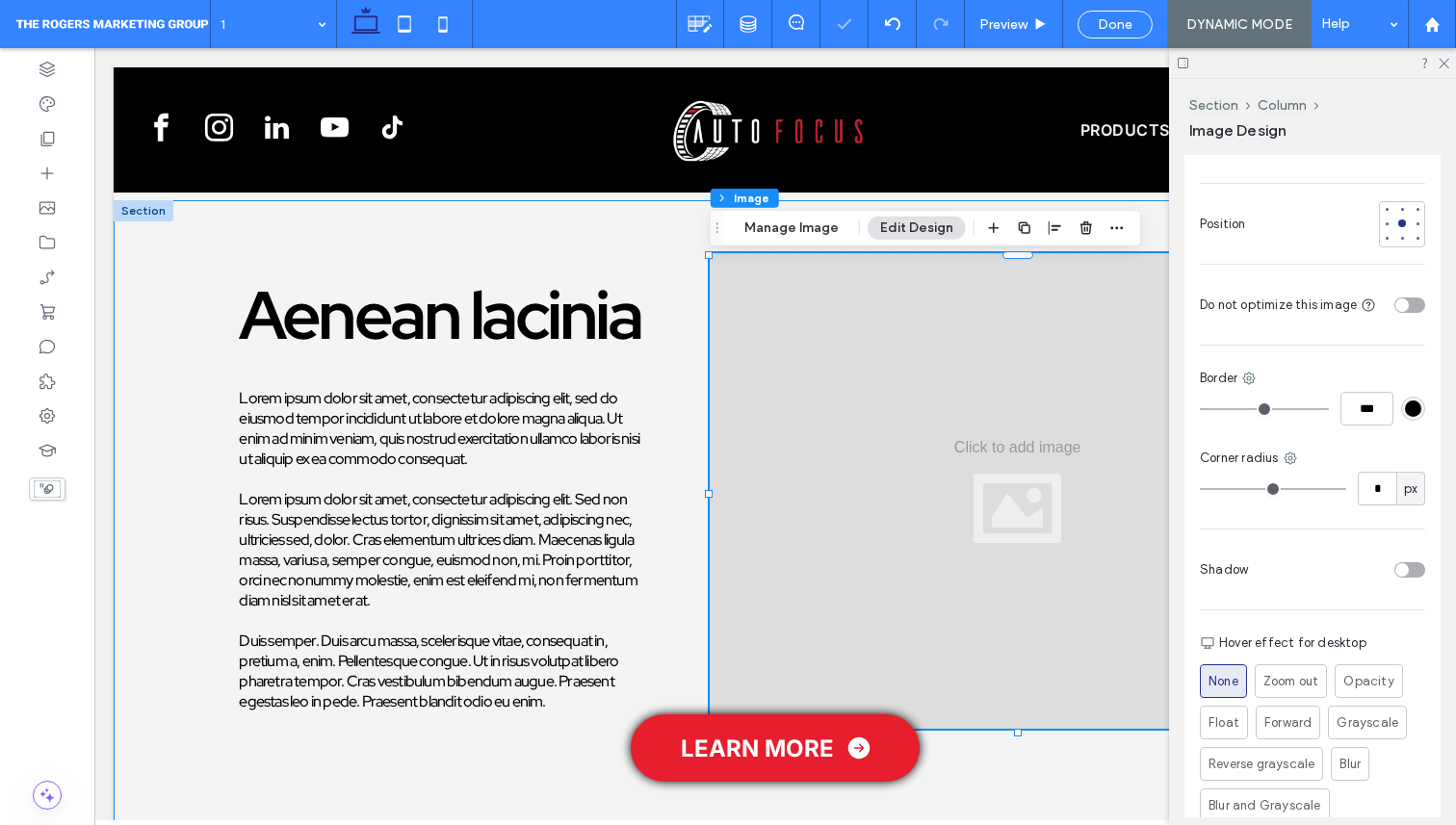 click on "Aenean lacinia
Lorem ipsum dolor sit amet, consectetur adipiscing elit, sed do eiusmod tempor incididunt ut labore et dolore magna aliqua. Ut enim ad minim veniam, quis nostrud exercitation ullamco laboris nisi ut aliquip ex ea commodo consequat.  Lorem ipsum dolor sit amet, consectetur adipiscing elit. Sed non risus. Suspendisse lectus tortor, dignissim sit amet, adipiscing nec, ultricies sed, dolor. Cras elementum ultrices diam. Maecenas ligula massa, varius a, semper congue, euismod non, mi. Proin porttitor, orci nec nonummy molestie, enim est eleifend mi, non fermentum diam nisl sit amet erat. Duis semper. Duis arcu massa, scelerisque vitae, consequat in, pretium a, enim. Pellentesque congue. Ut in risus volutpat libero pharetra tempor. Cras vestibulum bibendum augue. Praesent egestas leo in pede. Praesent blandit odio eu enim." at bounding box center (775, 517) 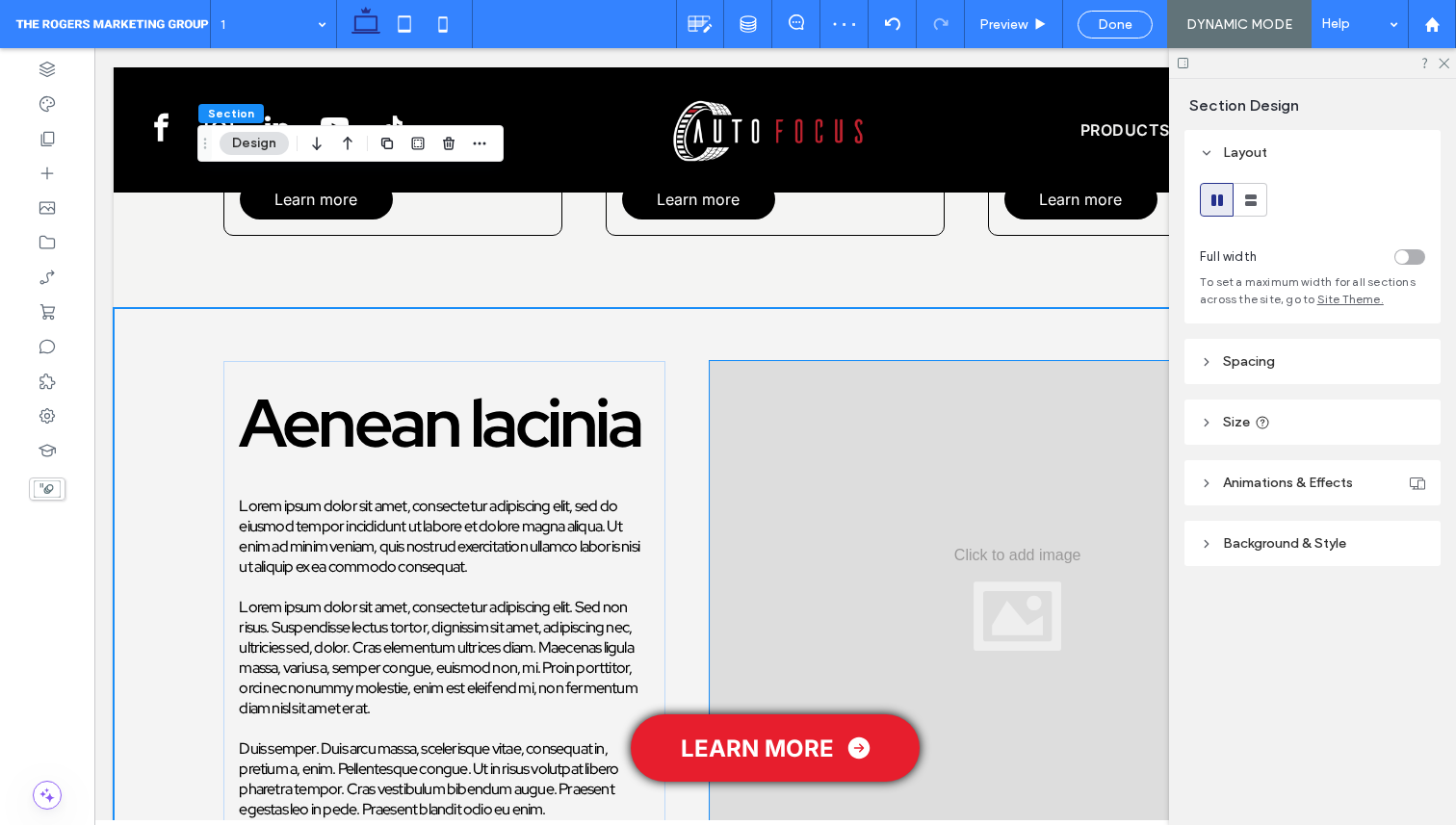 scroll, scrollTop: 615, scrollLeft: 0, axis: vertical 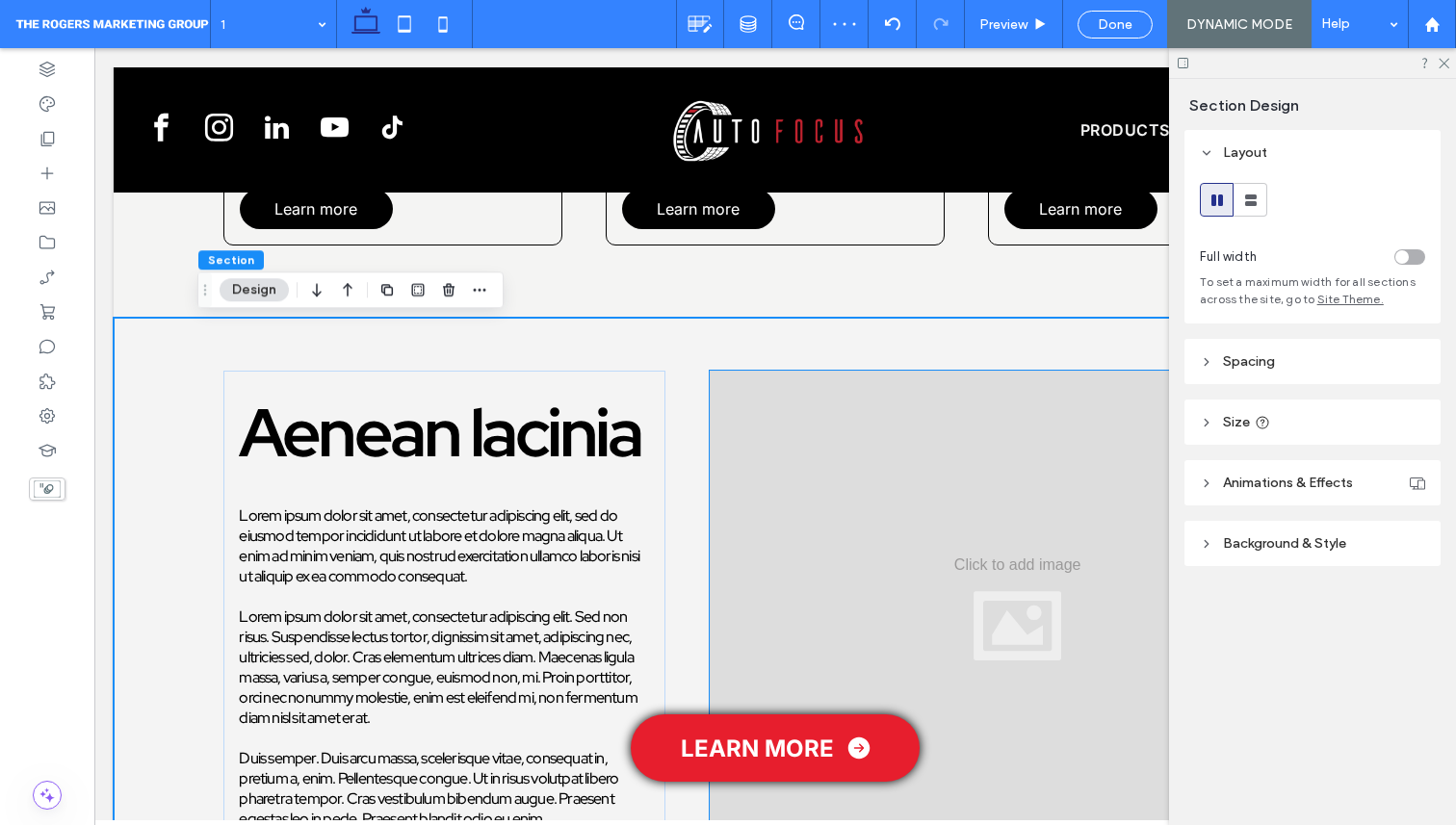 click at bounding box center [1018, 608] 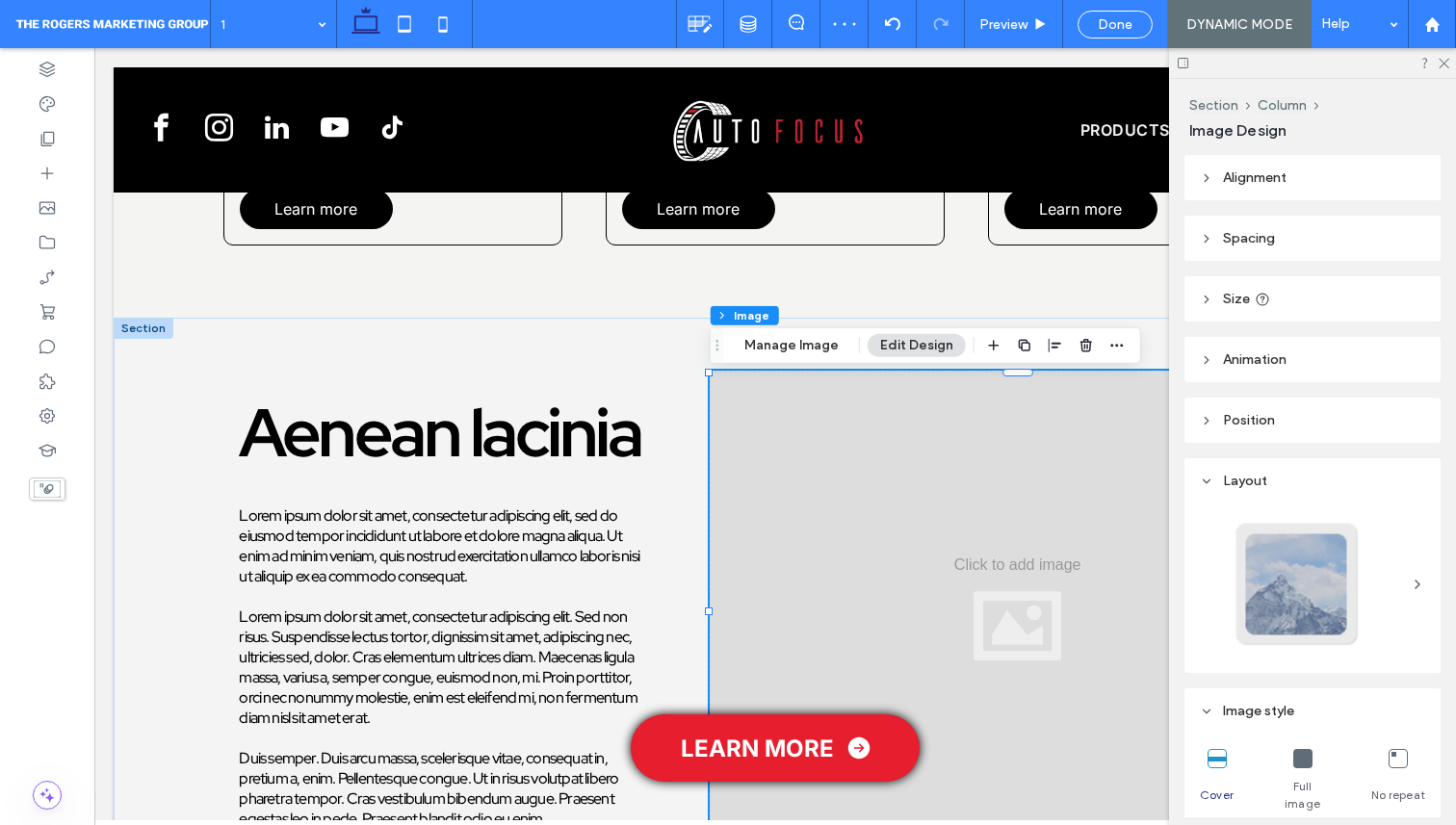 click at bounding box center (1018, 608) 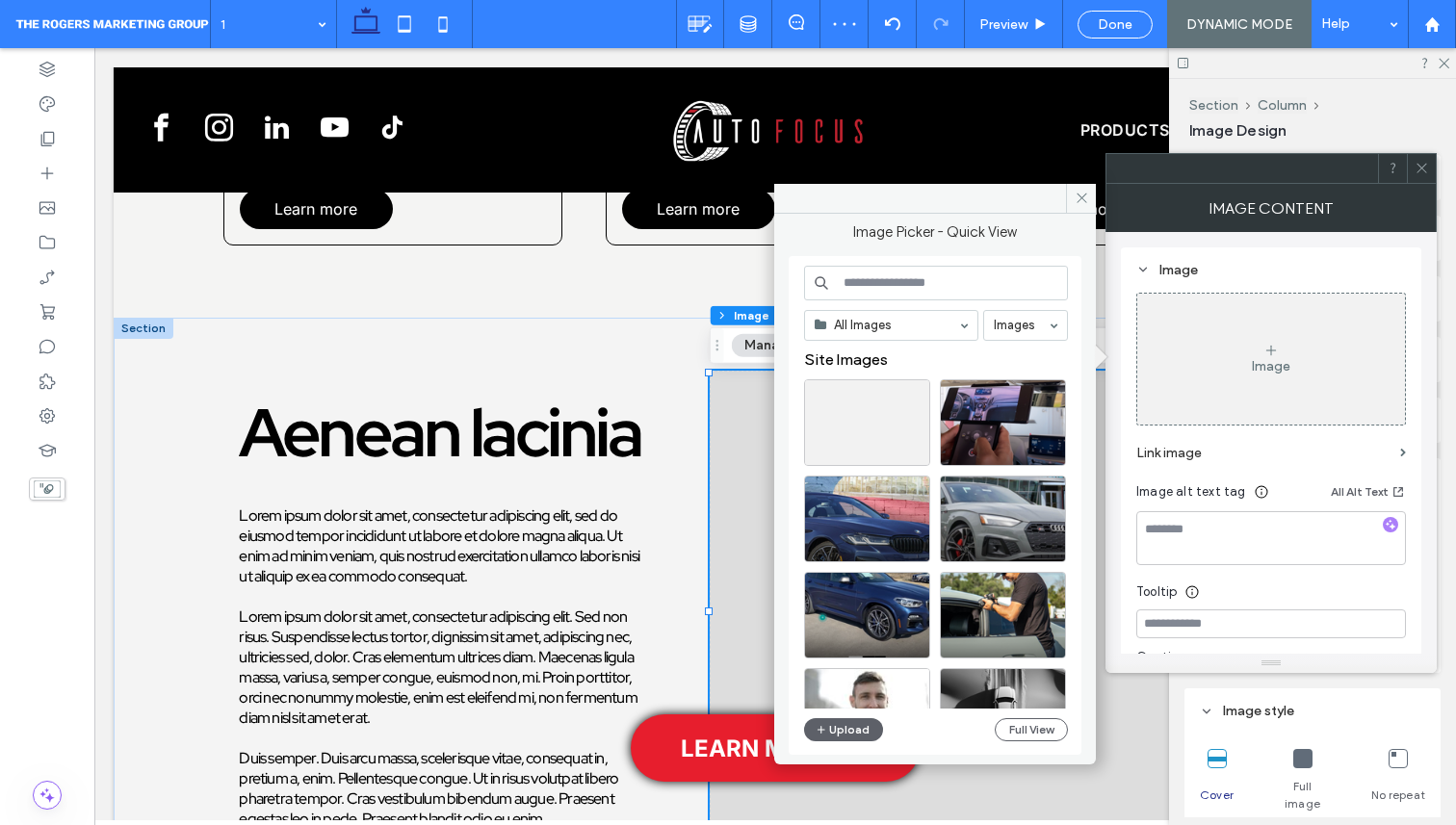 click at bounding box center (1018, 608) 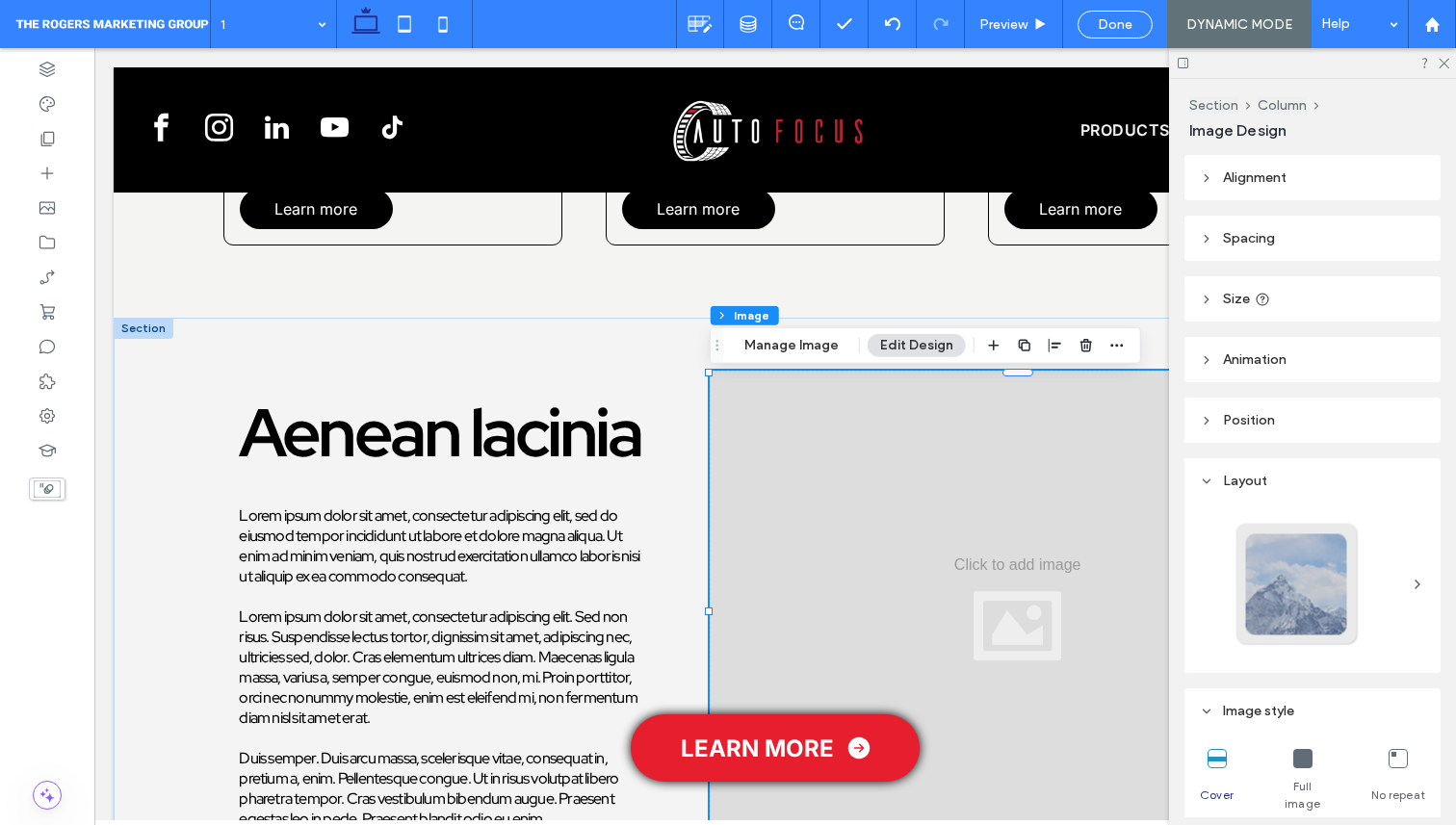 click at bounding box center [1018, 608] 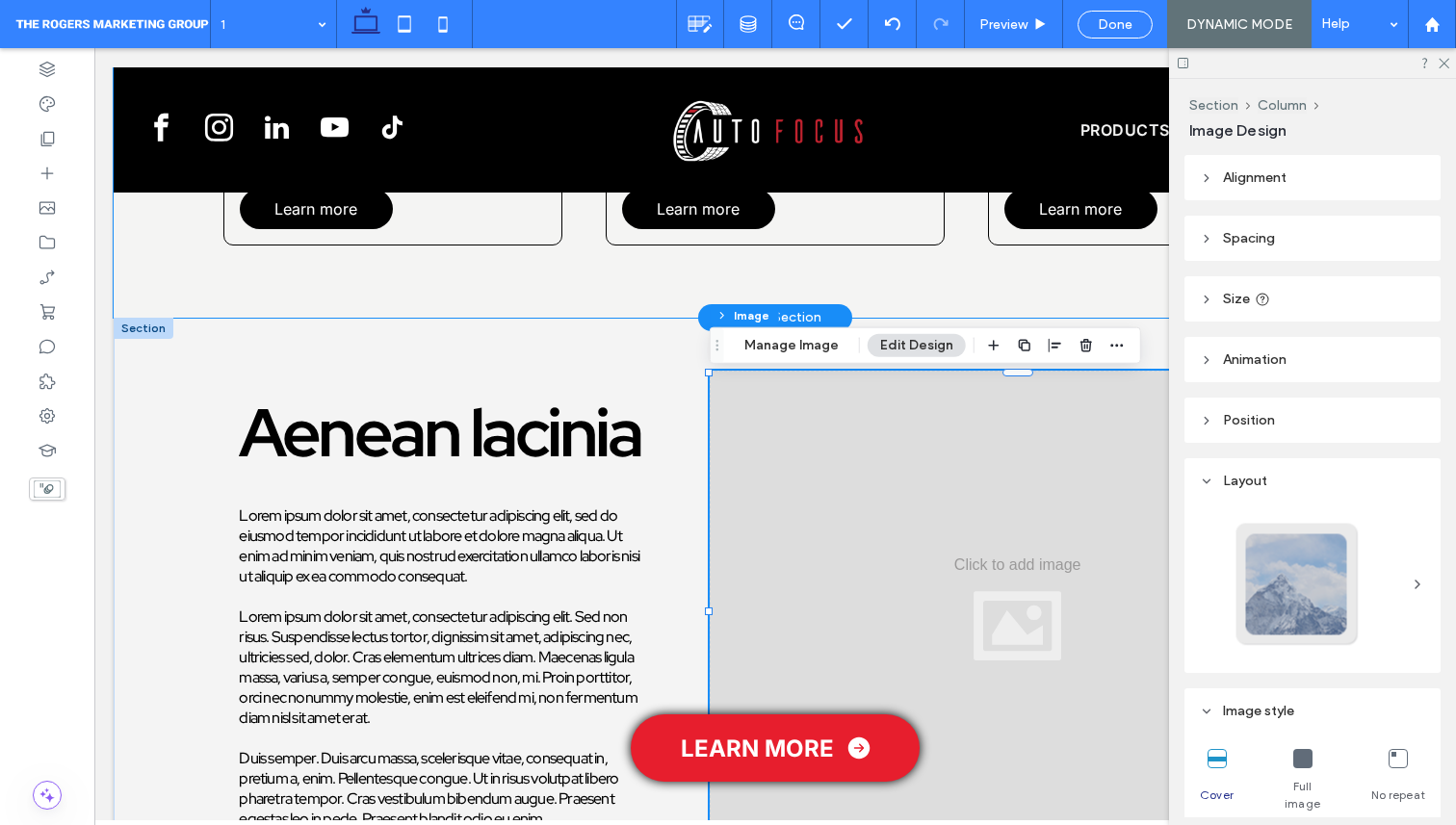 click on "Lorem ipsum dolor sit amet, consectetur adipiscing elit. Sed do eiusmod tempor incididunt ut labore et dolore magna aliqua. Ut enim ad minim veniam, quis nostrud exercitation ullamco laboris.
Learn more
Amet consectetur elit sed do eiusmod tempor. Incididunt ut labore et dolore magna aliqua, with consistent results across platforms. Veniam quis nostrud exercitation ullamco laboris nisi ut aliquip.
Learn more
Fugiat nulla pariatur excepteur sint occaecat cupidatat non proident. Sunt in culpa qui officia deserunt mollit anim id est laborum. Duis aute irure dolor in reprehenderit in voluptate velit esse.
Learn more" at bounding box center [775, 118] 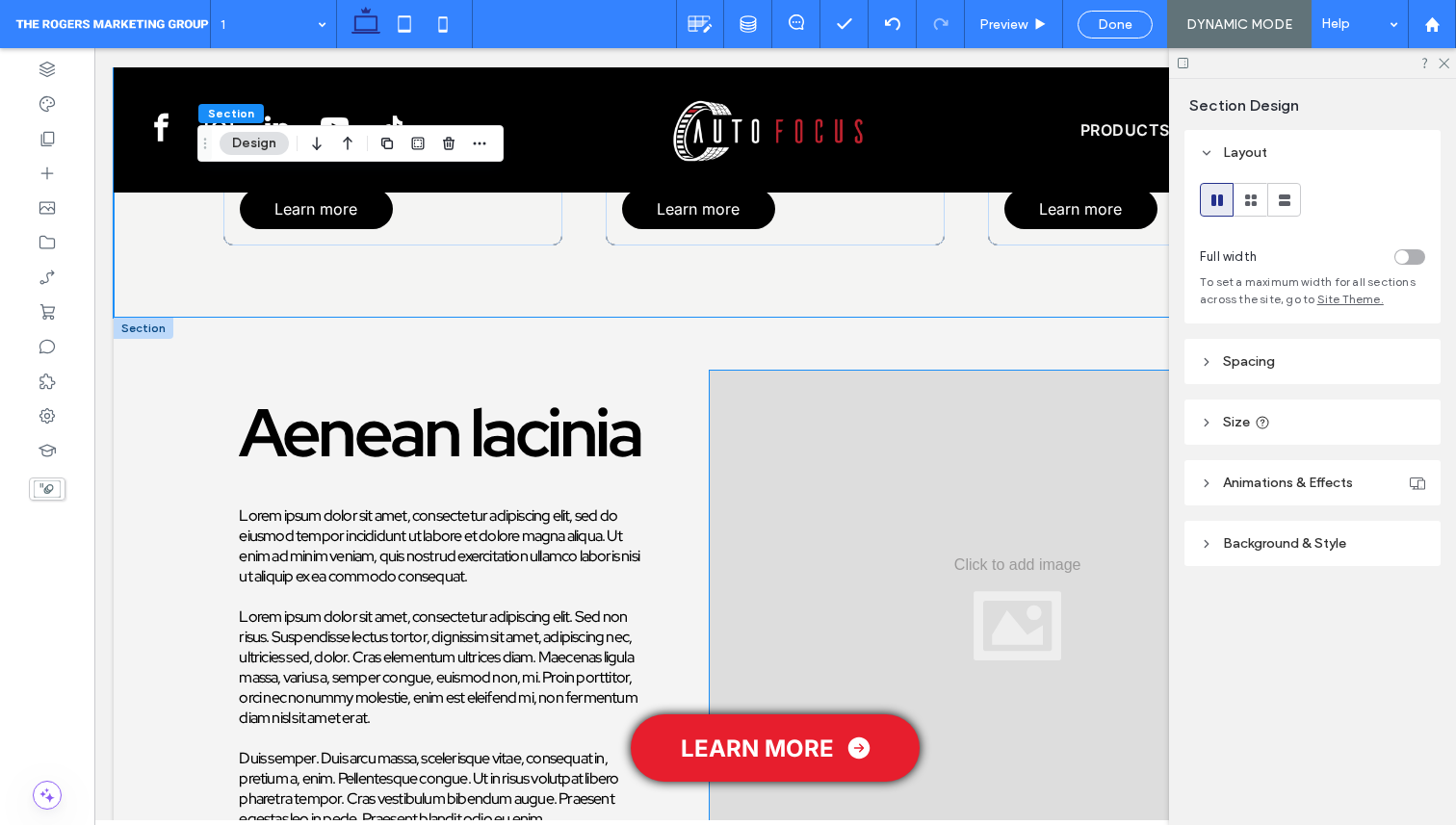 click at bounding box center [1018, 608] 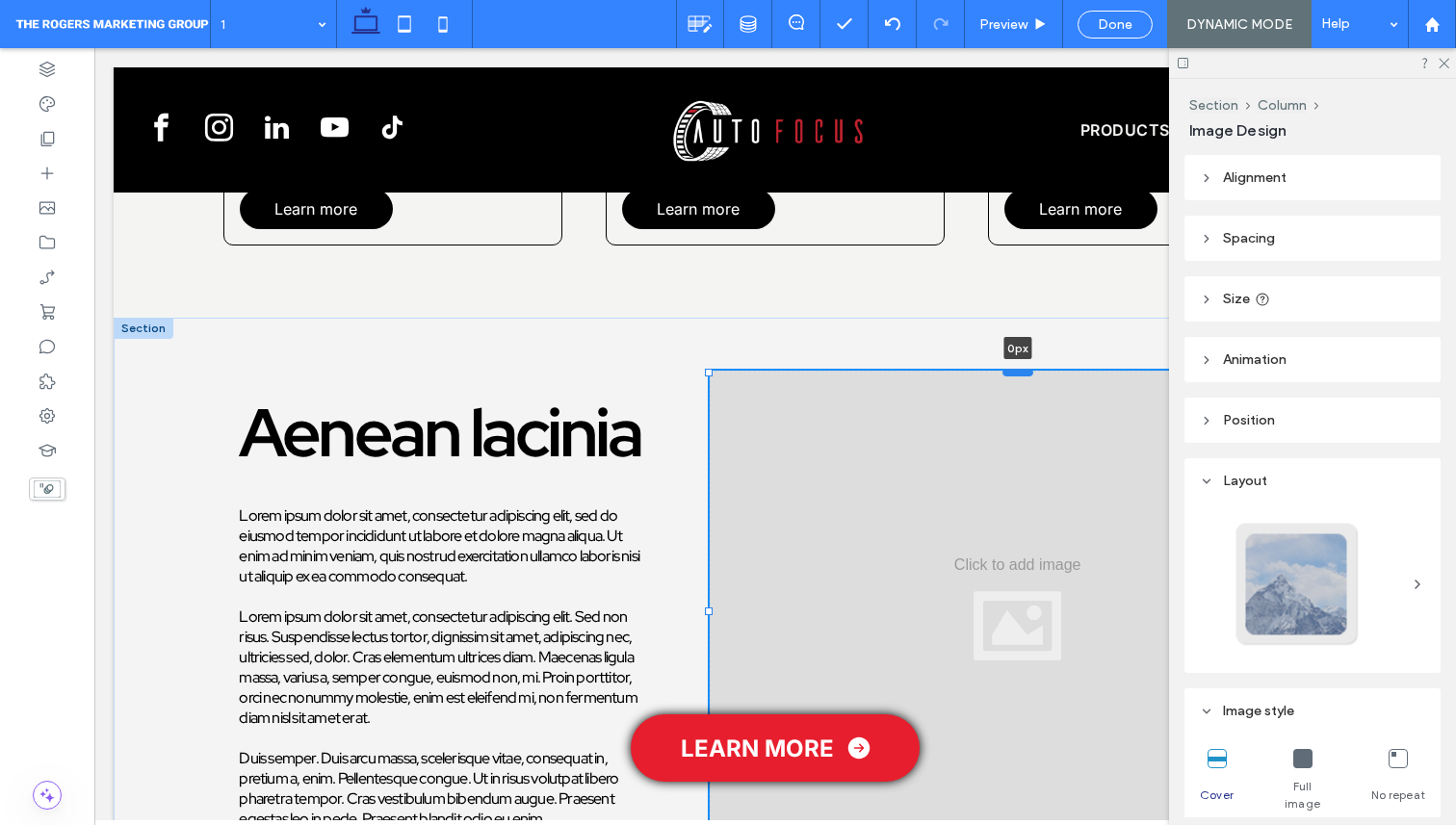 click at bounding box center [1018, 372] 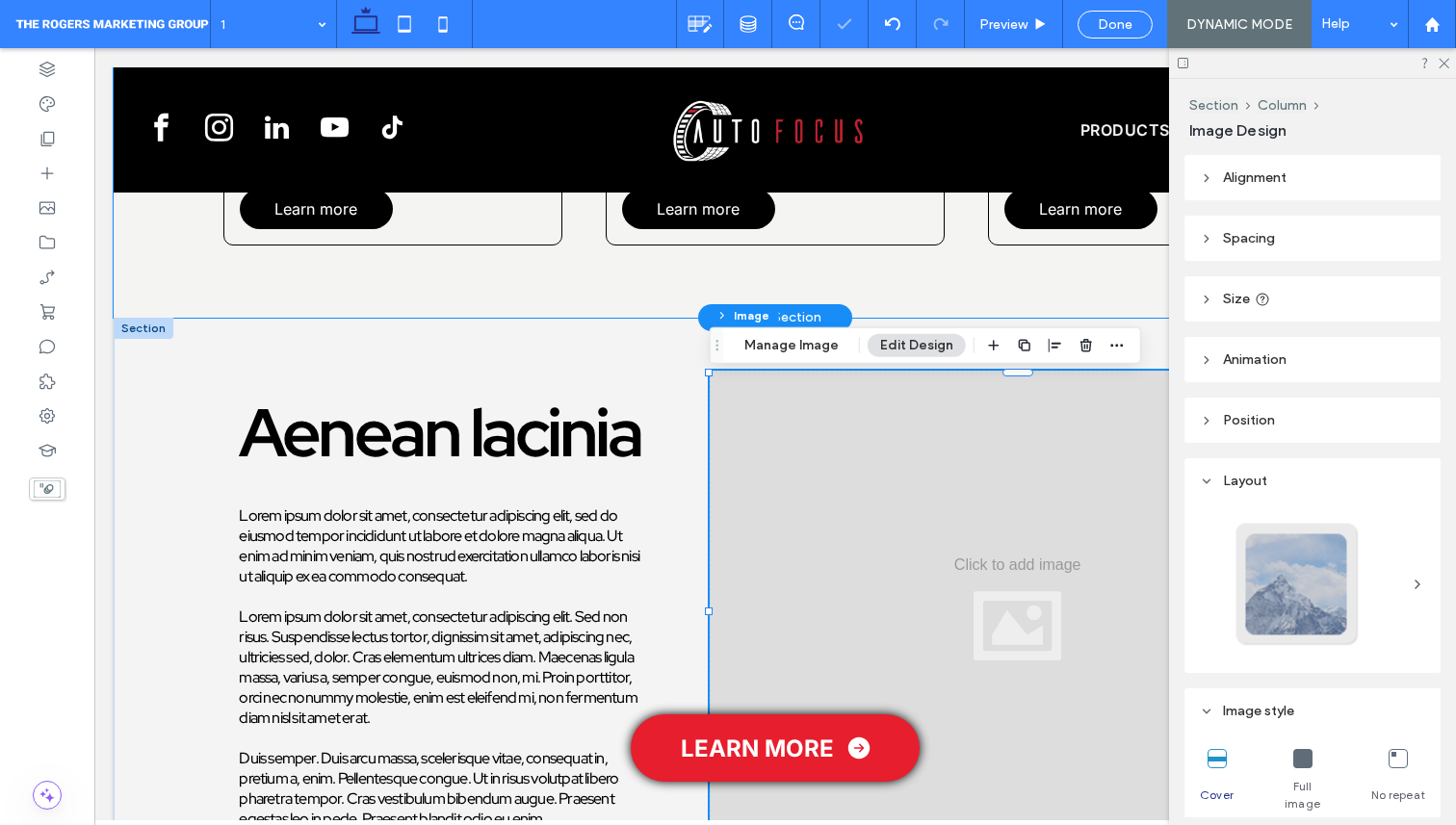click on "Lorem ipsum dolor sit amet, consectetur adipiscing elit. Sed do eiusmod tempor incididunt ut labore et dolore magna aliqua. Ut enim ad minim veniam, quis nostrud exercitation ullamco laboris.
Learn more
Amet consectetur elit sed do eiusmod tempor. Incididunt ut labore et dolore magna aliqua, with consistent results across platforms. Veniam quis nostrud exercitation ullamco laboris nisi ut aliquip.
Learn more
Fugiat nulla pariatur excepteur sint occaecat cupidatat non proident. Sunt in culpa qui officia deserunt mollit anim id est laborum. Duis aute irure dolor in reprehenderit in voluptate velit esse.
Learn more" at bounding box center [775, 118] 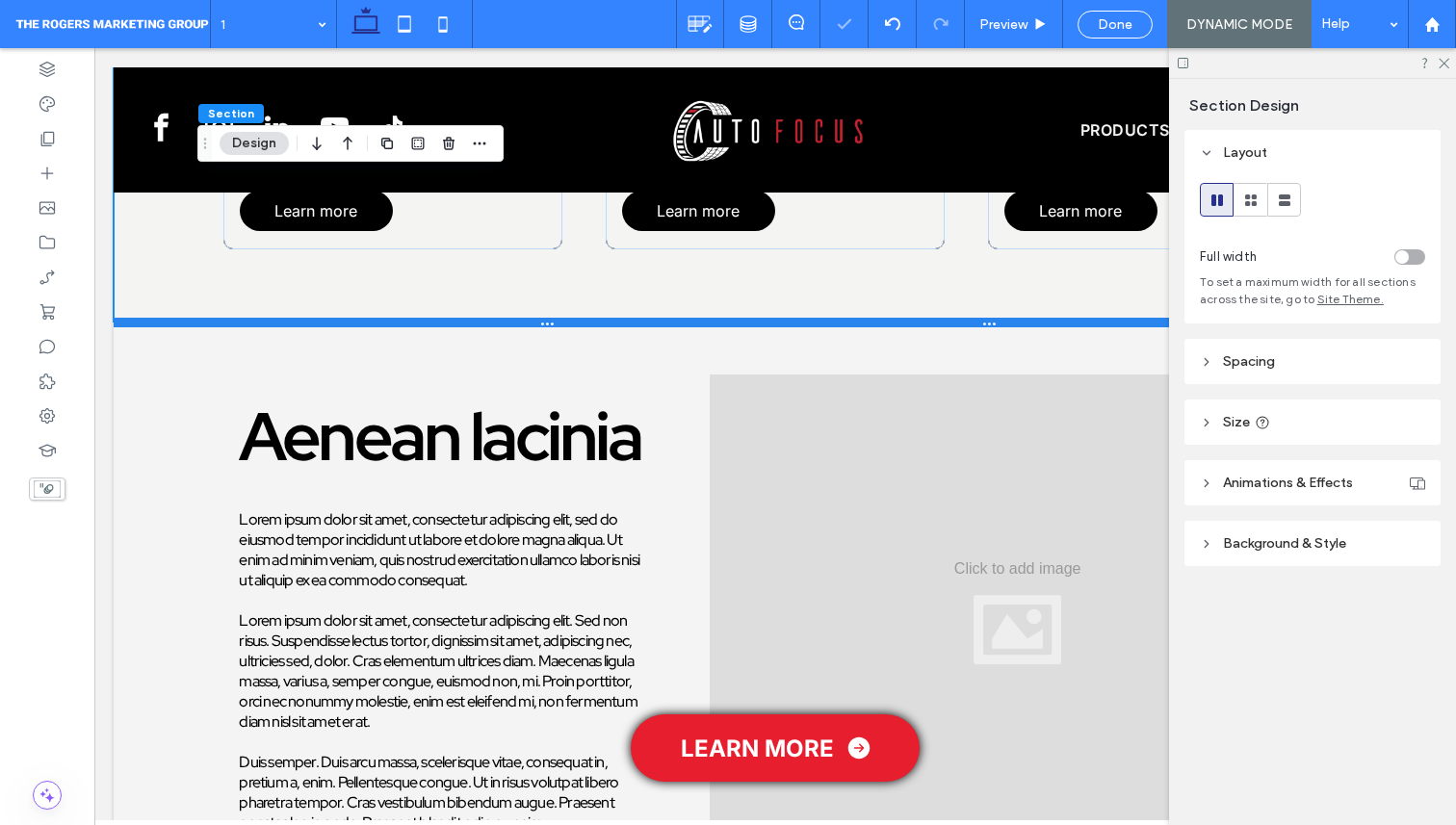 click at bounding box center (775, 322) 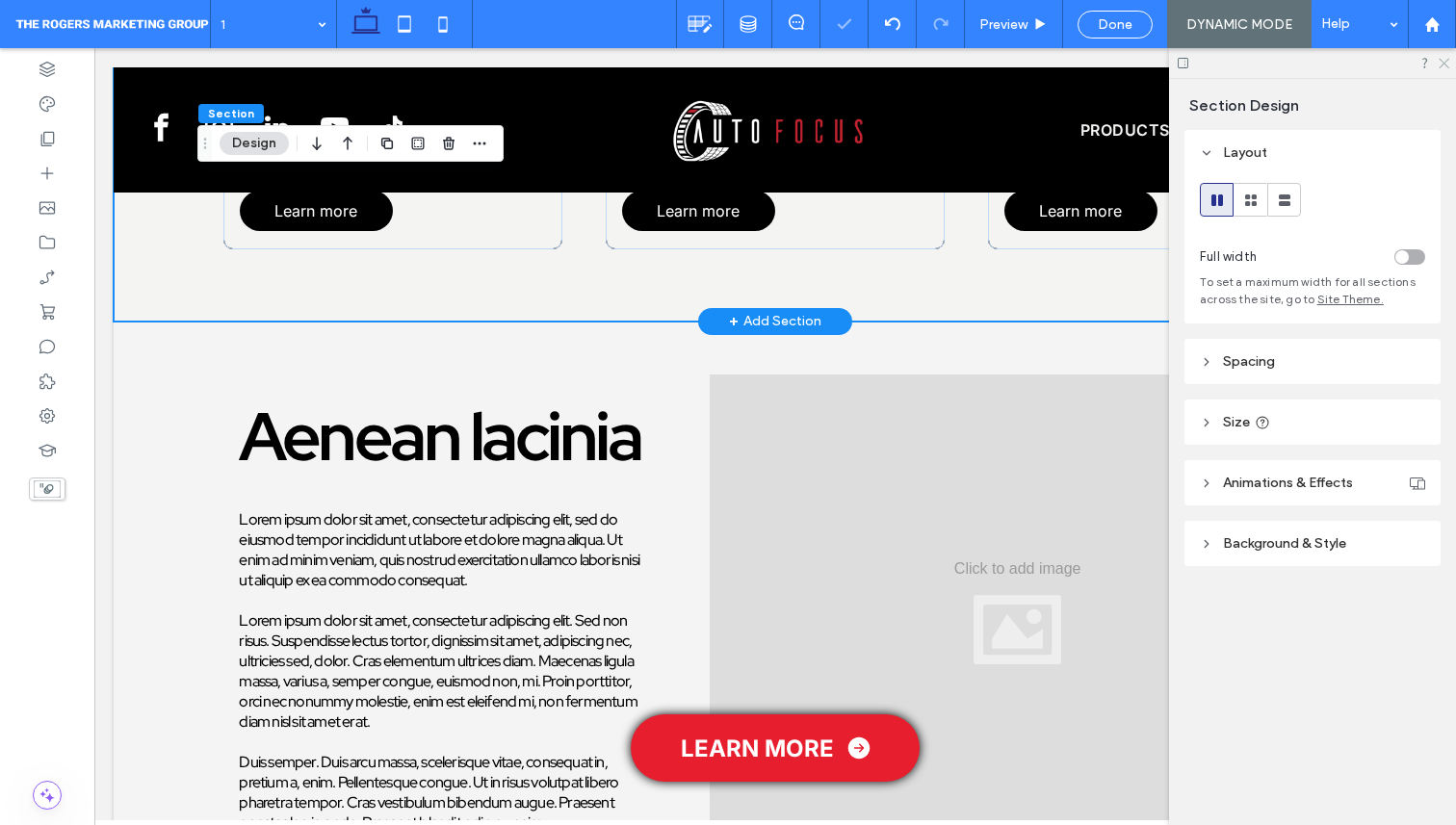 click 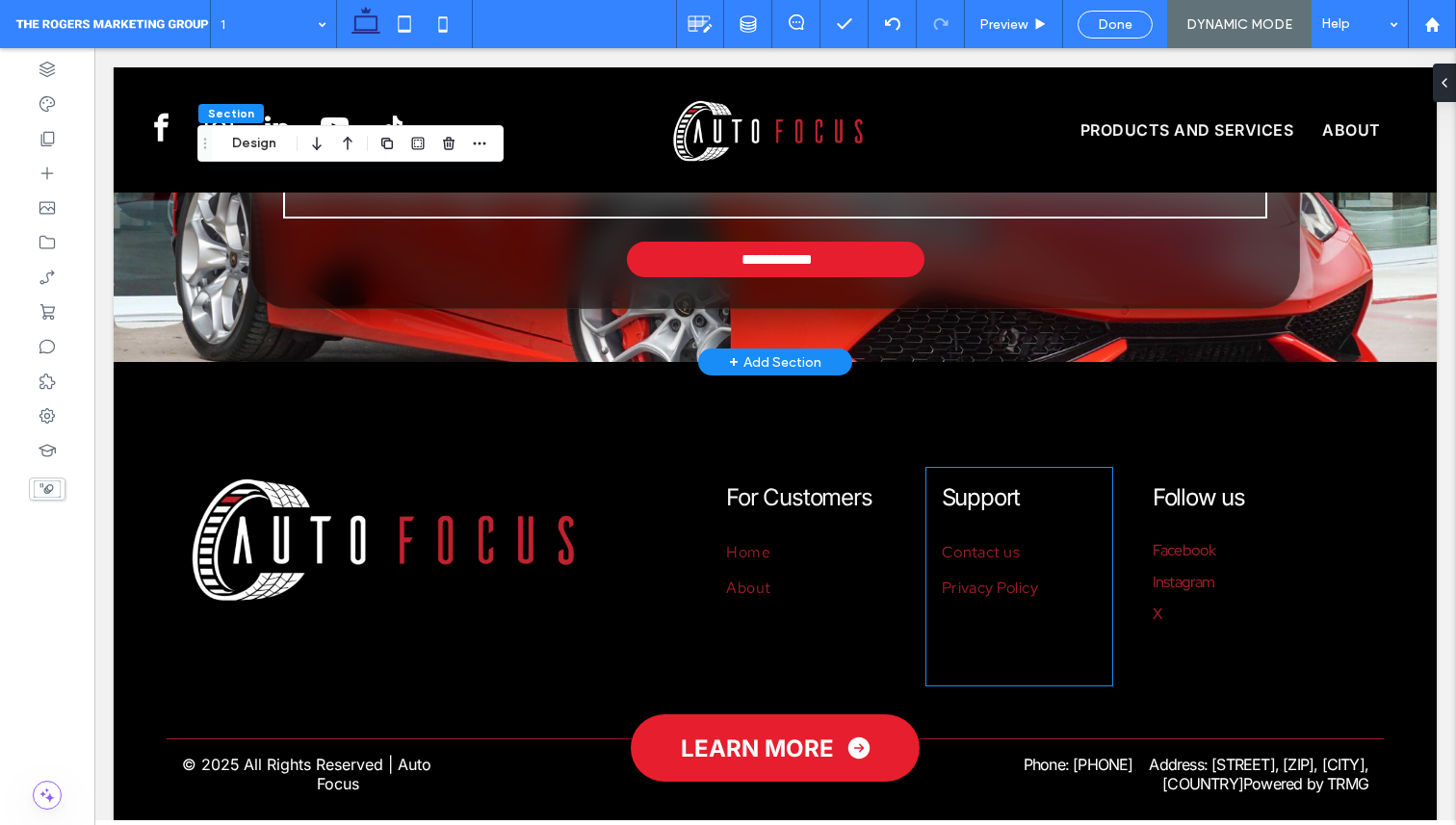 scroll, scrollTop: 2746, scrollLeft: 0, axis: vertical 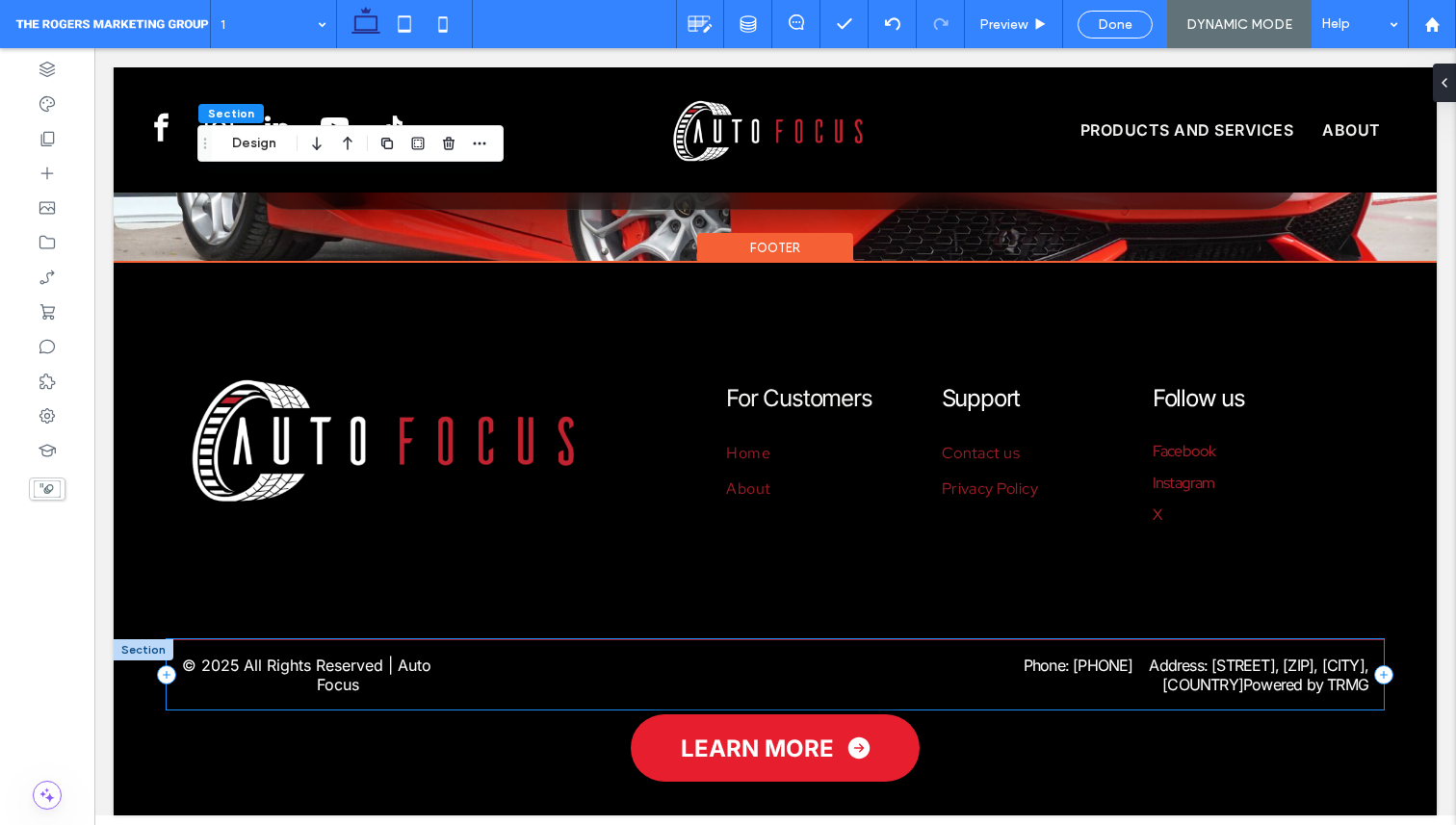 click on "All Rights Reserved | Auto Focus" at bounding box center [337, 675] 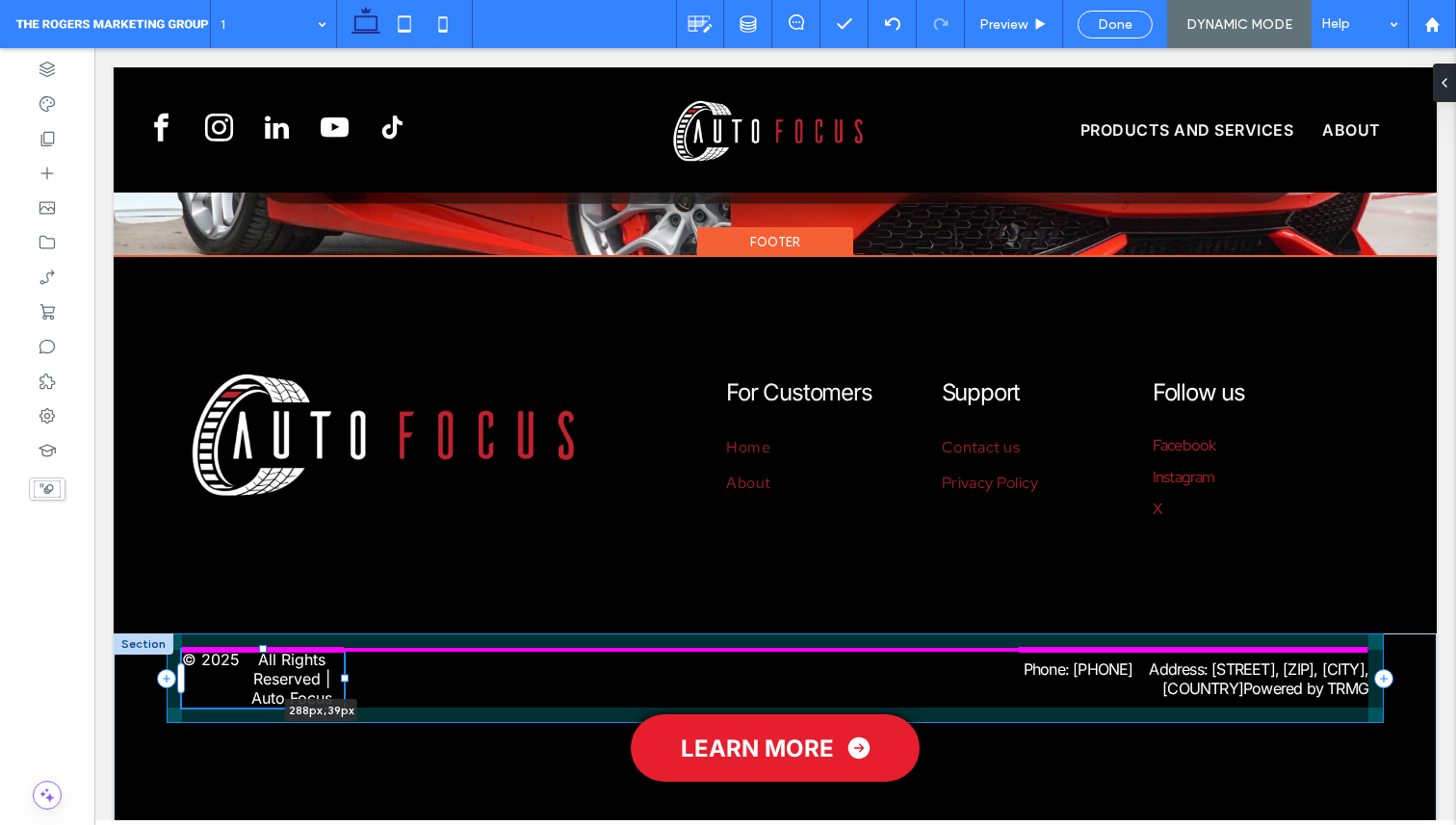 drag, startPoint x: 438, startPoint y: 677, endPoint x: 461, endPoint y: 680, distance: 23.194827 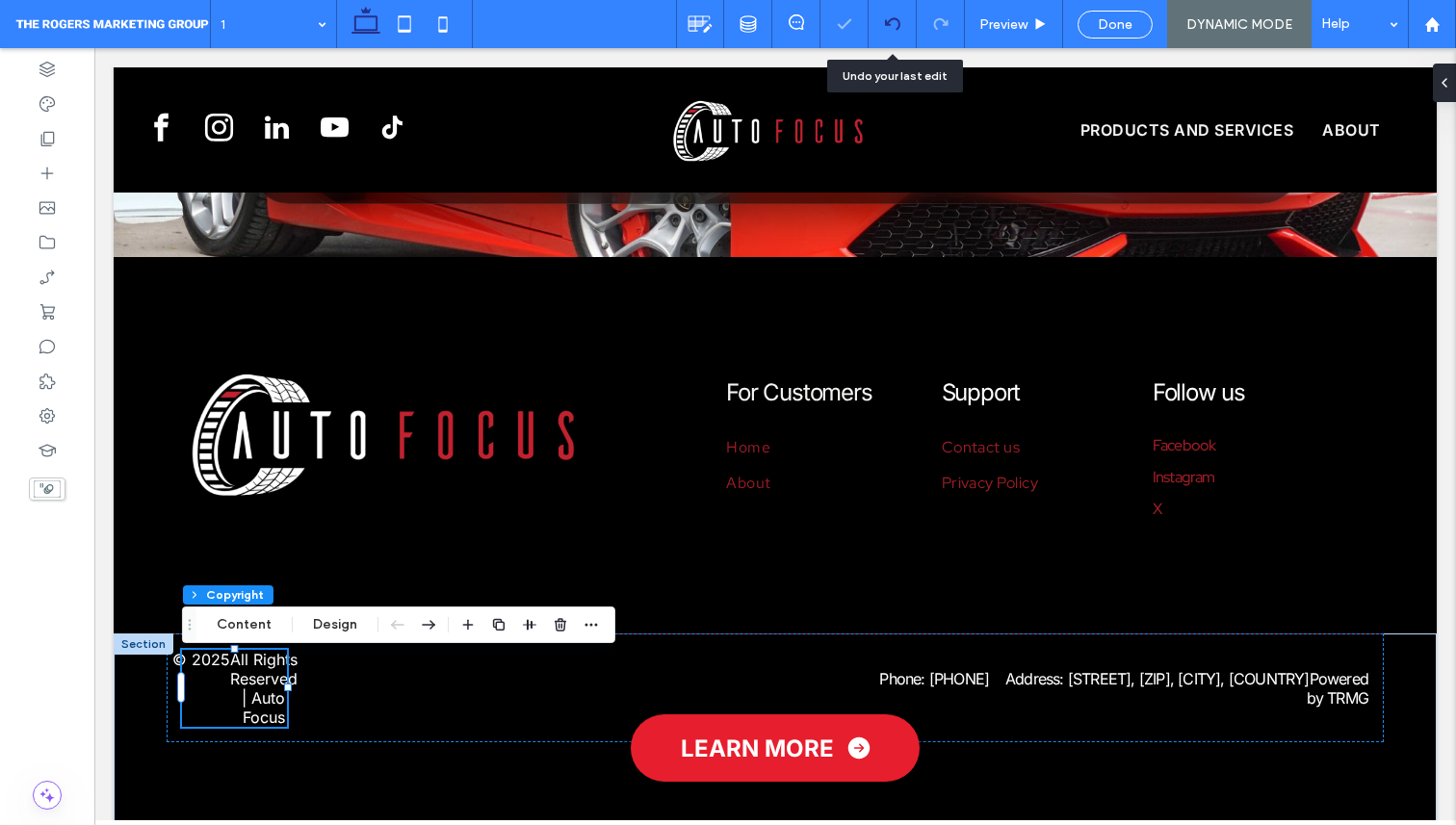 click at bounding box center (893, 24) 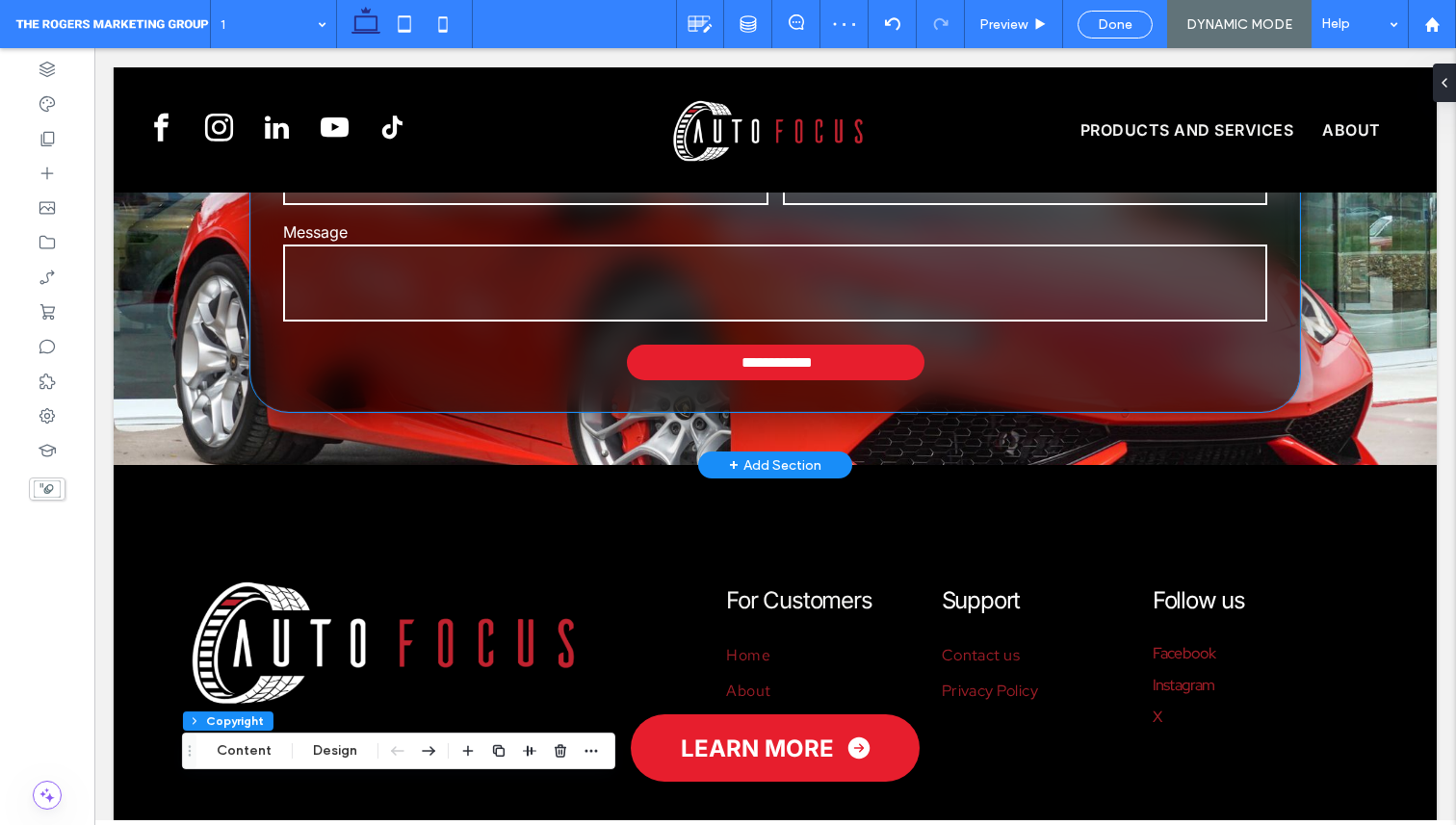 scroll, scrollTop: 2358, scrollLeft: 0, axis: vertical 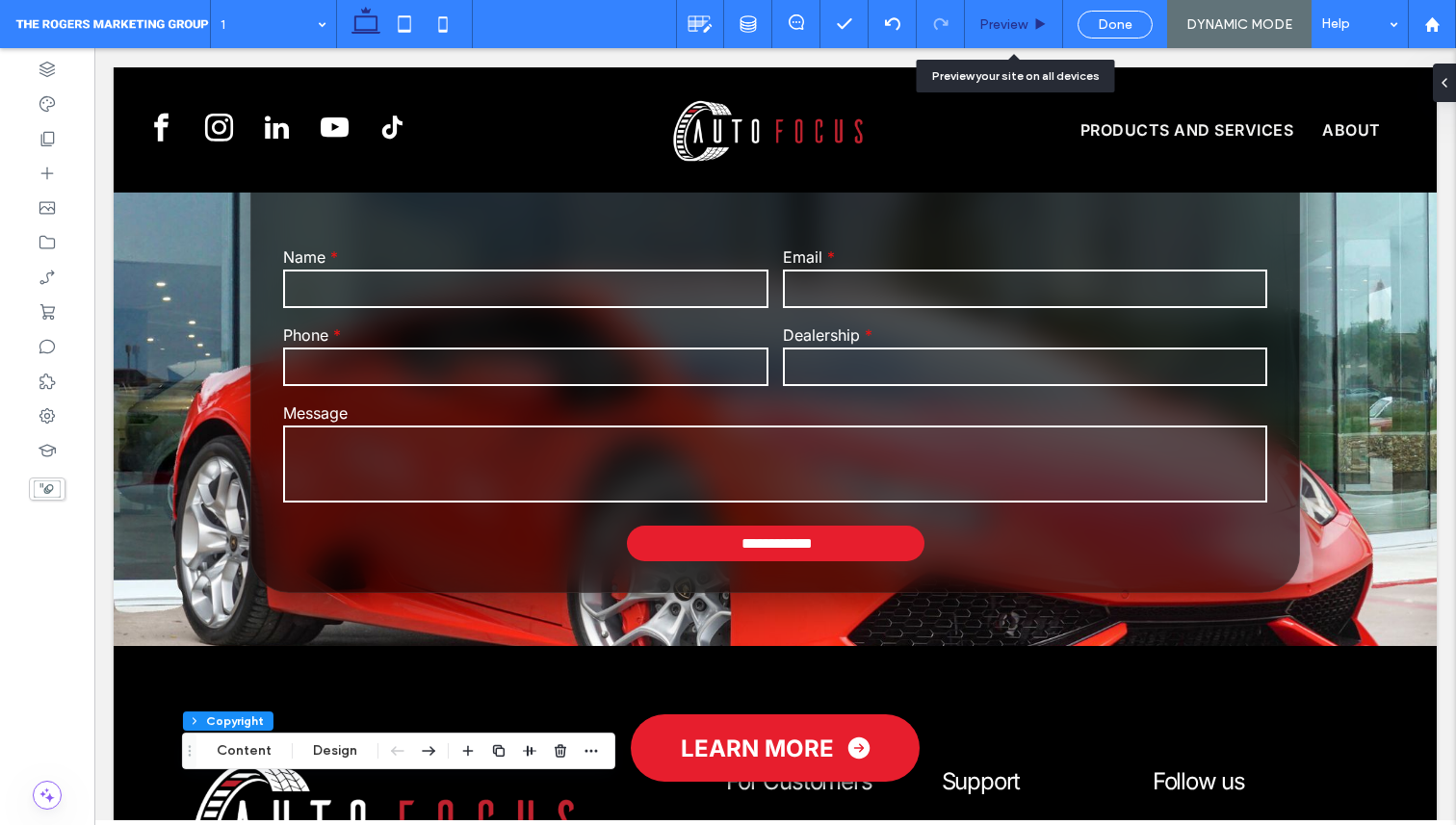 click on "Preview" at bounding box center [1014, 24] 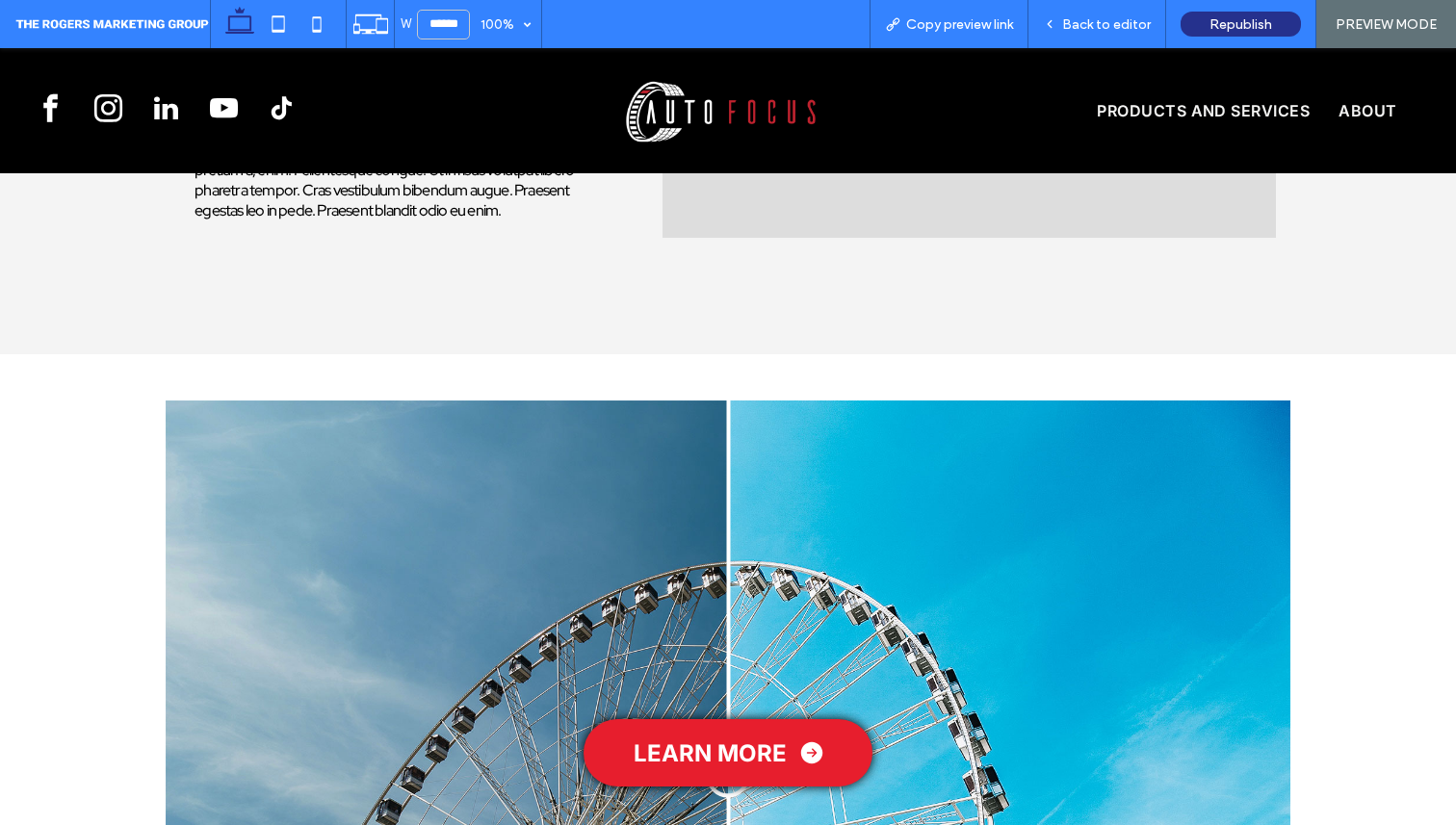scroll, scrollTop: 1223, scrollLeft: 0, axis: vertical 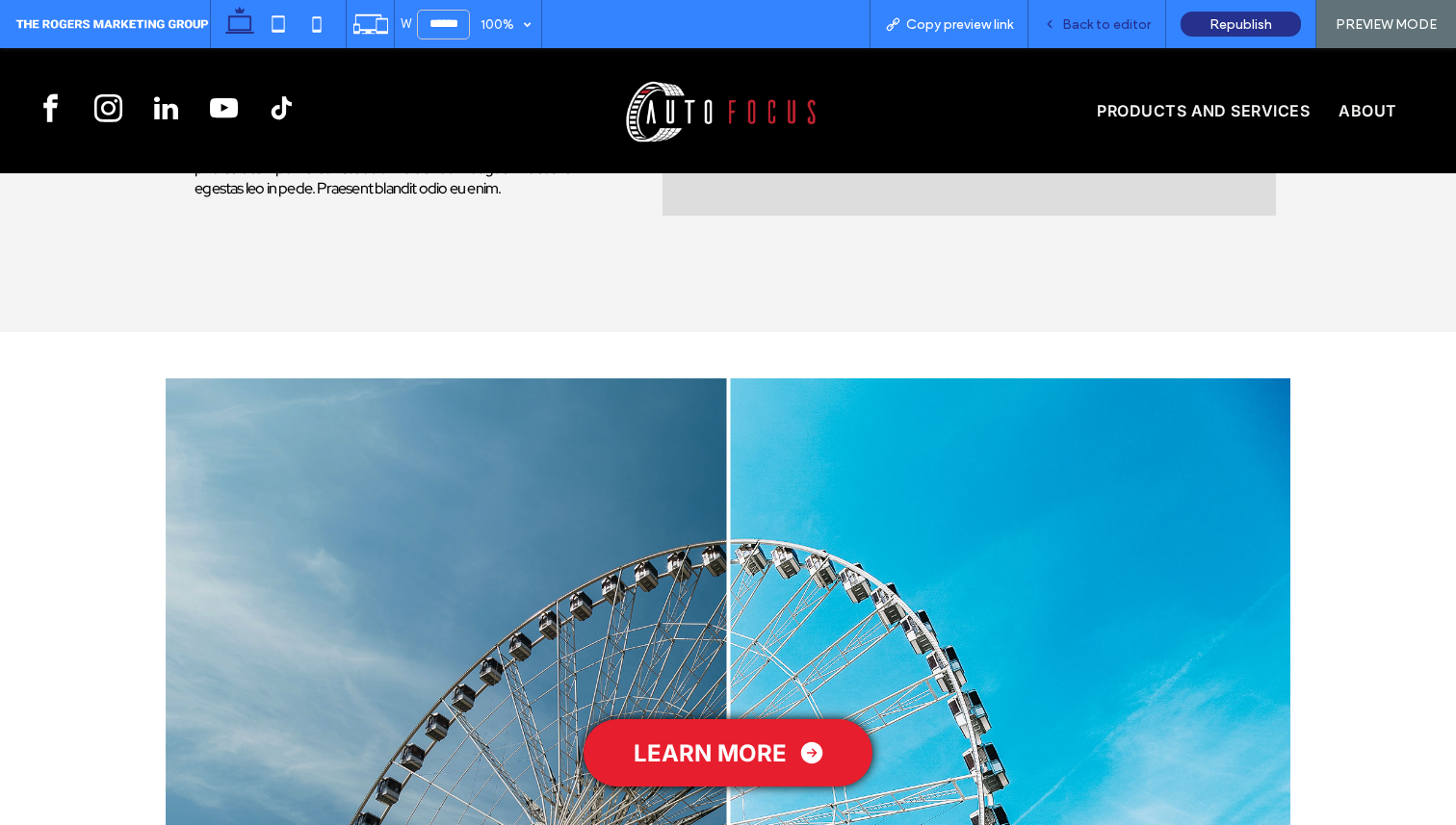 click on "Back to editor" at bounding box center [1106, 24] 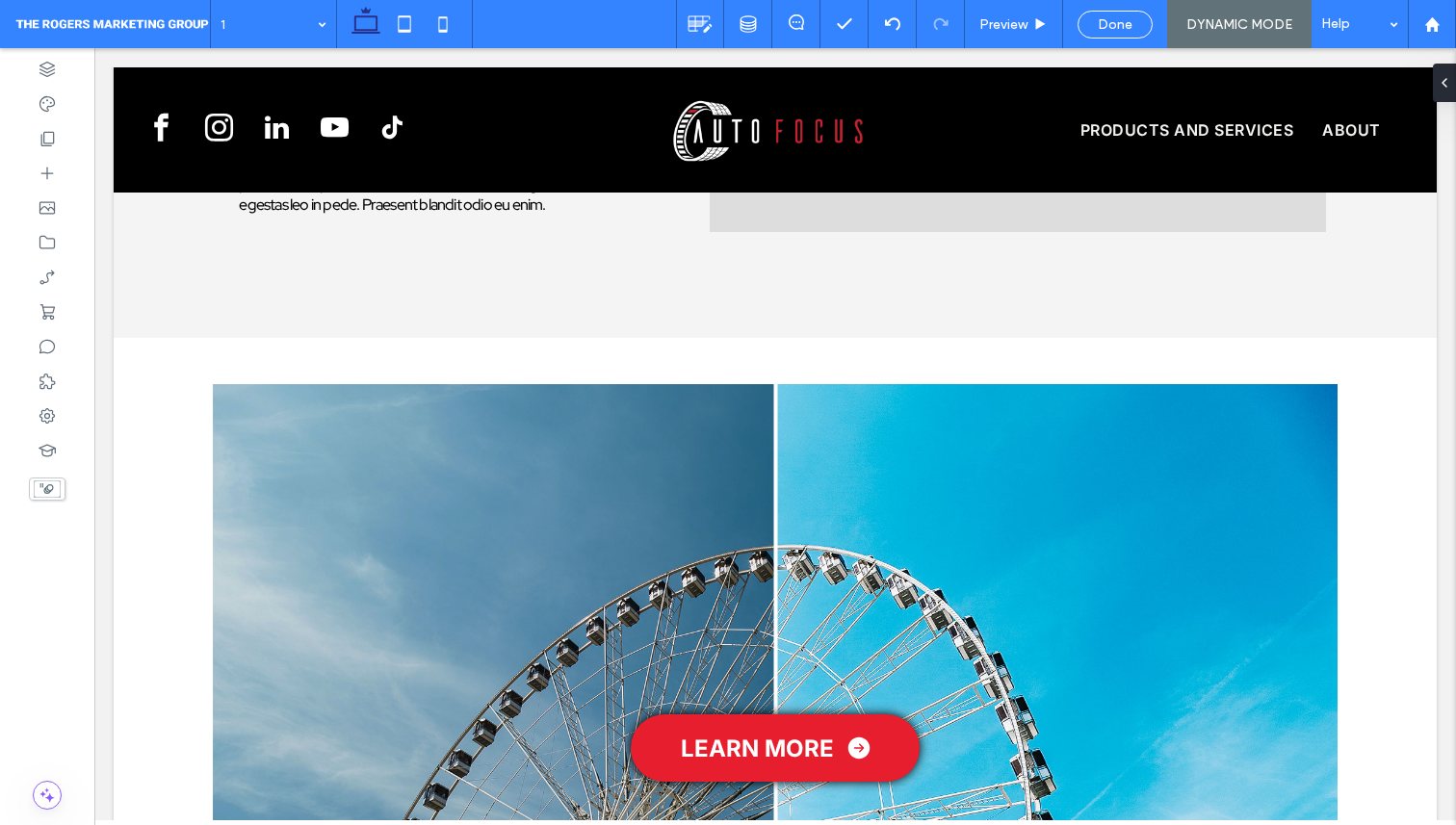 scroll, scrollTop: 1219, scrollLeft: 0, axis: vertical 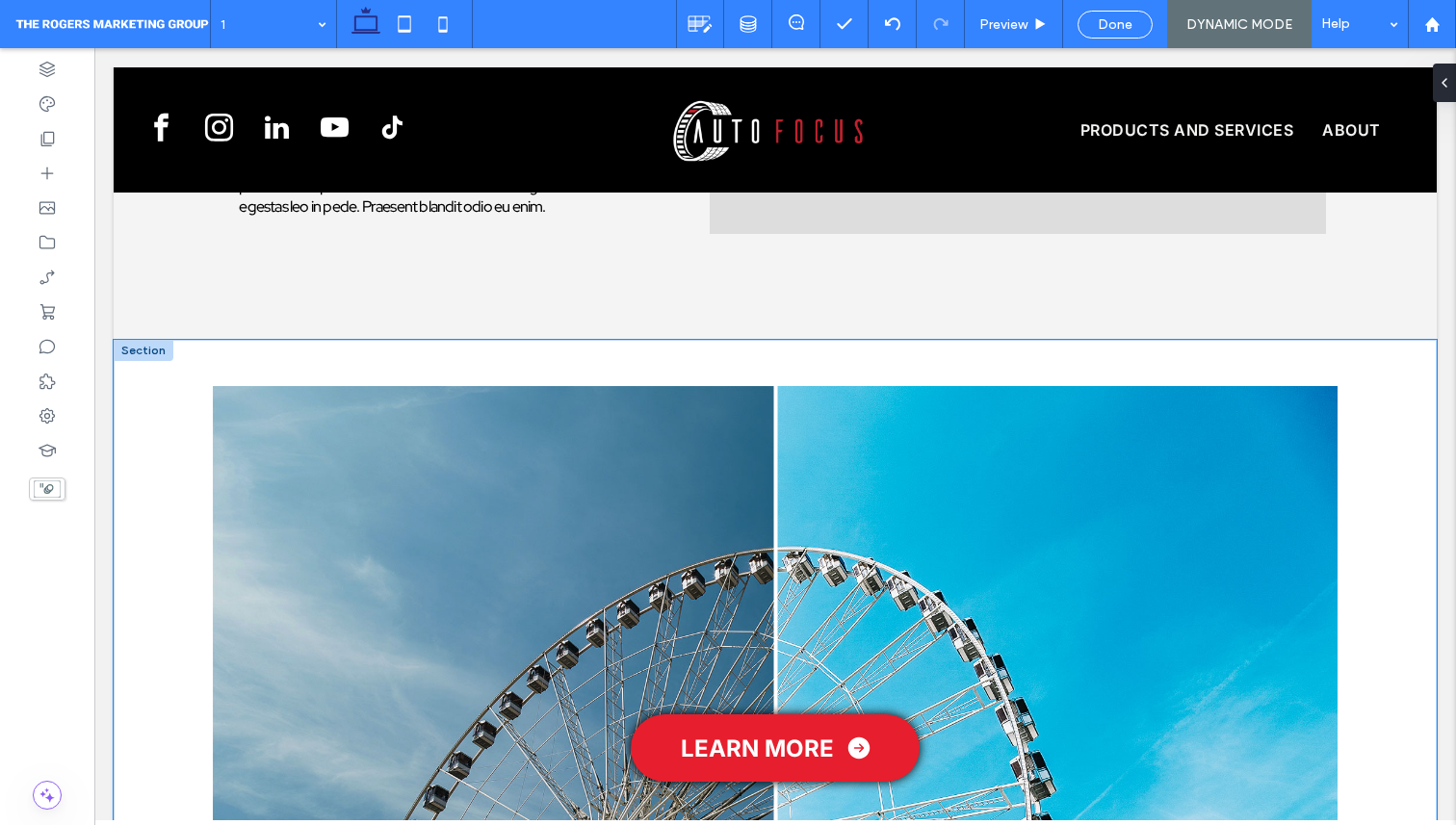 click on "Before
After" at bounding box center [775, 761] 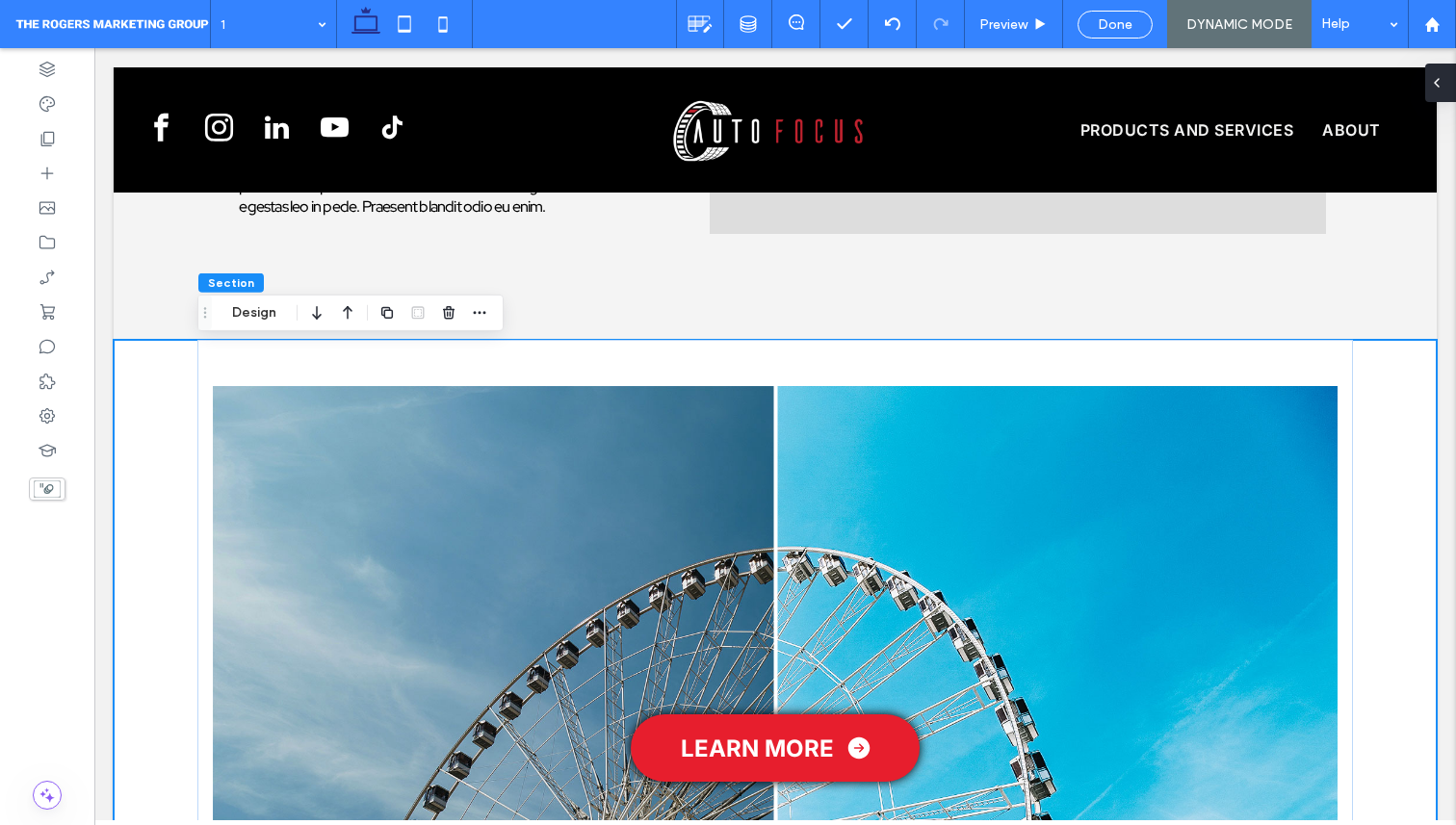 click at bounding box center (1437, 83) 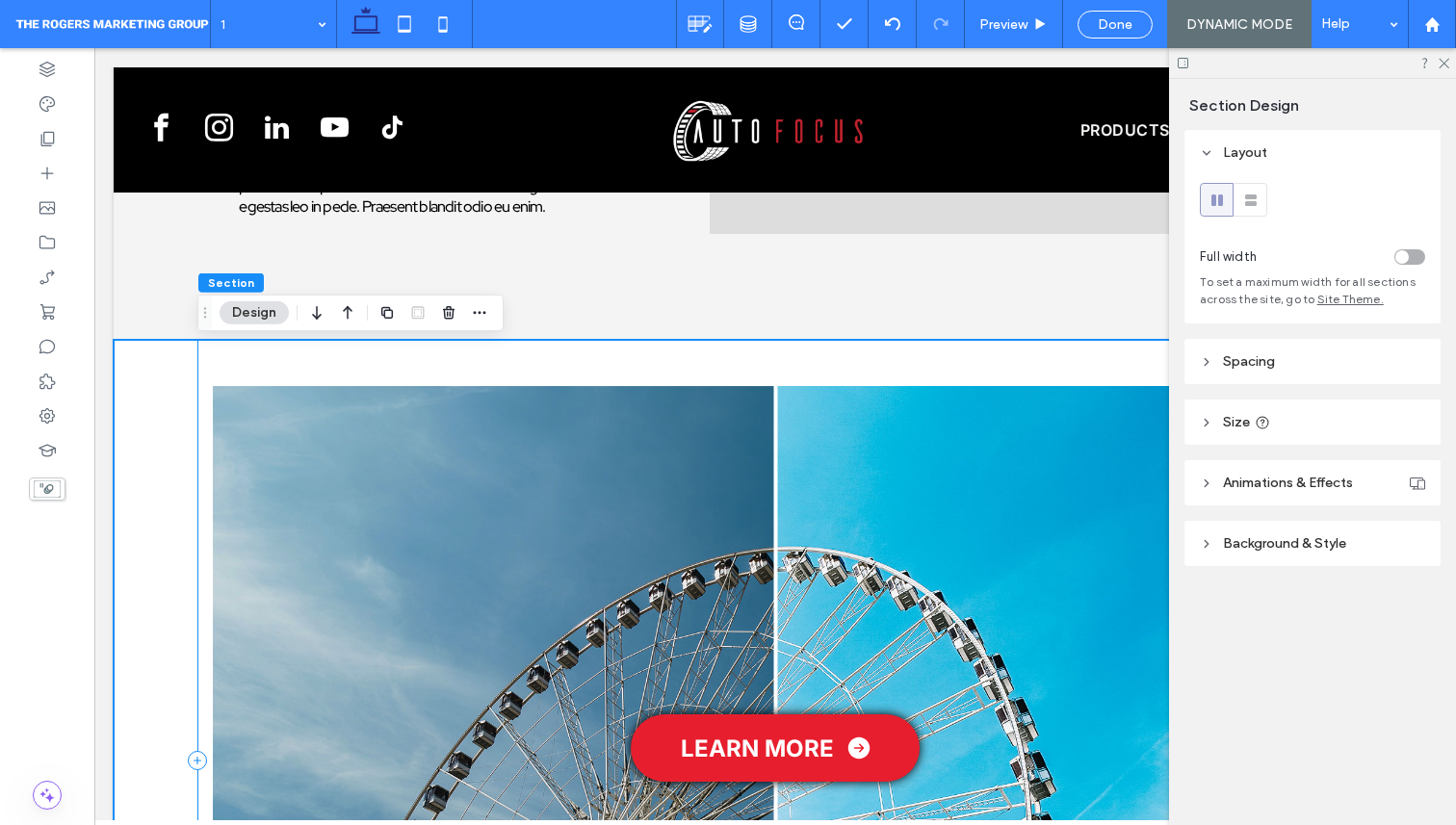 click on "Before
After" at bounding box center [775, 761] 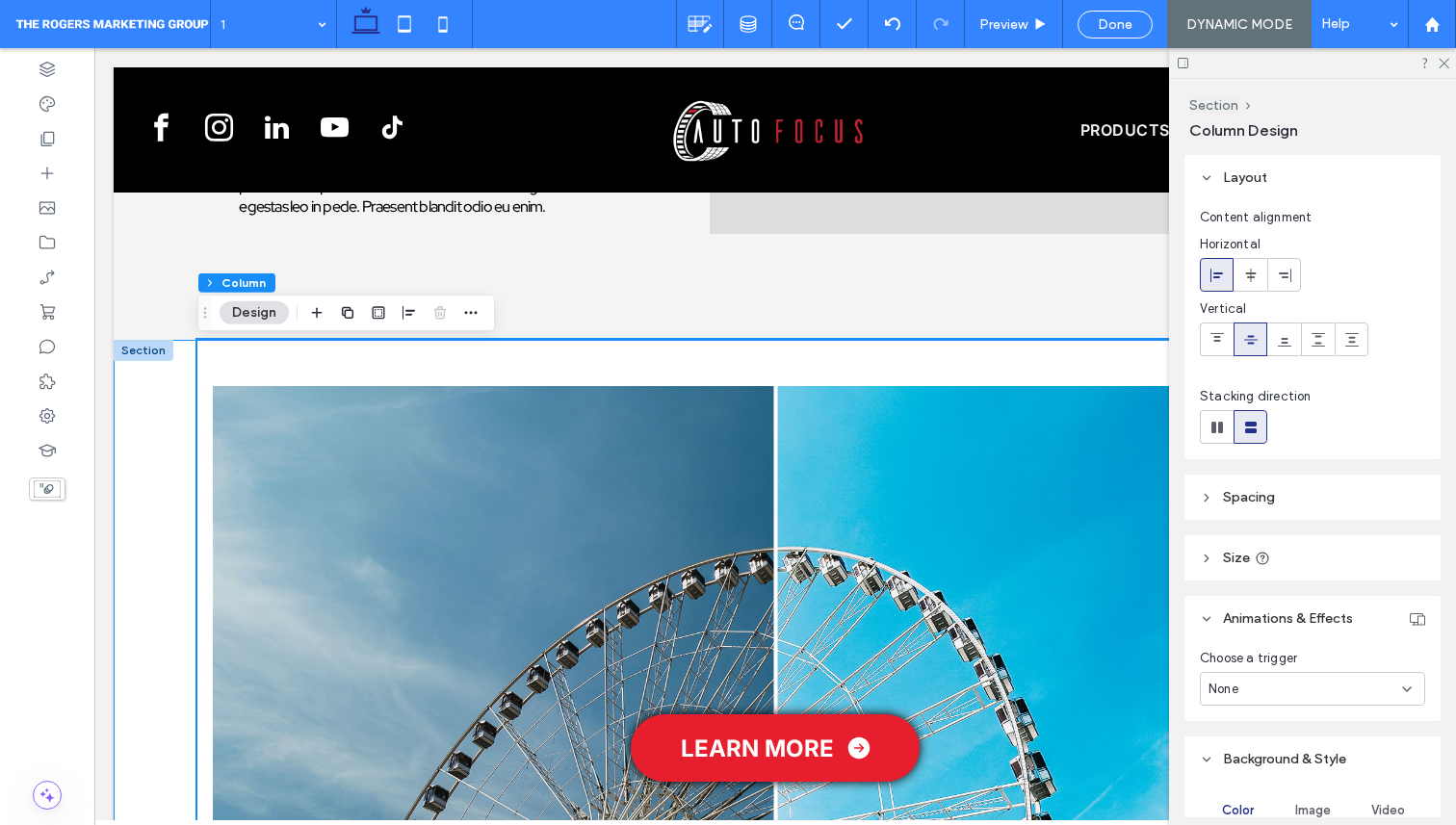 click on "Before
After" at bounding box center [775, 761] 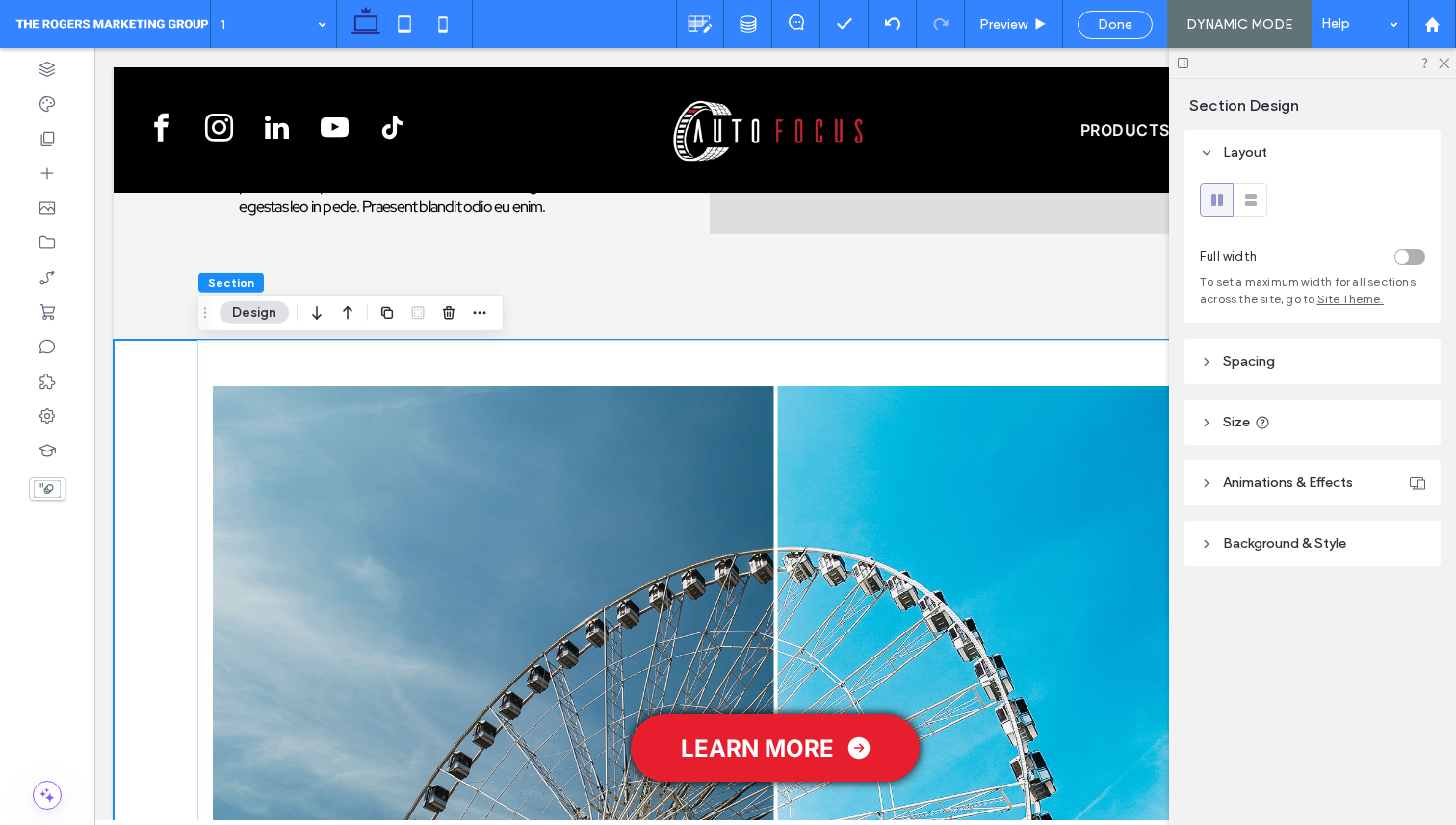 click at bounding box center (1410, 257) 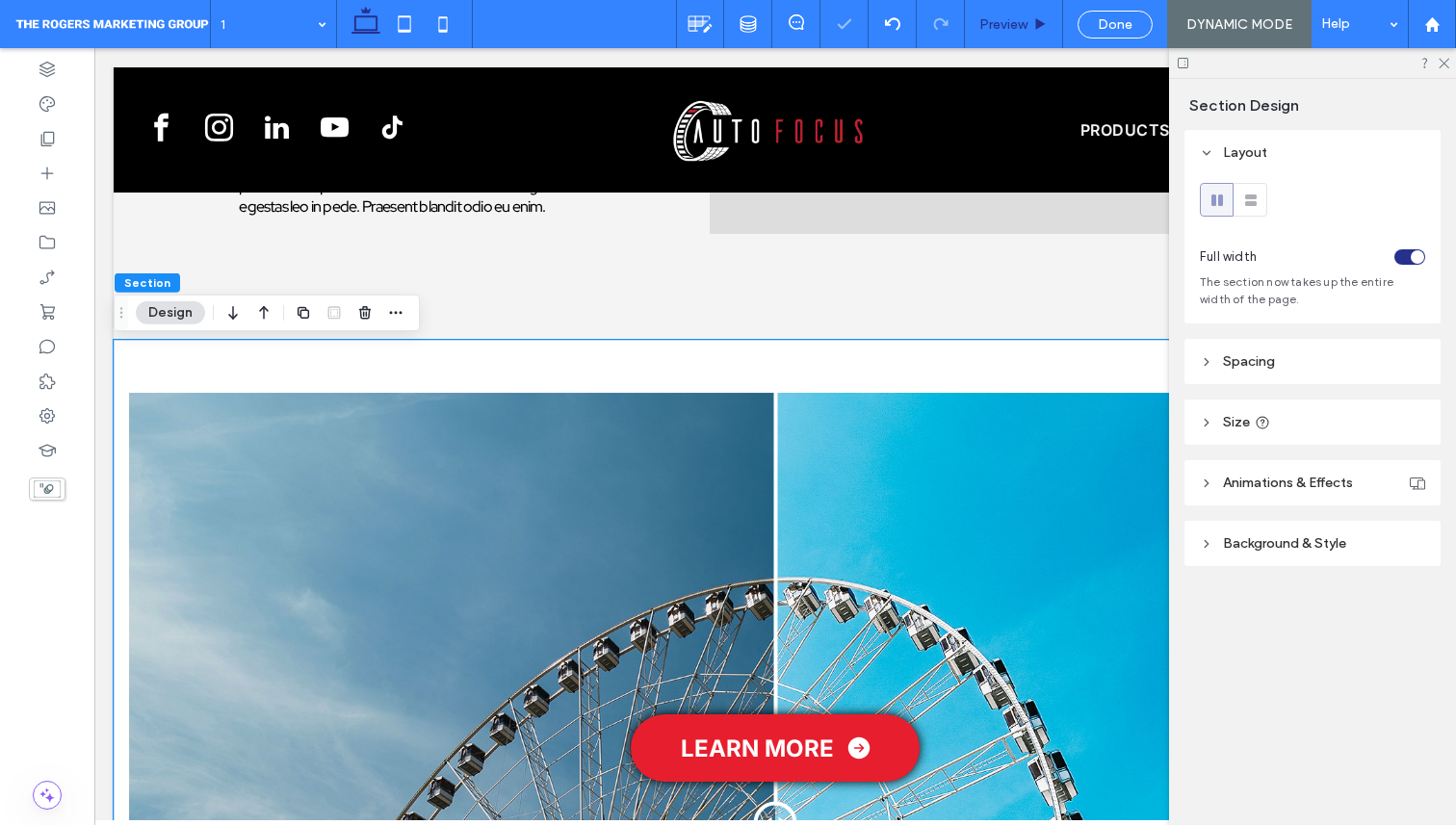 click 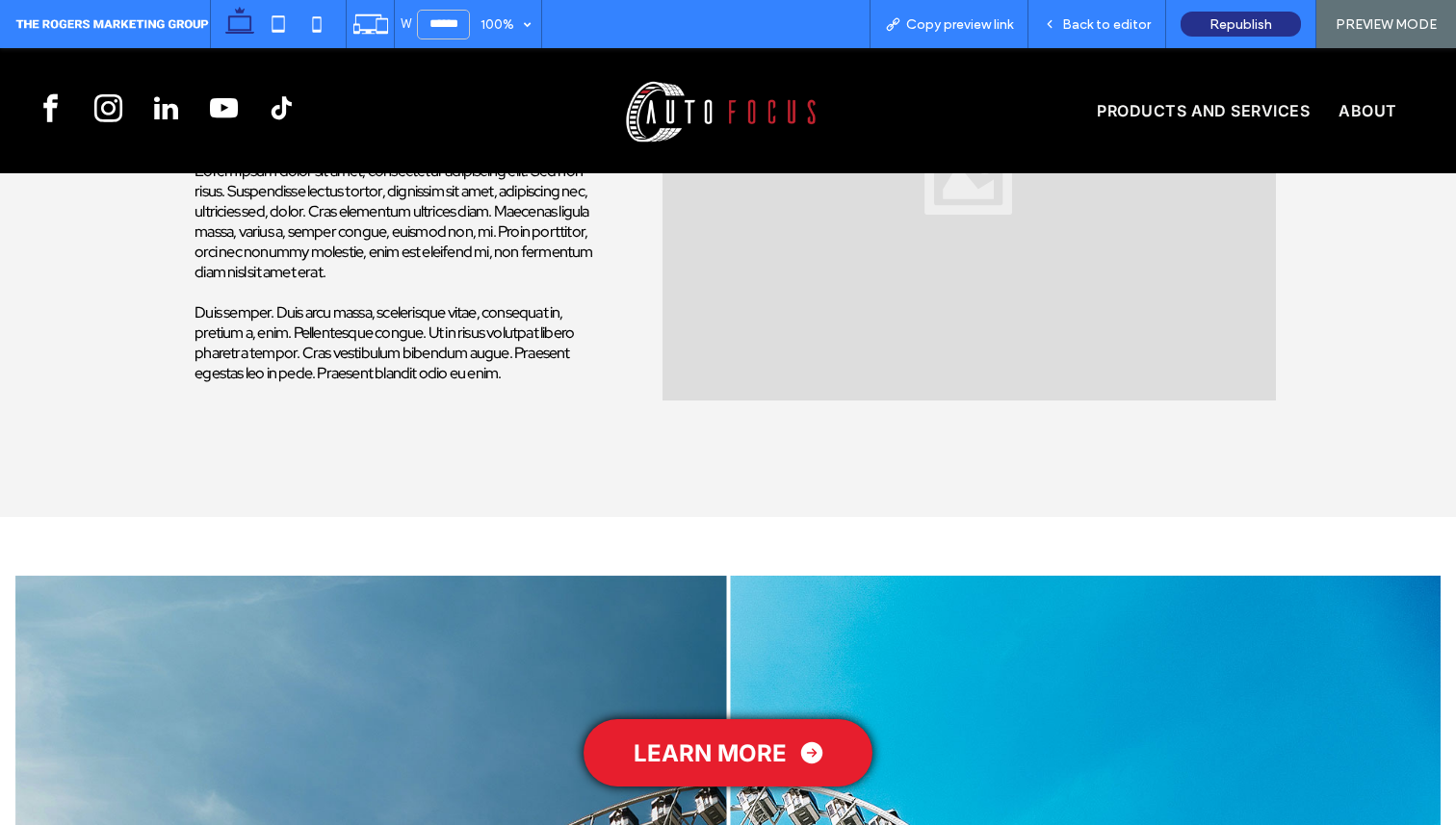 scroll, scrollTop: 1096, scrollLeft: 0, axis: vertical 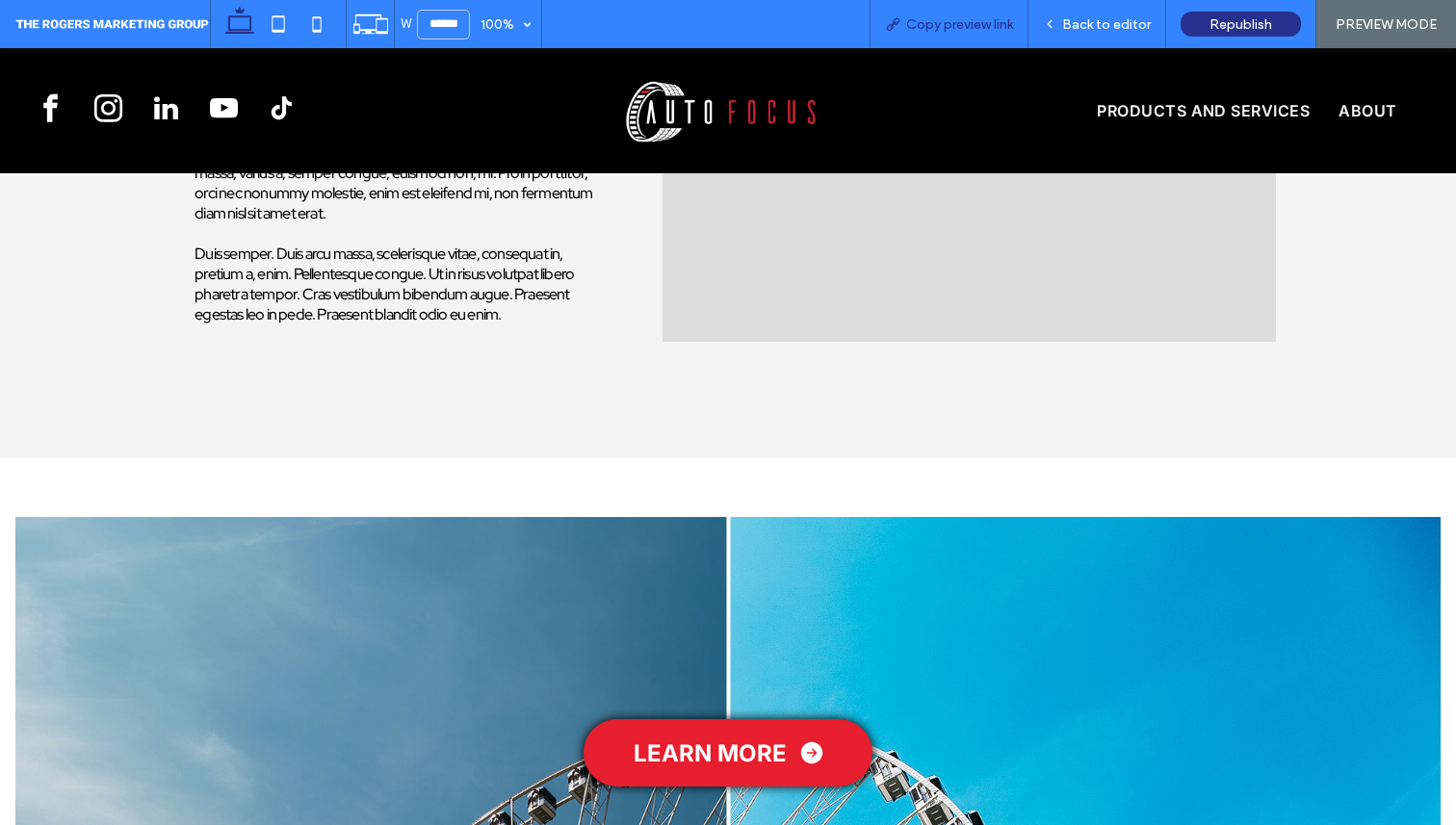 click on "Copy preview link" at bounding box center (959, 24) 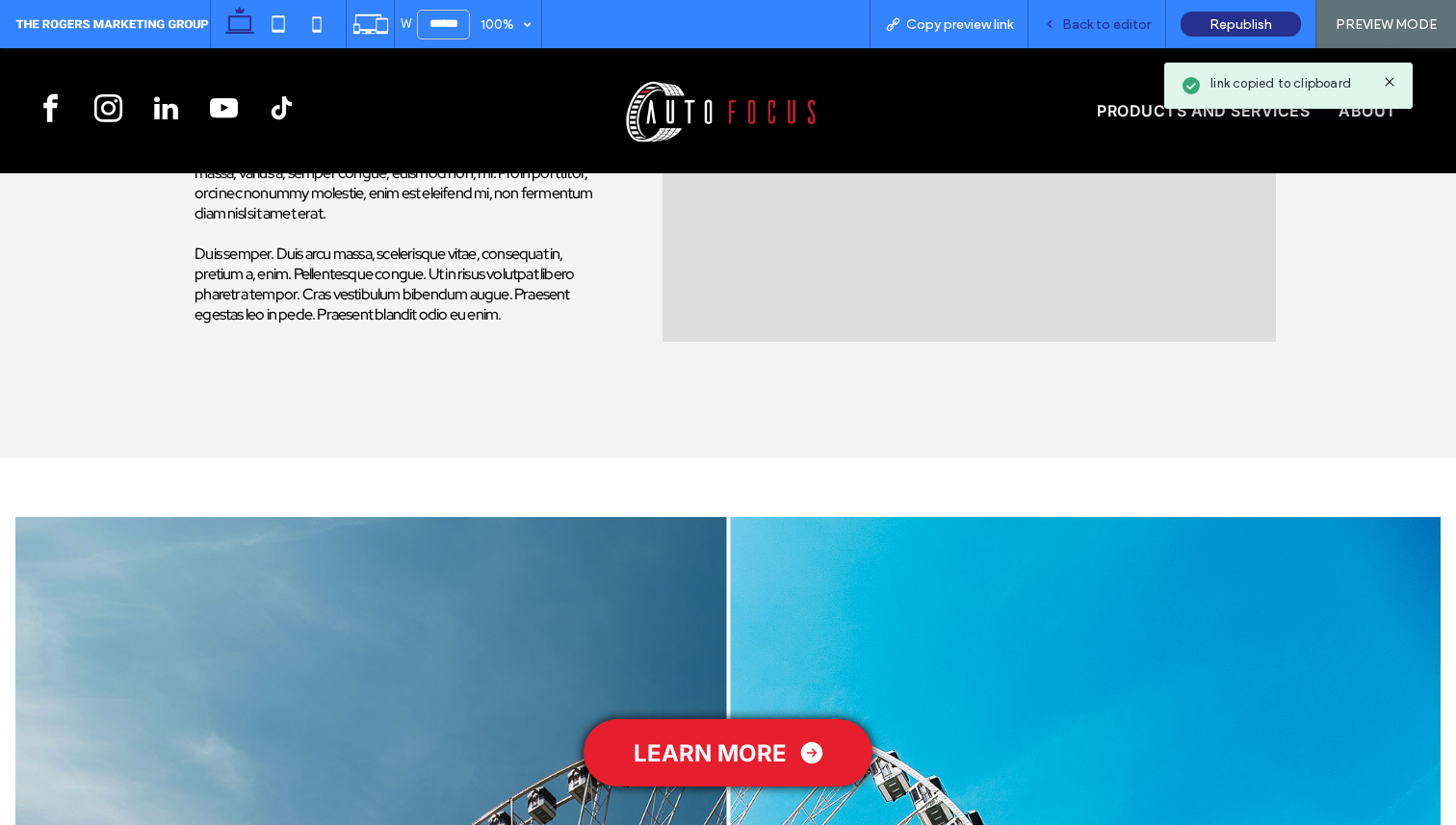 click 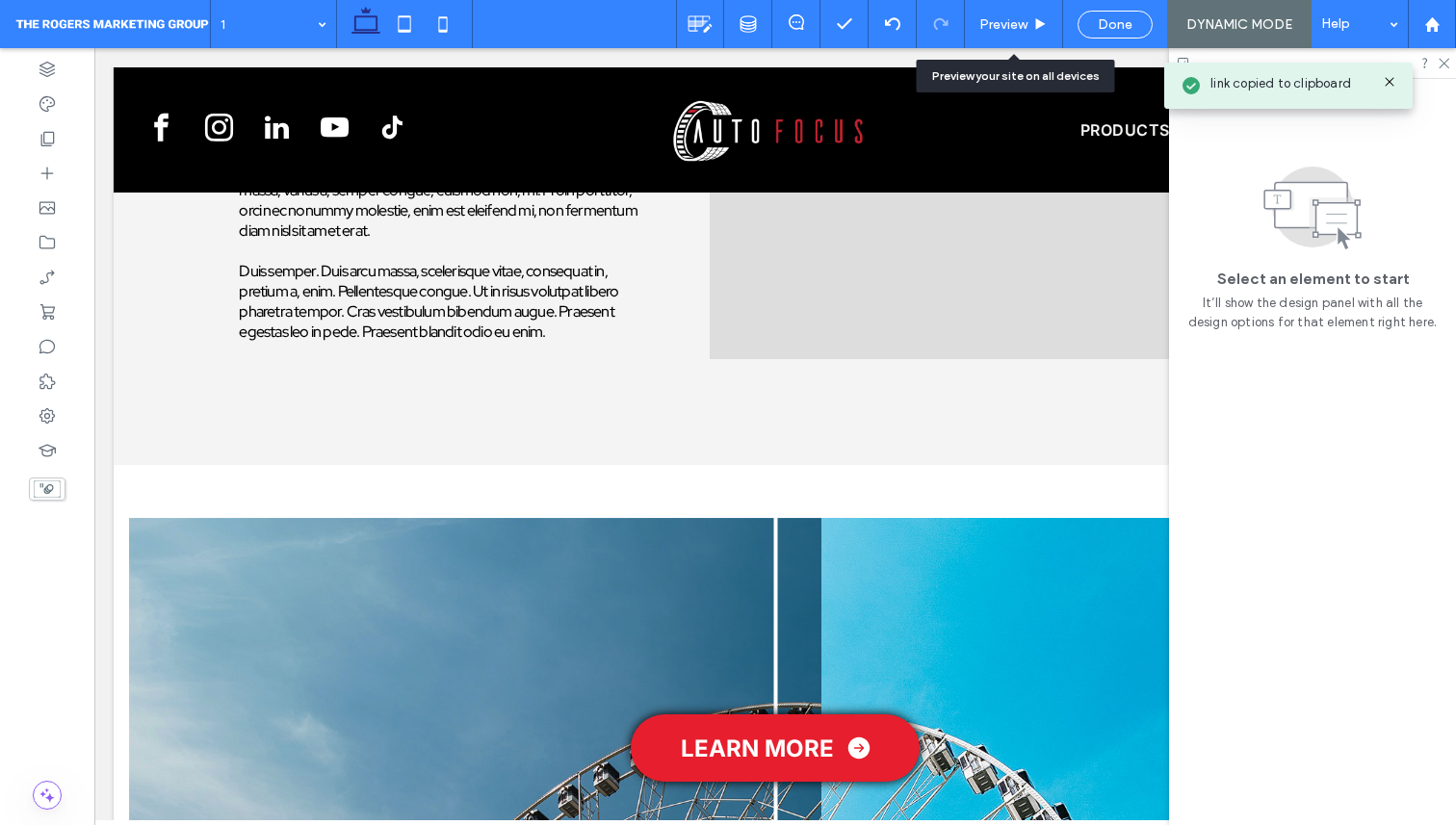 scroll, scrollTop: 1093, scrollLeft: 0, axis: vertical 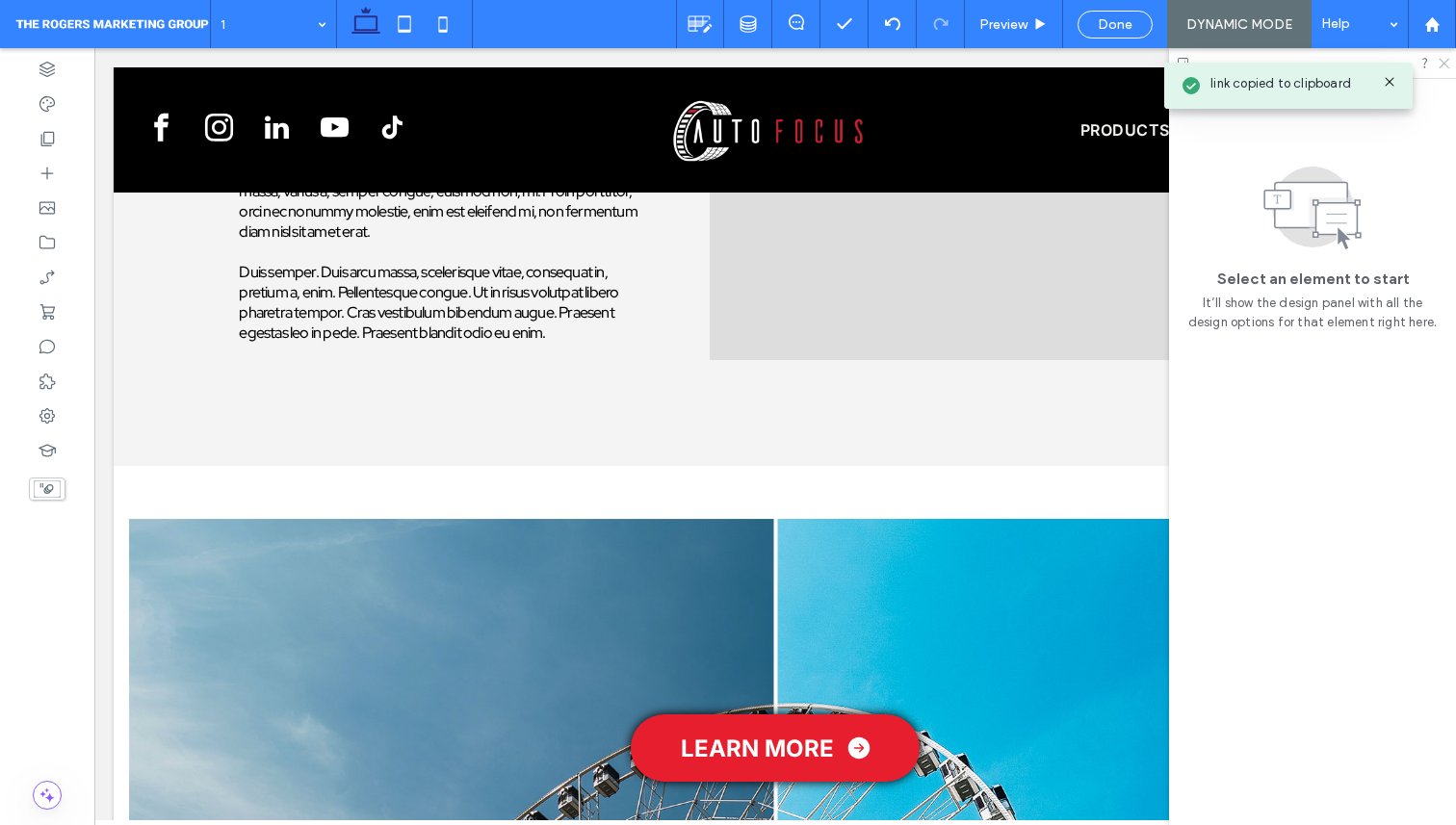 drag, startPoint x: 1448, startPoint y: 64, endPoint x: 1326, endPoint y: 23, distance: 128.70509 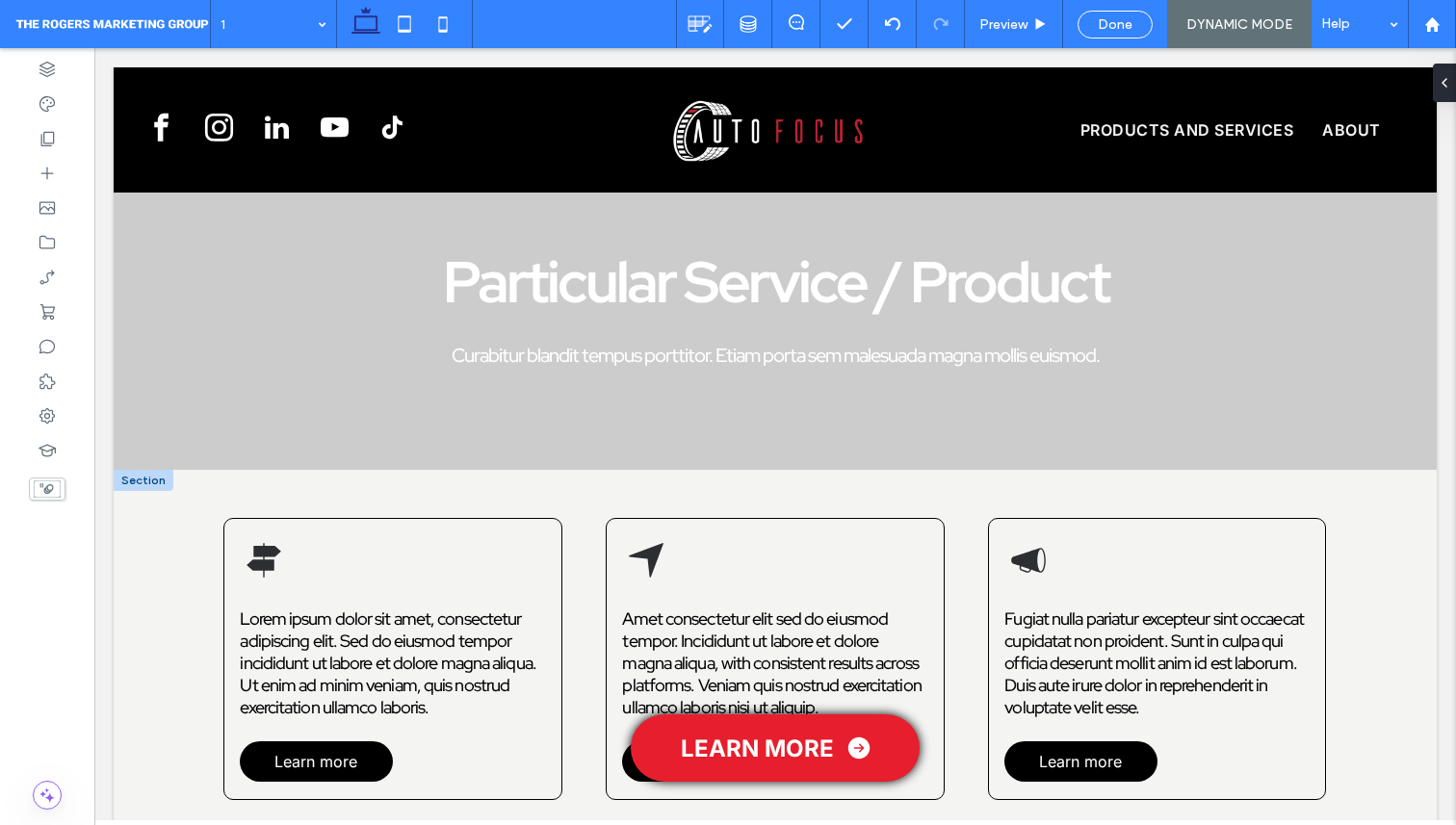 scroll, scrollTop: 0, scrollLeft: 0, axis: both 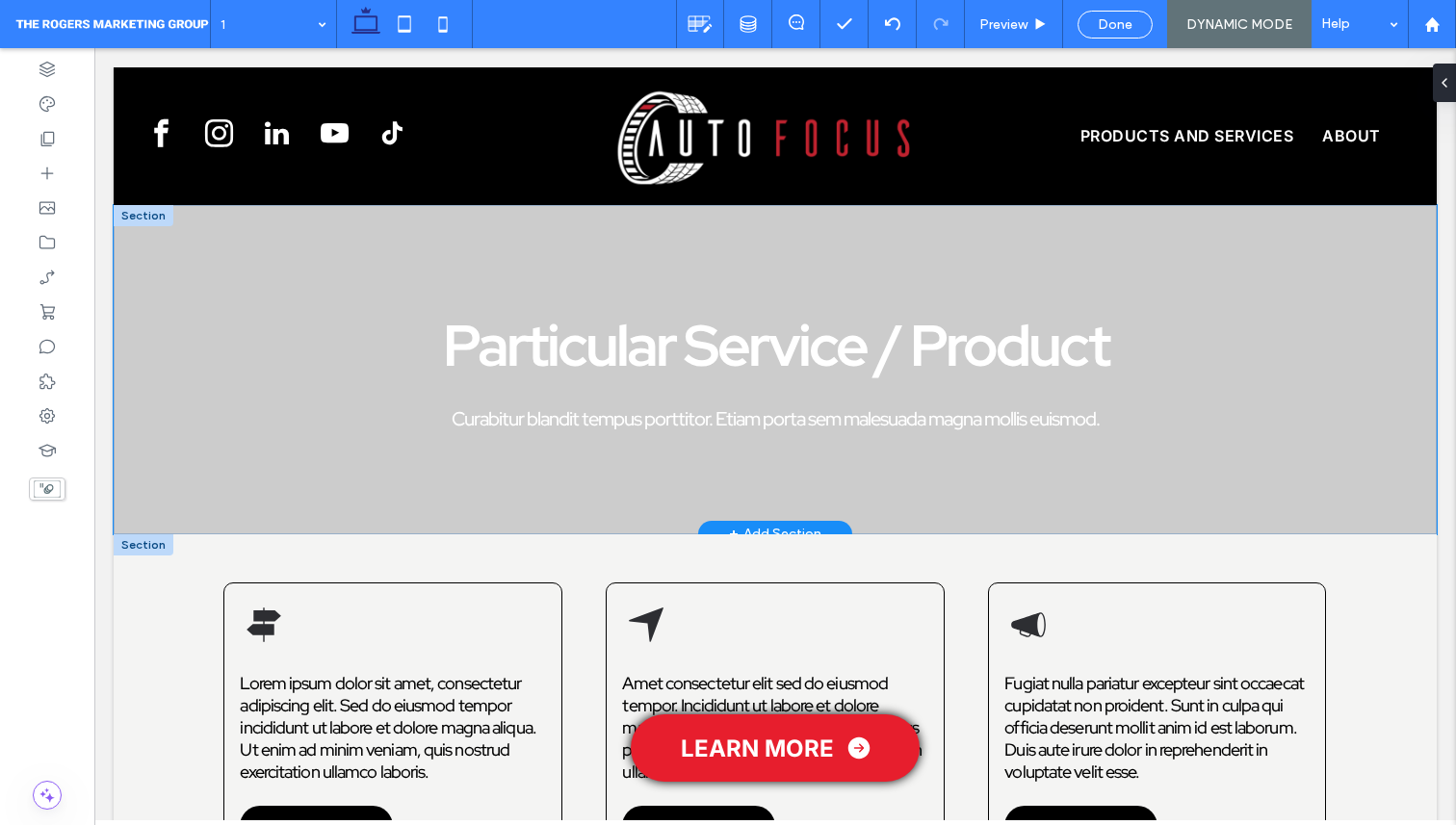 click on "Particular Service / Product
Curabitur blandit tempus porttitor. Etiam porta sem malesuada magna mollis euismod." at bounding box center (775, 370) 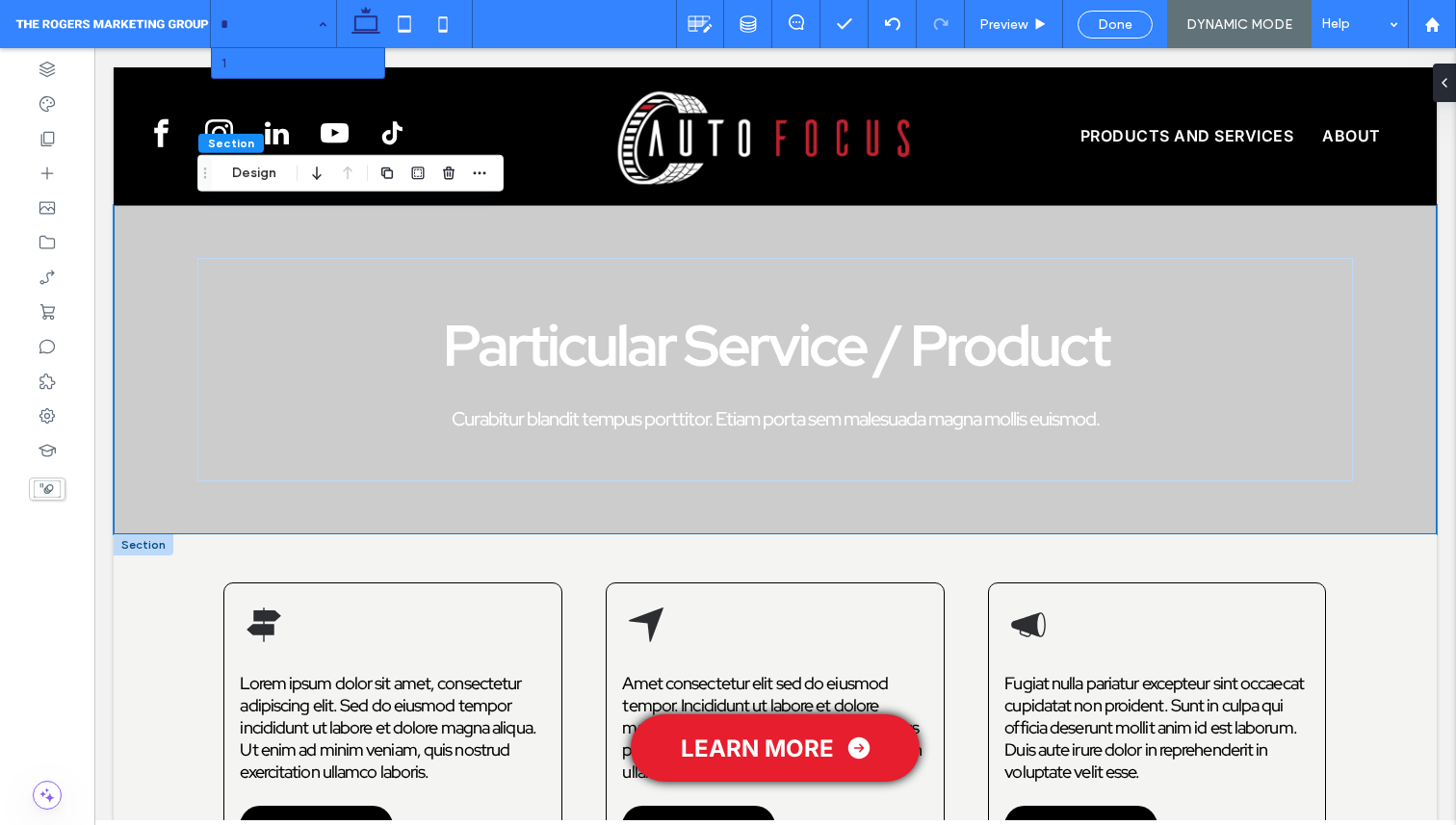 click at bounding box center [269, 24] 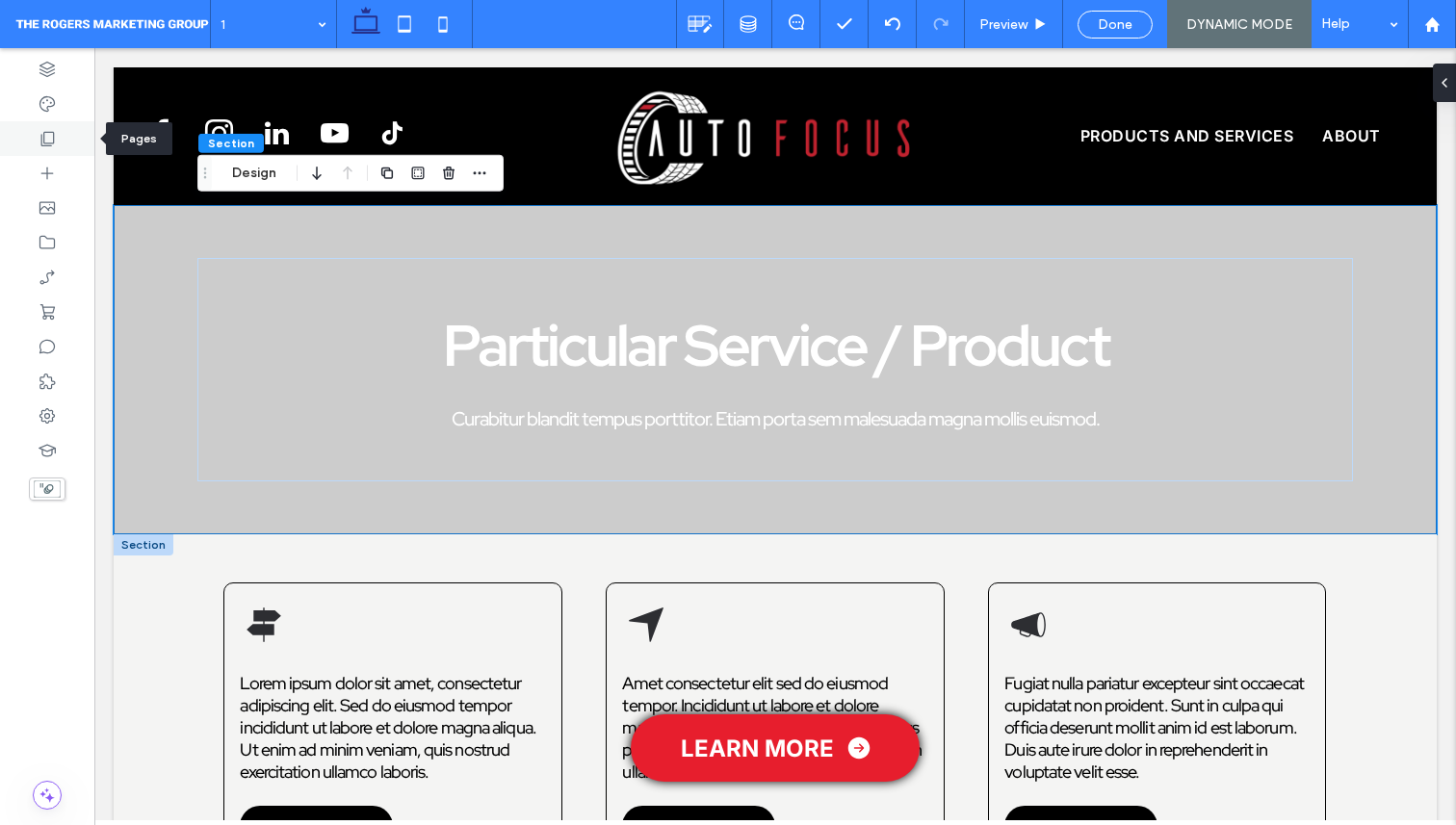 click 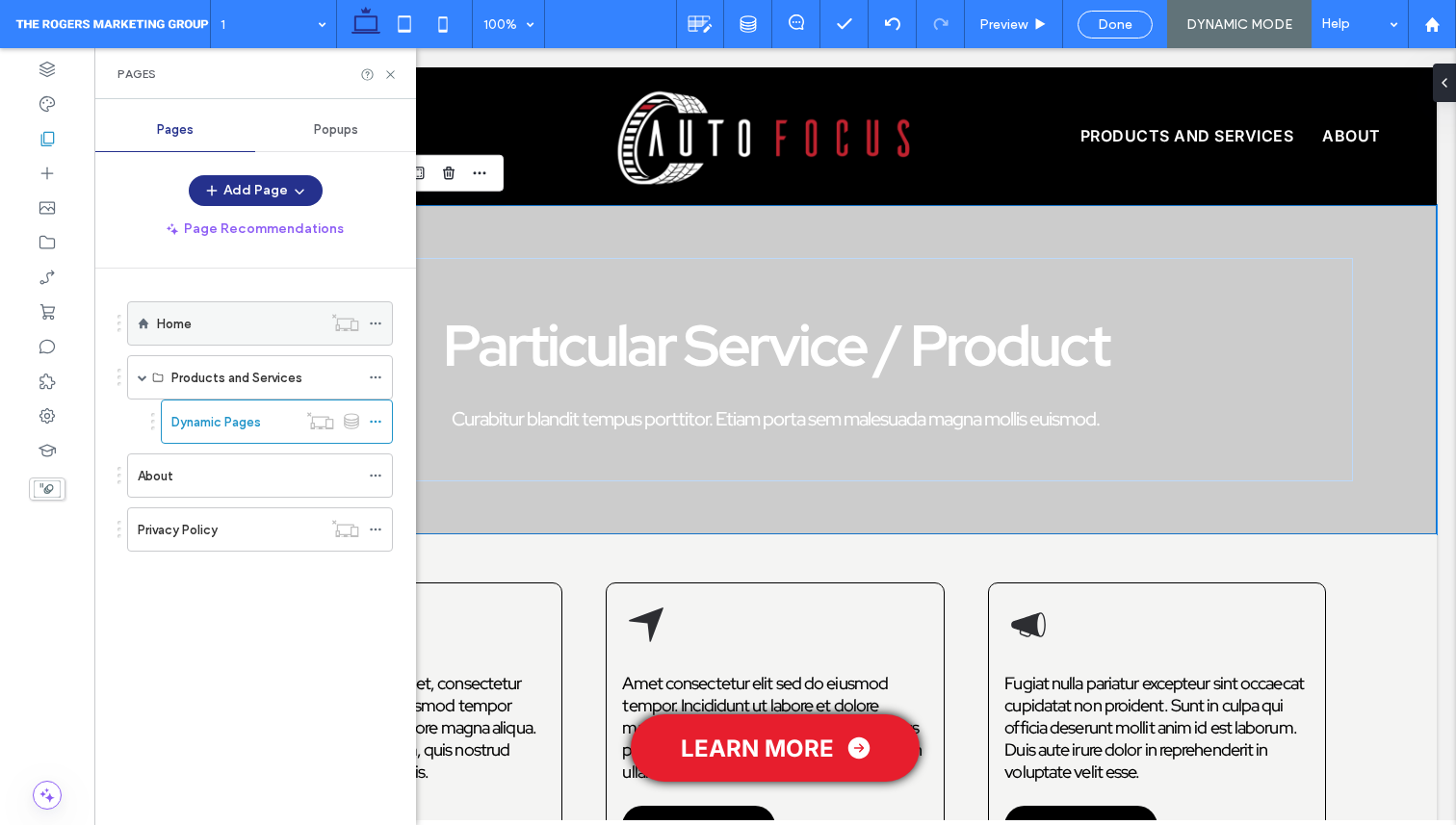 click on "Home" at bounding box center (239, 323) 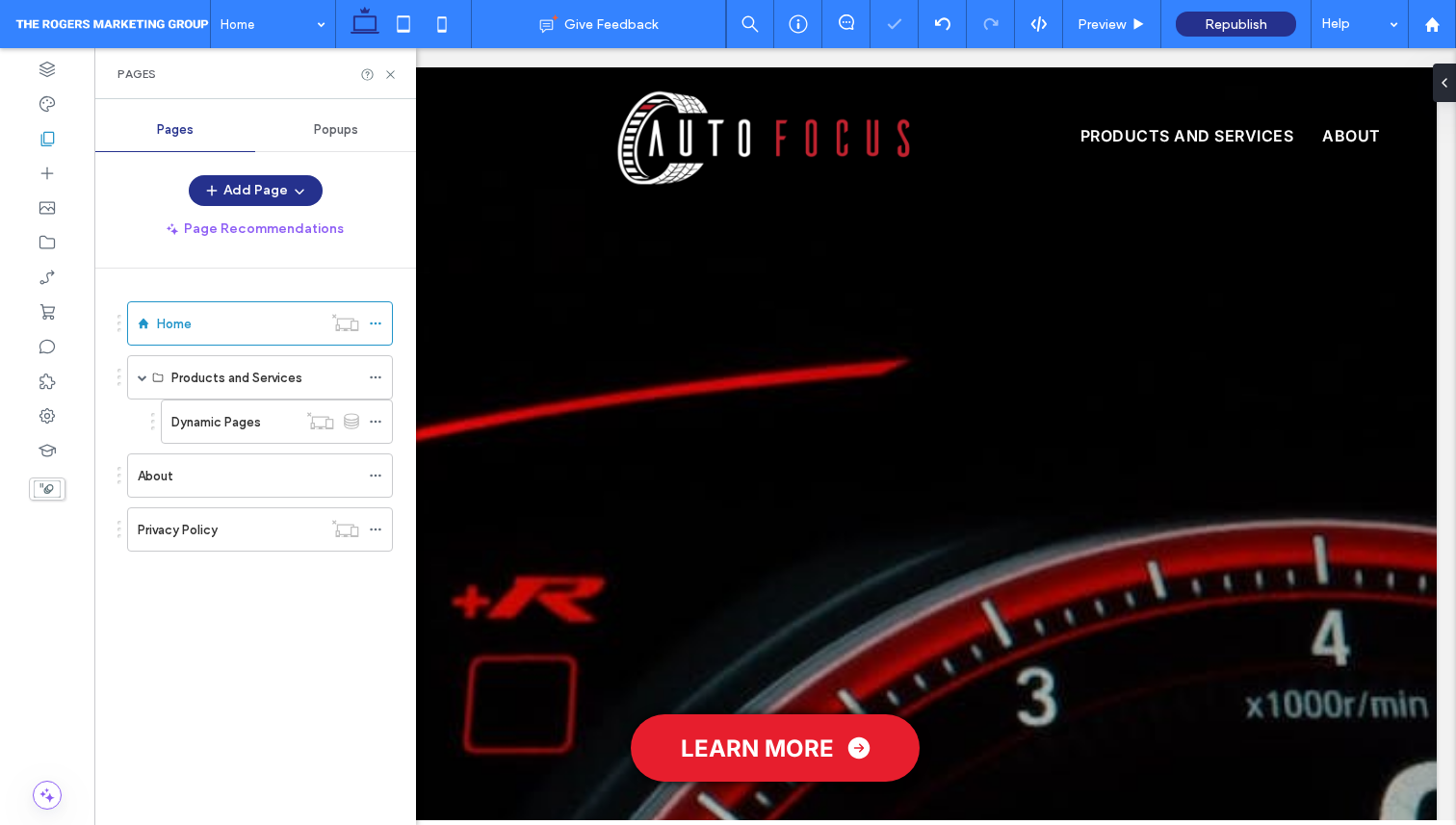 scroll, scrollTop: 0, scrollLeft: 0, axis: both 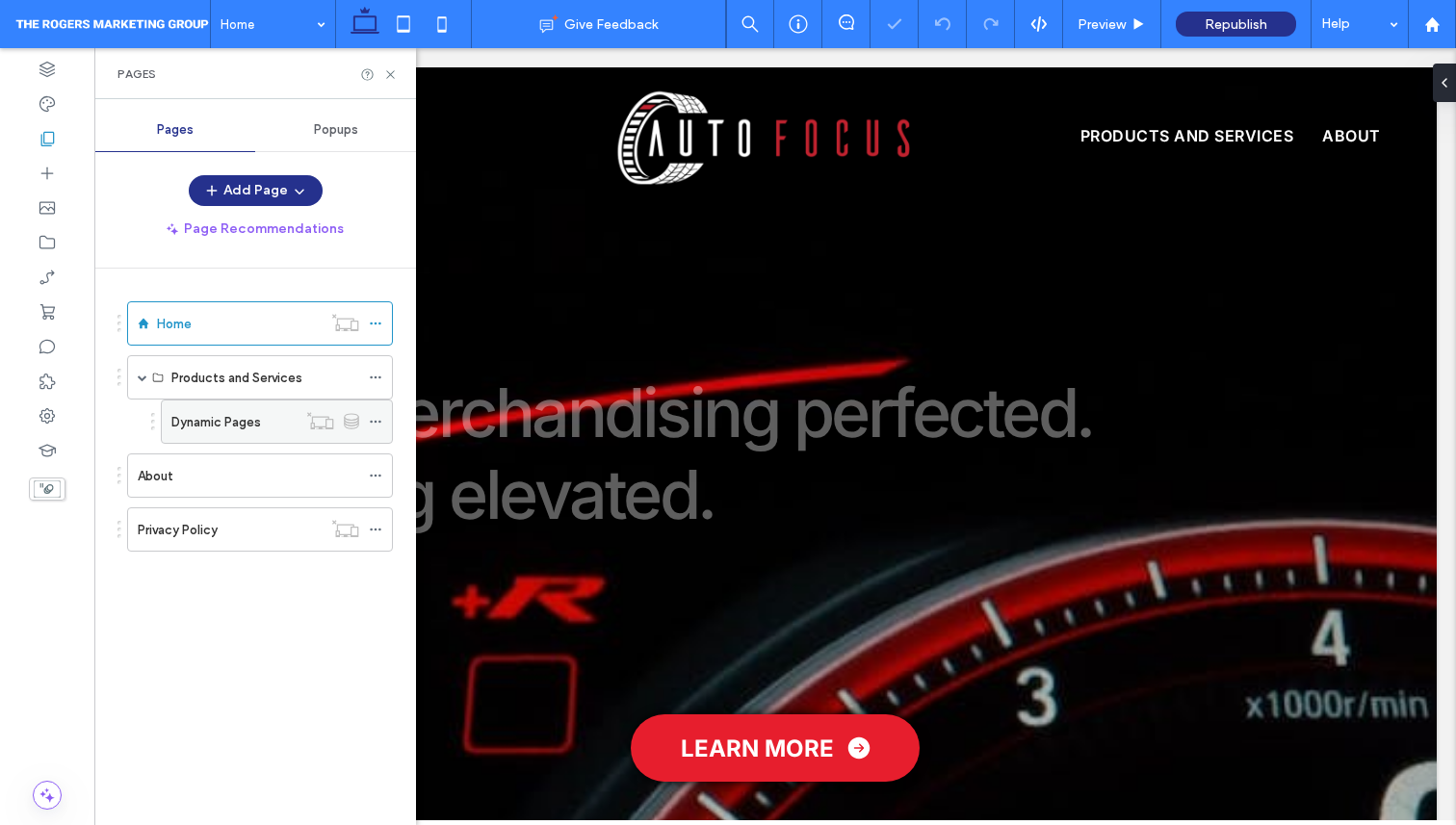 click on "Dynamic Pages" at bounding box center [216, 422] 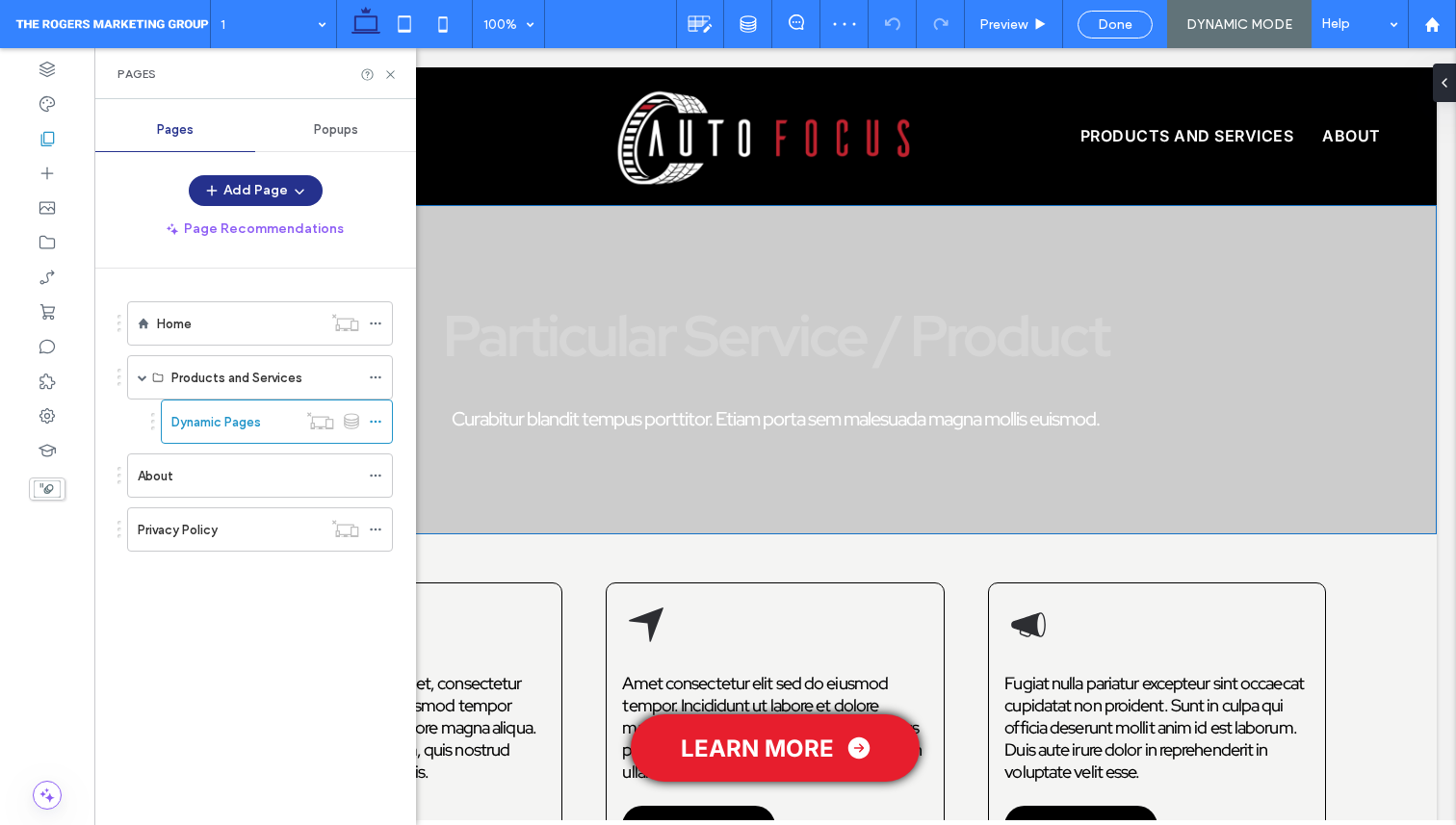 scroll, scrollTop: 0, scrollLeft: 0, axis: both 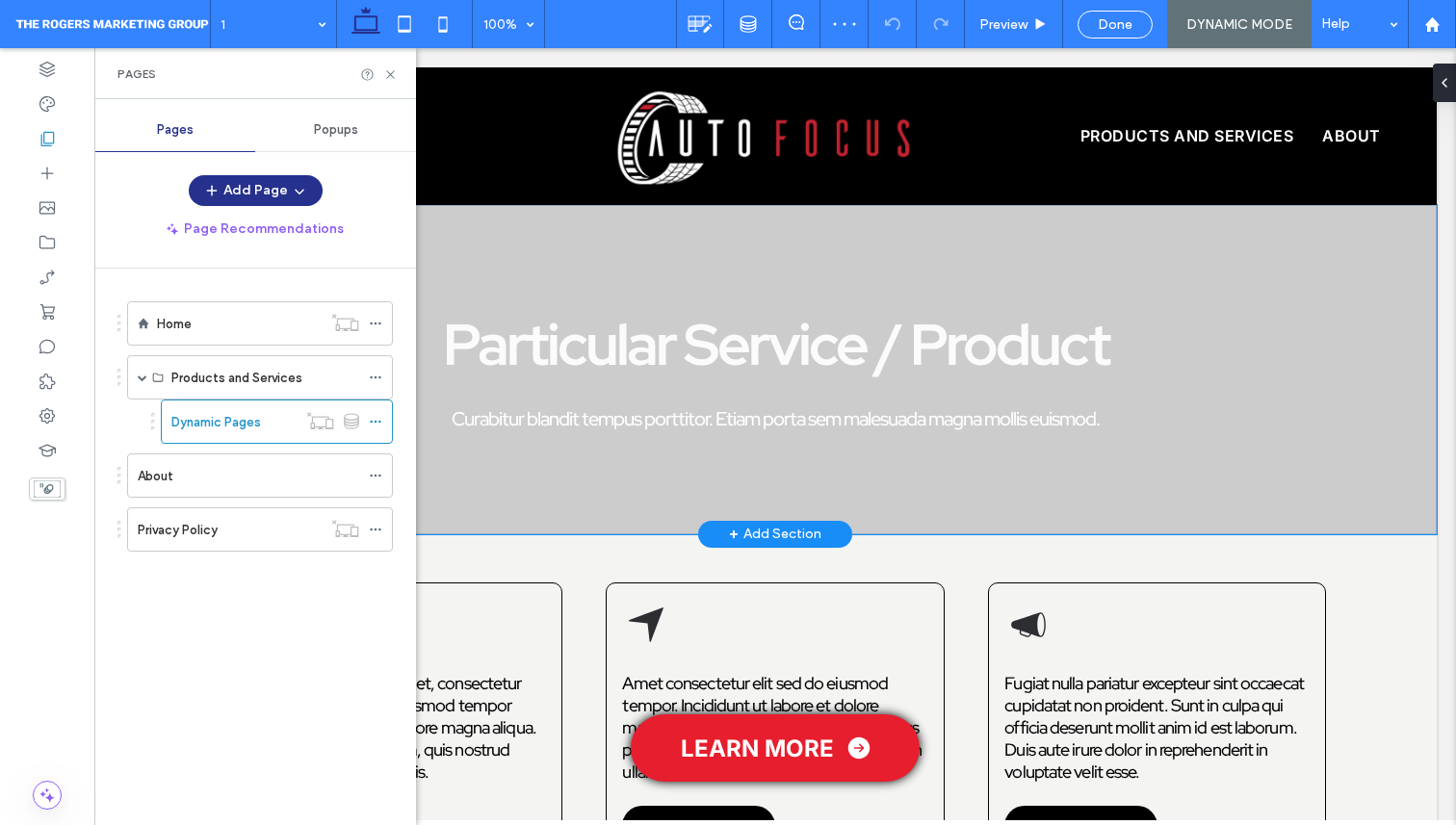 click on "Particular Service / Product
Curabitur blandit tempus porttitor. Etiam porta sem malesuada magna mollis euismod." at bounding box center (775, 370) 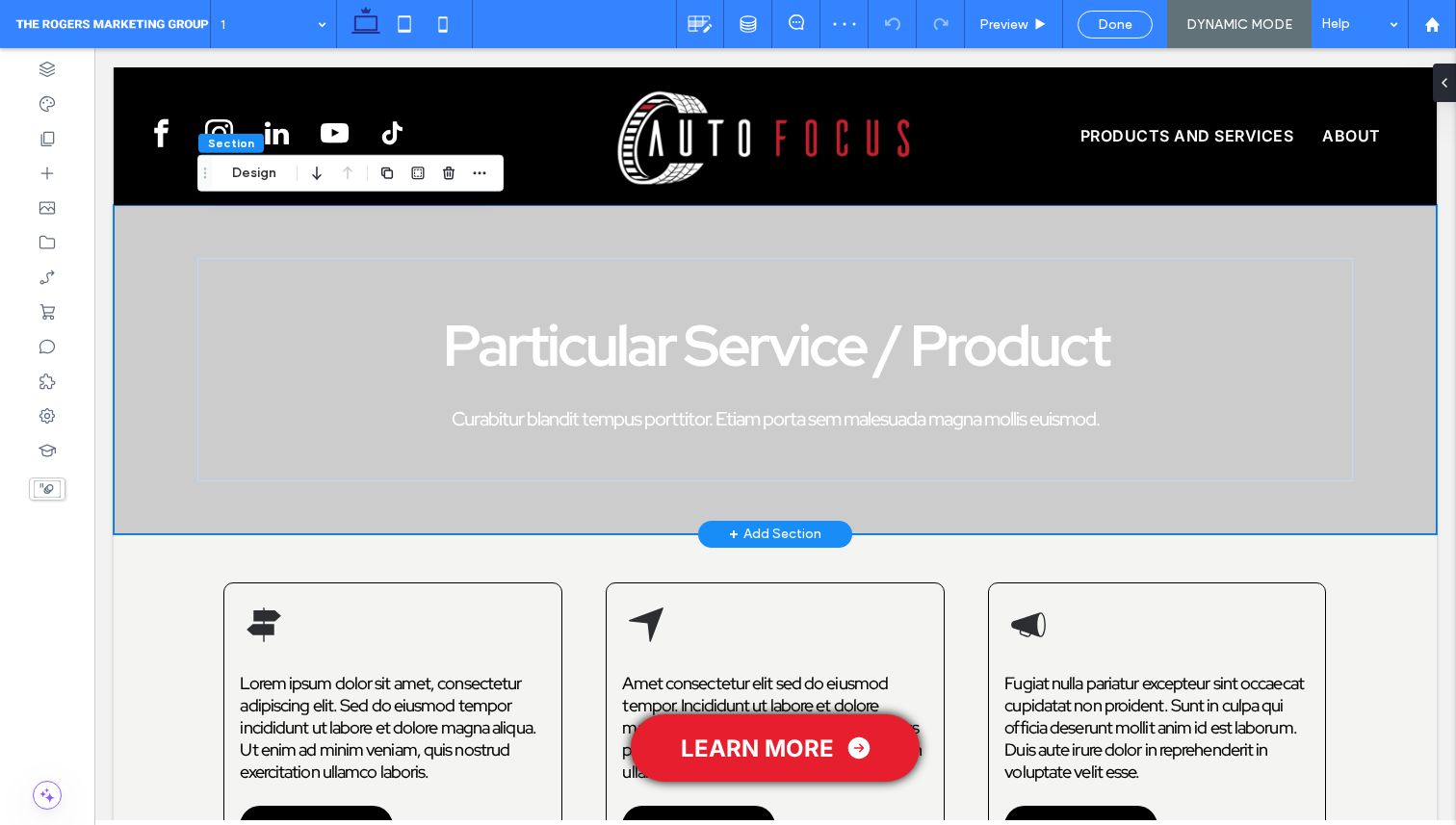 click on "Particular Service / Product
Curabitur blandit tempus porttitor. Etiam porta sem malesuada magna mollis euismod." at bounding box center (775, 370) 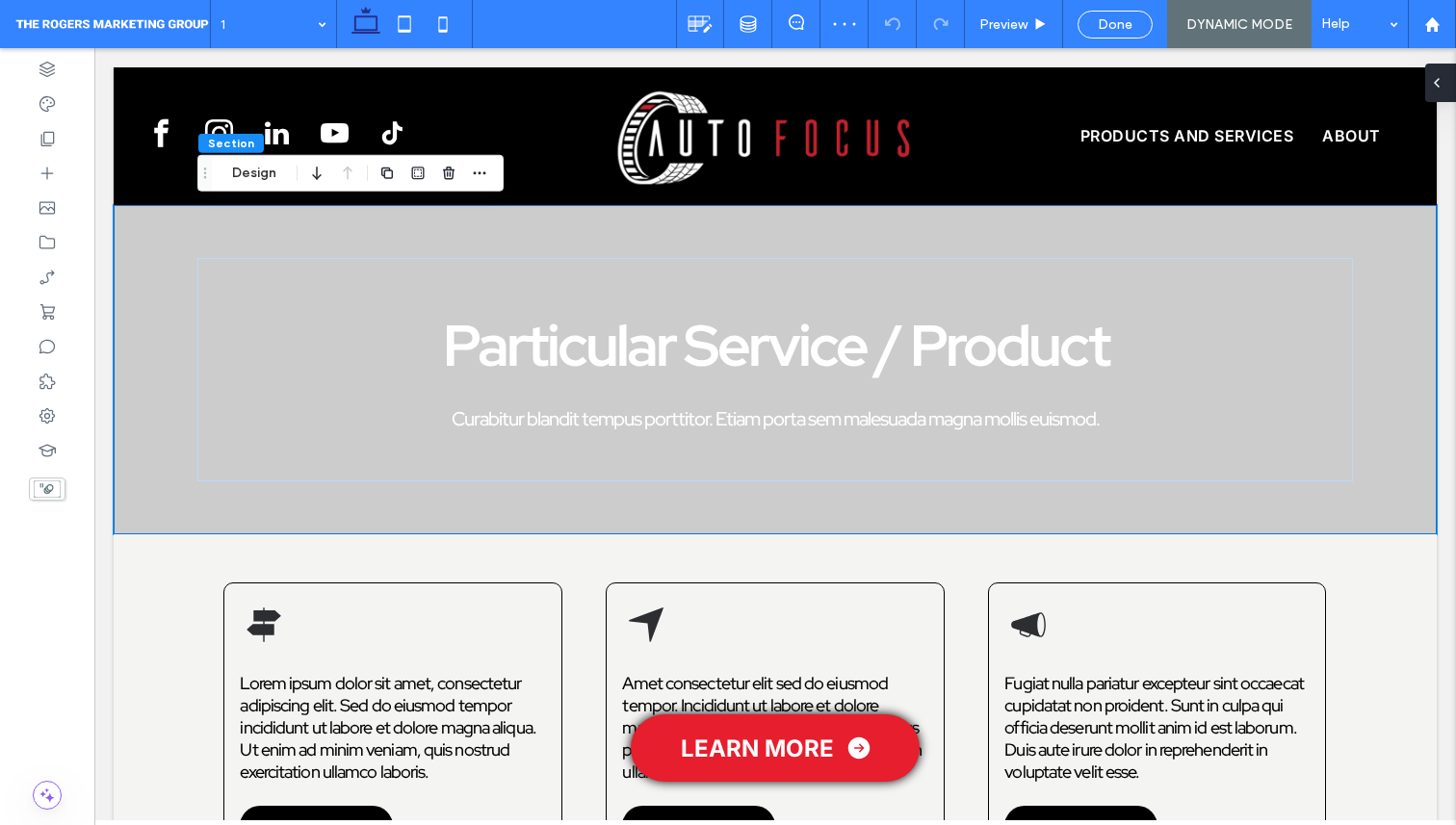 click at bounding box center (1441, 83) 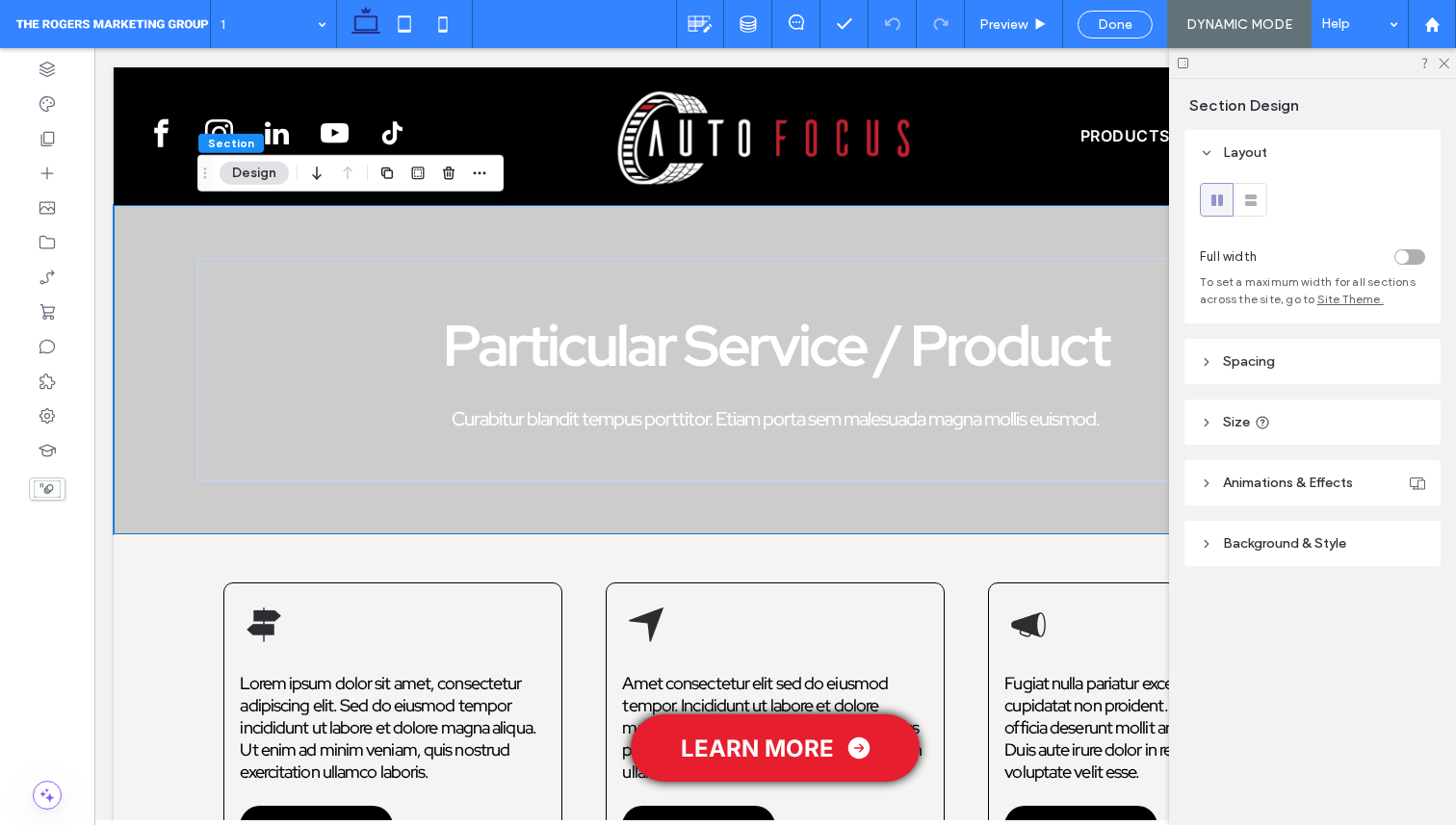 click on "Animations & Effects" at bounding box center [1287, 482] 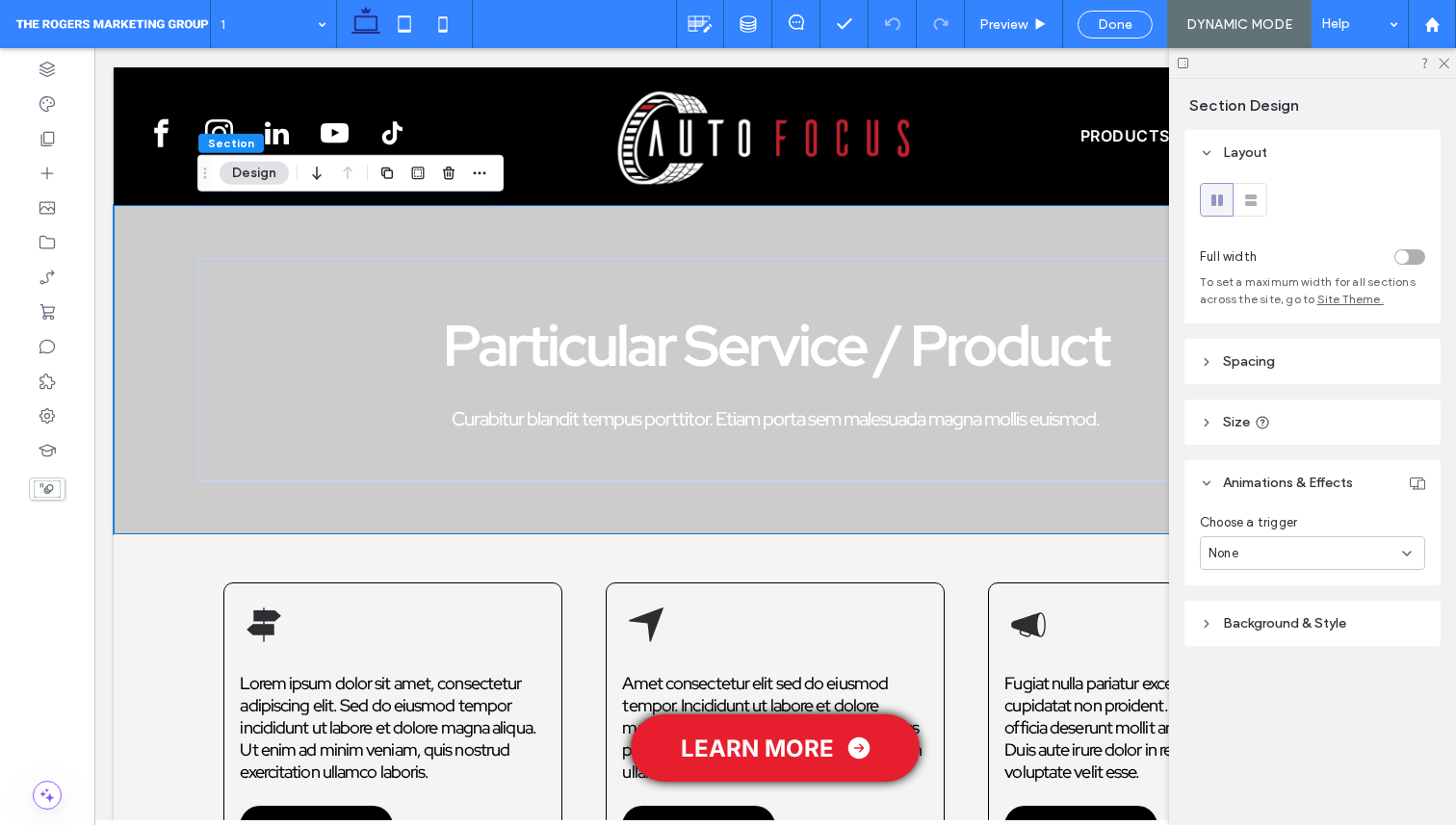 click on "Background & Style" at bounding box center (1285, 623) 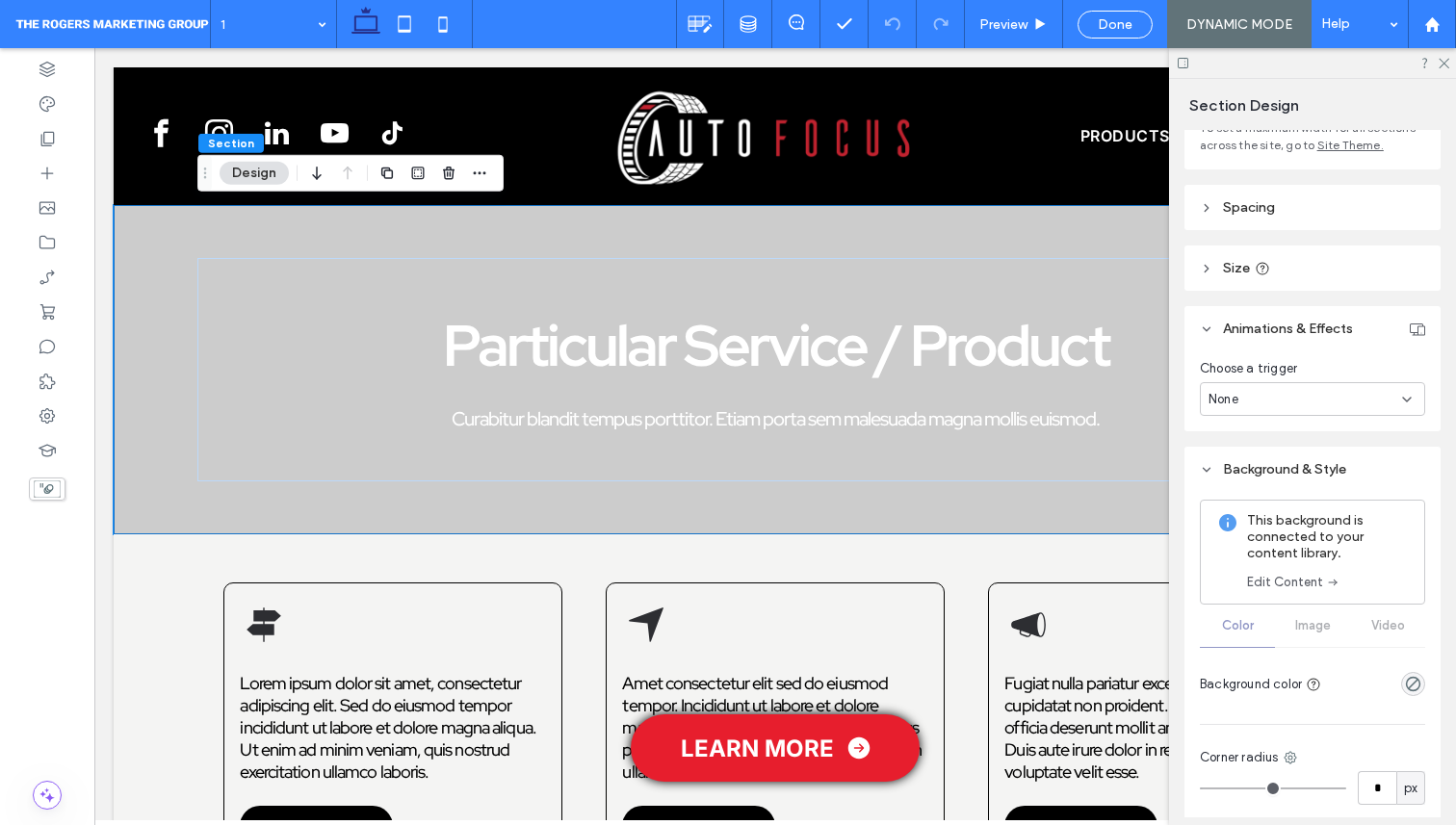 scroll, scrollTop: 248, scrollLeft: 0, axis: vertical 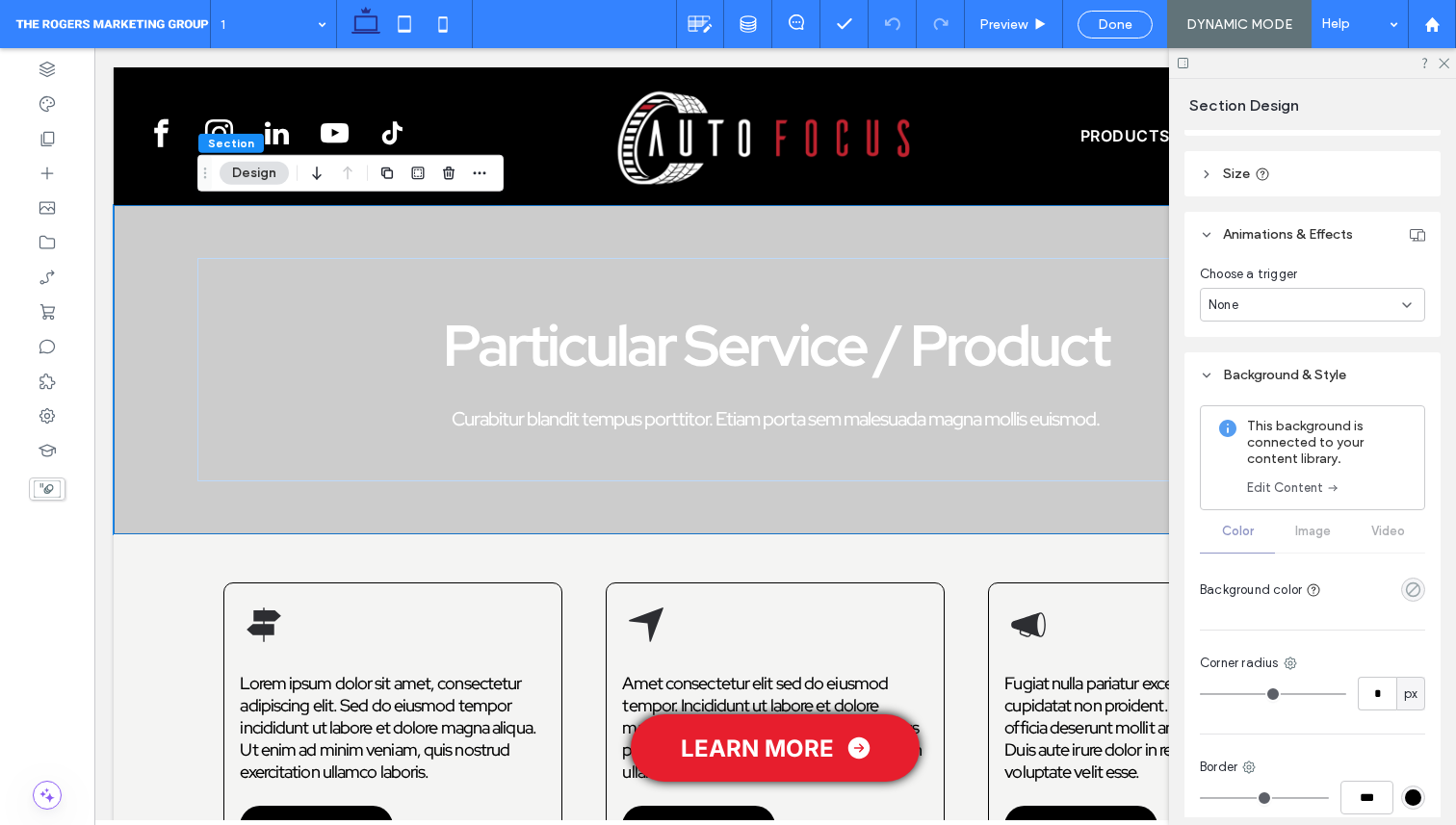 click 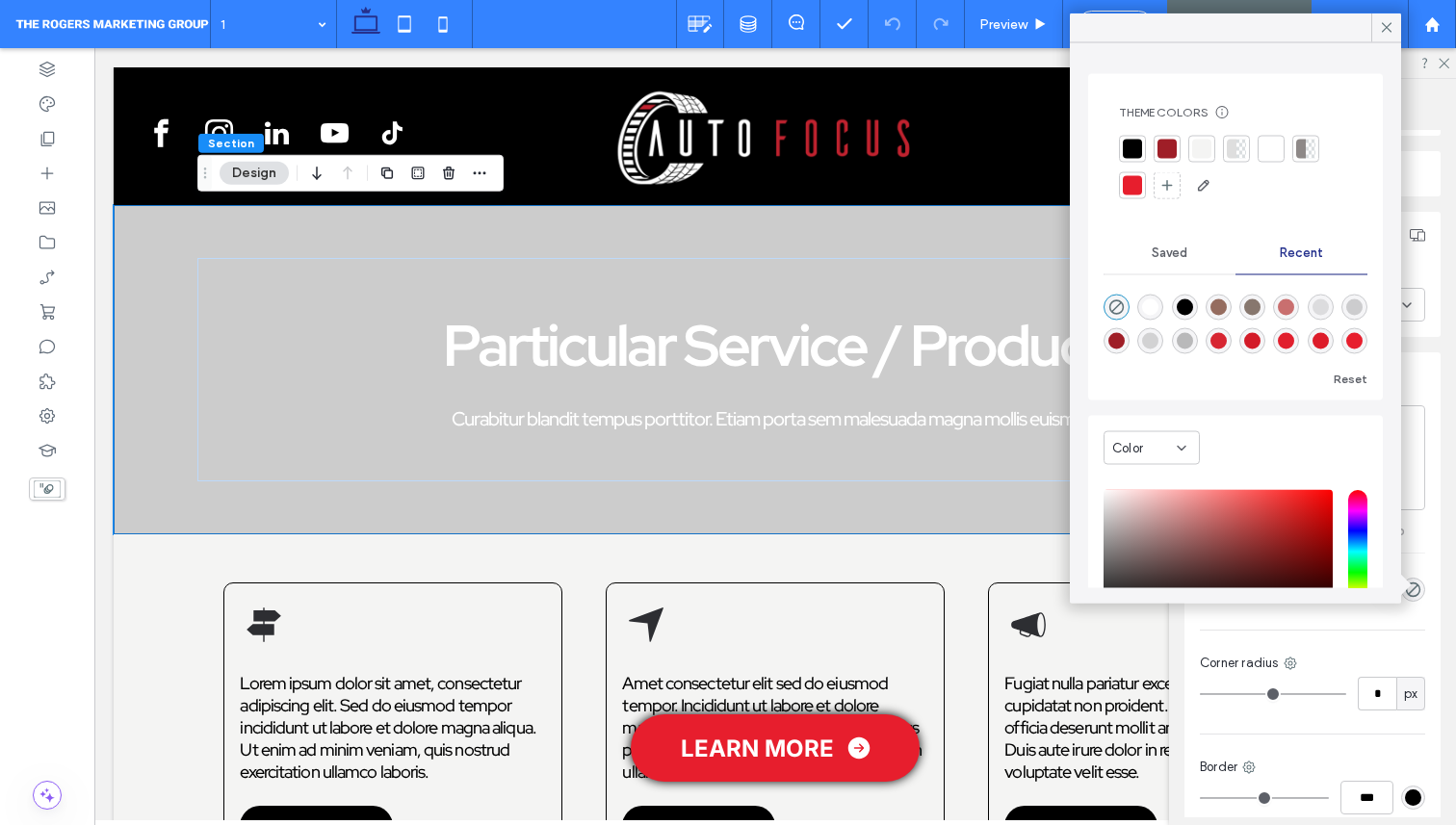 click at bounding box center (1184, 307) 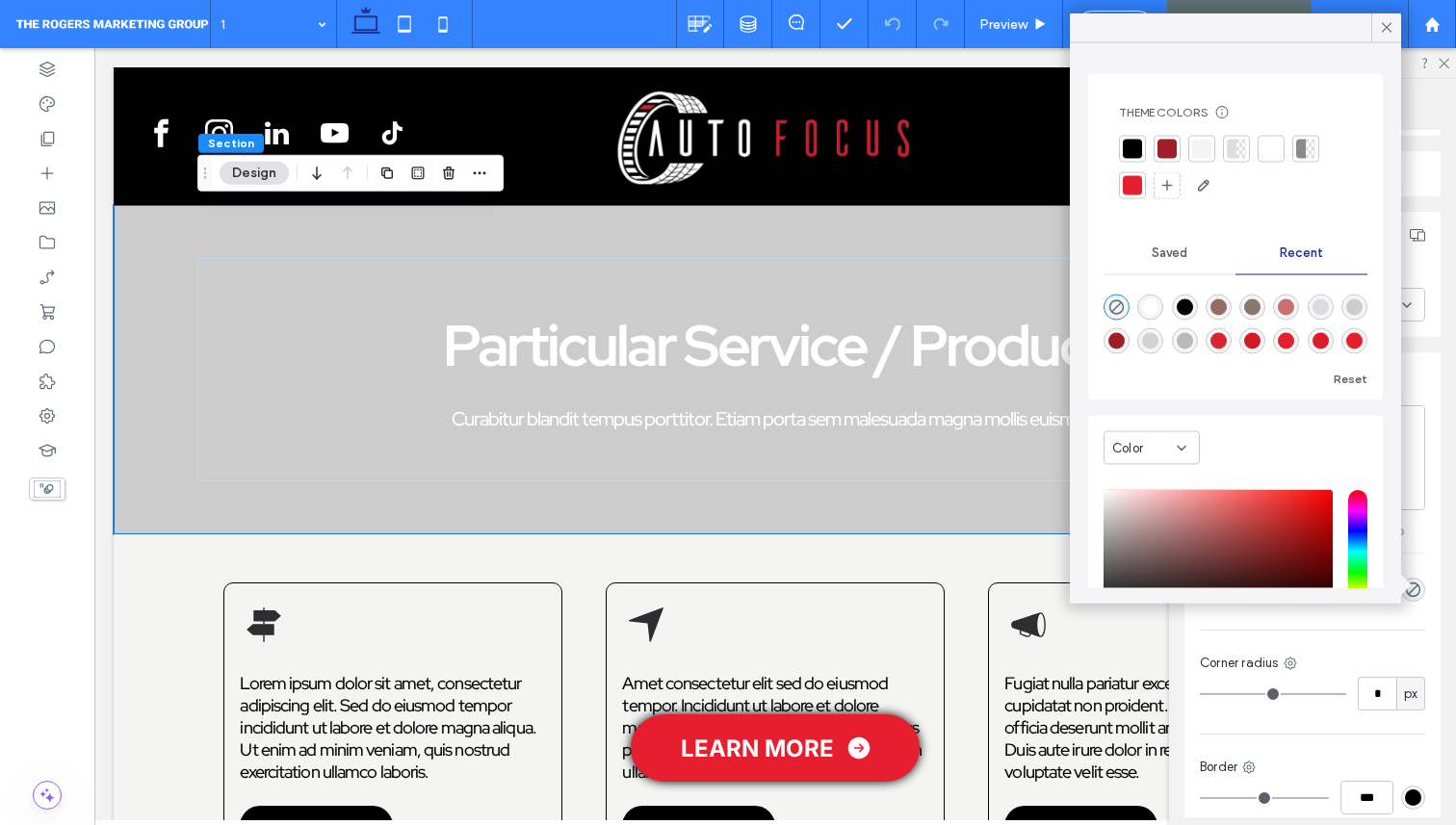 type on "***" 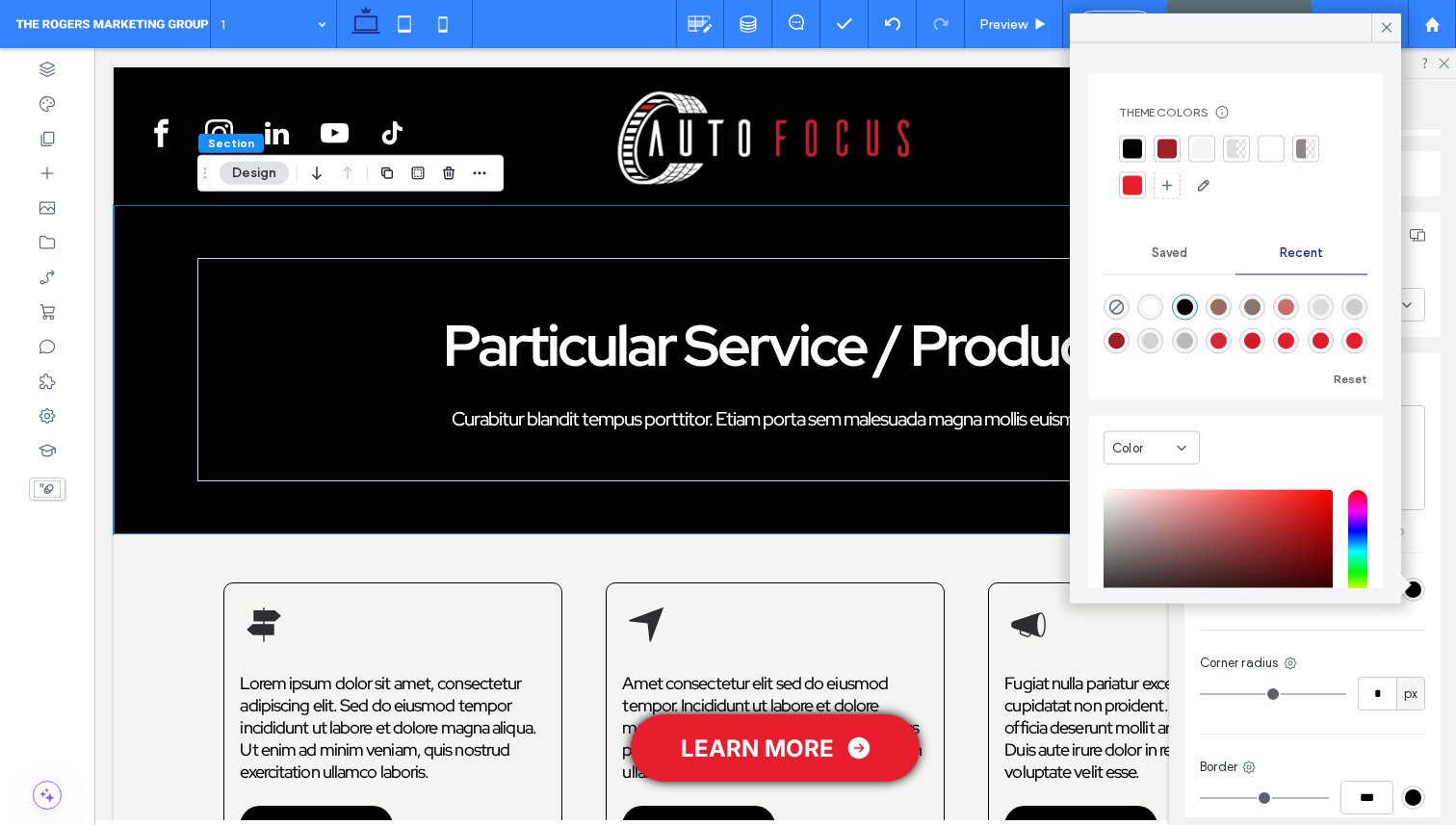 click on "Color" at bounding box center [1152, 448] 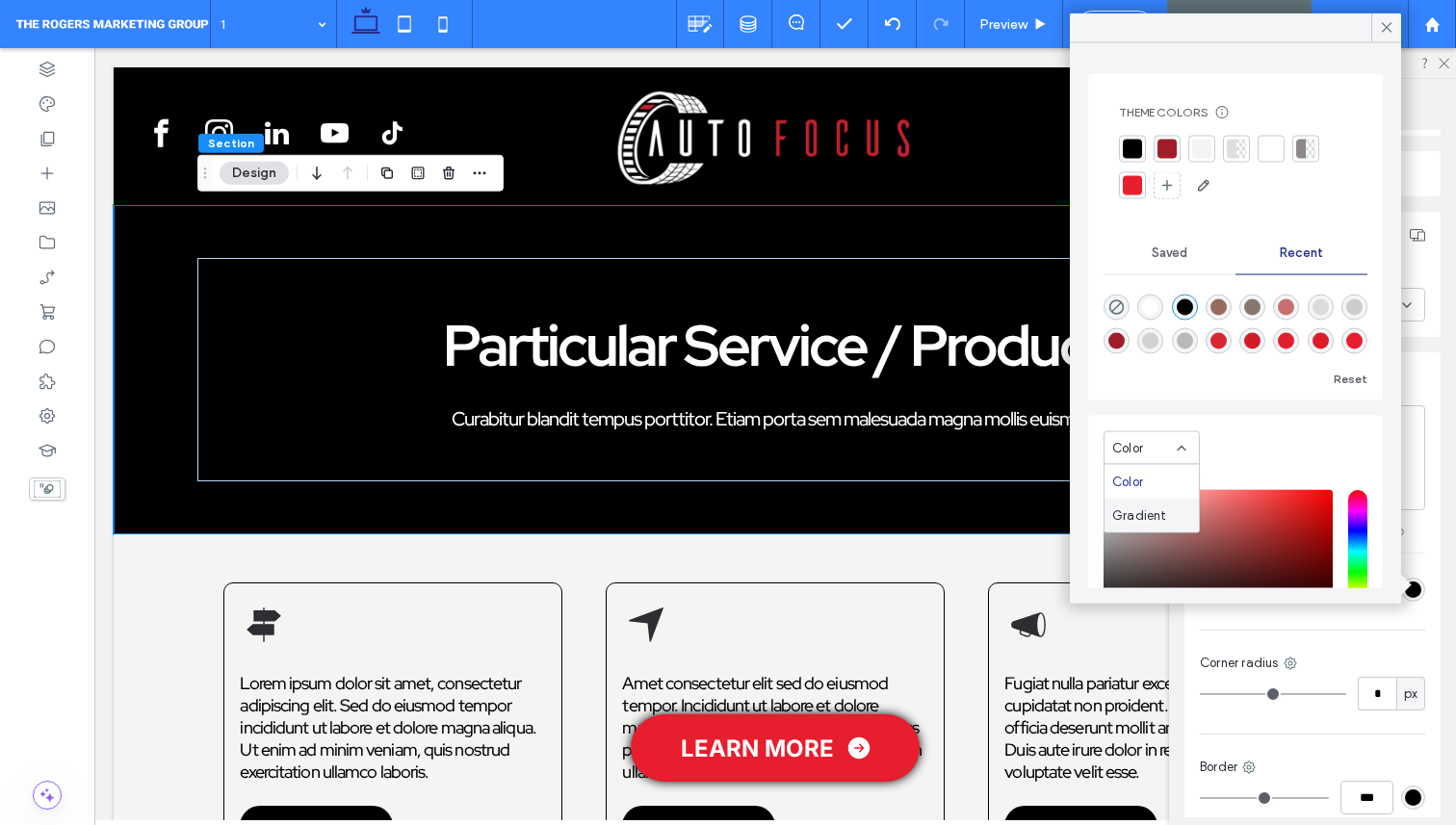 click on "Gradient" at bounding box center [1139, 515] 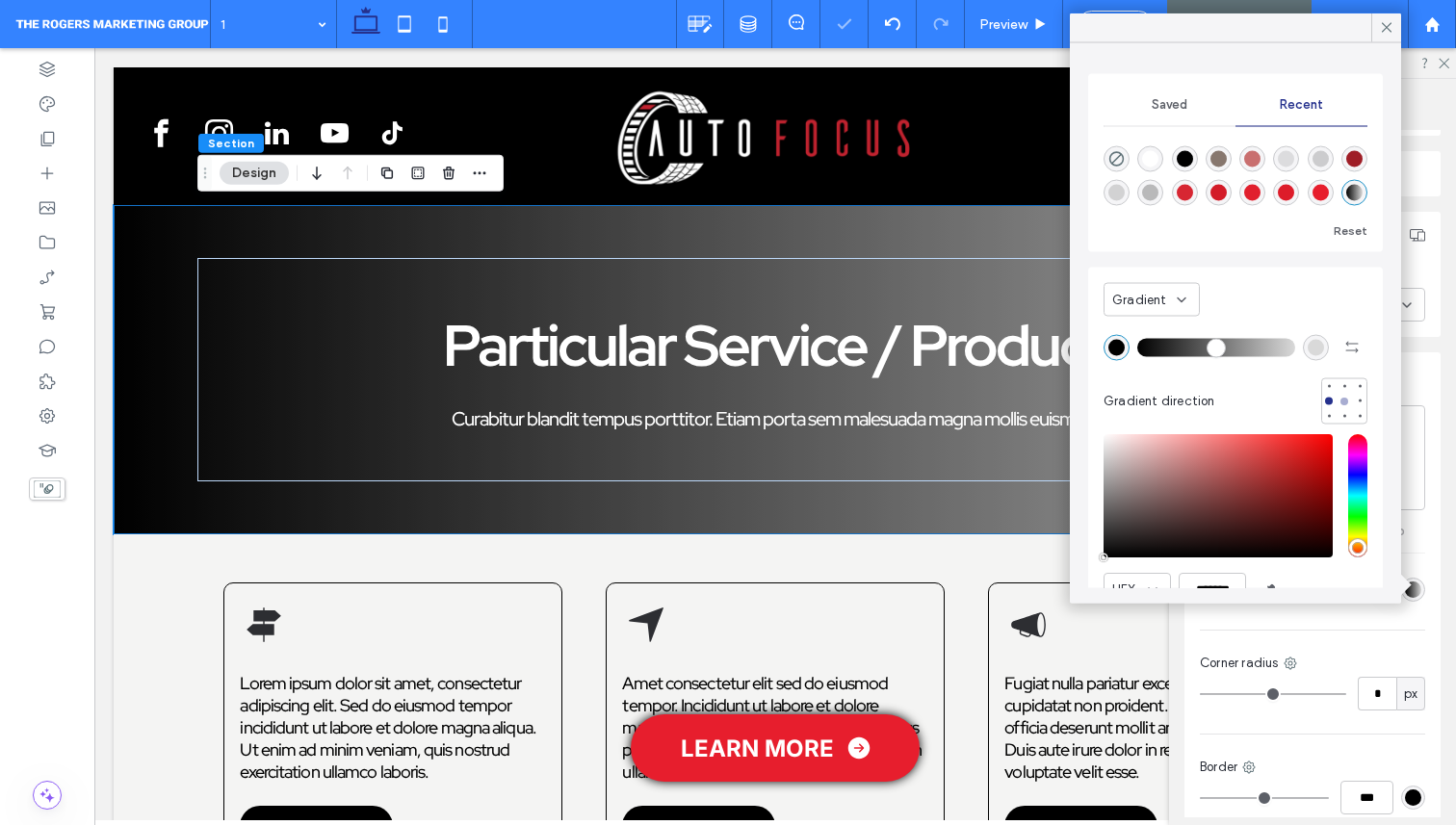 click at bounding box center [1344, 400] 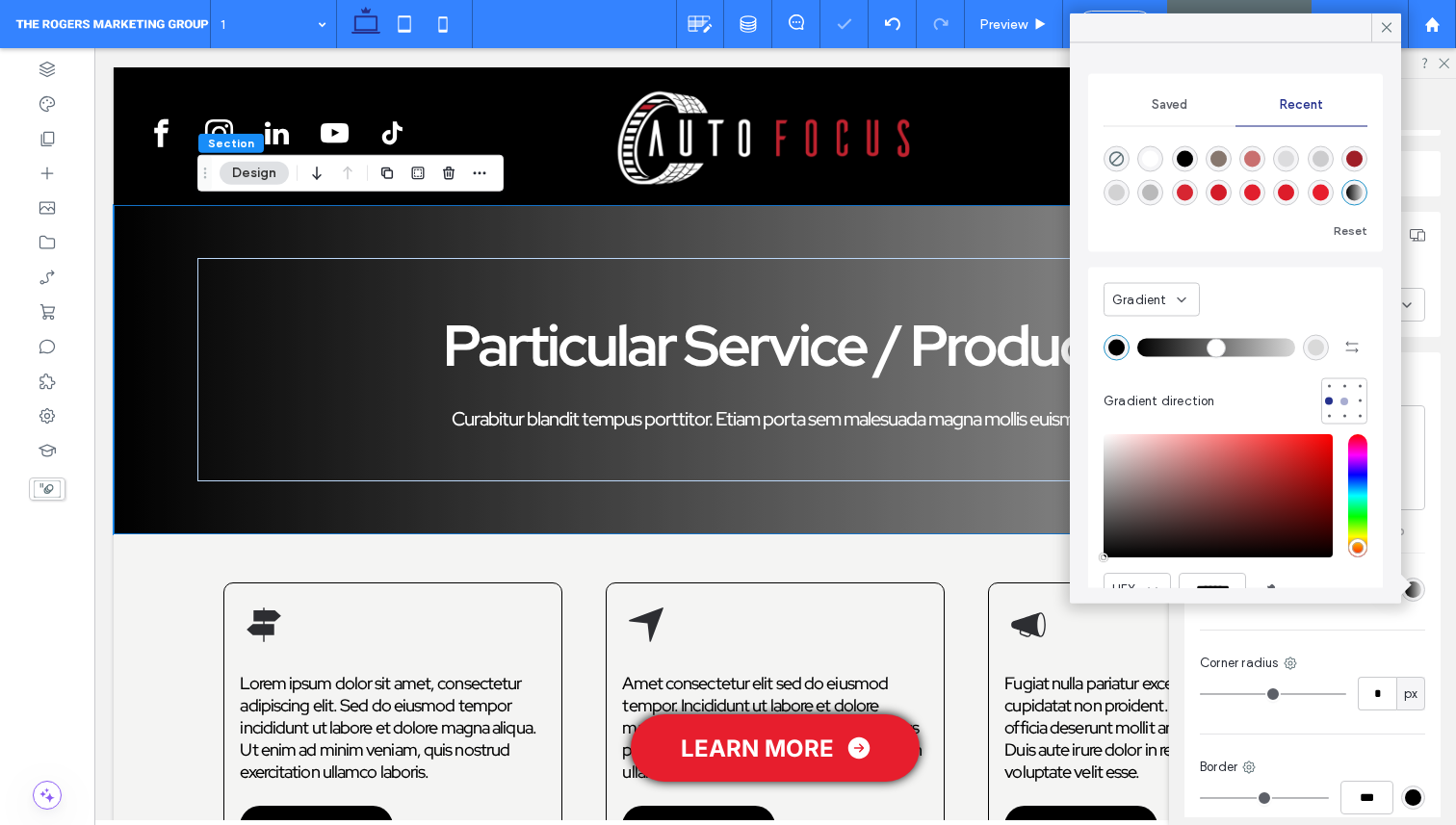 type on "*******" 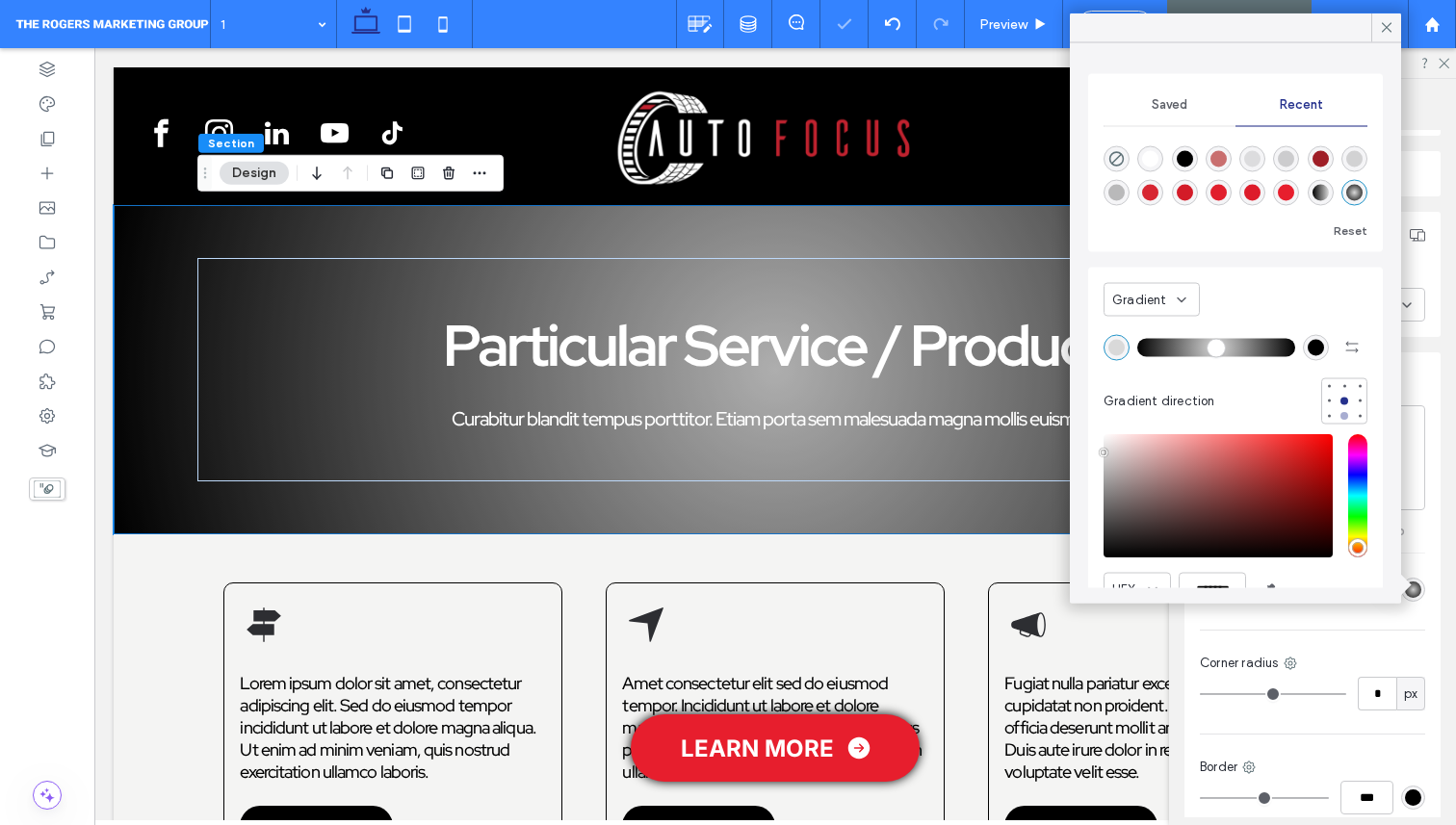 click at bounding box center [1344, 416] 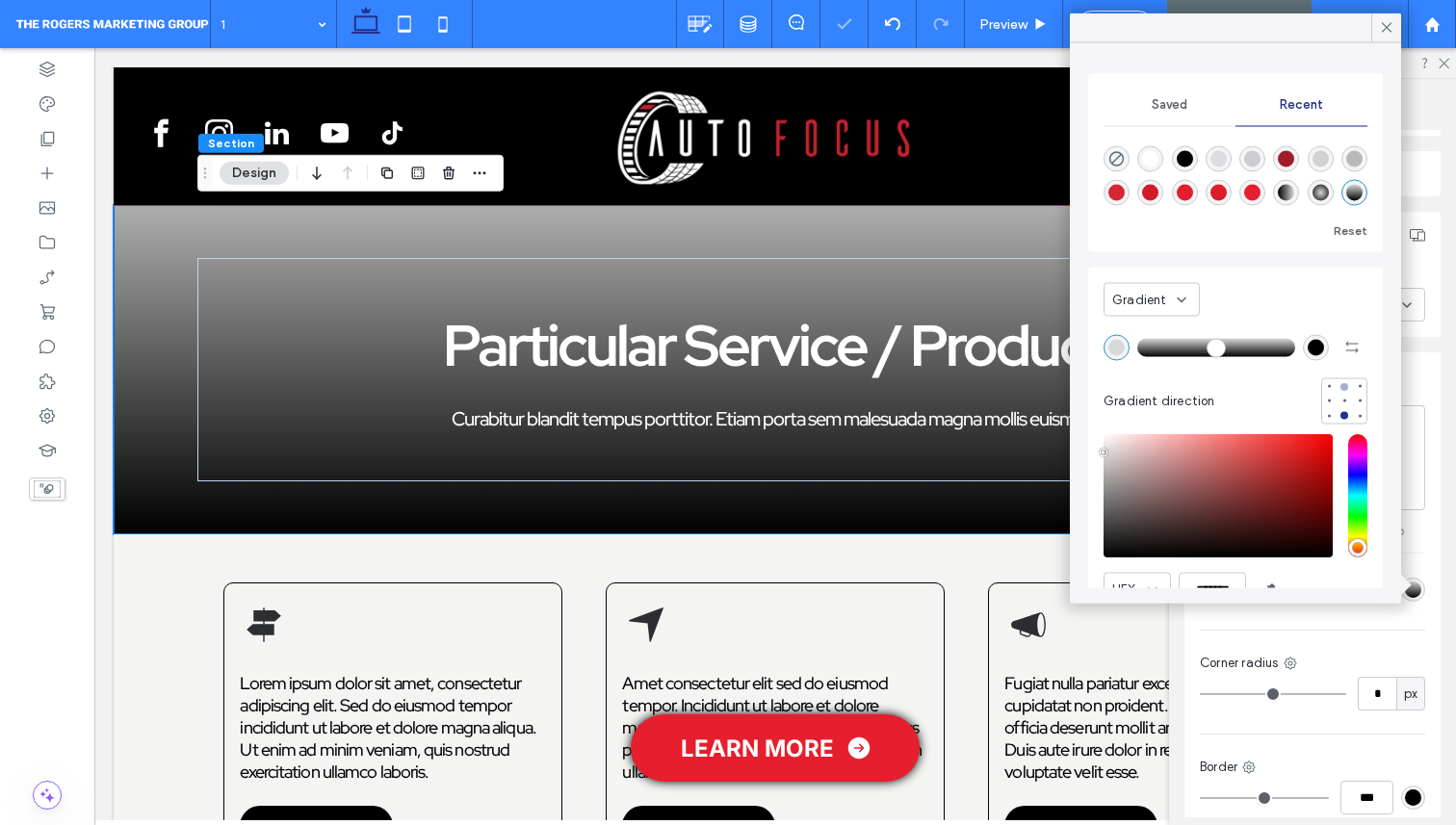 click at bounding box center (1344, 386) 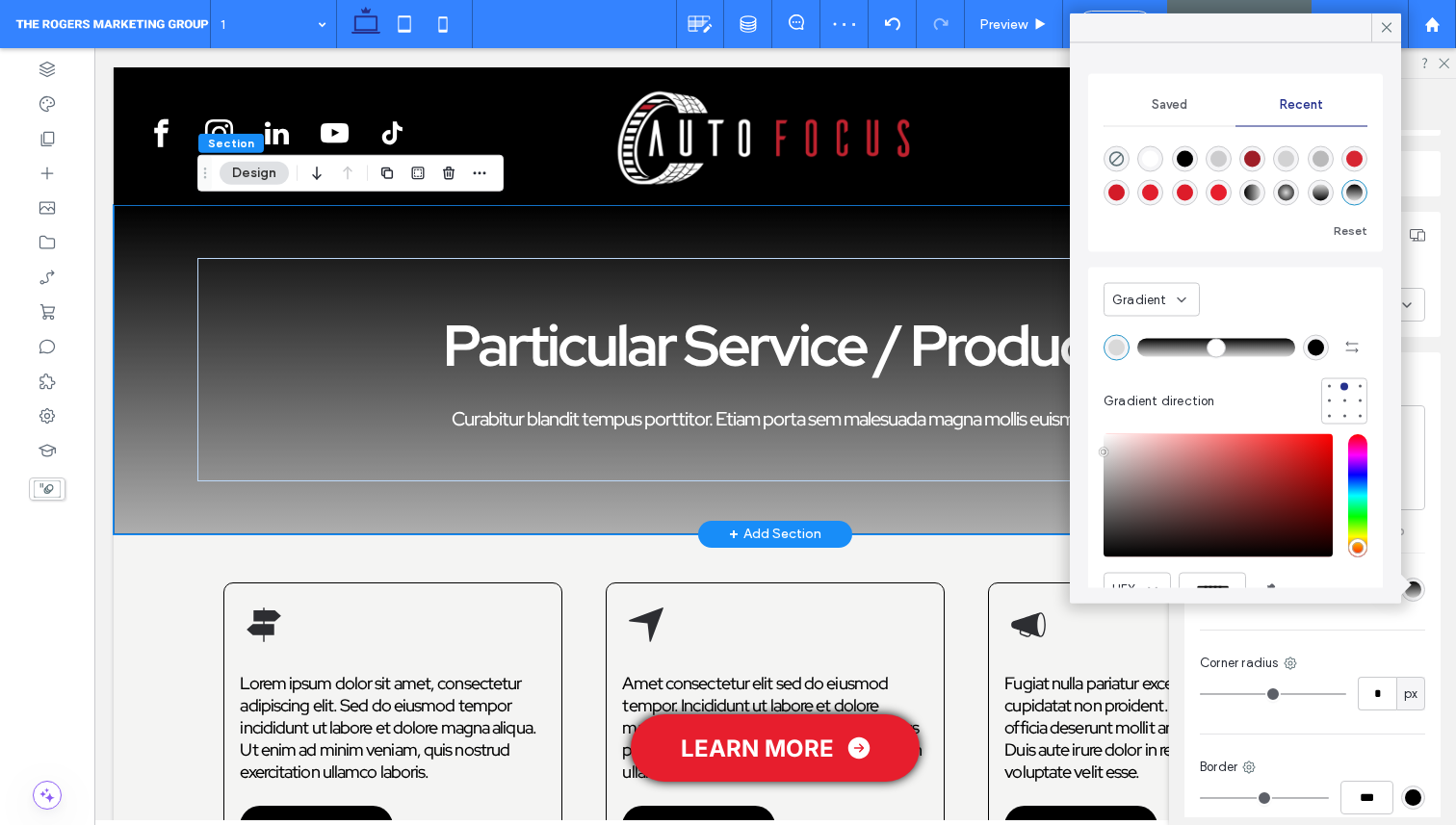 click on "Particular Service / Product
Curabitur blandit tempus porttitor. Etiam porta sem malesuada magna mollis euismod." at bounding box center (775, 370) 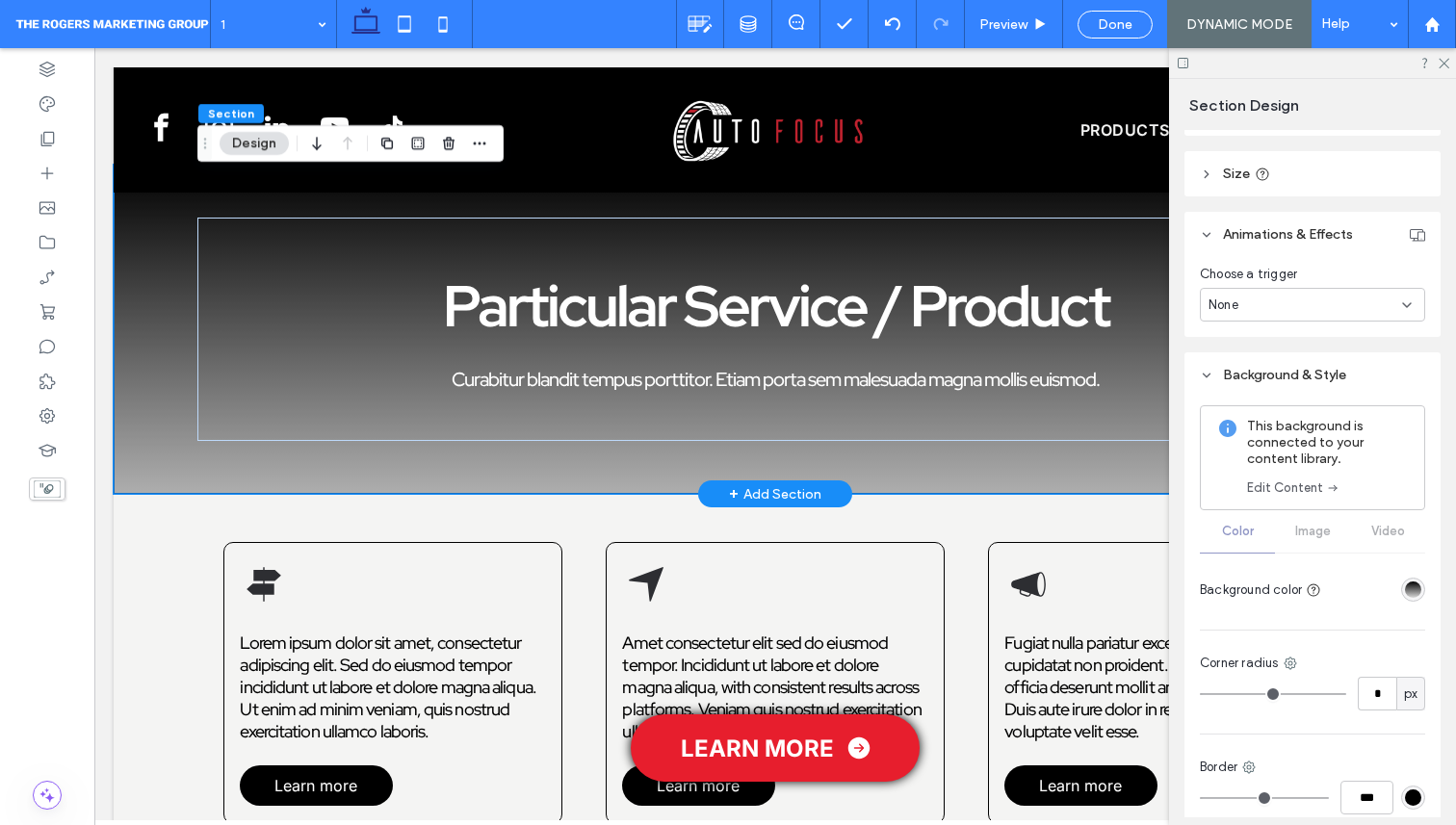 scroll, scrollTop: 30, scrollLeft: 0, axis: vertical 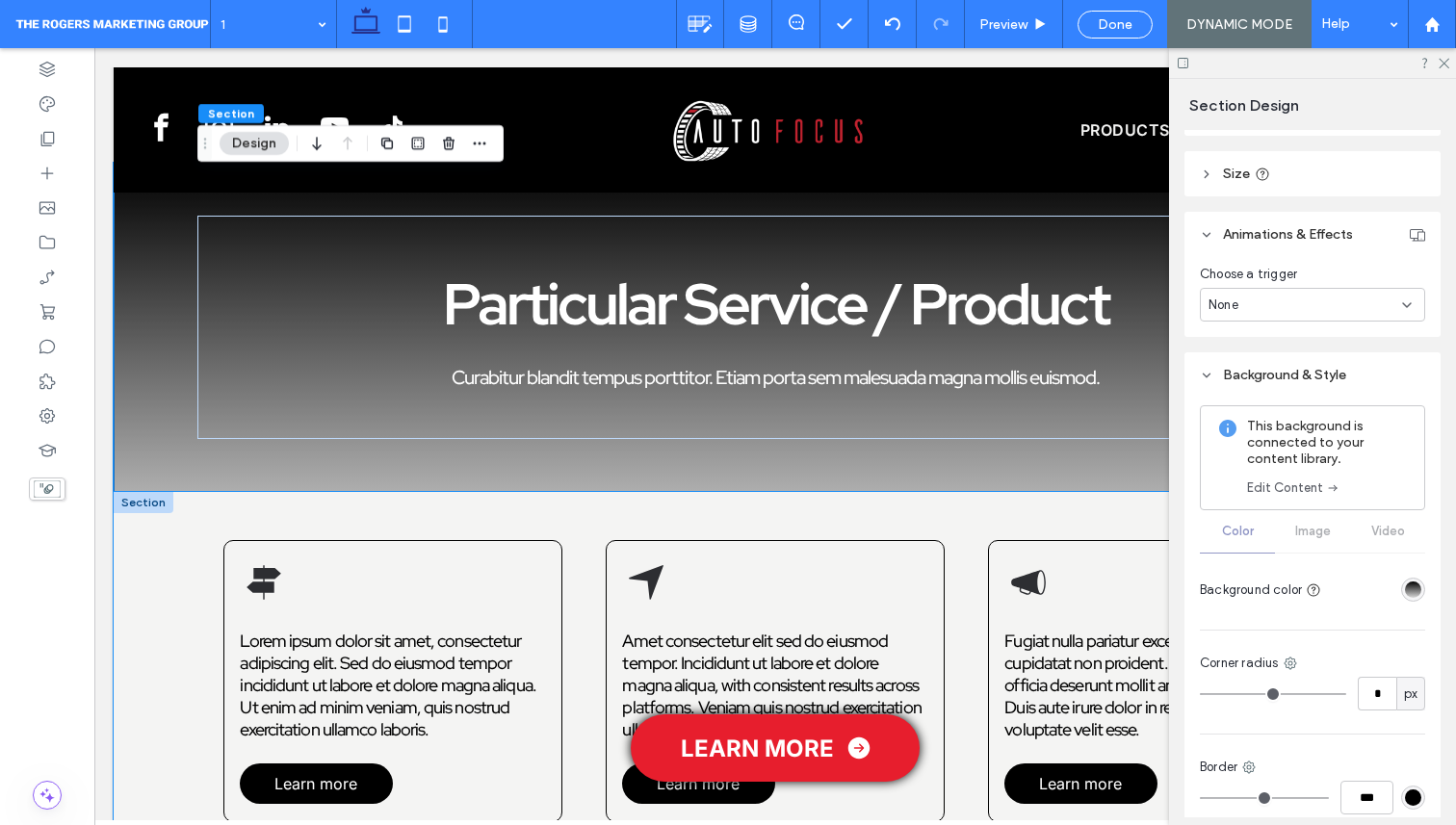 click on "Lorem ipsum dolor sit amet, consectetur adipiscing elit. Sed do eiusmod tempor incididunt ut labore et dolore magna aliqua. Ut enim ad minim veniam, quis nostrud exercitation ullamco laboris.
Learn more
Amet consectetur elit sed do eiusmod tempor. Incididunt ut labore et dolore magna aliqua, with consistent results across platforms. Veniam quis nostrud exercitation ullamco laboris nisi ut aliquip.
Learn more
Fugiat nulla pariatur excepteur sint occaecat cupidatat non proident. Sunt in culpa qui officia deserunt mollit anim id est laborum. Duis aute irure dolor in reprehenderit in voluptate velit esse.
Learn more" at bounding box center (775, 693) 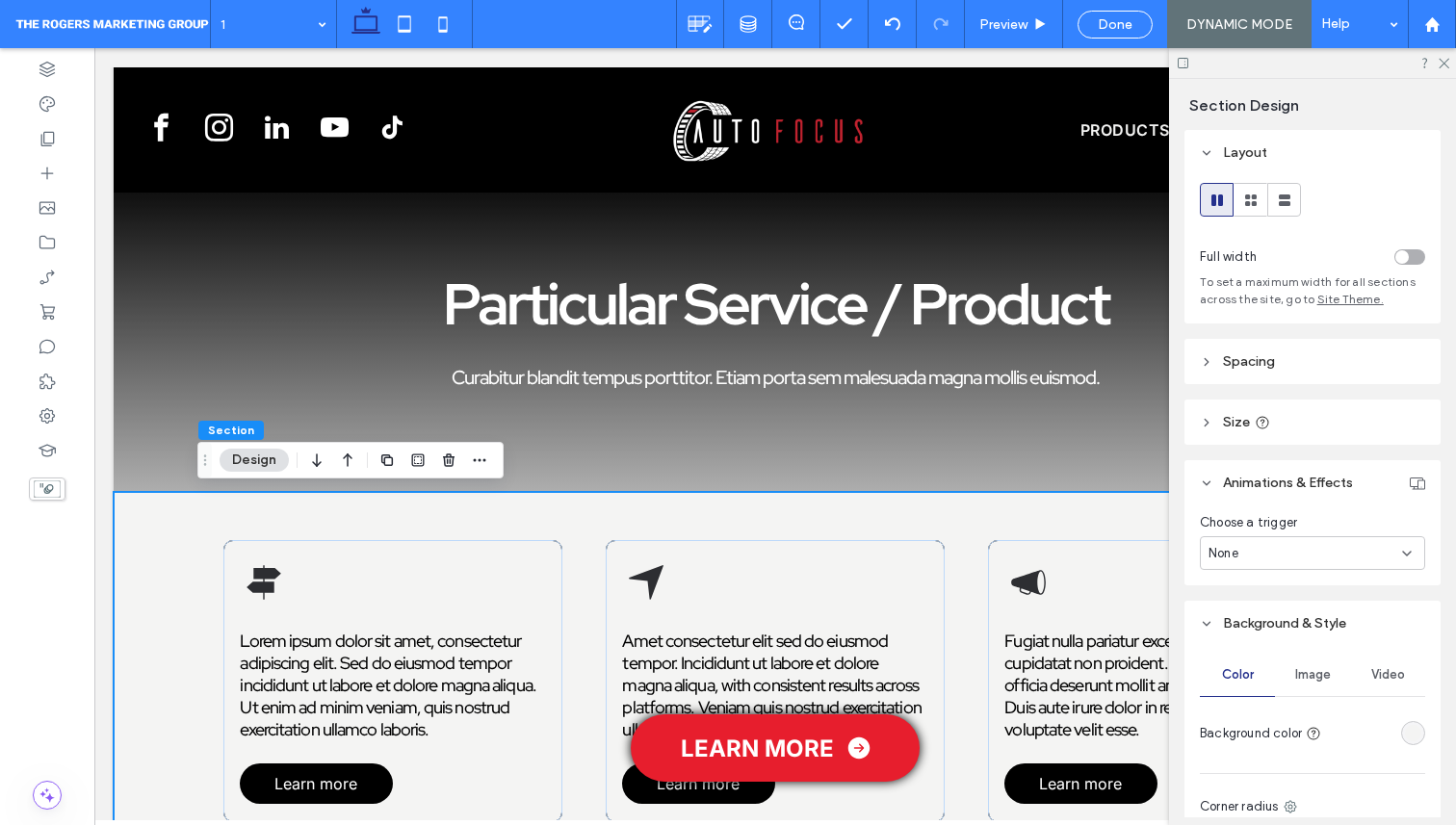 click on "Lorem ipsum dolor sit amet, consectetur adipiscing elit. Sed do eiusmod tempor incididunt ut labore et dolore magna aliqua. Ut enim ad minim veniam, quis nostrud exercitation ullamco laboris.
Learn more
Amet consectetur elit sed do eiusmod tempor. Incididunt ut labore et dolore magna aliqua, with consistent results across platforms. Veniam quis nostrud exercitation ullamco laboris nisi ut aliquip.
Learn more
Fugiat nulla pariatur excepteur sint occaecat cupidatat non proident. Sunt in culpa qui officia deserunt mollit anim id est laborum. Duis aute irure dolor in reprehenderit in voluptate velit esse.
Learn more" at bounding box center (775, 693) 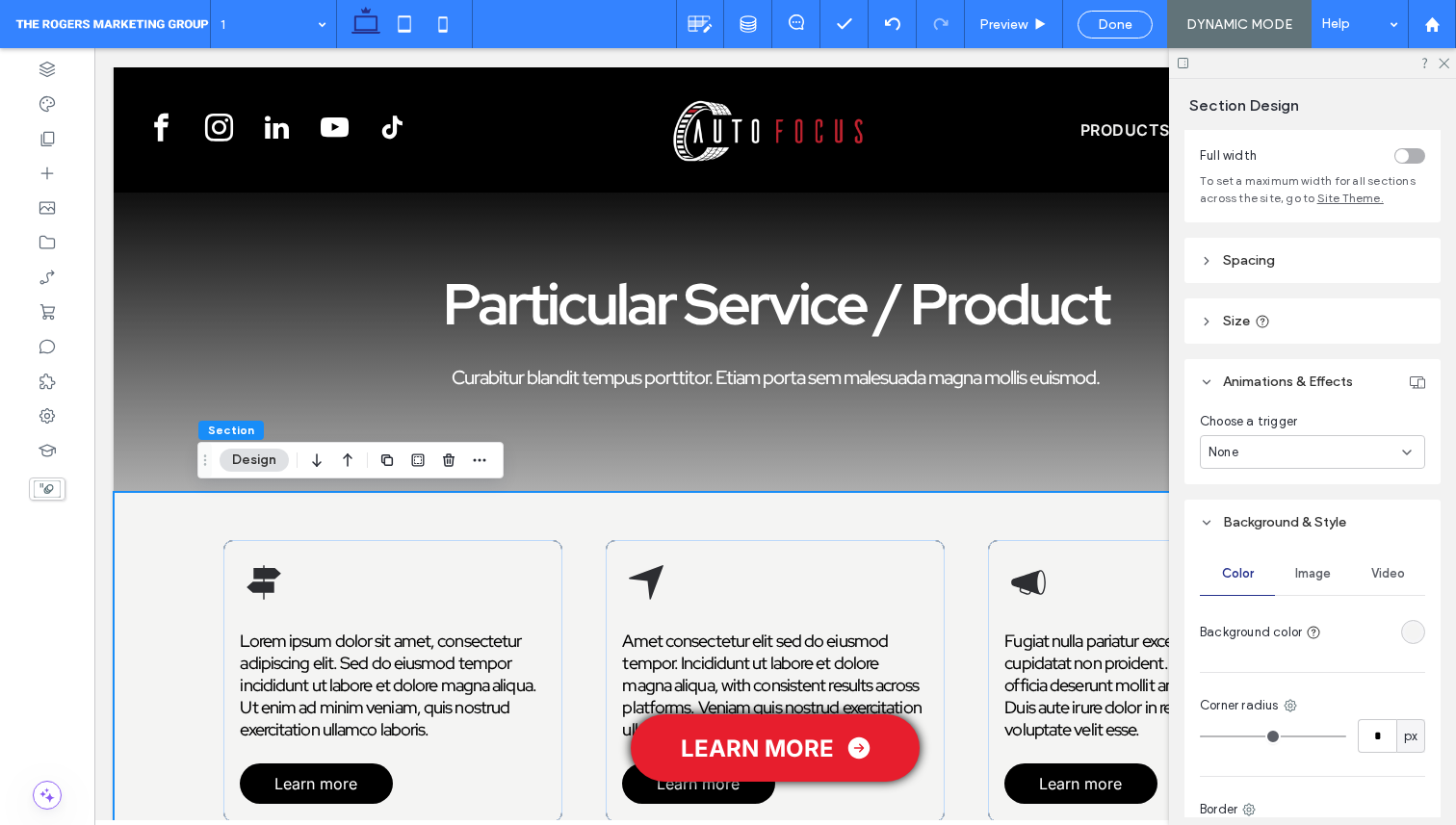scroll, scrollTop: 106, scrollLeft: 0, axis: vertical 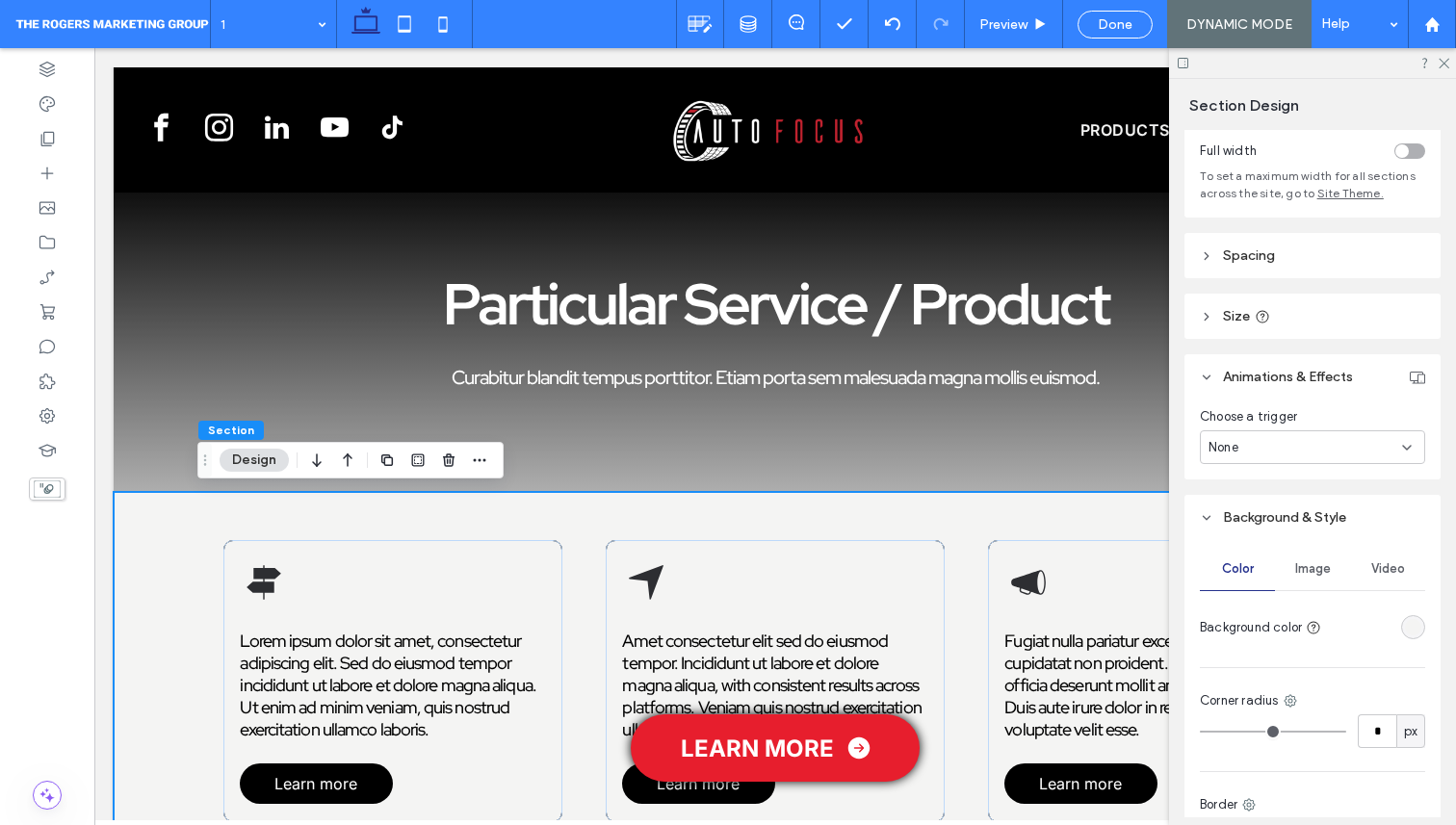 click at bounding box center [1413, 627] 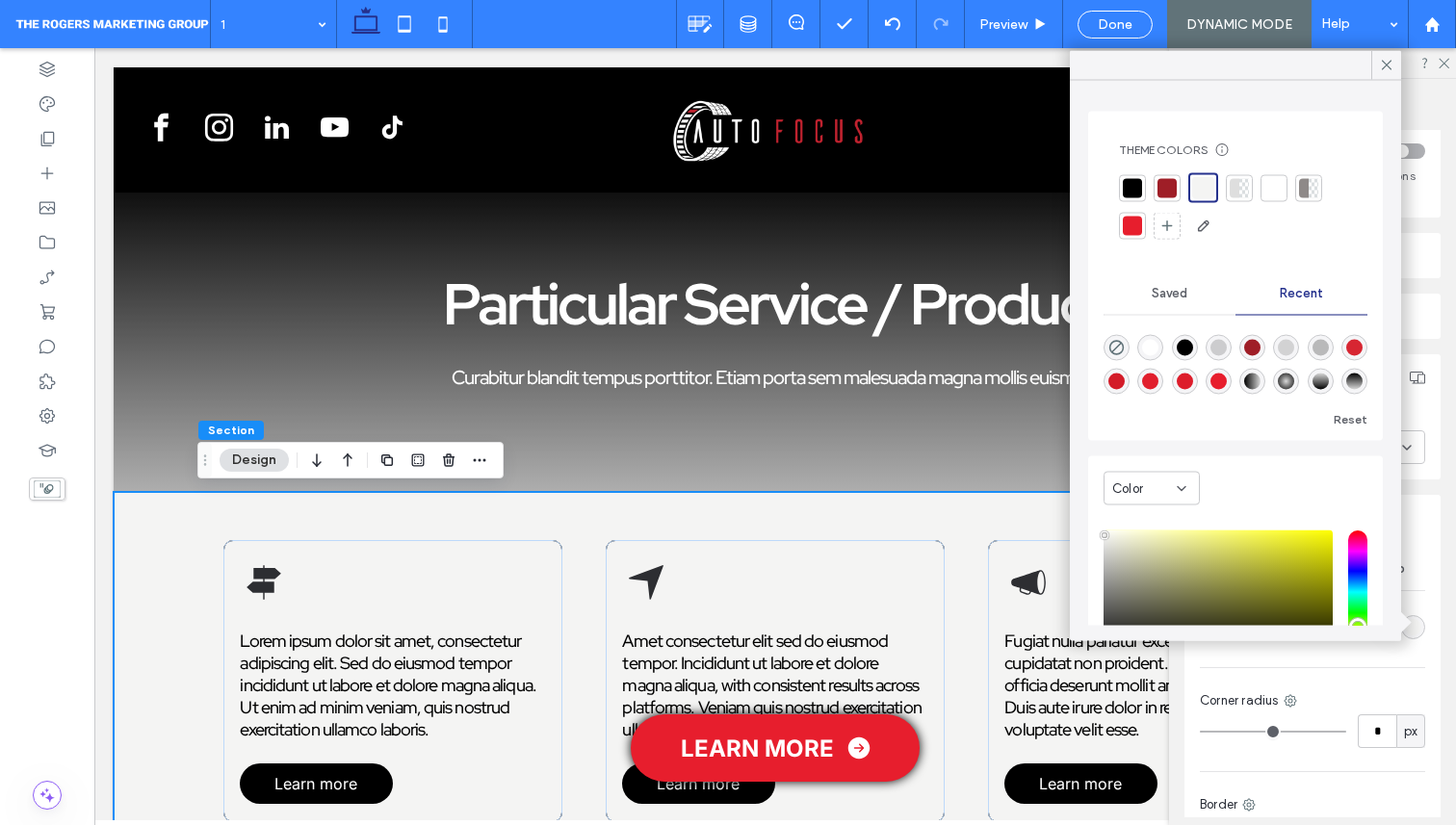 click on "Color" at bounding box center [1128, 488] 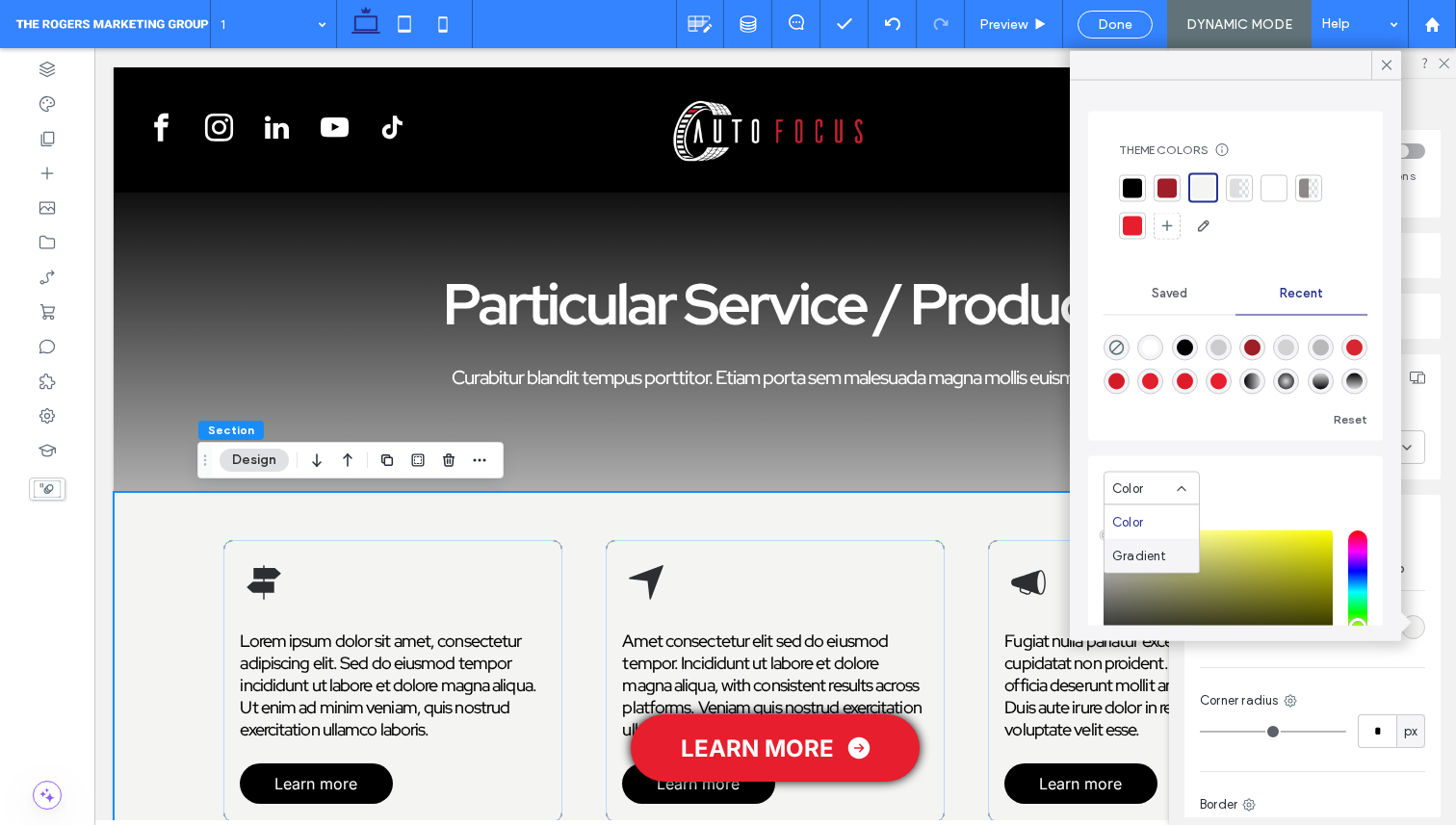 click on "Gradient" at bounding box center [1139, 555] 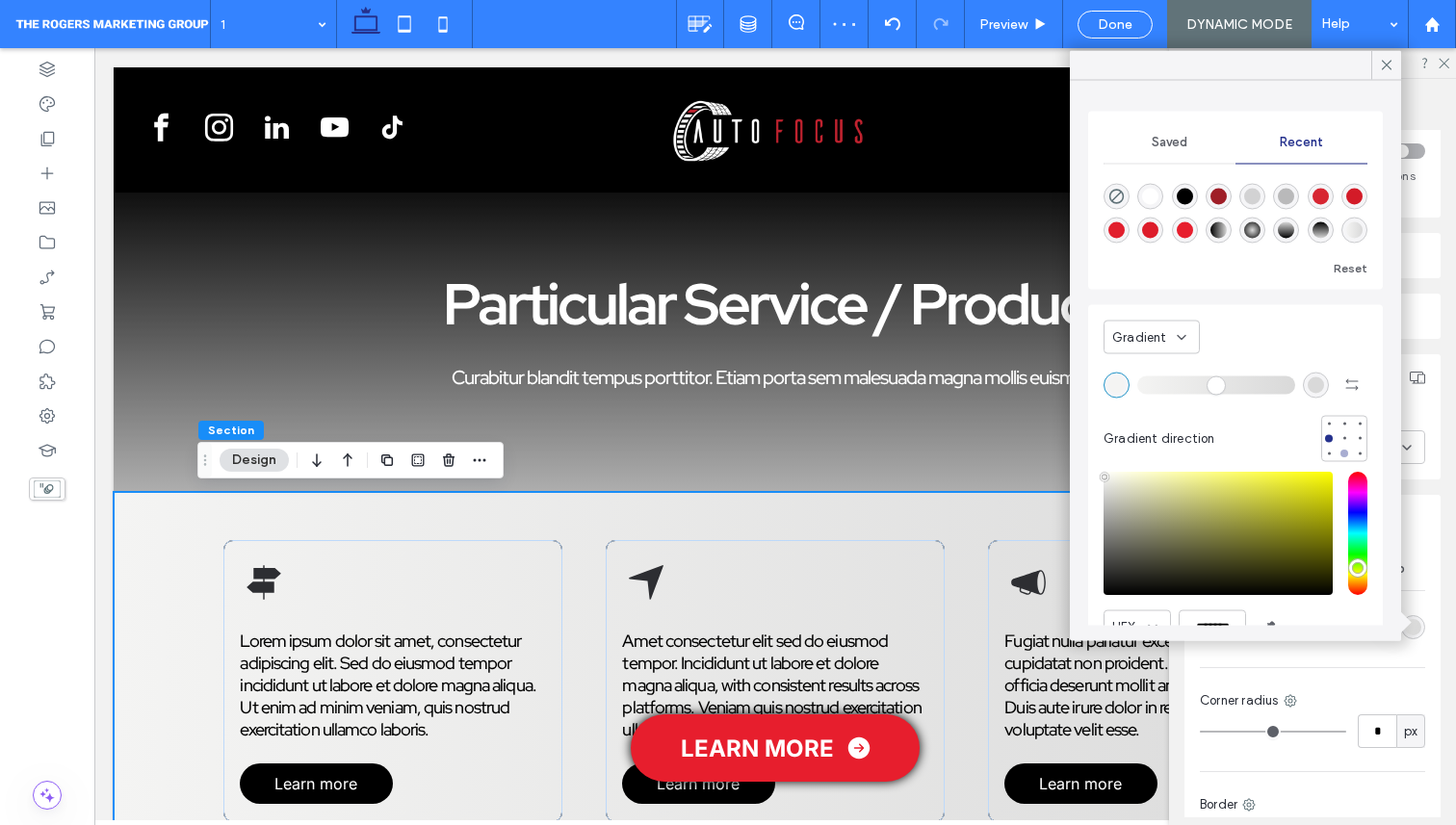 click at bounding box center [1344, 453] 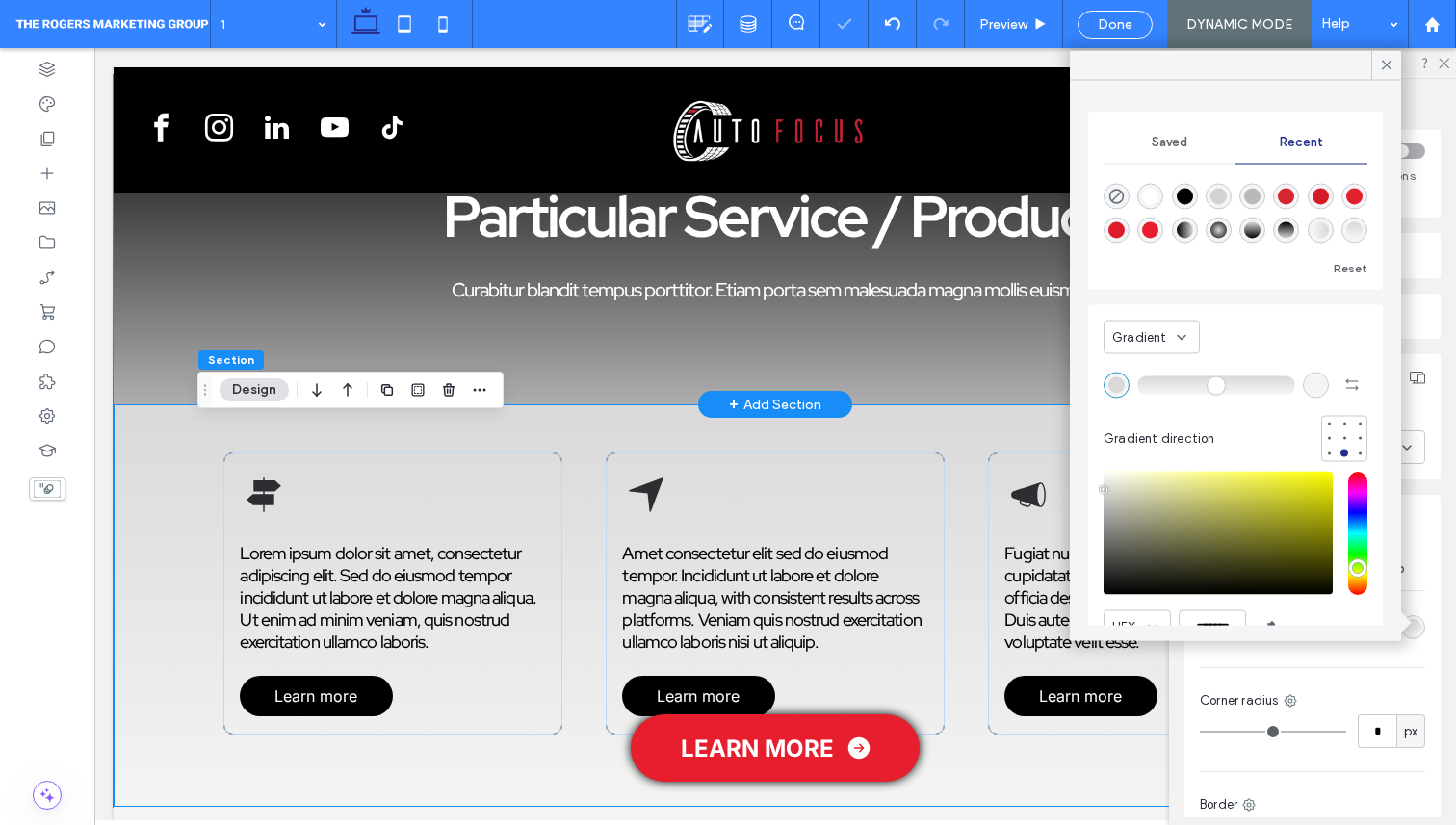 scroll, scrollTop: 123, scrollLeft: 0, axis: vertical 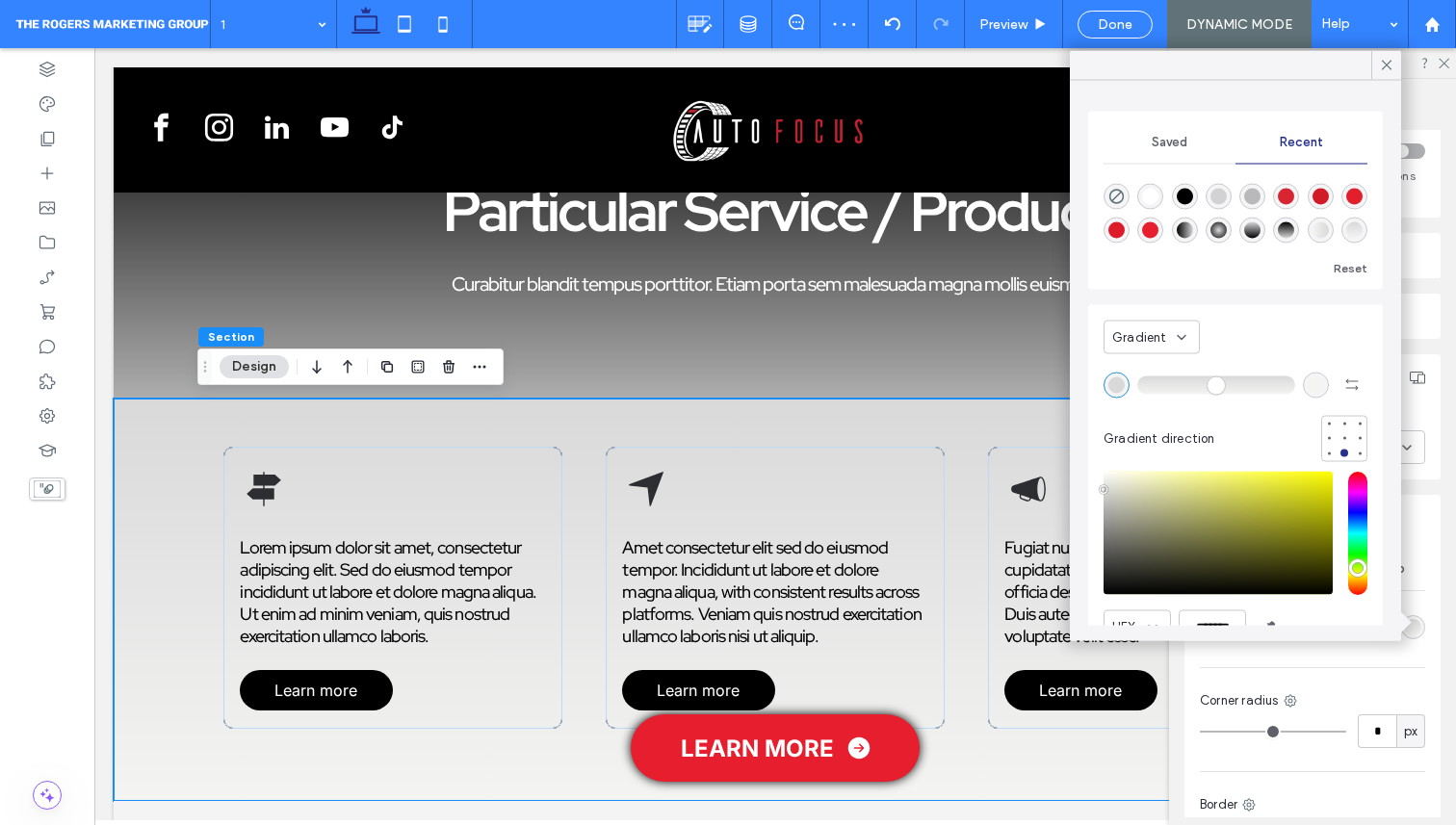click at bounding box center [1315, 384] 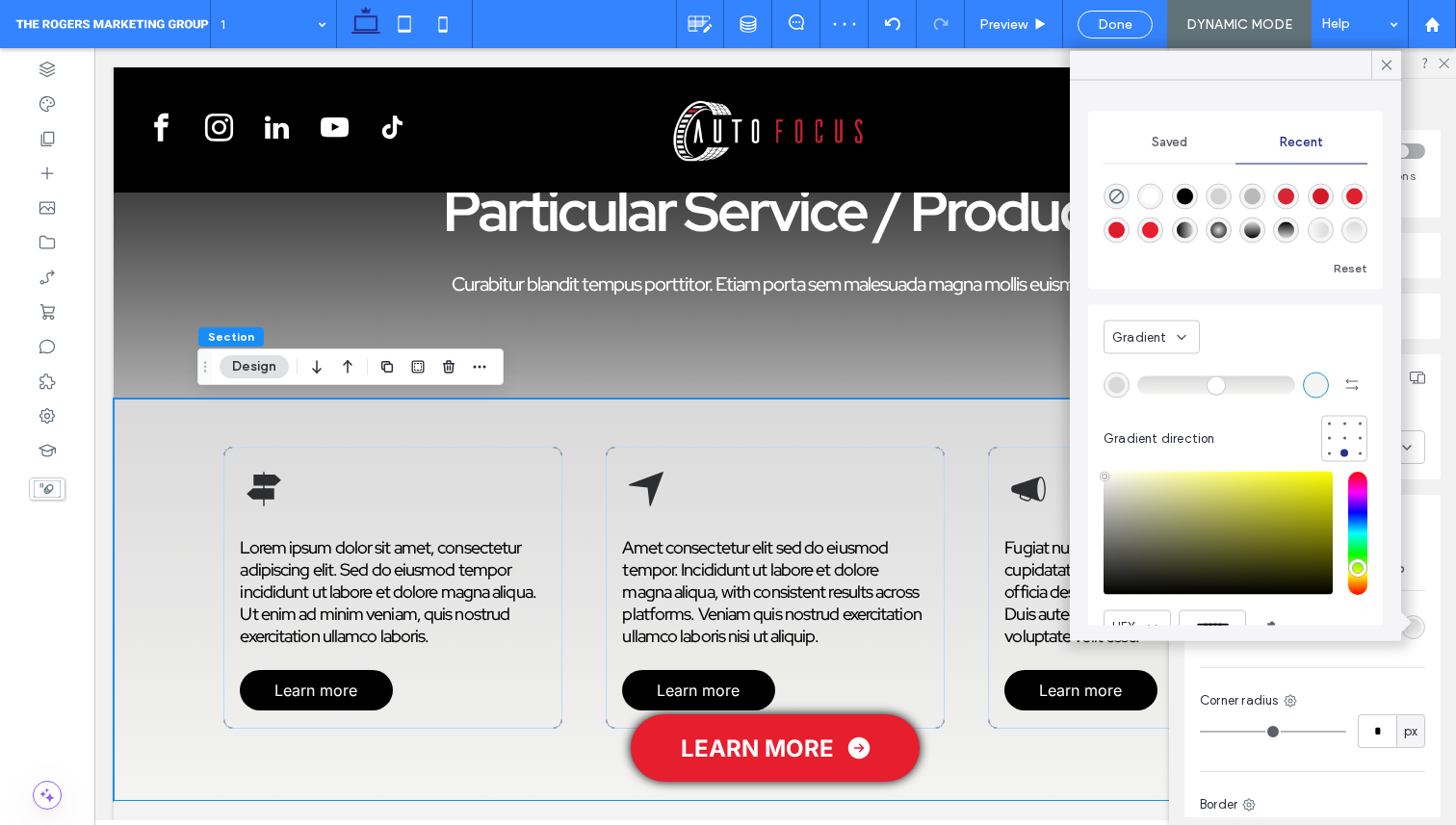 click at bounding box center [1315, 384] 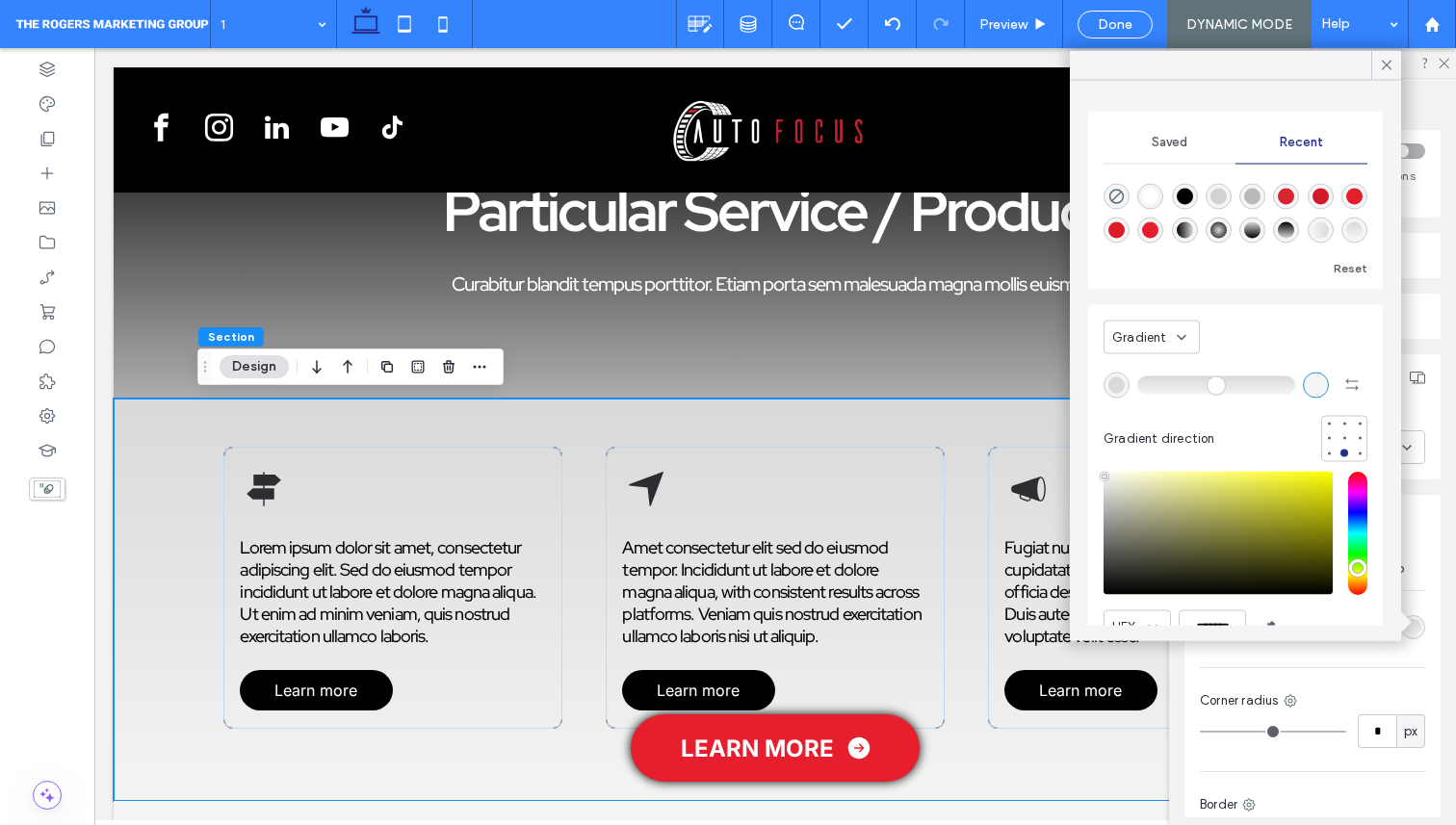 click at bounding box center (1184, 196) 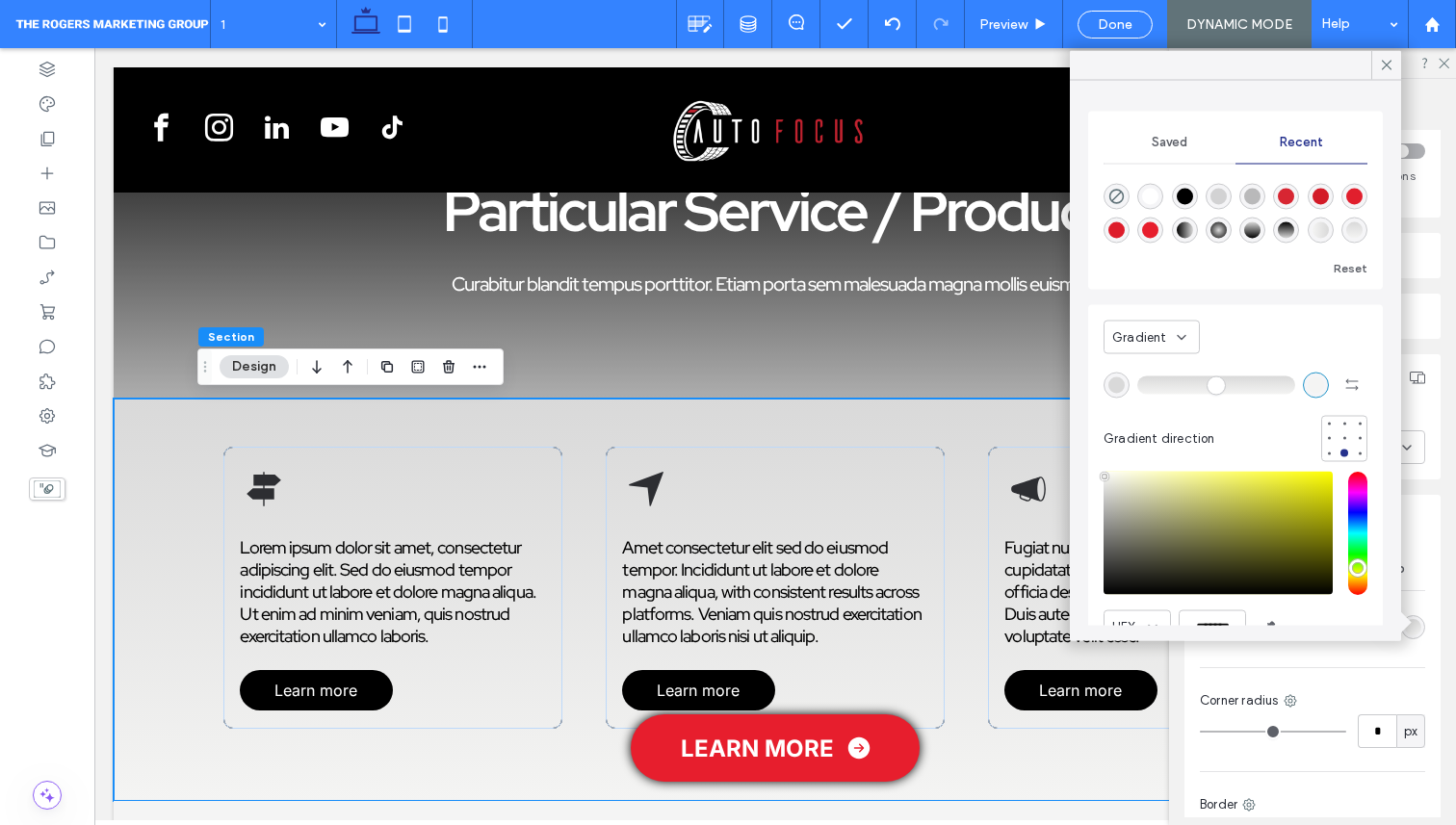 type on "*******" 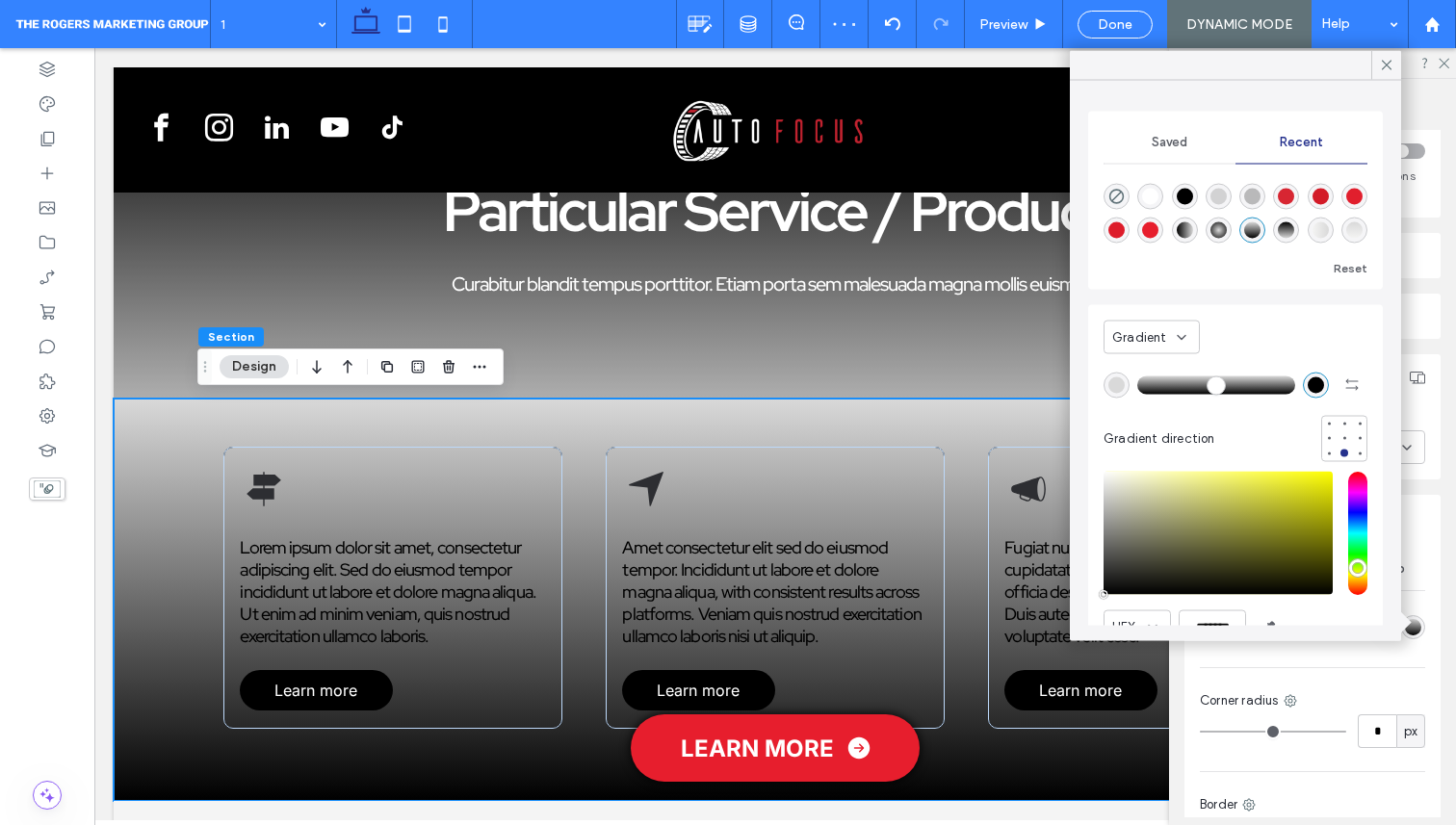 click at bounding box center (1344, 439) 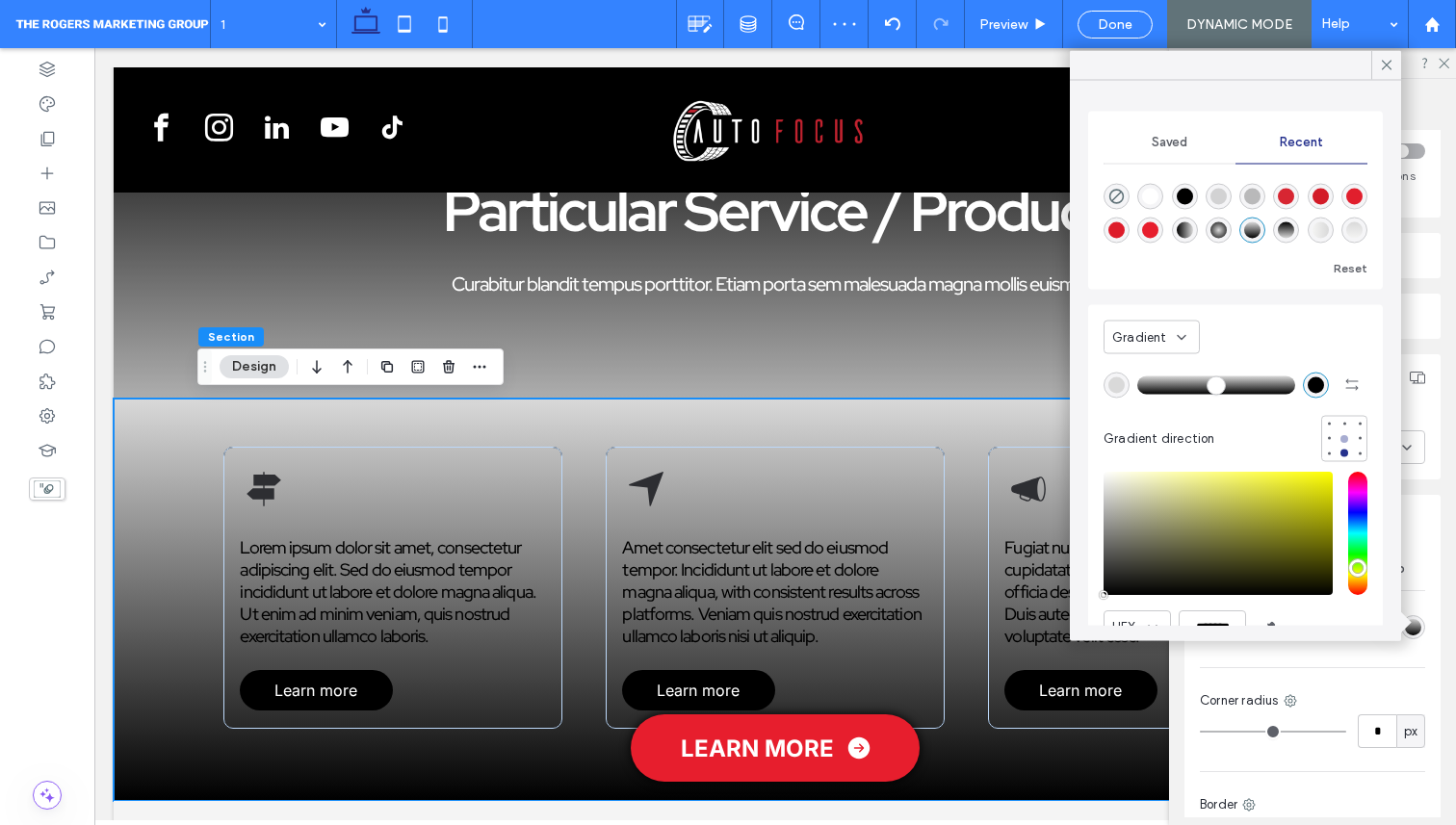 click at bounding box center [1344, 438] 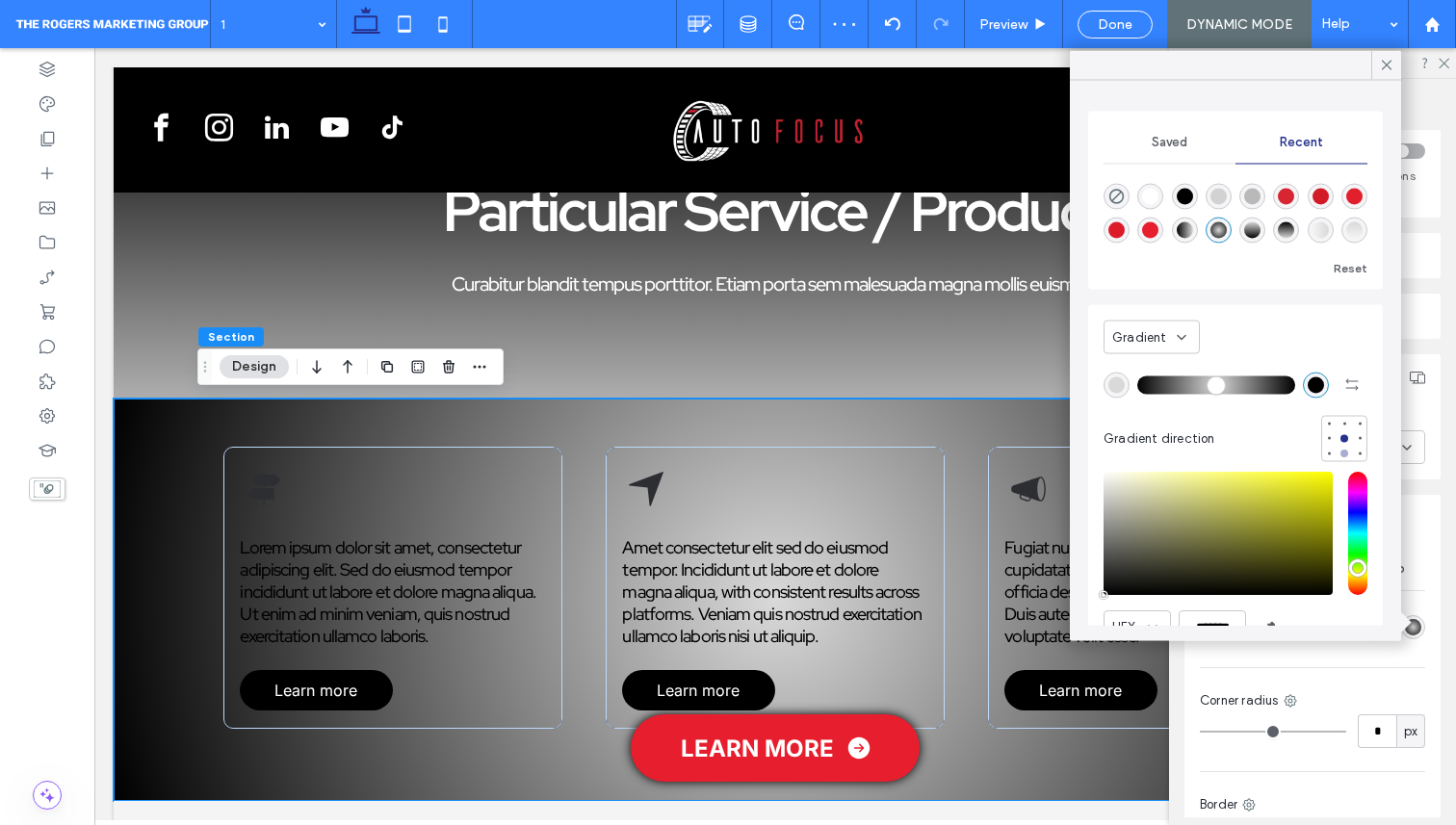 click at bounding box center [1344, 453] 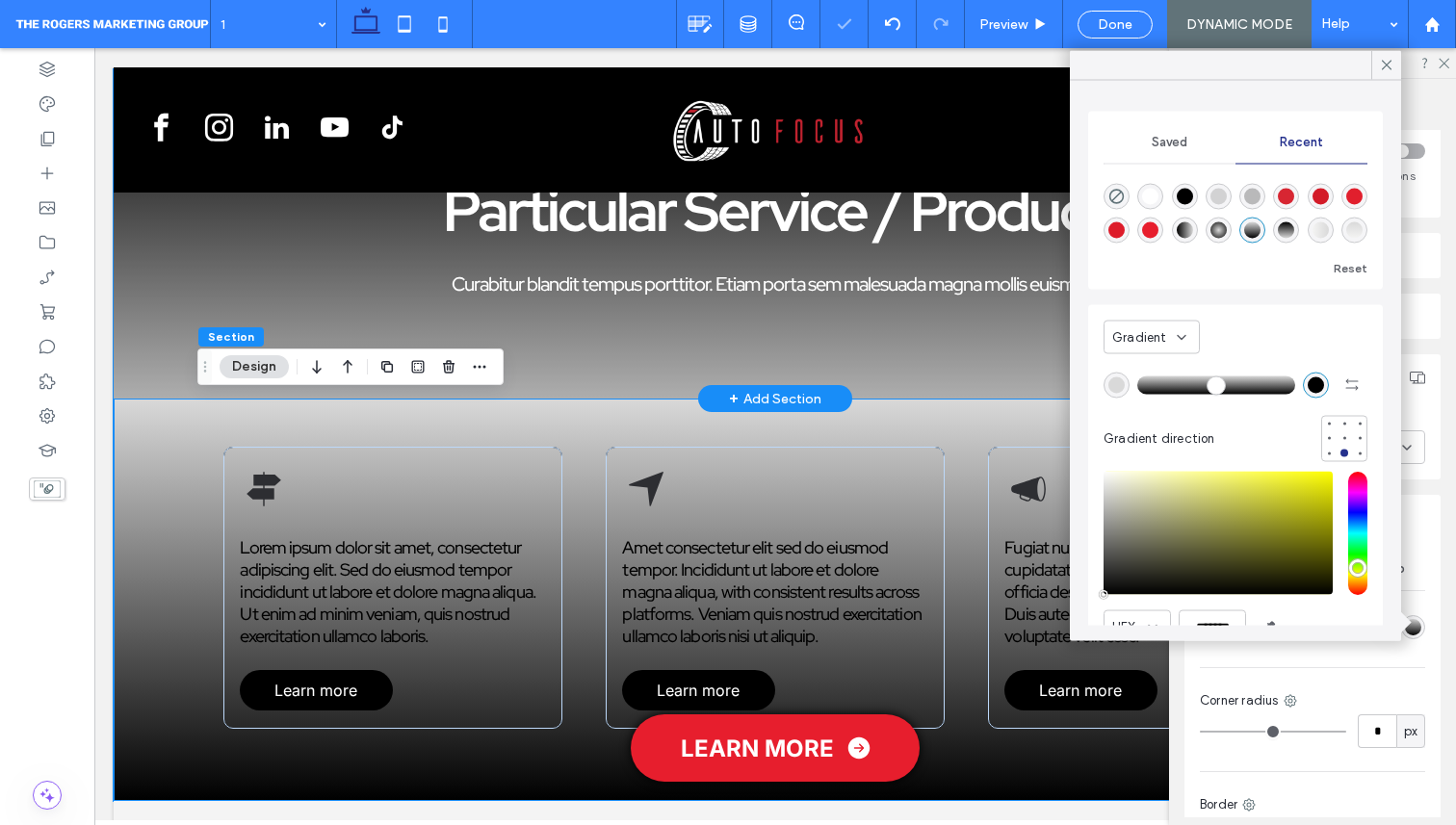 click on "Particular Service / Product
Curabitur blandit tempus porttitor. Etiam porta sem malesuada magna mollis euismod." at bounding box center [775, 234] 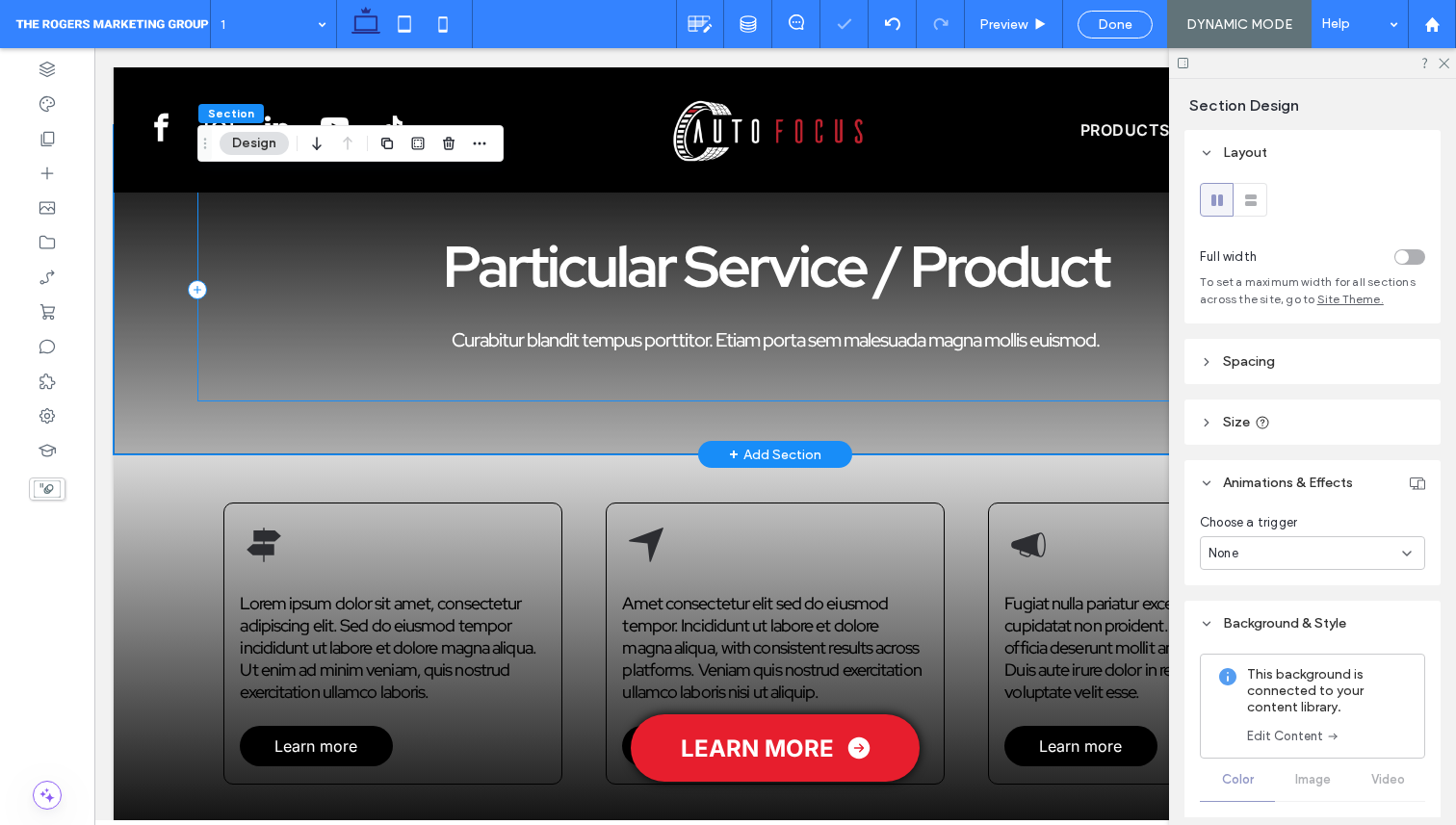 scroll, scrollTop: 81, scrollLeft: 0, axis: vertical 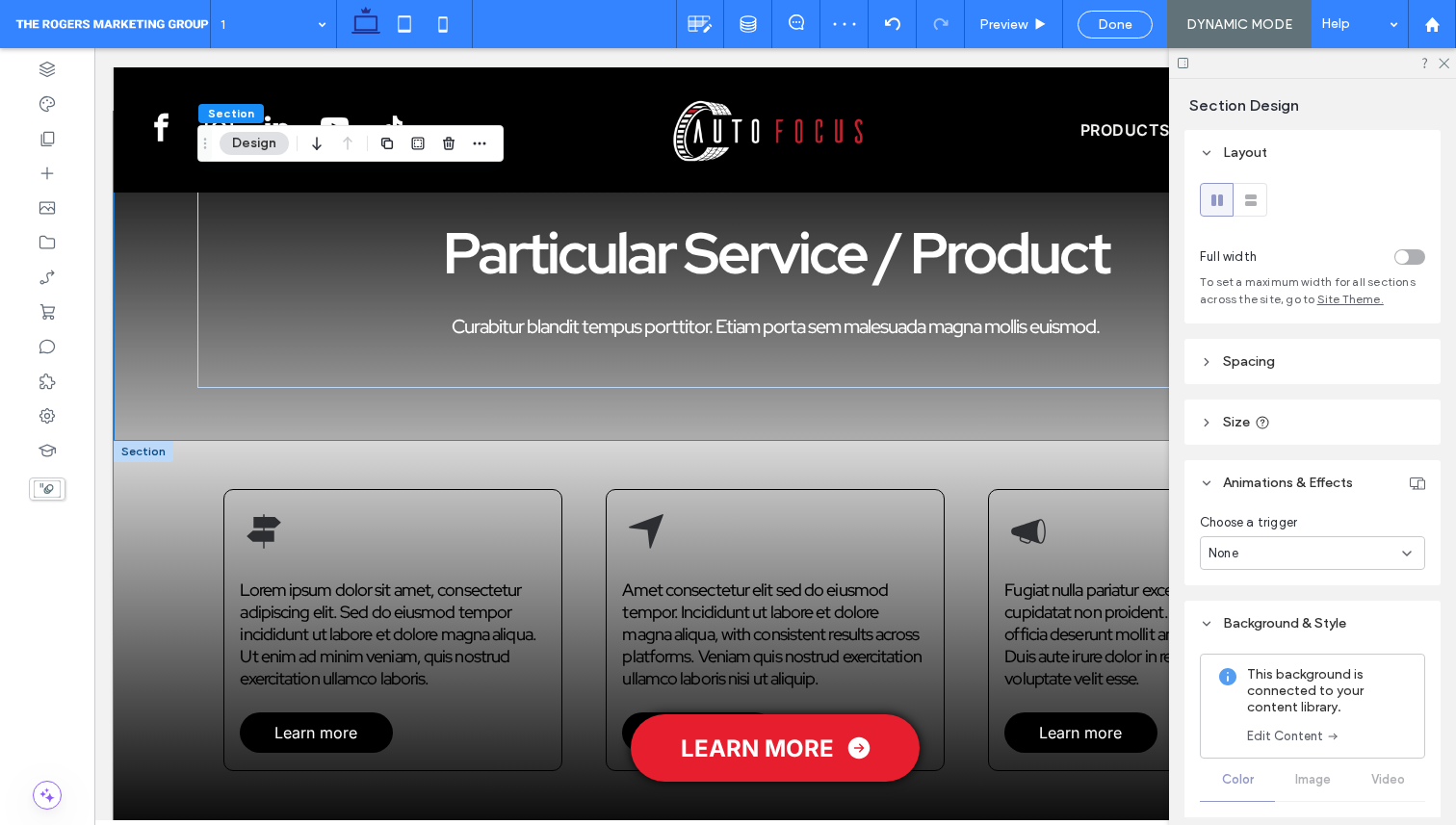 click on "Lorem ipsum dolor sit amet, consectetur adipiscing elit. Sed do eiusmod tempor incididunt ut labore et dolore magna aliqua. Ut enim ad minim veniam, quis nostrud exercitation ullamco laboris.
Learn more
Amet consectetur elit sed do eiusmod tempor. Incididunt ut labore et dolore magna aliqua, with consistent results across platforms. Veniam quis nostrud exercitation ullamco laboris nisi ut aliquip.
Learn more
Fugiat nulla pariatur excepteur sint occaecat cupidatat non proident. Sunt in culpa qui officia deserunt mollit anim id est laborum. Duis aute irure dolor in reprehenderit in voluptate velit esse.
Learn more" at bounding box center [775, 642] 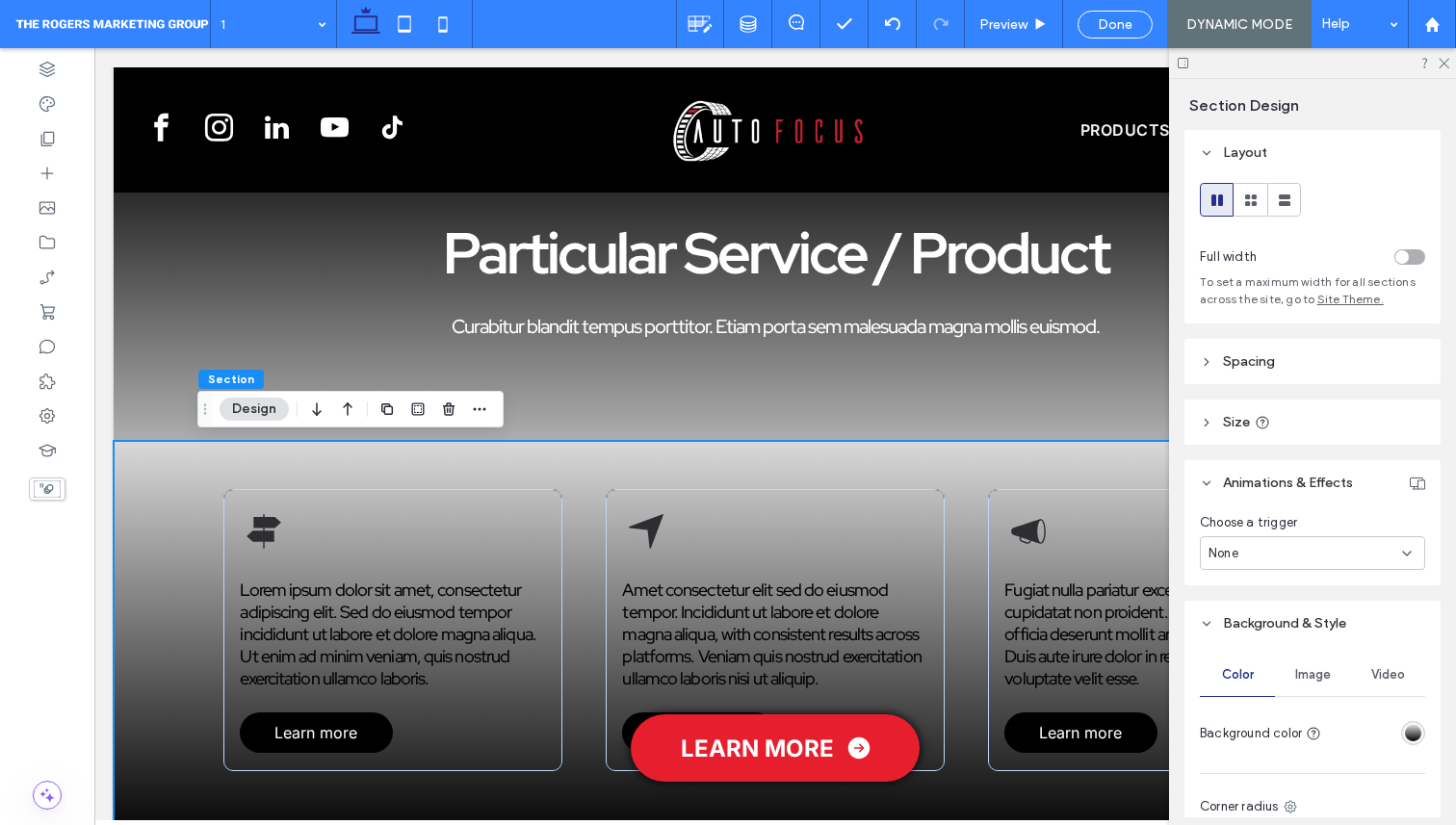 click on "Color Image Video Background color Corner radius * px Border *** Shadow" at bounding box center [1313, 850] 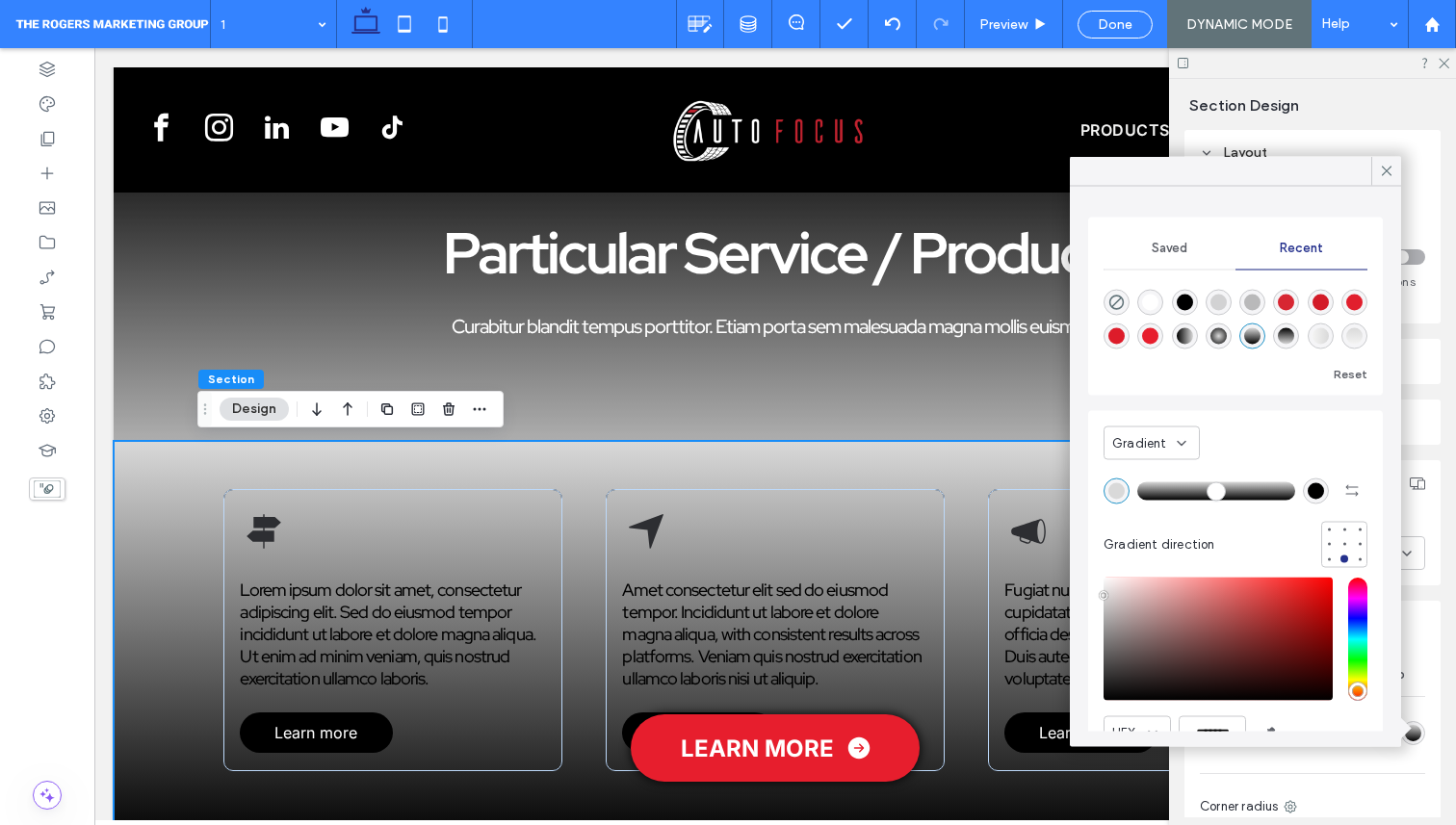 click on "Gradient" at bounding box center (1139, 443) 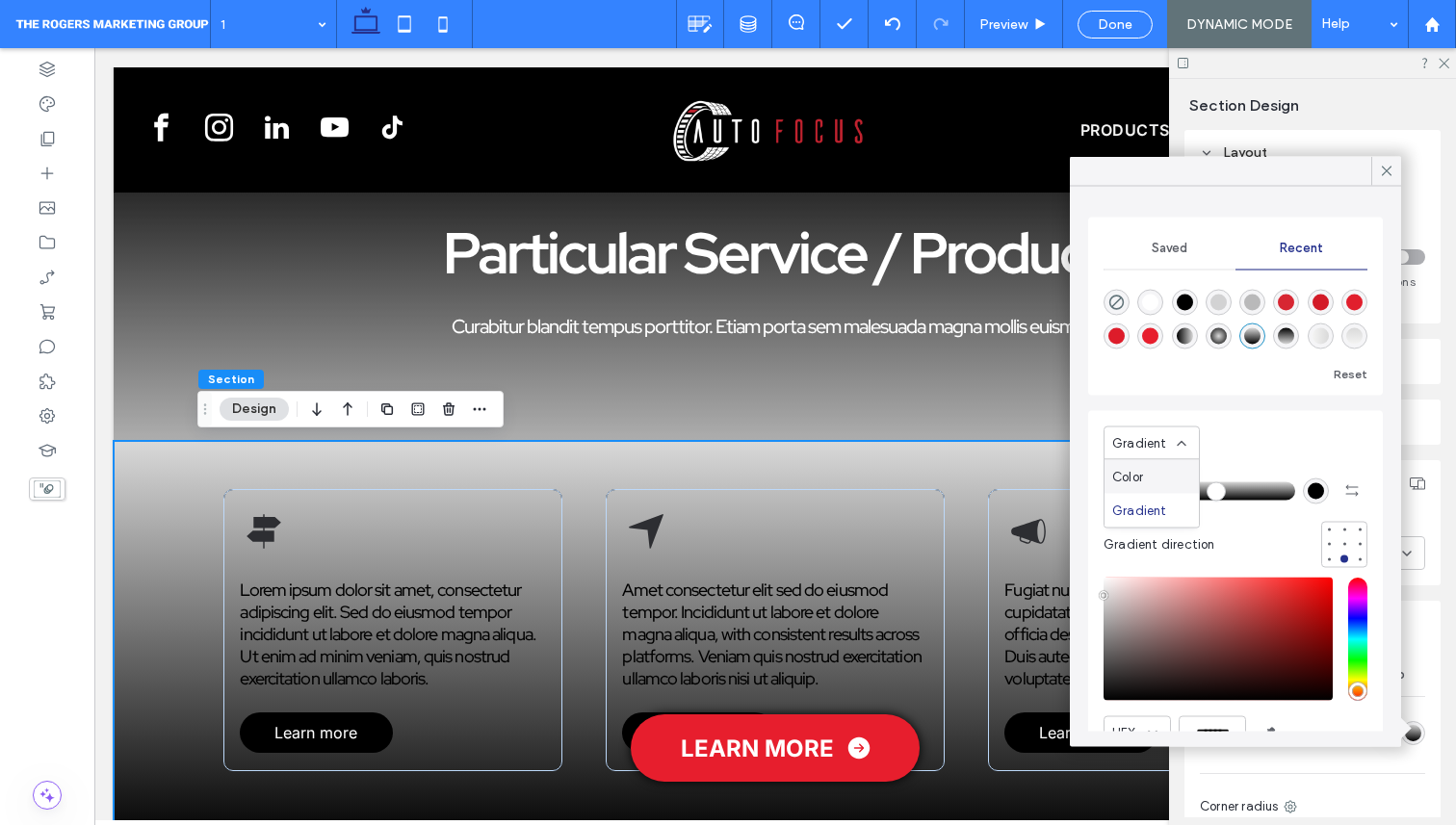 click on "Gradient Gradient direction" at bounding box center [1235, 494] 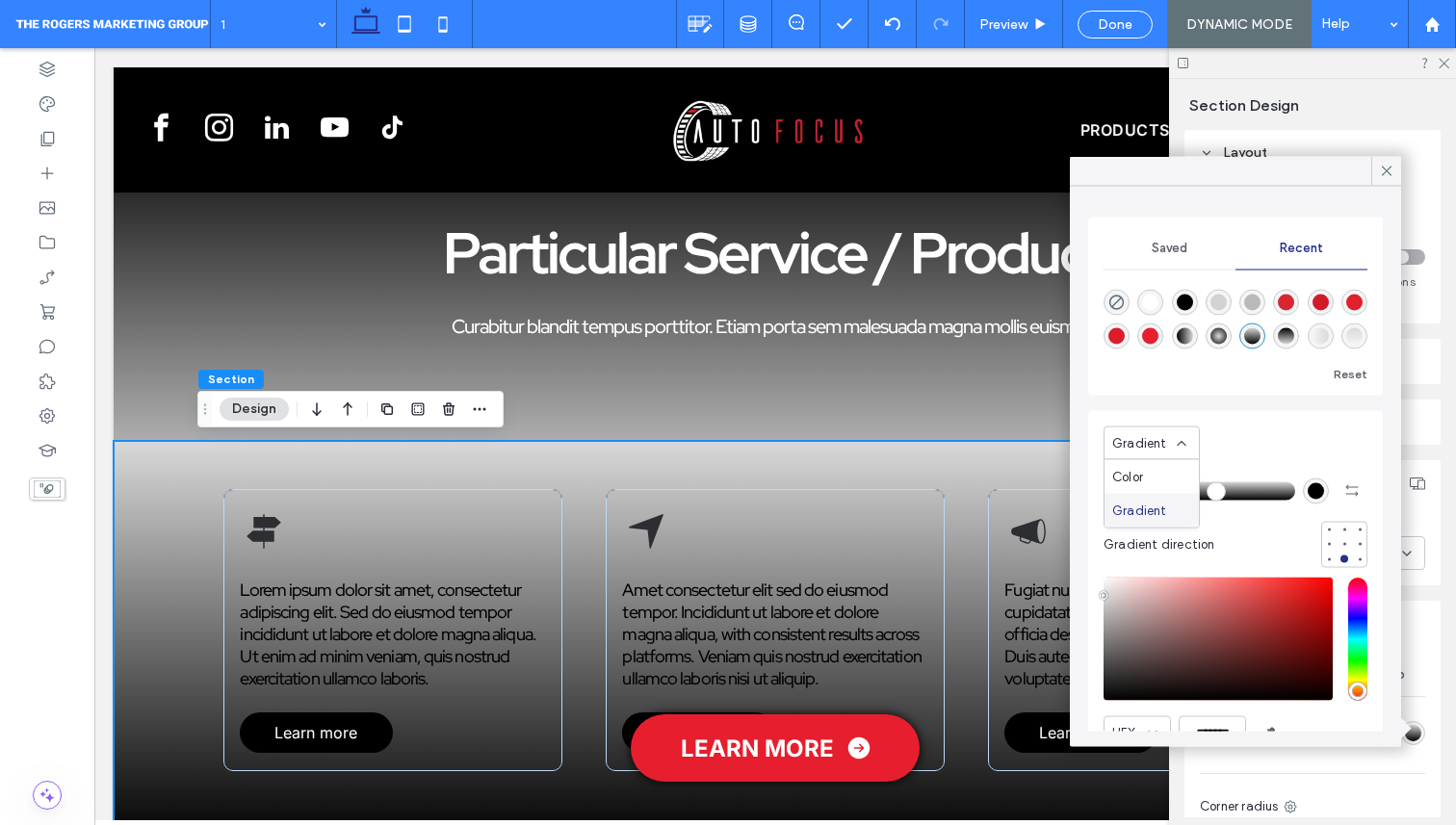 click on "Gradient direction" at bounding box center [1235, 545] 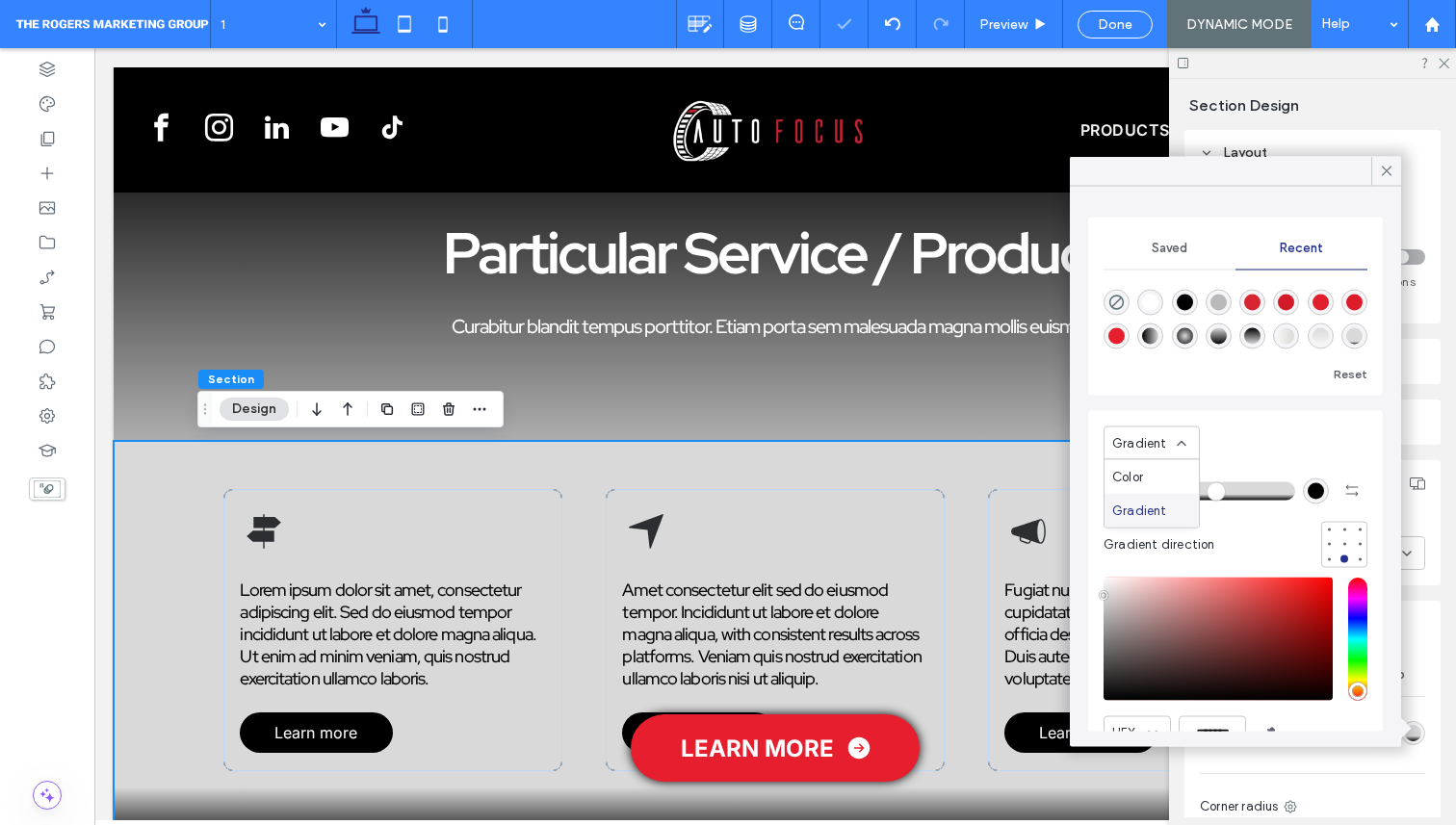 click at bounding box center (1216, 491) 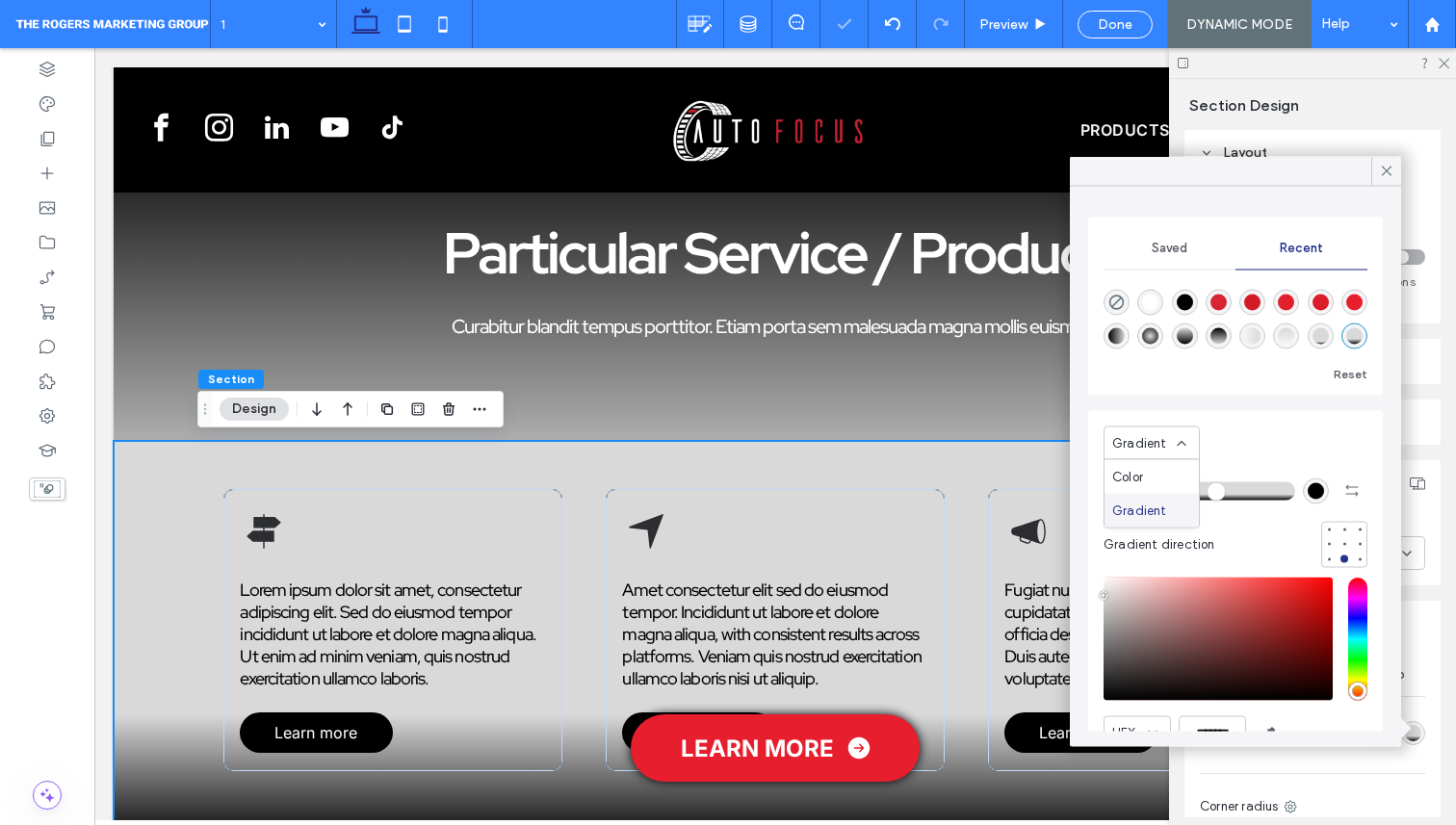 click on "Gradient Gradient direction" at bounding box center [1235, 494] 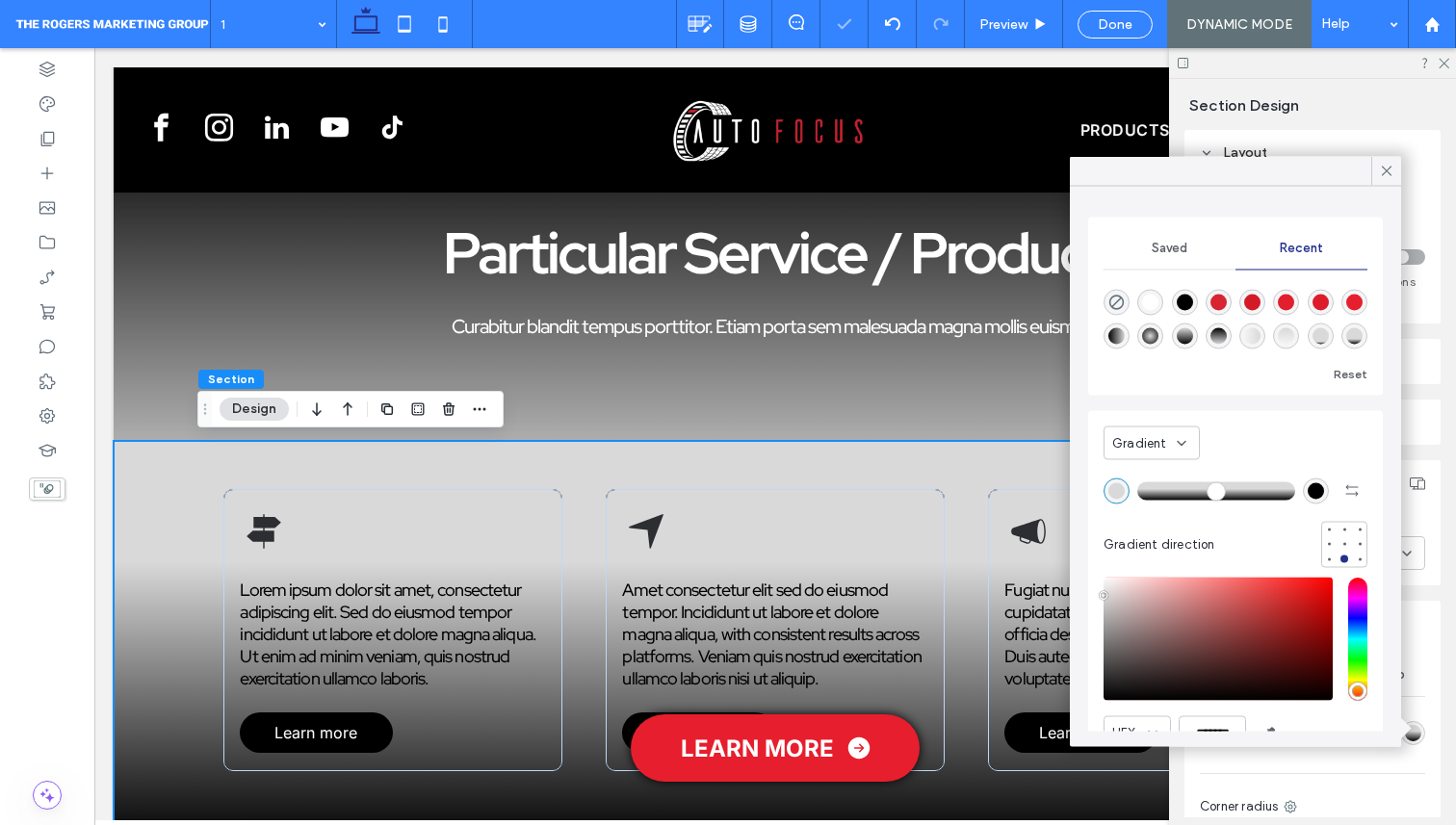 drag, startPoint x: 1238, startPoint y: 488, endPoint x: 1200, endPoint y: 488, distance: 38 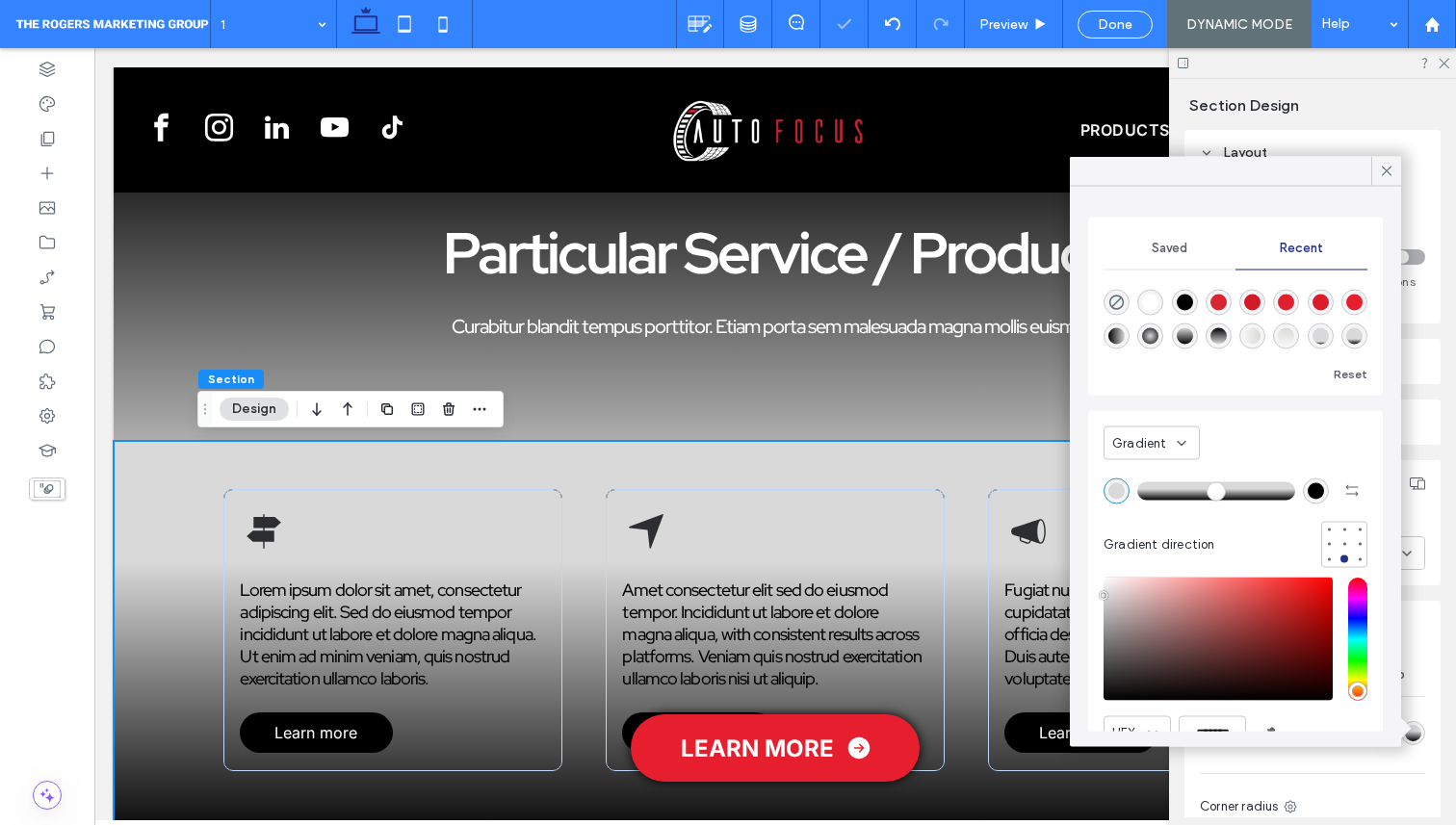 type on "**" 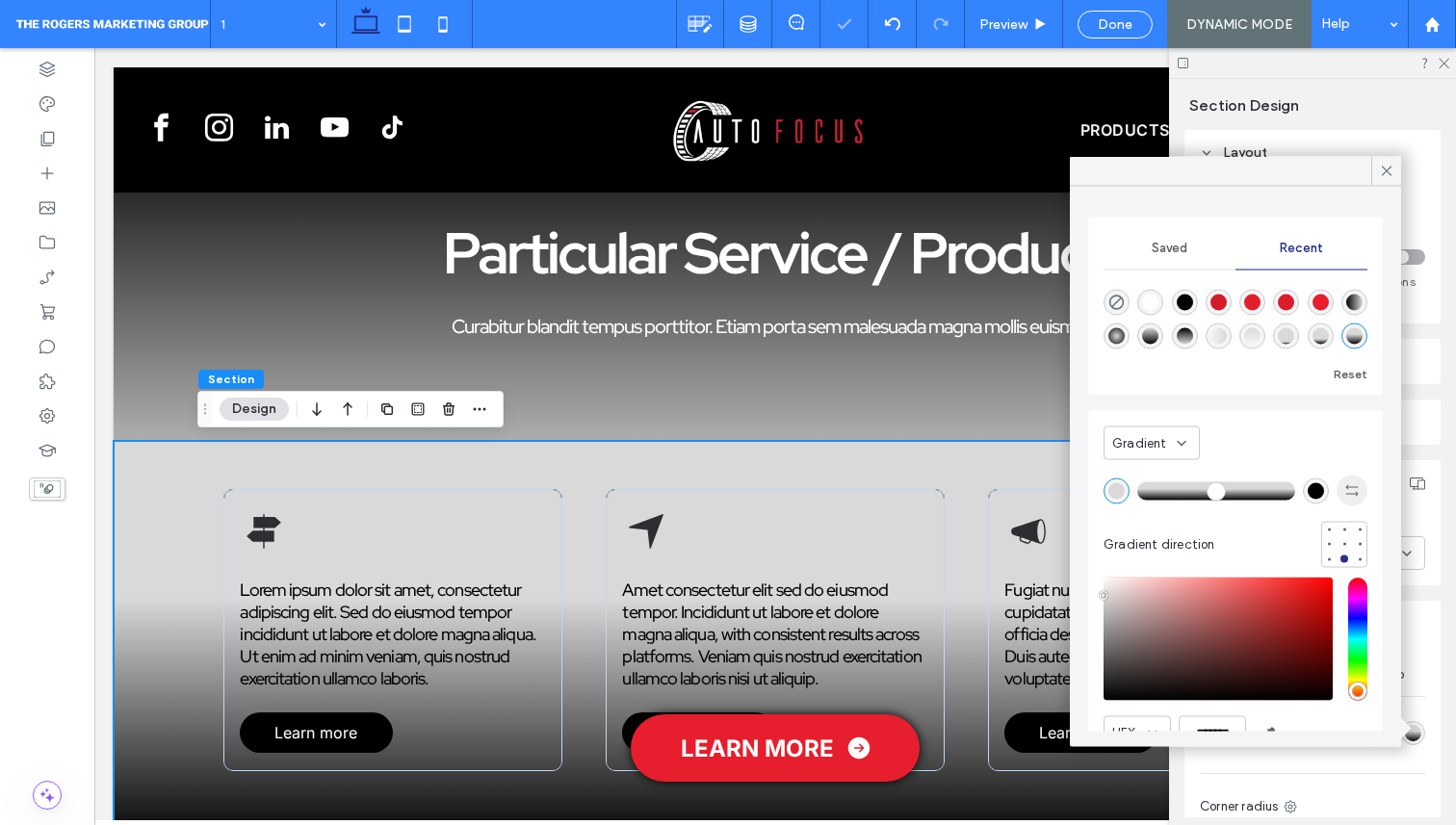 click 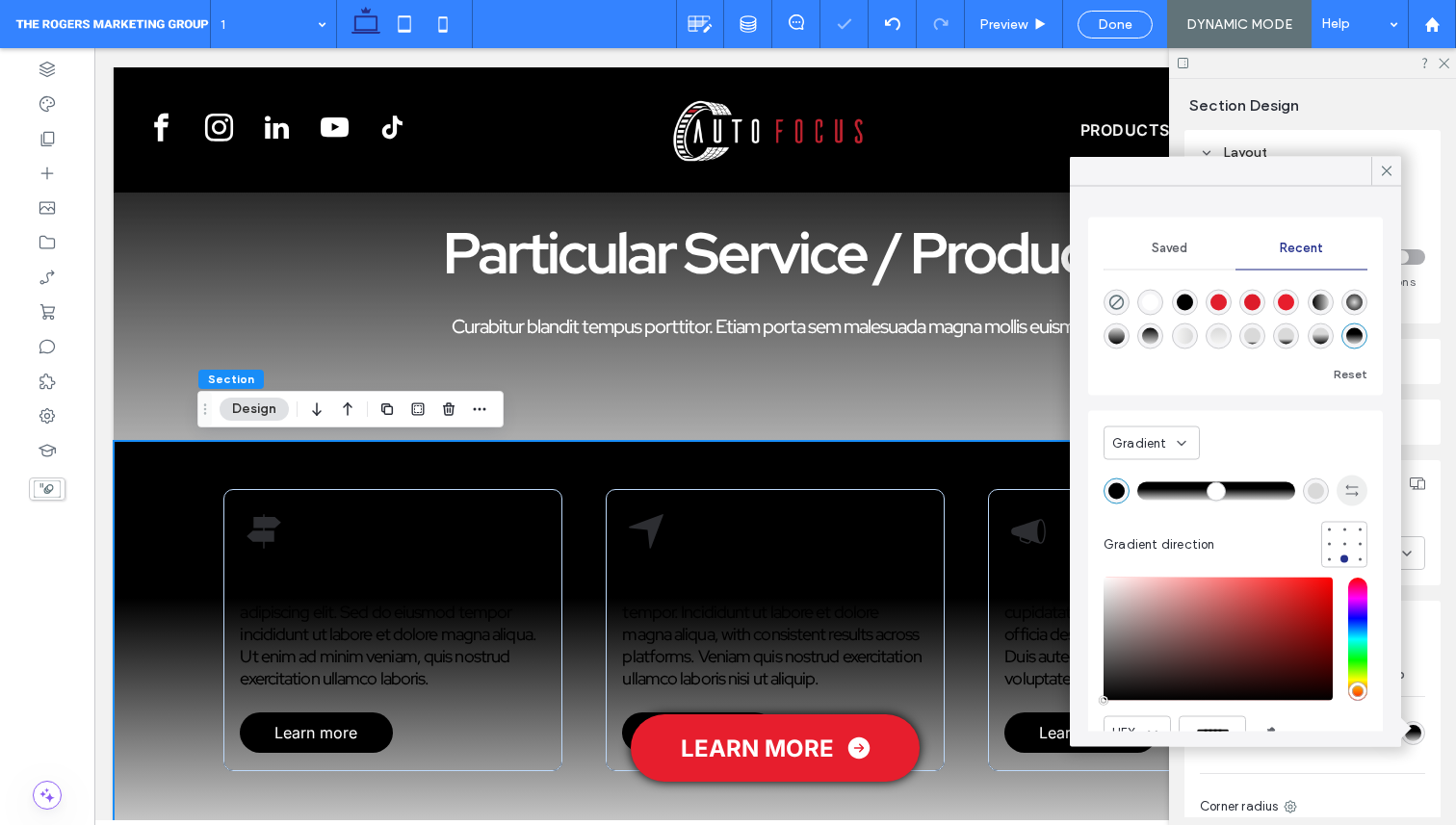 click 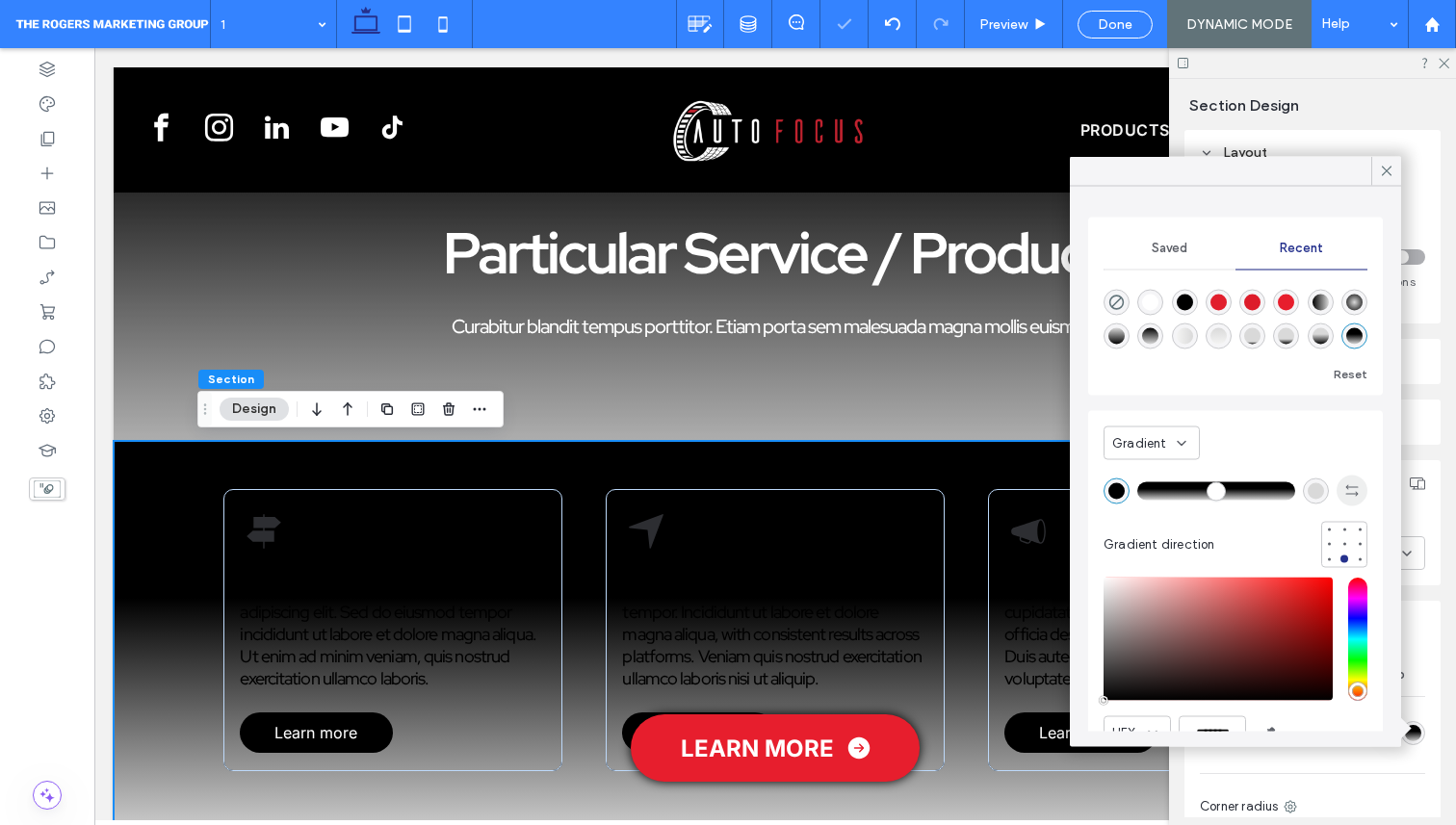 type on "*******" 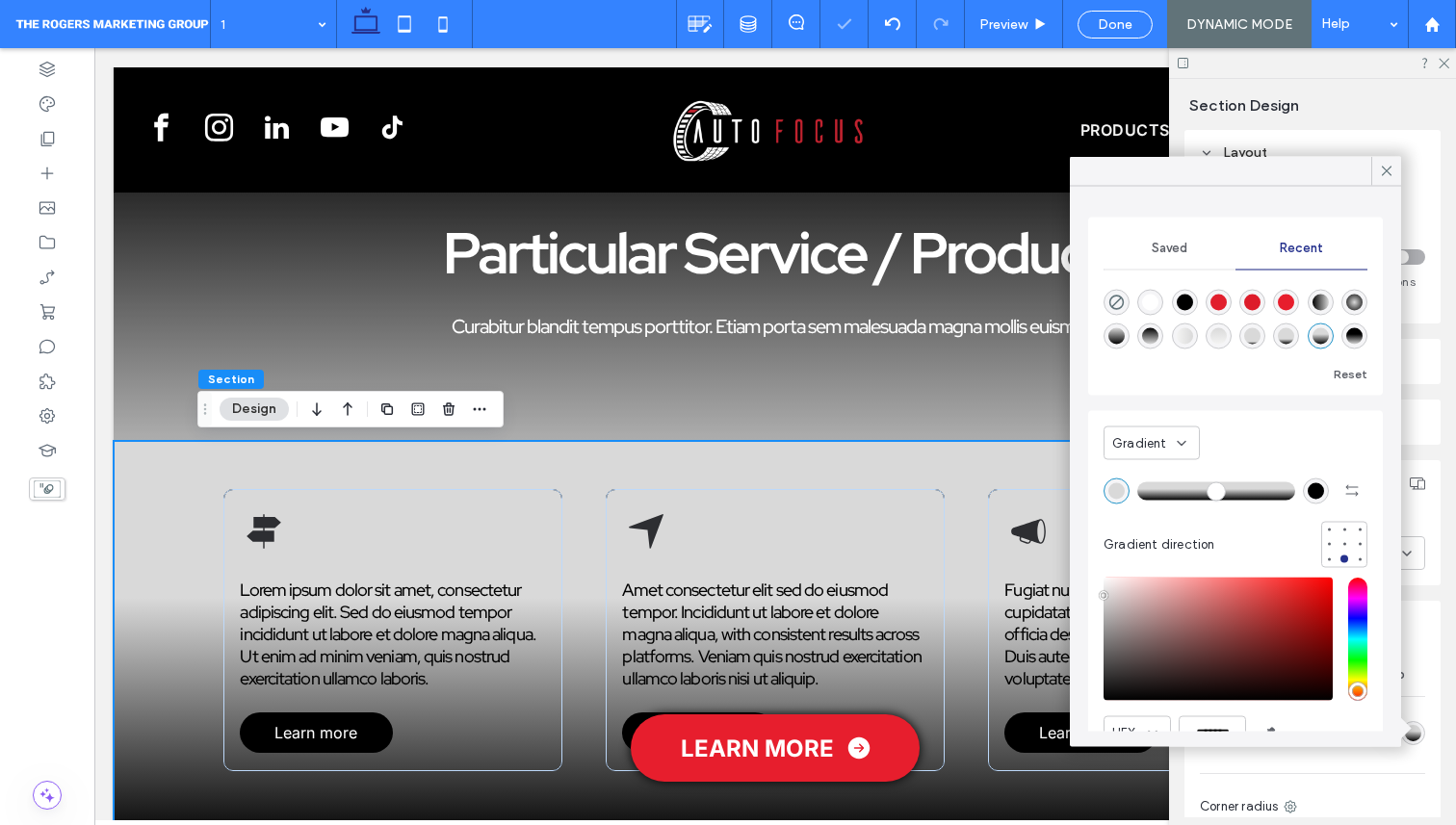 click 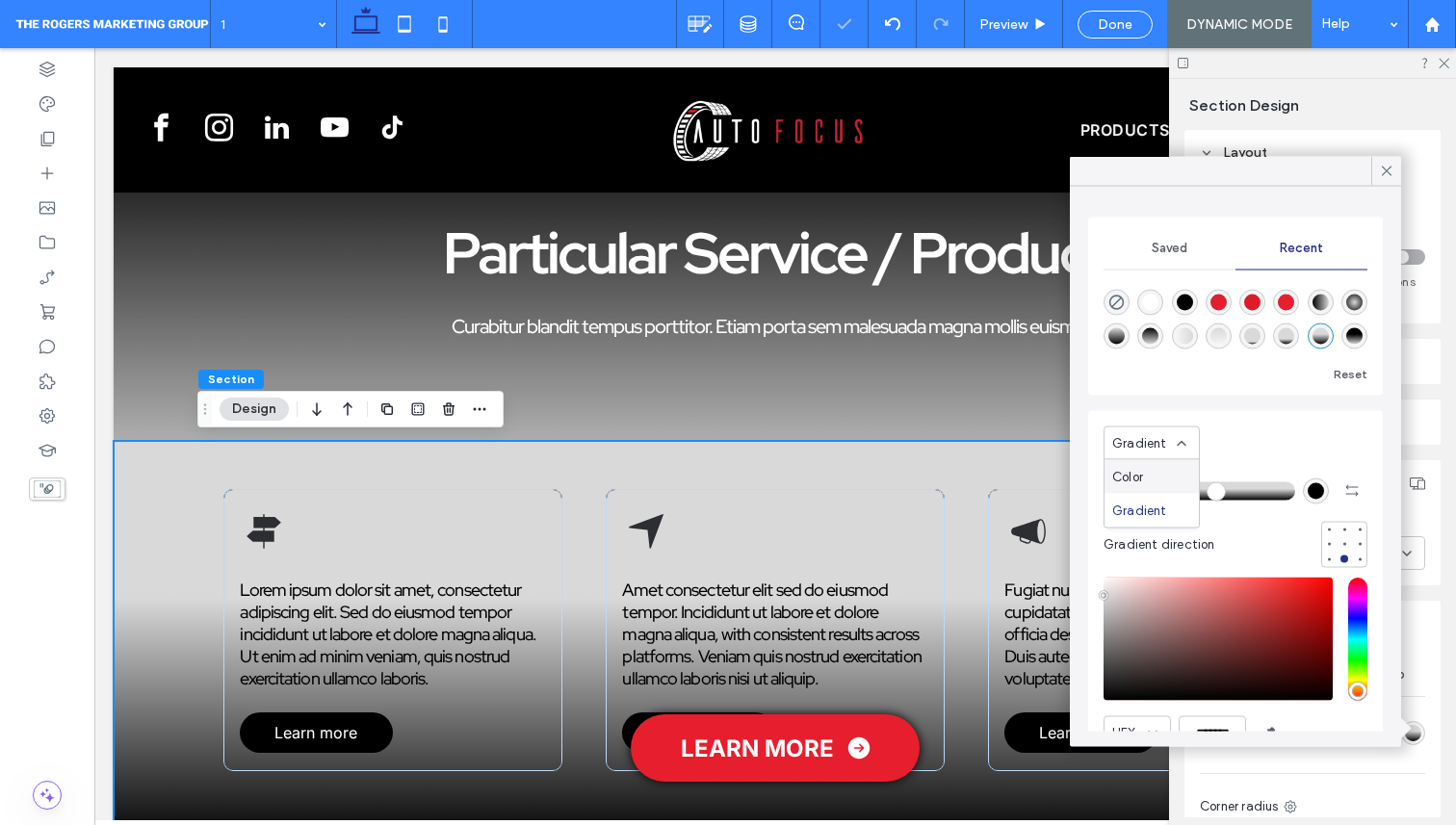 click on "Color" at bounding box center [1152, 477] 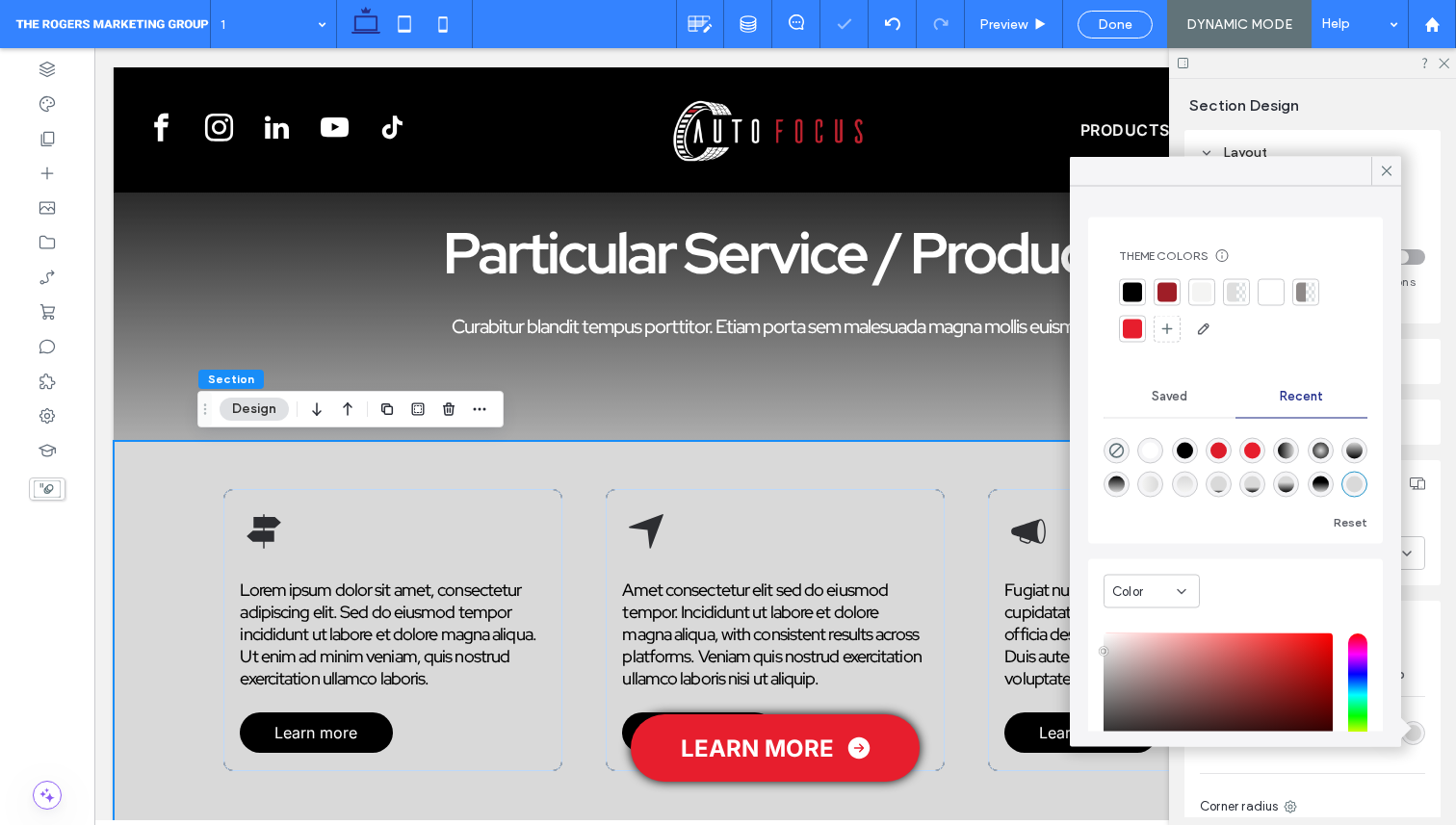 click on "Color" at bounding box center [1144, 591] 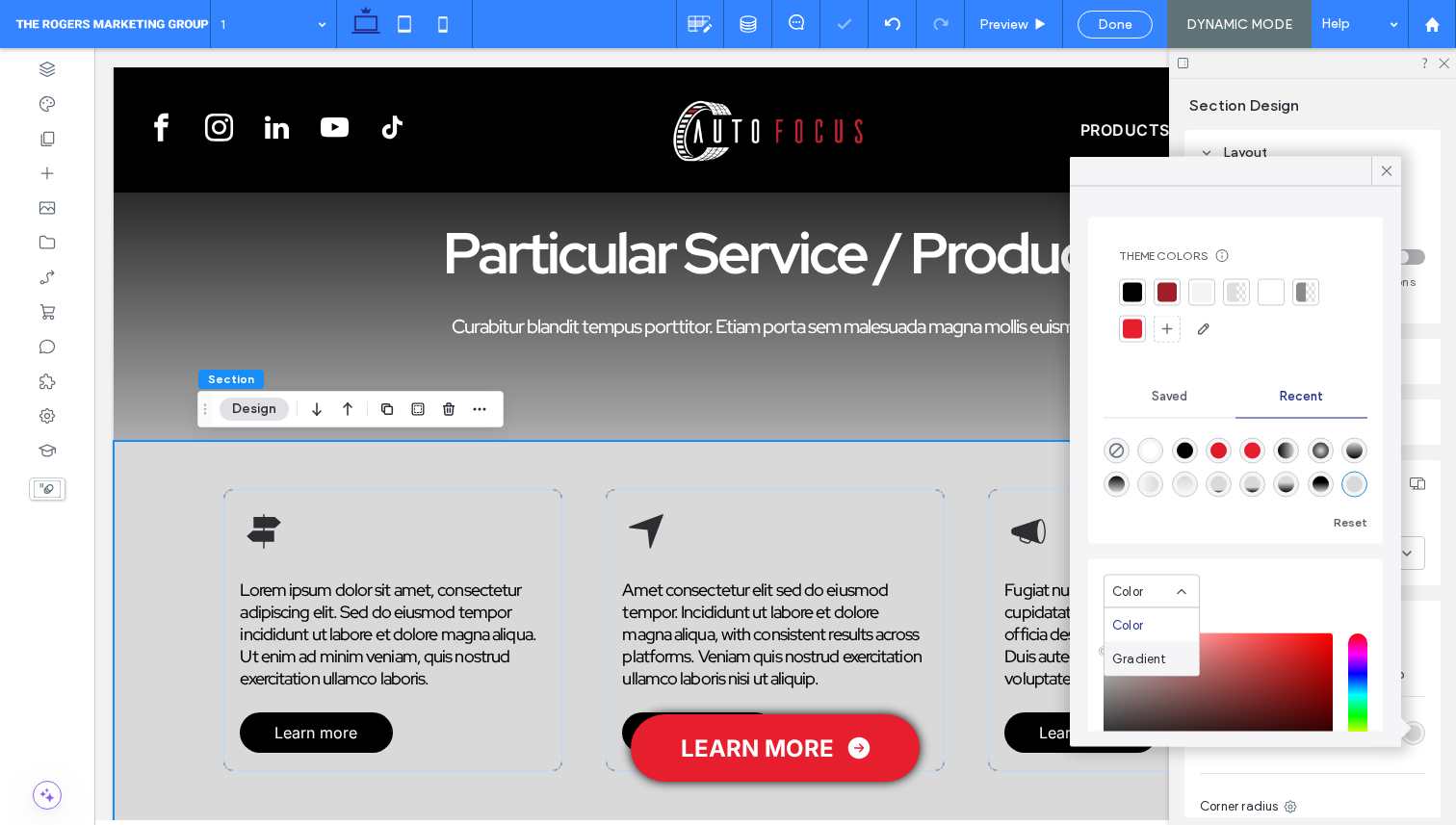 click on "Gradient" at bounding box center (1139, 658) 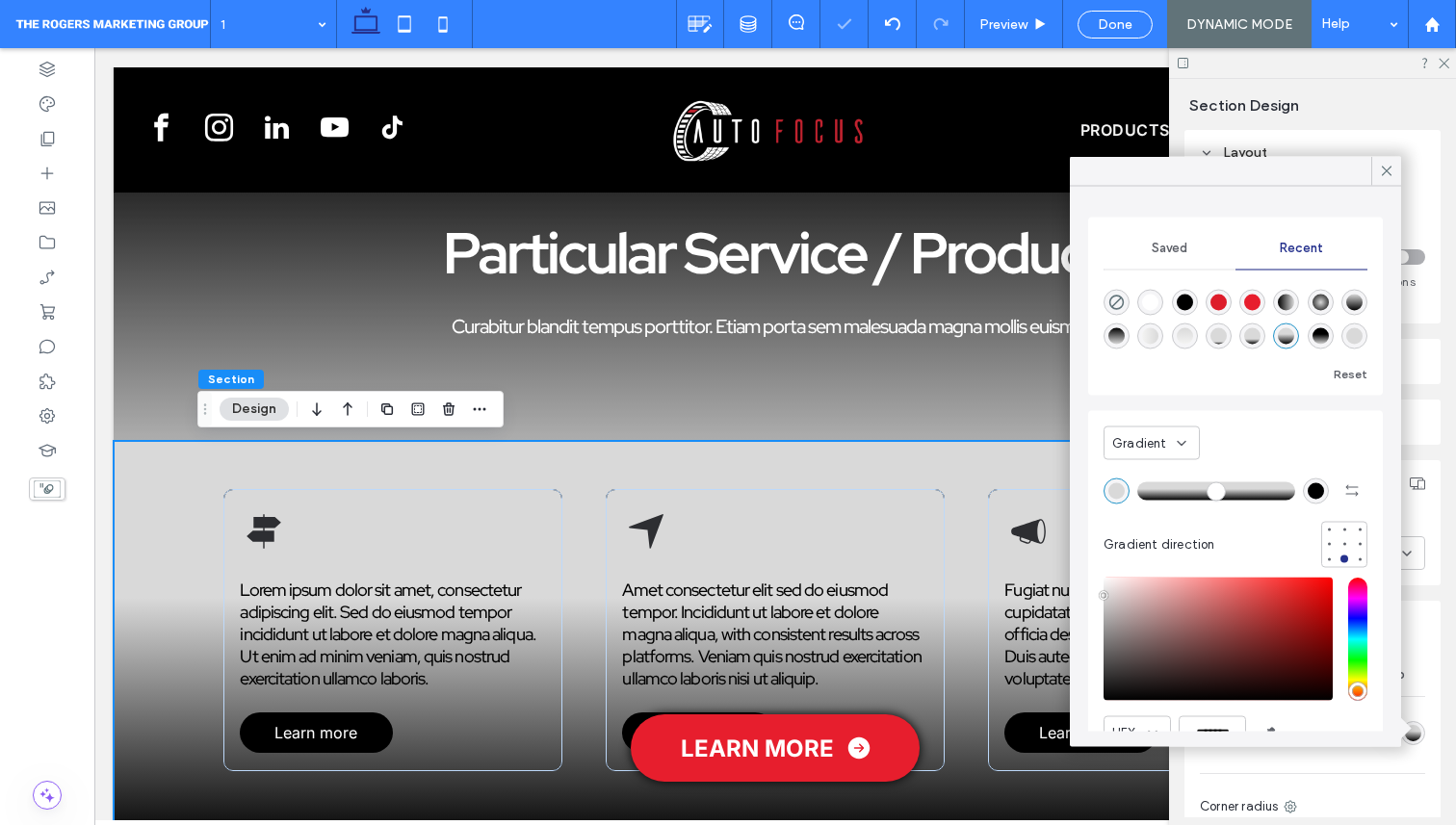 scroll, scrollTop: 91, scrollLeft: 0, axis: vertical 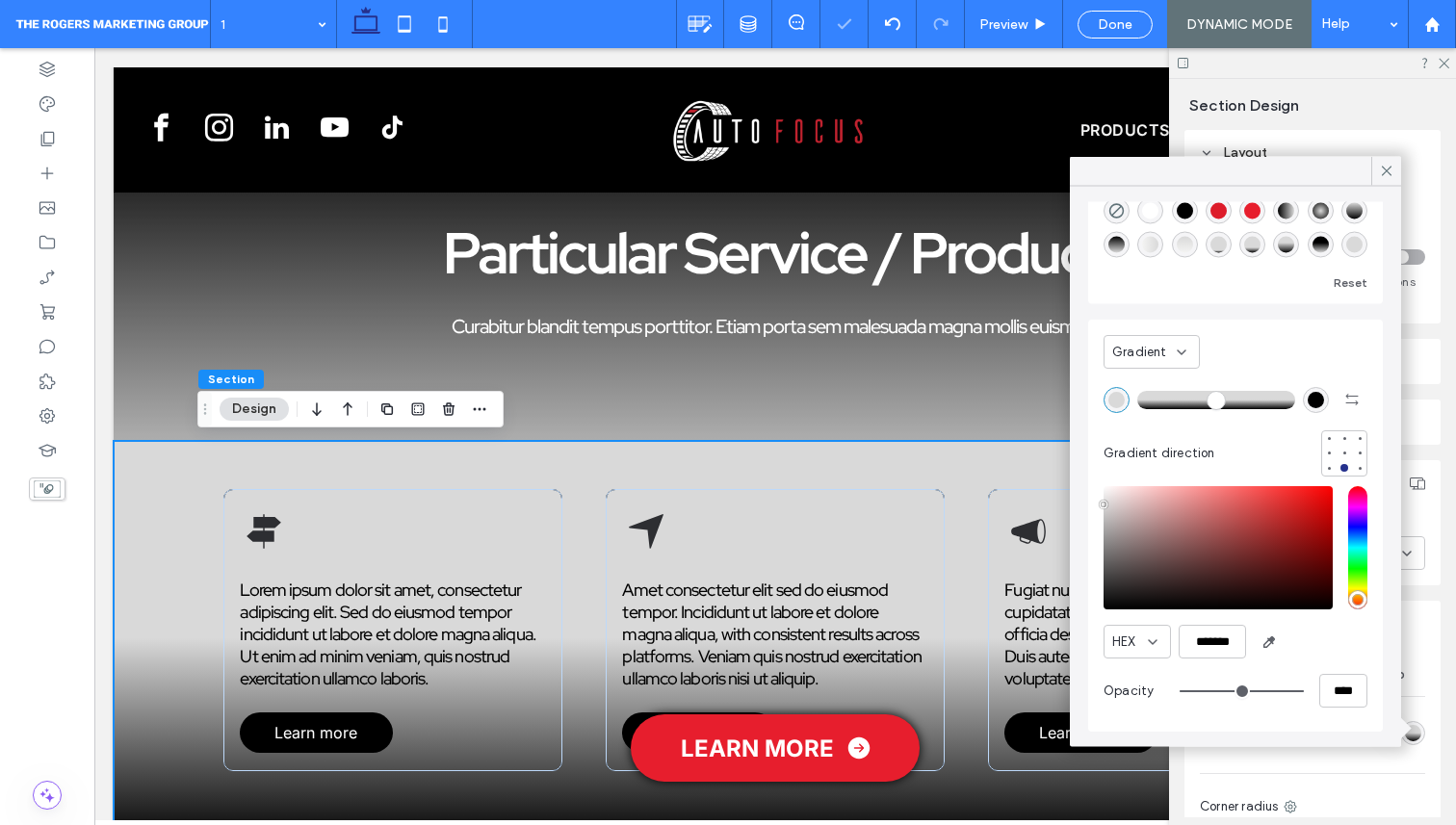 drag, startPoint x: 1203, startPoint y: 400, endPoint x: 1214, endPoint y: 401, distance: 11.045361 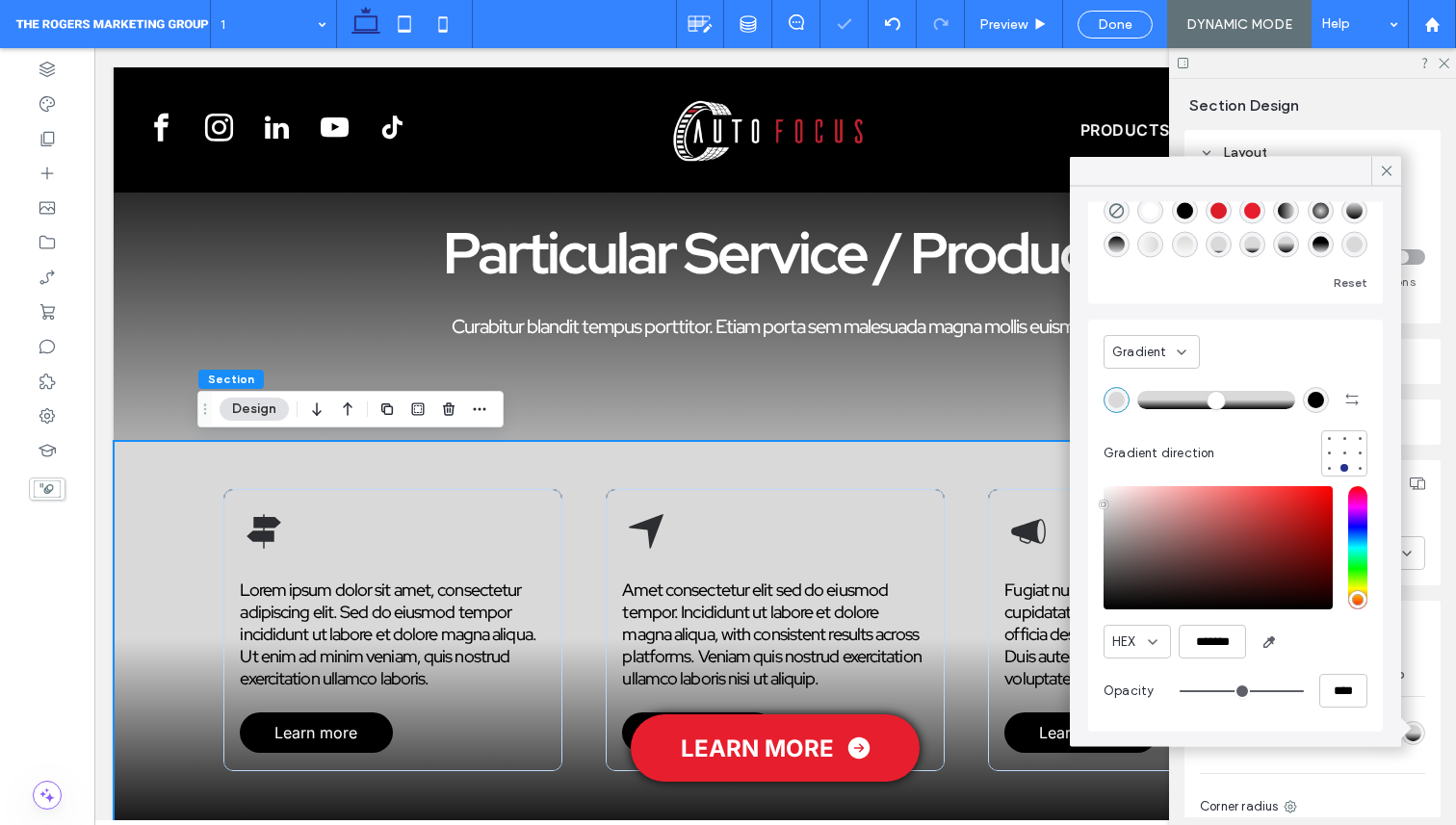 type on "**" 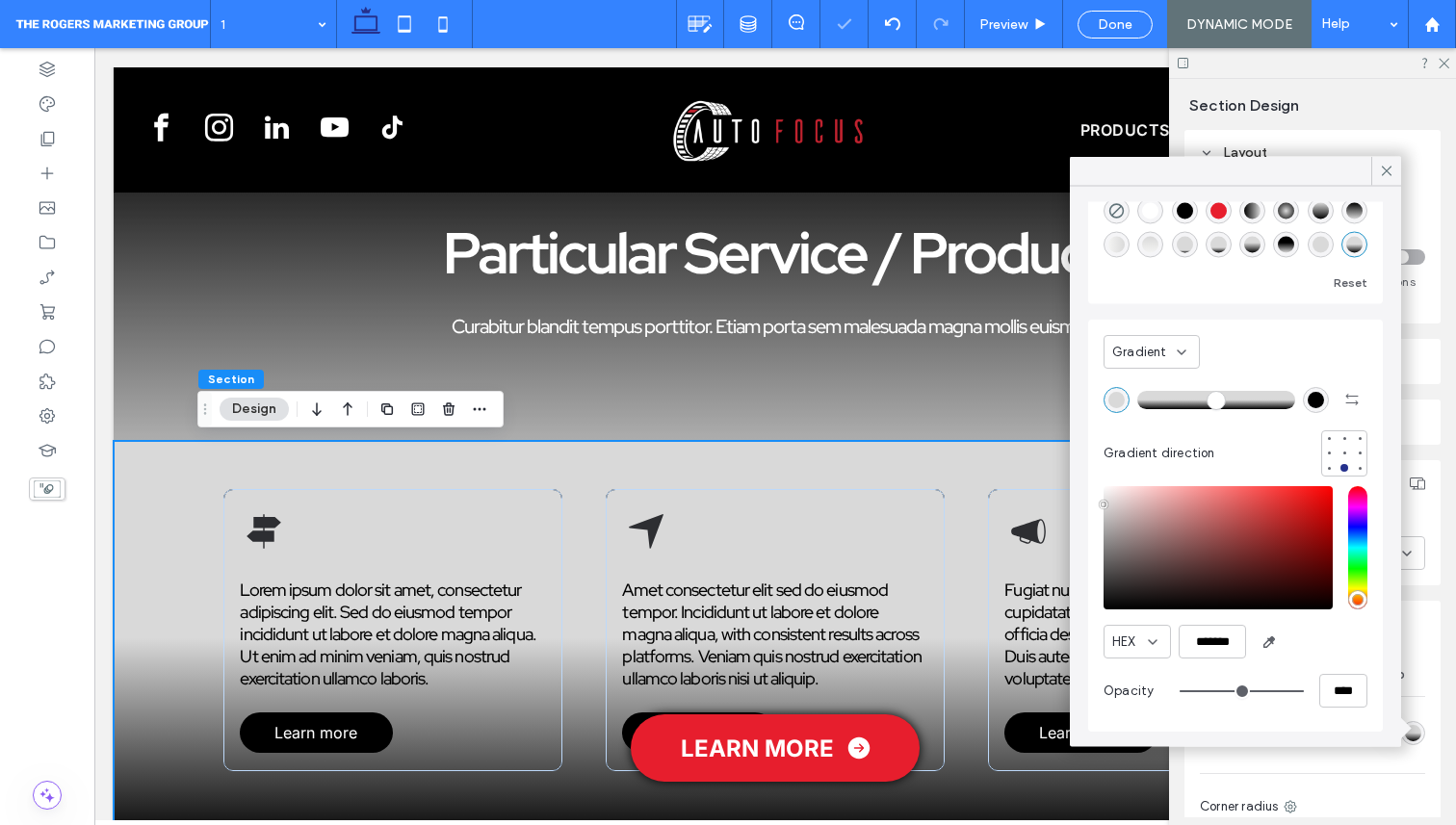 click at bounding box center (1235, 400) 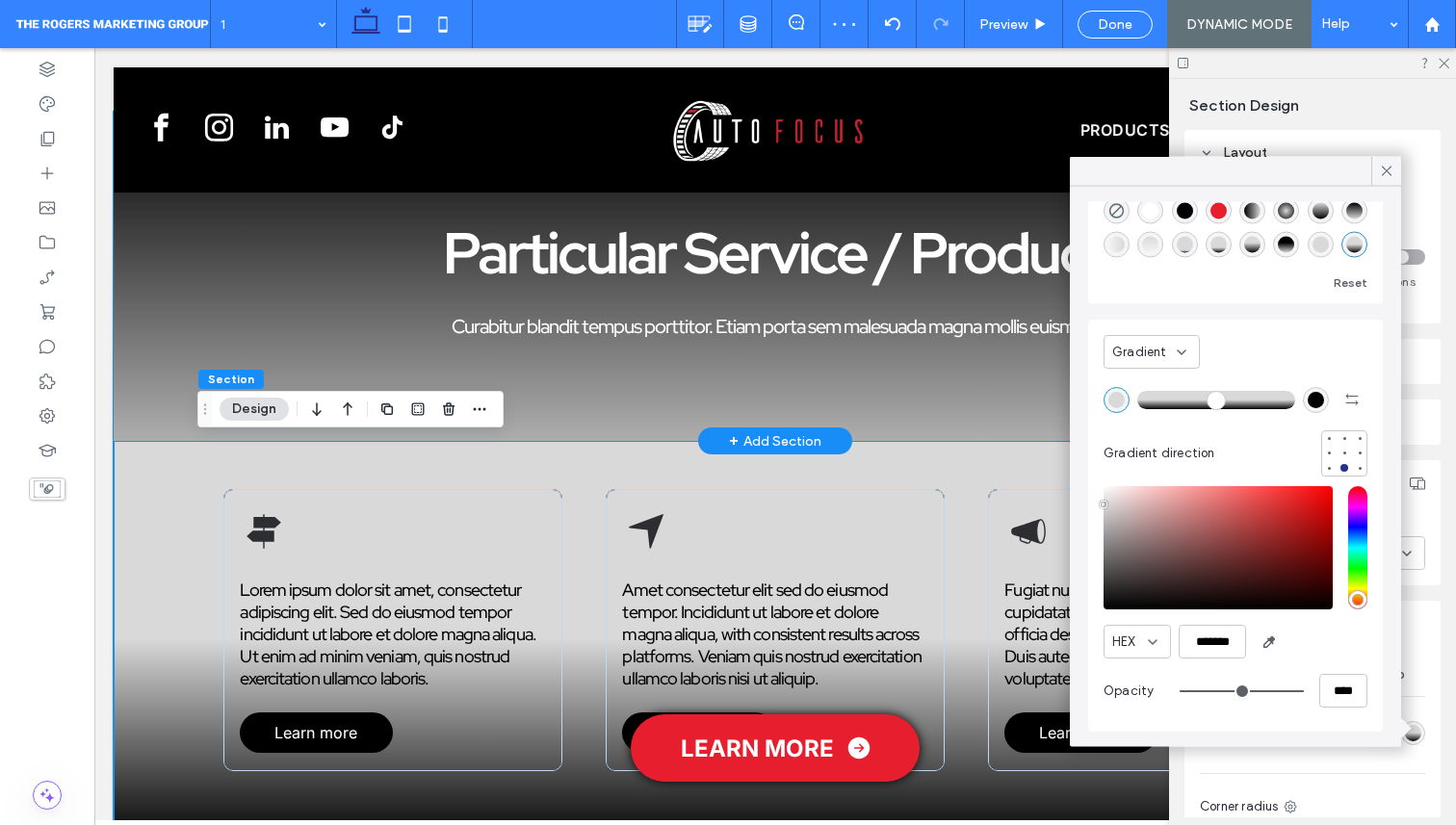 click on "Particular Service / Product
Curabitur blandit tempus porttitor. Etiam porta sem malesuada magna mollis euismod." at bounding box center [775, 276] 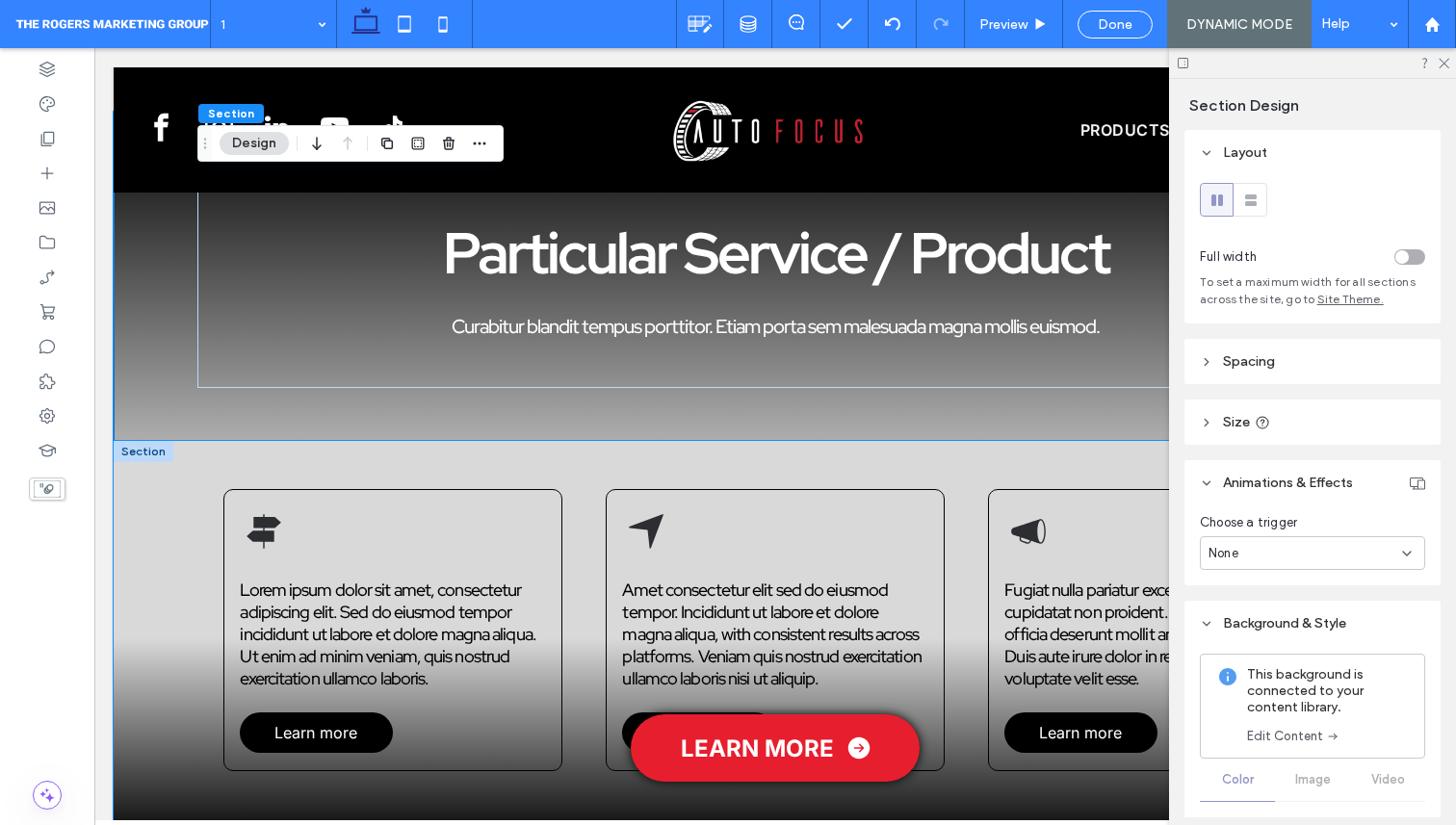 click on "Lorem ipsum dolor sit amet, consectetur adipiscing elit. Sed do eiusmod tempor incididunt ut labore et dolore magna aliqua. Ut enim ad minim veniam, quis nostrud exercitation ullamco laboris.
Learn more
Amet consectetur elit sed do eiusmod tempor. Incididunt ut labore et dolore magna aliqua, with consistent results across platforms. Veniam quis nostrud exercitation ullamco laboris nisi ut aliquip.
Learn more
Fugiat nulla pariatur excepteur sint occaecat cupidatat non proident. Sunt in culpa qui officia deserunt mollit anim id est laborum. Duis aute irure dolor in reprehenderit in voluptate velit esse.
Learn more" at bounding box center (775, 642) 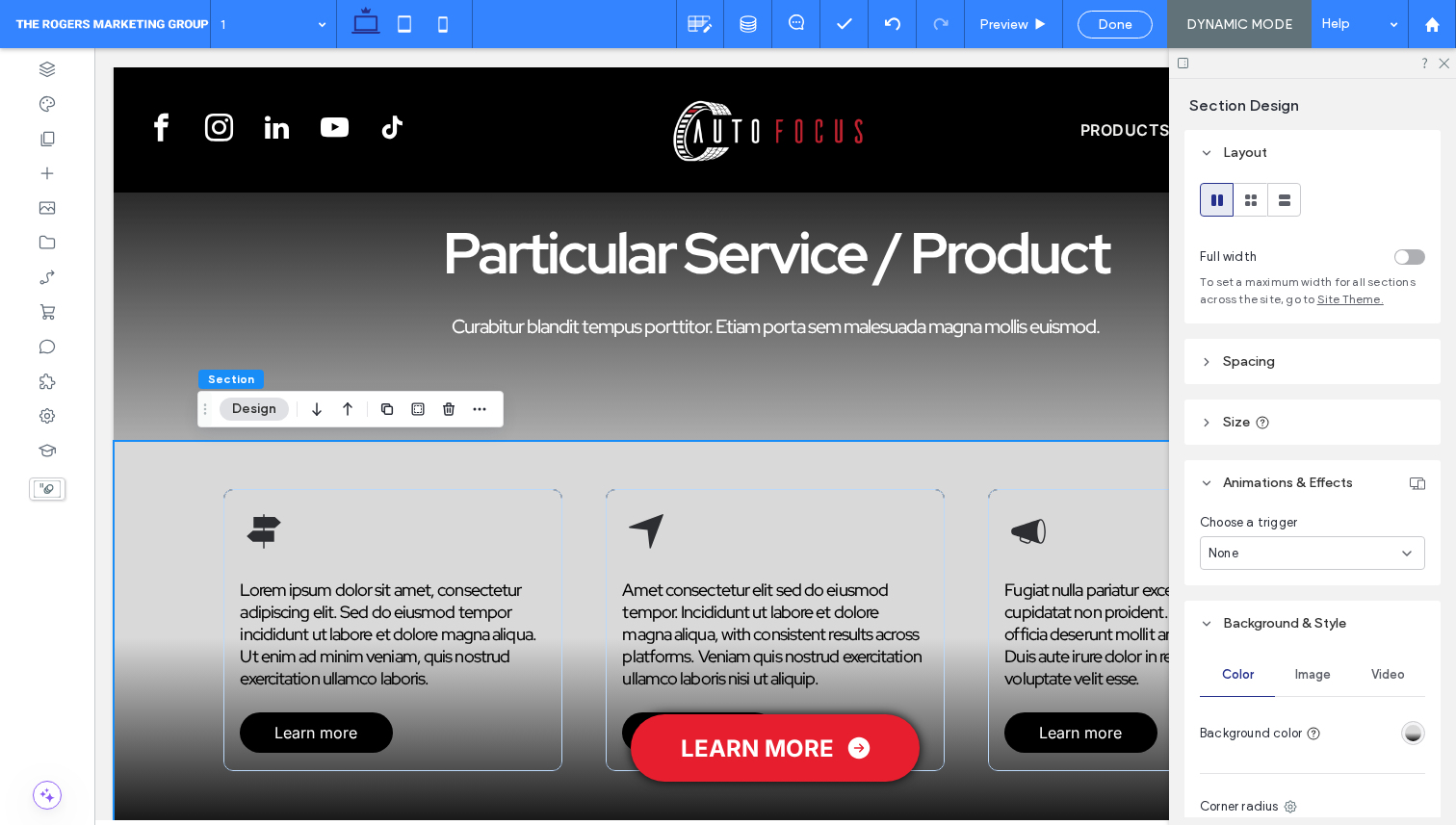 click at bounding box center [1413, 733] 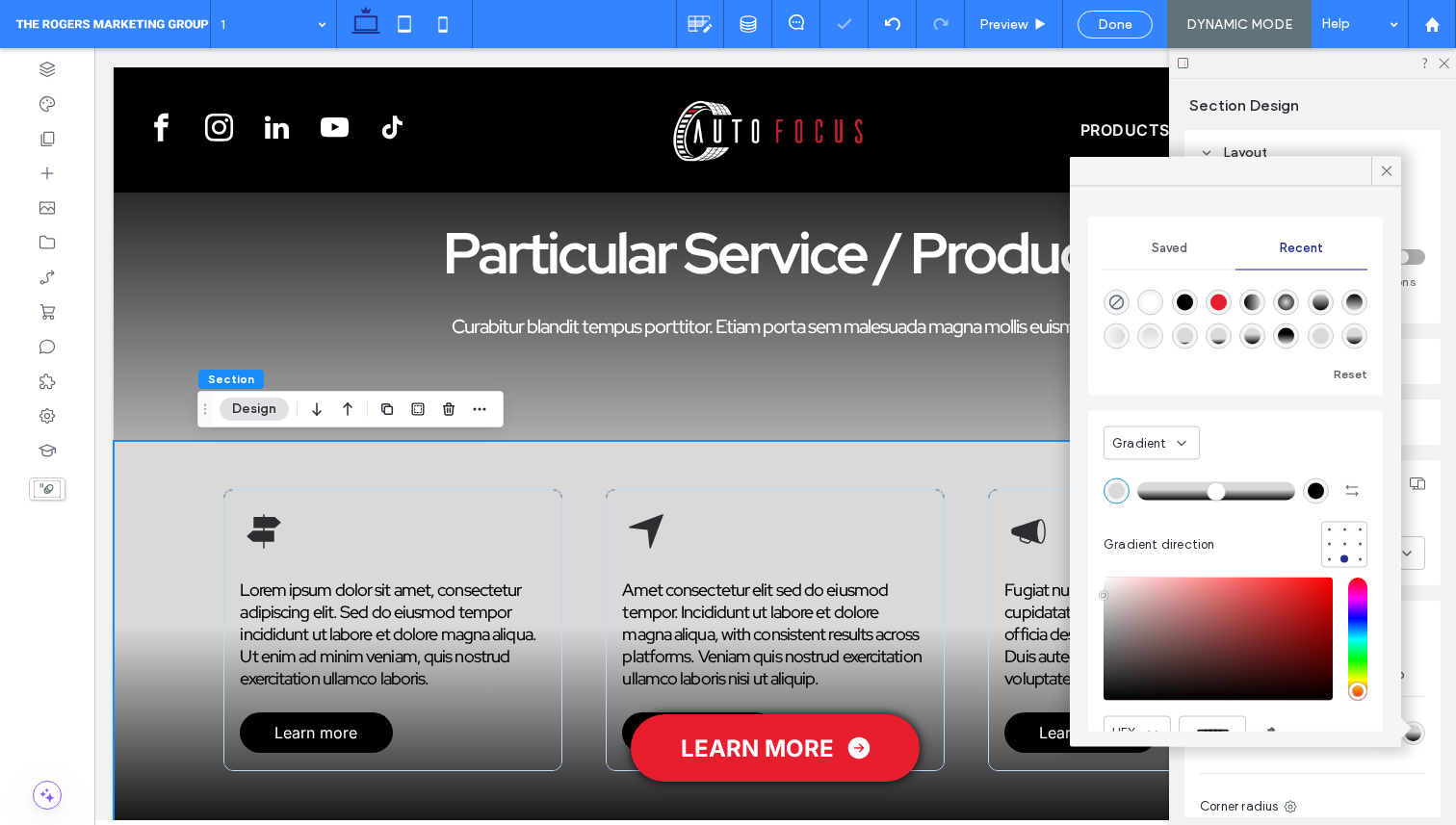 click at bounding box center [1216, 491] 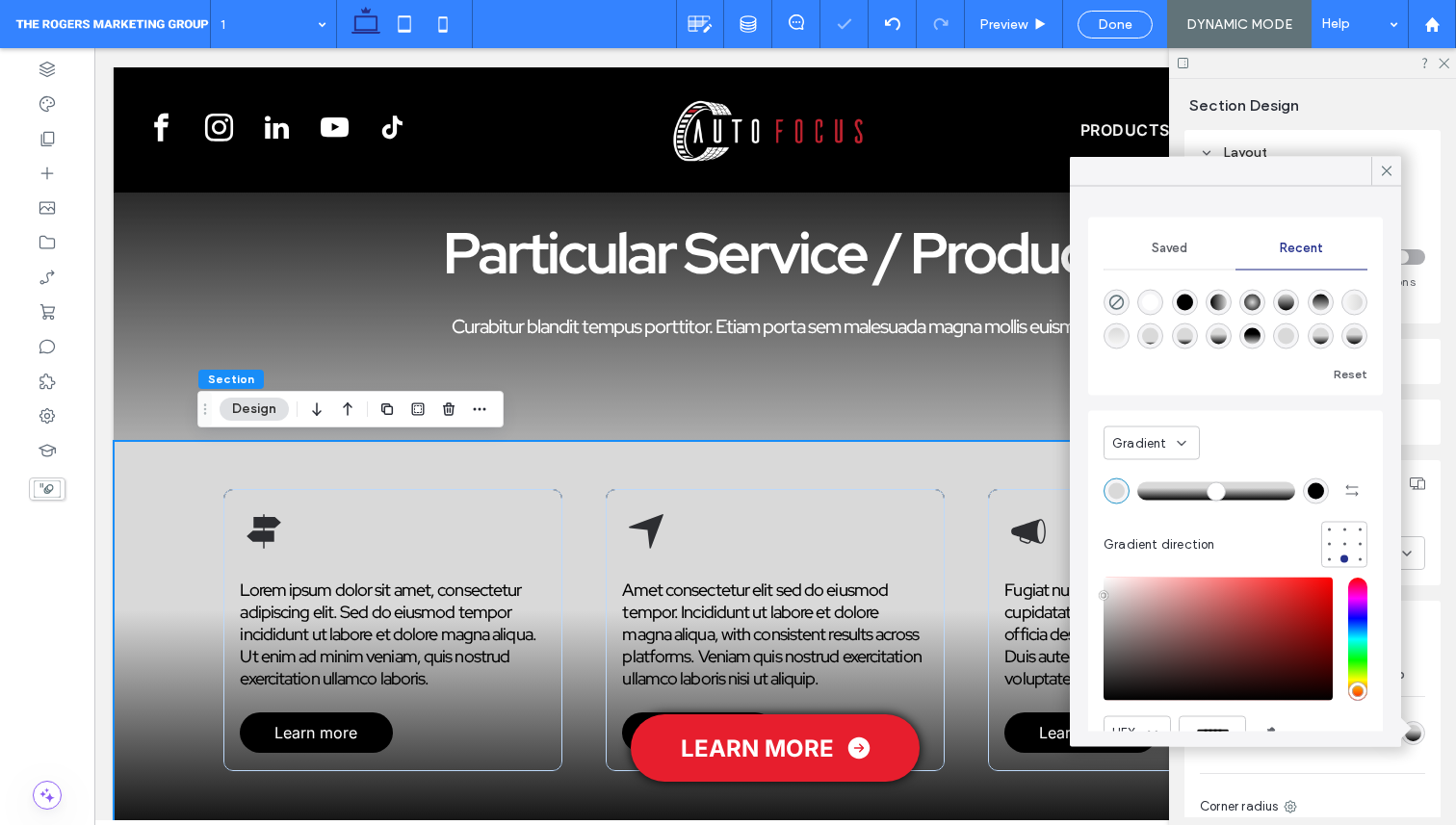 drag, startPoint x: 1206, startPoint y: 492, endPoint x: 1181, endPoint y: 492, distance: 25 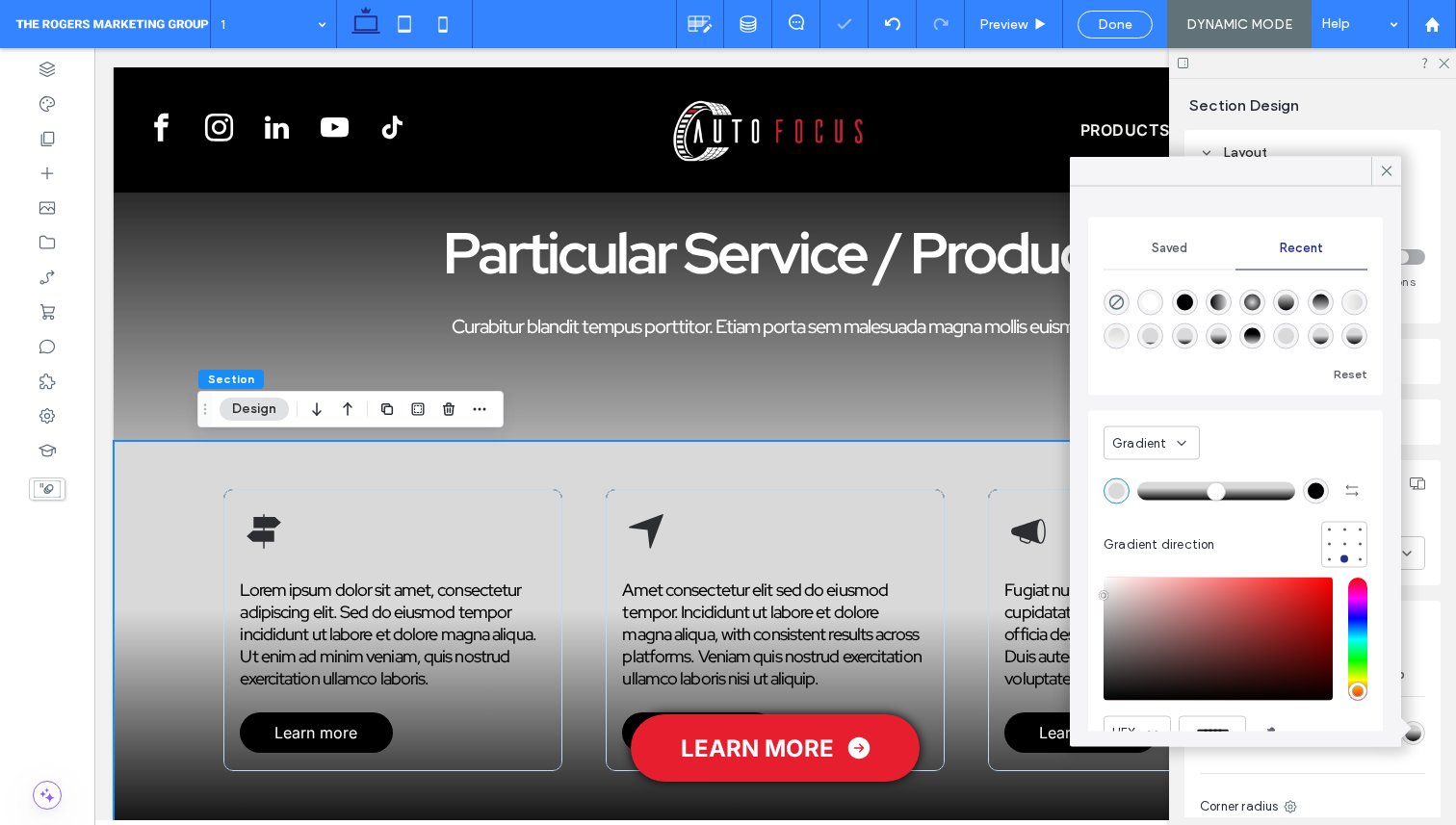 click at bounding box center (1216, 491) 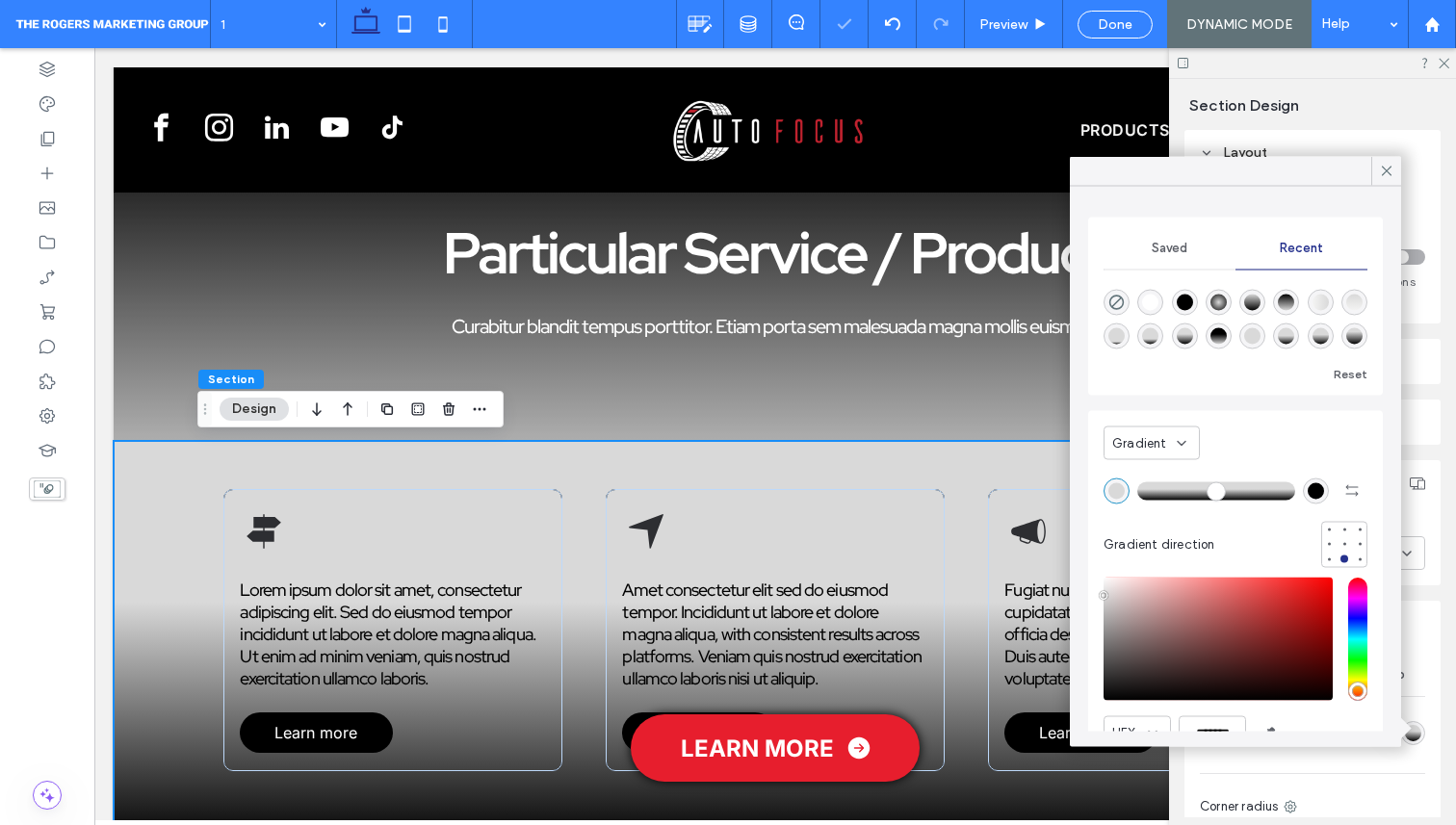drag, startPoint x: 1181, startPoint y: 492, endPoint x: 1198, endPoint y: 490, distance: 17.117243 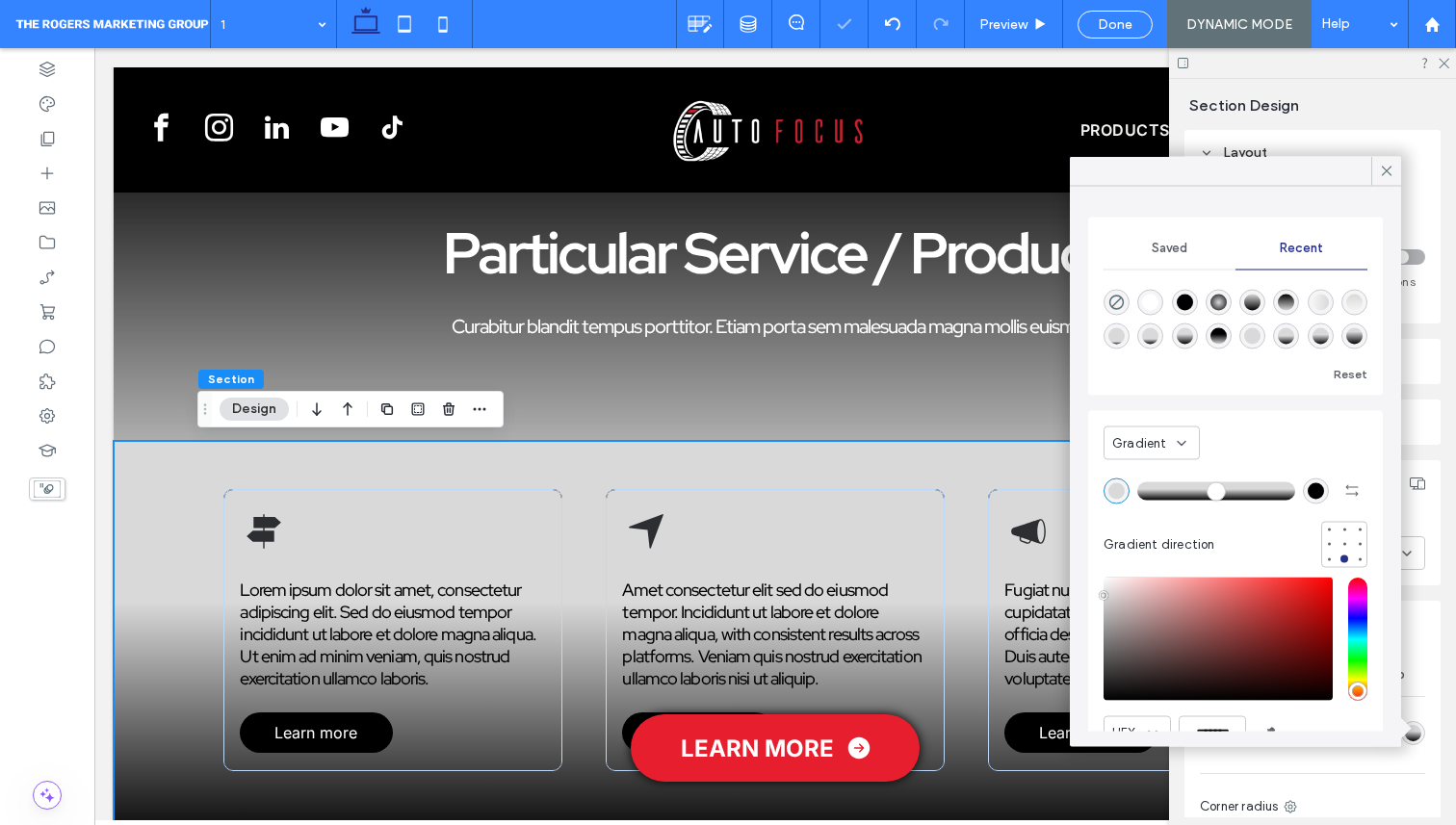 click at bounding box center (1216, 491) 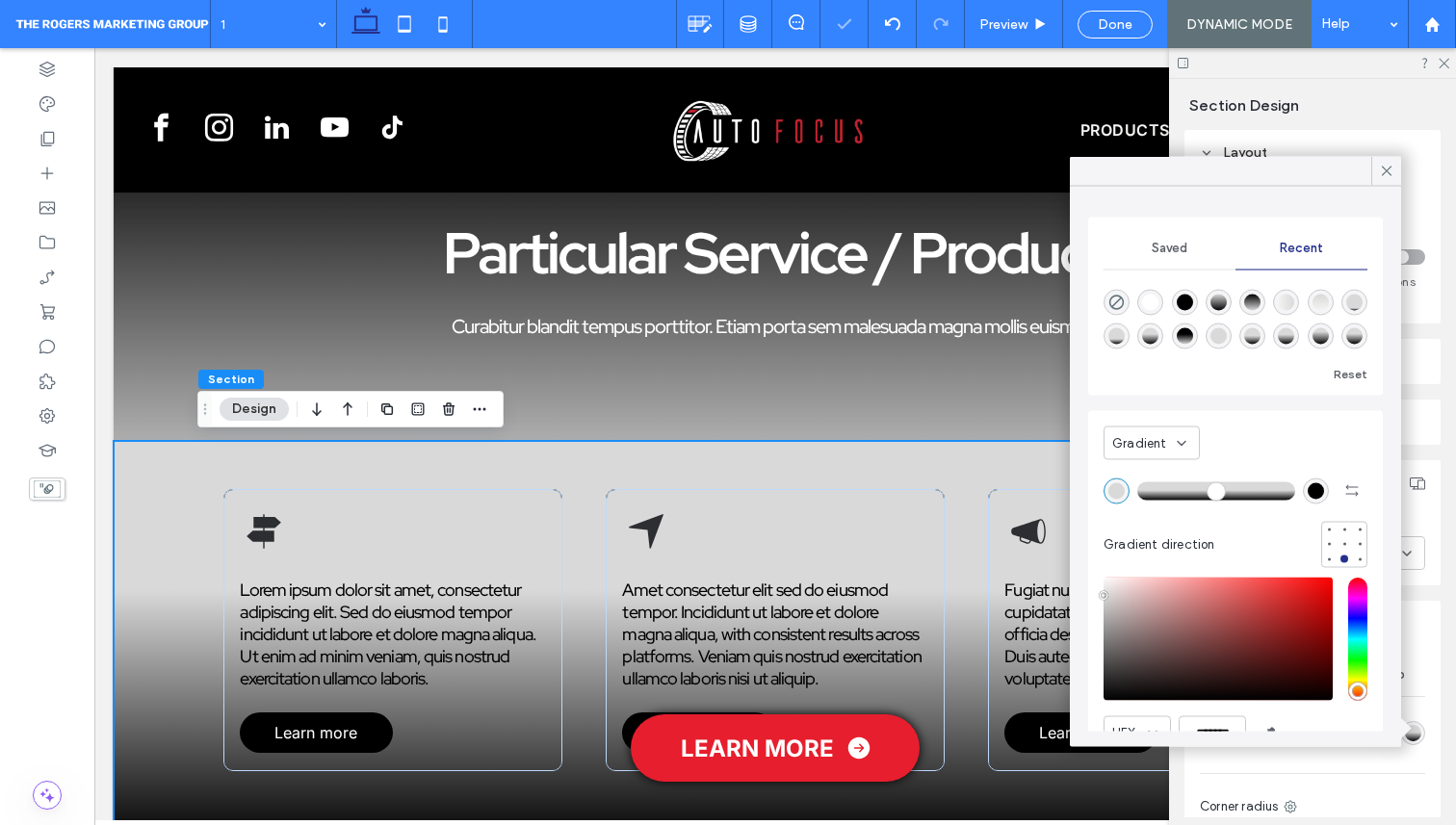 drag, startPoint x: 1198, startPoint y: 490, endPoint x: 1221, endPoint y: 490, distance: 23 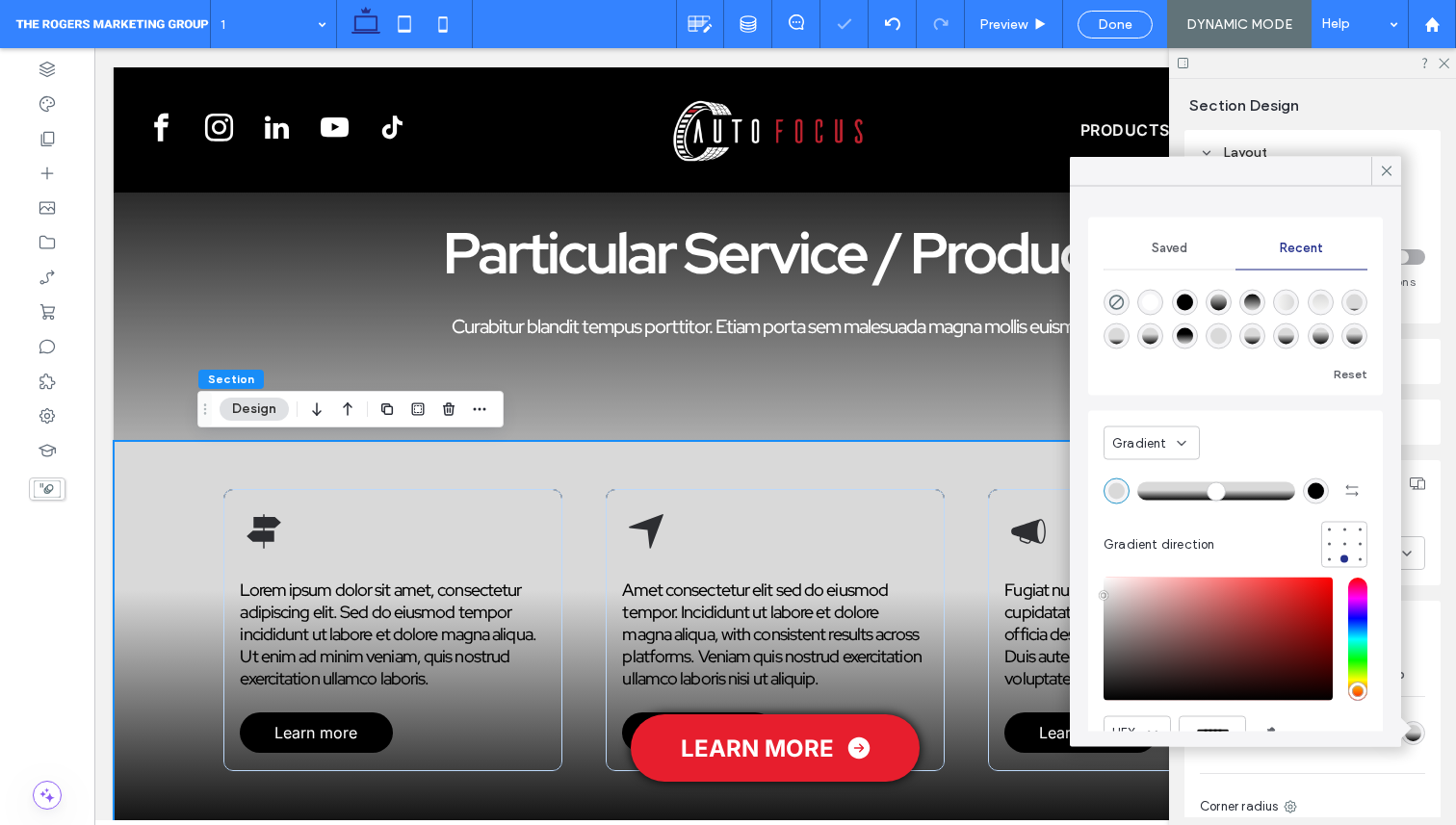 type on "**" 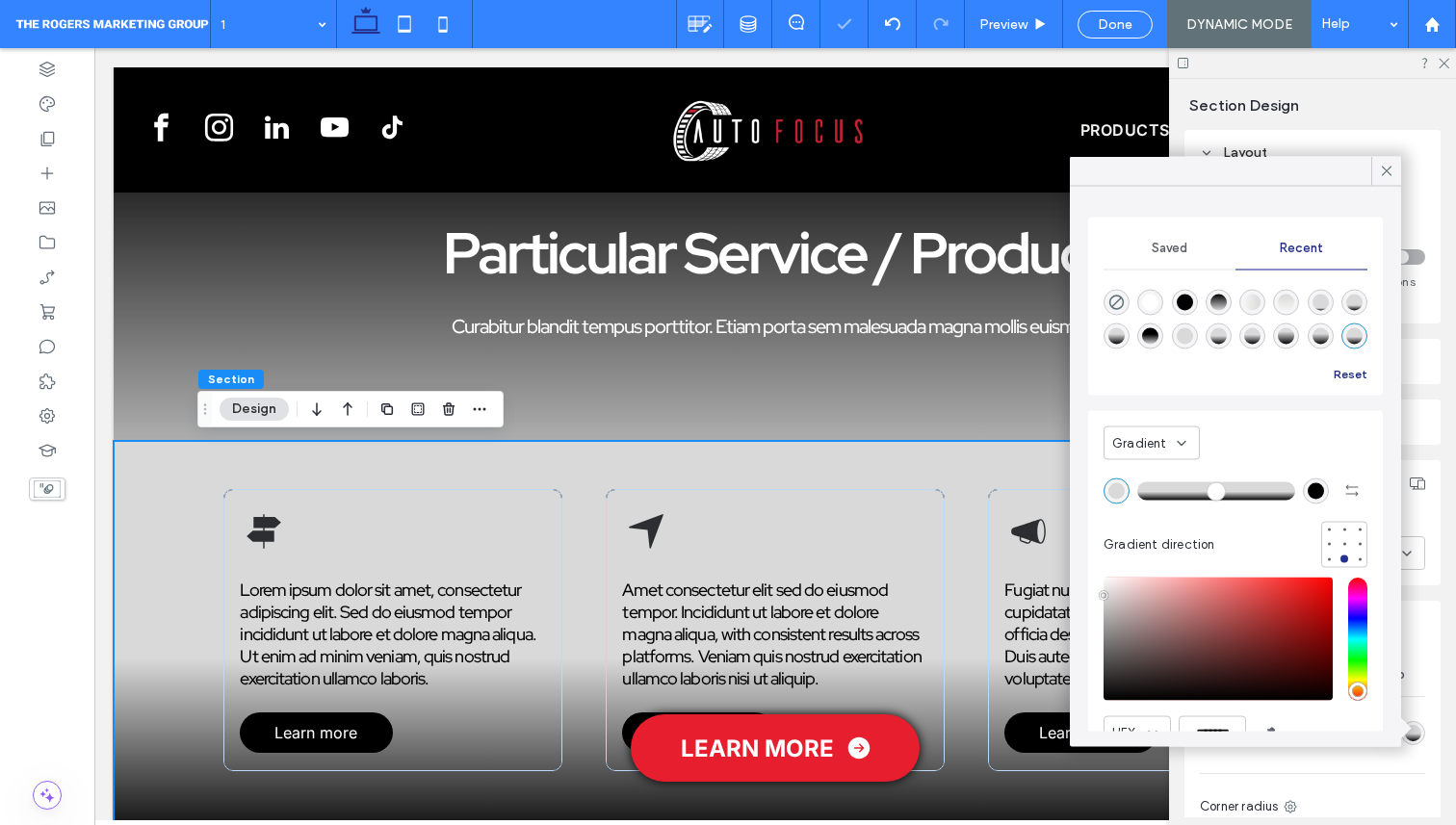 click on "Reset" at bounding box center [1350, 374] 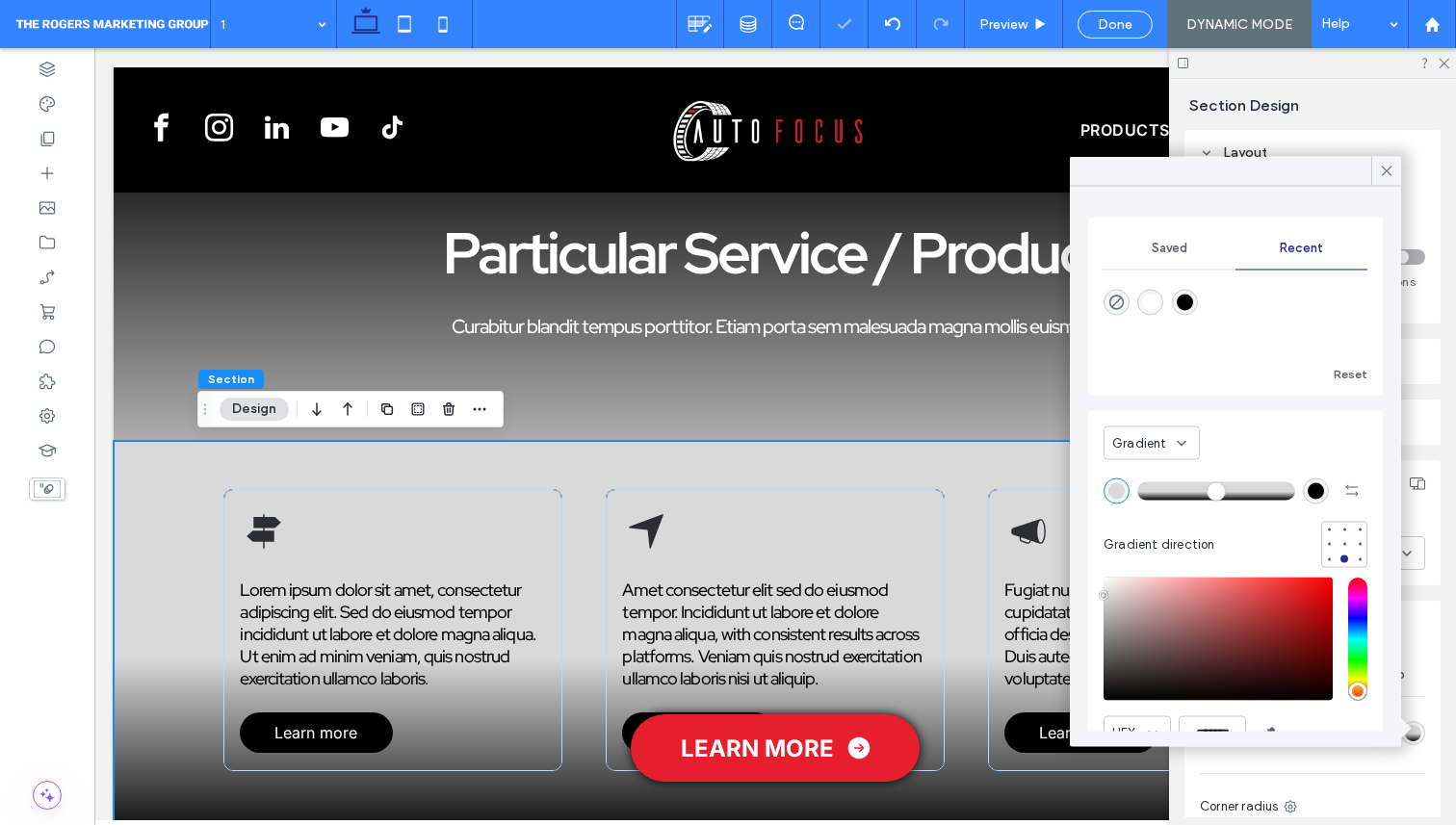 click at bounding box center [1116, 490] 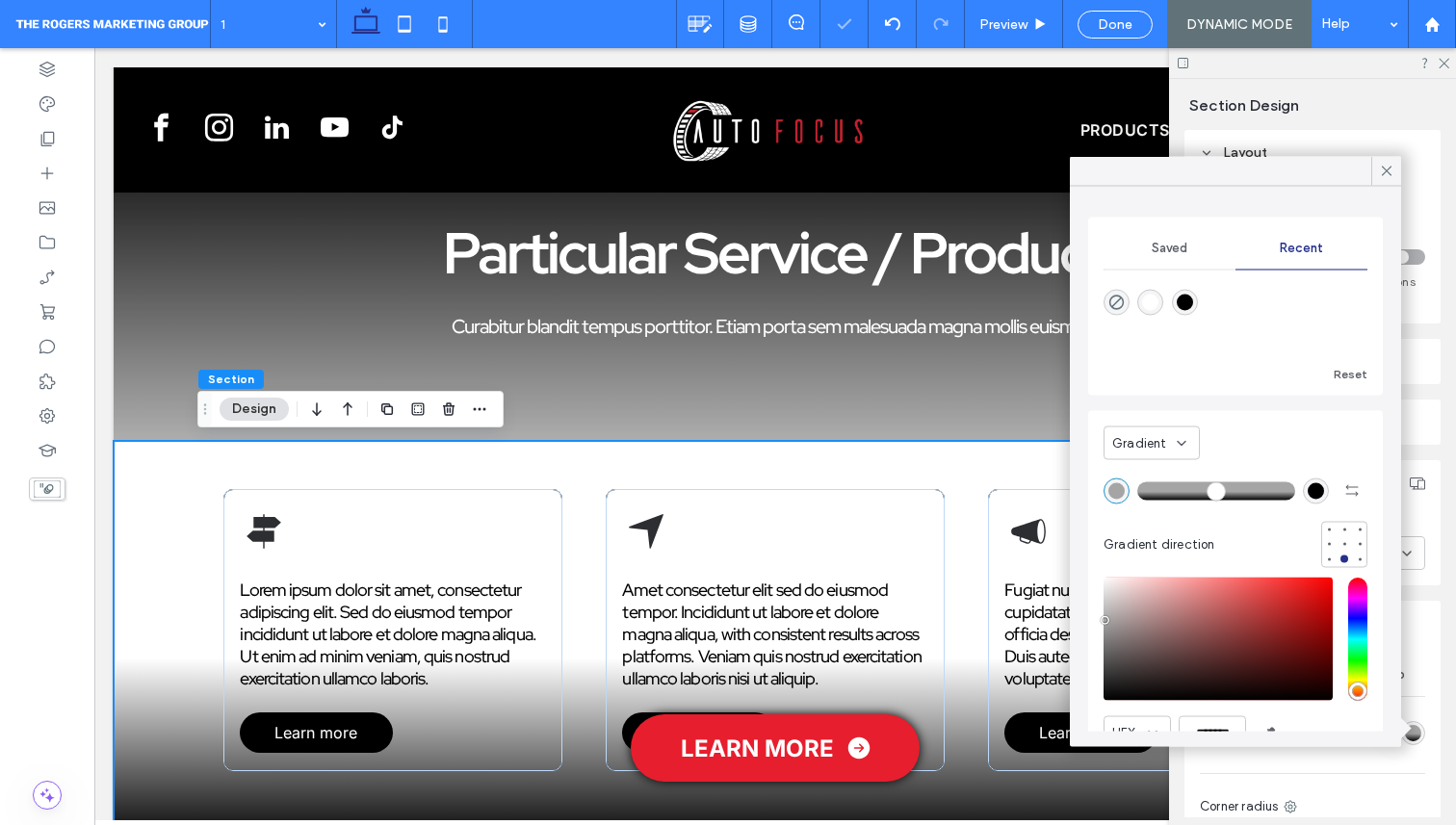 drag, startPoint x: 1109, startPoint y: 596, endPoint x: 1105, endPoint y: 622, distance: 26.30589 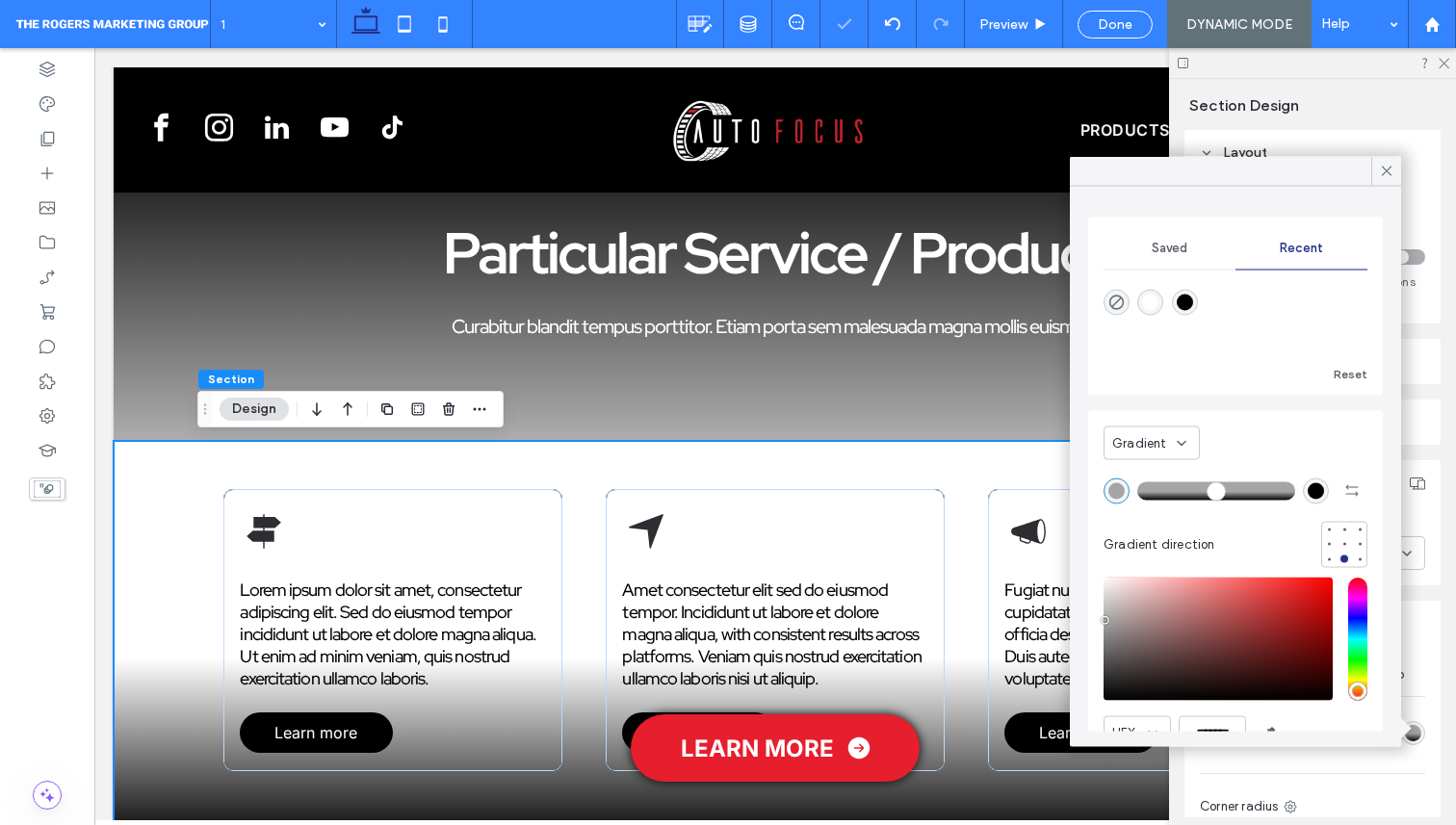 click at bounding box center [1218, 639] 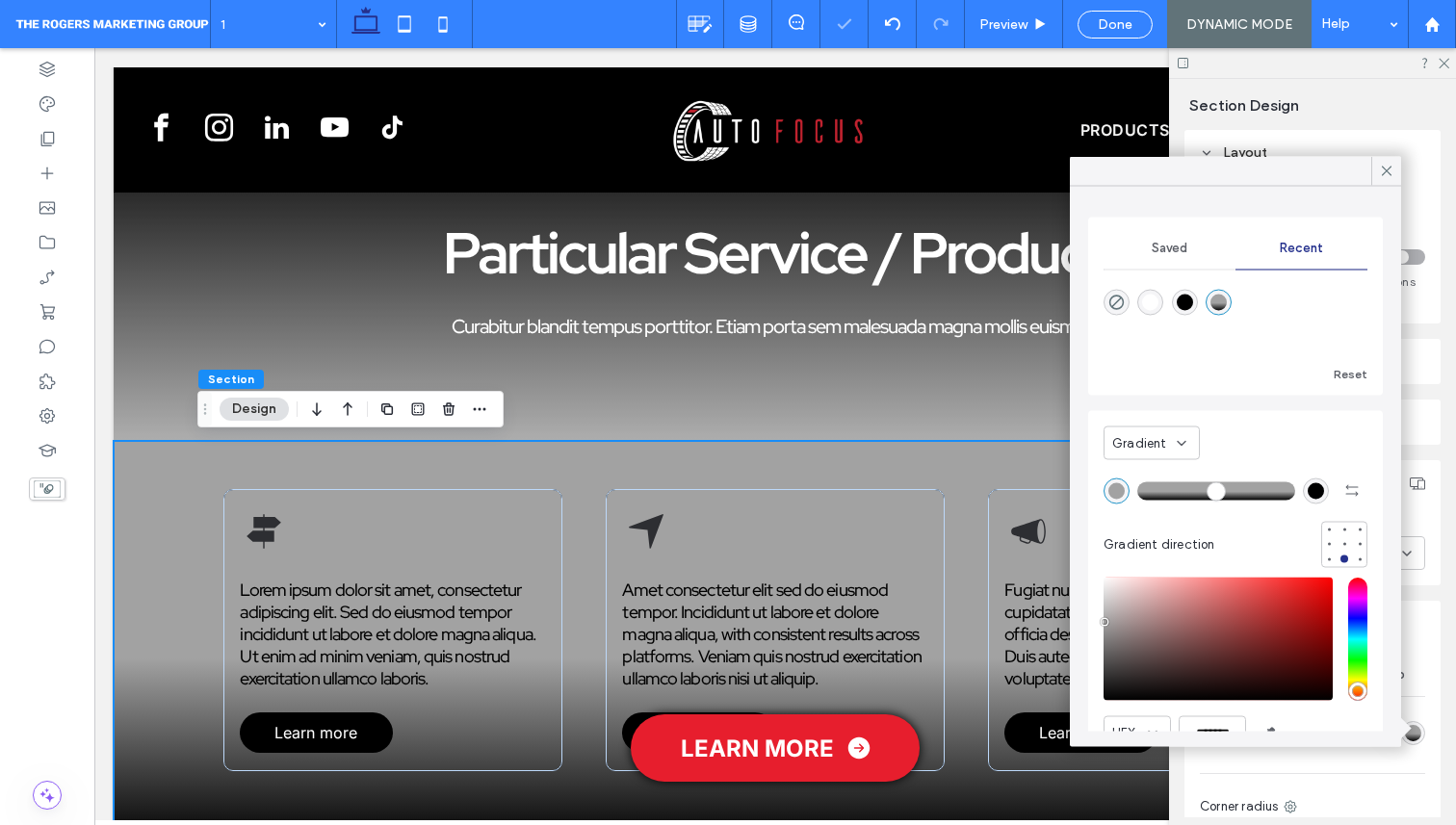 click at bounding box center (1218, 639) 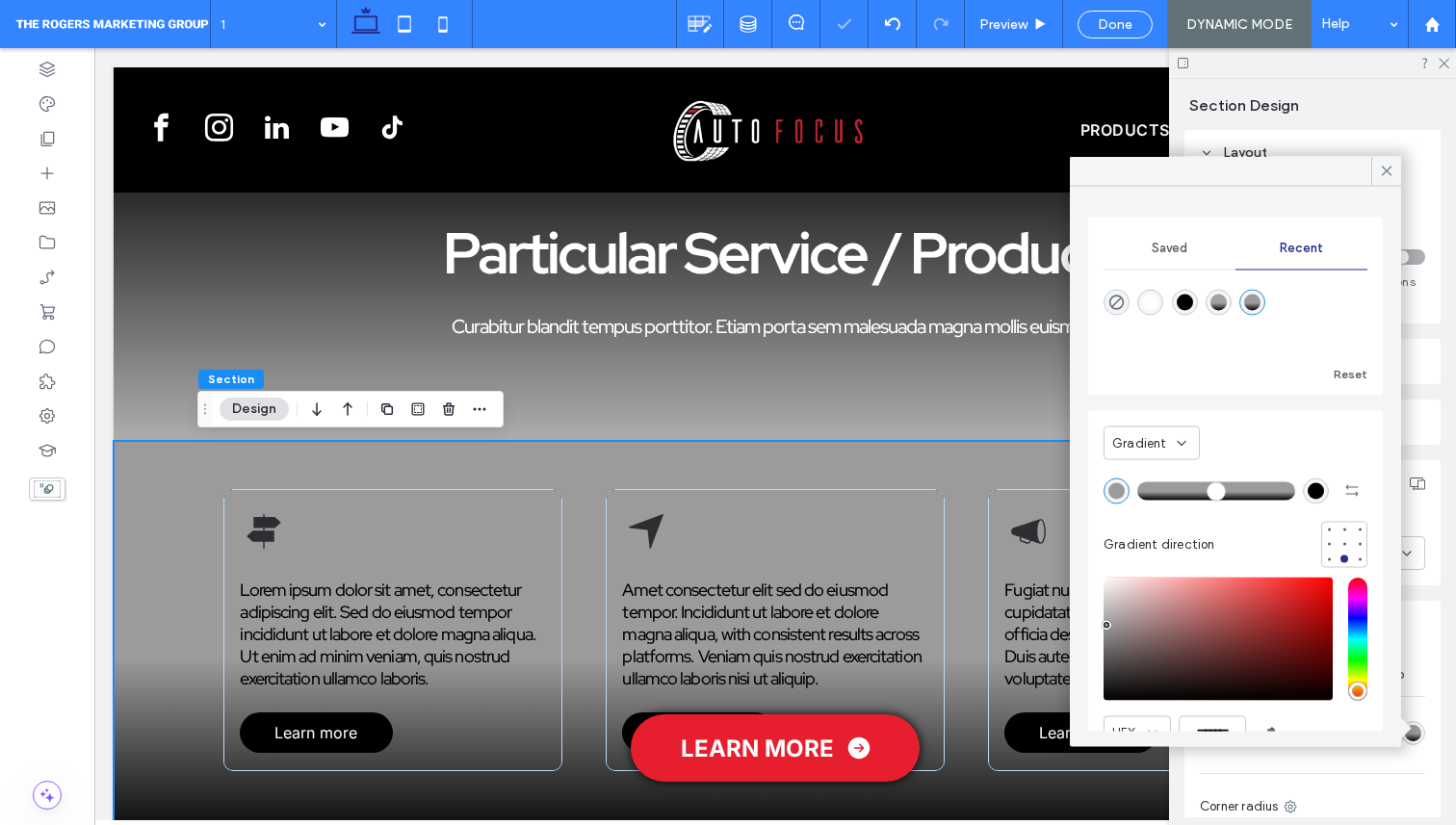 type on "*******" 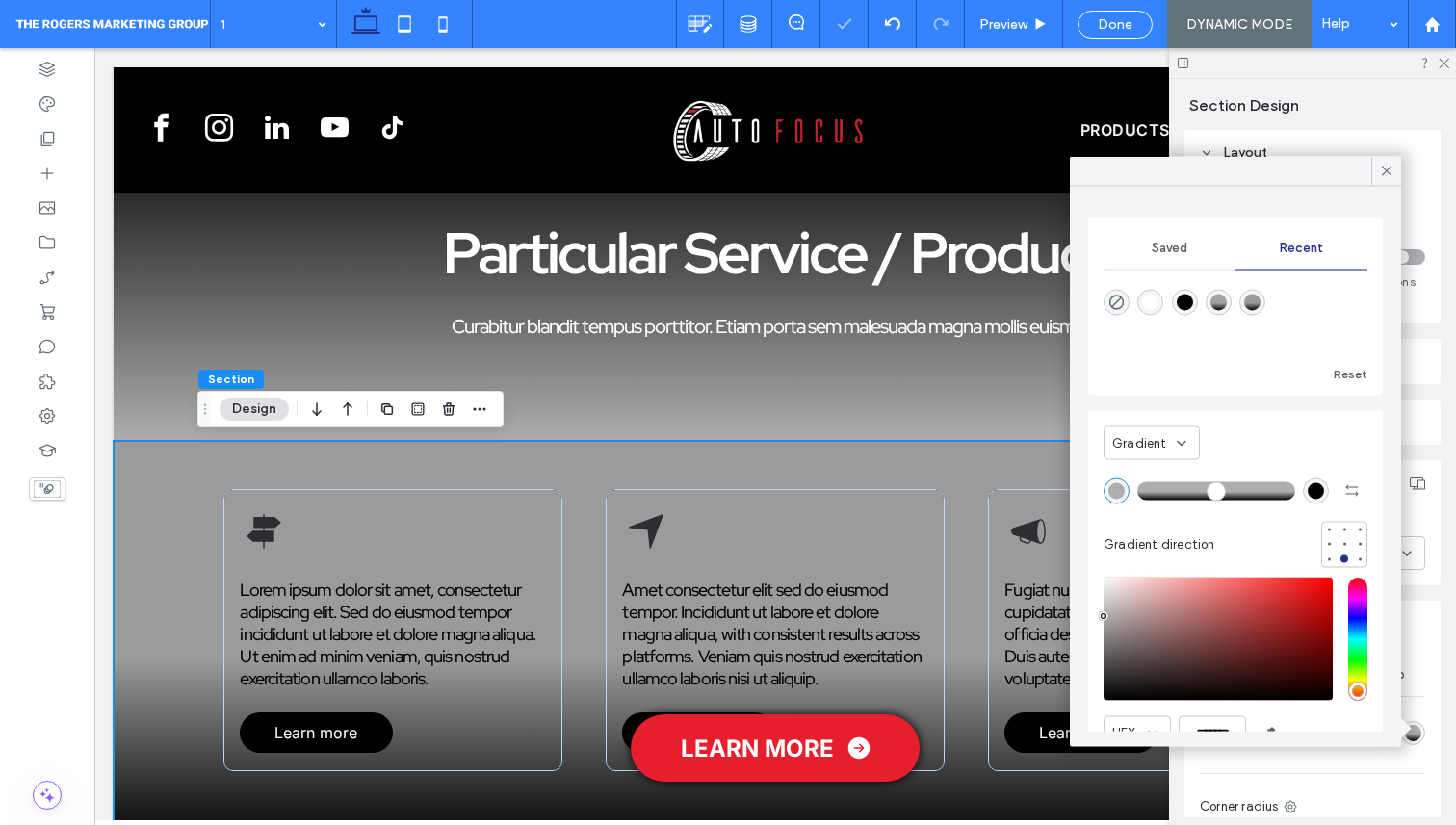 click at bounding box center [1104, 616] 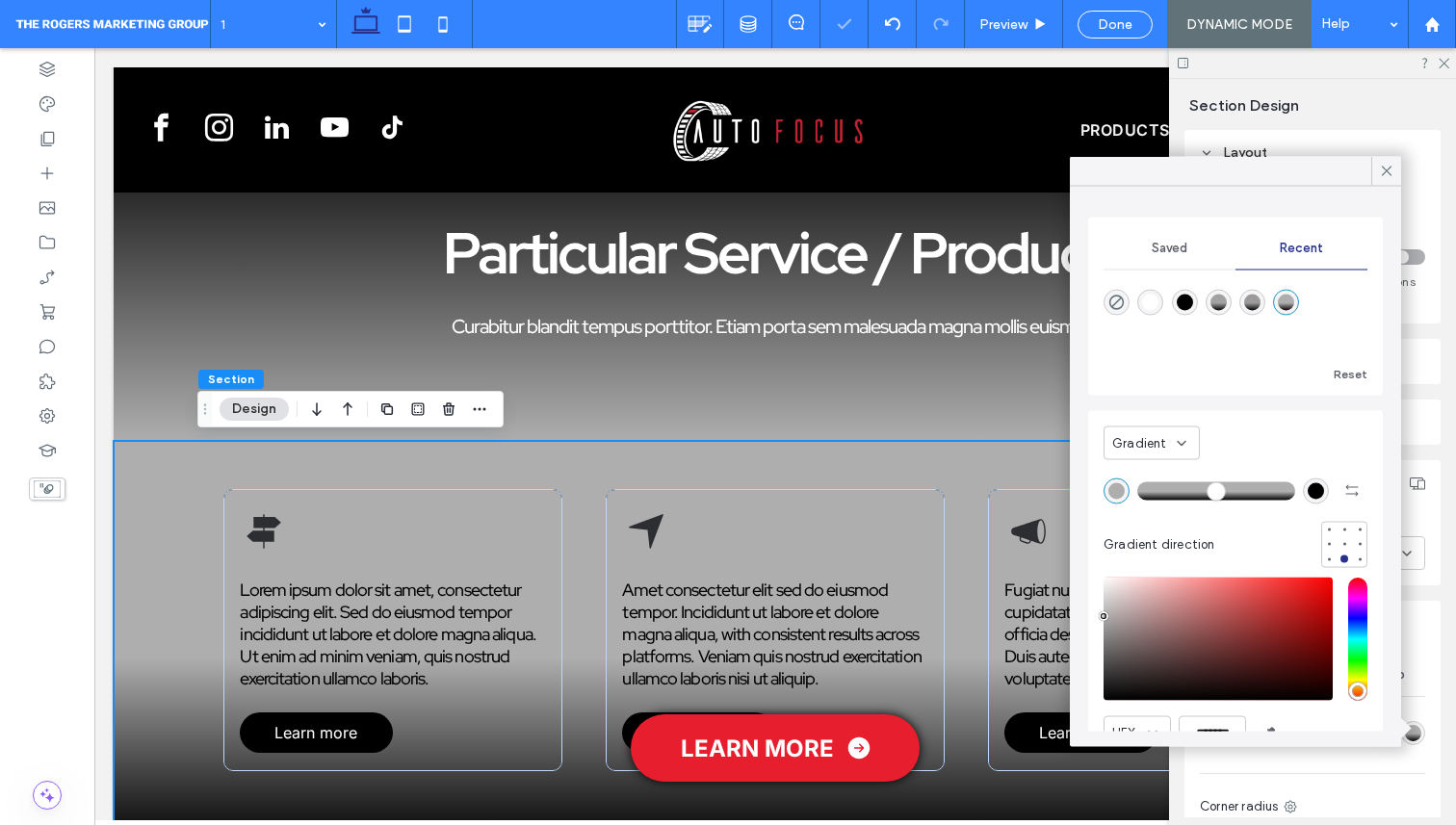 click at bounding box center (1104, 616) 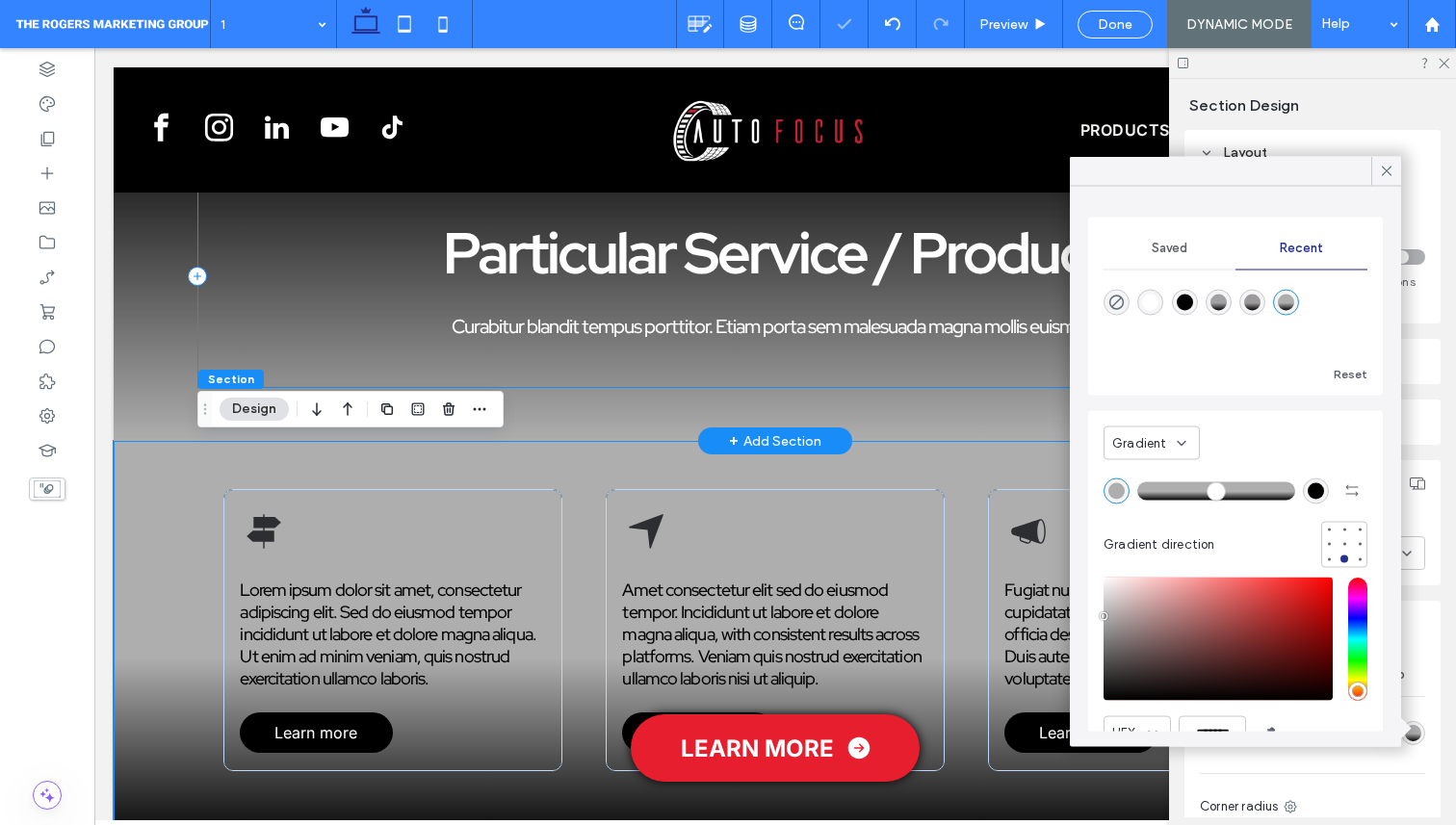 click on "Particular Service / Product
Curabitur blandit tempus porttitor. Etiam porta sem malesuada magna mollis euismod." at bounding box center (775, 276) 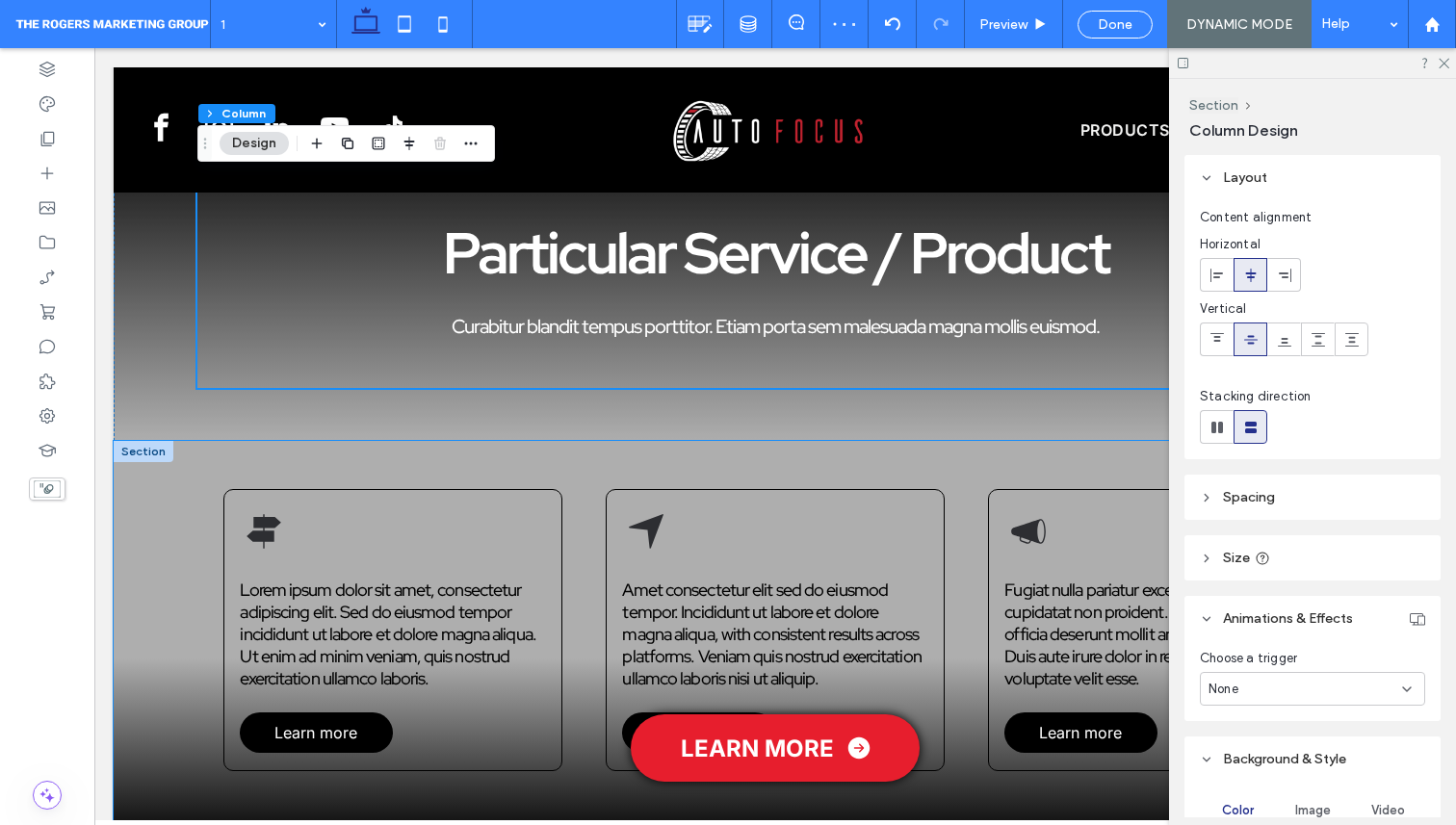 click on "Lorem ipsum dolor sit amet, consectetur adipiscing elit. Sed do eiusmod tempor incididunt ut labore et dolore magna aliqua. Ut enim ad minim veniam, quis nostrud exercitation ullamco laboris.
Learn more
Amet consectetur elit sed do eiusmod tempor. Incididunt ut labore et dolore magna aliqua, with consistent results across platforms. Veniam quis nostrud exercitation ullamco laboris nisi ut aliquip.
Learn more
Fugiat nulla pariatur excepteur sint occaecat cupidatat non proident. Sunt in culpa qui officia deserunt mollit anim id est laborum. Duis aute irure dolor in reprehenderit in voluptate velit esse.
Learn more" at bounding box center [775, 642] 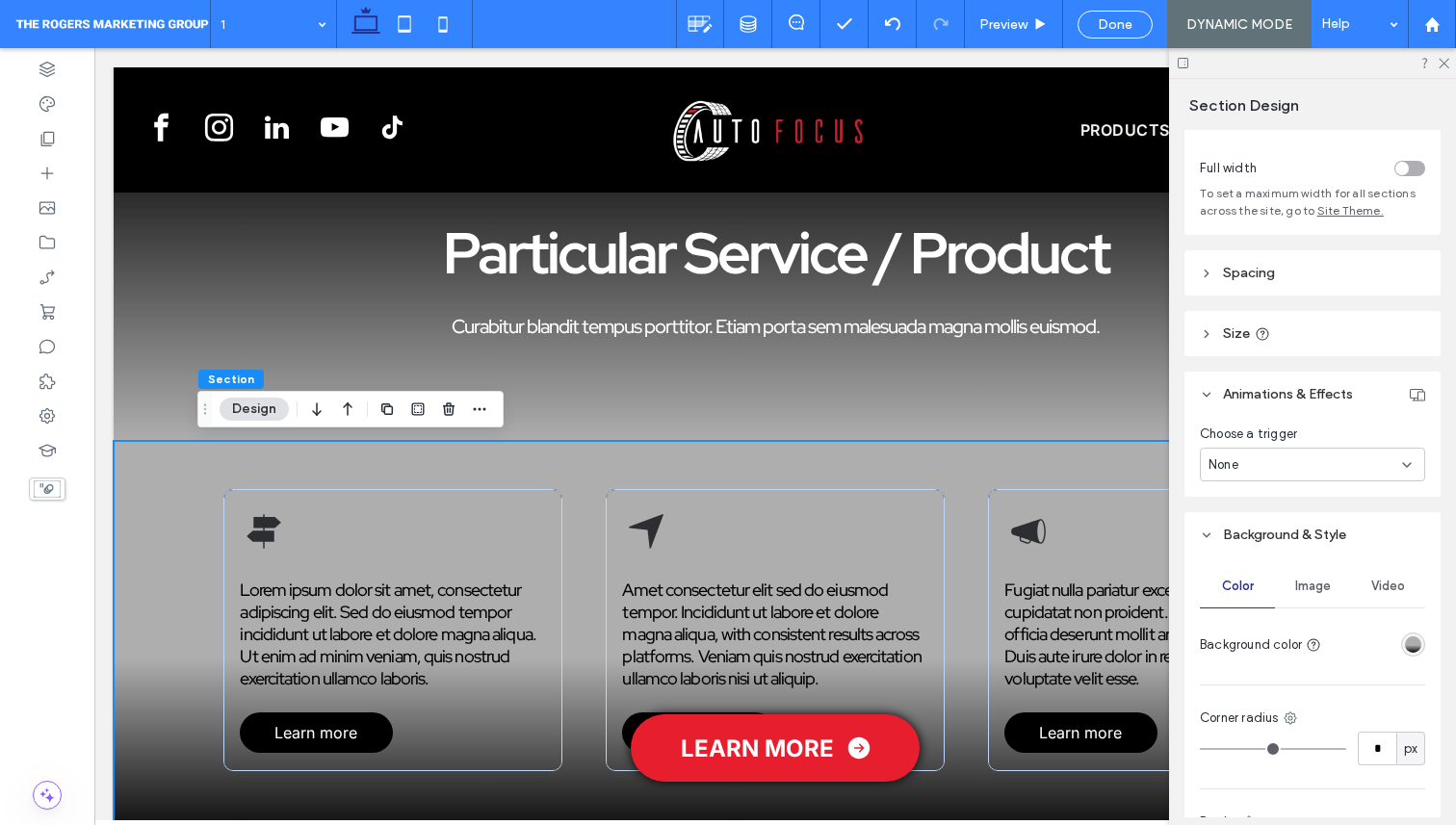 scroll, scrollTop: 119, scrollLeft: 0, axis: vertical 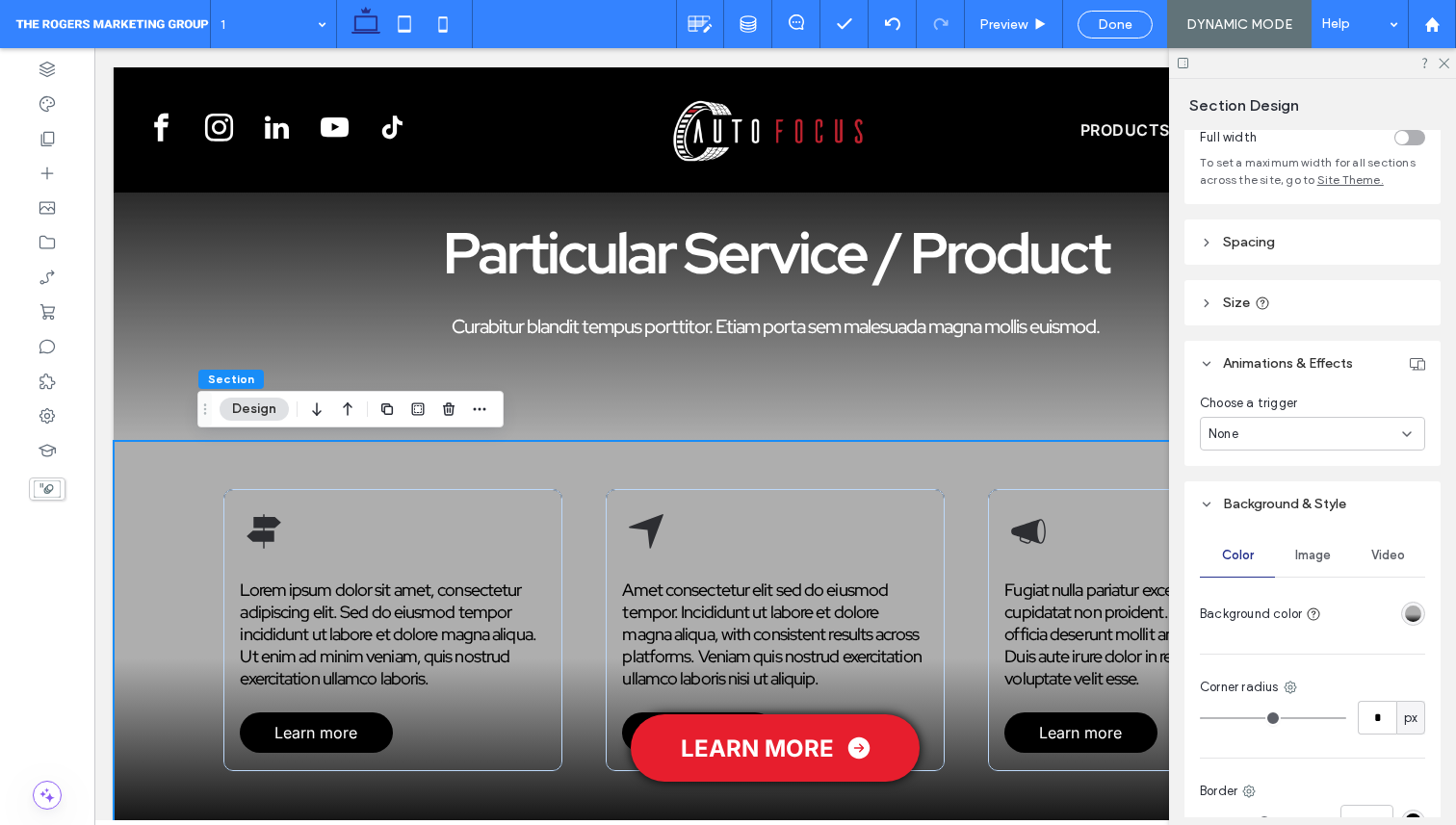 click at bounding box center [1413, 613] 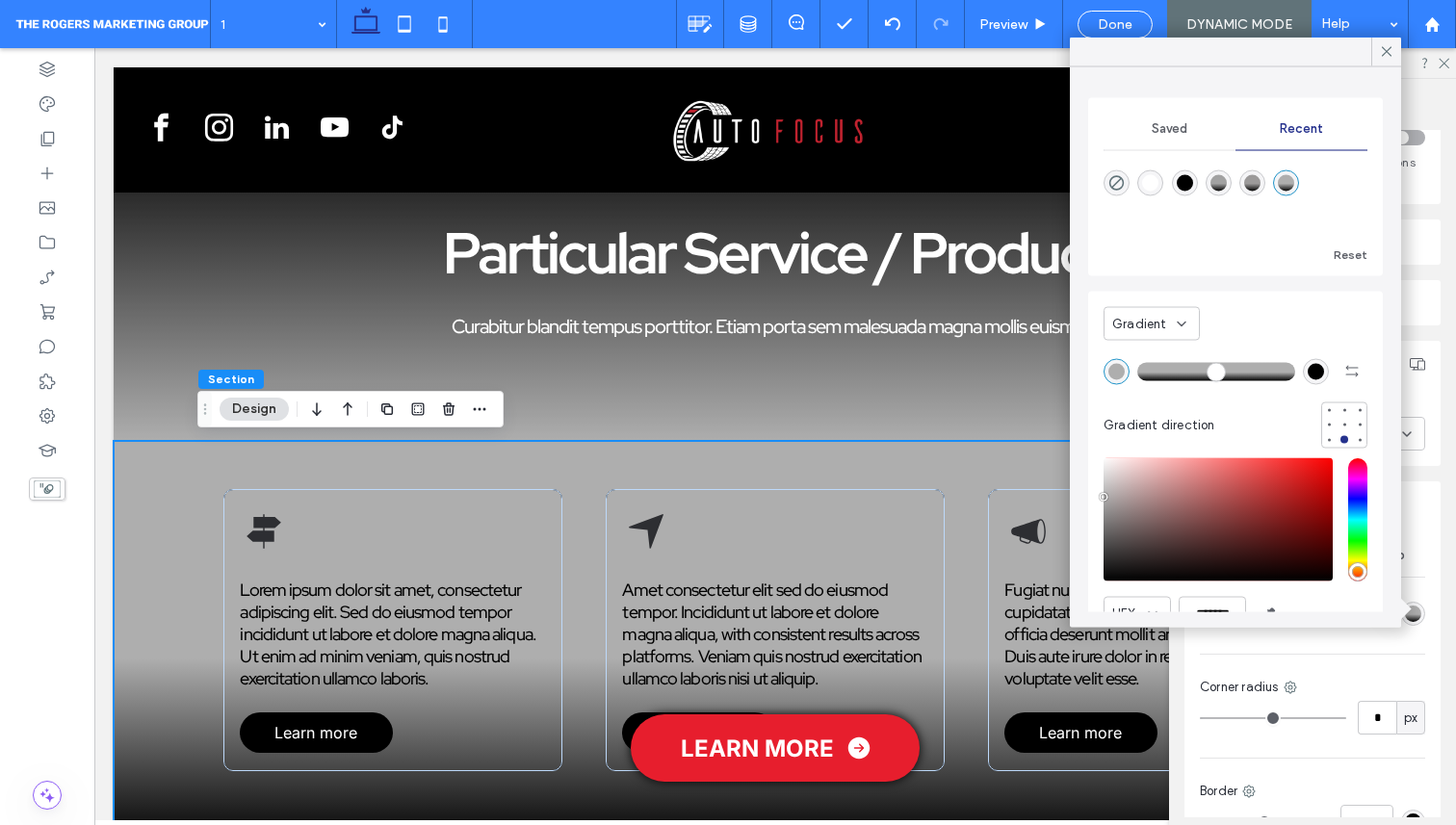 click at bounding box center [1315, 371] 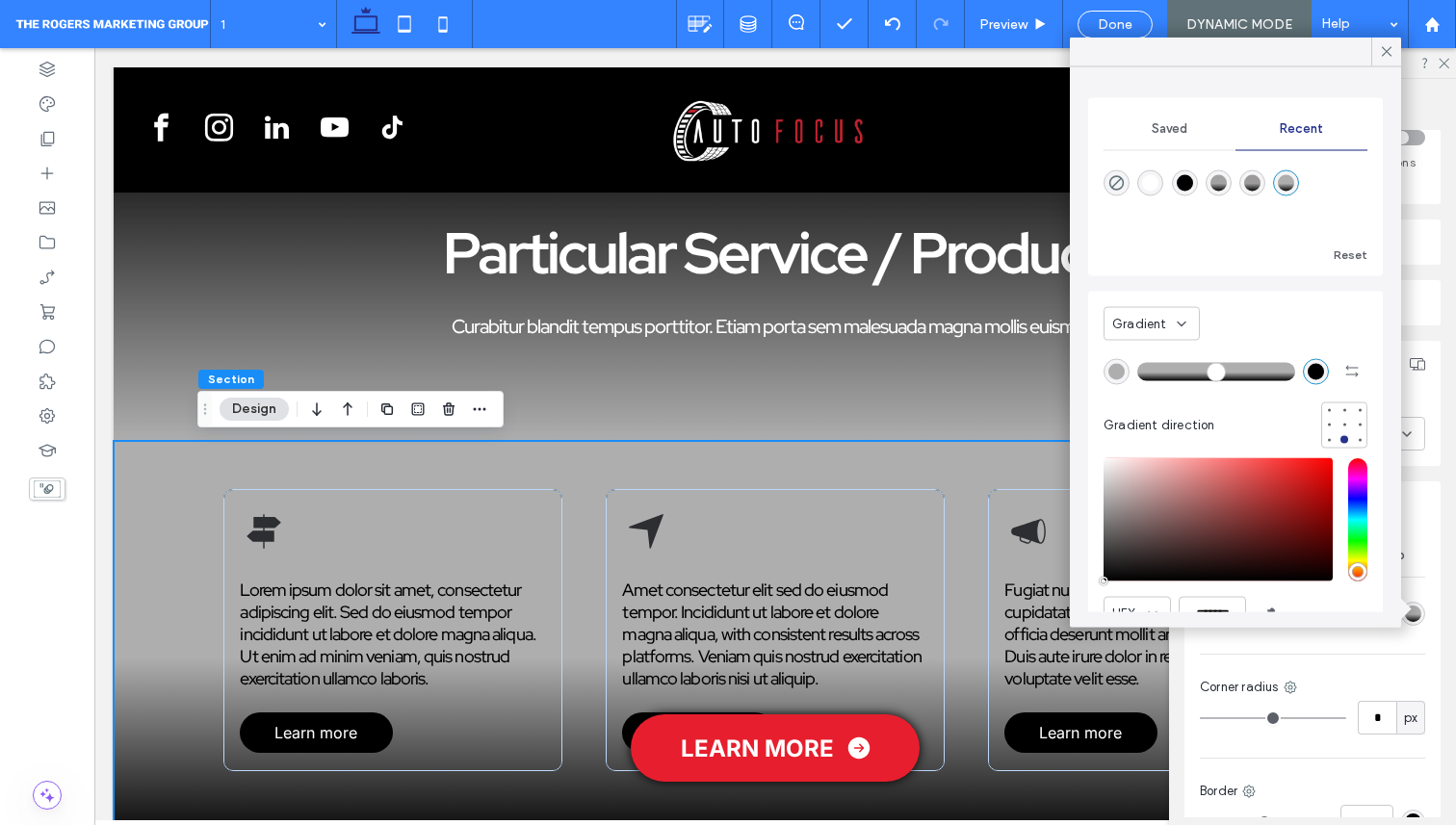 click at bounding box center (1150, 183) 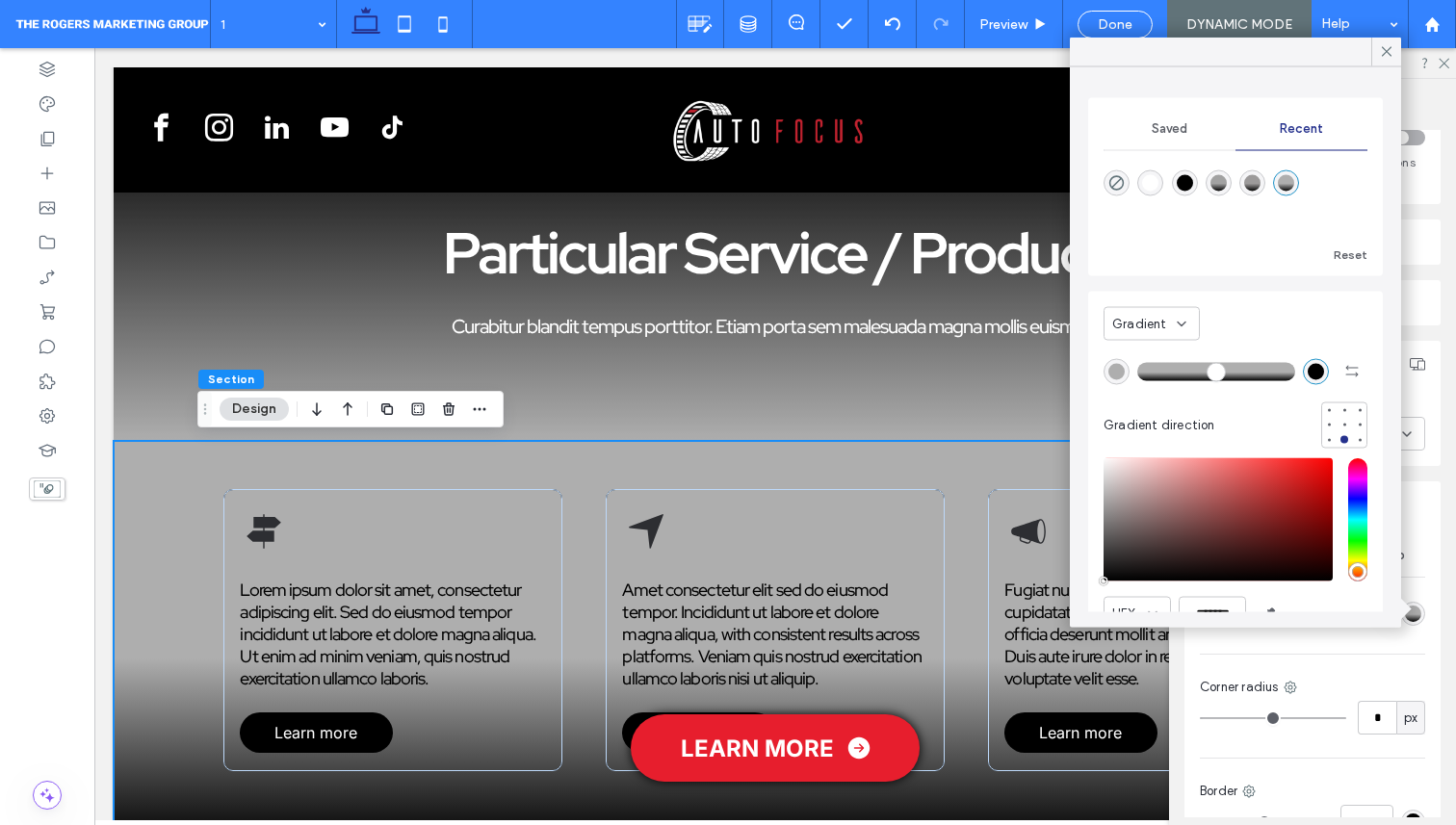 type on "*******" 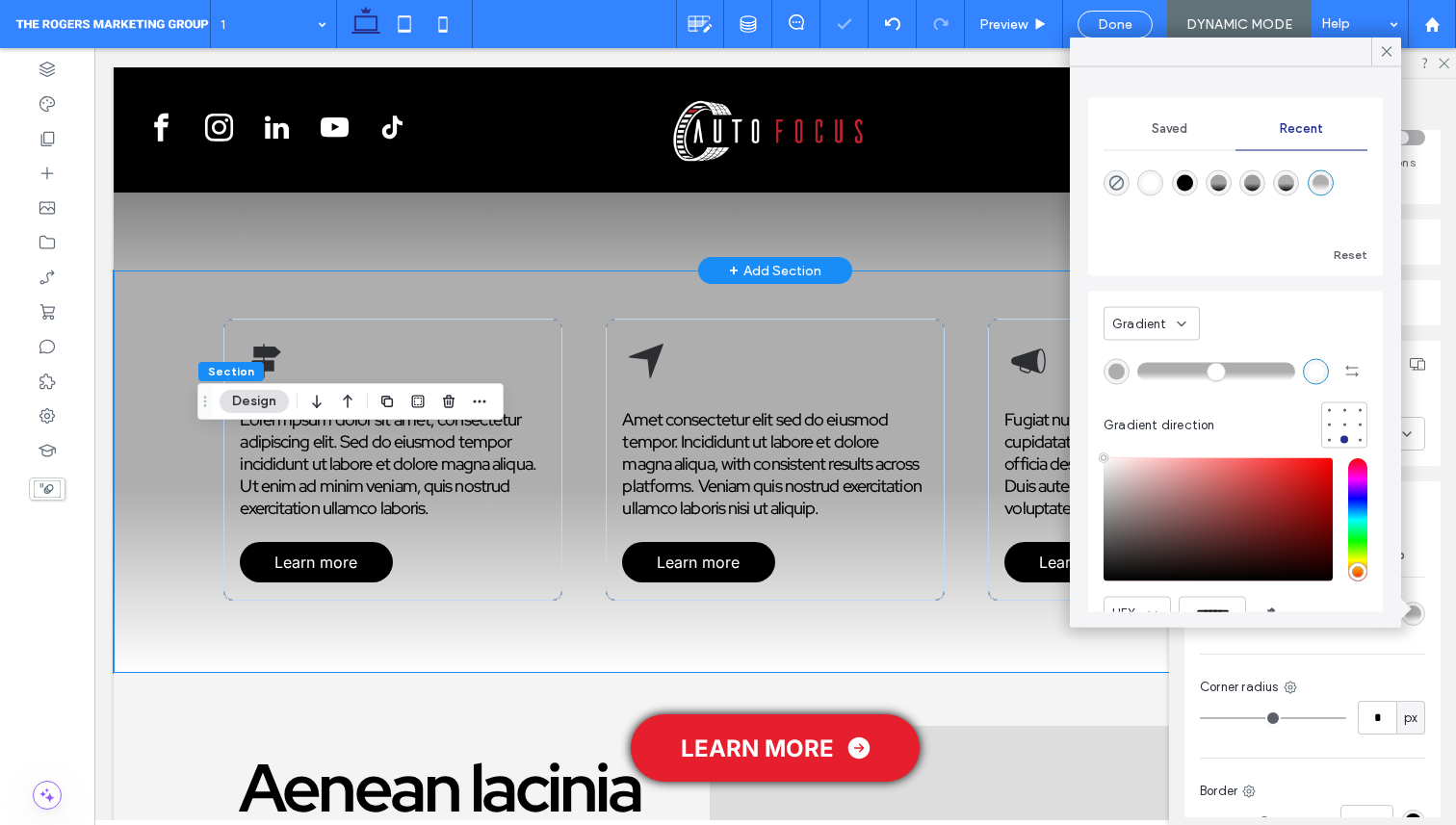 scroll, scrollTop: 261, scrollLeft: 0, axis: vertical 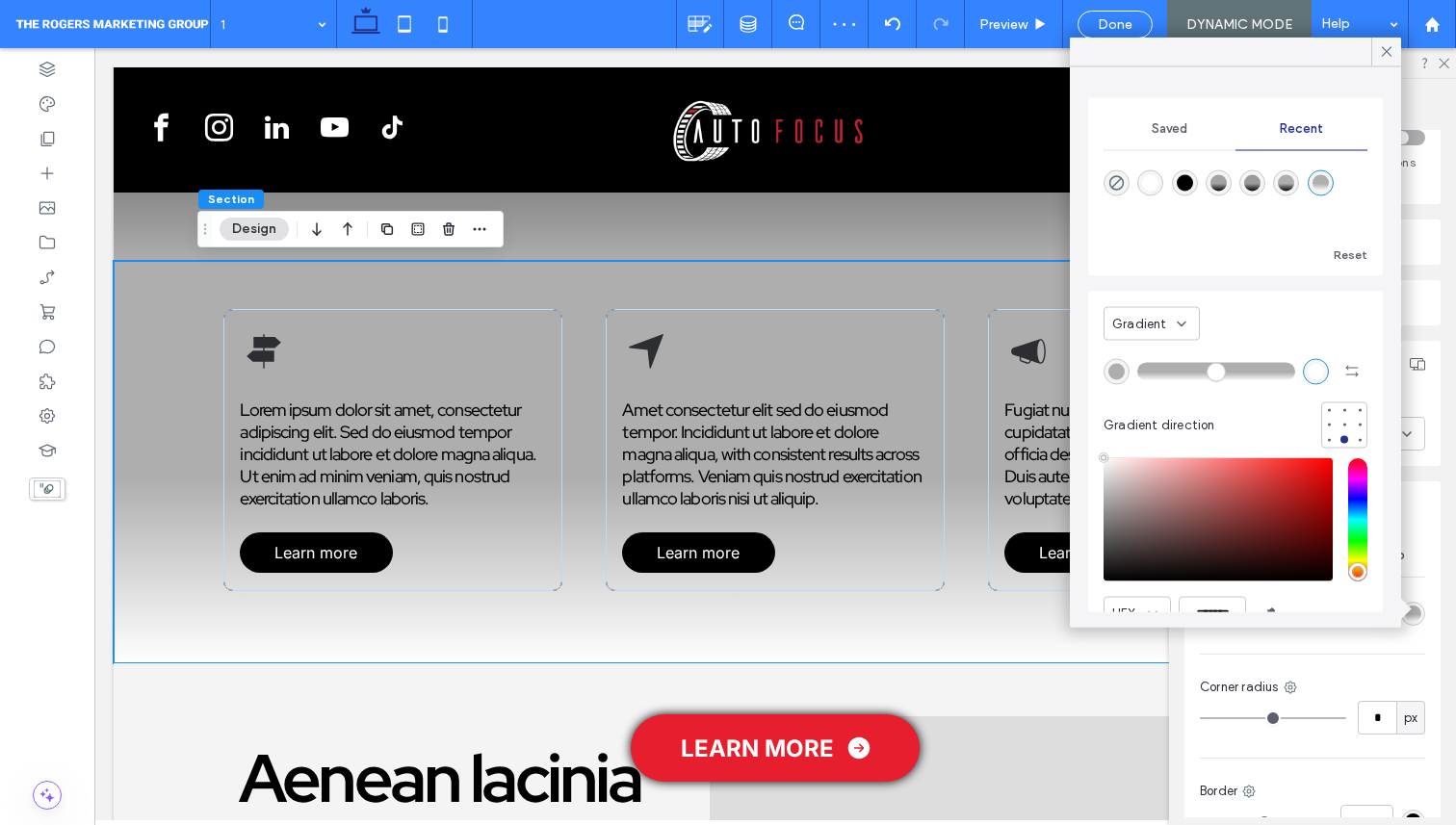 click on "Gradient" at bounding box center (1139, 323) 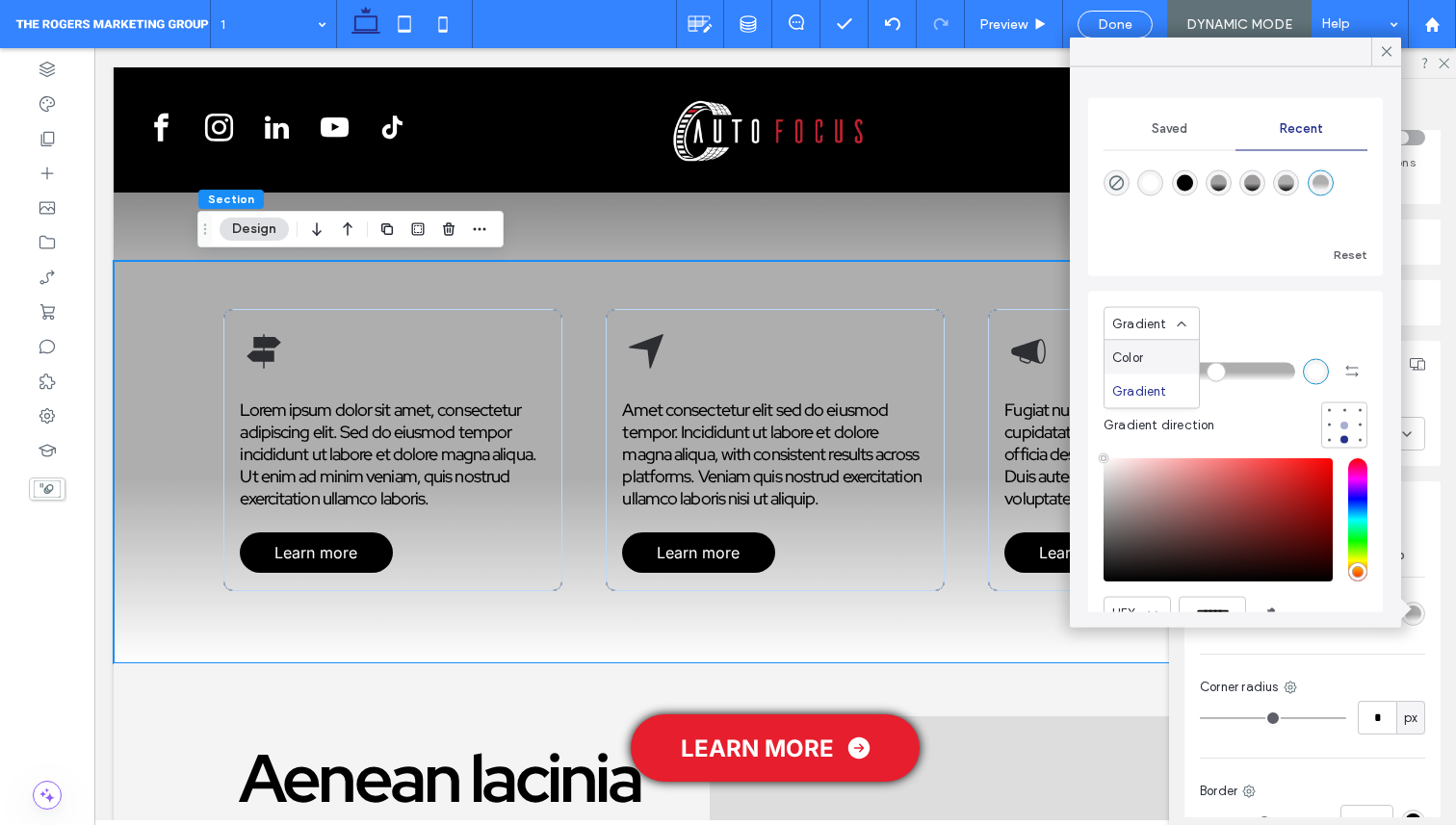 click at bounding box center [1344, 425] 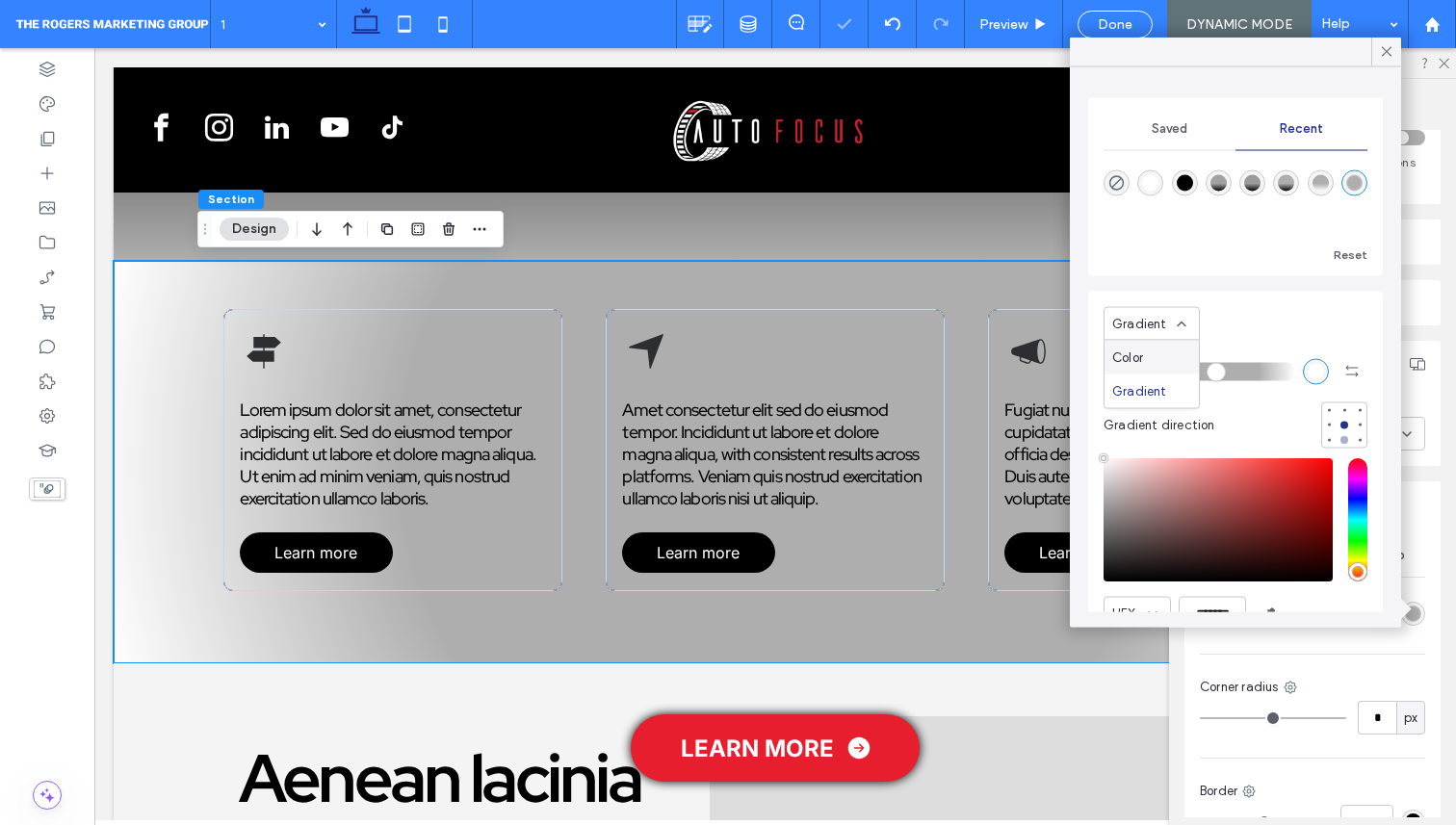 click at bounding box center [1344, 440] 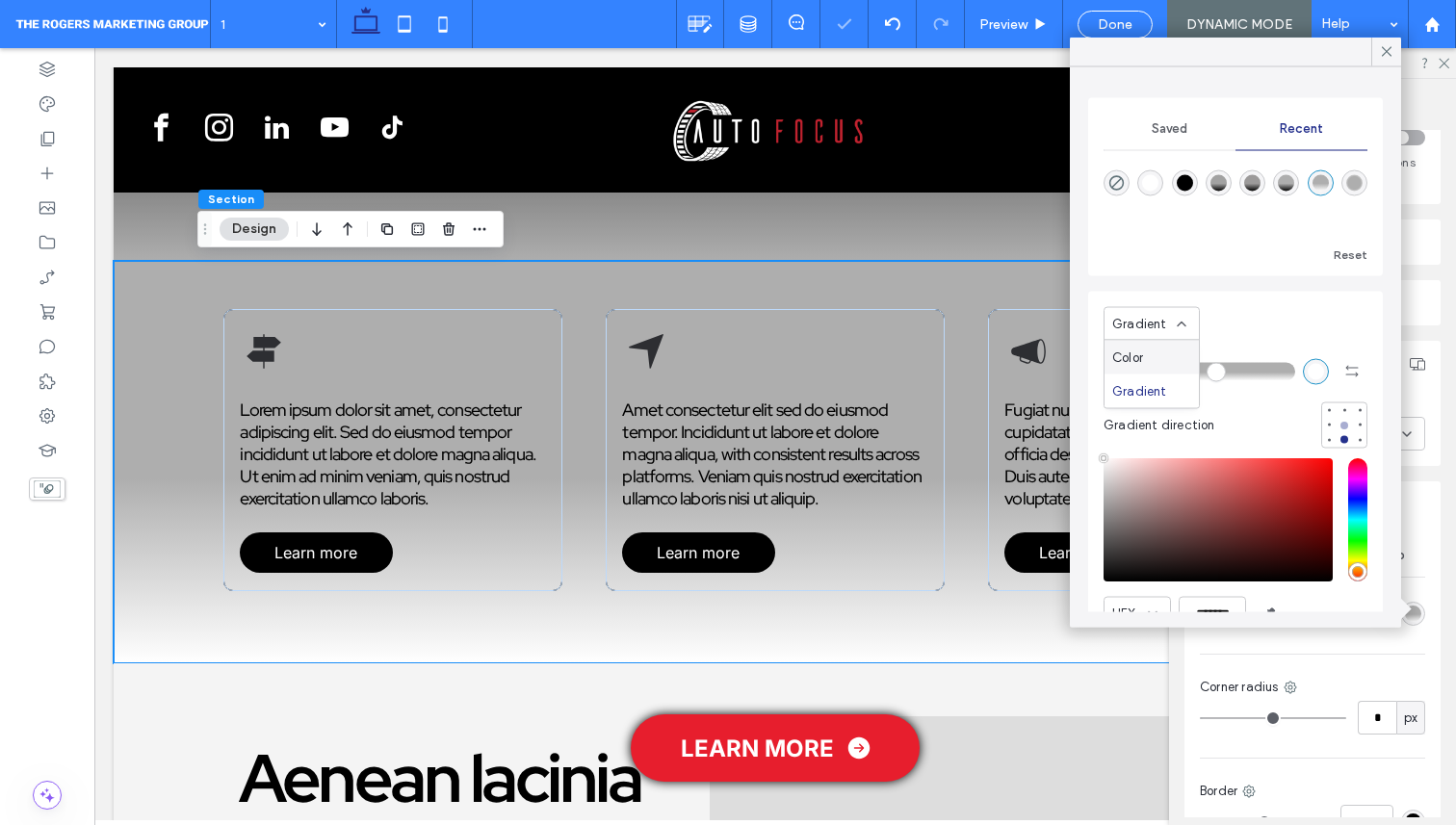 click at bounding box center (1344, 425) 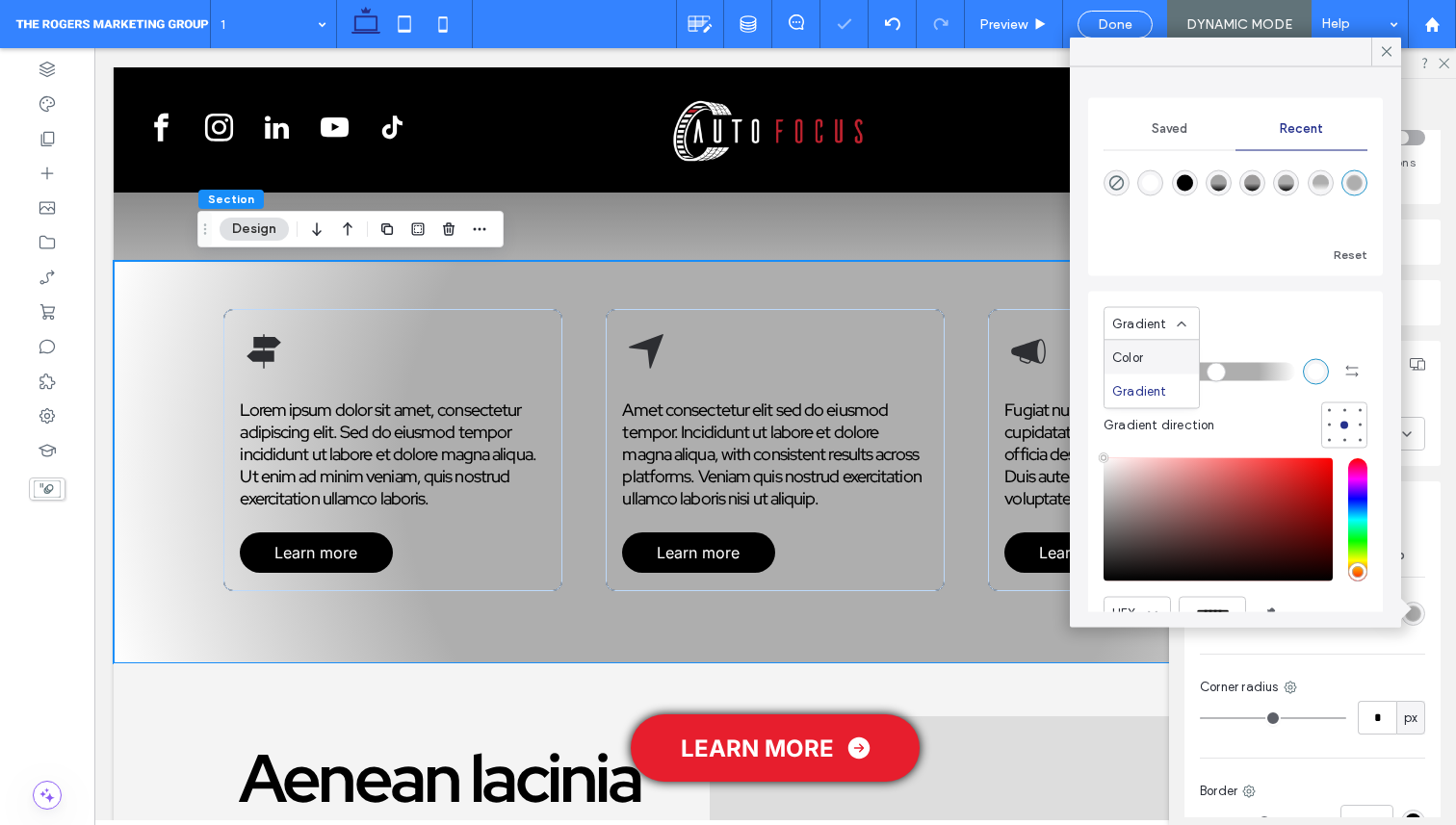 click on "Gradient Gradient direction" at bounding box center (1235, 374) 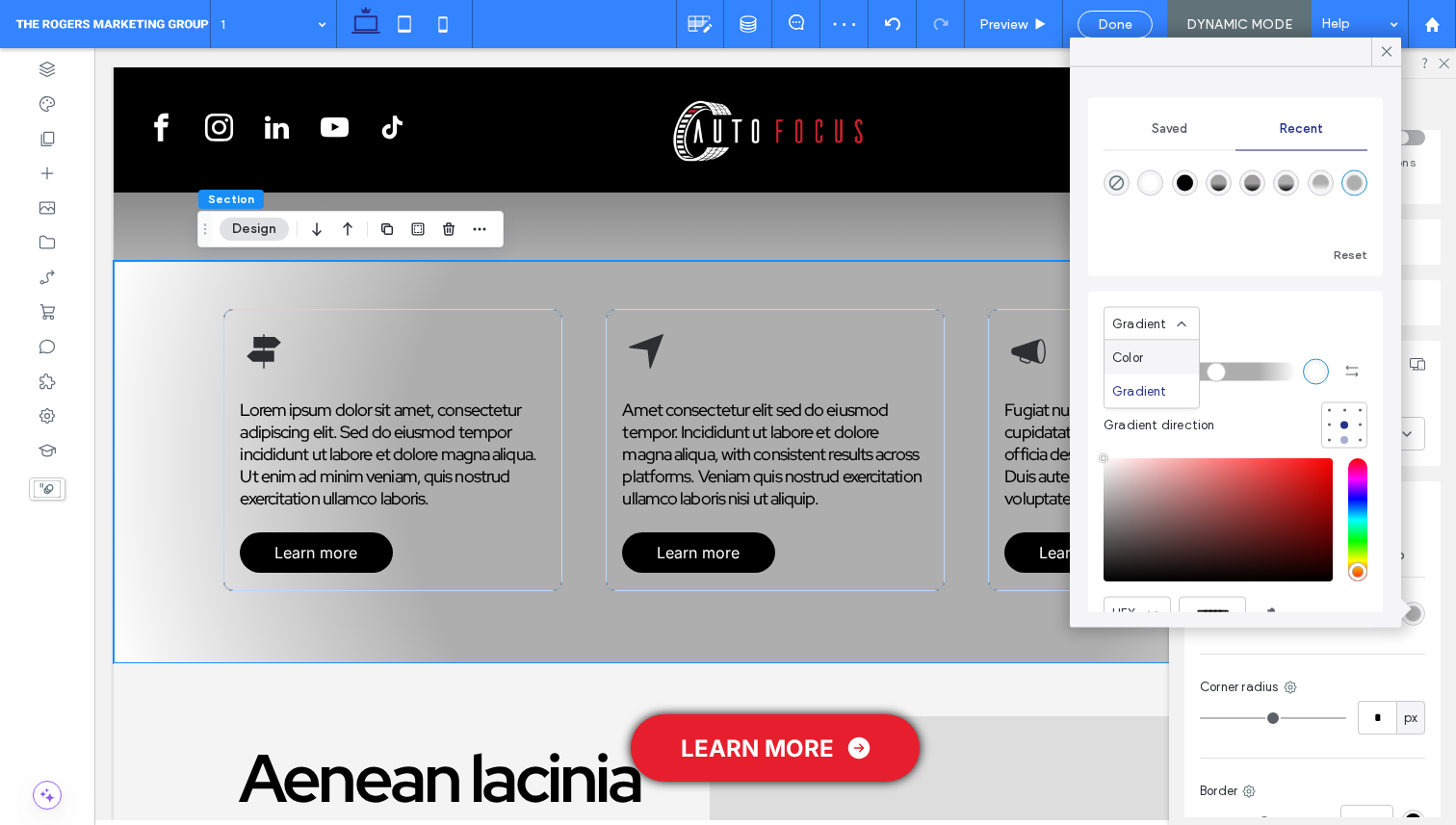 click at bounding box center [1344, 440] 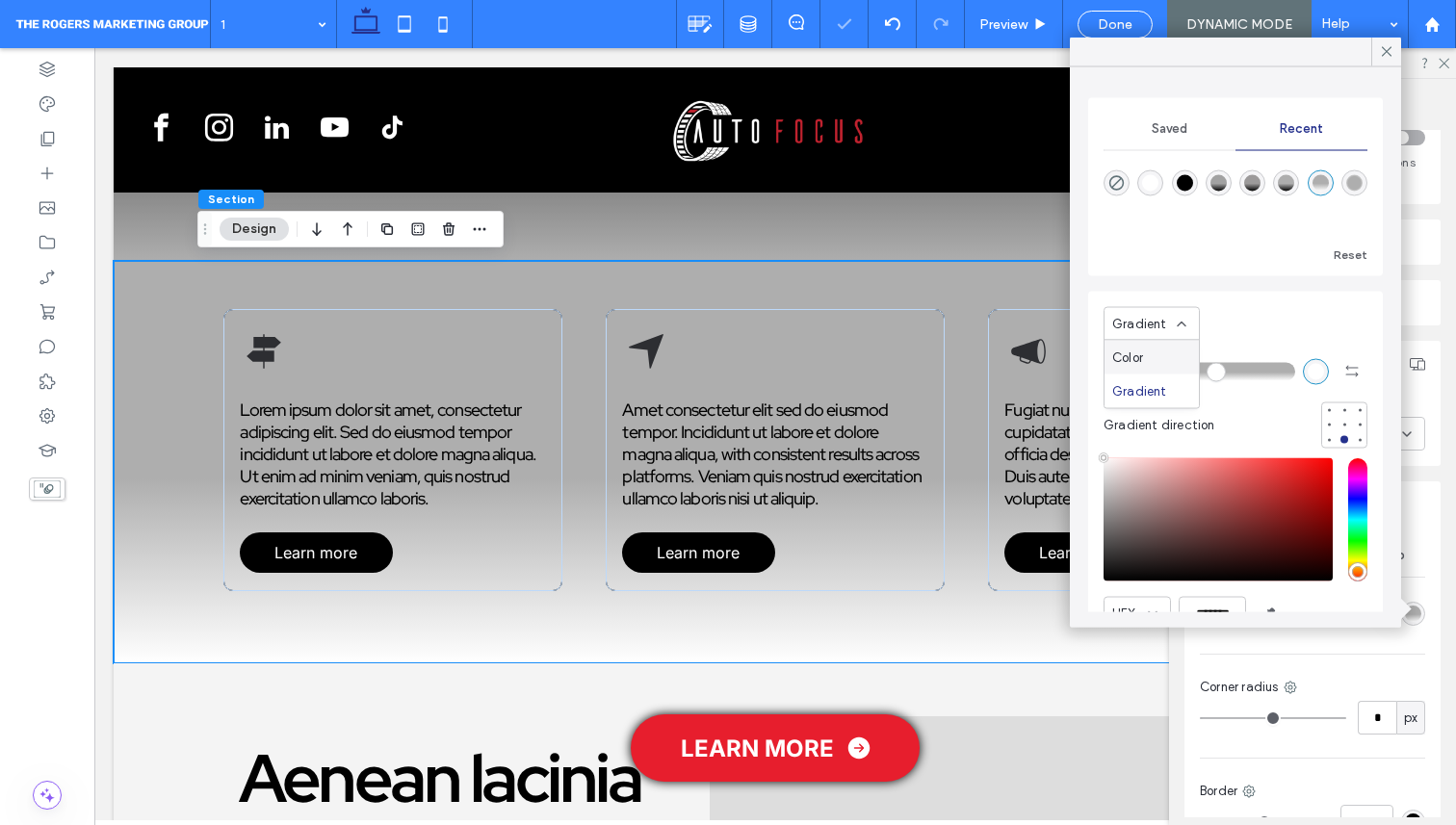 click on "Saved Recent Reset Gradient Gradient direction HEX ******* Opacity ****" at bounding box center (1235, 400) 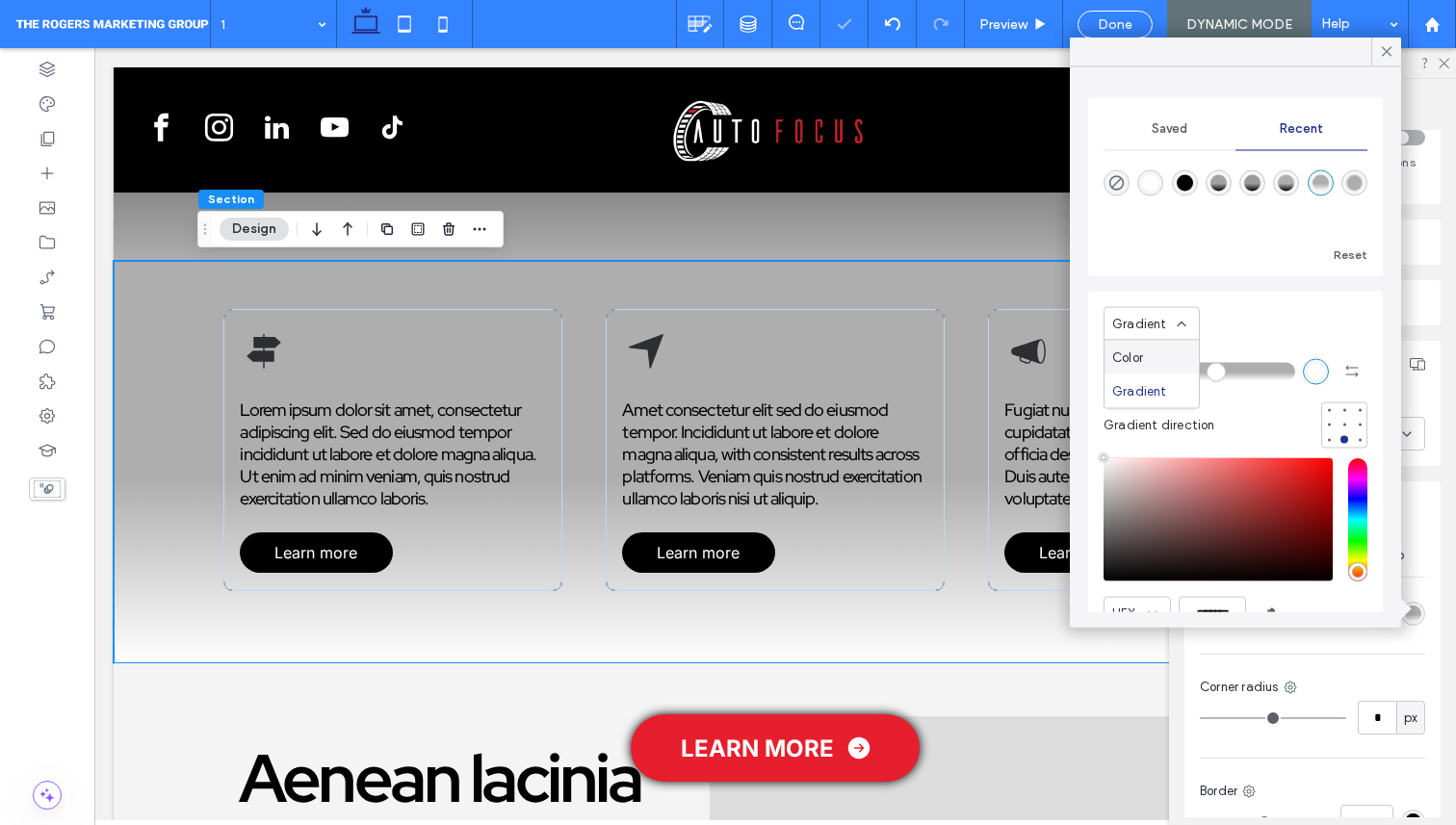 click on "Gradient" at bounding box center [1139, 323] 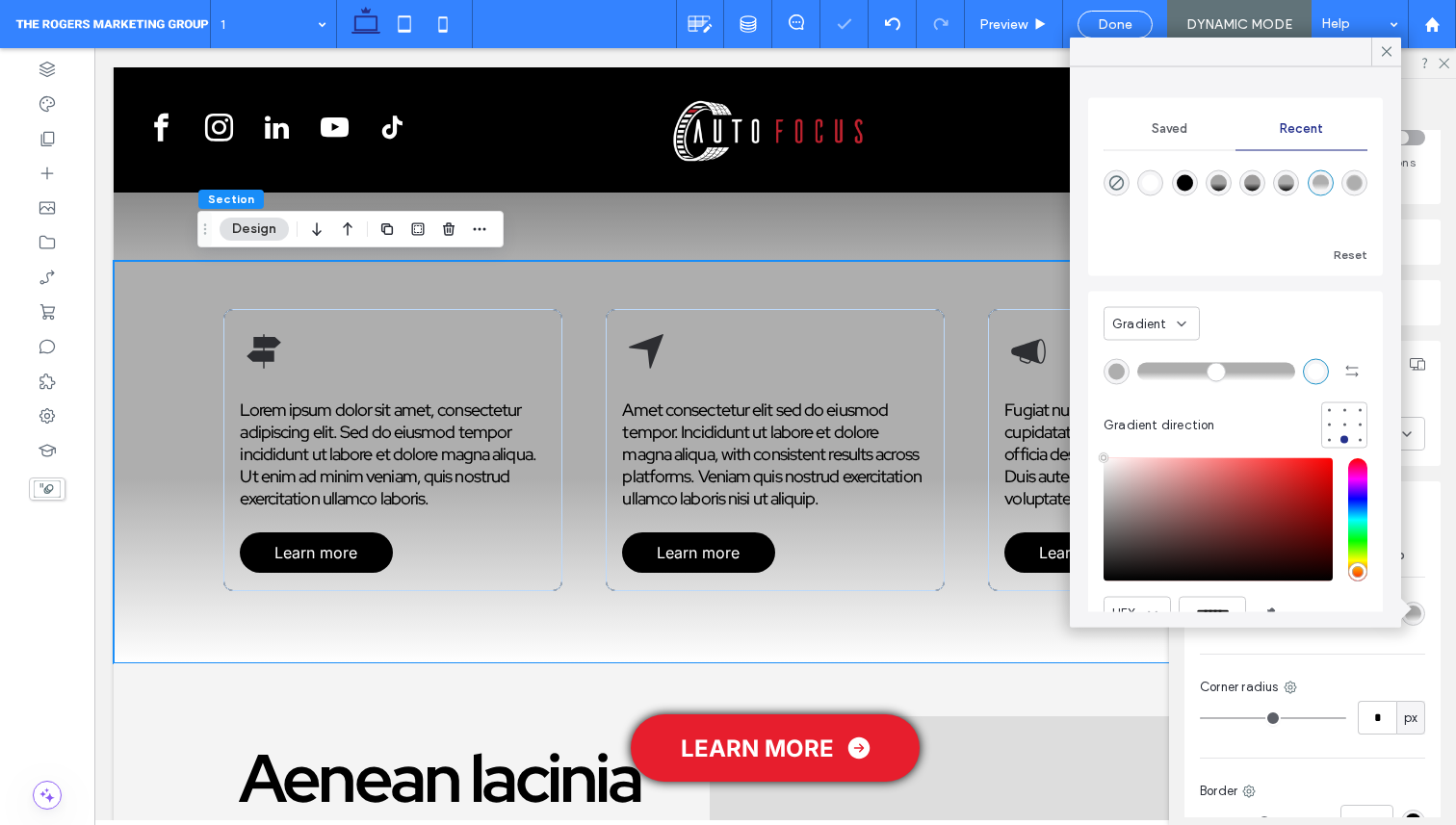 scroll, scrollTop: 91, scrollLeft: 0, axis: vertical 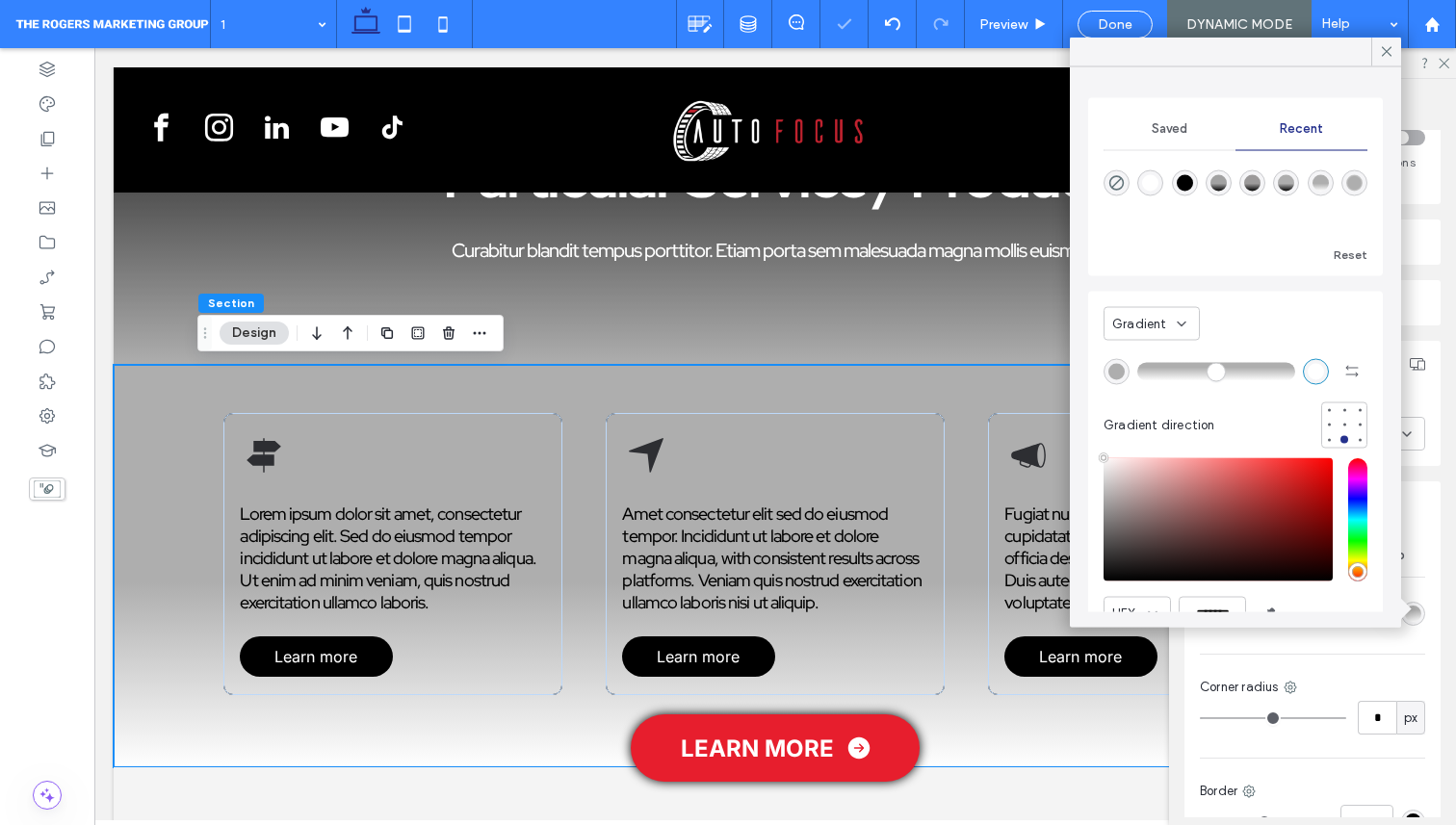 click at bounding box center (1216, 372) 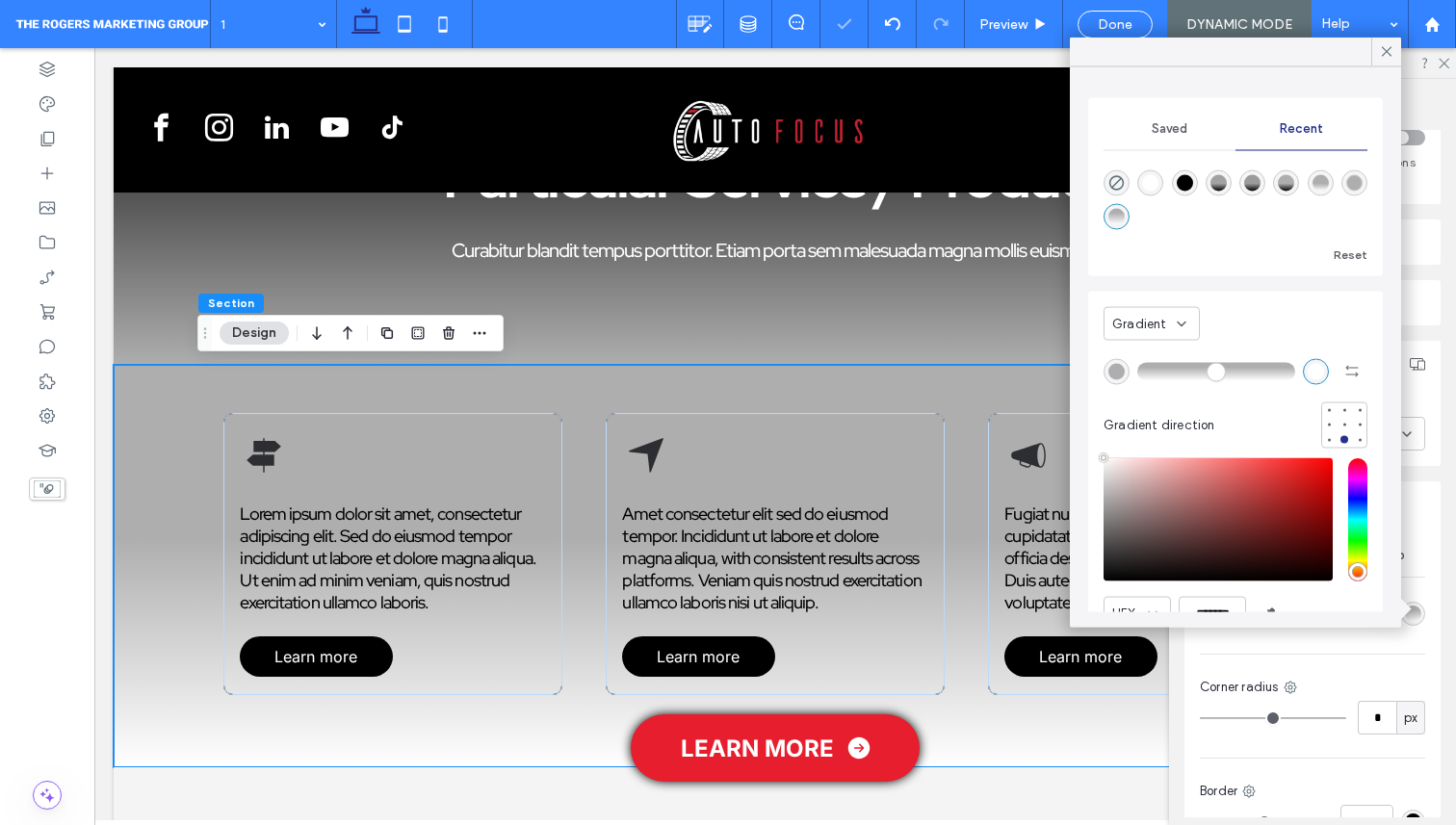 click at bounding box center (1216, 372) 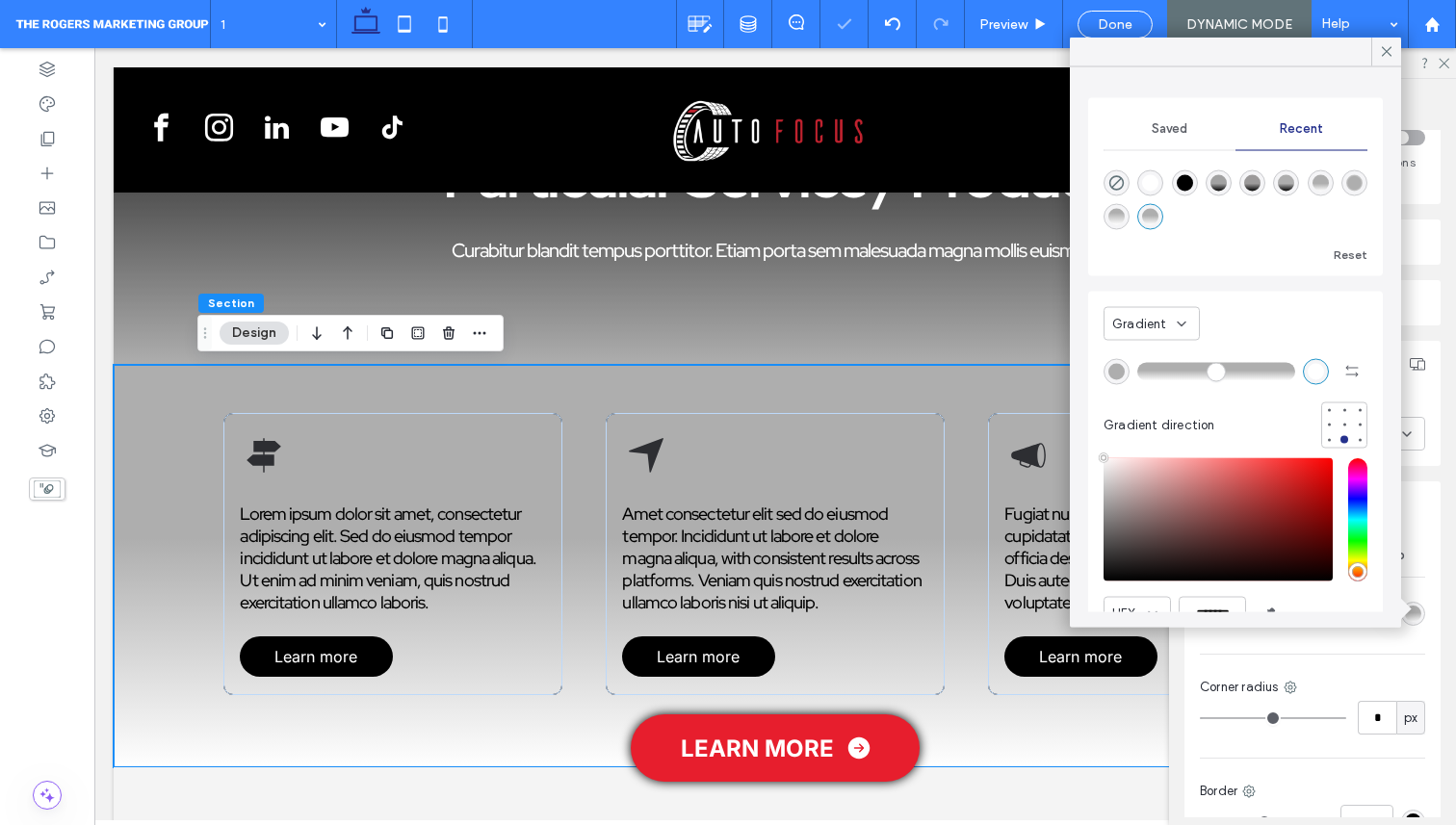 drag, startPoint x: 1207, startPoint y: 364, endPoint x: 1189, endPoint y: 364, distance: 18 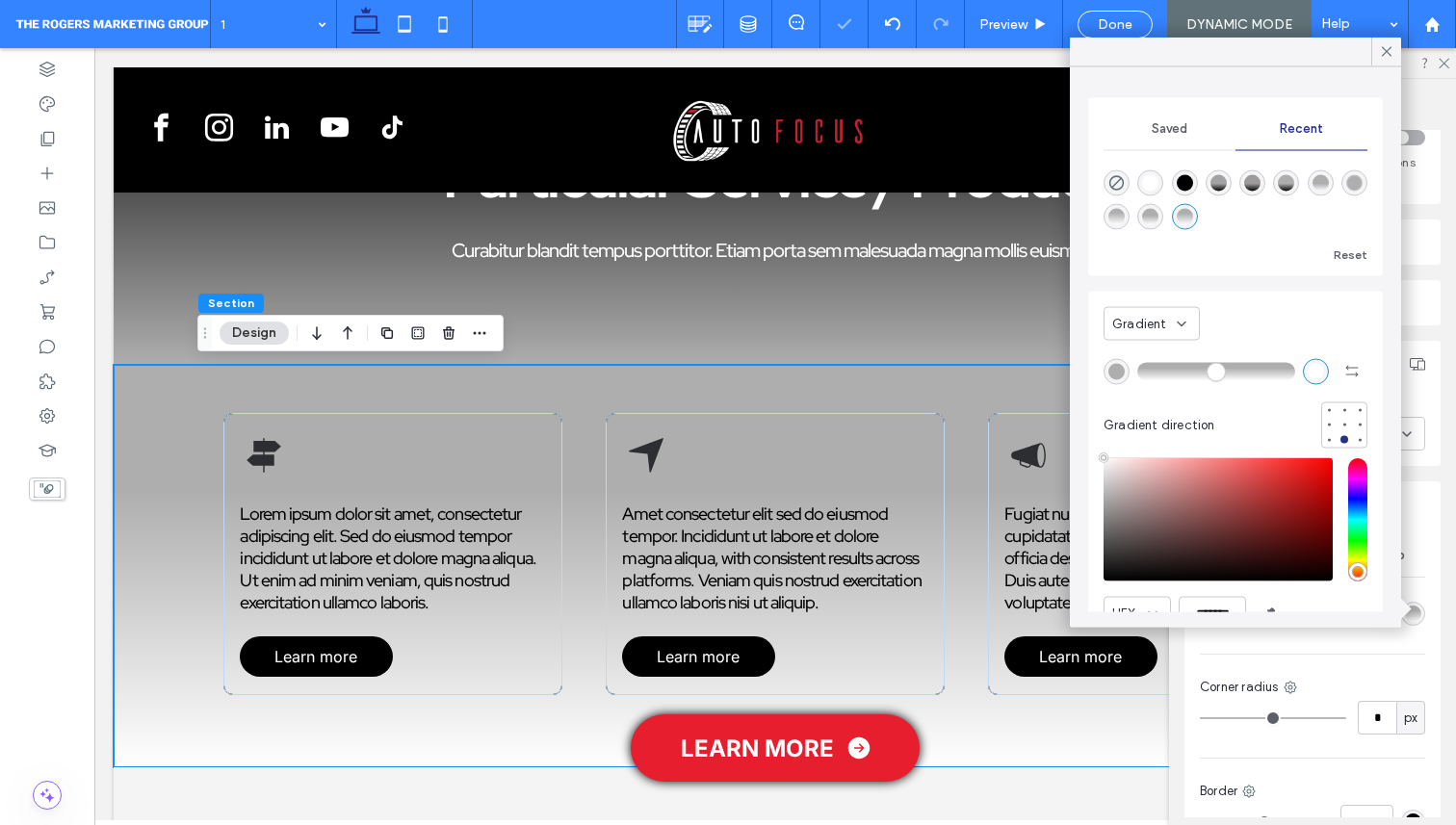 click at bounding box center [1216, 372] 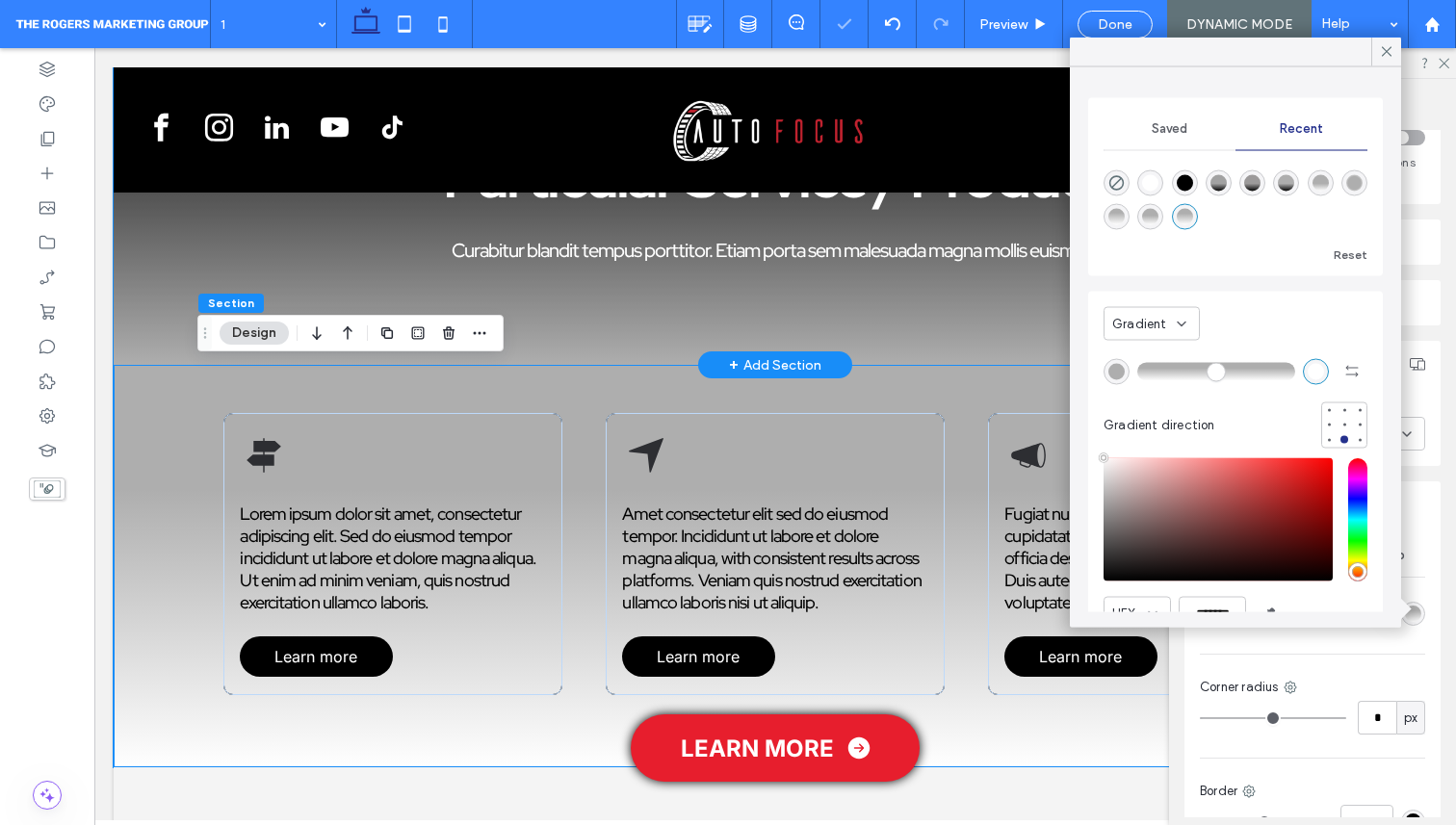 click on "Particular Service / Product
Curabitur blandit tempus porttitor. Etiam porta sem malesuada magna mollis euismod." at bounding box center [775, 200] 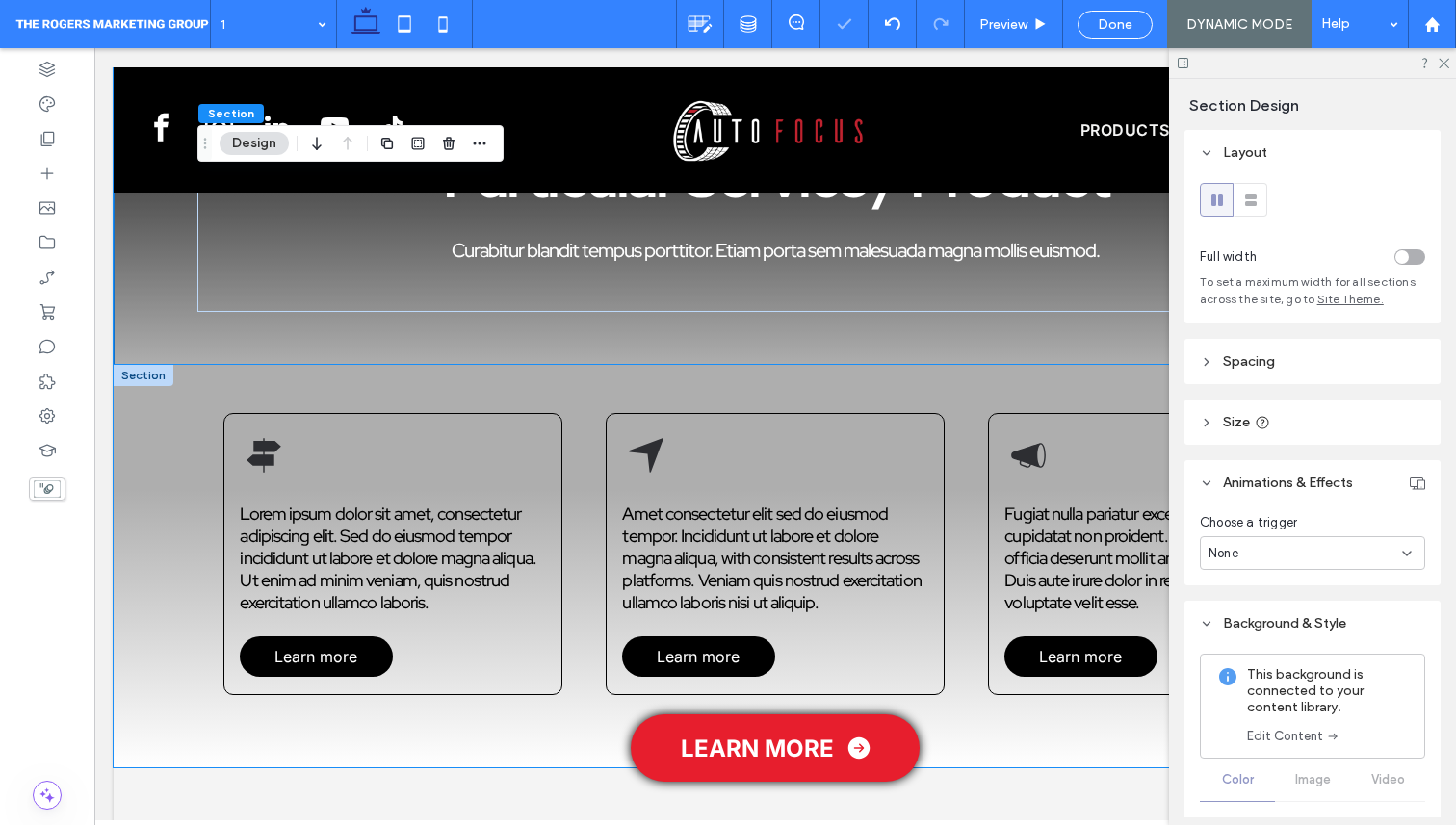 click on "Amet consectetur elit sed do eiusmod tempor. Incididunt ut labore et dolore magna aliqua, with consistent results across platforms. Veniam quis nostrud exercitation ullamco laboris nisi ut aliquip.
Learn more" at bounding box center [774, 554] 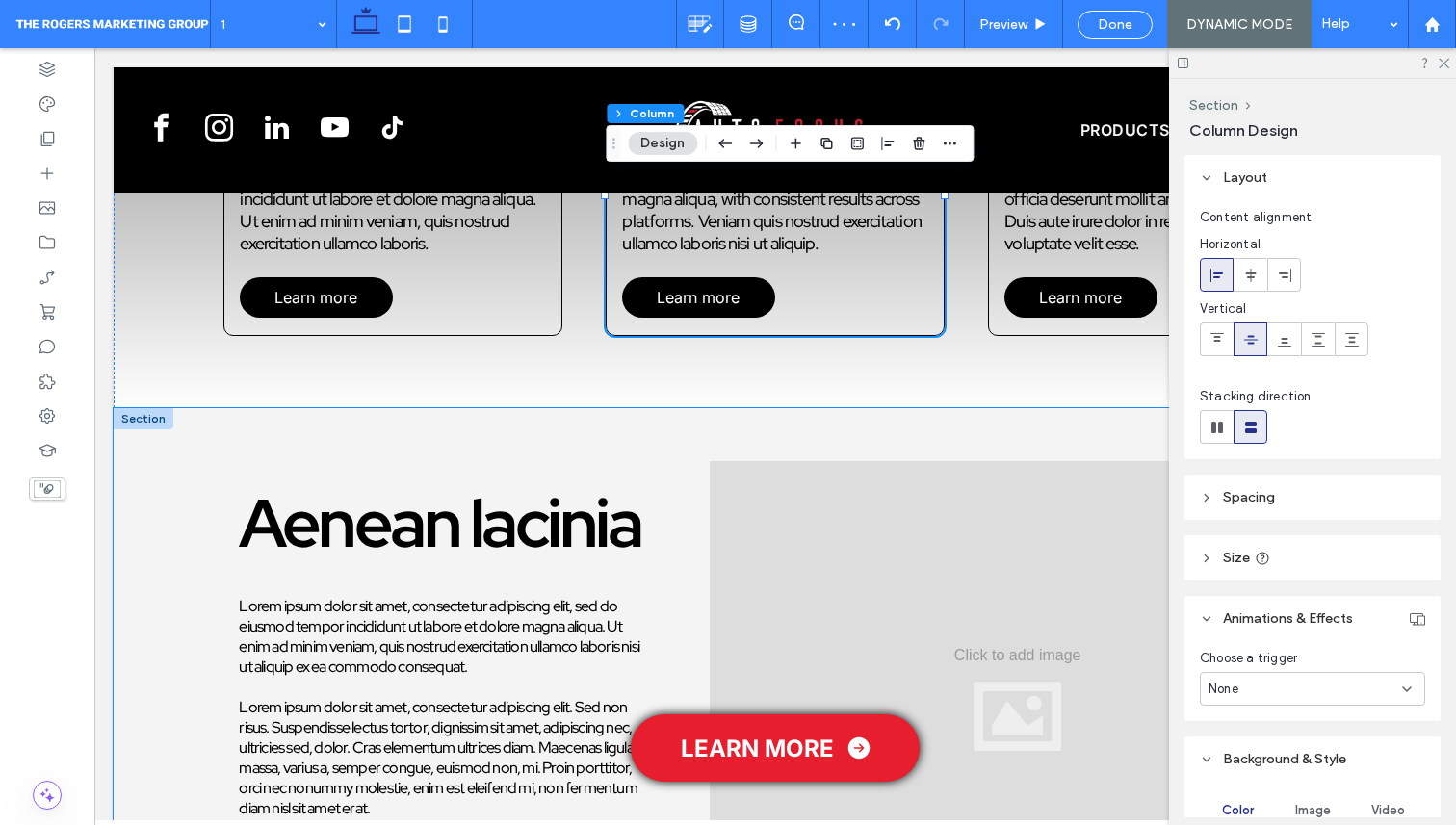 click on "Aenean lacinia
Lorem ipsum dolor sit amet, consectetur adipiscing elit, sed do eiusmod tempor incididunt ut labore et dolore magna aliqua. Ut enim ad minim veniam, quis nostrud exercitation ullamco laboris nisi ut aliquip ex ea commodo consequat.  Lorem ipsum dolor sit amet, consectetur adipiscing elit. Sed non risus. Suspendisse lectus tortor, dignissim sit amet, adipiscing nec, ultricies sed, dolor. Cras elementum ultrices diam. Maecenas ligula massa, varius a, semper congue, euismod non, mi. Proin porttitor, orci nec nonummy molestie, enim est eleifend mi, non fermentum diam nisl sit amet erat. Duis semper. Duis arcu massa, scelerisque vitae, consequat in, pretium a, enim. Pellentesque congue. Ut in risus volutpat libero pharetra tempor. Cras vestibulum bibendum augue. Praesent egestas leo in pede. Praesent blandit odio eu enim." at bounding box center [775, 725] 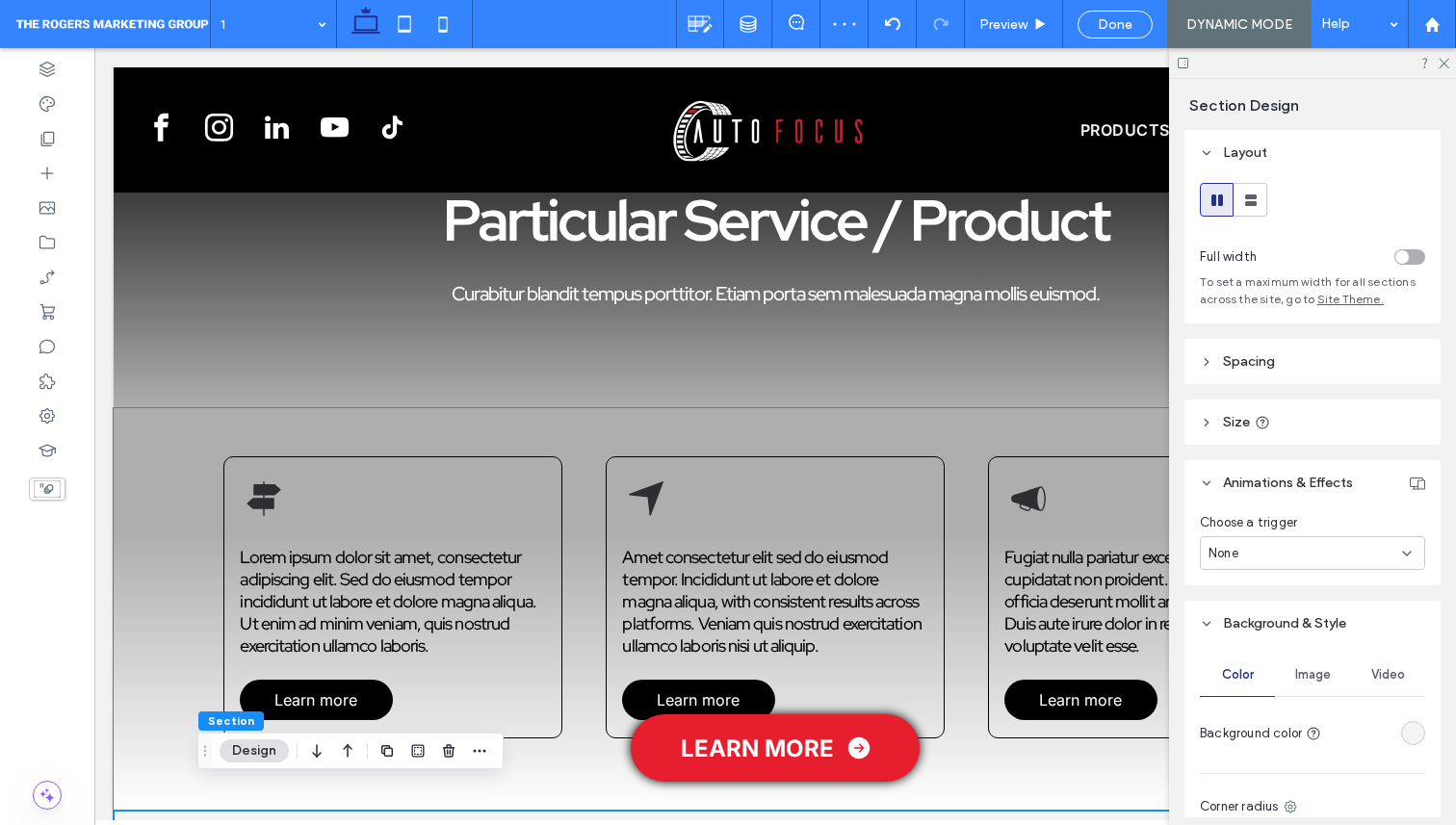 scroll, scrollTop: 118, scrollLeft: 0, axis: vertical 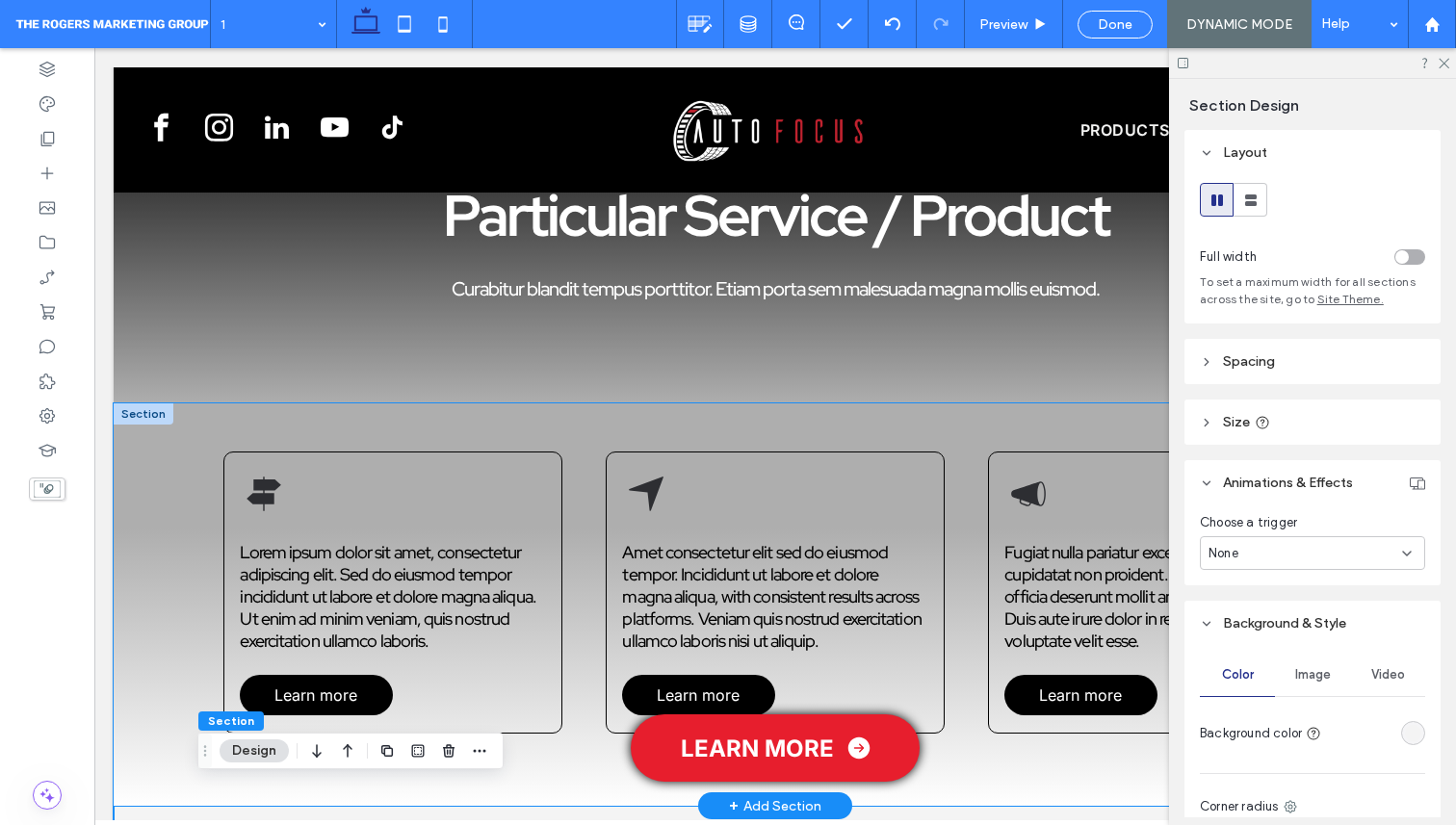click on "Lorem ipsum dolor sit amet, consectetur adipiscing elit. Sed do eiusmod tempor incididunt ut labore et dolore magna aliqua. Ut enim ad minim veniam, quis nostrud exercitation ullamco laboris.
Learn more
Amet consectetur elit sed do eiusmod tempor. Incididunt ut labore et dolore magna aliqua, with consistent results across platforms. Veniam quis nostrud exercitation ullamco laboris nisi ut aliquip.
Learn more
Fugiat nulla pariatur excepteur sint occaecat cupidatat non proident. Sunt in culpa qui officia deserunt mollit anim id est laborum. Duis aute irure dolor in reprehenderit in voluptate velit esse.
Learn more" at bounding box center (775, 605) 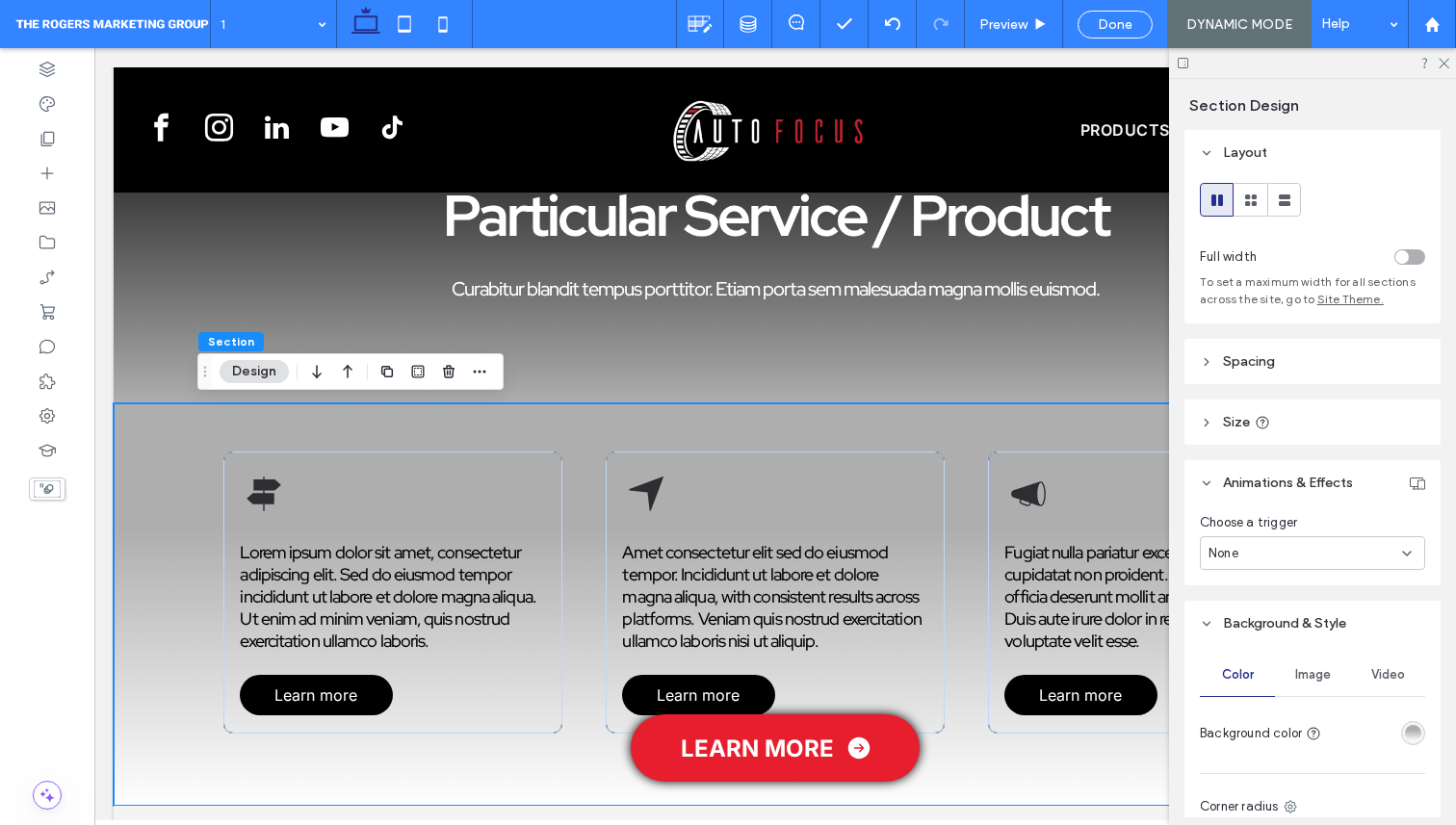 click at bounding box center (1413, 733) 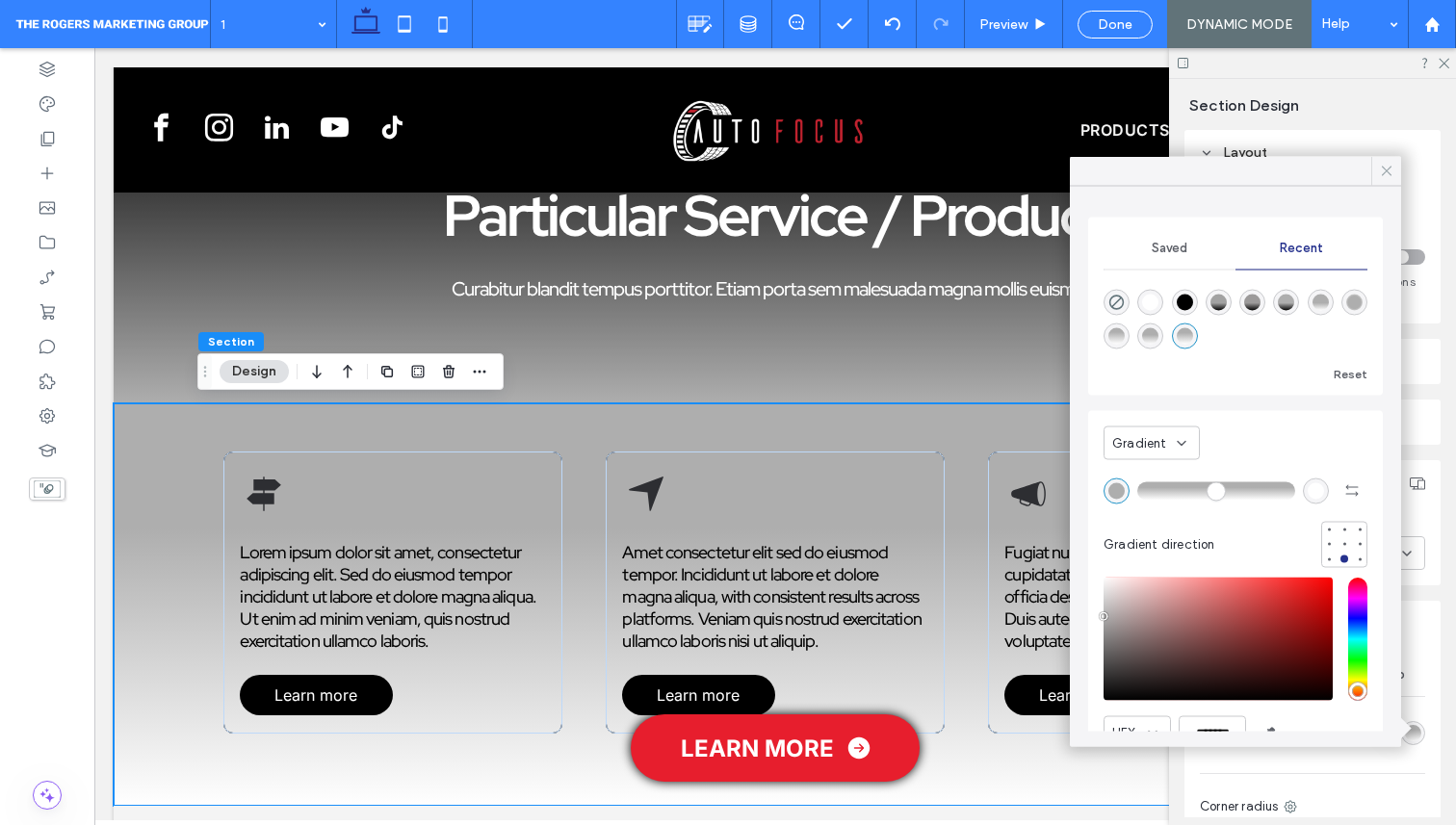 click 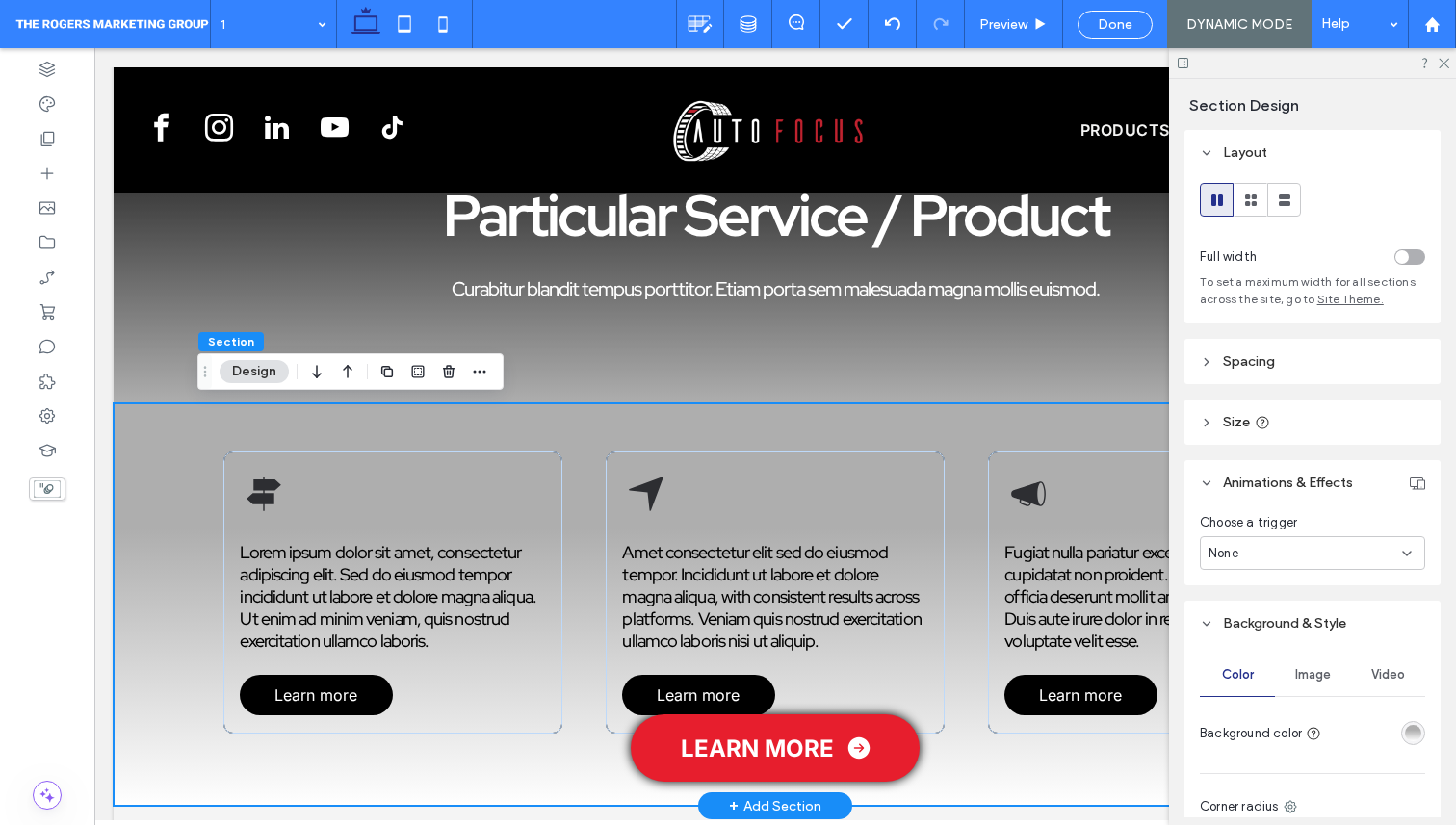 click on "Lorem ipsum dolor sit amet, consectetur adipiscing elit. Sed do eiusmod tempor incididunt ut labore et dolore magna aliqua. Ut enim ad minim veniam, quis nostrud exercitation ullamco laboris.
Learn more
Amet consectetur elit sed do eiusmod tempor. Incididunt ut labore et dolore magna aliqua, with consistent results across platforms. Veniam quis nostrud exercitation ullamco laboris nisi ut aliquip.
Learn more
Fugiat nulla pariatur excepteur sint occaecat cupidatat non proident. Sunt in culpa qui officia deserunt mollit anim id est laborum. Duis aute irure dolor in reprehenderit in voluptate velit esse.
Learn more" at bounding box center [775, 605] 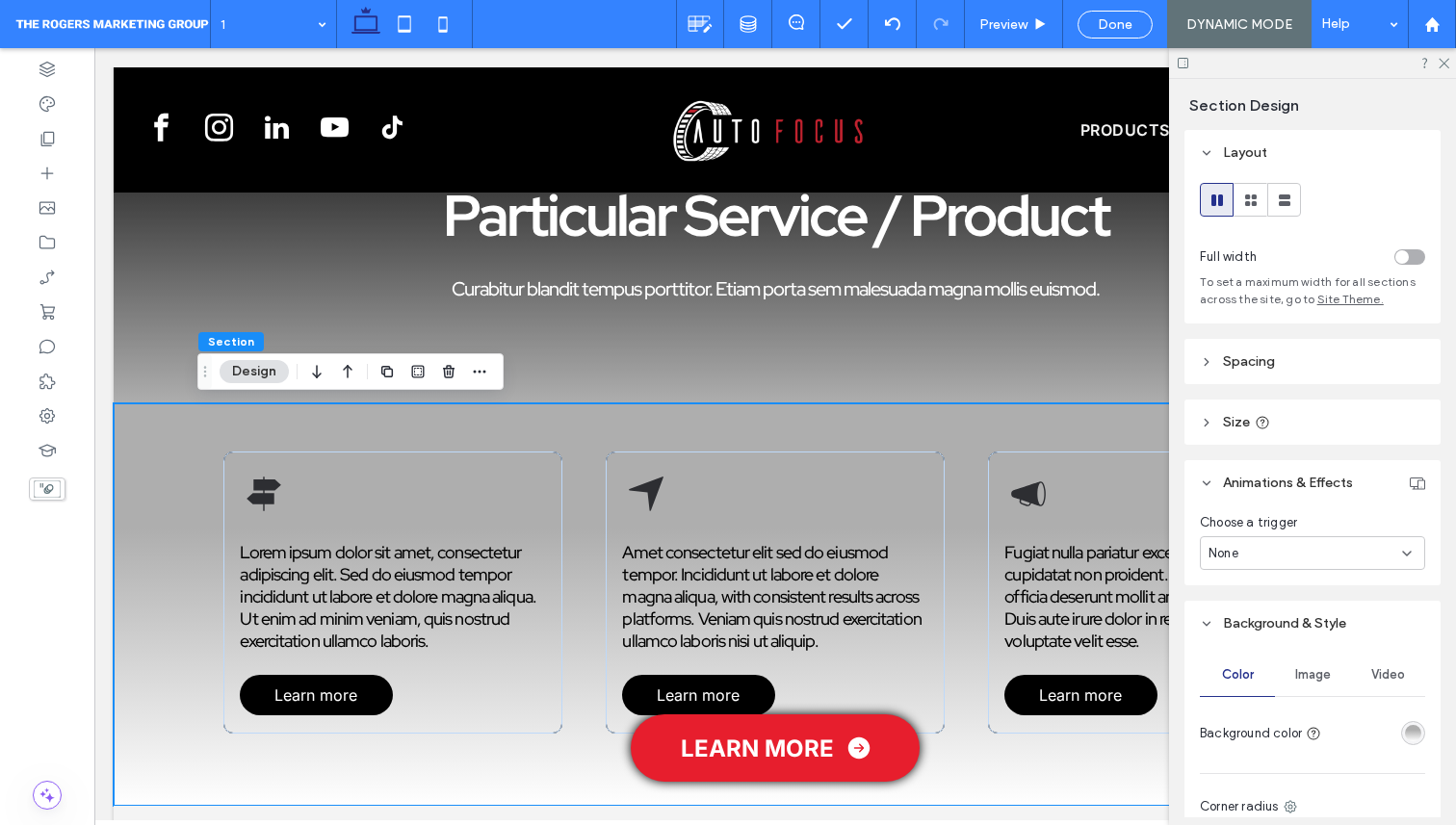 click on "None" at bounding box center (1305, 554) 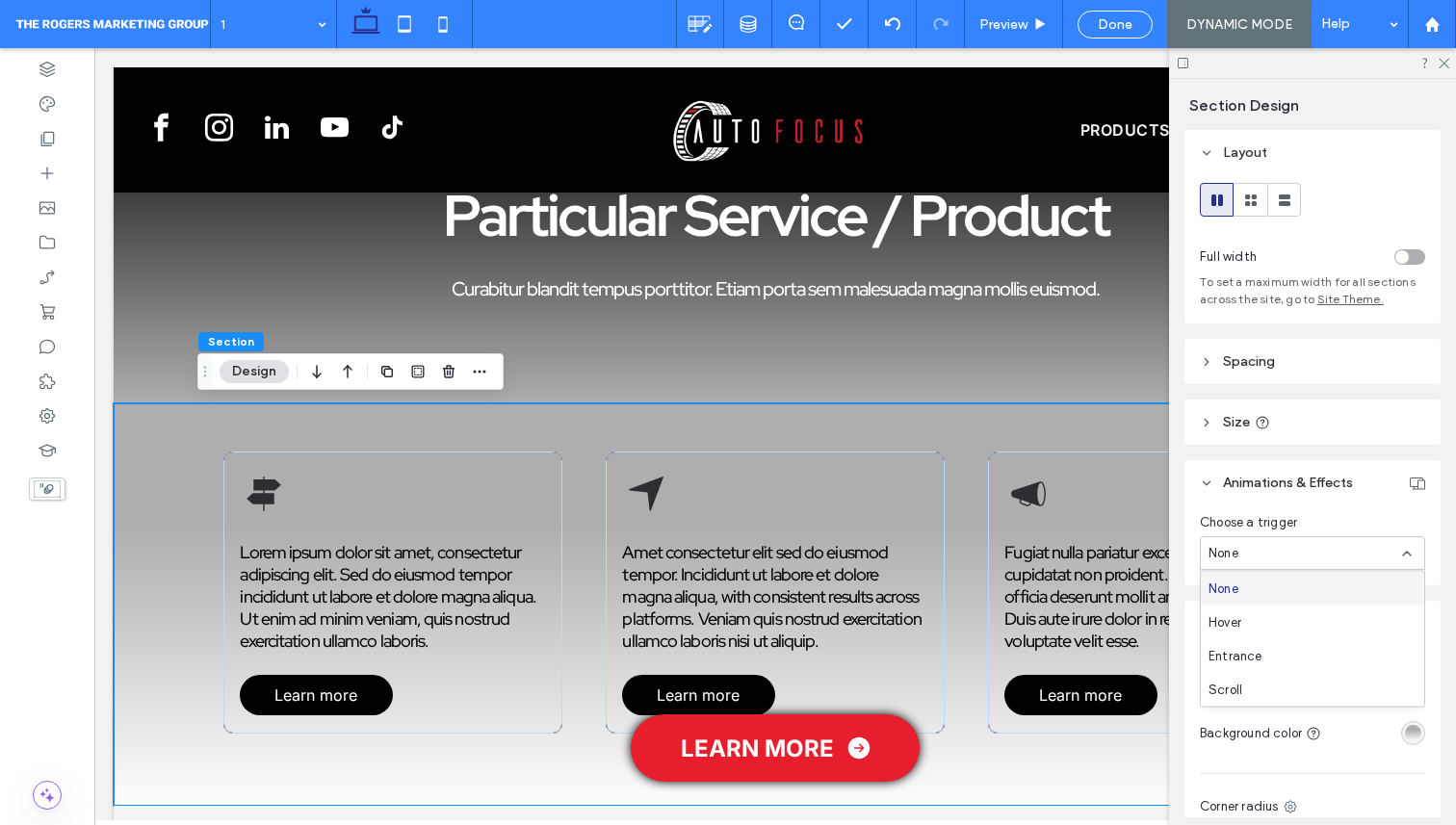 click on "None" at bounding box center (1305, 554) 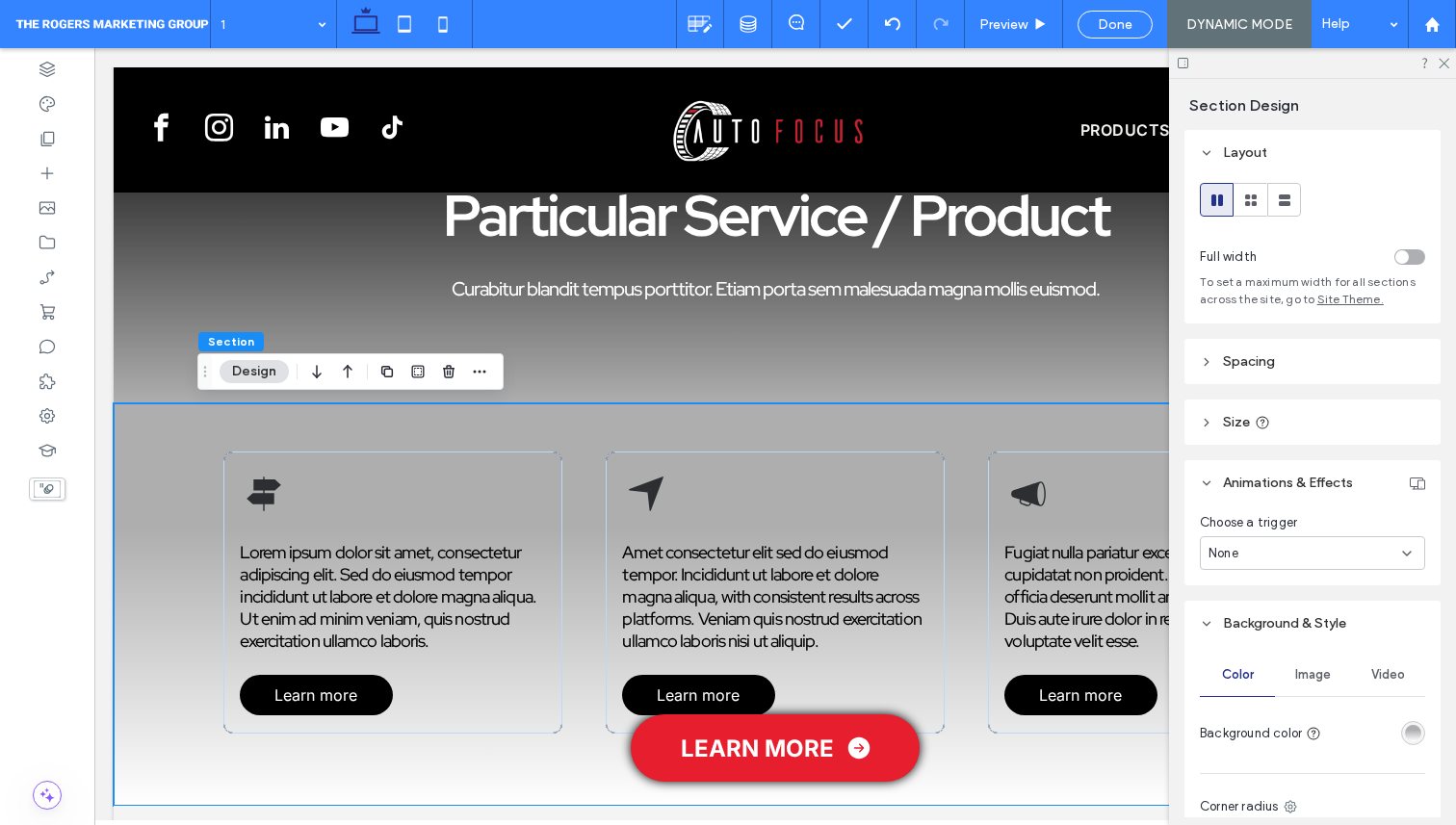 click at bounding box center [1413, 733] 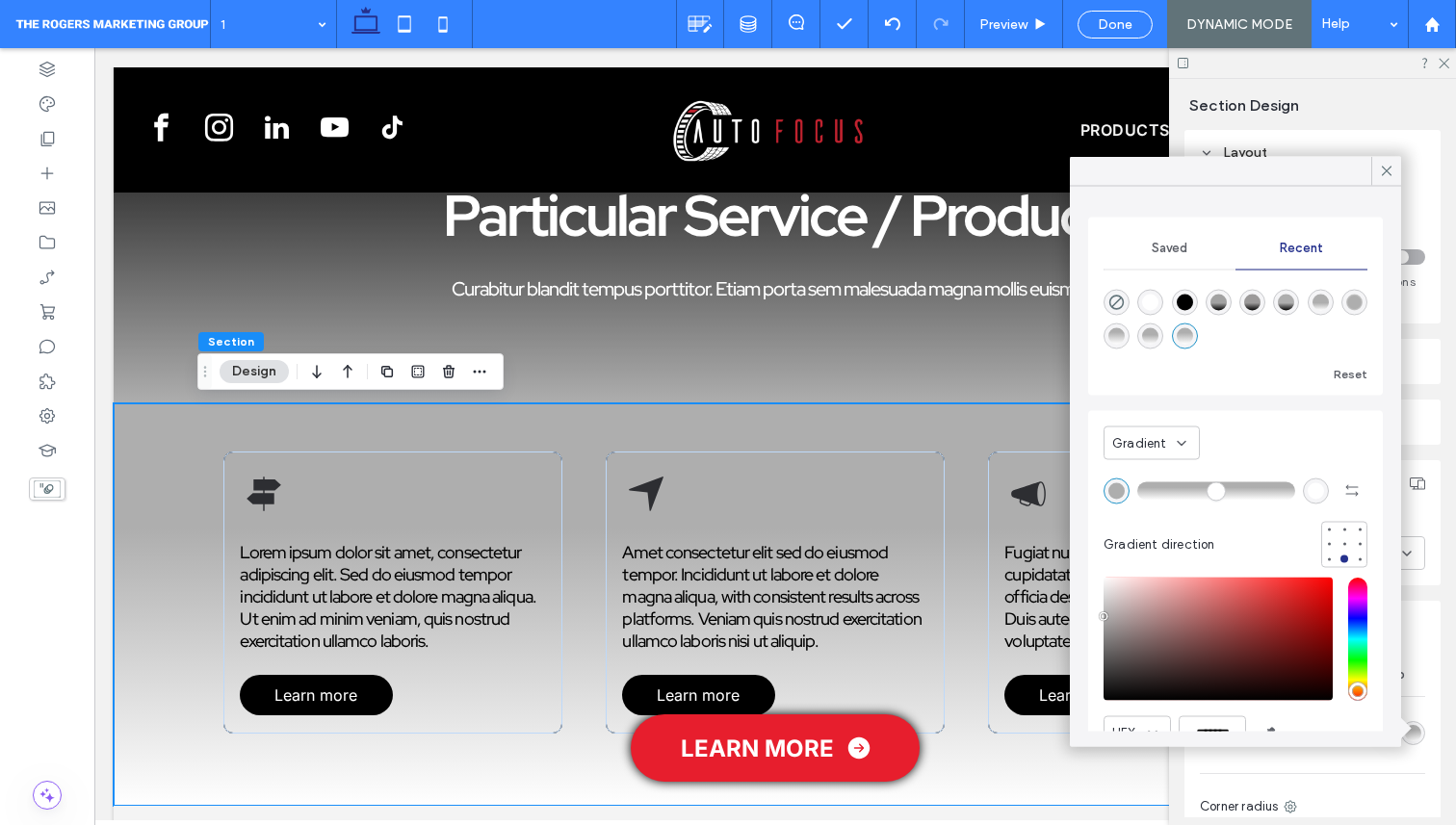 click on "Gradient" at bounding box center (1152, 443) 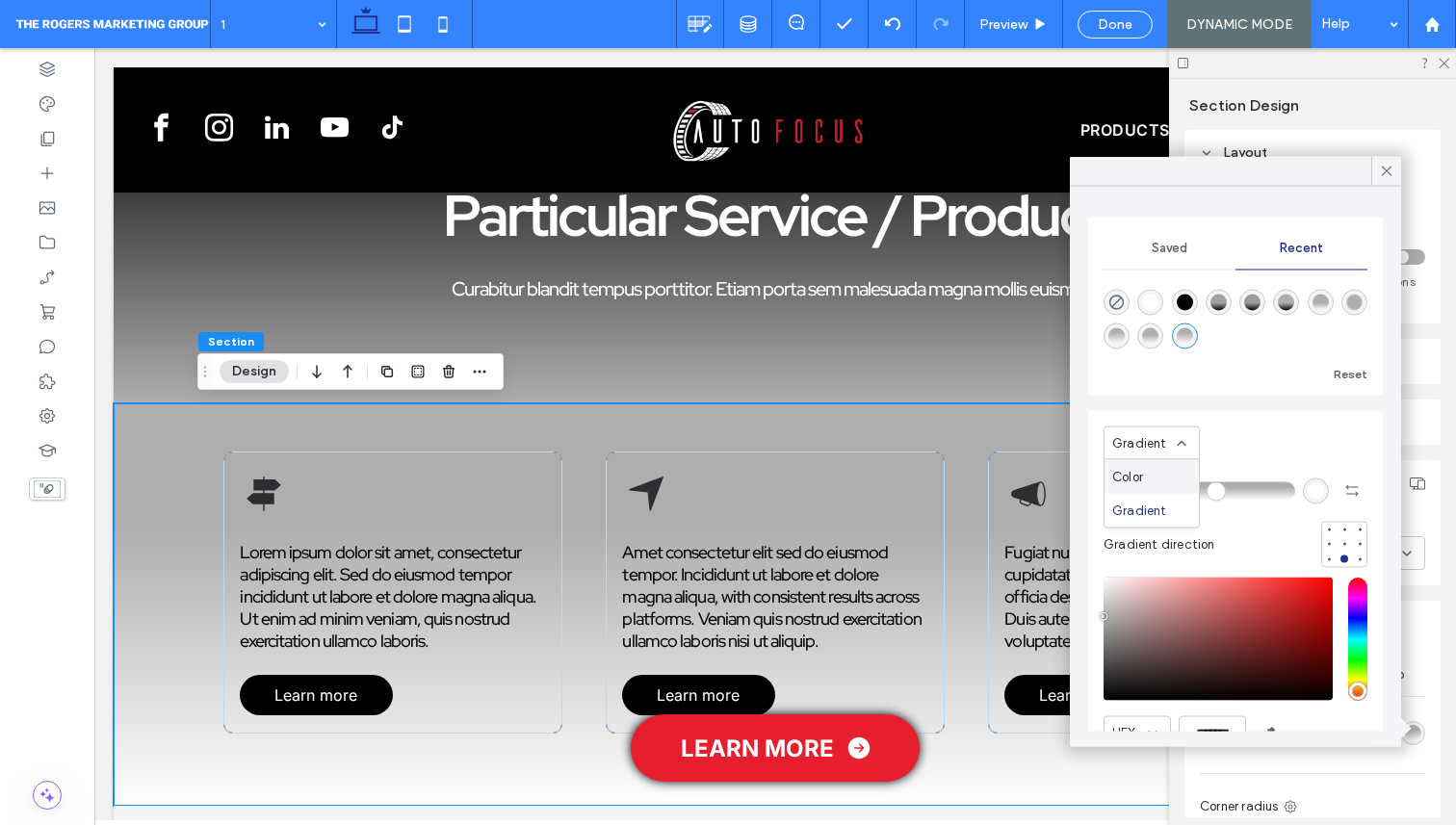 click 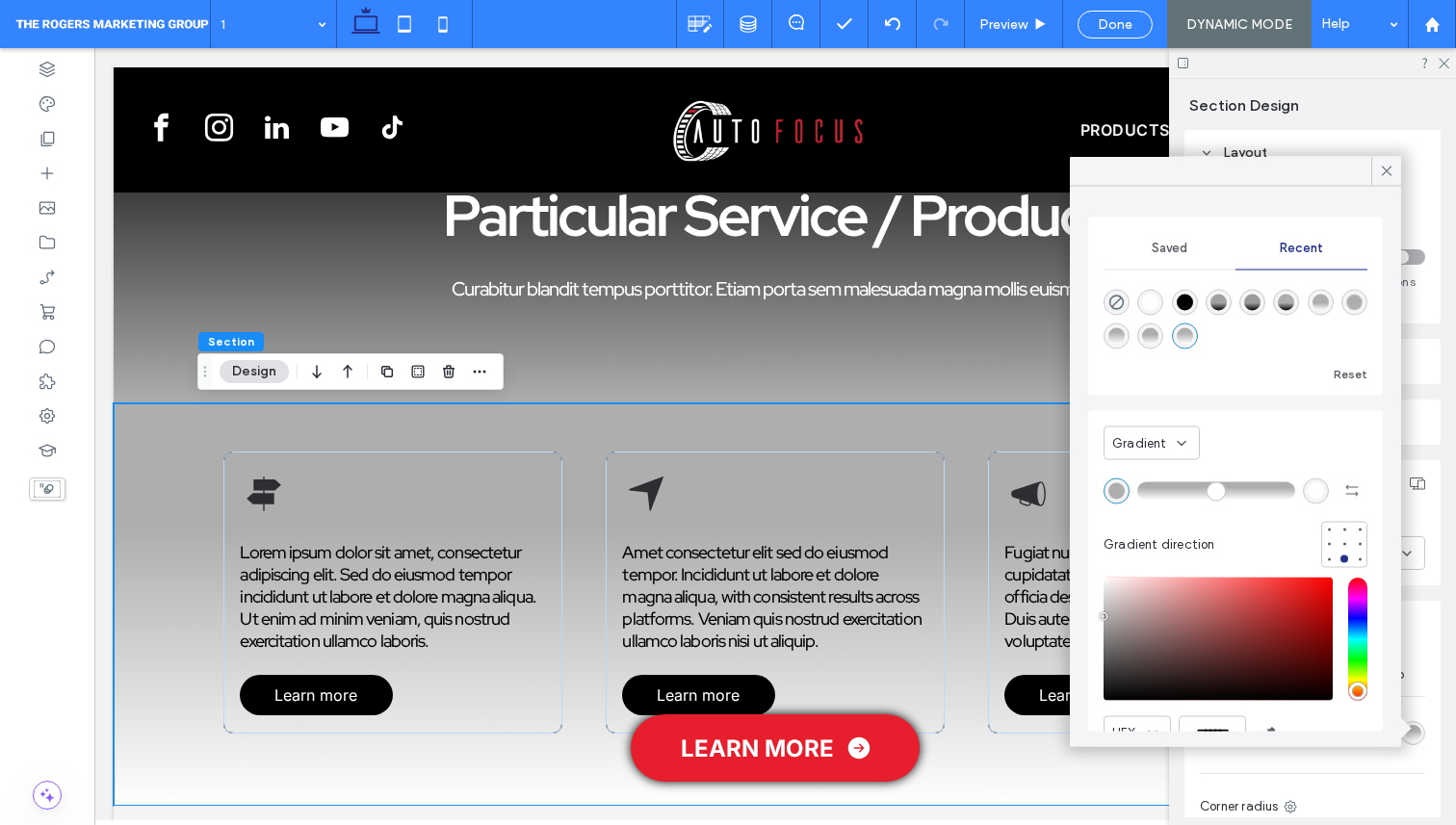 click 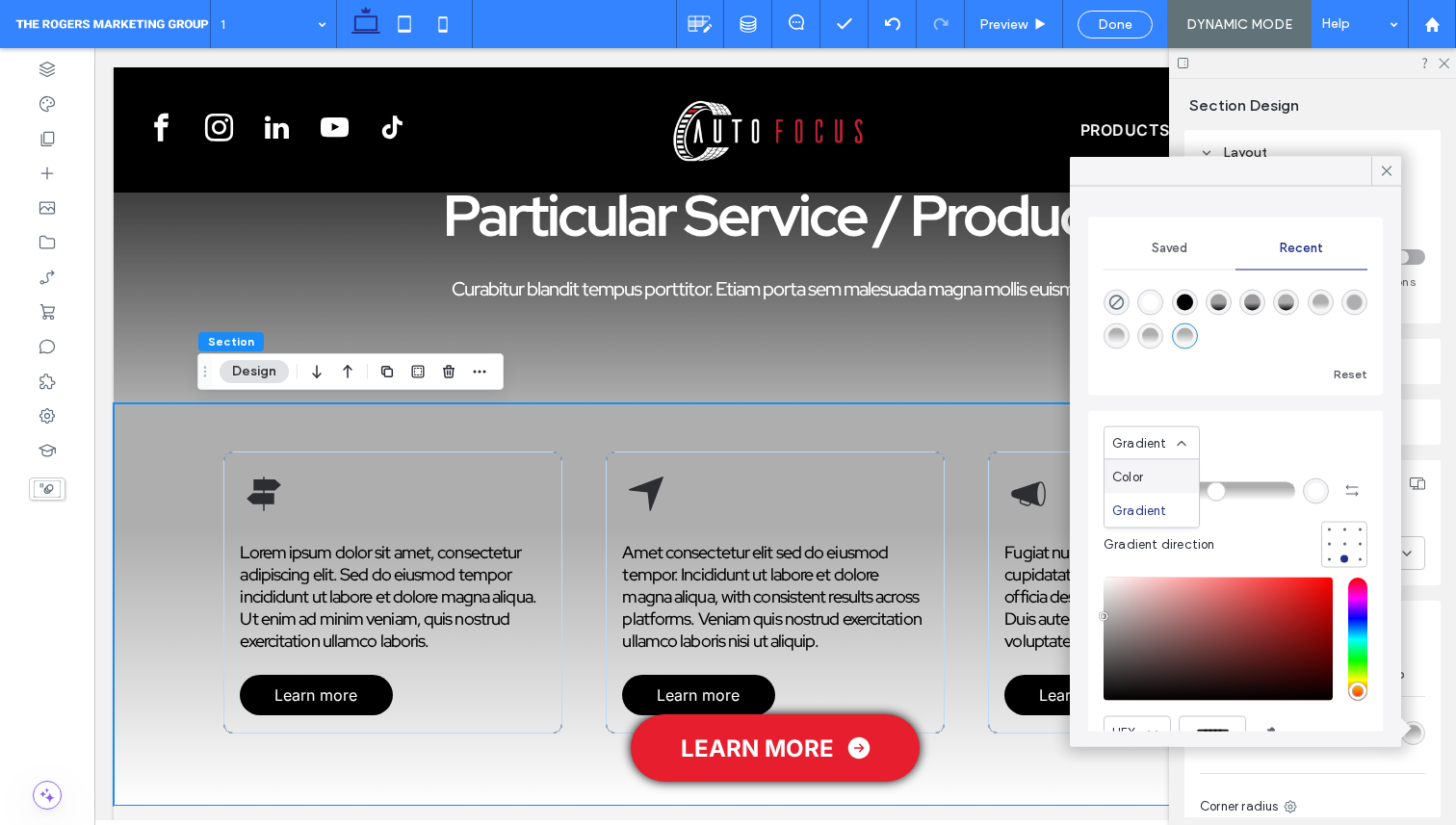 click on "Color" at bounding box center [1152, 477] 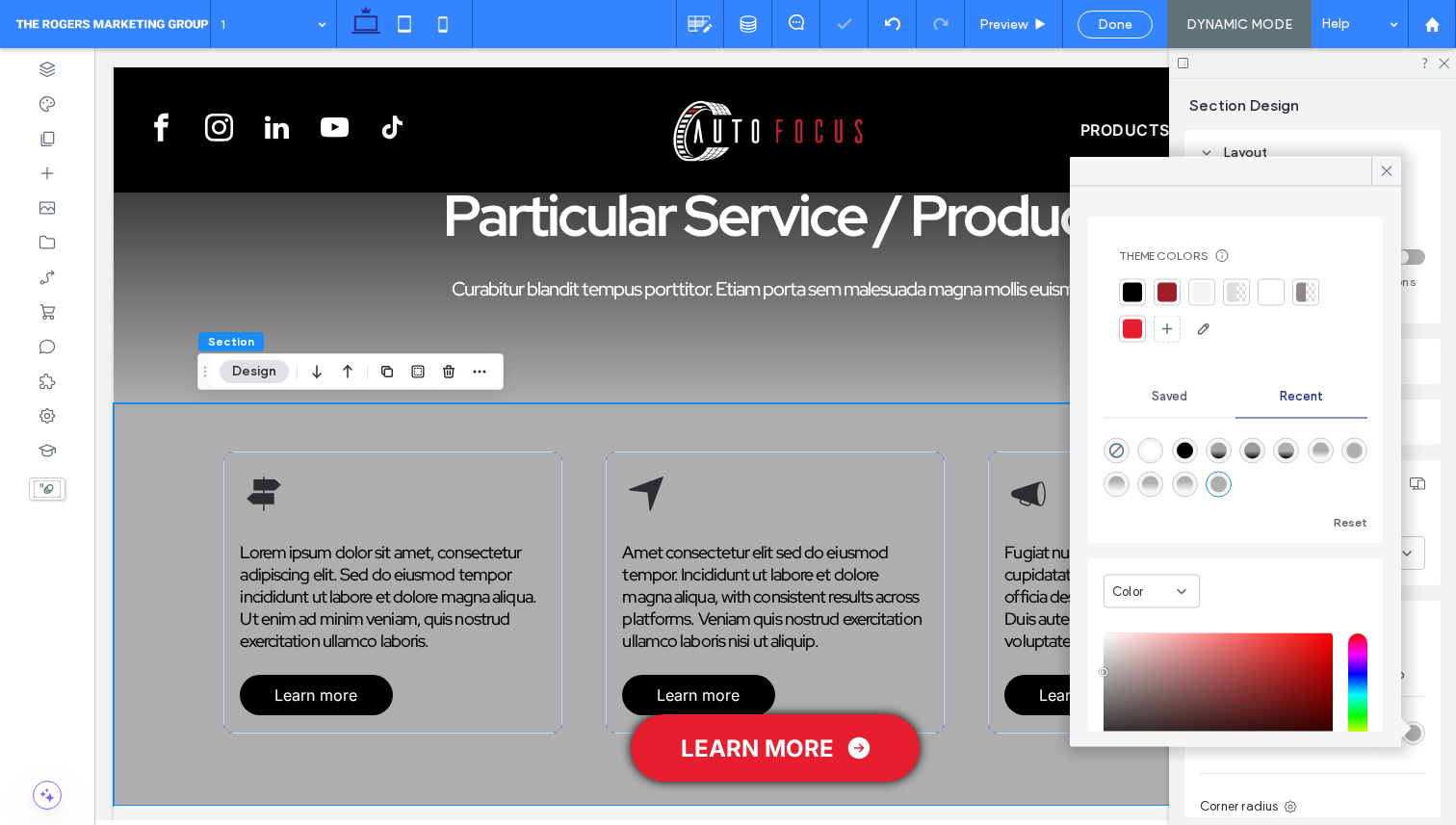 click at bounding box center [1271, 293] 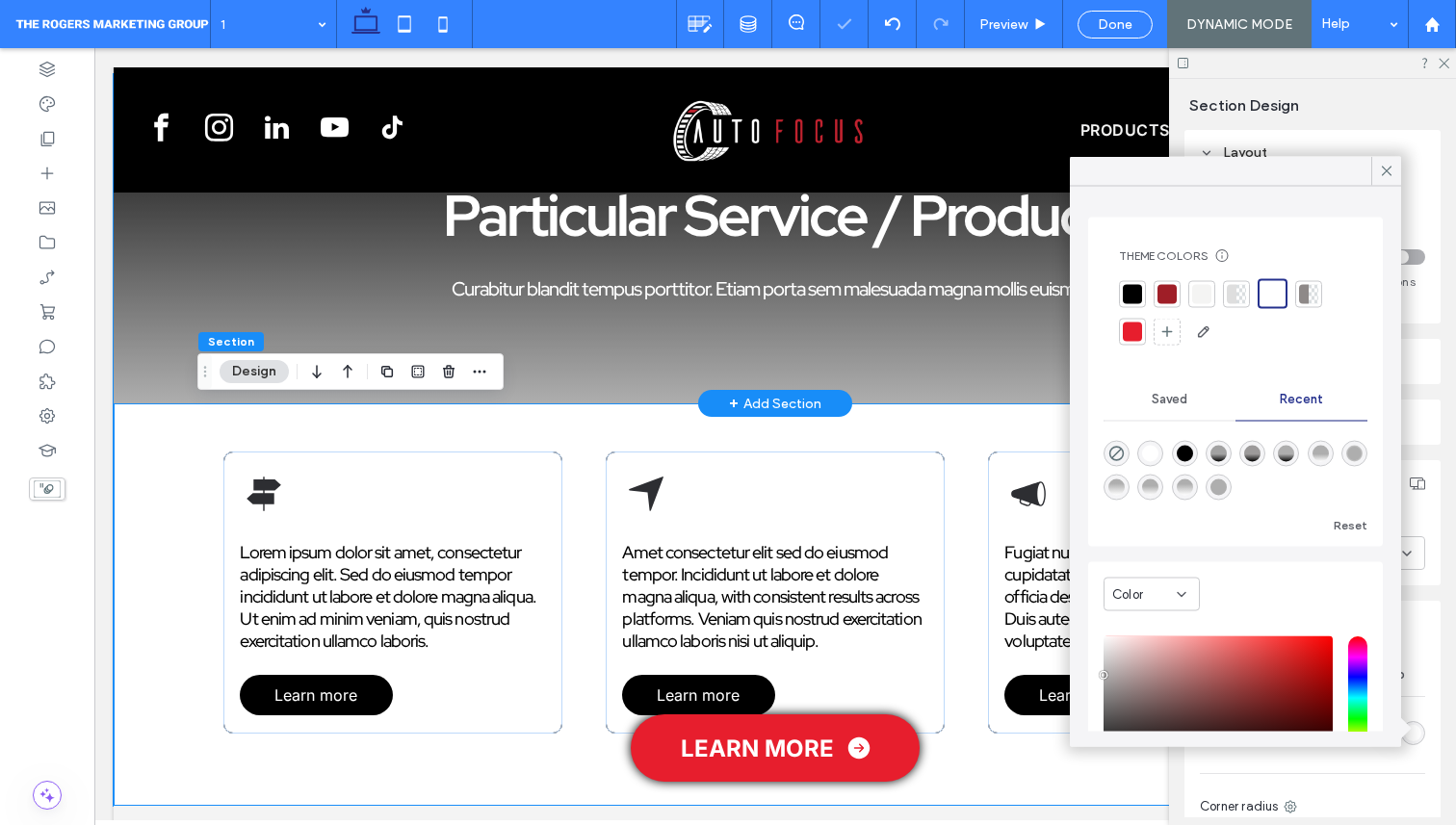 click on "Particular Service / Product
Curabitur blandit tempus porttitor. Etiam porta sem malesuada magna mollis euismod." at bounding box center (775, 239) 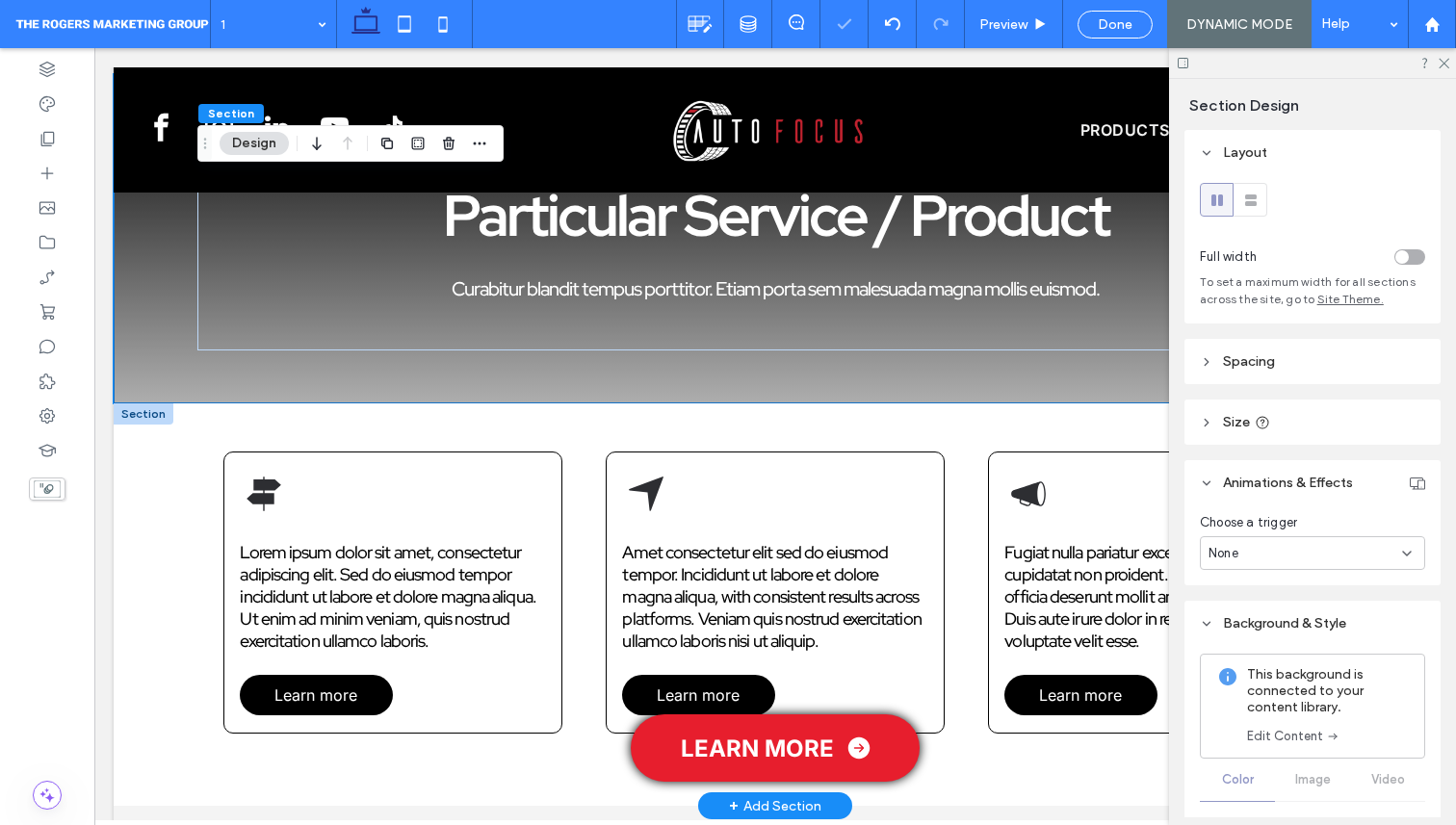 click on "Lorem ipsum dolor sit amet, consectetur adipiscing elit. Sed do eiusmod tempor incididunt ut labore et dolore magna aliqua. Ut enim ad minim veniam, quis nostrud exercitation ullamco laboris.
Learn more
Amet consectetur elit sed do eiusmod tempor. Incididunt ut labore et dolore magna aliqua, with consistent results across platforms. Veniam quis nostrud exercitation ullamco laboris nisi ut aliquip.
Learn more
Fugiat nulla pariatur excepteur sint occaecat cupidatat non proident. Sunt in culpa qui officia deserunt mollit anim id est laborum. Duis aute irure dolor in reprehenderit in voluptate velit esse.
Learn more" at bounding box center [775, 605] 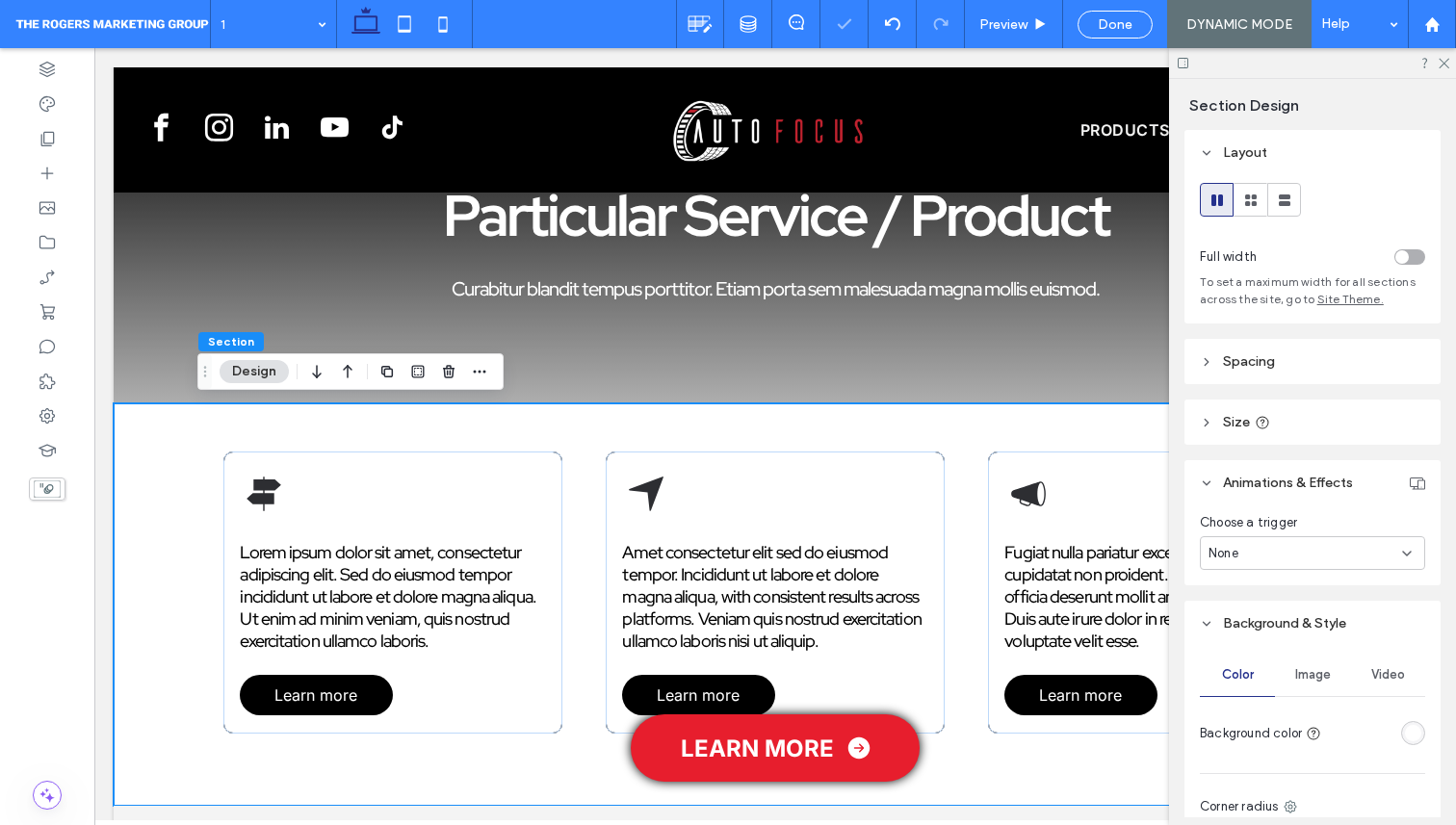 click on "None" at bounding box center [1305, 554] 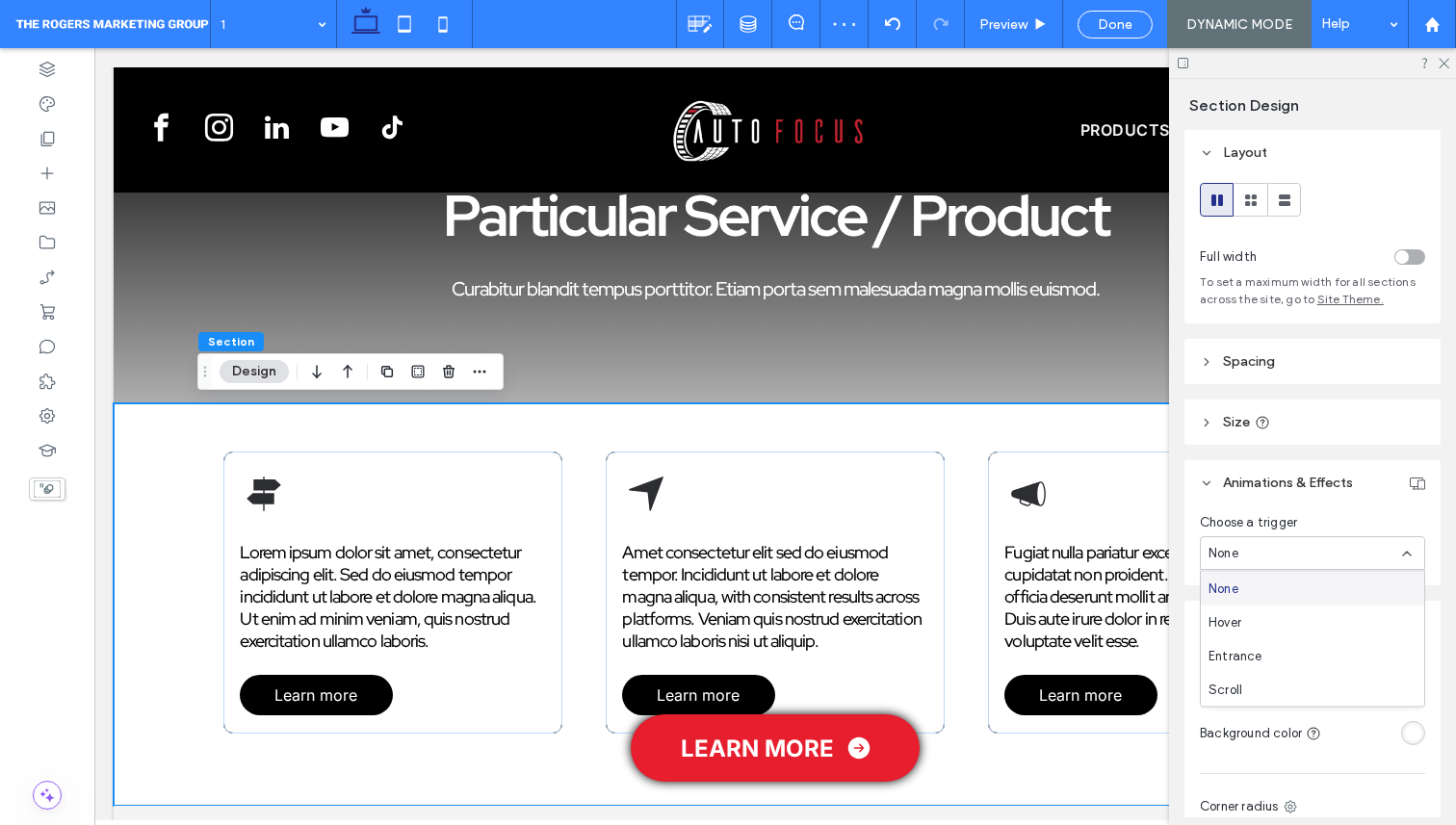 click on "None" at bounding box center [1305, 554] 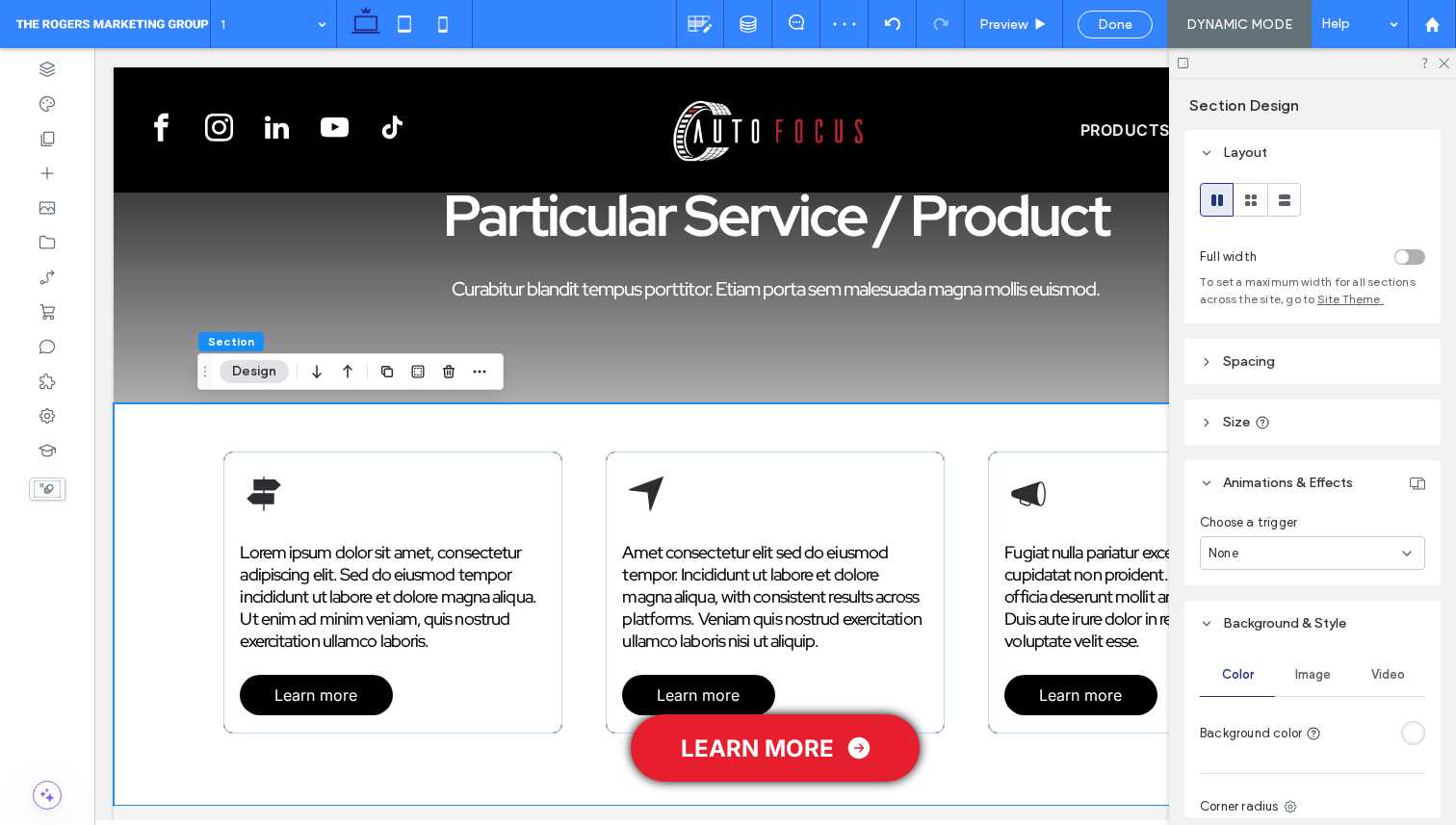 scroll, scrollTop: 72, scrollLeft: 0, axis: vertical 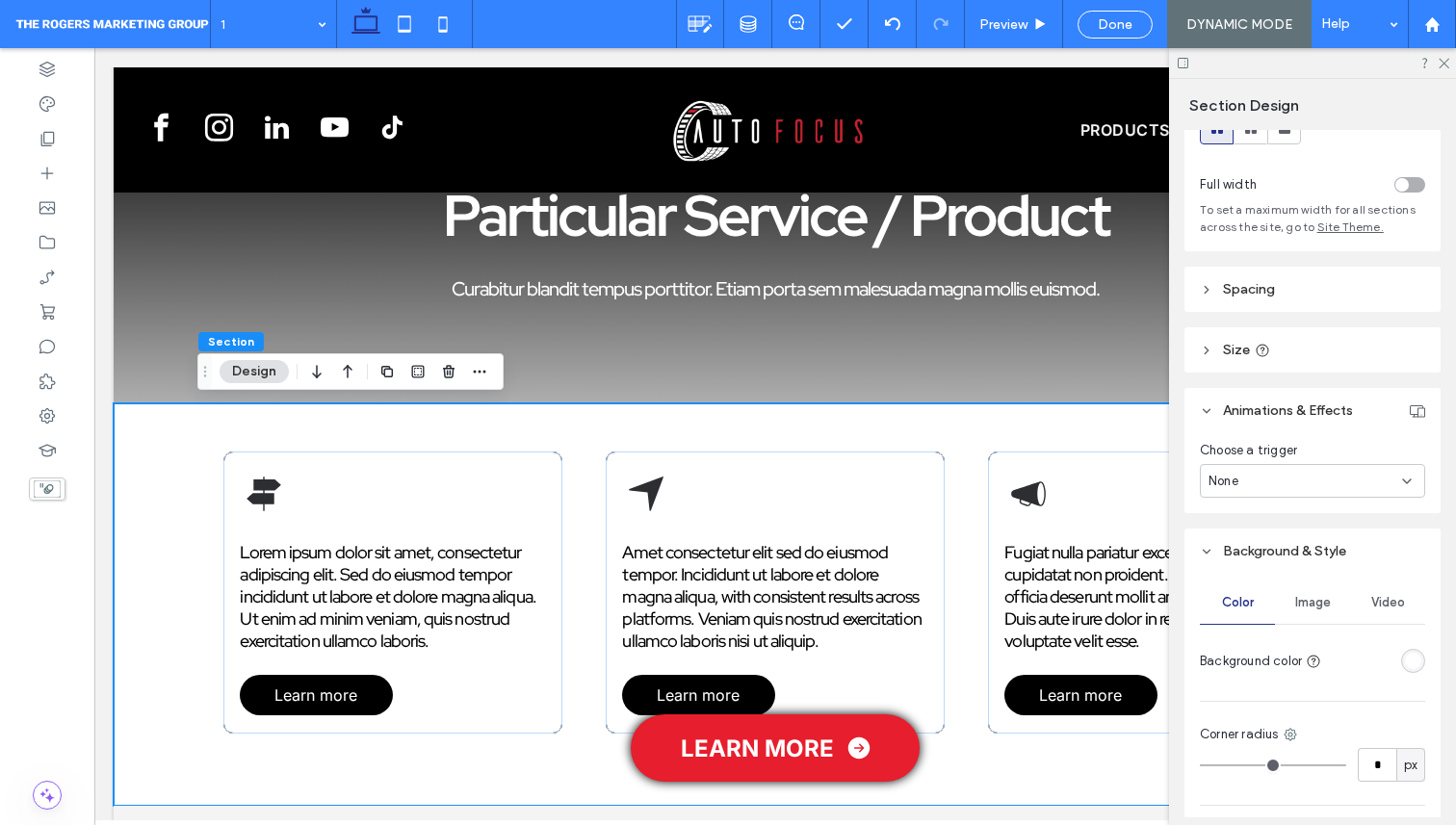 click on "Color Image Video Background color Corner radius * px Border *** Shadow" at bounding box center [1313, 778] 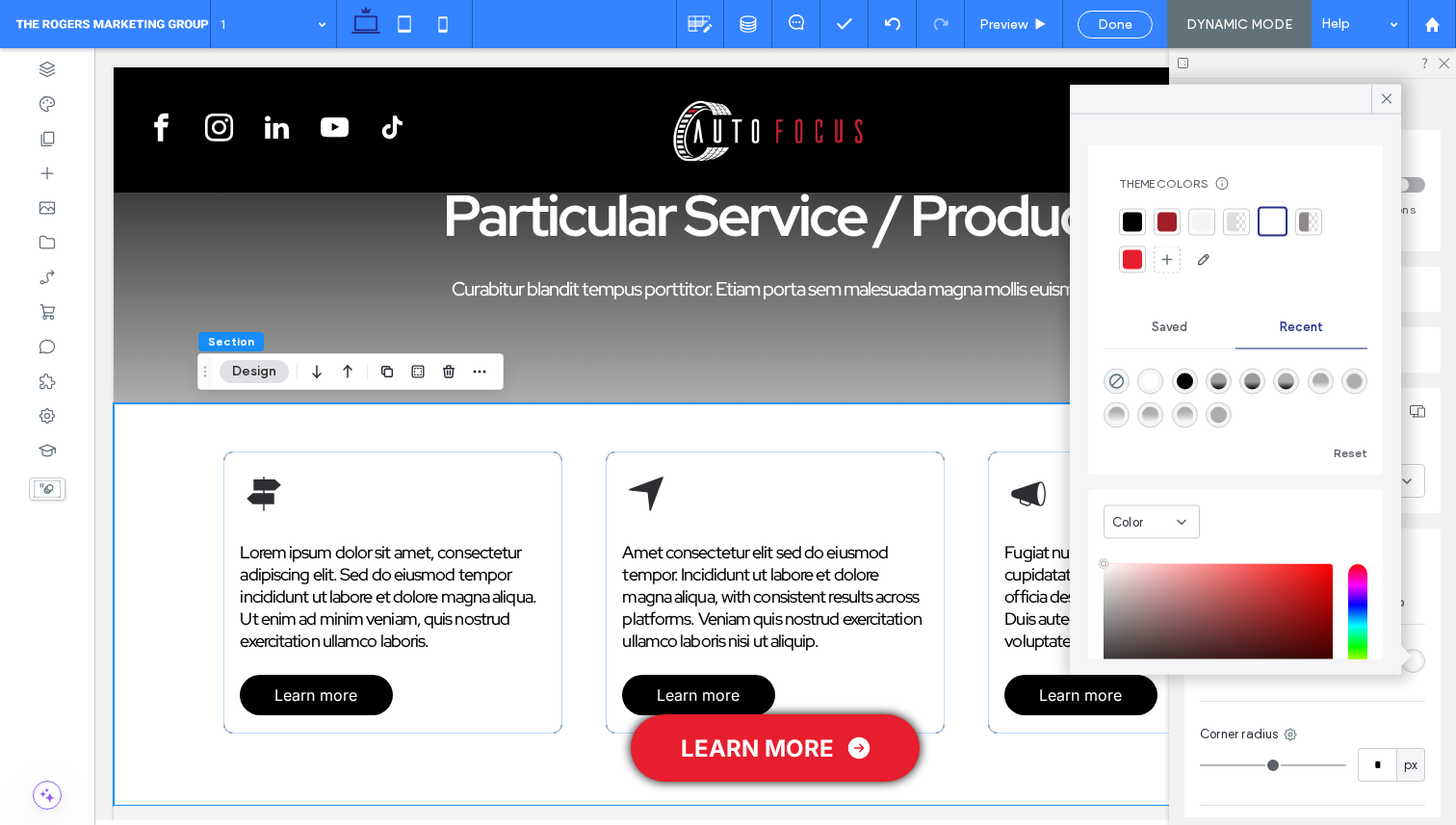 click 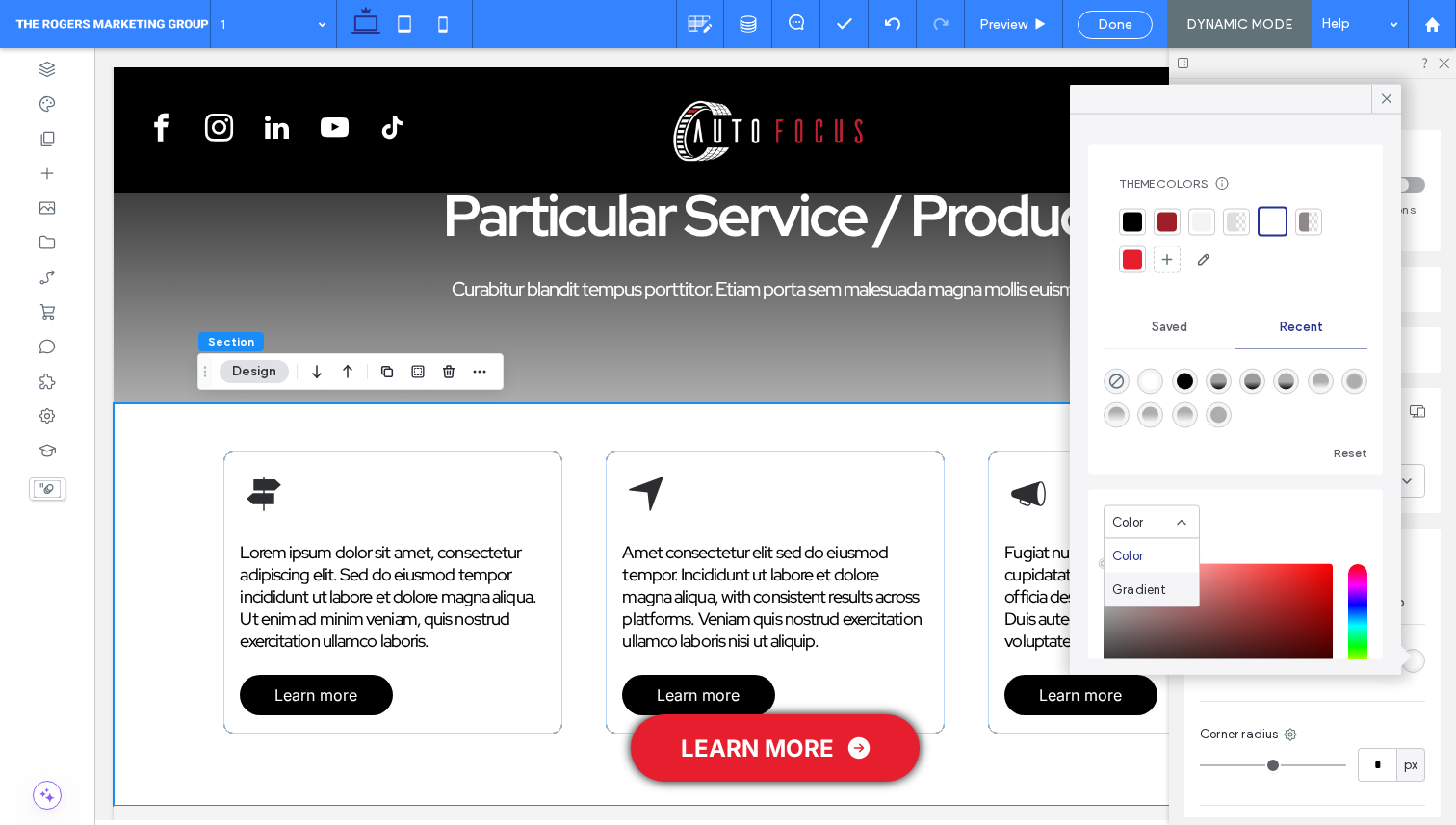 click on "Gradient" at bounding box center (1139, 589) 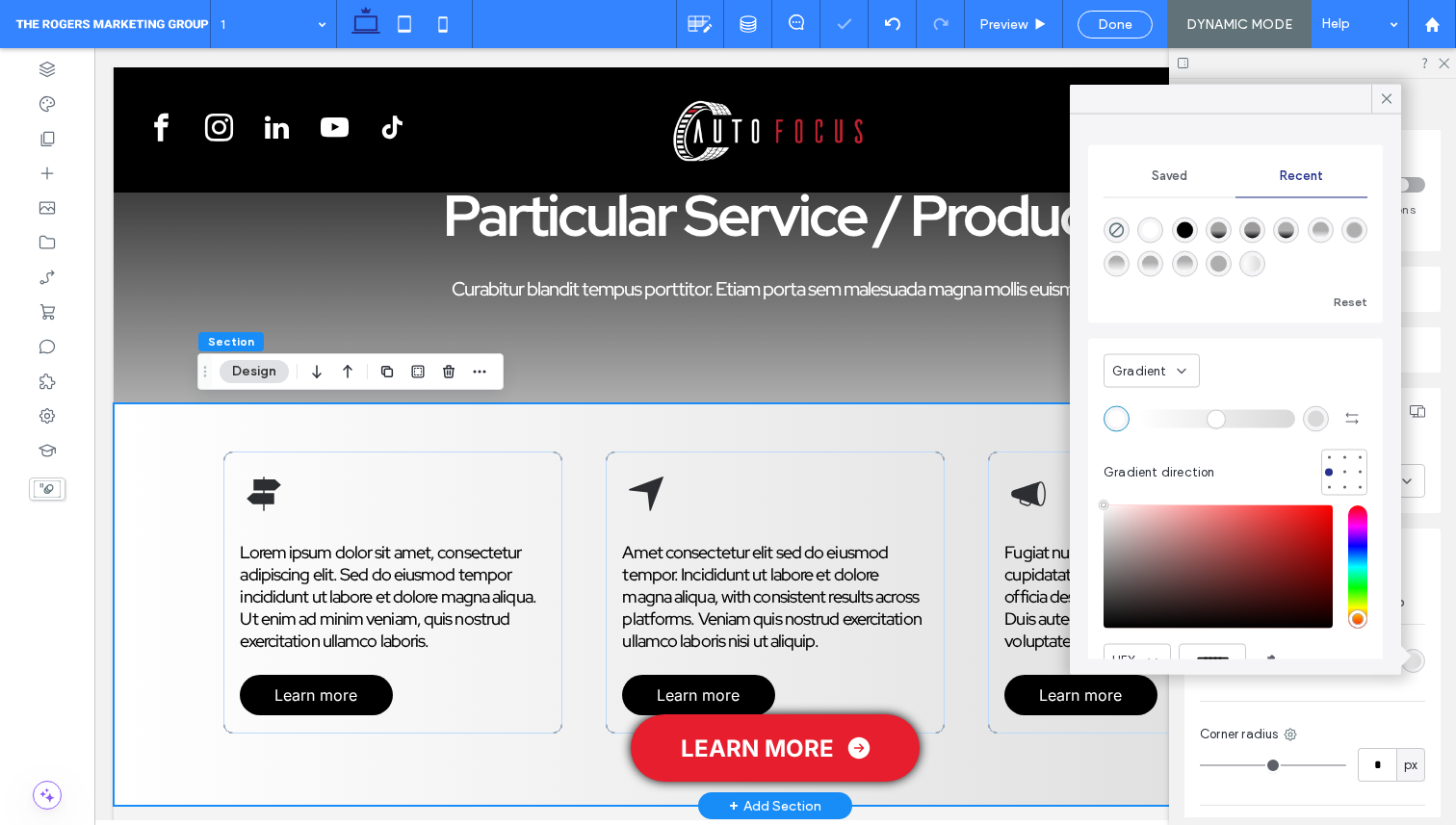 scroll, scrollTop: 179, scrollLeft: 0, axis: vertical 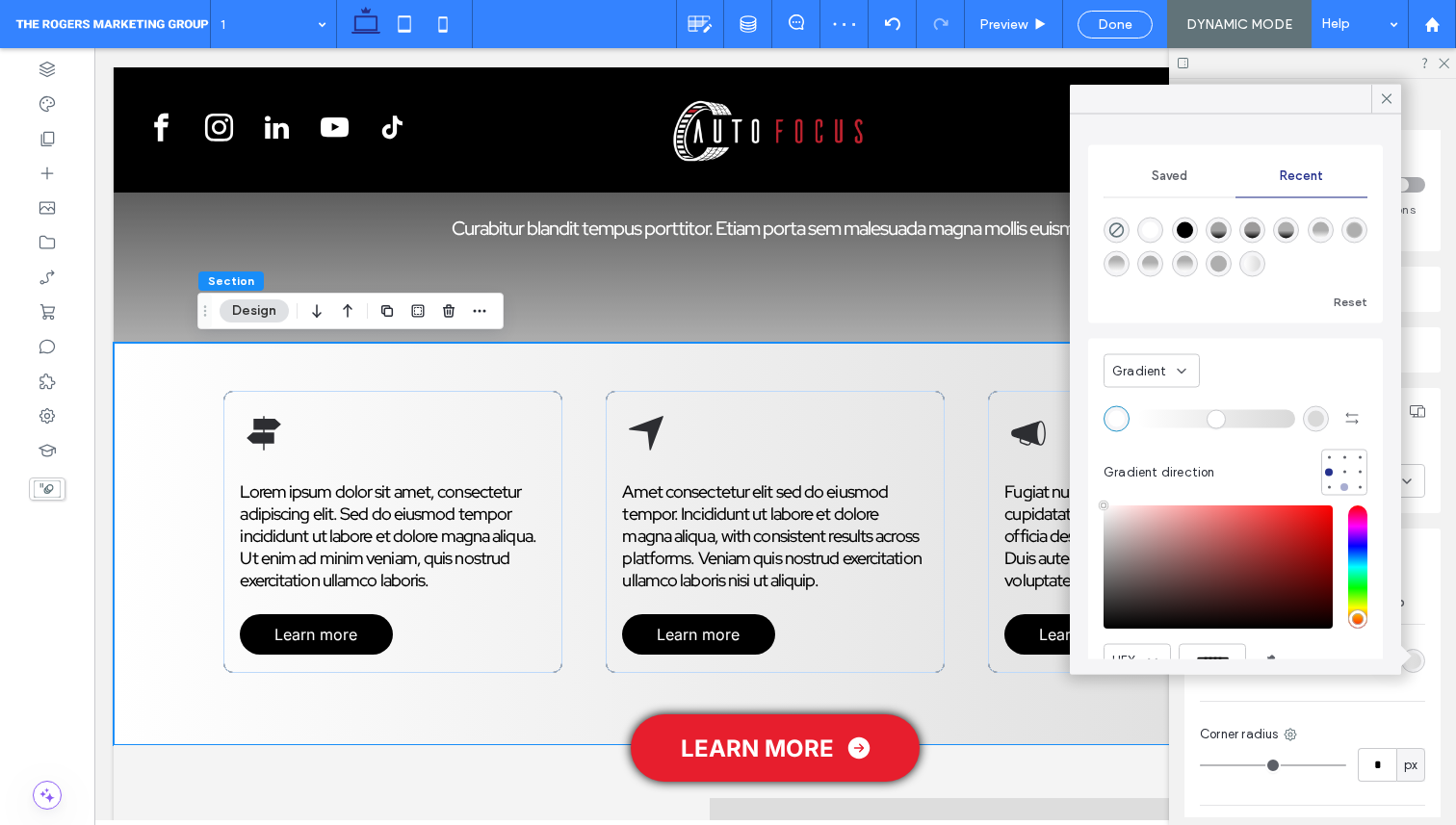 click at bounding box center (1344, 487) 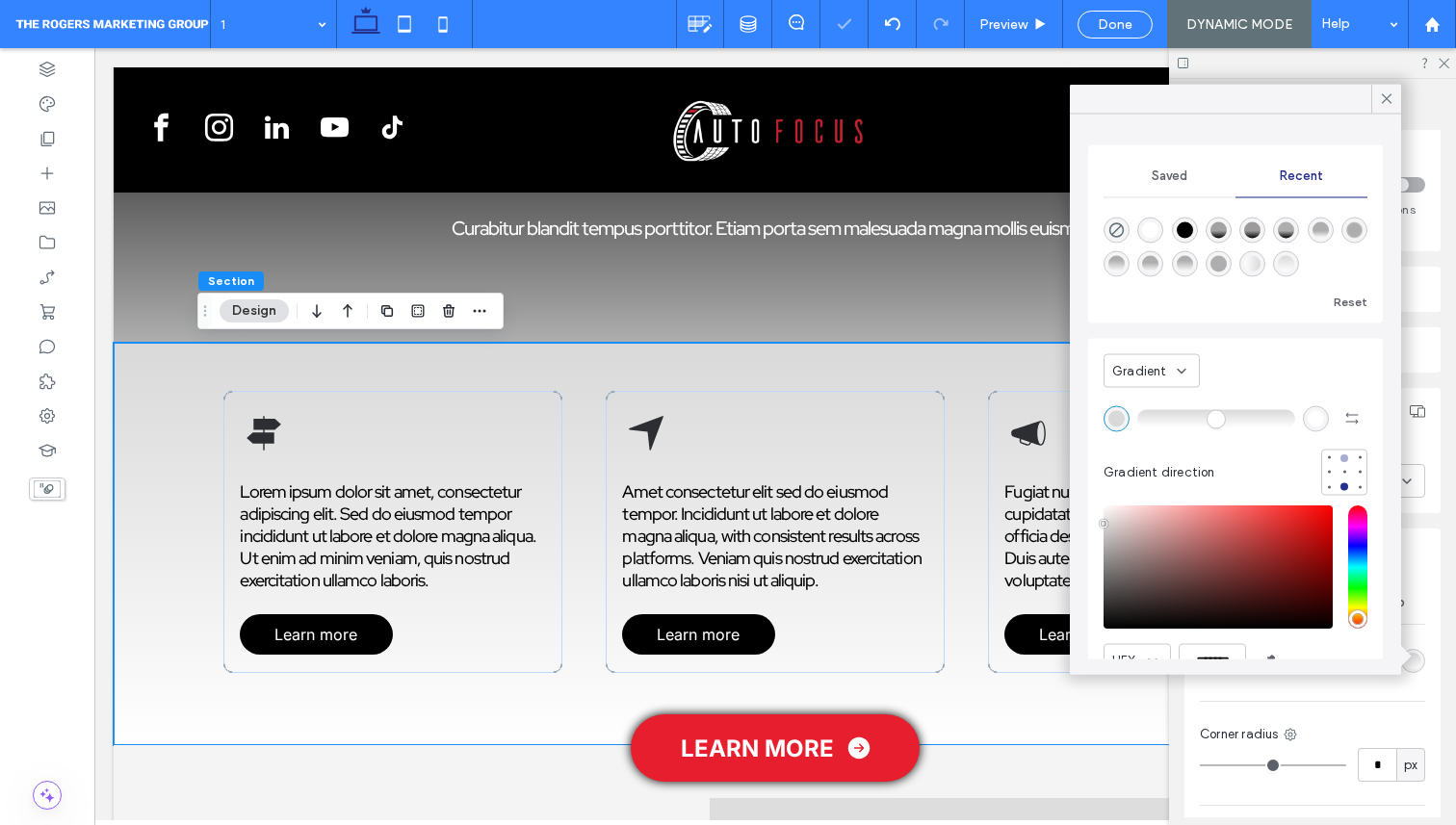 click at bounding box center [1344, 457] 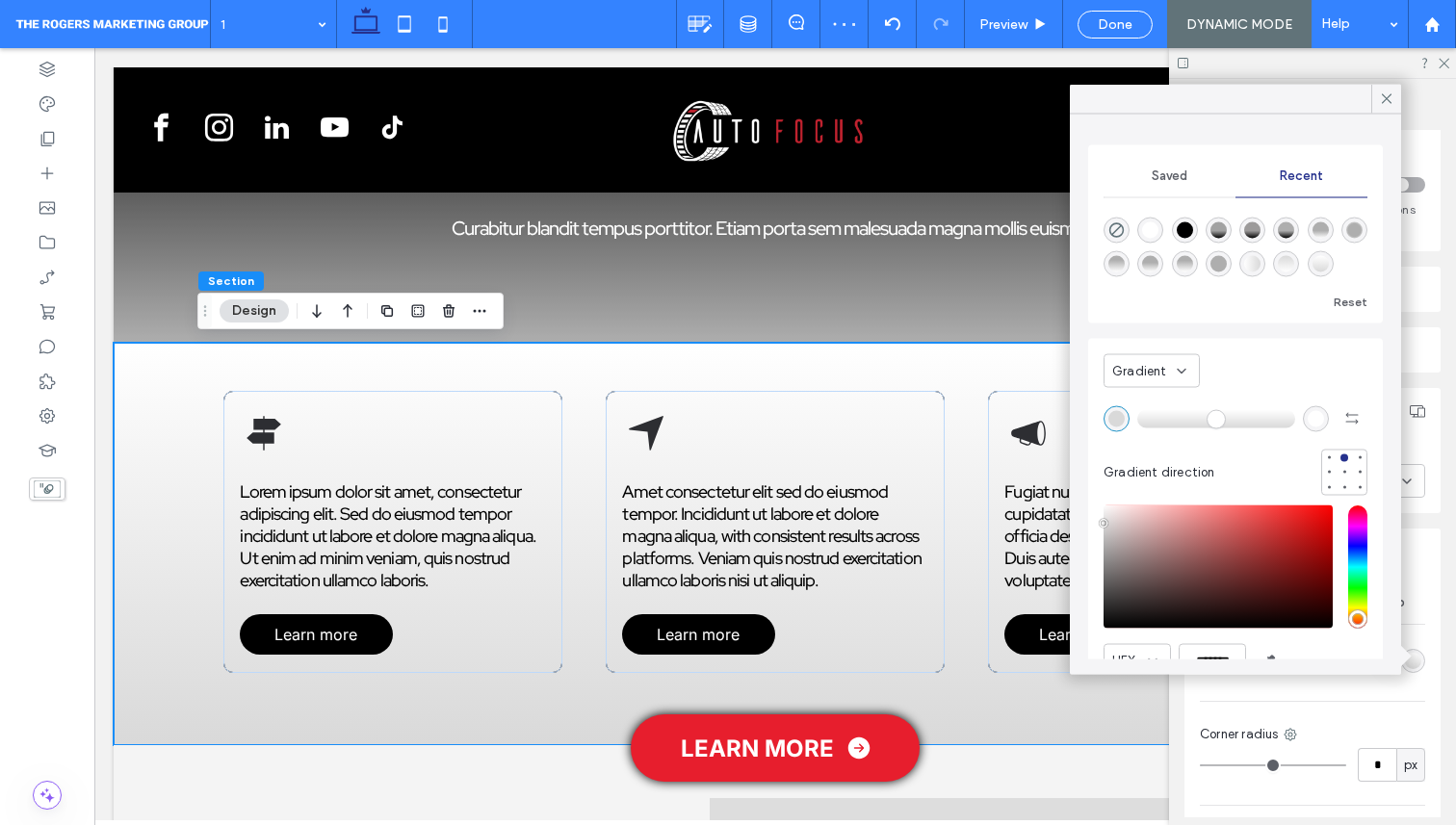click at bounding box center [1116, 418] 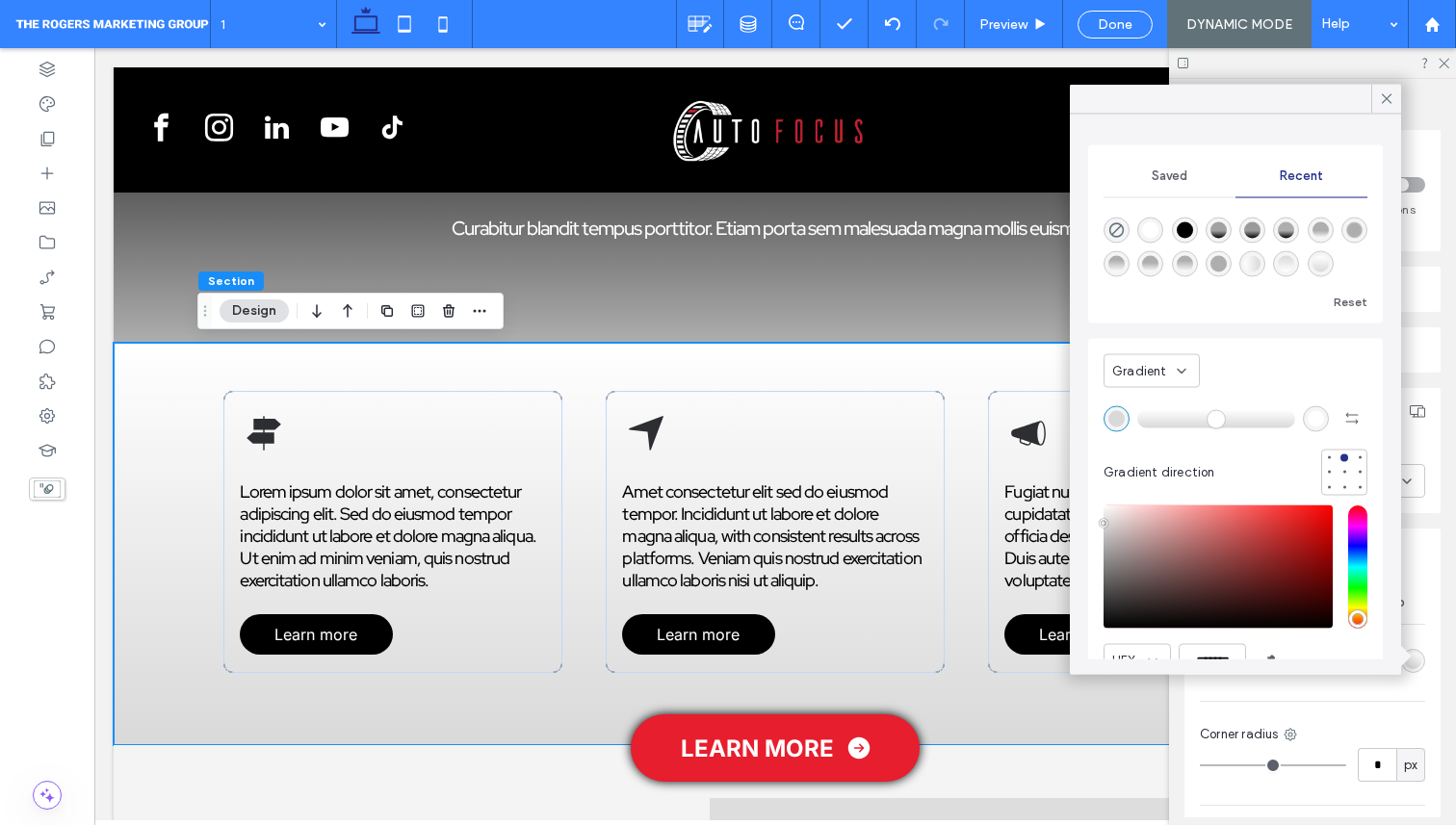 click at bounding box center [1315, 418] 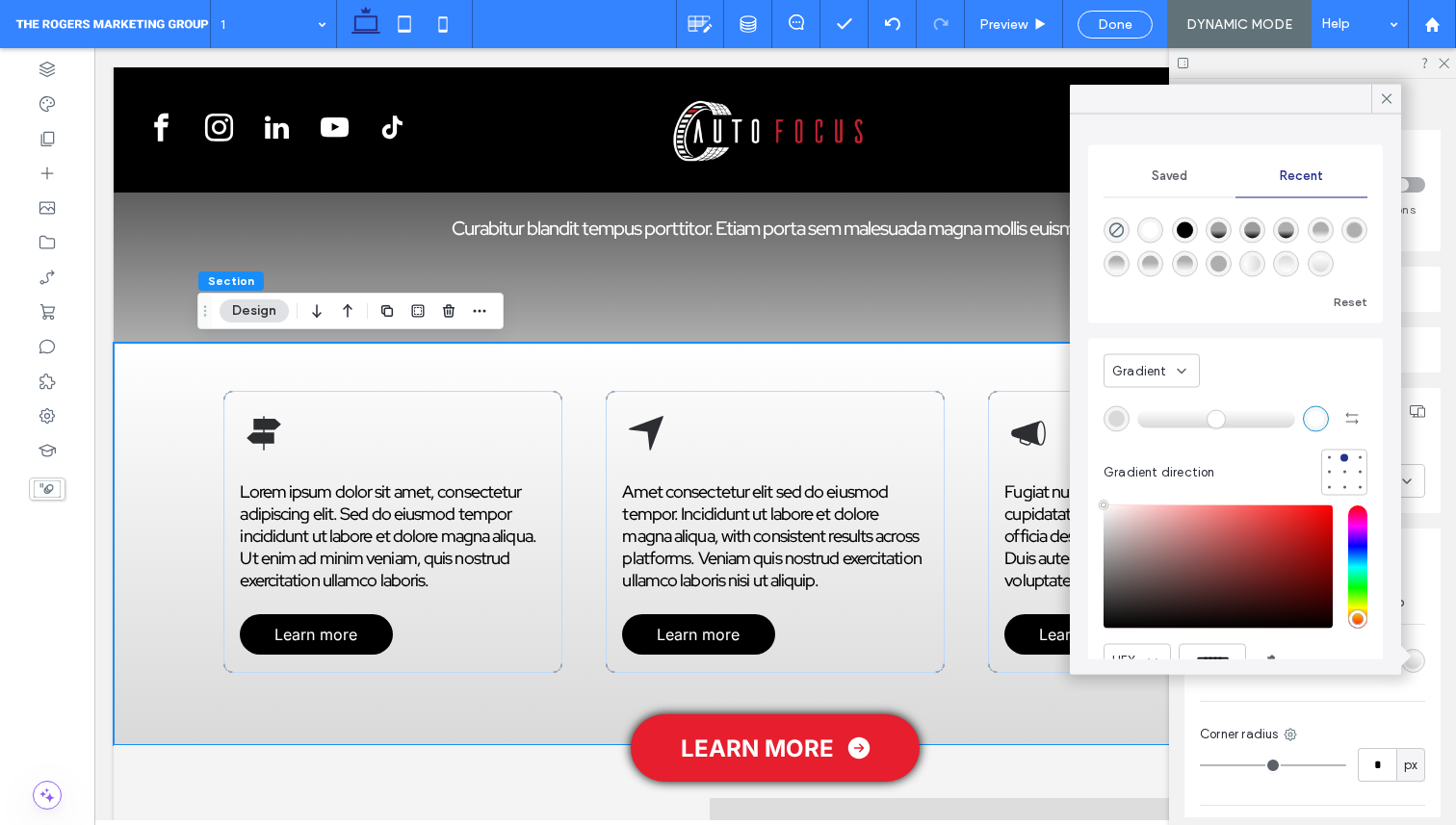 drag, startPoint x: 1100, startPoint y: 509, endPoint x: 1096, endPoint y: 551, distance: 42.190046 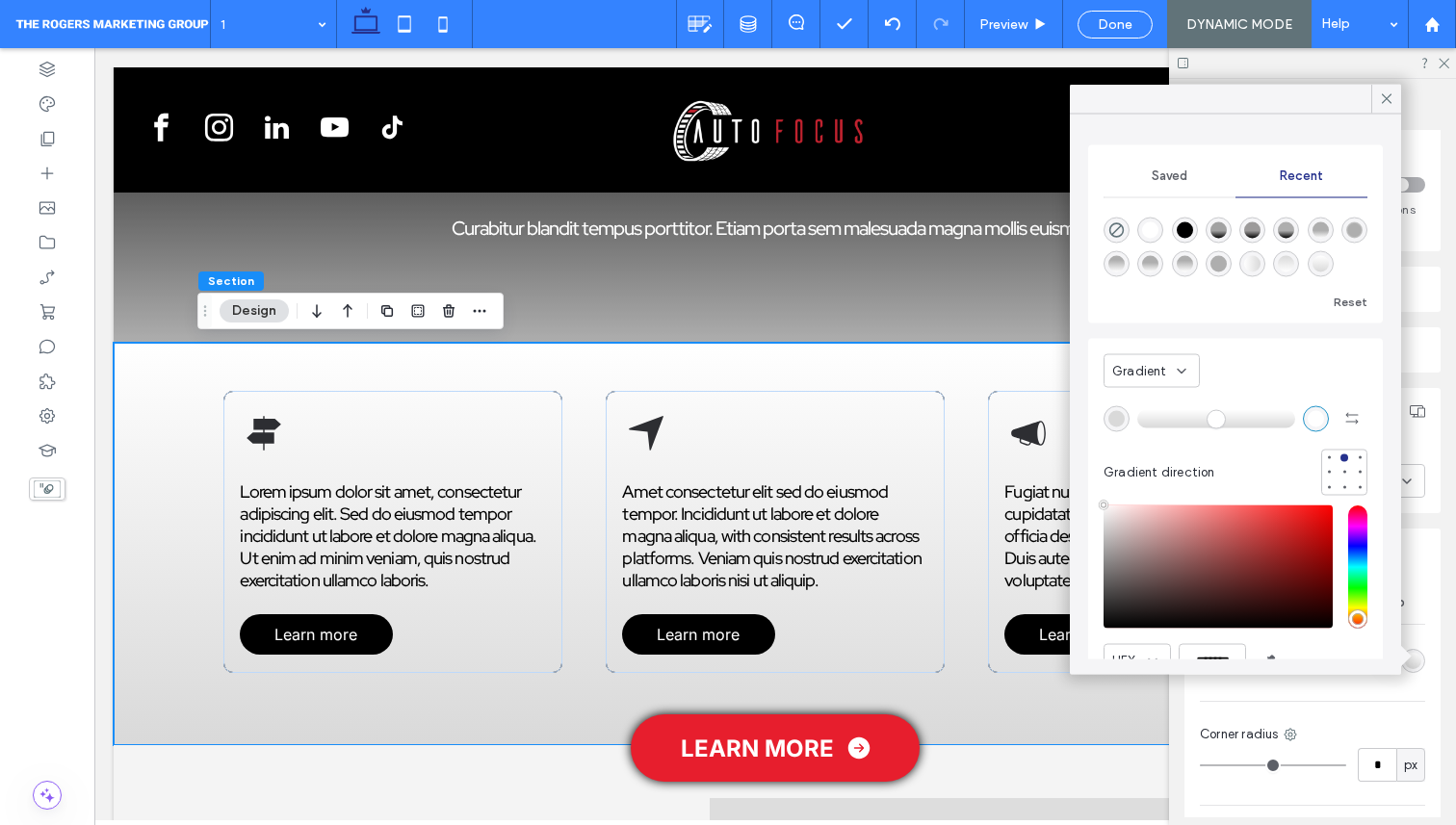 click on "Gradient Gradient direction HEX ******* Opacity ****" at bounding box center [1235, 545] 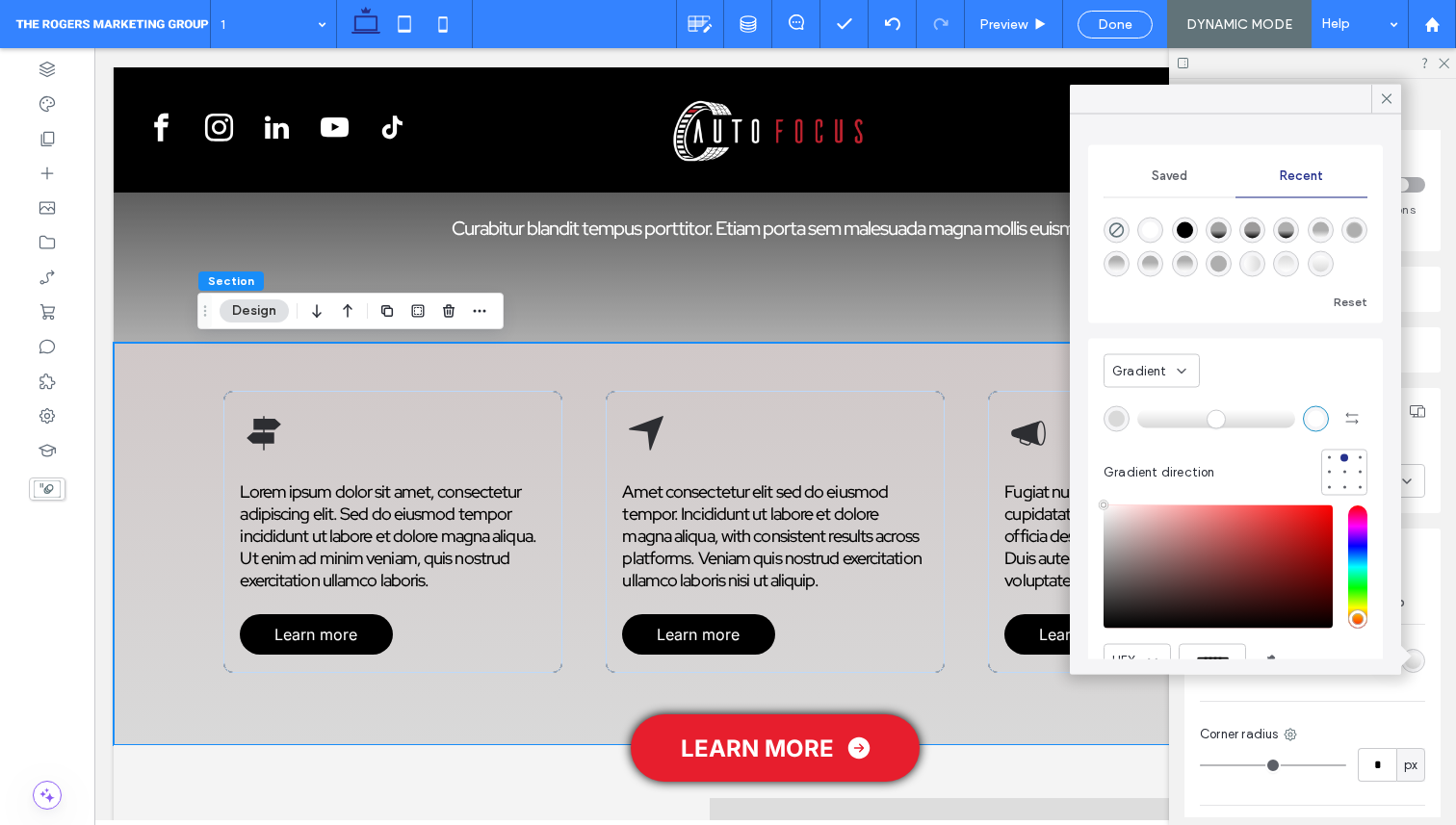 click at bounding box center (1218, 567) 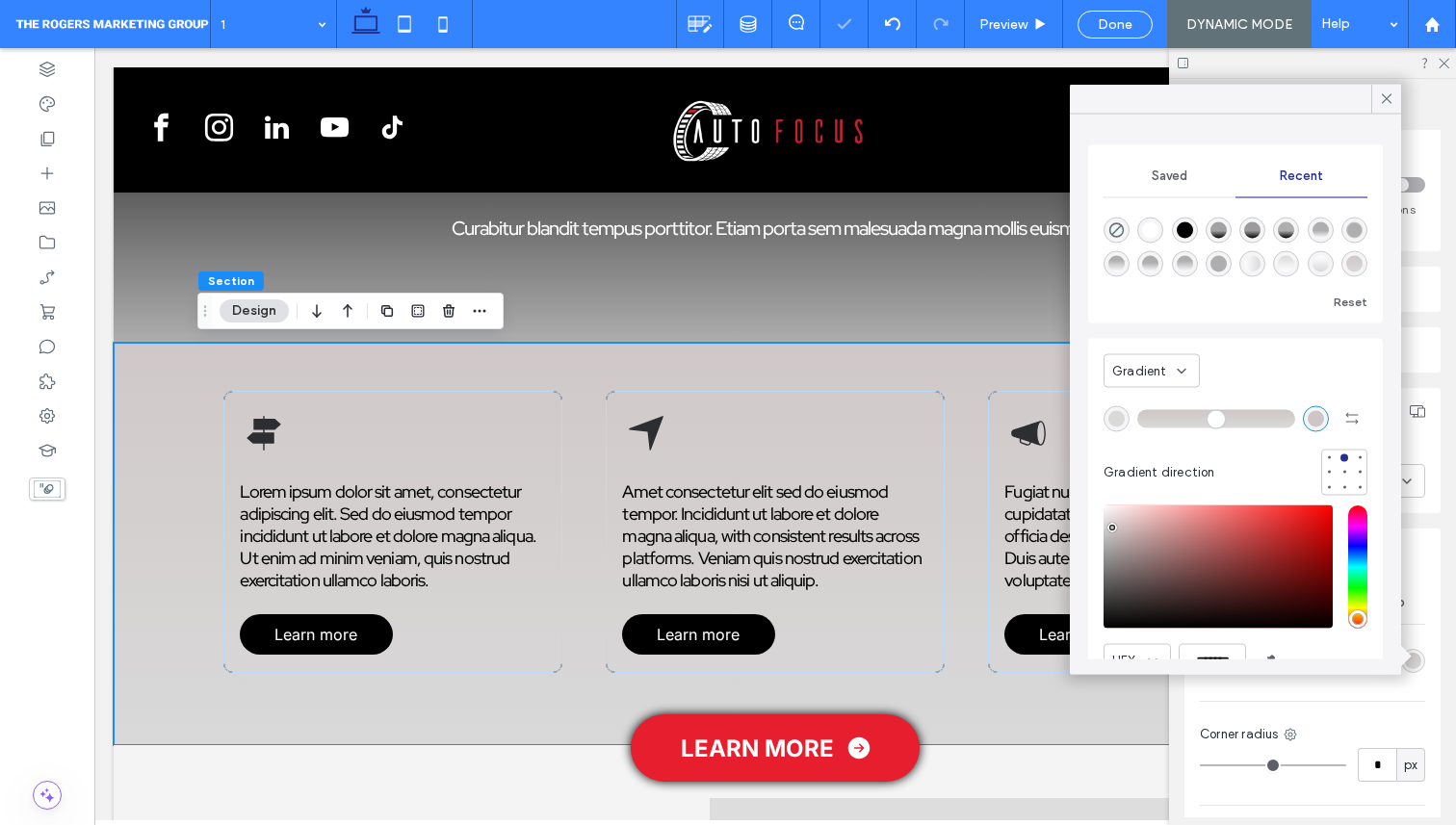 drag, startPoint x: 1112, startPoint y: 528, endPoint x: 1112, endPoint y: 553, distance: 25 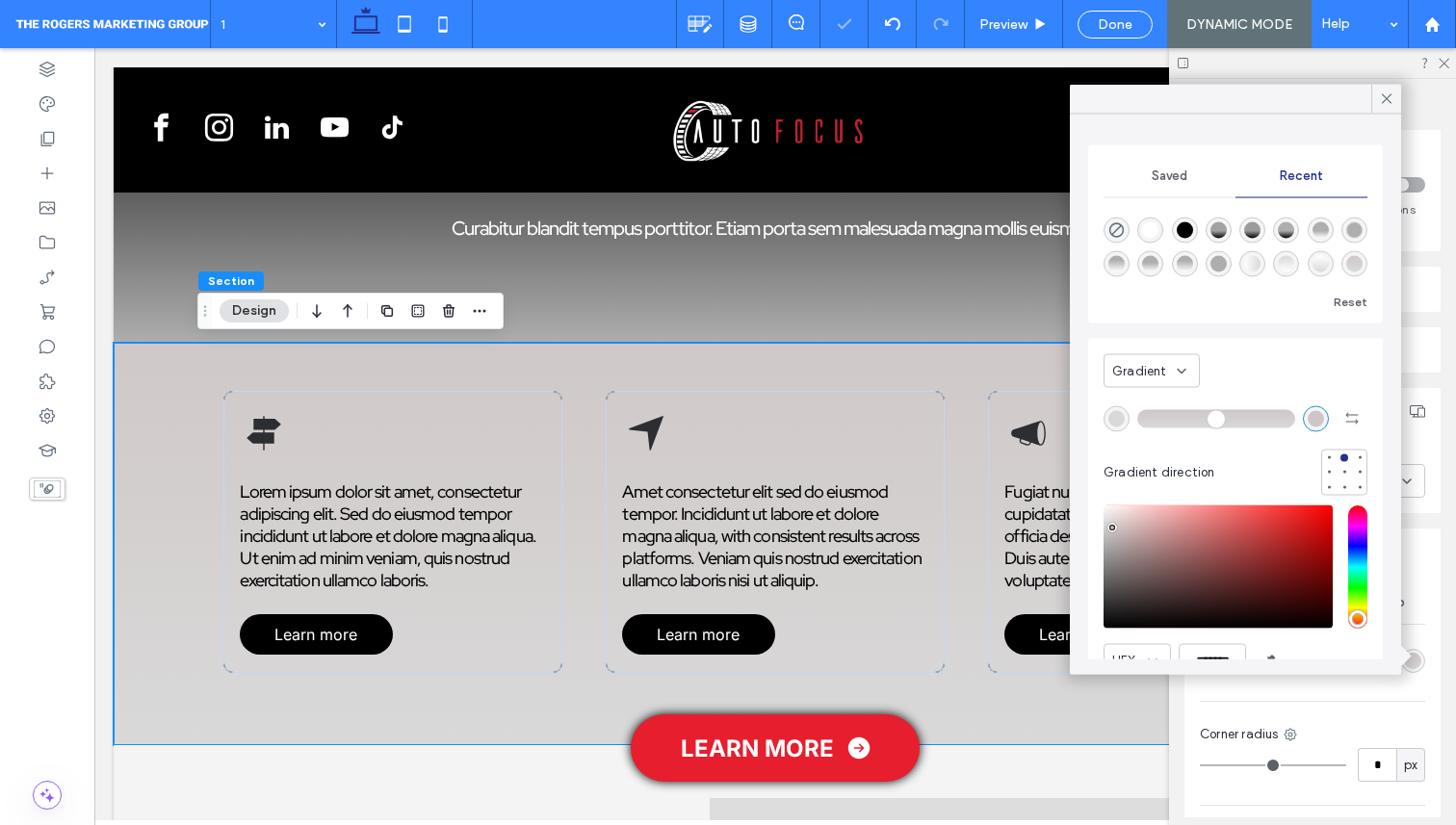 click at bounding box center (1112, 528) 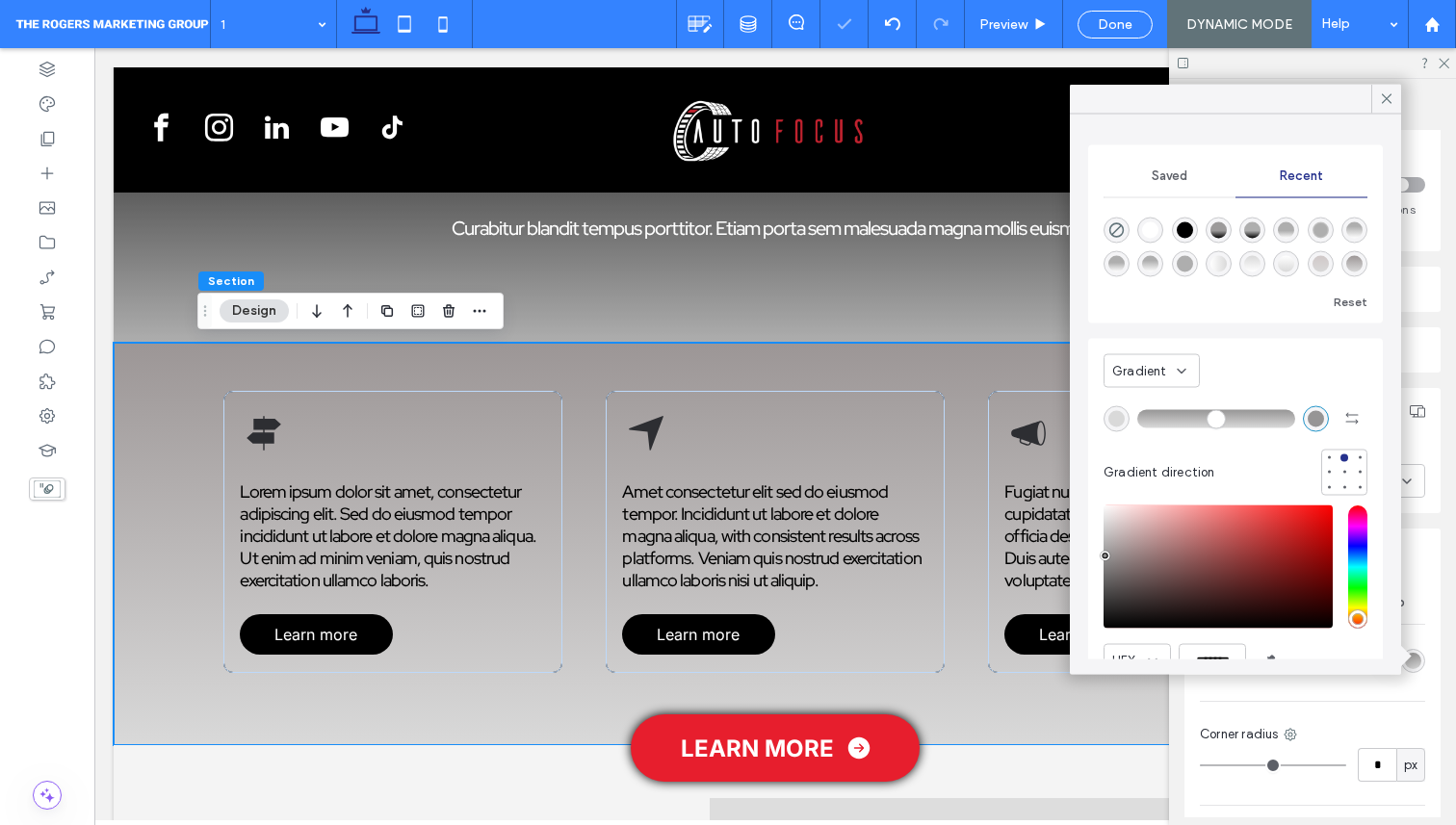 drag, startPoint x: 1112, startPoint y: 553, endPoint x: 1103, endPoint y: 558, distance: 10.29563 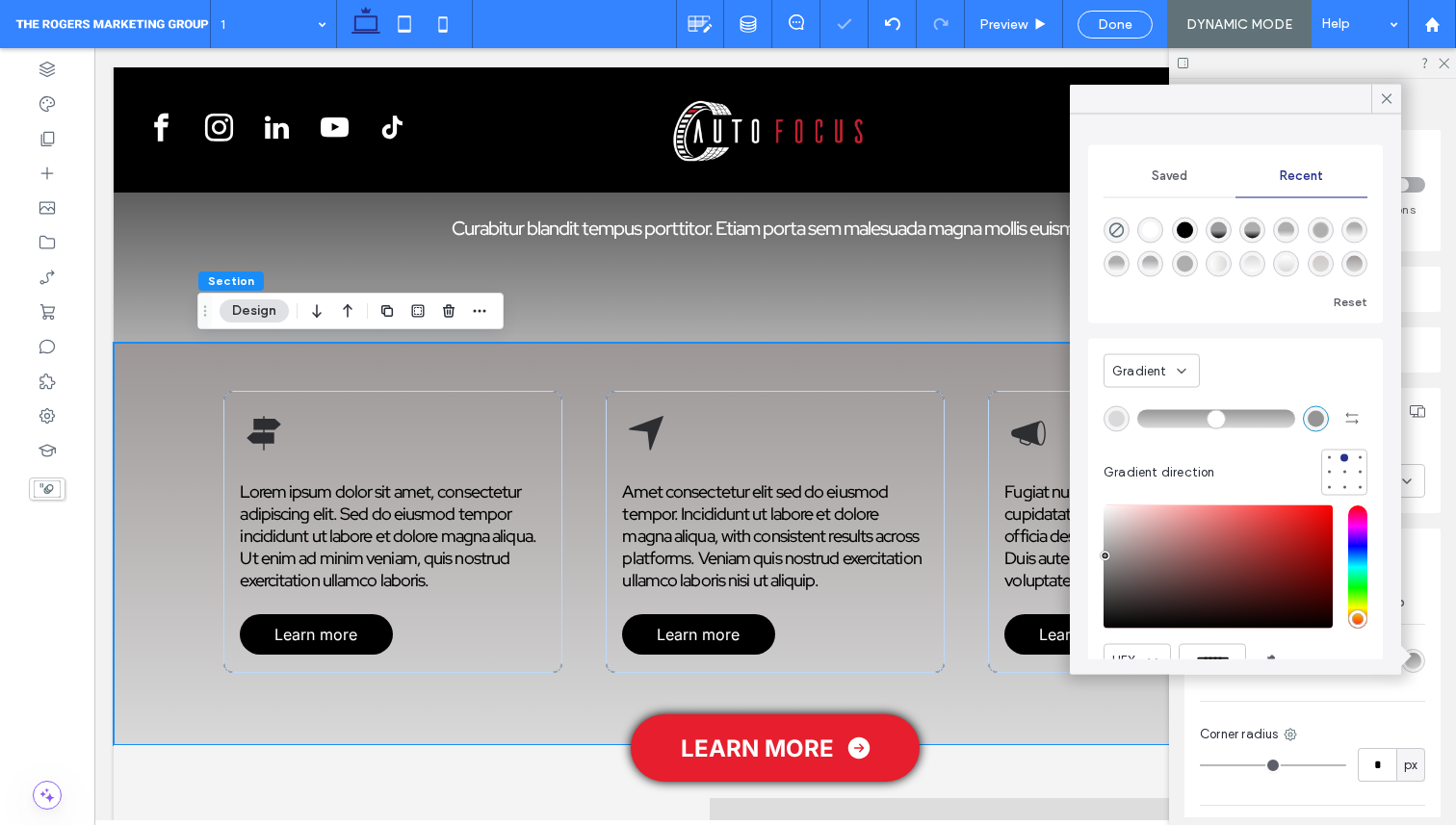 click at bounding box center [1105, 555] 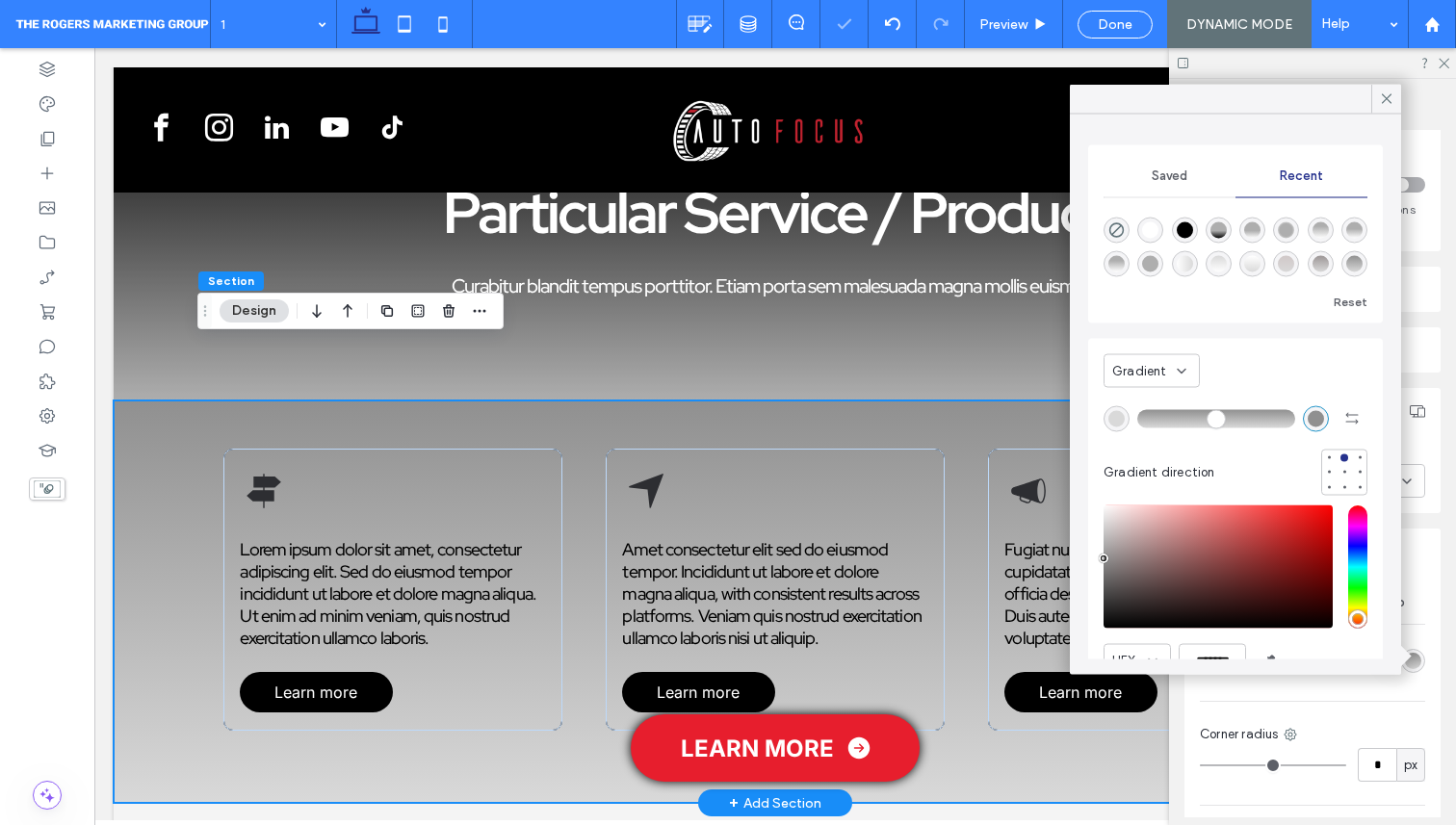 scroll, scrollTop: 115, scrollLeft: 0, axis: vertical 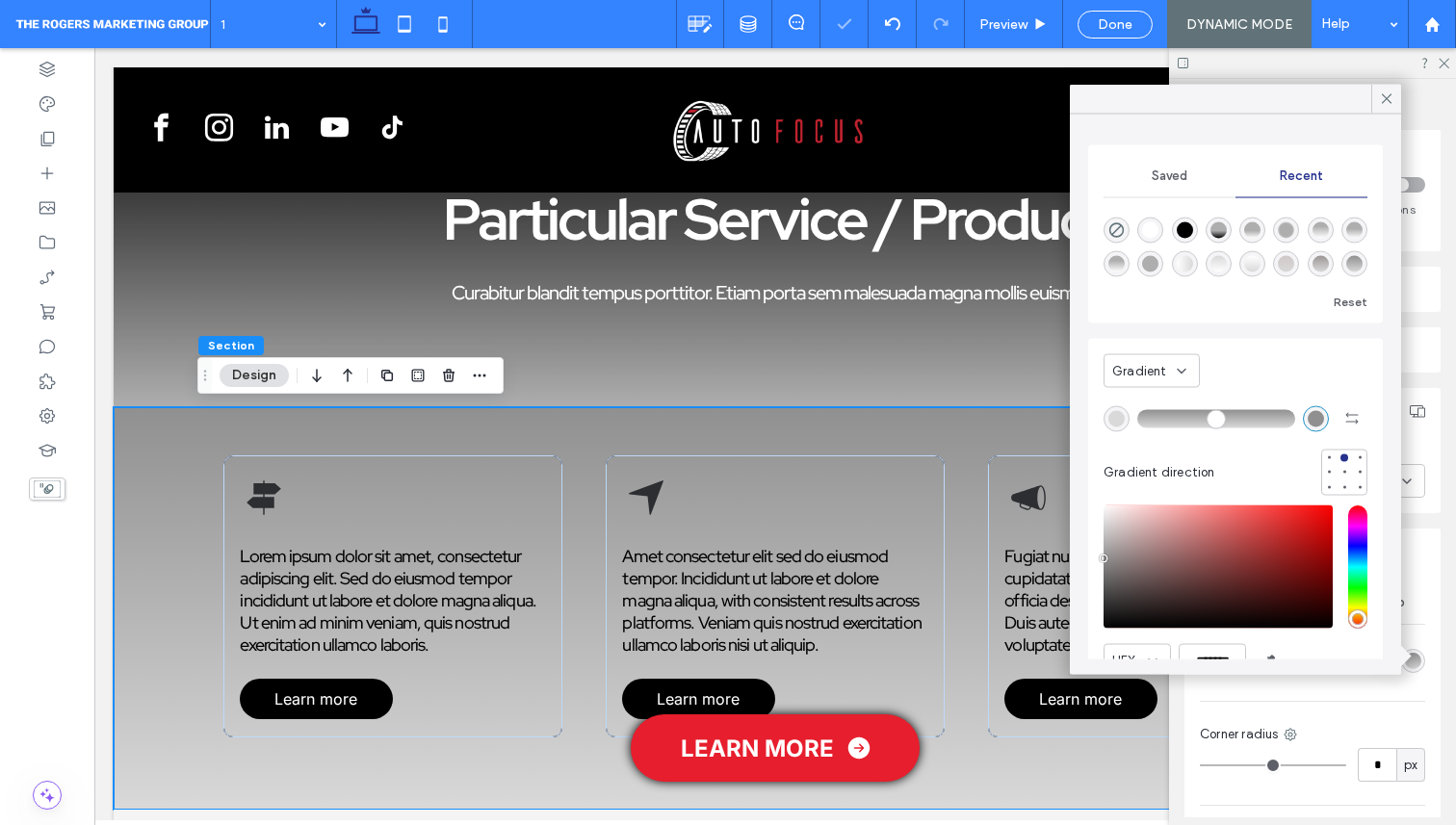 drag, startPoint x: 1101, startPoint y: 561, endPoint x: 1101, endPoint y: 551, distance: 10 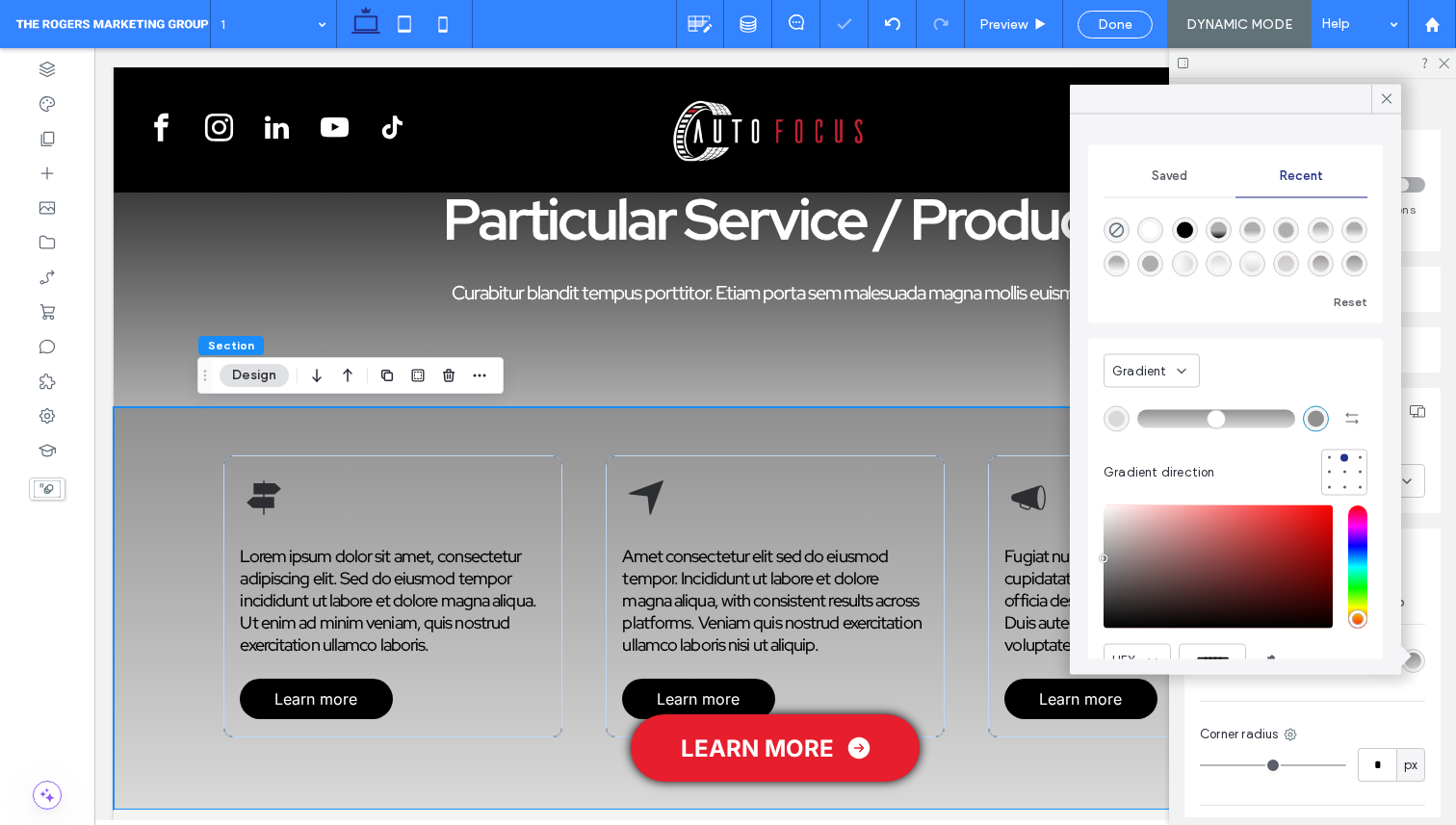 click on "Gradient Gradient direction HEX ******* Opacity ****" at bounding box center [1235, 545] 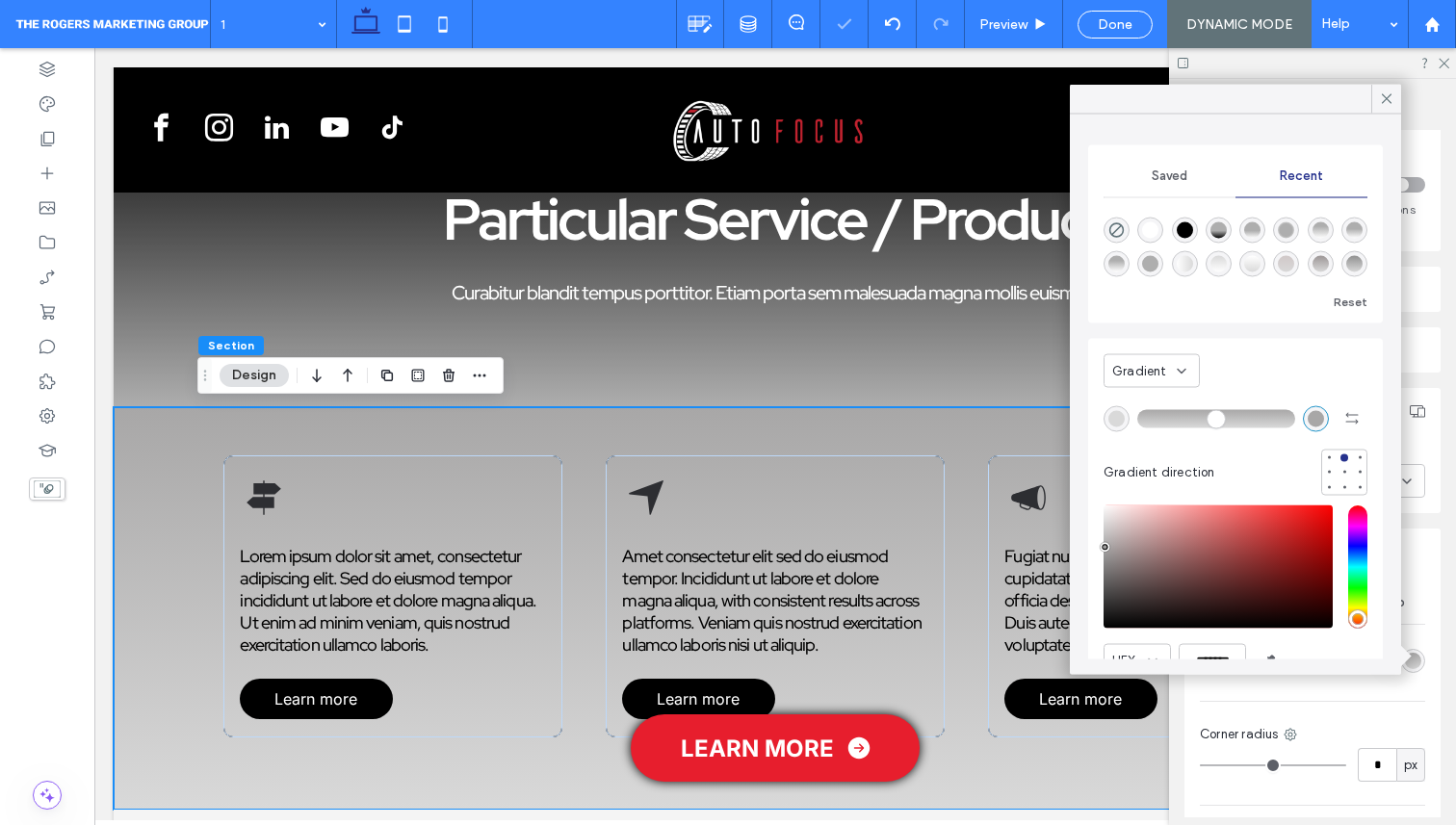 click at bounding box center (1105, 547) 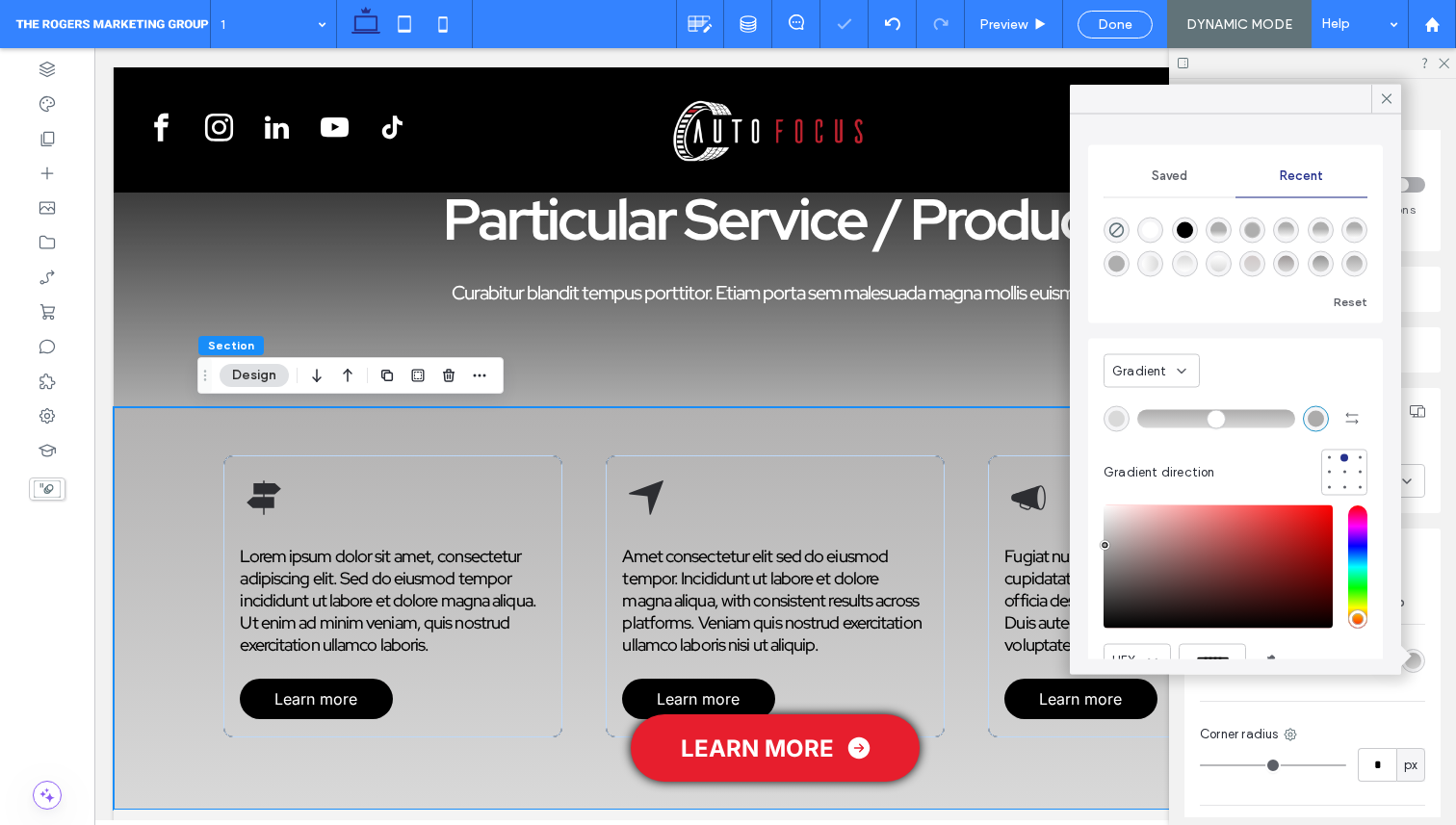 type on "*******" 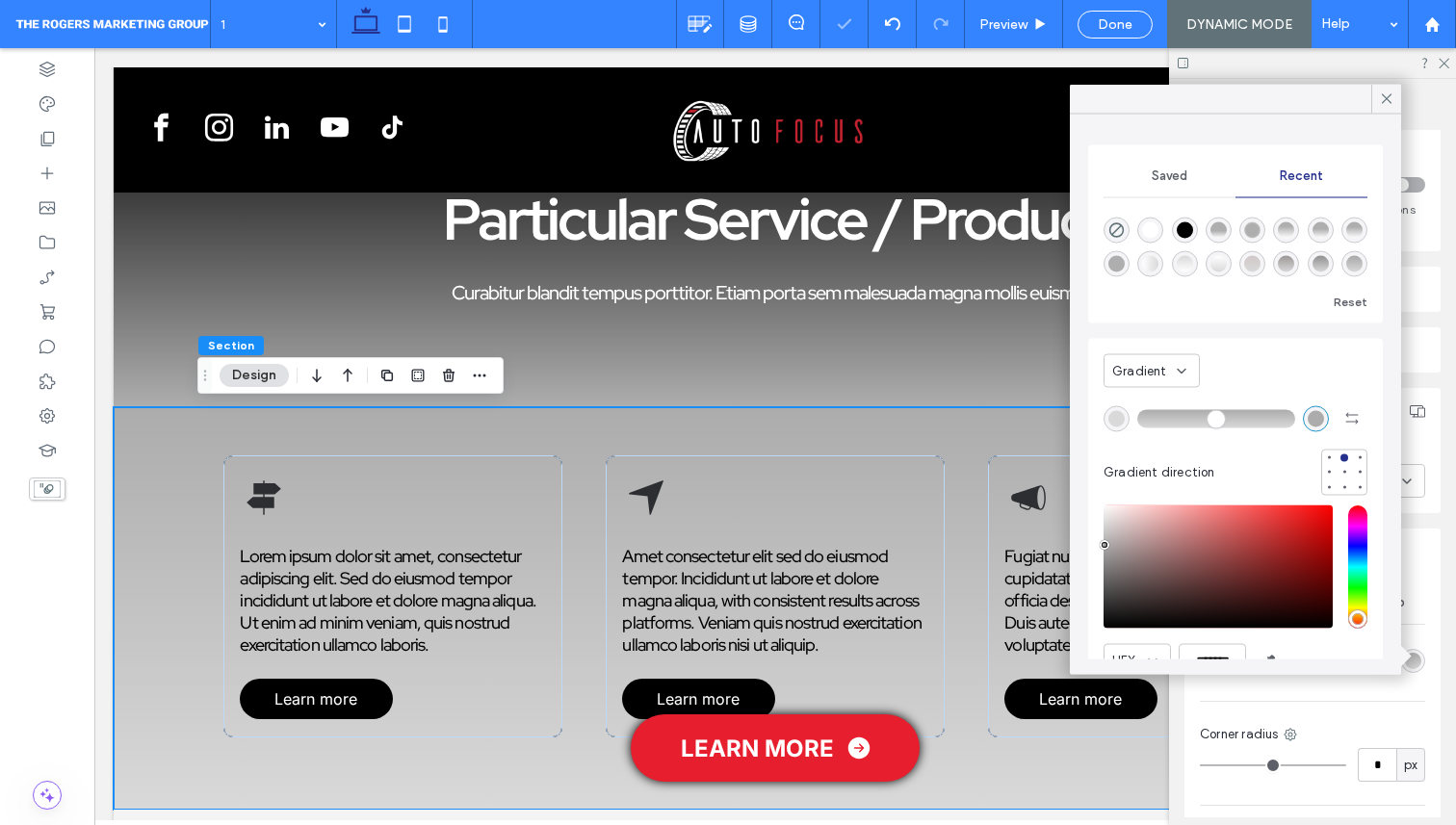 click at bounding box center [1105, 545] 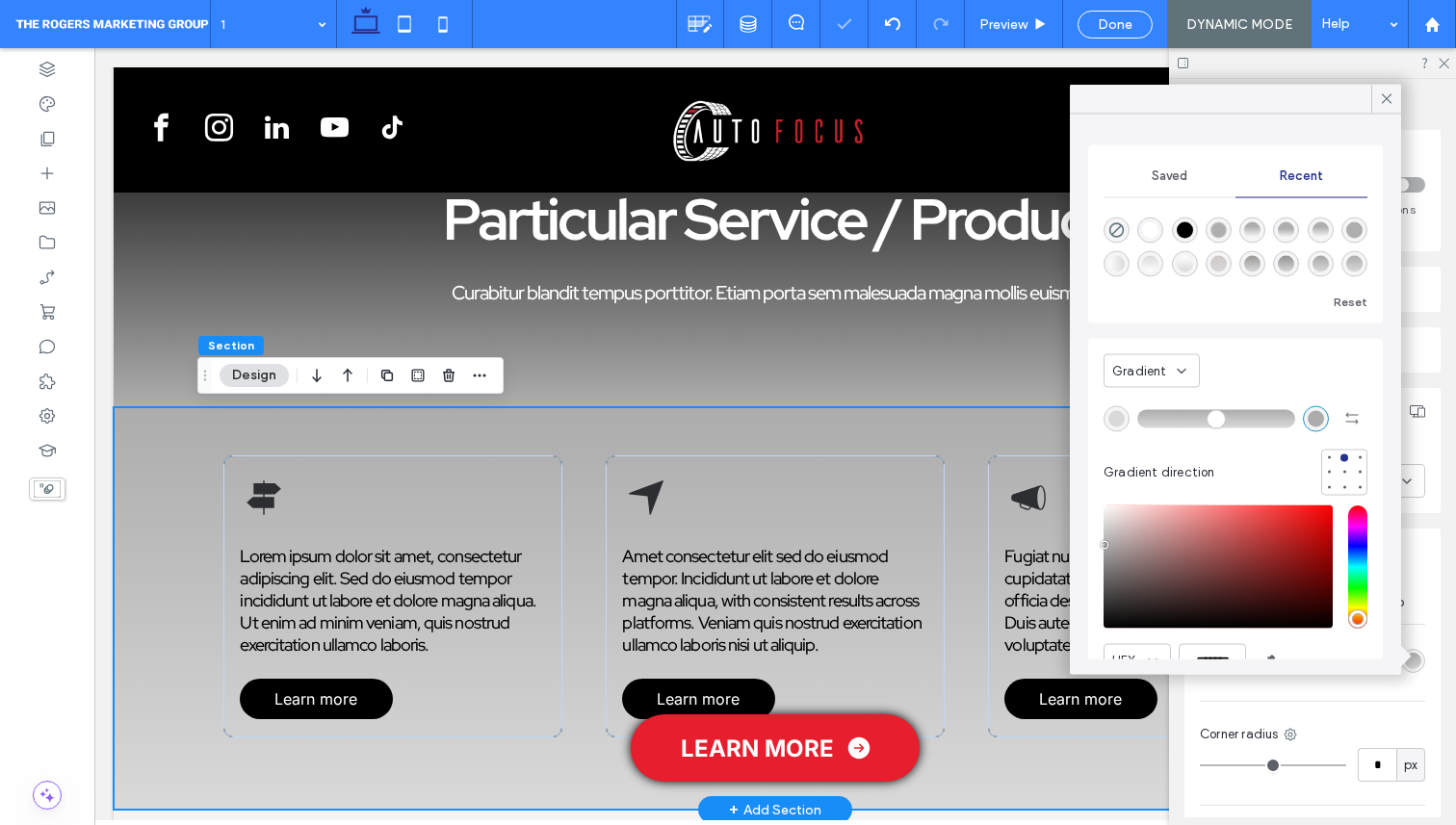 click on "Lorem ipsum dolor sit amet, consectetur adipiscing elit. Sed do eiusmod tempor incididunt ut labore et dolore magna aliqua. Ut enim ad minim veniam, quis nostrud exercitation ullamco laboris.
Learn more
Amet consectetur elit sed do eiusmod tempor. Incididunt ut labore et dolore magna aliqua, with consistent results across platforms. Veniam quis nostrud exercitation ullamco laboris nisi ut aliquip.
Learn more
Fugiat nulla pariatur excepteur sint occaecat cupidatat non proident. Sunt in culpa qui officia deserunt mollit anim id est laborum. Duis aute irure dolor in reprehenderit in voluptate velit esse.
Learn more" at bounding box center [775, 608] 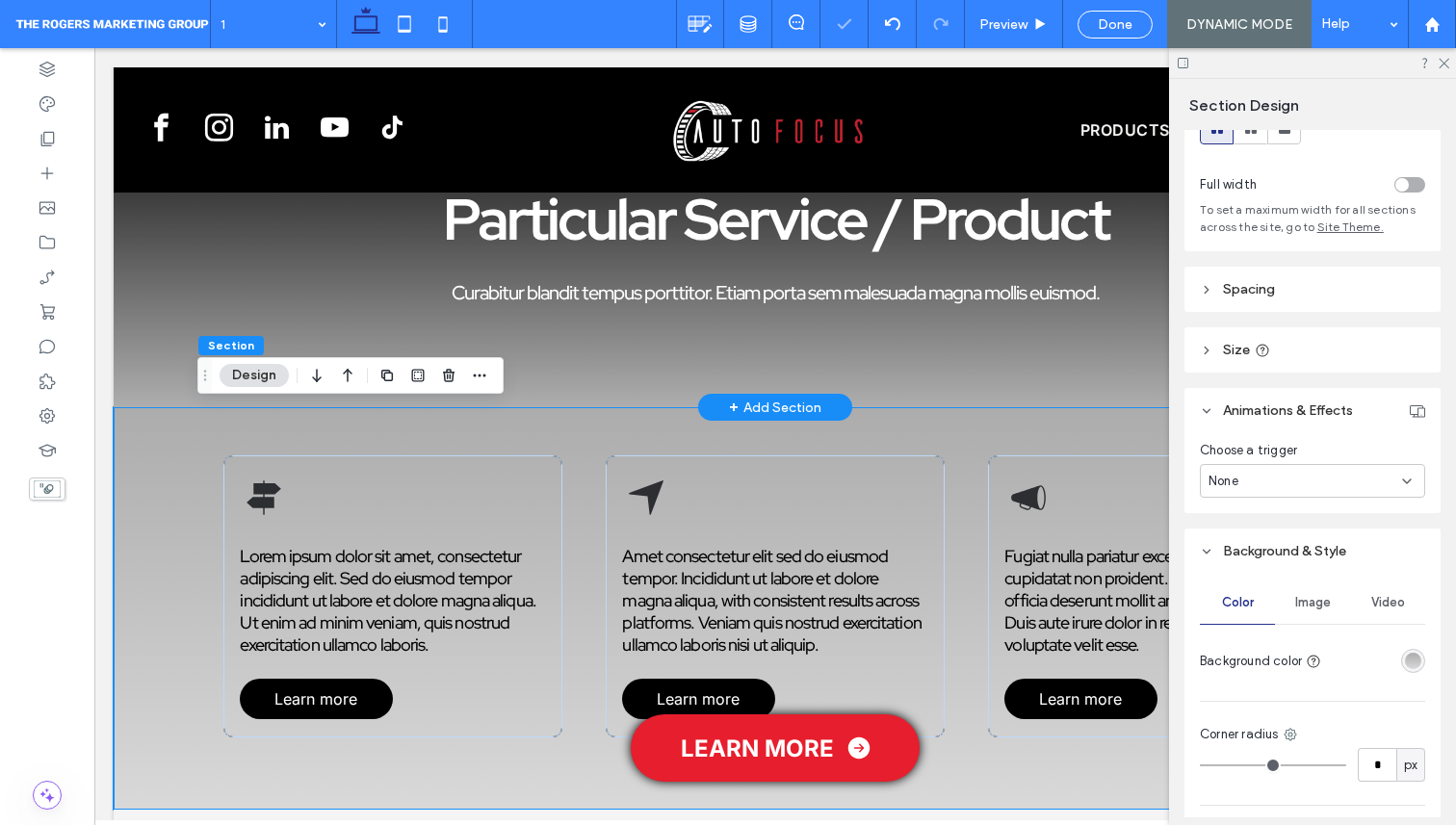 click on "Particular Service / Product
Curabitur blandit tempus porttitor. Etiam porta sem malesuada magna mollis euismod." at bounding box center (775, 243) 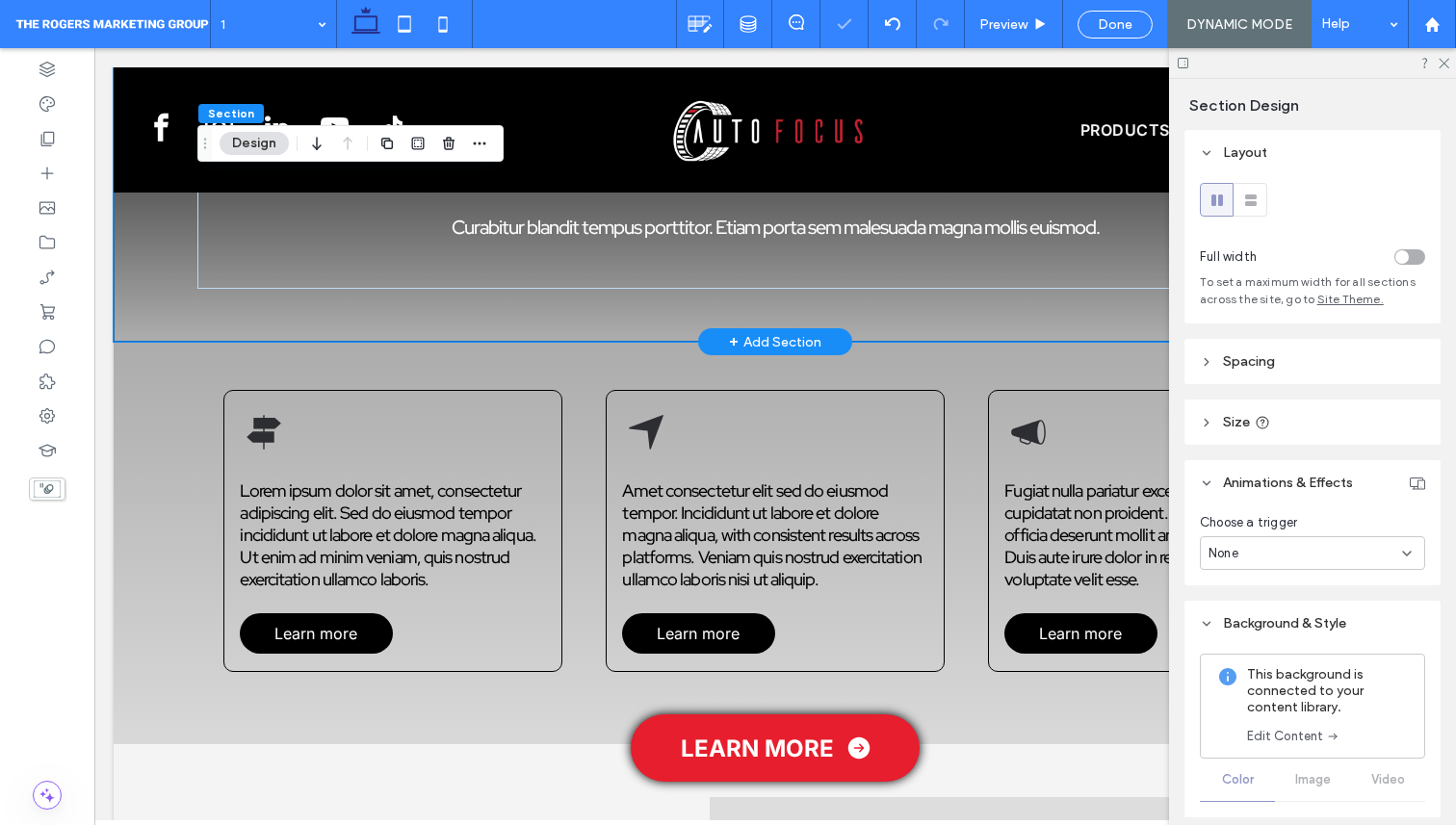 scroll, scrollTop: 184, scrollLeft: 0, axis: vertical 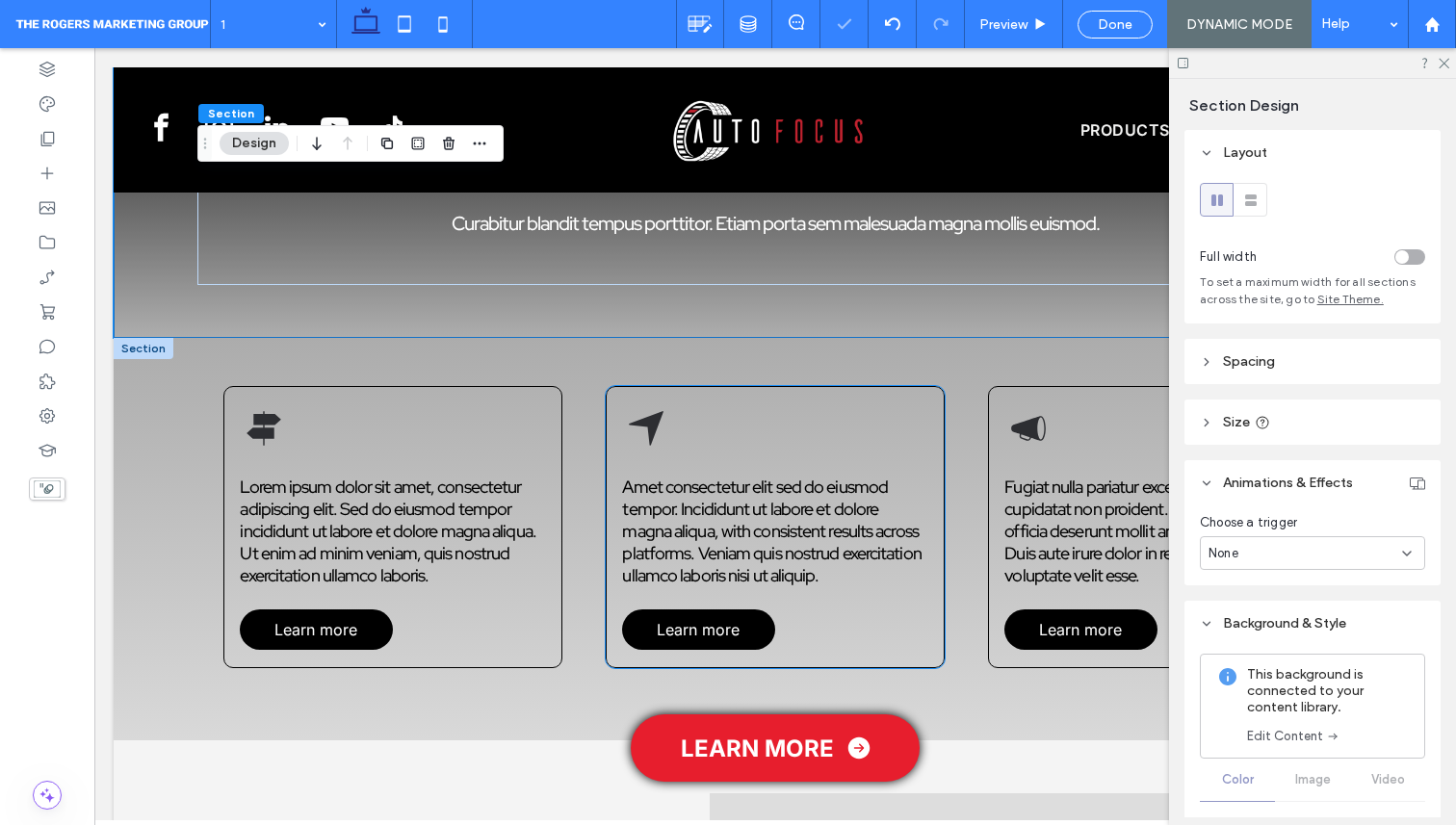 click on "Amet consectetur elit sed do eiusmod tempor. Incididunt ut labore et dolore magna aliqua, with consistent results across platforms. Veniam quis nostrud exercitation ullamco laboris nisi ut aliquip.
Learn more" at bounding box center (774, 527) 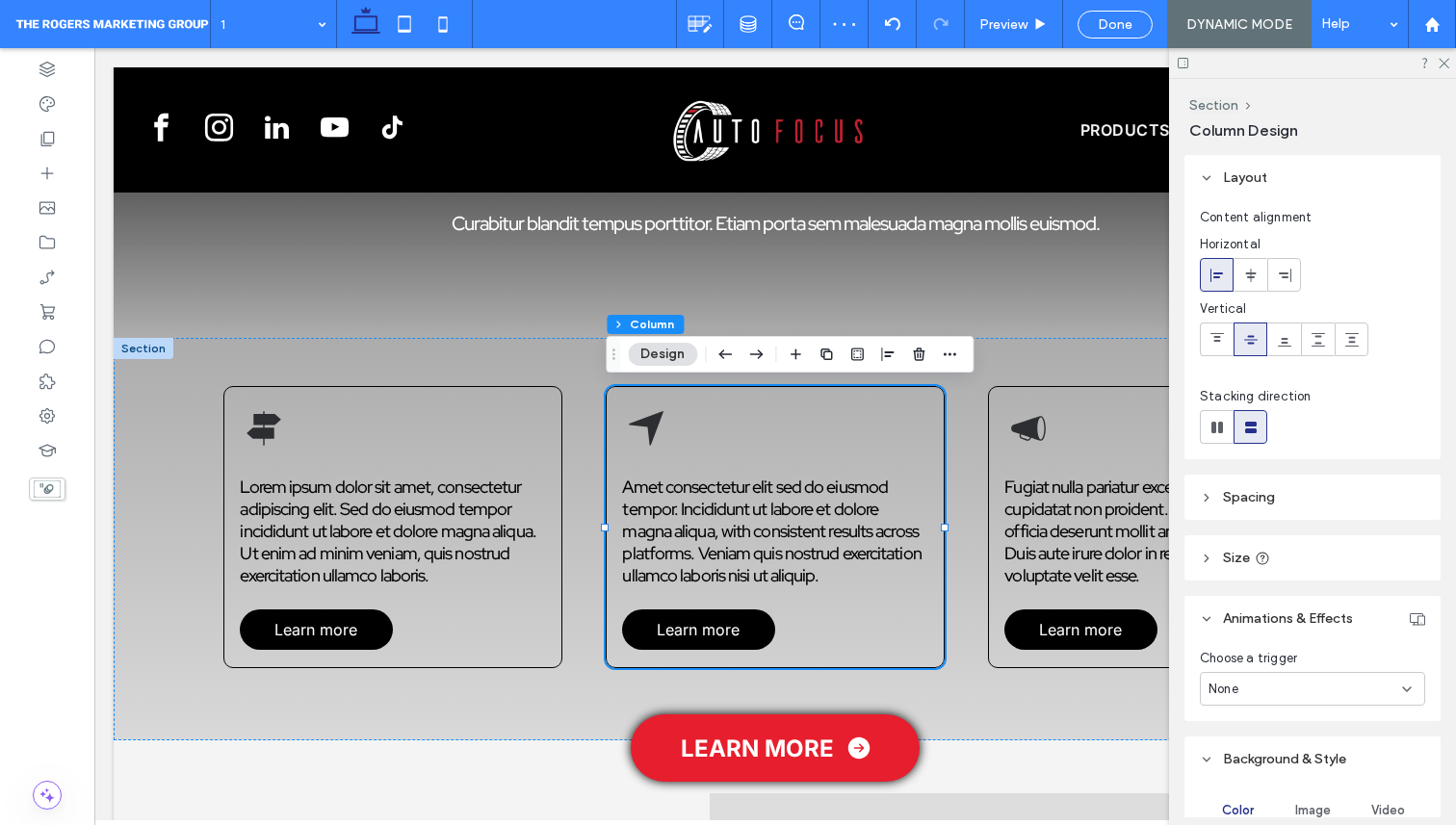 click on "Amet consectetur elit sed do eiusmod tempor. Incididunt ut labore et dolore magna aliqua, with consistent results across platforms. Veniam quis nostrud exercitation ullamco laboris nisi ut aliquip.
Learn more" at bounding box center [774, 527] 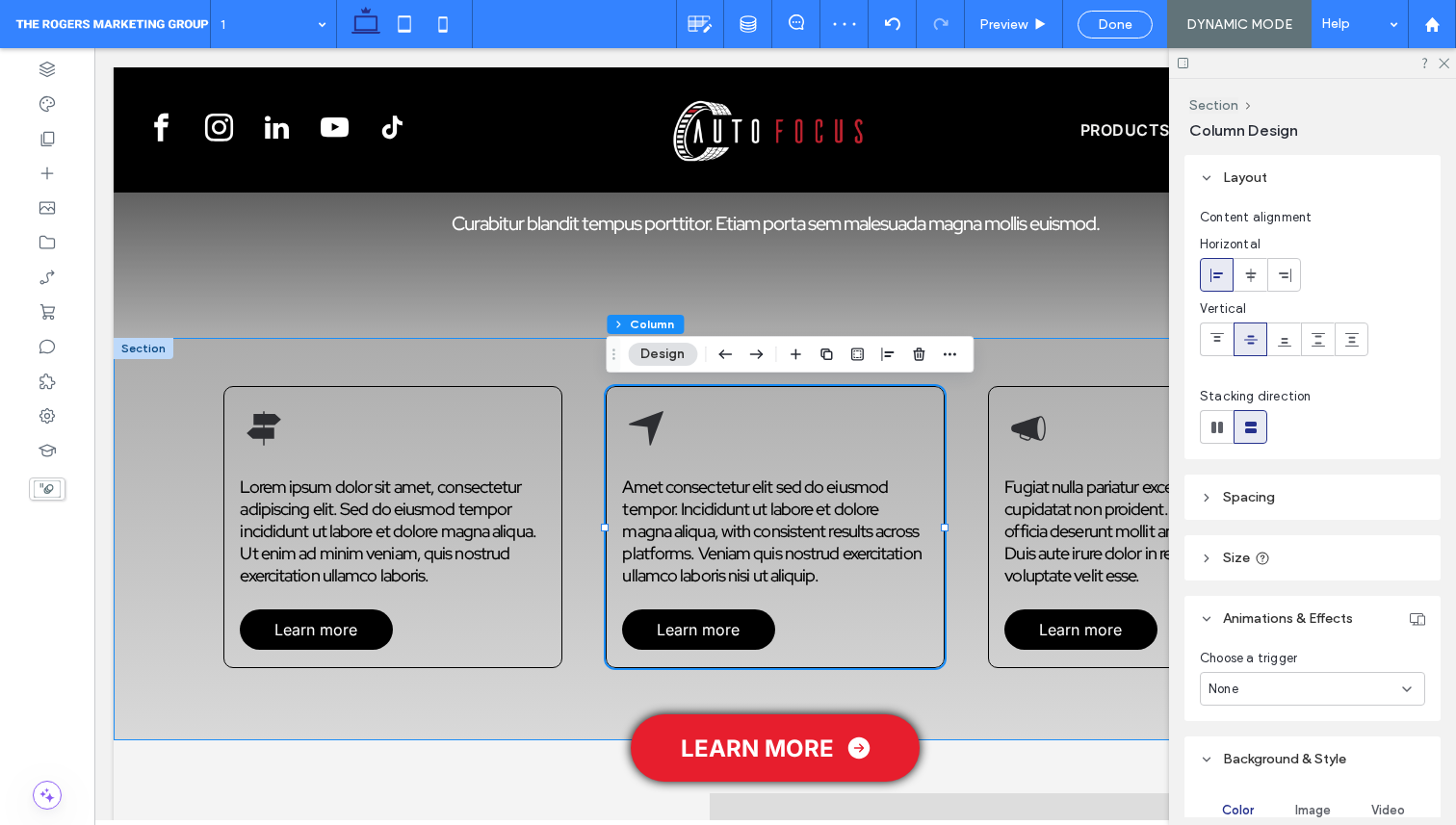 click on "Lorem ipsum dolor sit amet, consectetur adipiscing elit. Sed do eiusmod tempor incididunt ut labore et dolore magna aliqua. Ut enim ad minim veniam, quis nostrud exercitation ullamco laboris.
Learn more
Amet consectetur elit sed do eiusmod tempor. Incididunt ut labore et dolore magna aliqua, with consistent results across platforms. Veniam quis nostrud exercitation ullamco laboris nisi ut aliquip.
Learn more
Fugiat nulla pariatur excepteur sint occaecat cupidatat non proident. Sunt in culpa qui officia deserunt mollit anim id est laborum. Duis aute irure dolor in reprehenderit in voluptate velit esse.
Learn more" at bounding box center (775, 539) 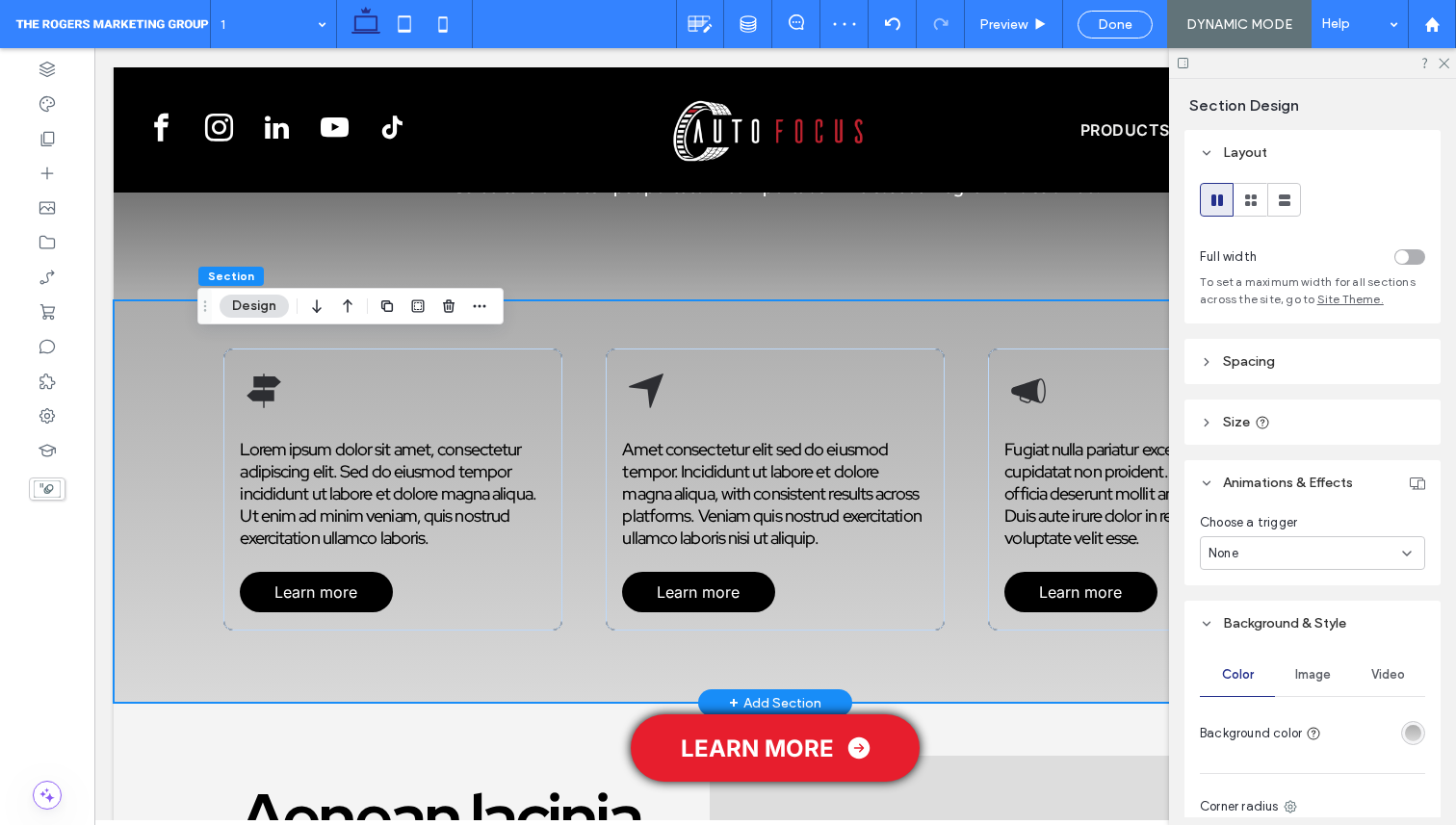 scroll, scrollTop: 229, scrollLeft: 0, axis: vertical 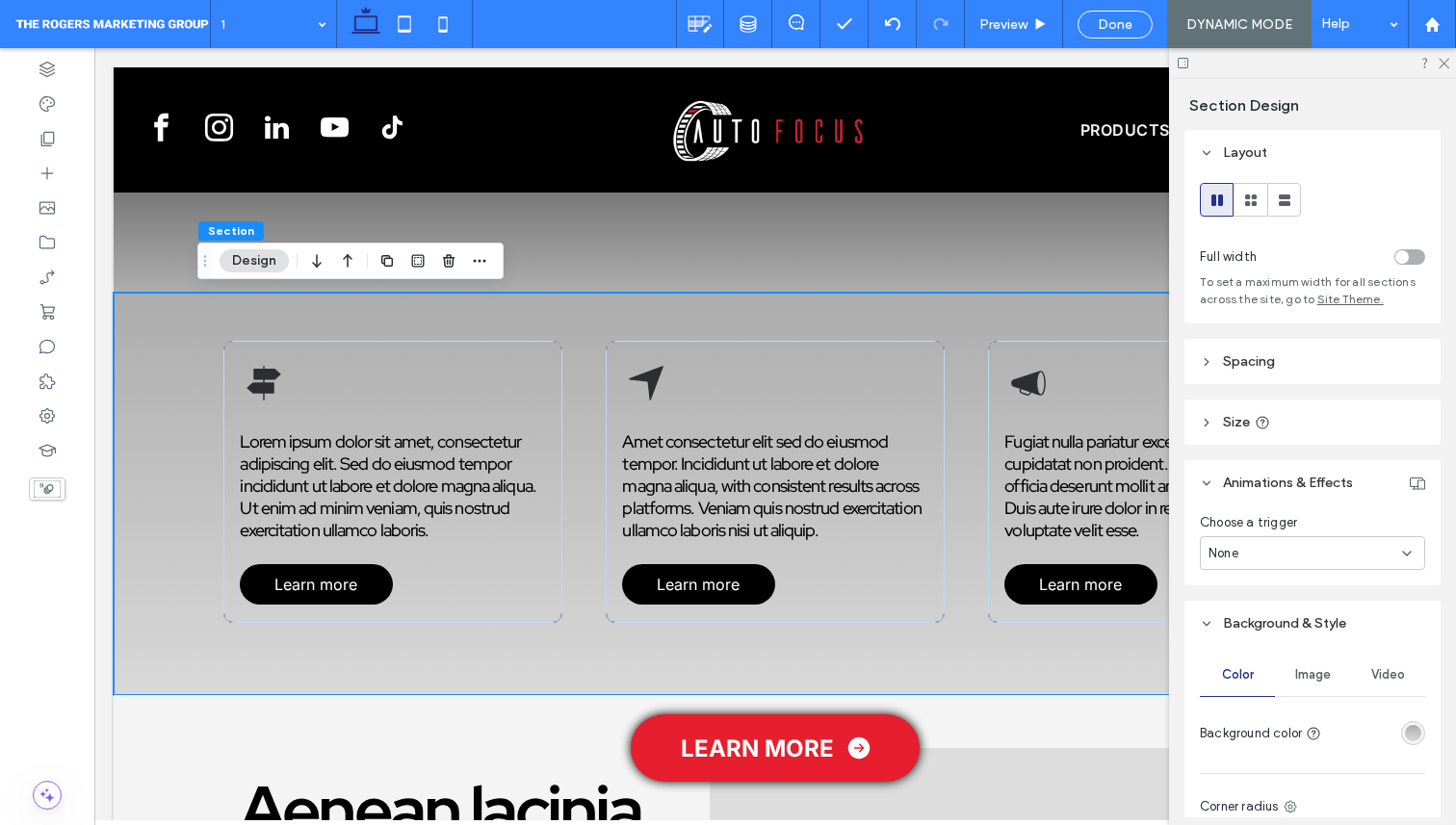 click at bounding box center (1413, 733) 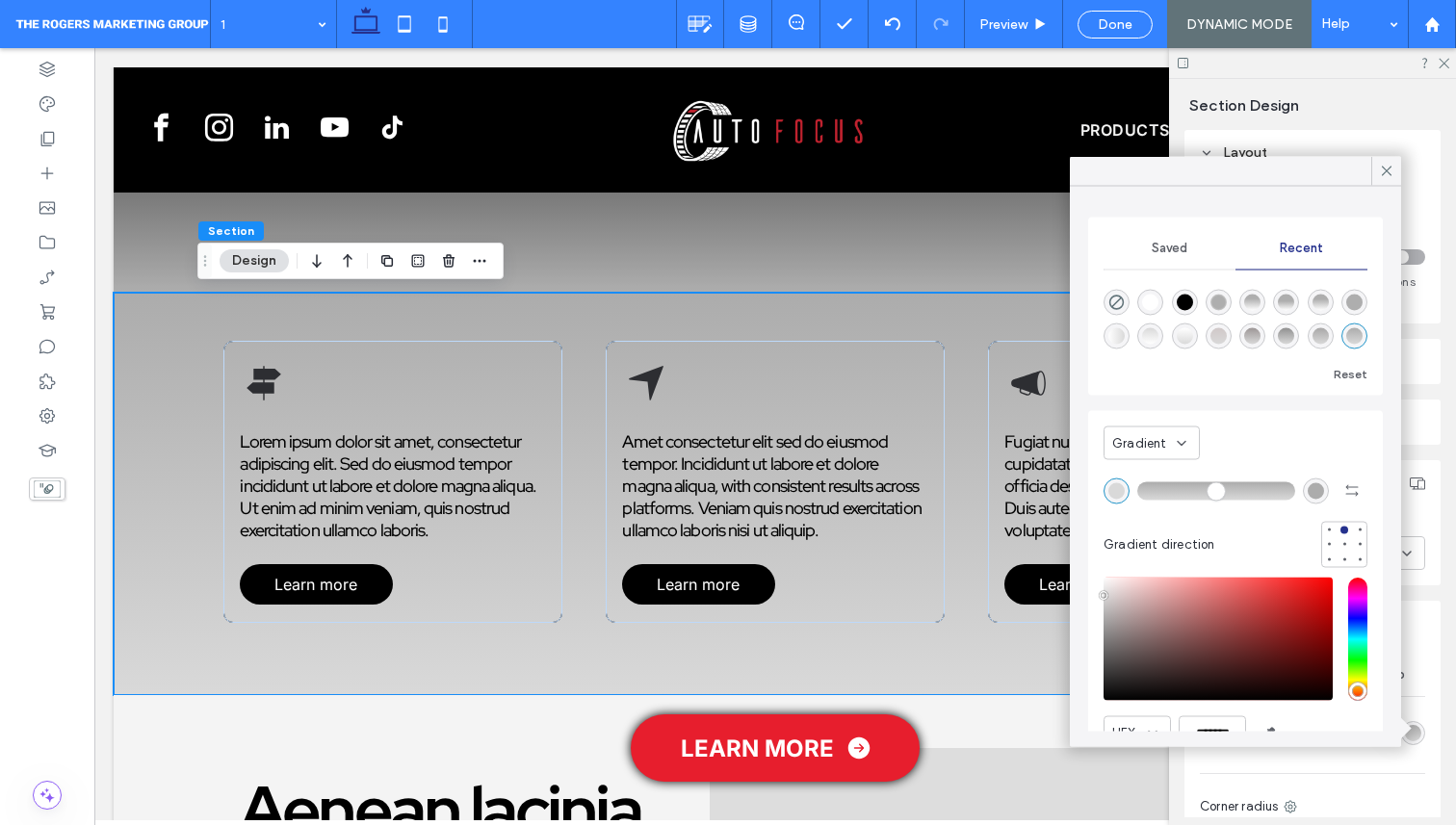 click at bounding box center (1315, 490) 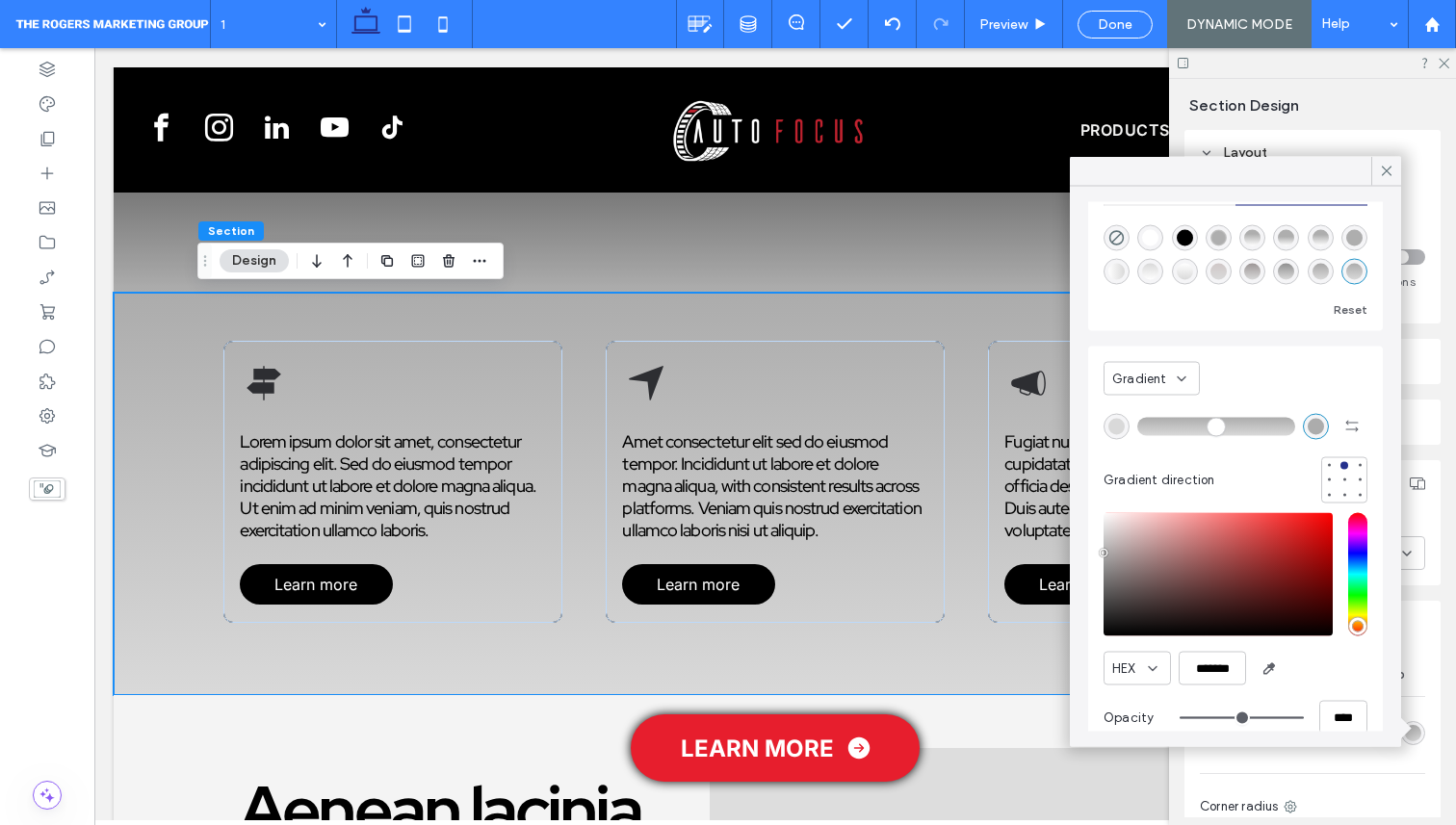 scroll, scrollTop: 91, scrollLeft: 0, axis: vertical 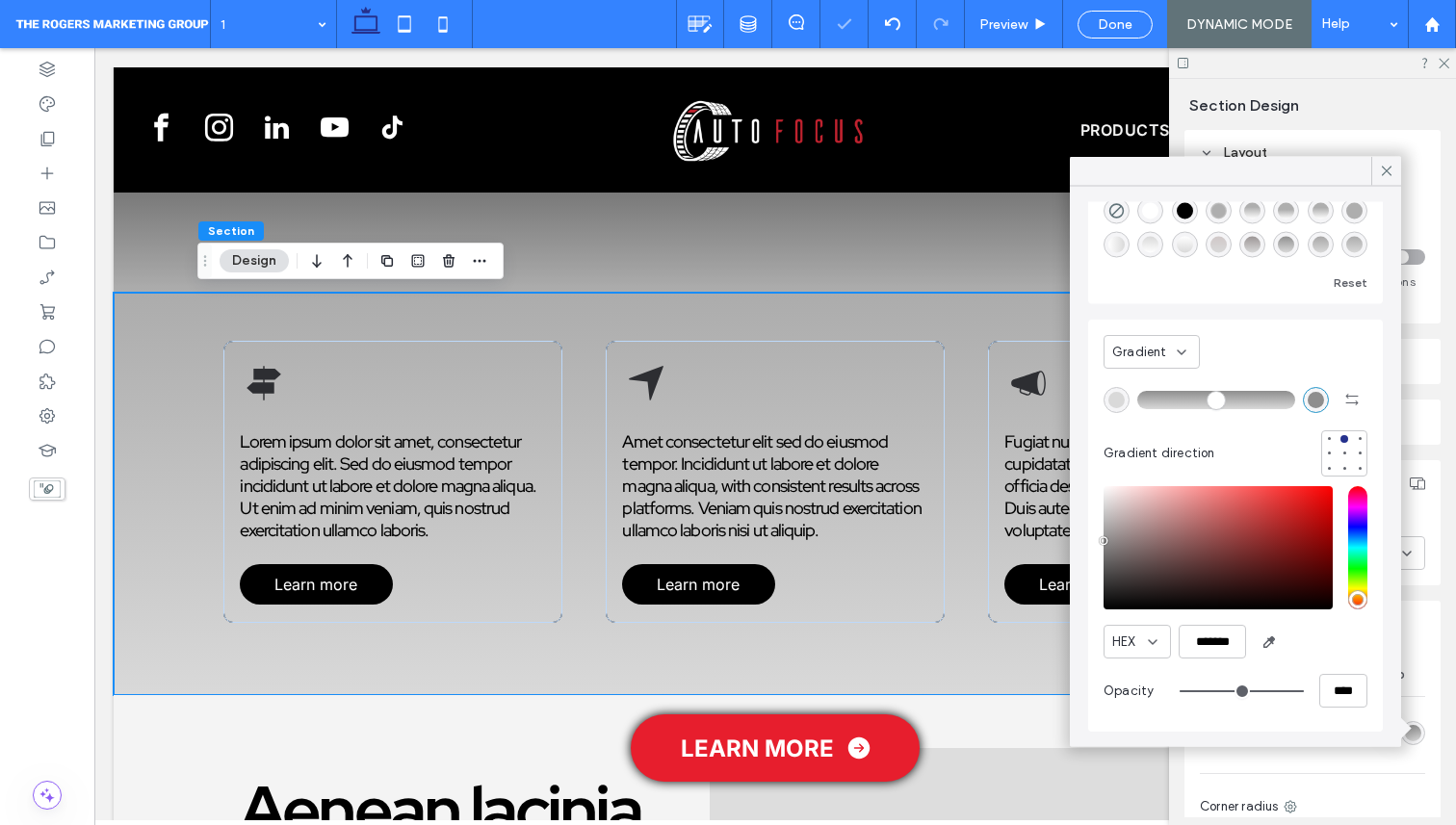 drag, startPoint x: 1105, startPoint y: 529, endPoint x: 1105, endPoint y: 545, distance: 16 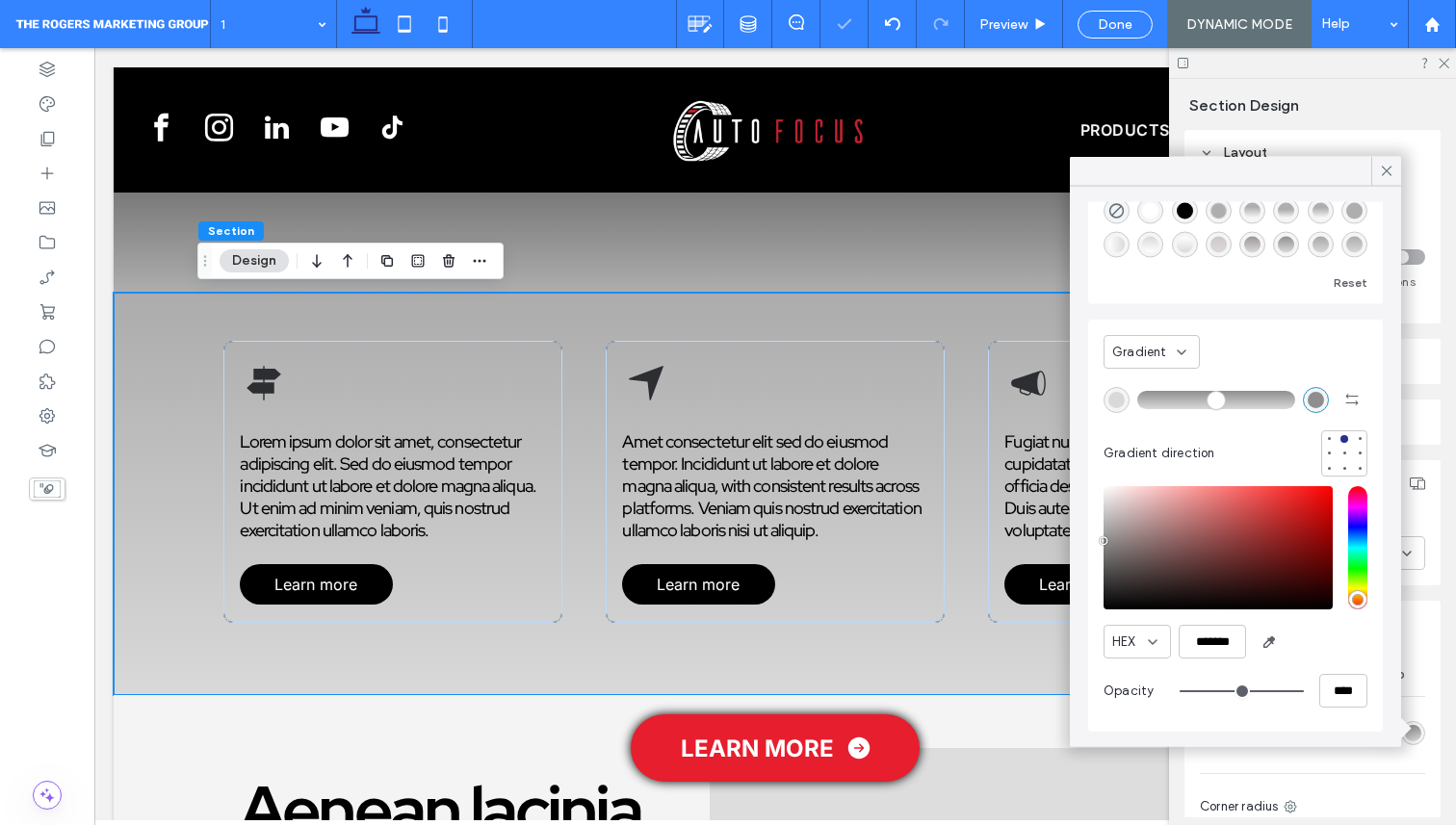 click at bounding box center [1218, 548] 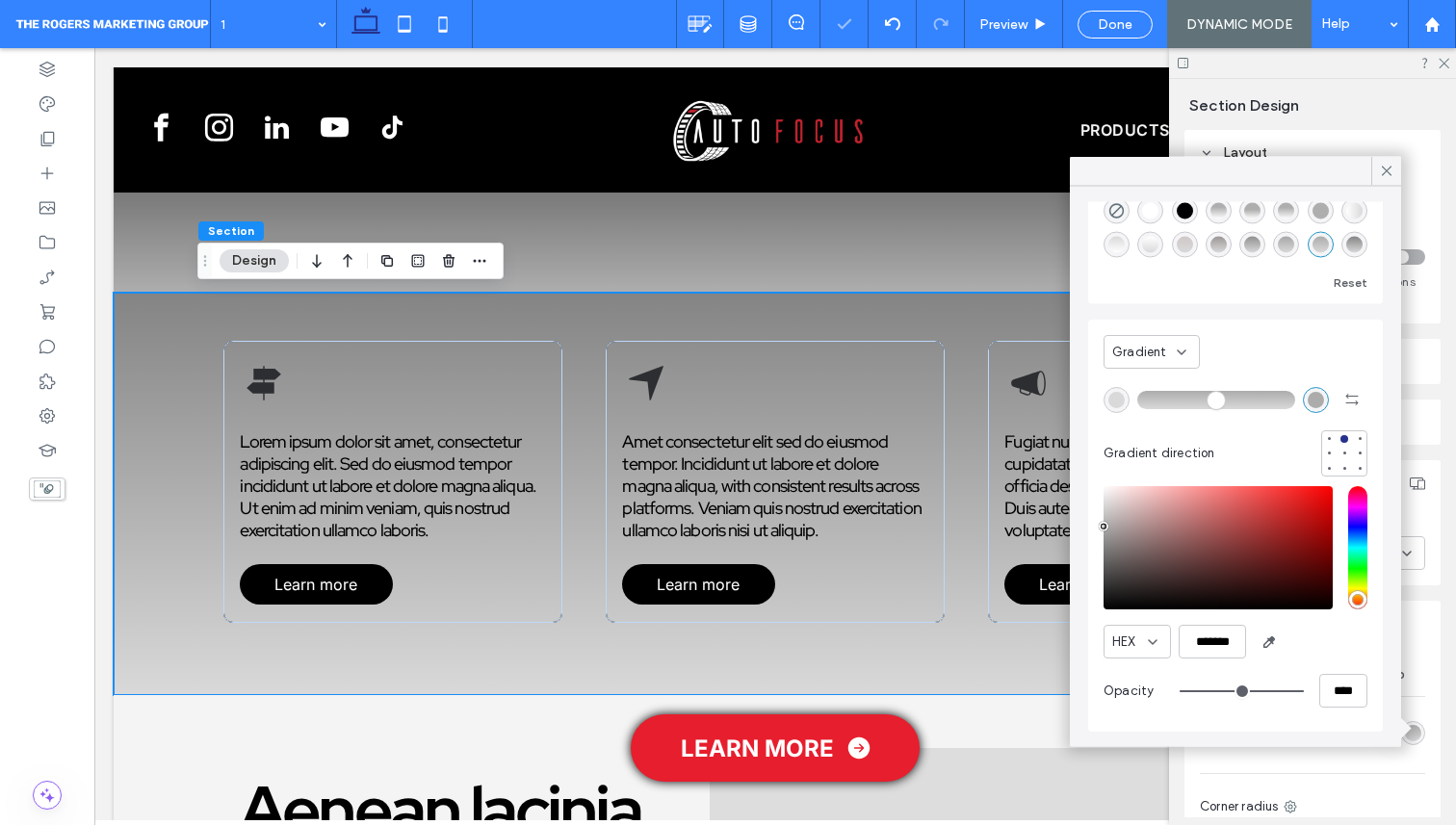 drag, startPoint x: 1105, startPoint y: 545, endPoint x: 1104, endPoint y: 521, distance: 24.020824 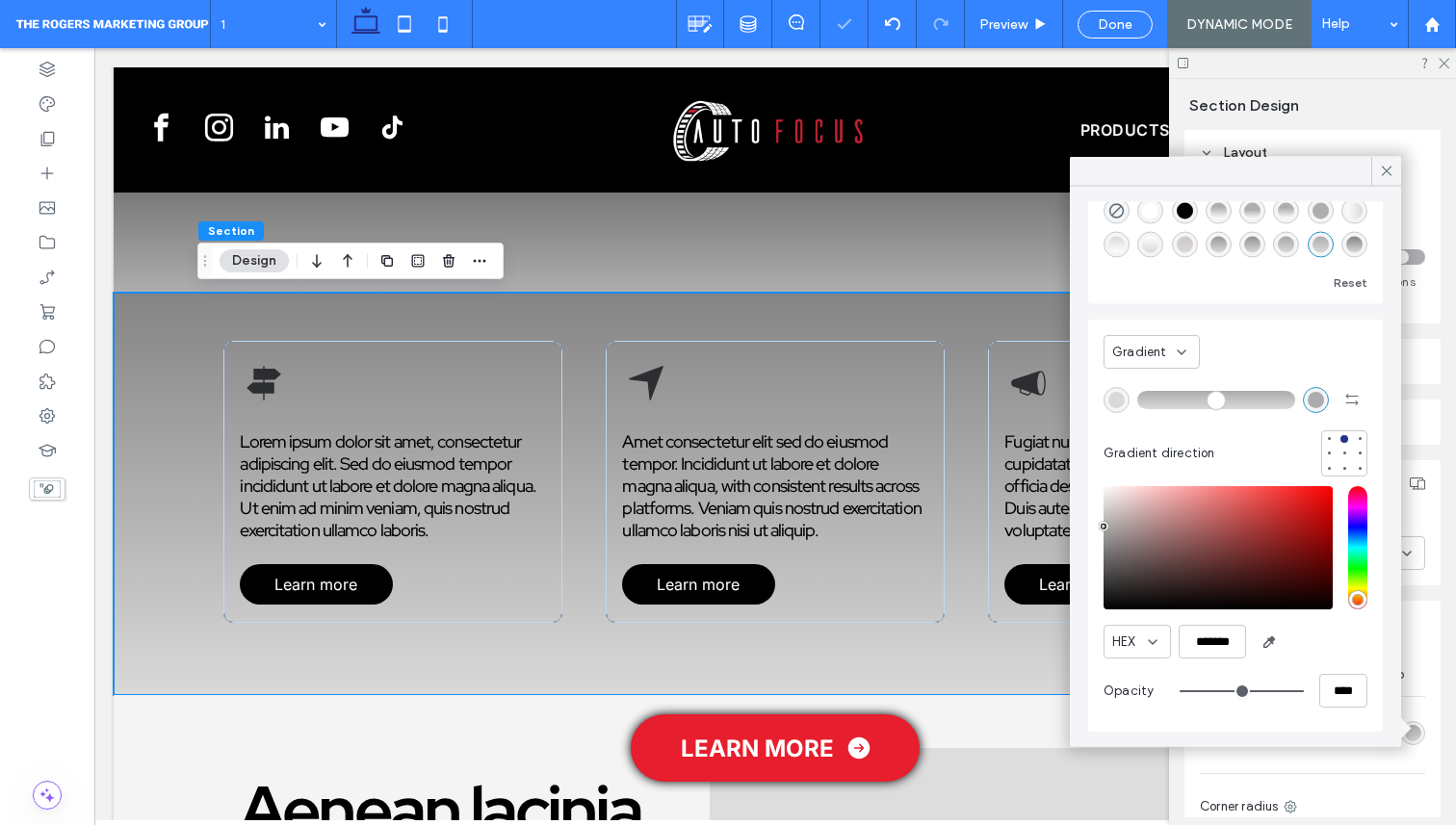 click at bounding box center (1104, 526) 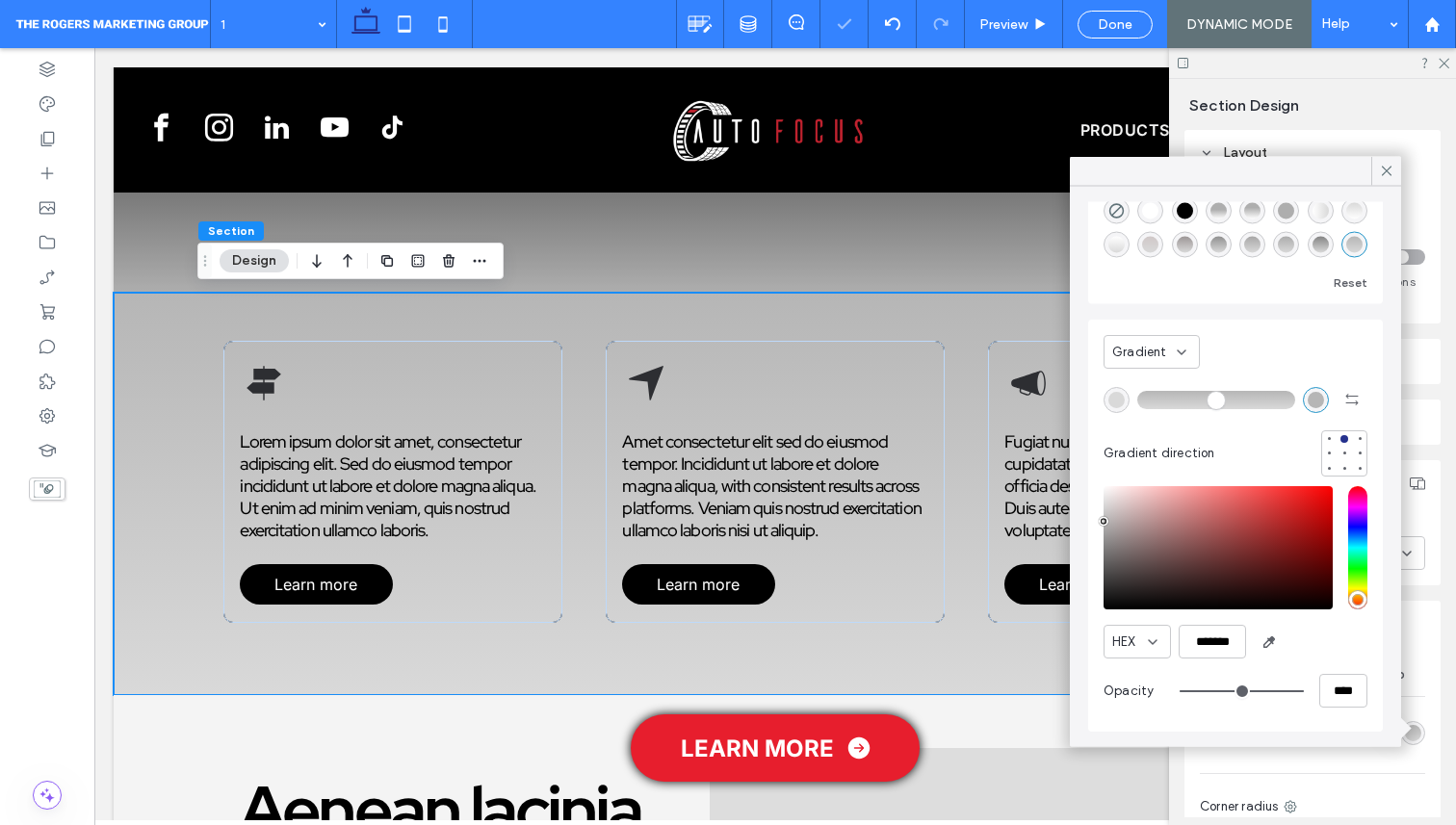 drag, startPoint x: 1104, startPoint y: 521, endPoint x: 1104, endPoint y: 499, distance: 22 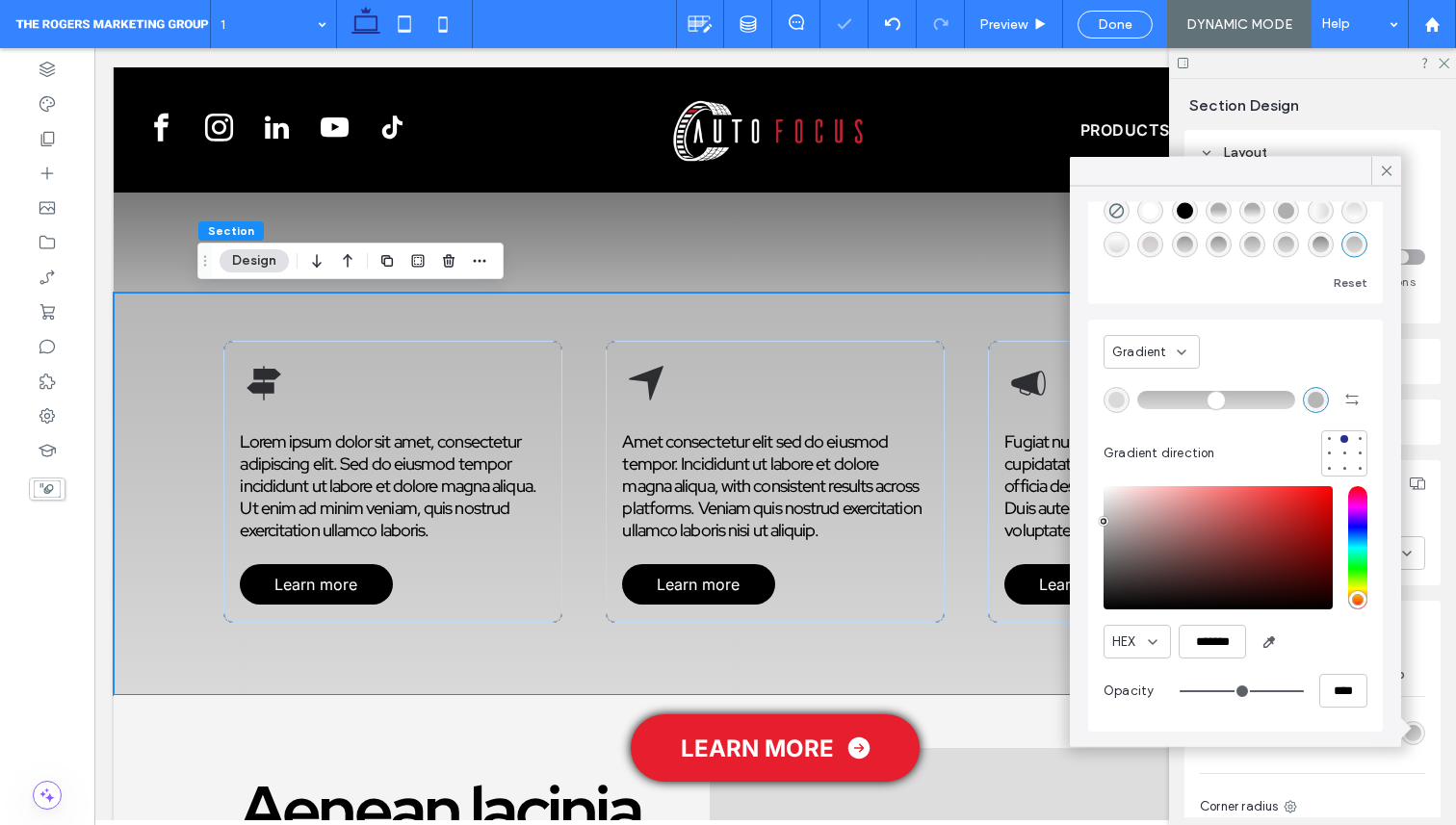 click at bounding box center [1104, 521] 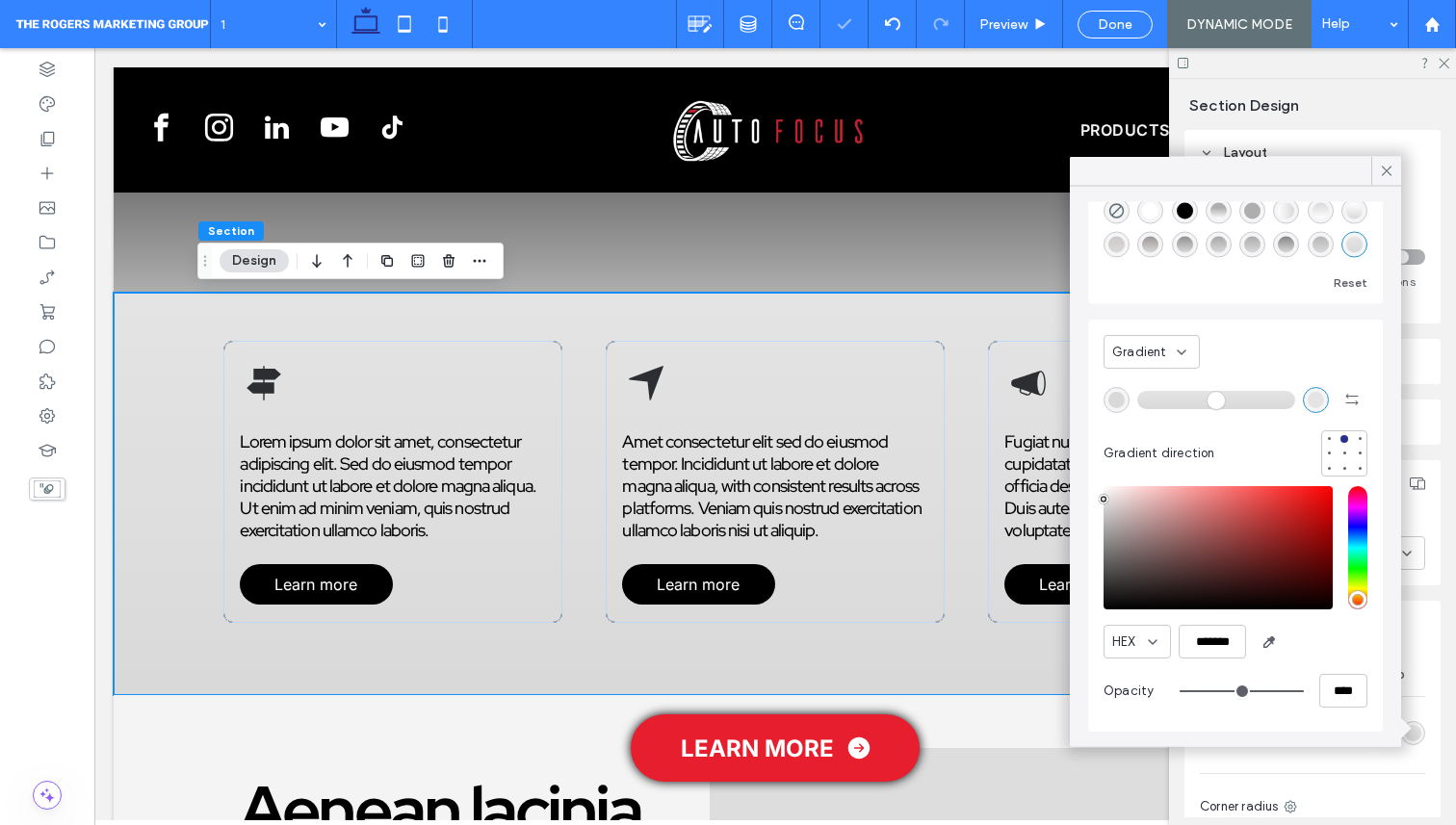 drag, startPoint x: 1104, startPoint y: 499, endPoint x: 1104, endPoint y: 510, distance: 11 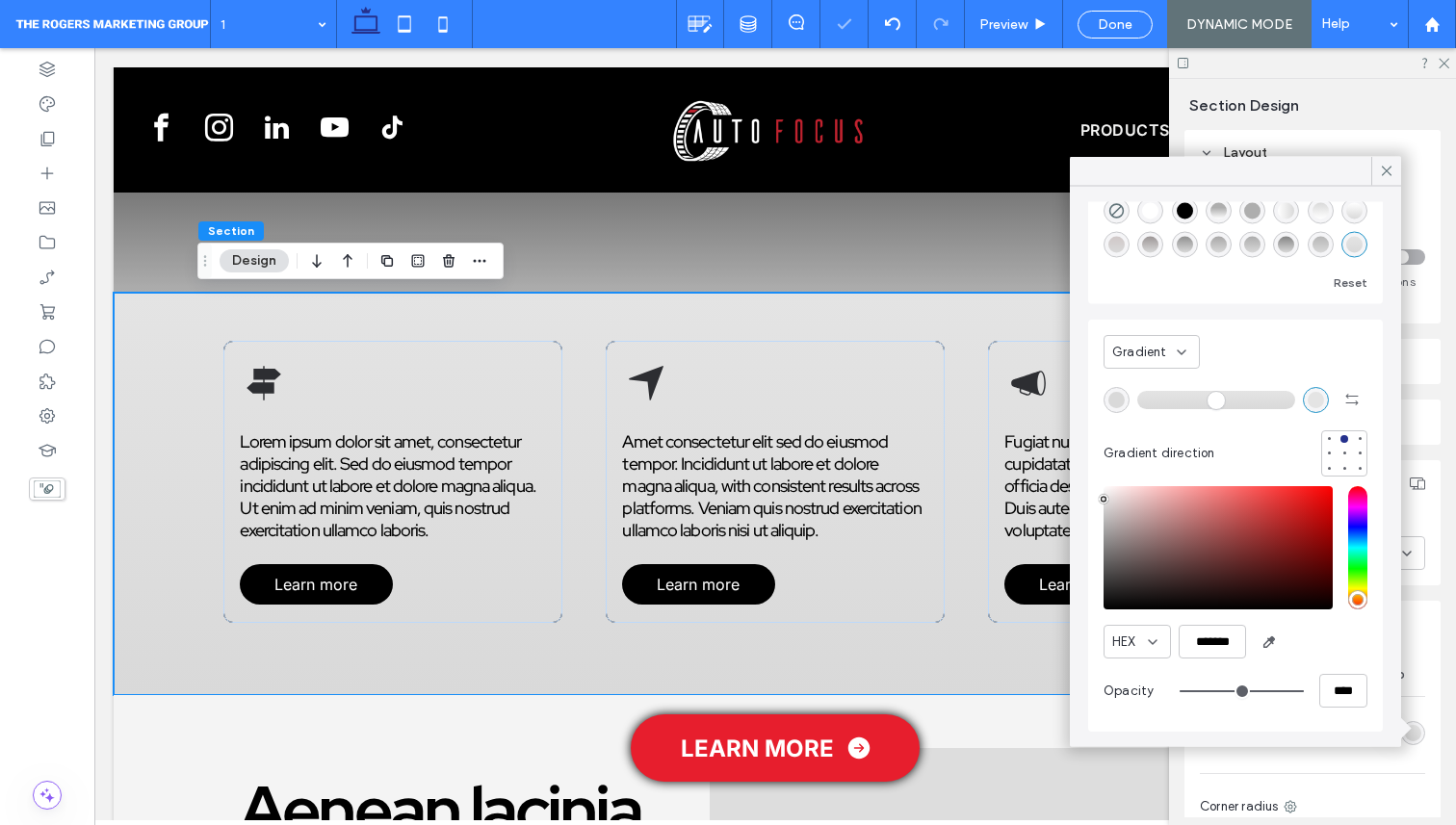 click at bounding box center [1104, 499] 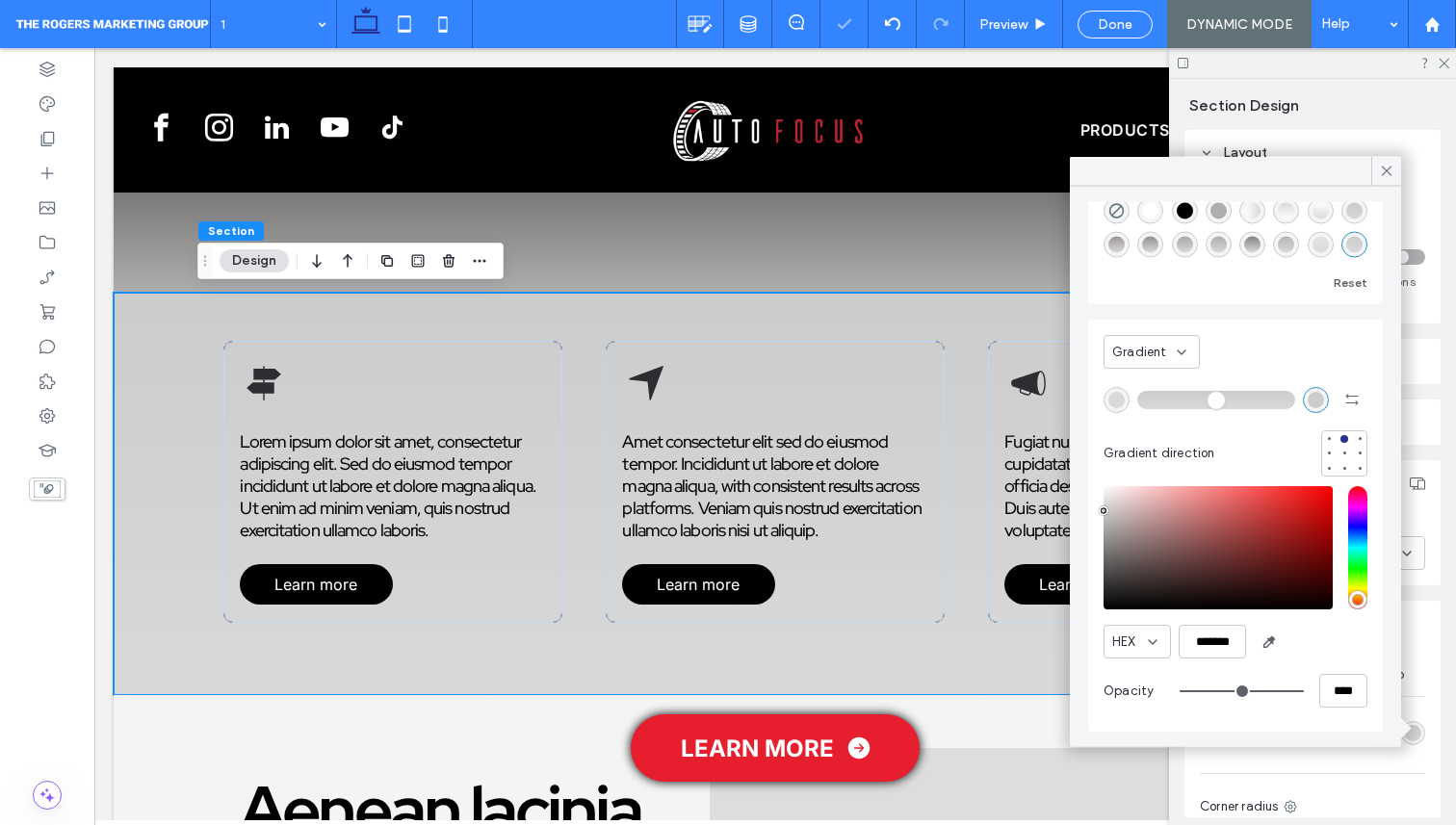 drag, startPoint x: 1104, startPoint y: 510, endPoint x: 1104, endPoint y: 523, distance: 13 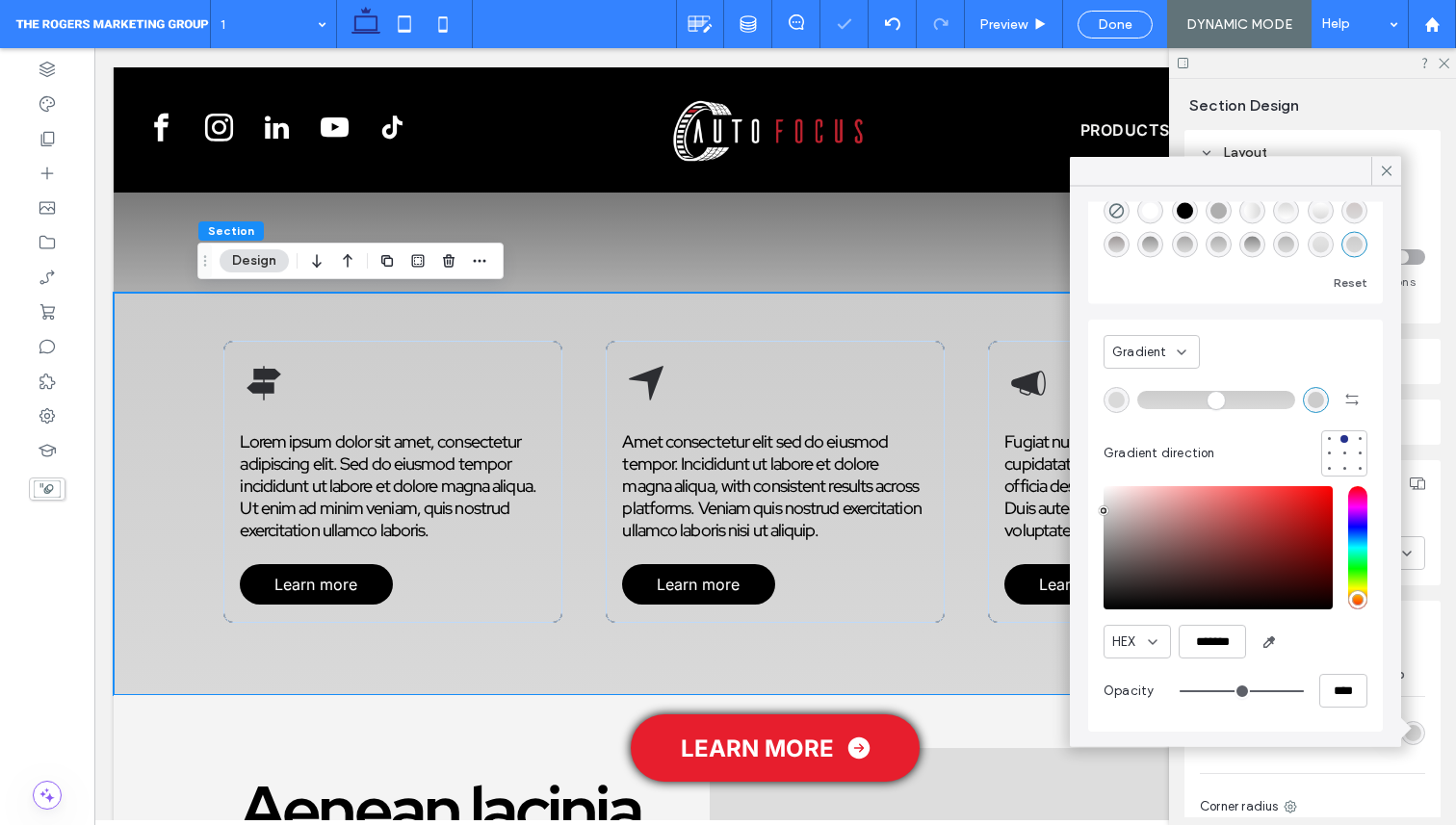 click at bounding box center (1104, 510) 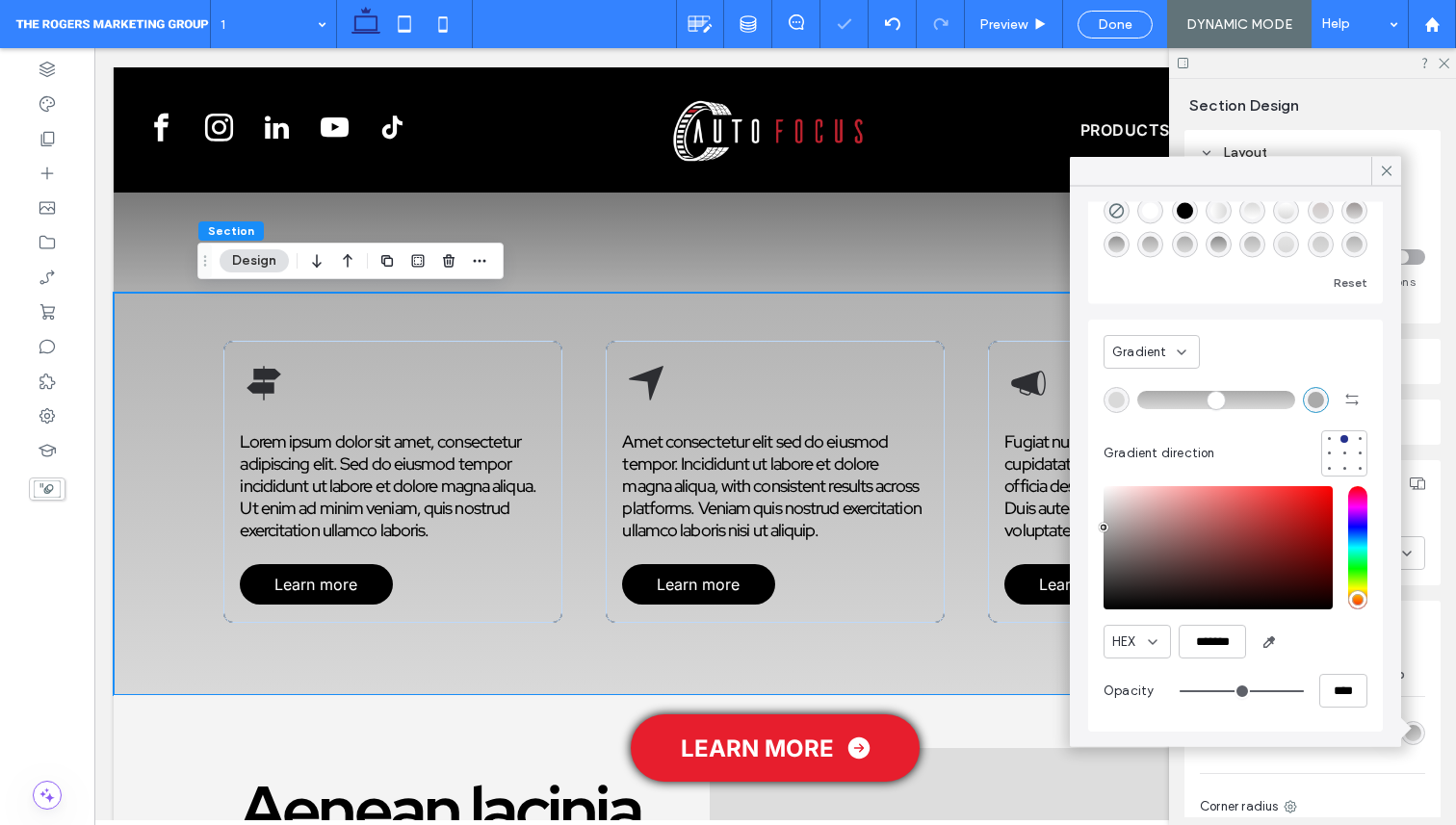 click at bounding box center [1104, 527] 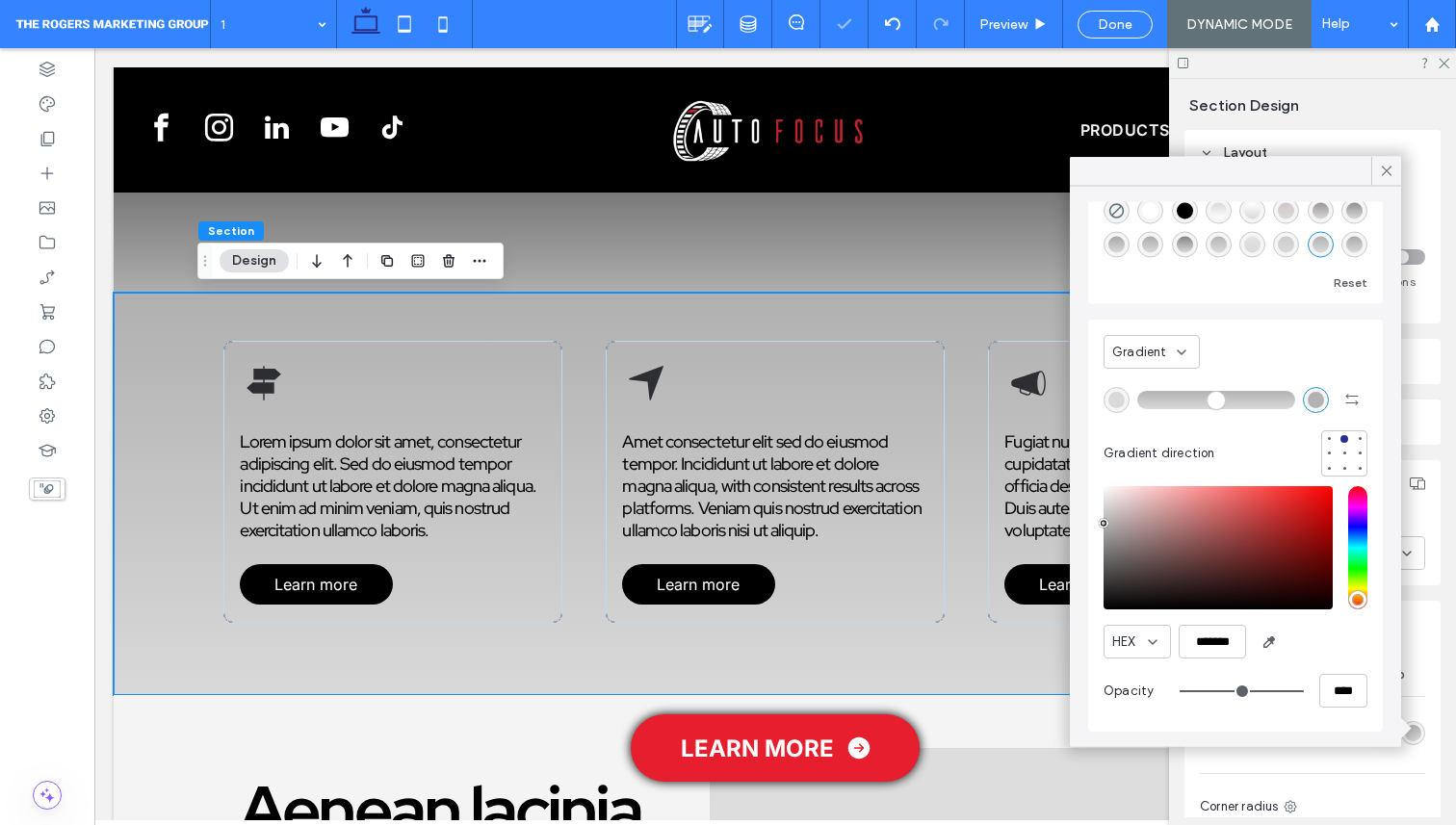 click at bounding box center (1104, 523) 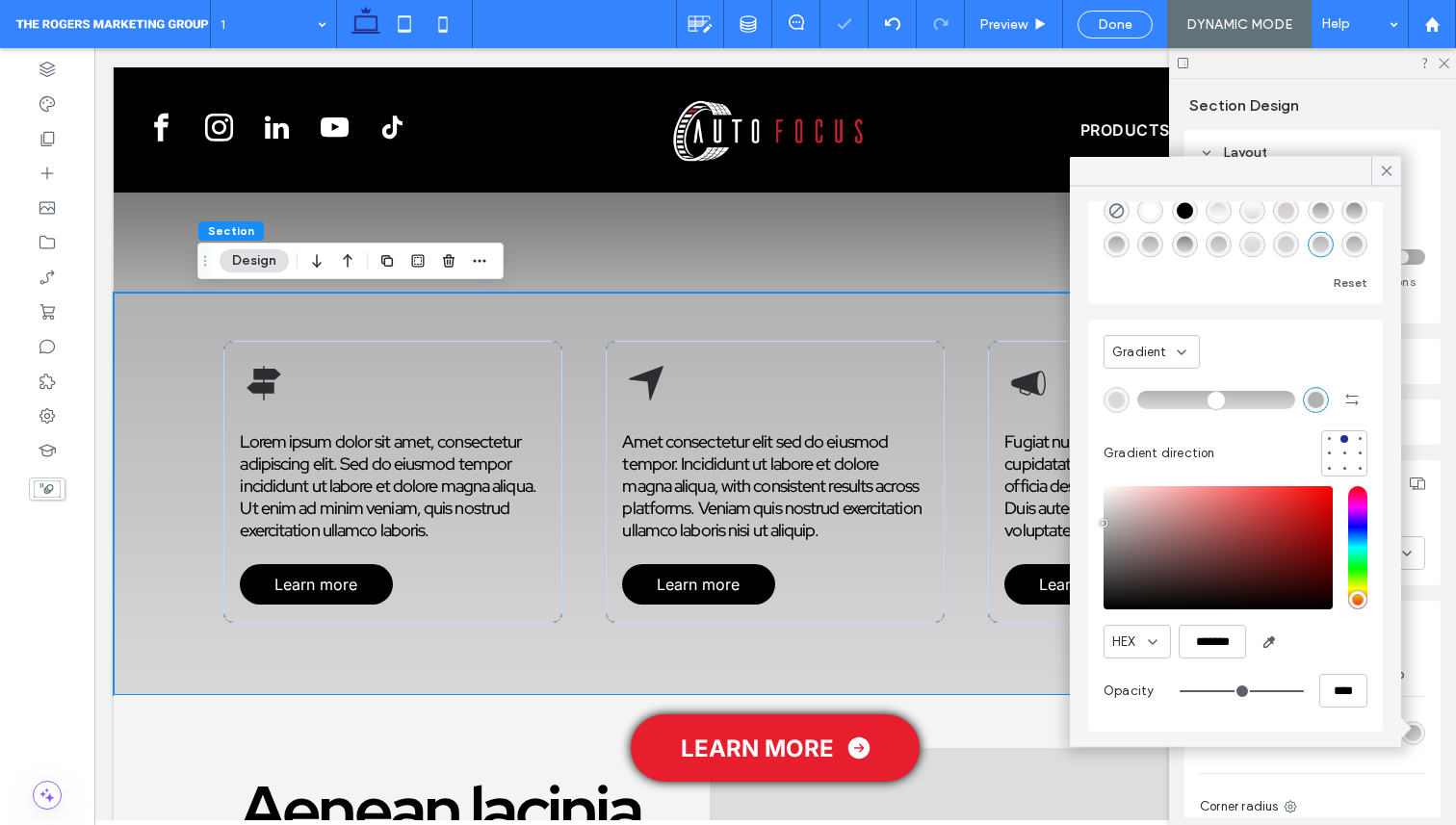 click at bounding box center [1116, 399] 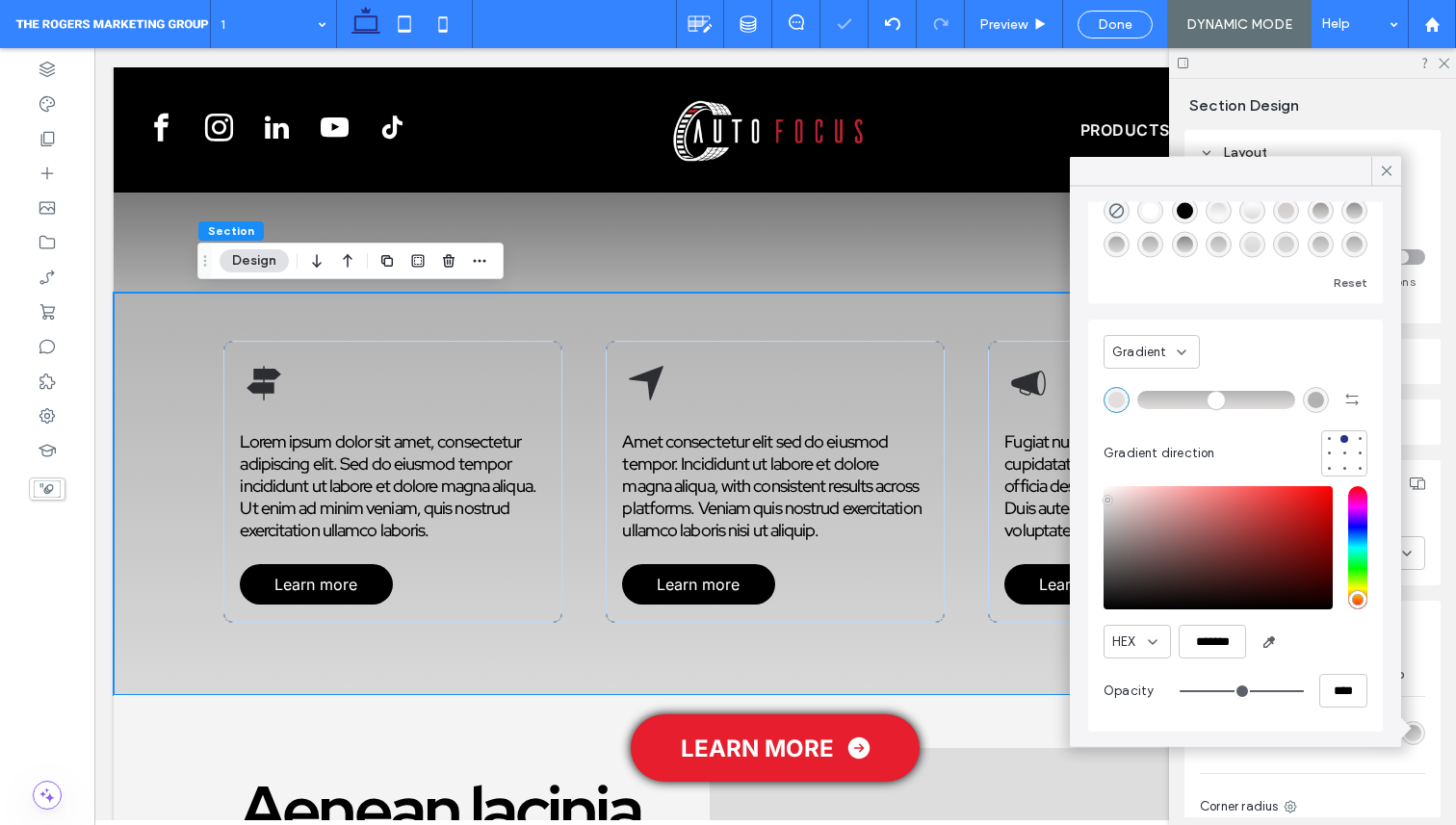 drag, startPoint x: 1107, startPoint y: 508, endPoint x: 1107, endPoint y: 498, distance: 10 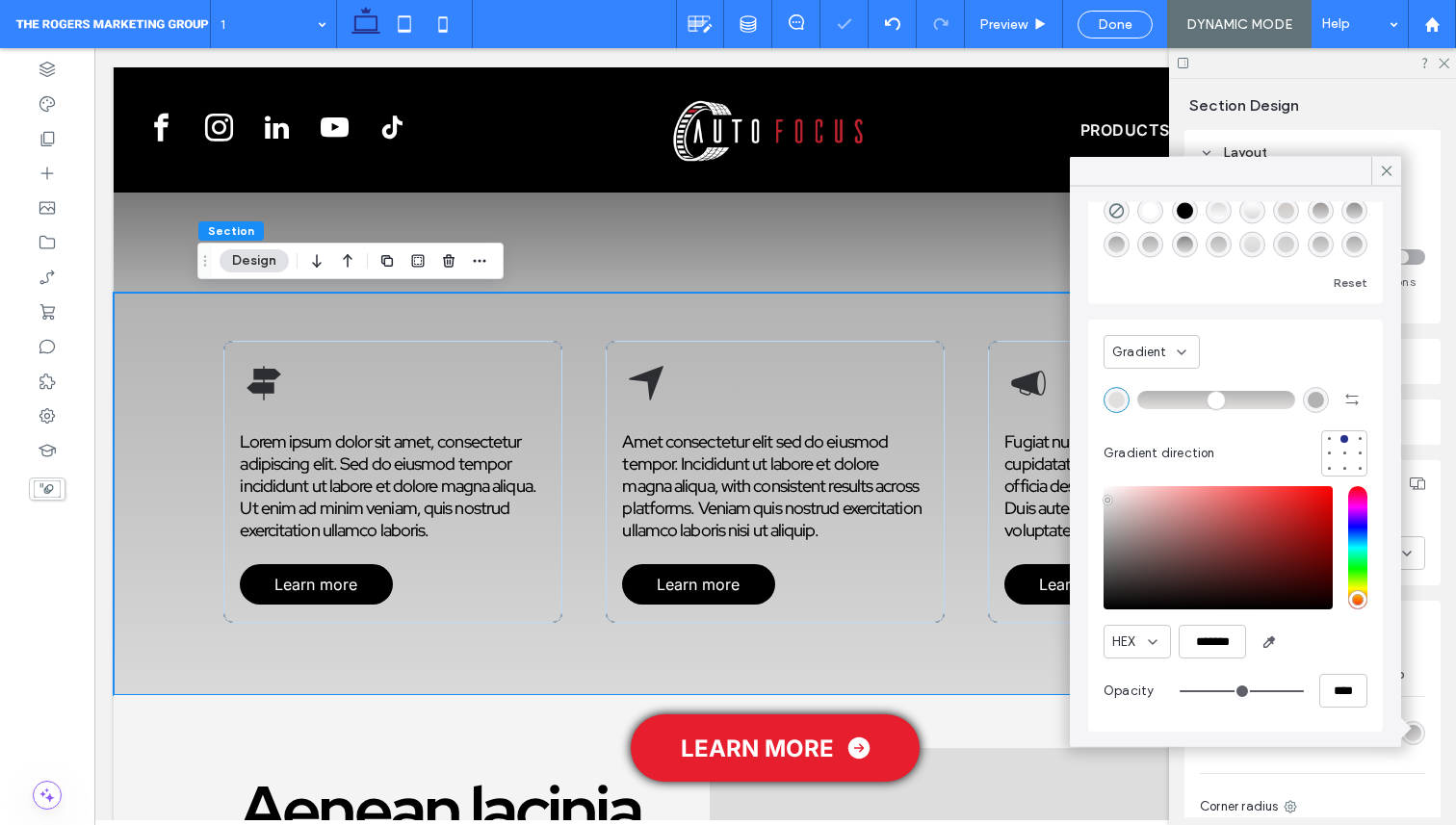 click at bounding box center [1218, 548] 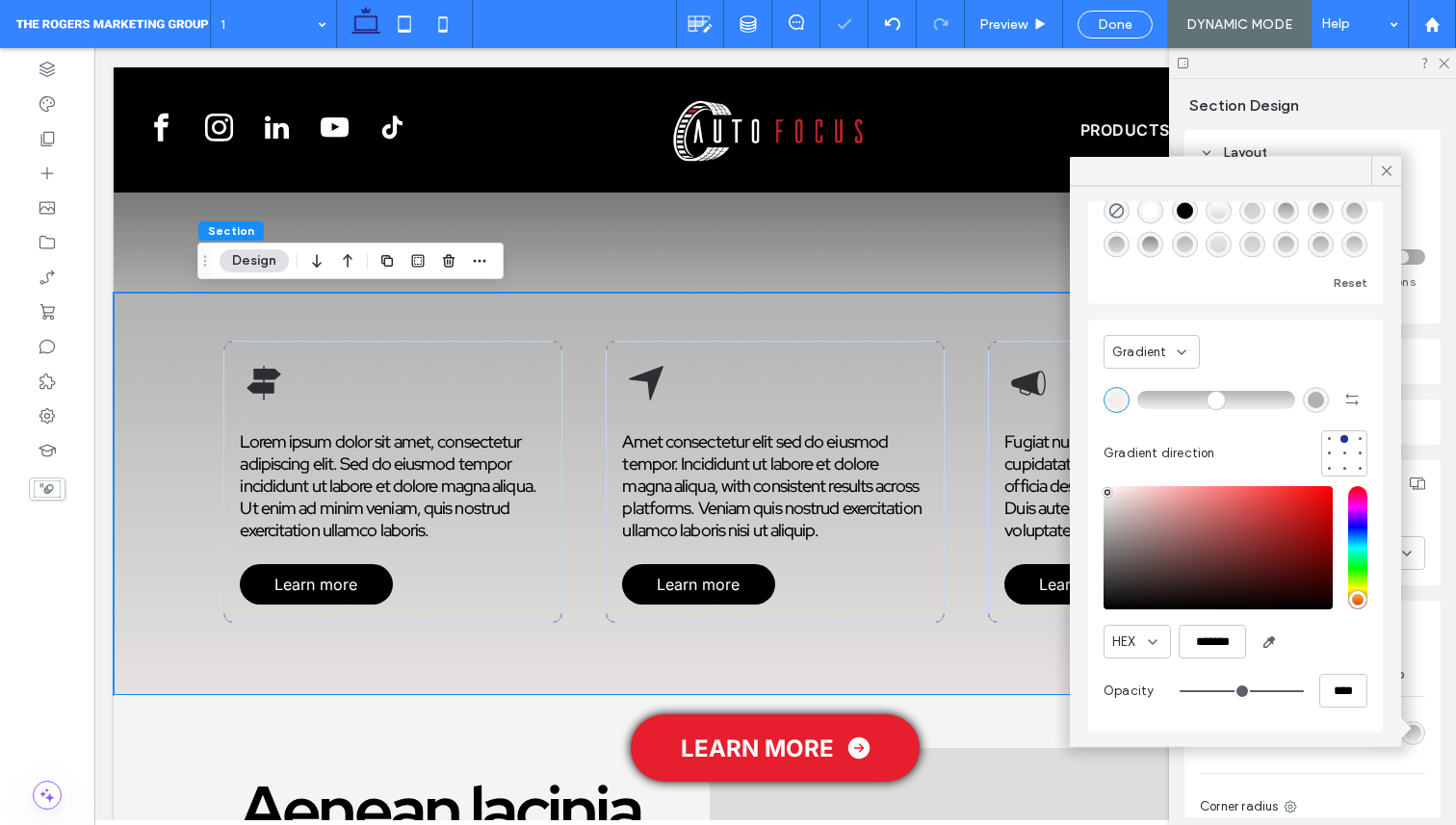 click at bounding box center (1107, 492) 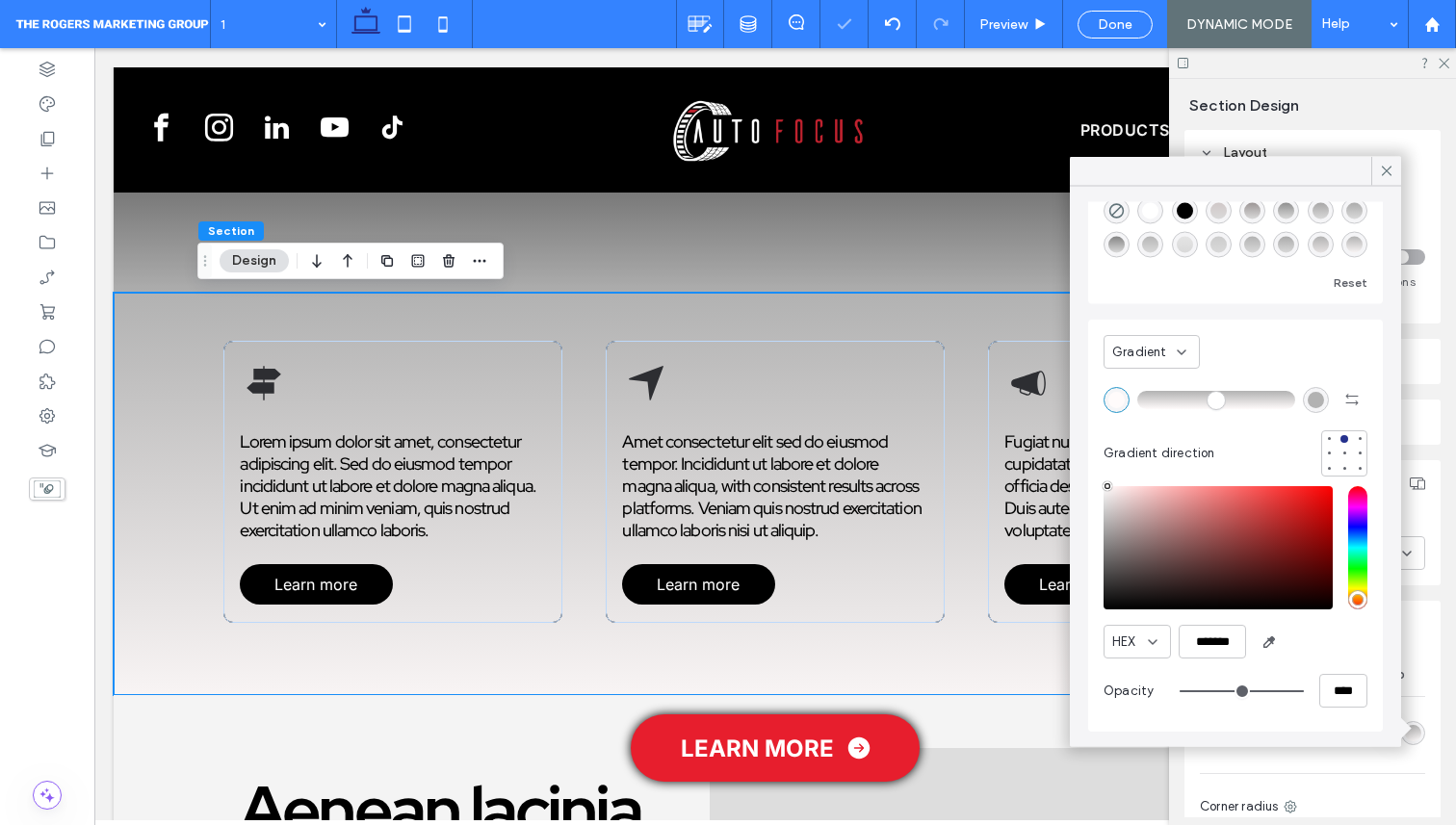 click on "HEX ******* Opacity ****" at bounding box center [1235, 599] 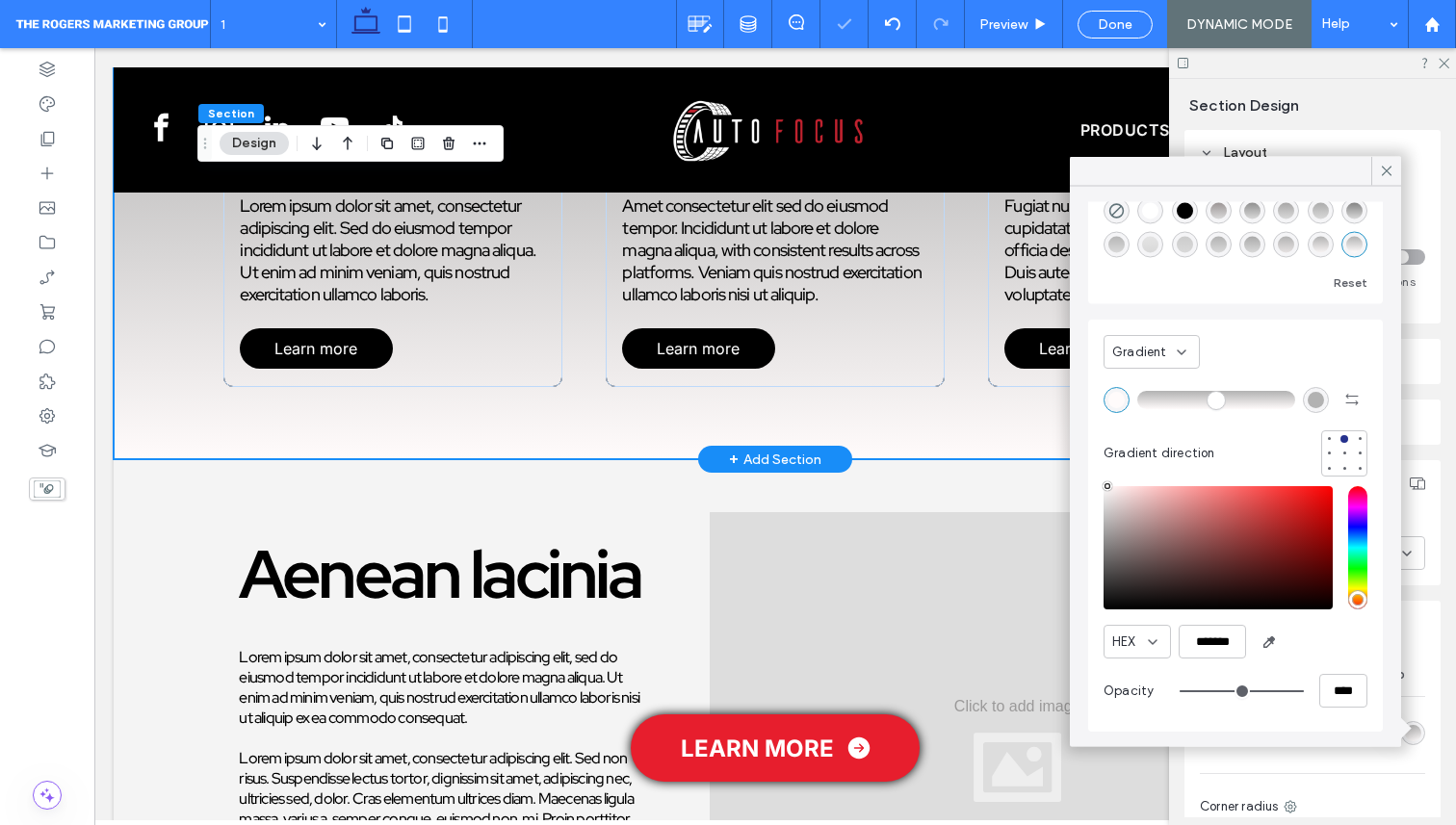 scroll, scrollTop: 479, scrollLeft: 0, axis: vertical 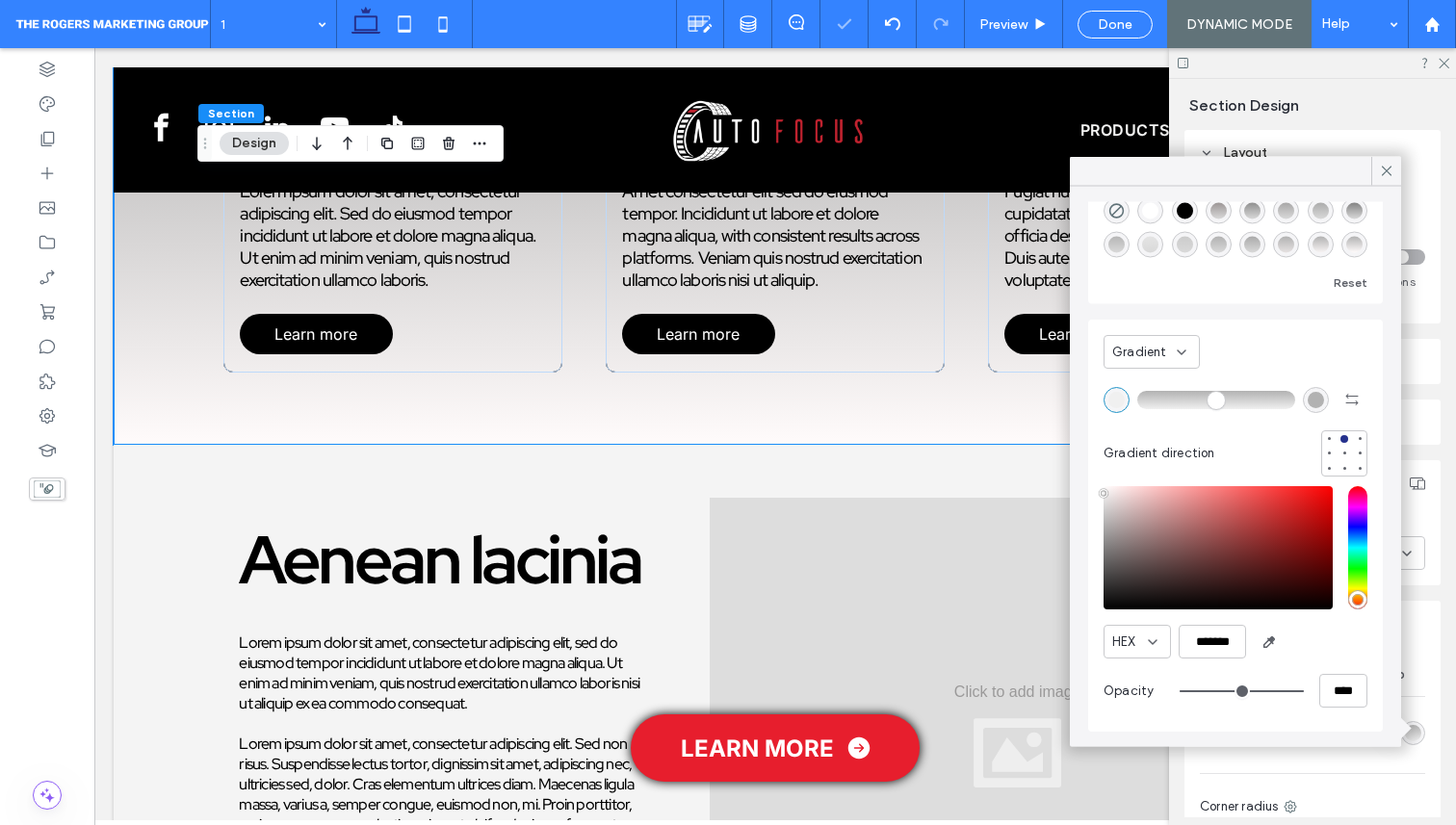 click at bounding box center [1218, 548] 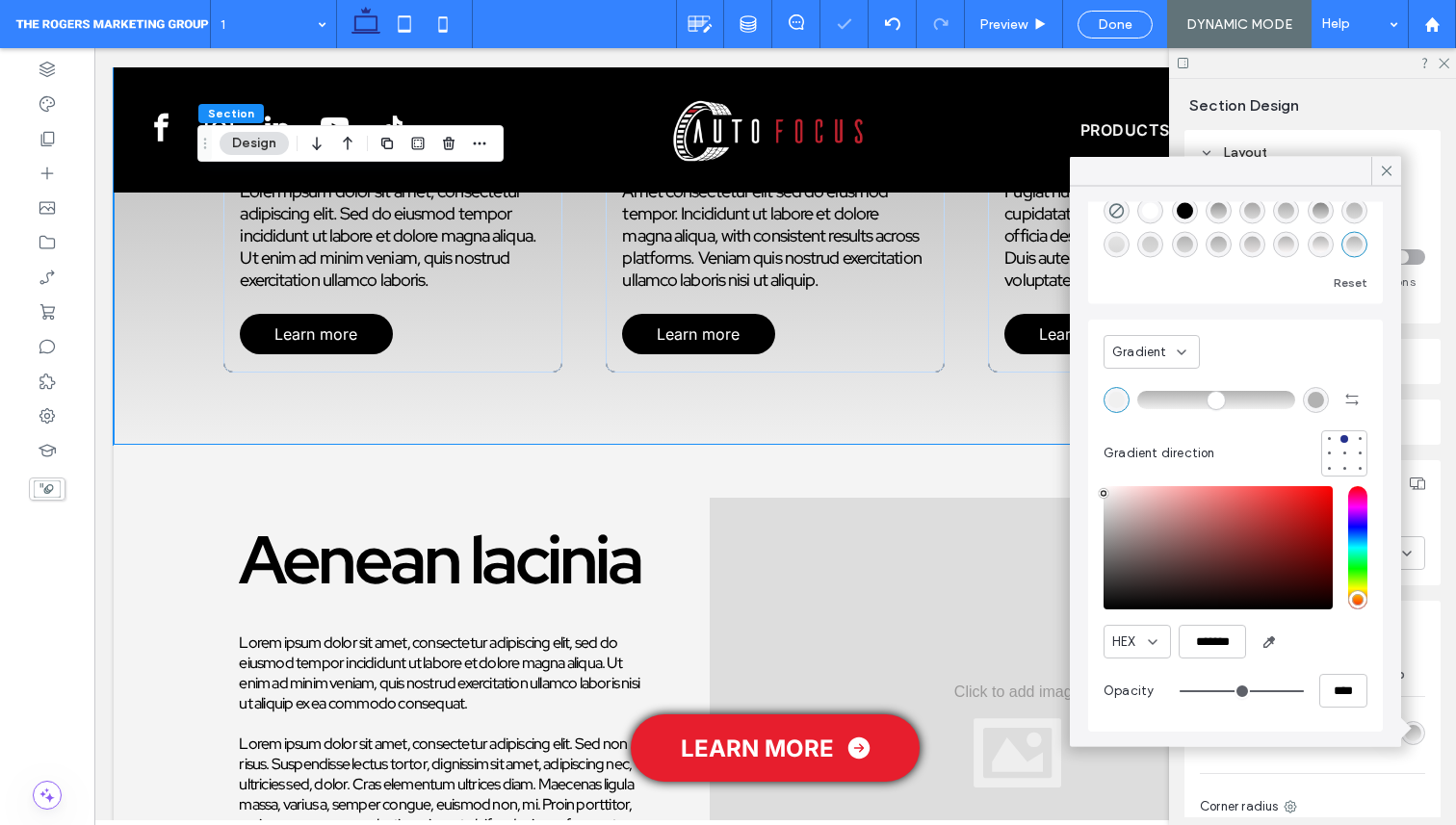 type on "*******" 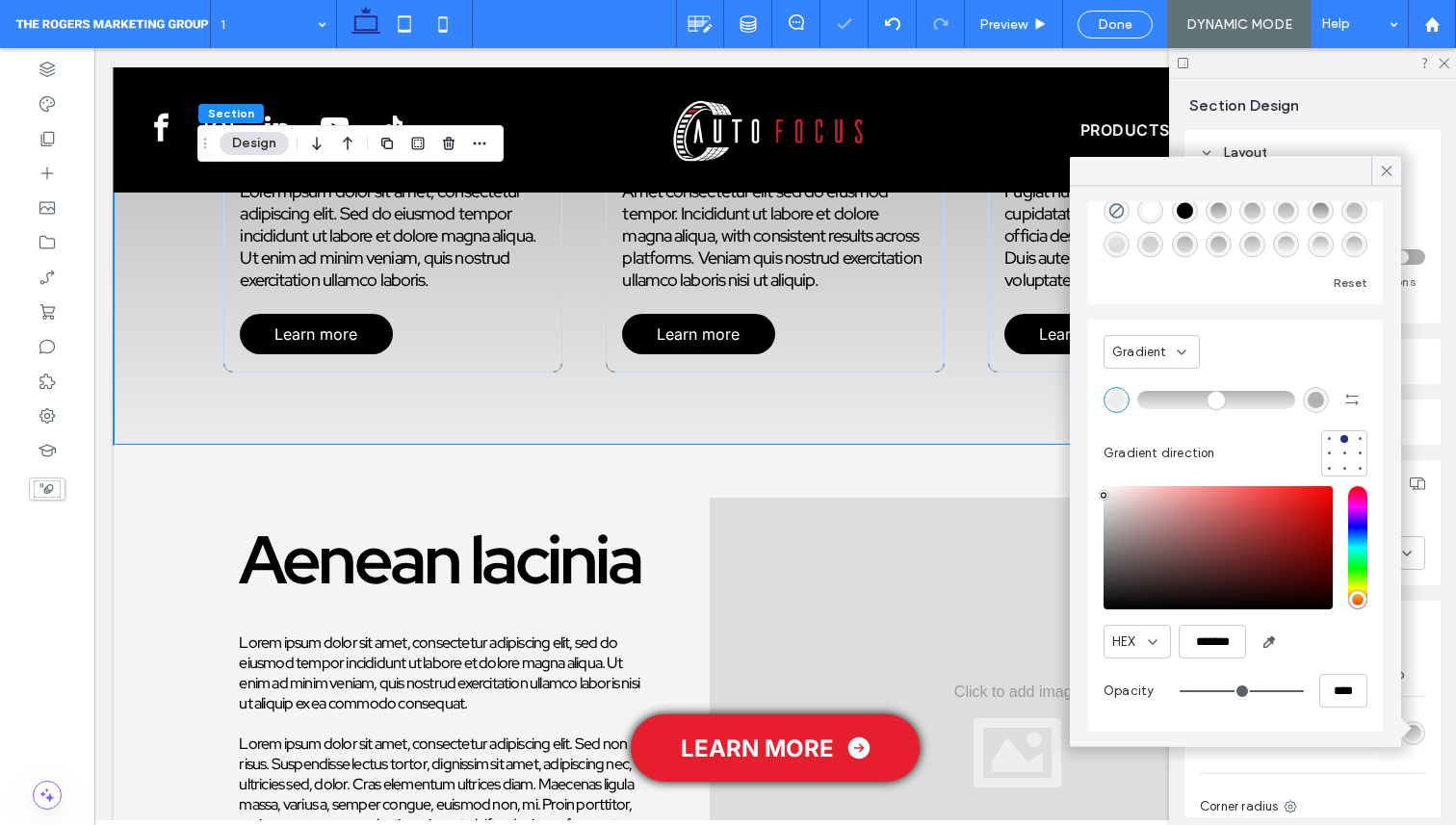 click at bounding box center [1104, 495] 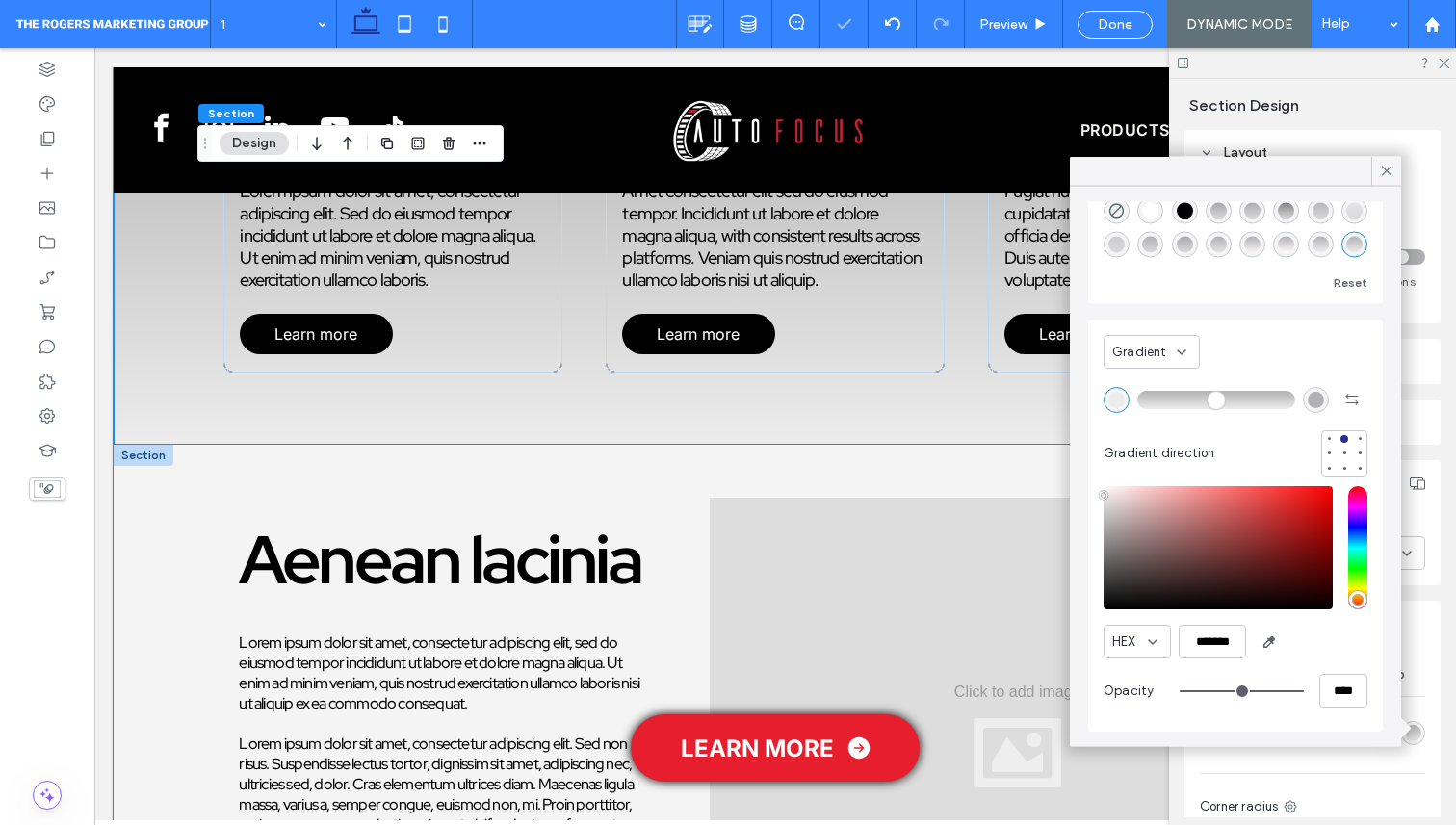 click on "Aenean lacinia
Lorem ipsum dolor sit amet, consectetur adipiscing elit, sed do eiusmod tempor incididunt ut labore et dolore magna aliqua. Ut enim ad minim veniam, quis nostrud exercitation ullamco laboris nisi ut aliquip ex ea commodo consequat.  Lorem ipsum dolor sit amet, consectetur adipiscing elit. Sed non risus. Suspendisse lectus tortor, dignissim sit amet, adipiscing nec, ultricies sed, dolor. Cras elementum ultrices diam. Maecenas ligula massa, varius a, semper congue, euismod non, mi. Proin porttitor, orci nec nonummy molestie, enim est eleifend mi, non fermentum diam nisl sit amet erat. Duis semper. Duis arcu massa, scelerisque vitae, consequat in, pretium a, enim. Pellentesque congue. Ut in risus volutpat libero pharetra tempor. Cras vestibulum bibendum augue. Praesent egestas leo in pede. Praesent blandit odio eu enim." at bounding box center (775, 761) 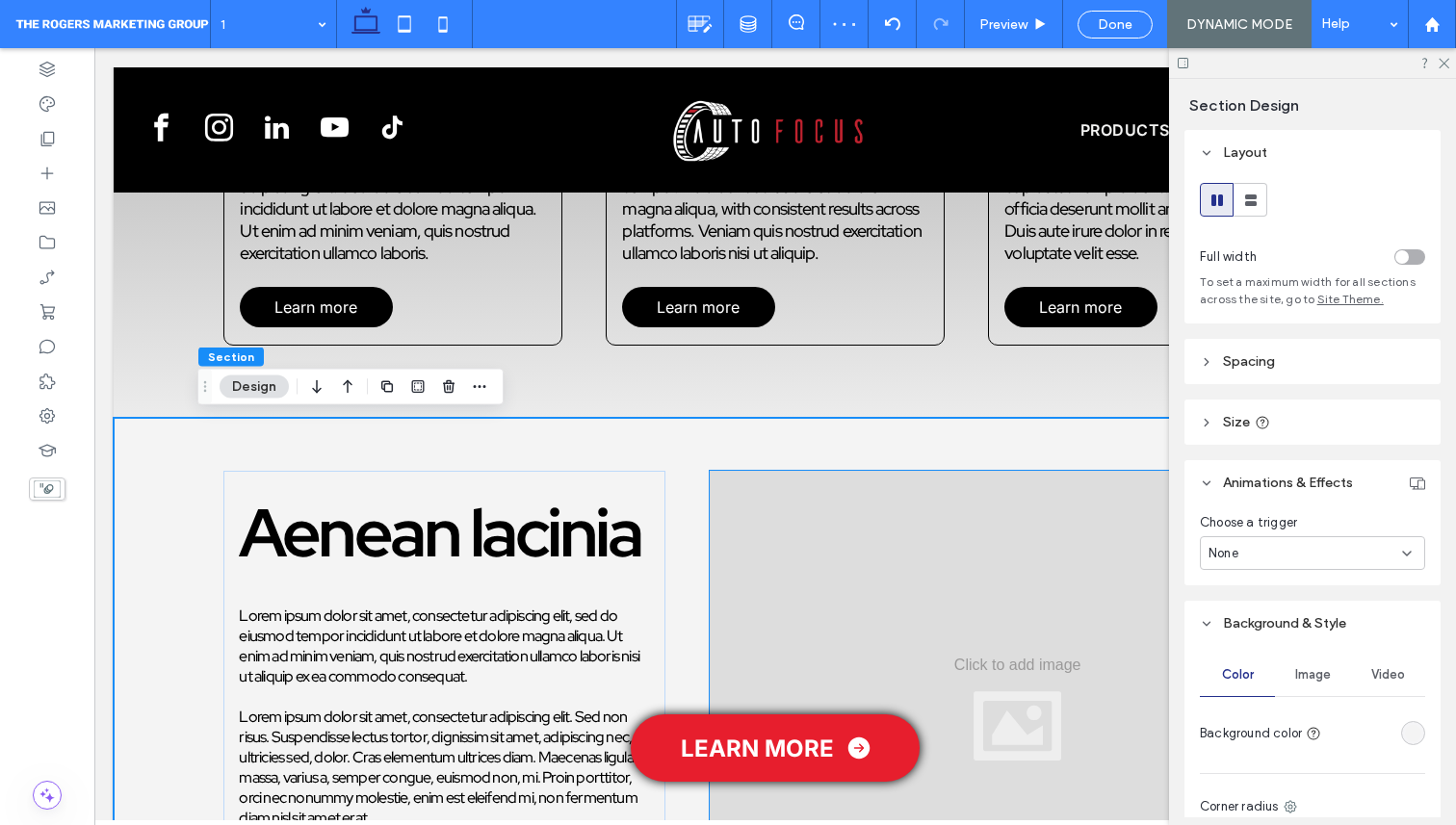 click at bounding box center (1018, 709) 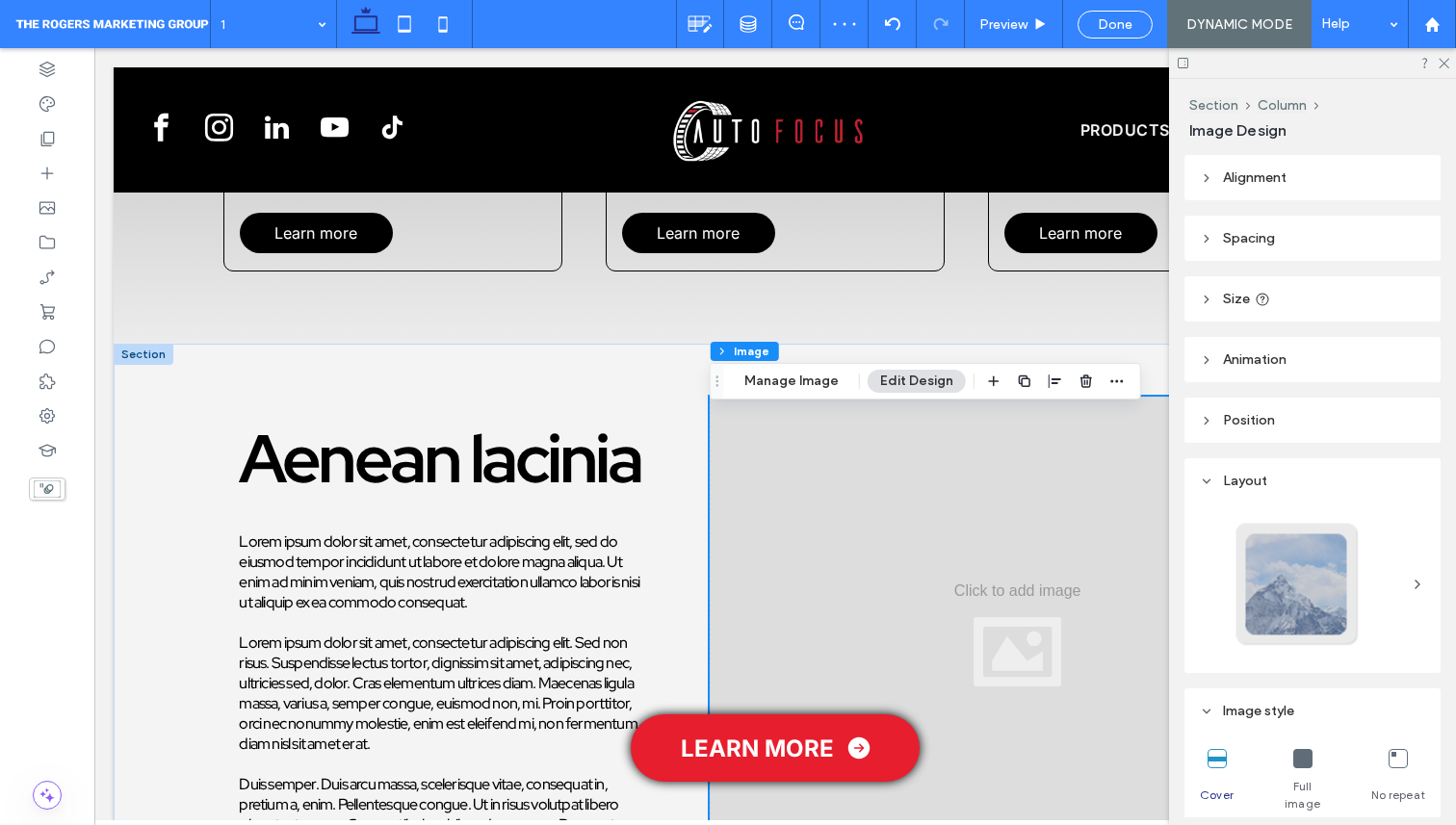 scroll, scrollTop: 588, scrollLeft: 0, axis: vertical 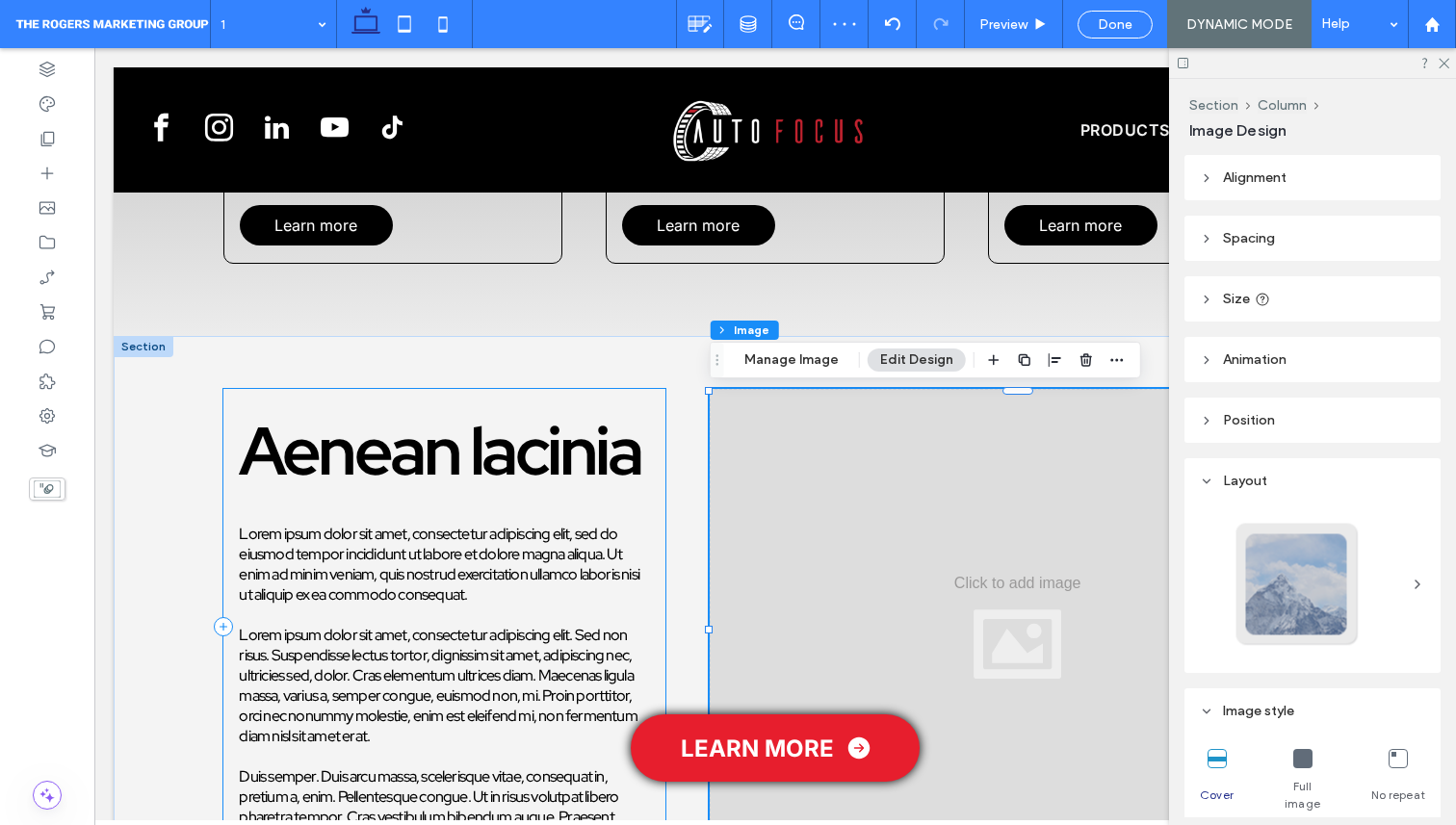 click on "Lorem ipsum dolor sit amet, consectetur adipiscing elit, sed do eiusmod tempor incididunt ut labore et dolore magna aliqua. Ut enim ad minim veniam, quis nostrud exercitation ullamco laboris nisi ut aliquip ex ea commodo consequat." at bounding box center [439, 564] 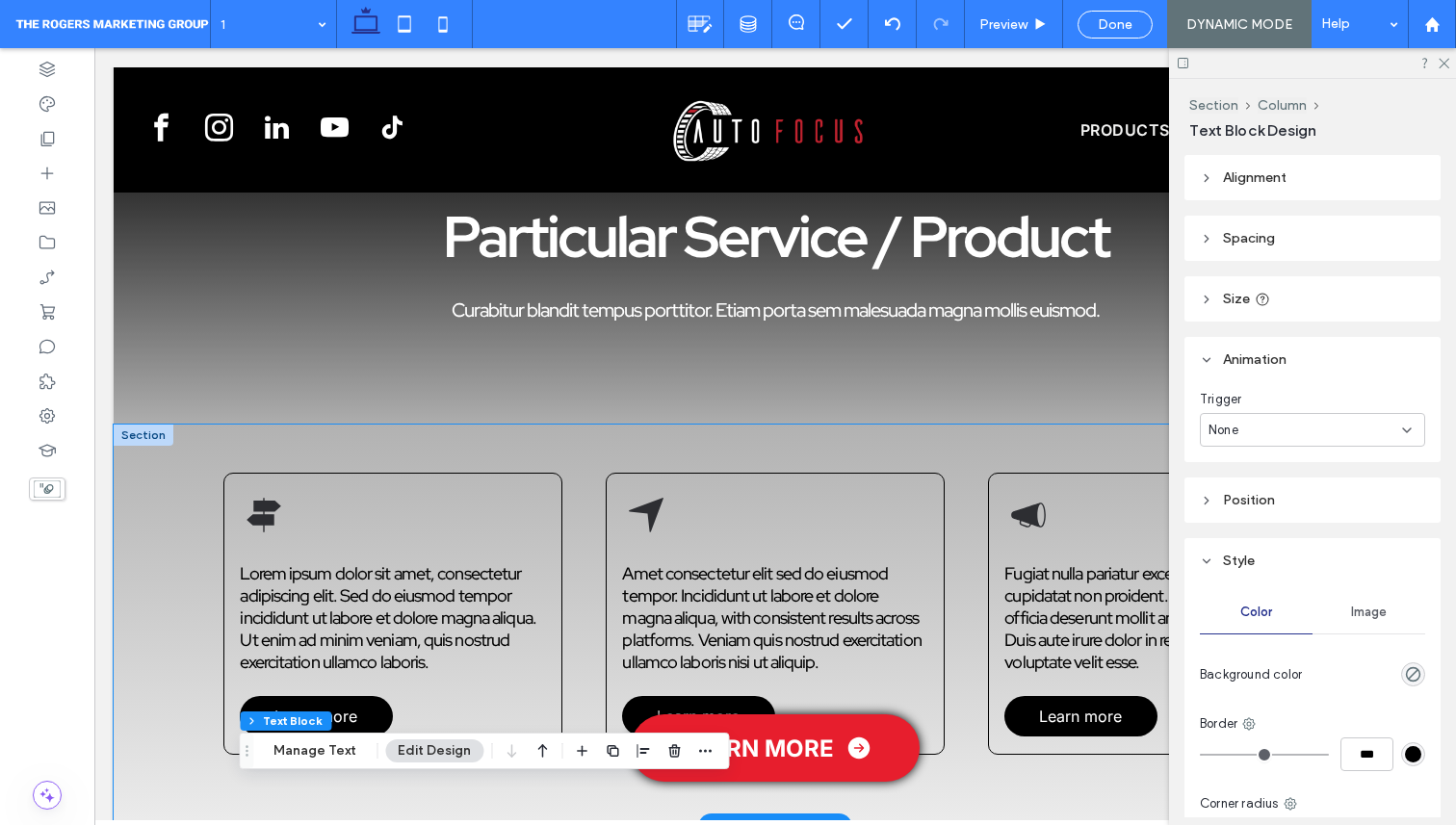 scroll, scrollTop: 210, scrollLeft: 0, axis: vertical 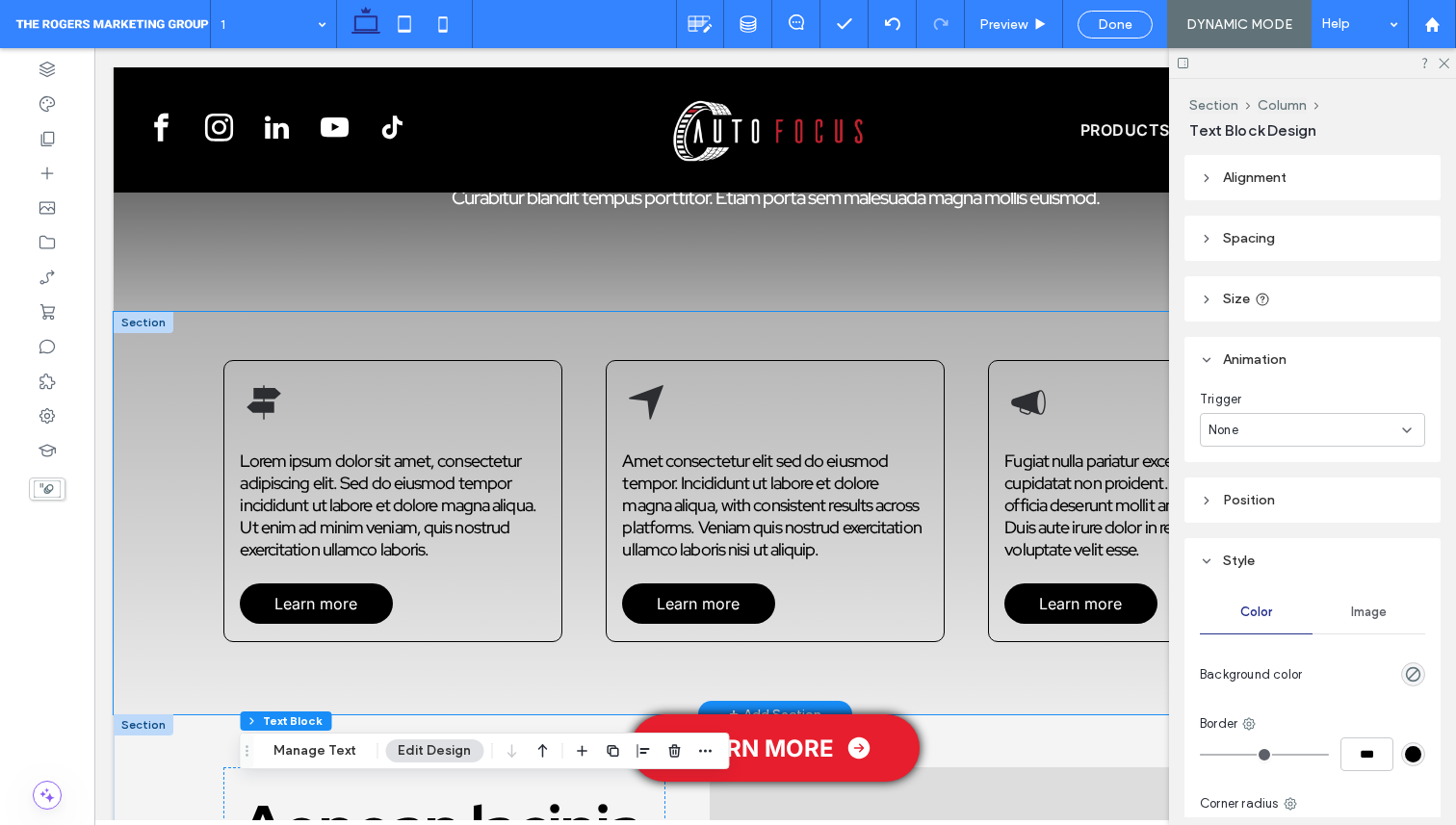 click on "Lorem ipsum dolor sit amet, consectetur adipiscing elit. Sed do eiusmod tempor incididunt ut labore et dolore magna aliqua. Ut enim ad minim veniam, quis nostrud exercitation ullamco laboris.
Learn more
Amet consectetur elit sed do eiusmod tempor. Incididunt ut labore et dolore magna aliqua, with consistent results across platforms. Veniam quis nostrud exercitation ullamco laboris nisi ut aliquip.
Learn more
Fugiat nulla pariatur excepteur sint occaecat cupidatat non proident. Sunt in culpa qui officia deserunt mollit anim id est laborum. Duis aute irure dolor in reprehenderit in voluptate velit esse.
Learn more" at bounding box center (775, 513) 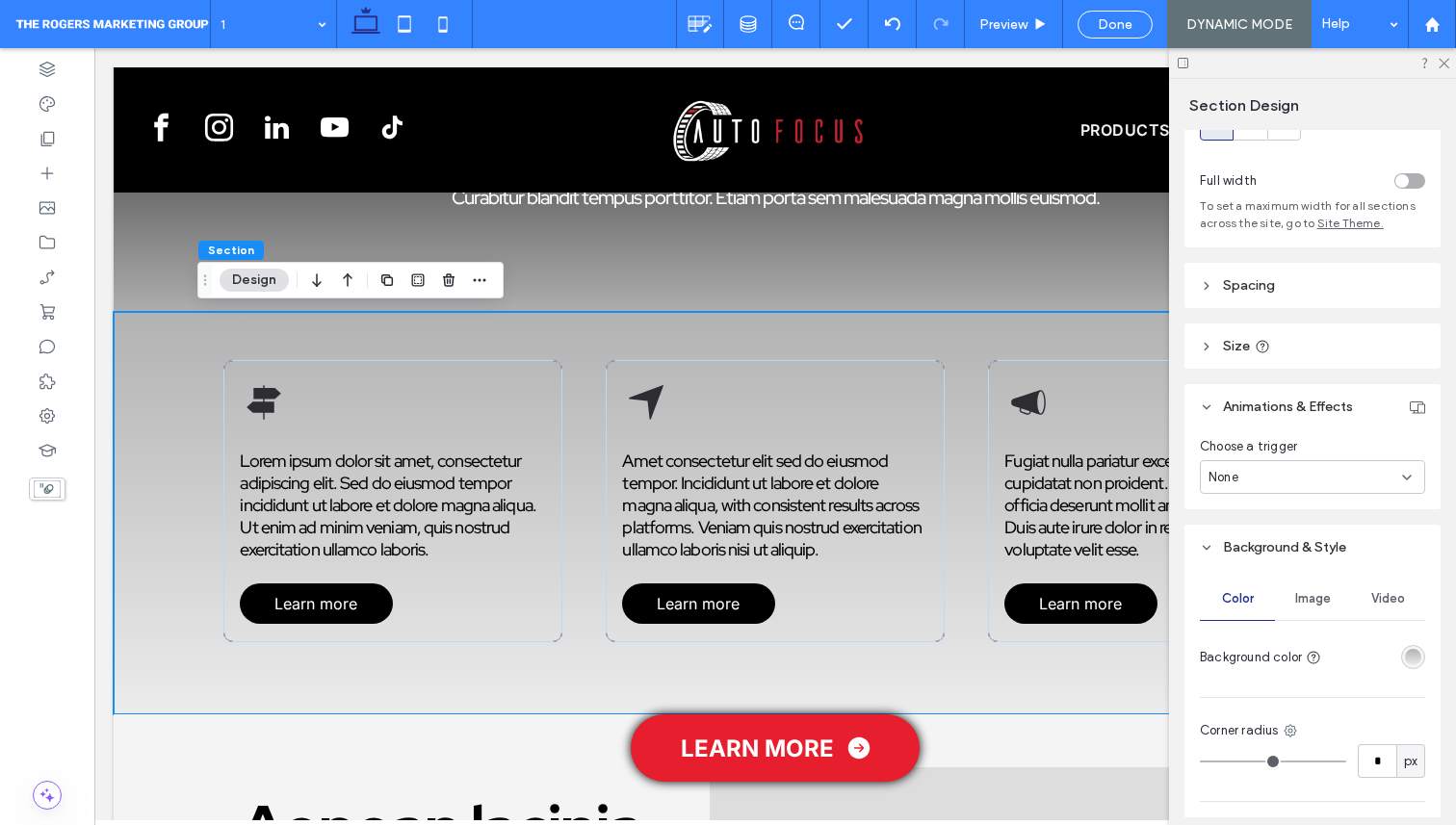 scroll, scrollTop: 77, scrollLeft: 0, axis: vertical 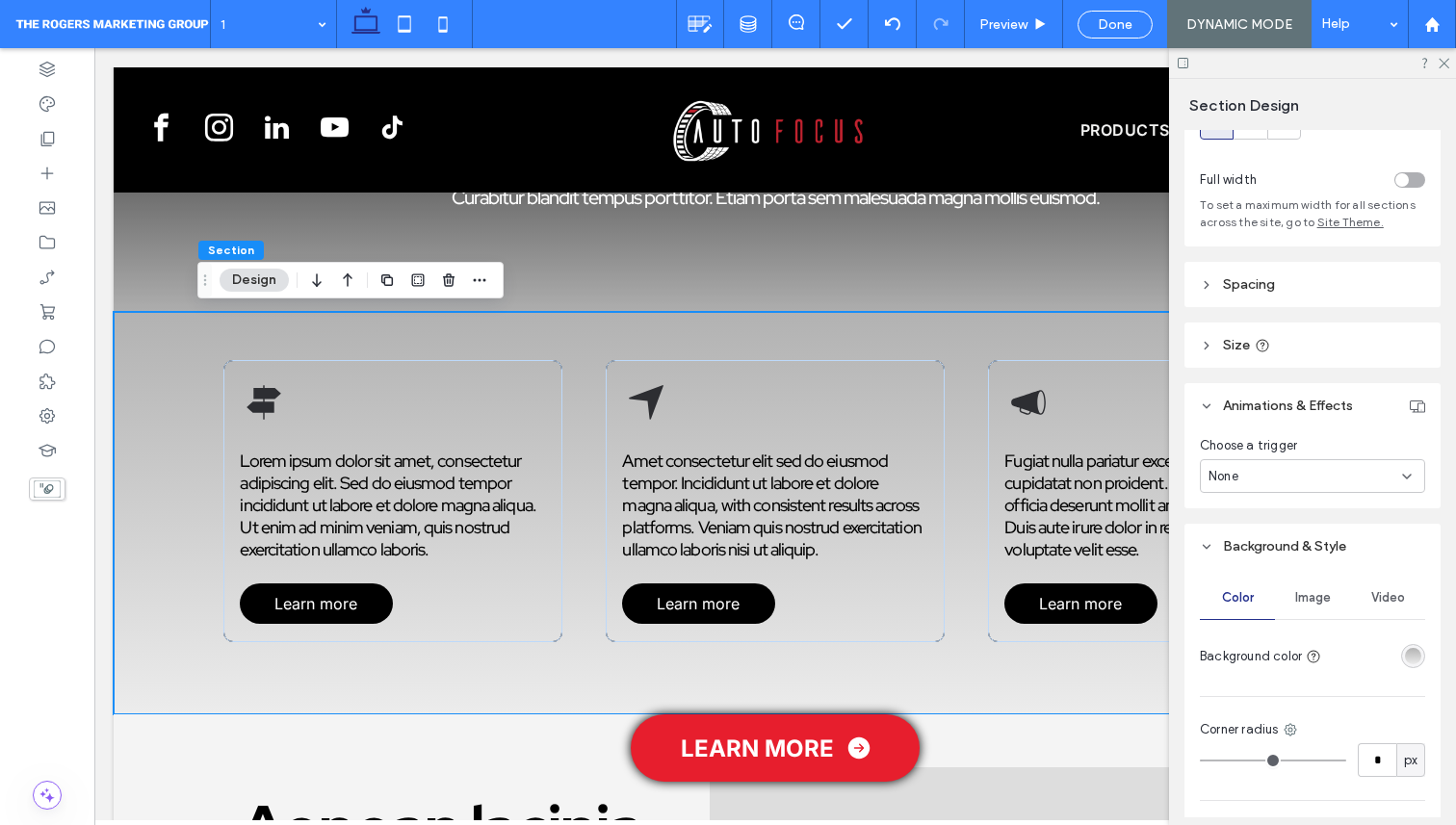 click at bounding box center [1413, 656] 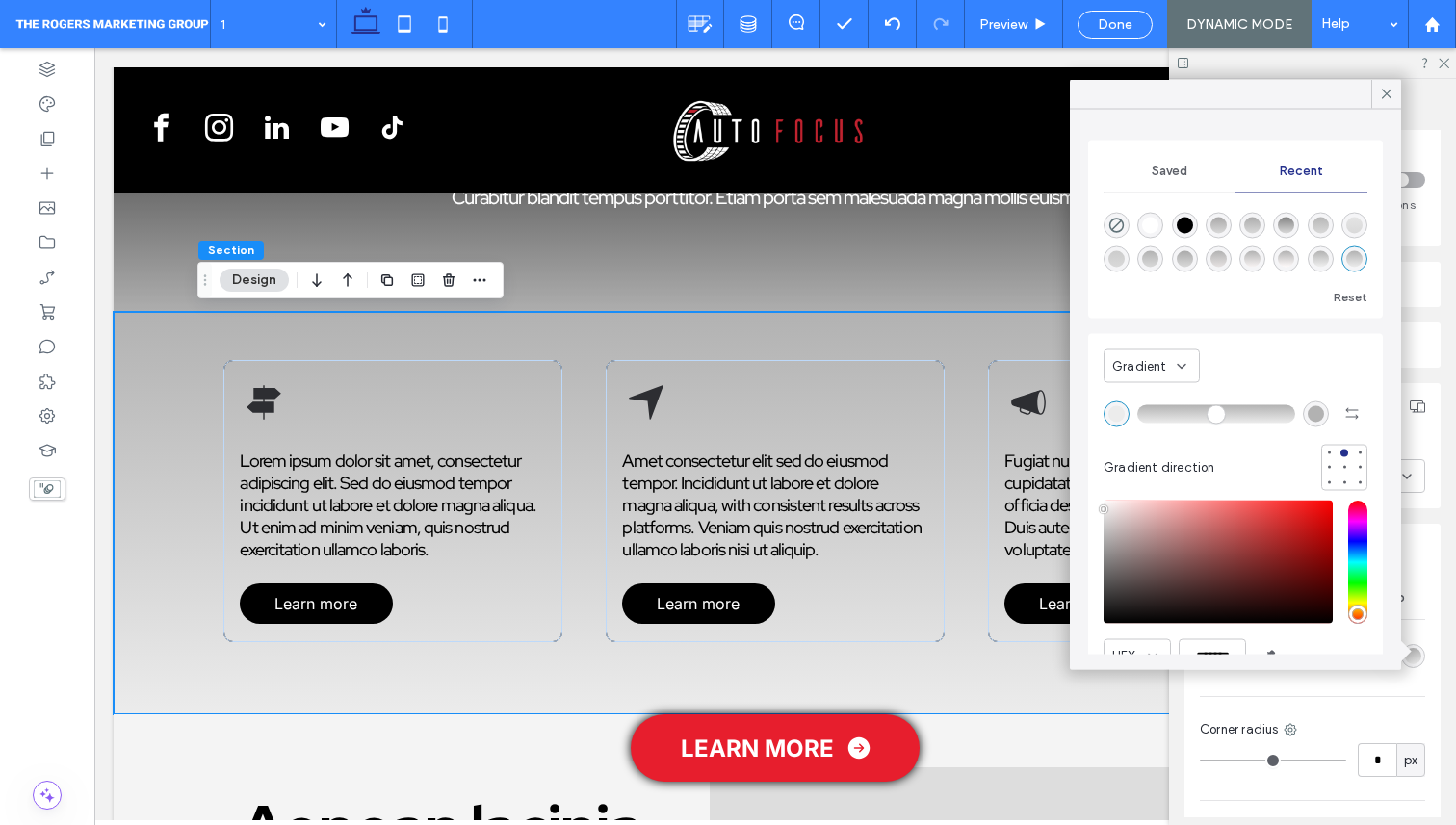 click at bounding box center (1315, 413) 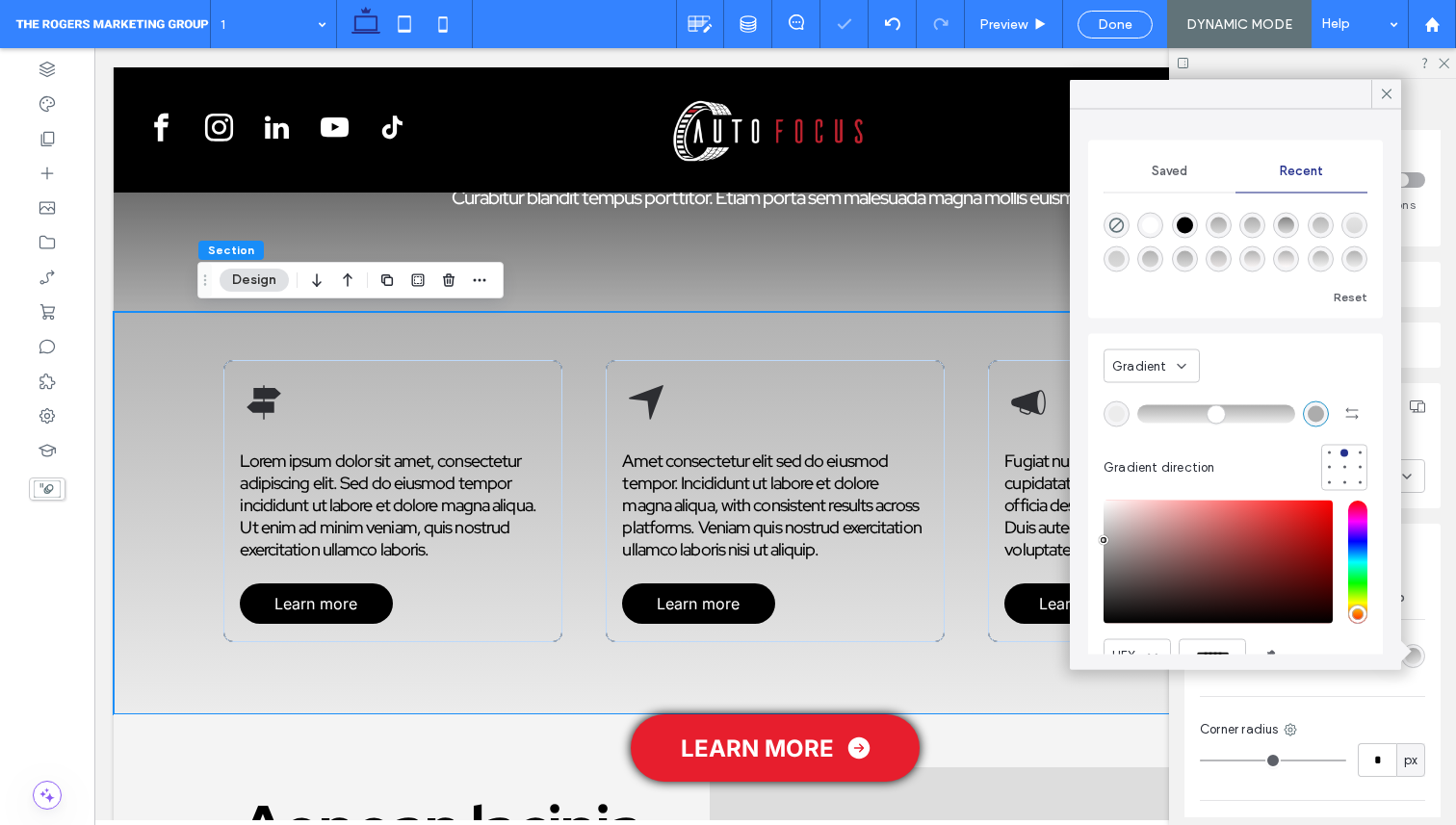 click at bounding box center [1104, 540] 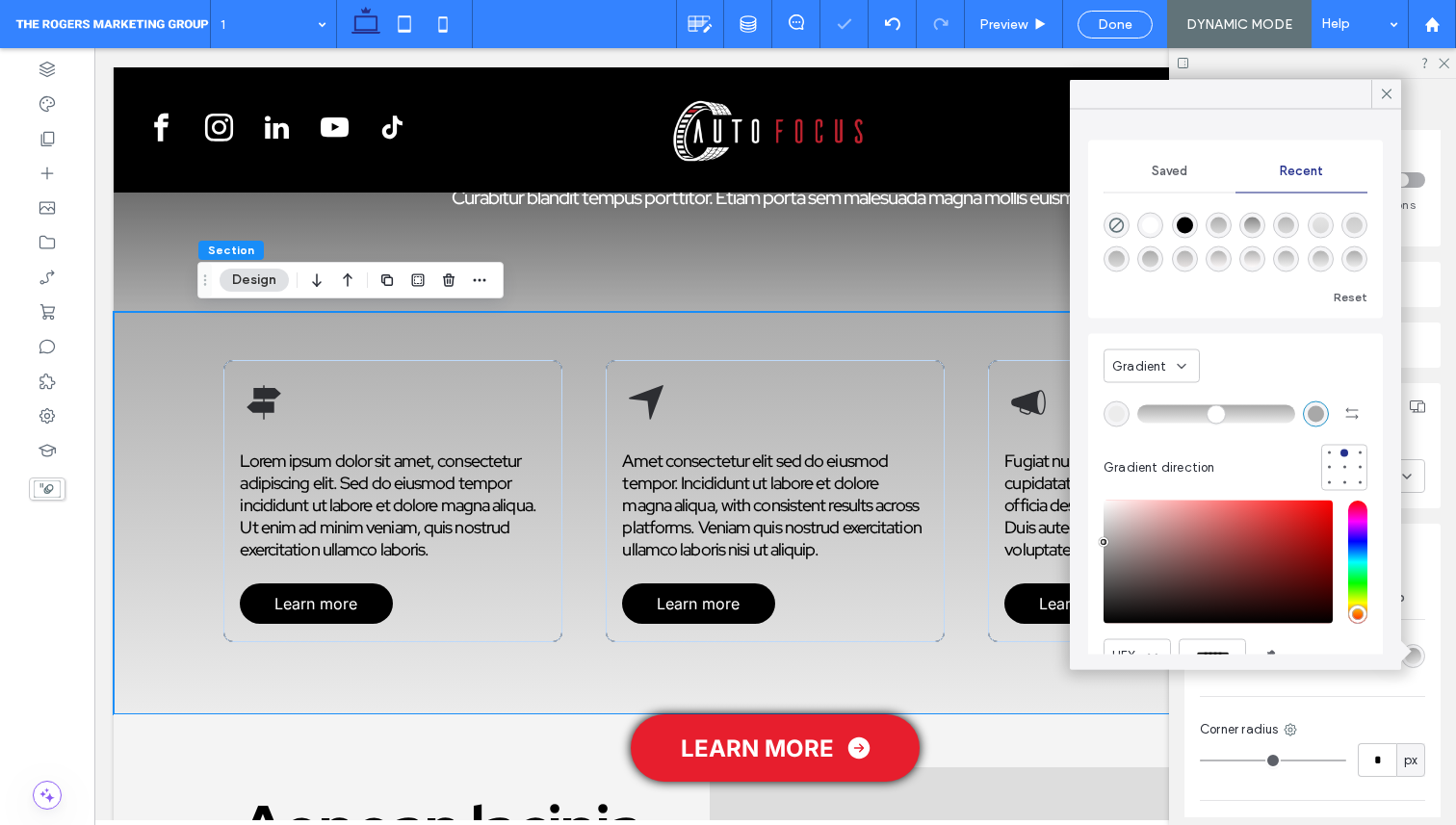type on "*******" 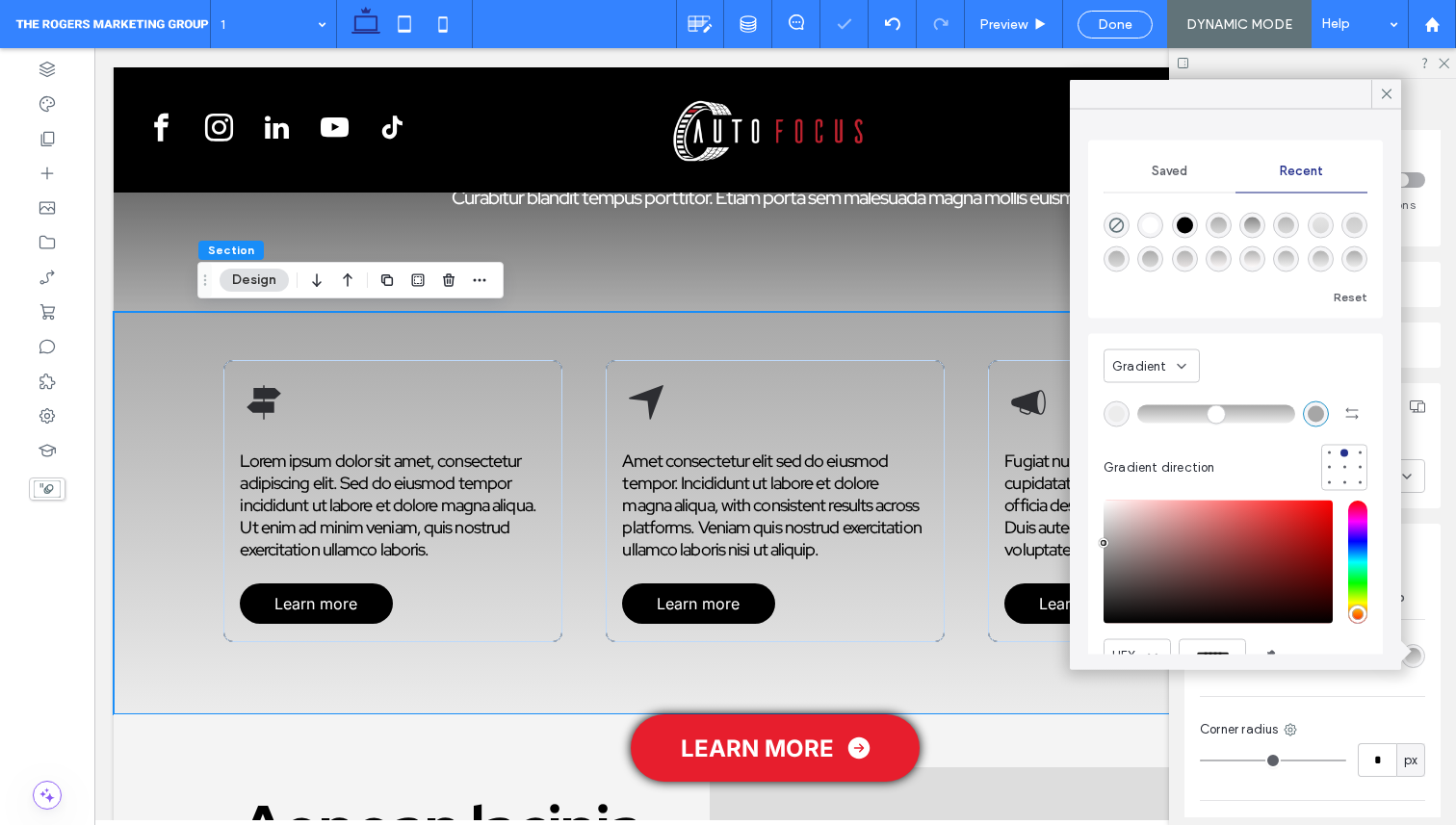 click at bounding box center [1104, 543] 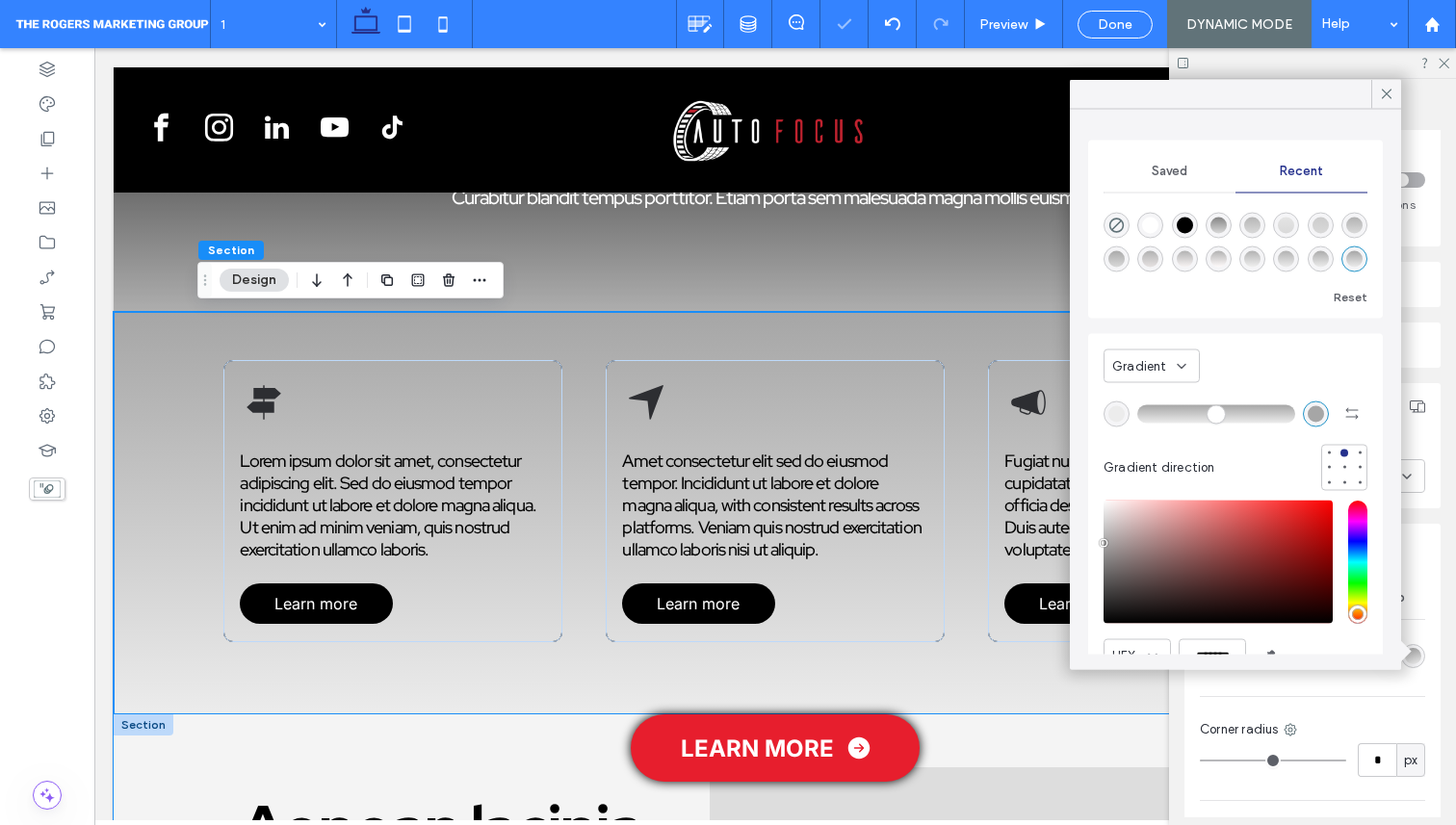 click on "Aenean lacinia
Lorem ipsum dolor sit amet, consectetur adipiscing elit, sed do eiusmod tempor incididunt ut labore et dolore magna aliqua. Ut enim ad minim veniam, quis nostrud exercitation ullamco laboris nisi ut aliquip ex ea commodo consequat.  Lorem ipsum dolor sit amet, consectetur adipiscing elit. Sed non risus. Suspendisse lectus tortor, dignissim sit amet, adipiscing nec, ultricies sed, dolor. Cras elementum ultrices diam. Maecenas ligula massa, varius a, semper congue, euismod non, mi. Proin porttitor, orci nec nonummy molestie, enim est eleifend mi, non fermentum diam nisl sit amet erat. Duis semper. Duis arcu massa, scelerisque vitae, consequat in, pretium a, enim. Pellentesque congue. Ut in risus volutpat libero pharetra tempor. Cras vestibulum bibendum augue. Praesent egestas leo in pede. Praesent blandit odio eu enim." at bounding box center (775, 1031) 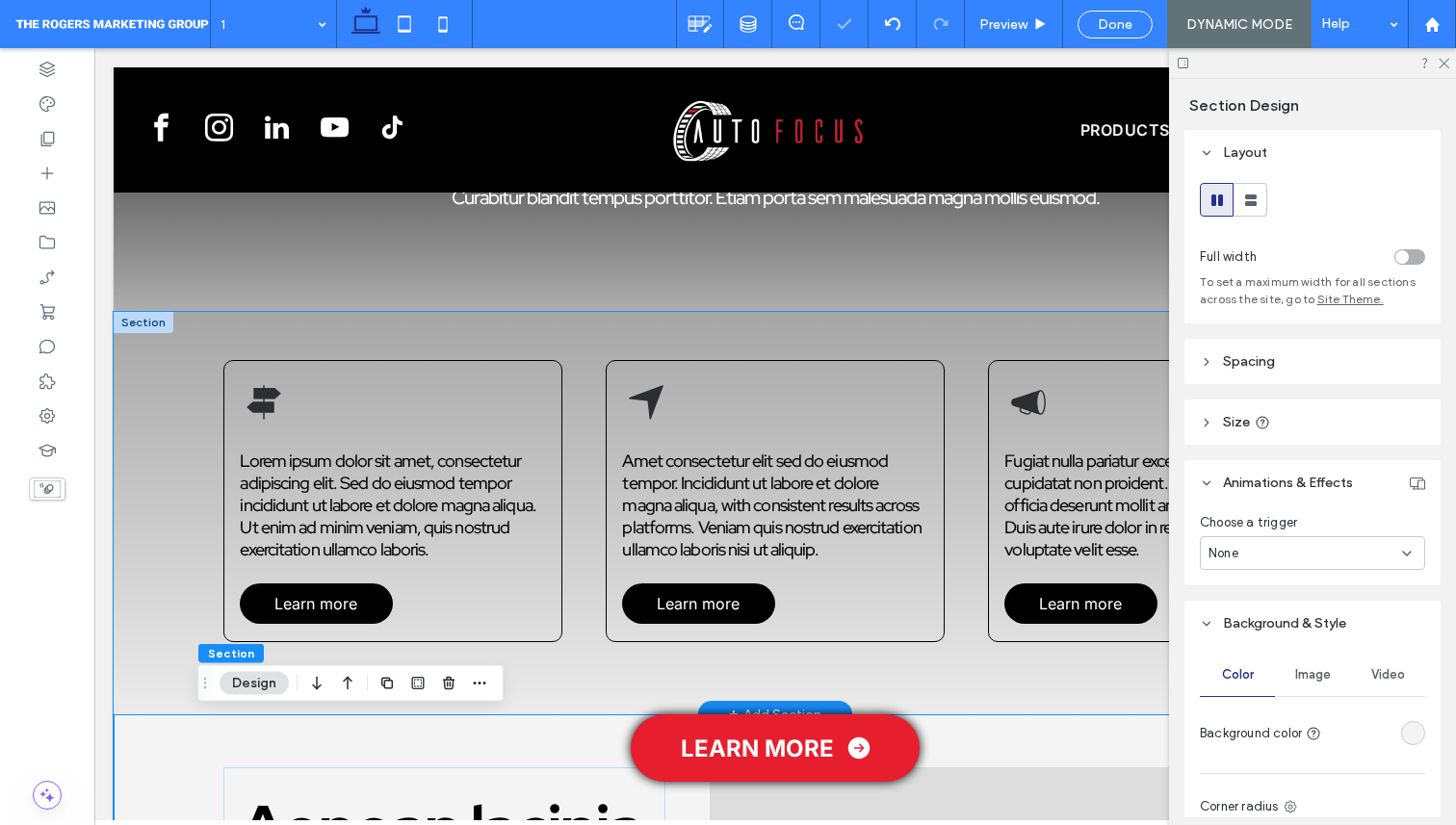 click on "Lorem ipsum dolor sit amet, consectetur adipiscing elit. Sed do eiusmod tempor incididunt ut labore et dolore magna aliqua. Ut enim ad minim veniam, quis nostrud exercitation ullamco laboris.
Learn more
Amet consectetur elit sed do eiusmod tempor. Incididunt ut labore et dolore magna aliqua, with consistent results across platforms. Veniam quis nostrud exercitation ullamco laboris nisi ut aliquip.
Learn more
Fugiat nulla pariatur excepteur sint occaecat cupidatat non proident. Sunt in culpa qui officia deserunt mollit anim id est laborum. Duis aute irure dolor in reprehenderit in voluptate velit esse.
Learn more" at bounding box center (775, 513) 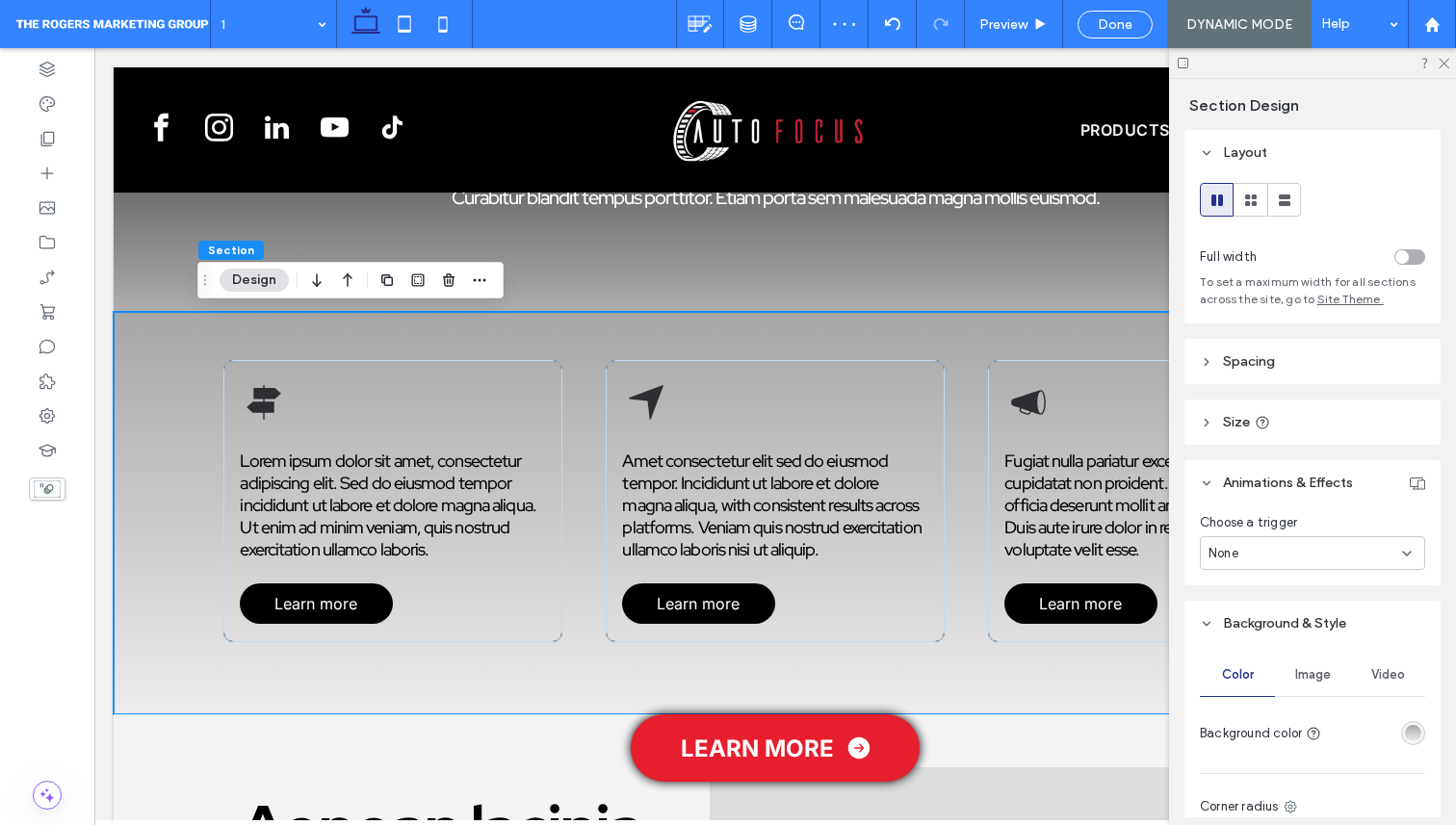 click at bounding box center (1413, 733) 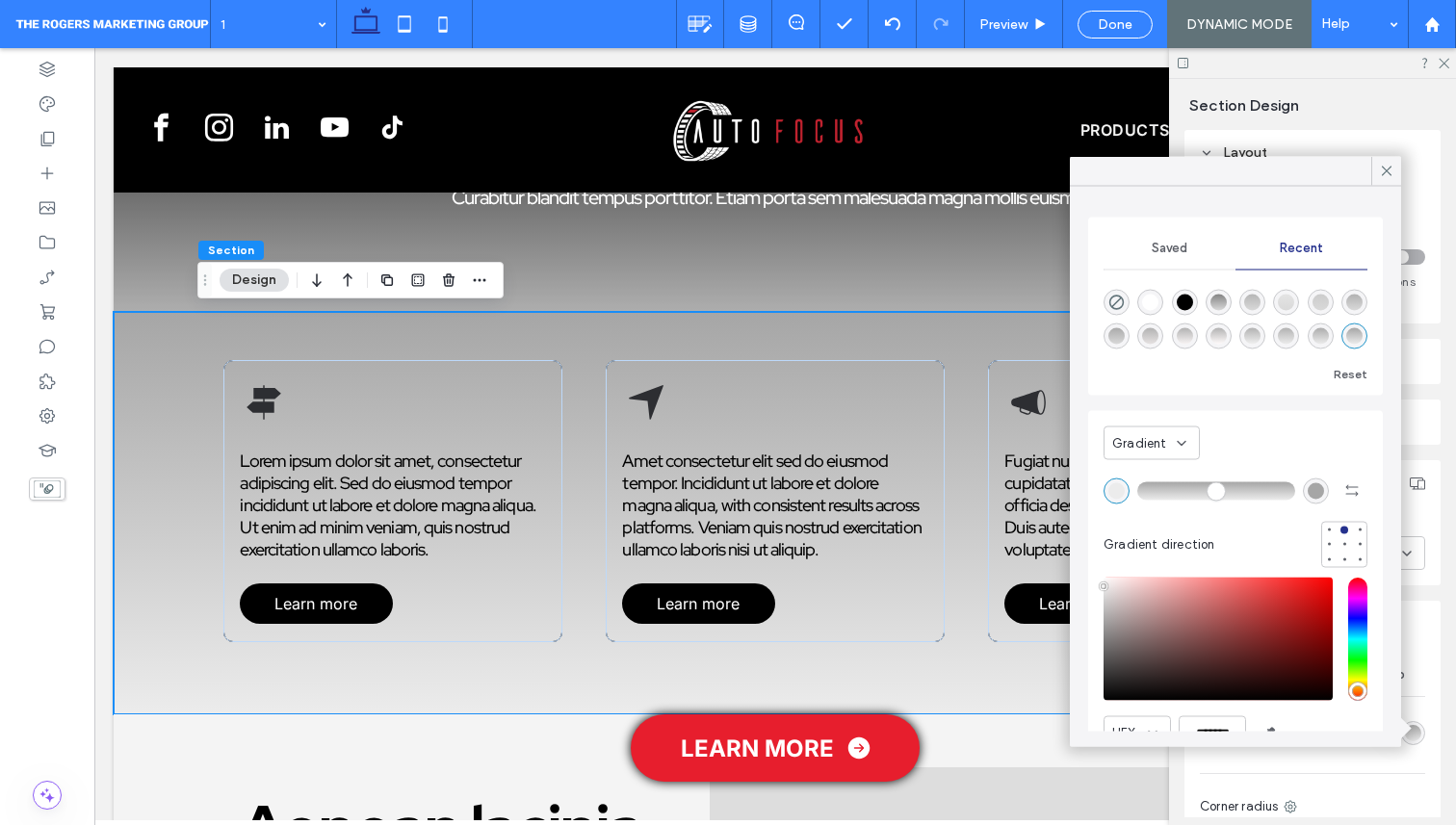 scroll, scrollTop: 59, scrollLeft: 0, axis: vertical 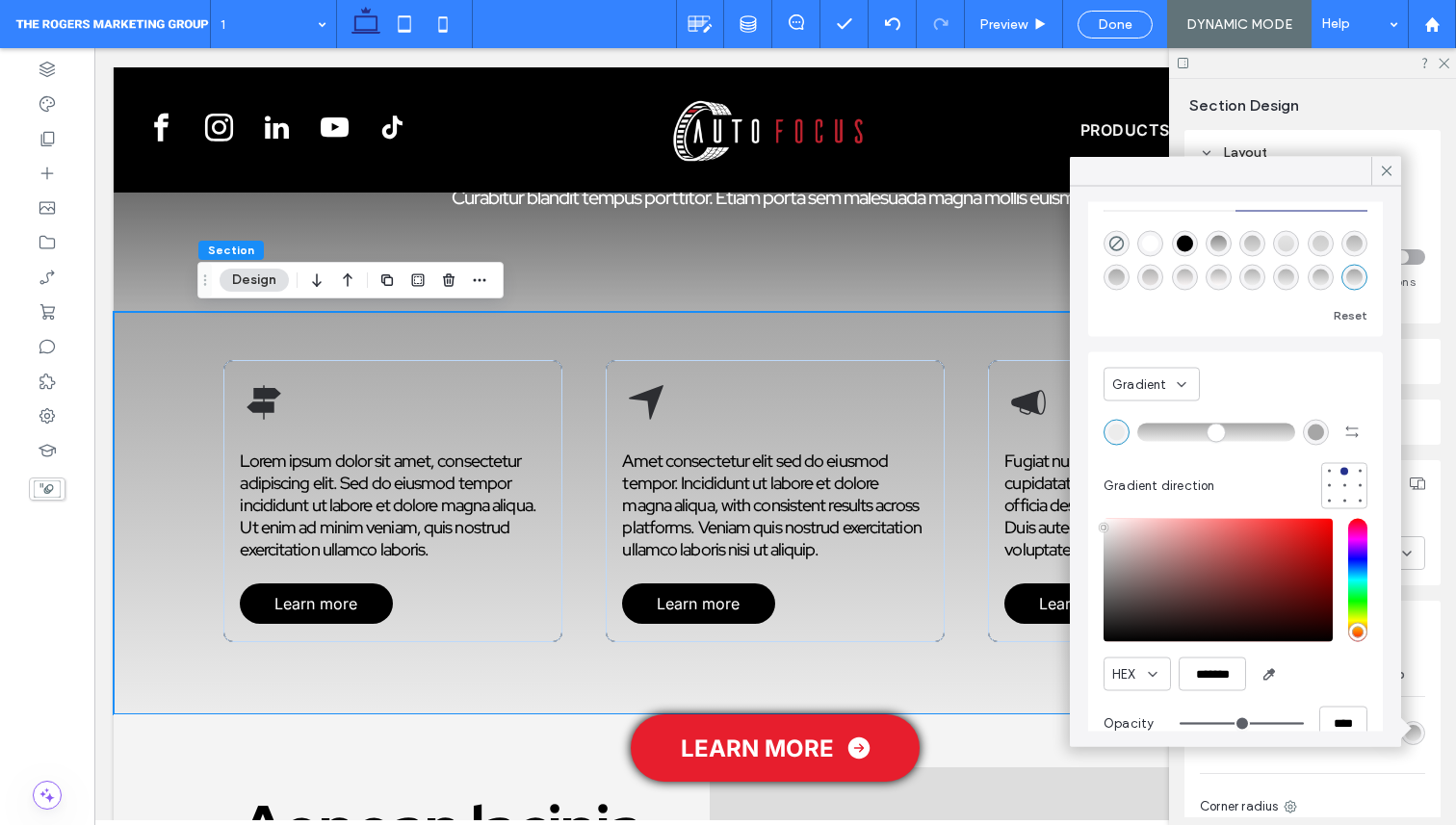 click at bounding box center [1315, 431] 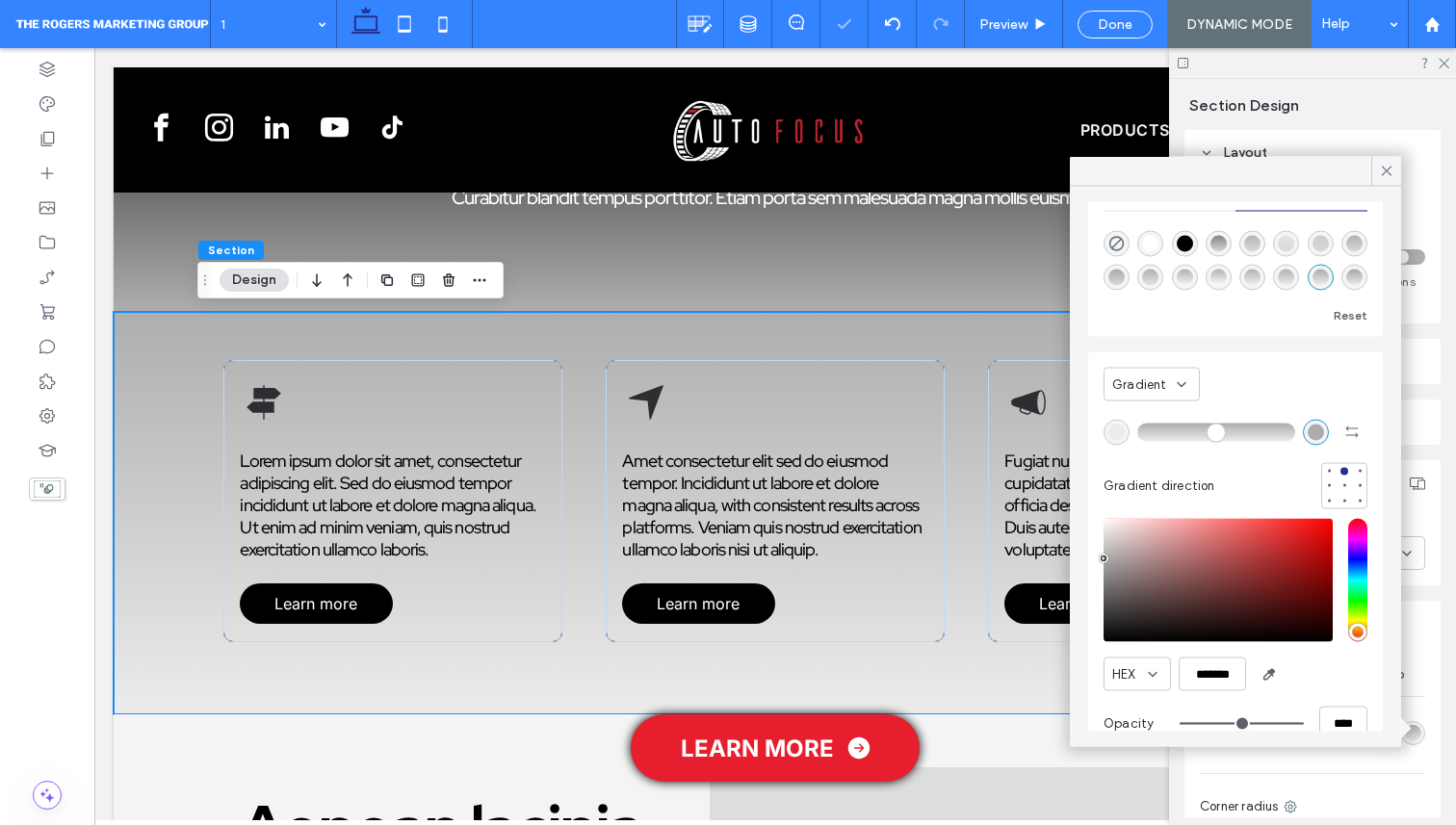 click at bounding box center (1104, 558) 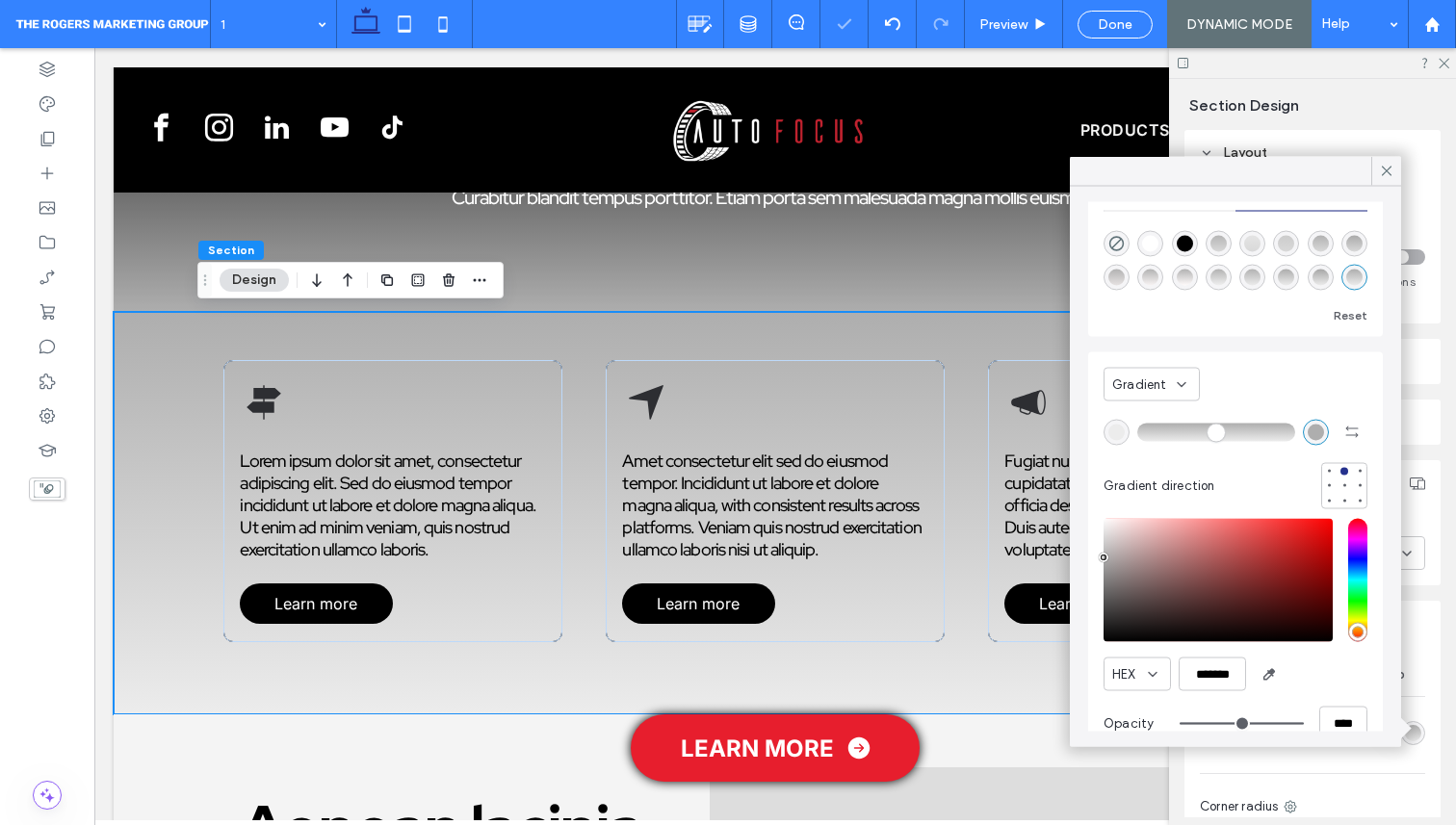 type on "*******" 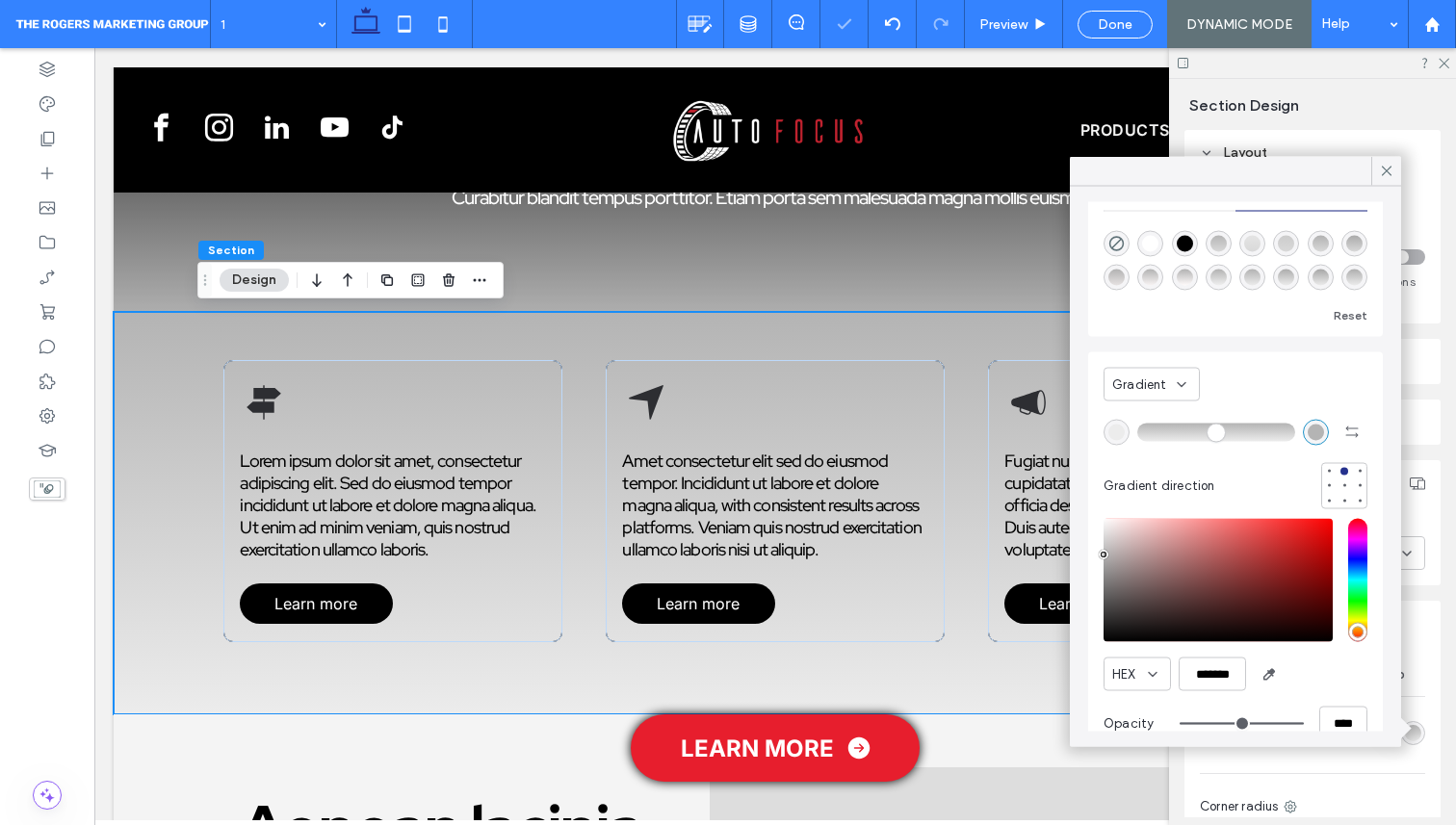click at bounding box center (1104, 554) 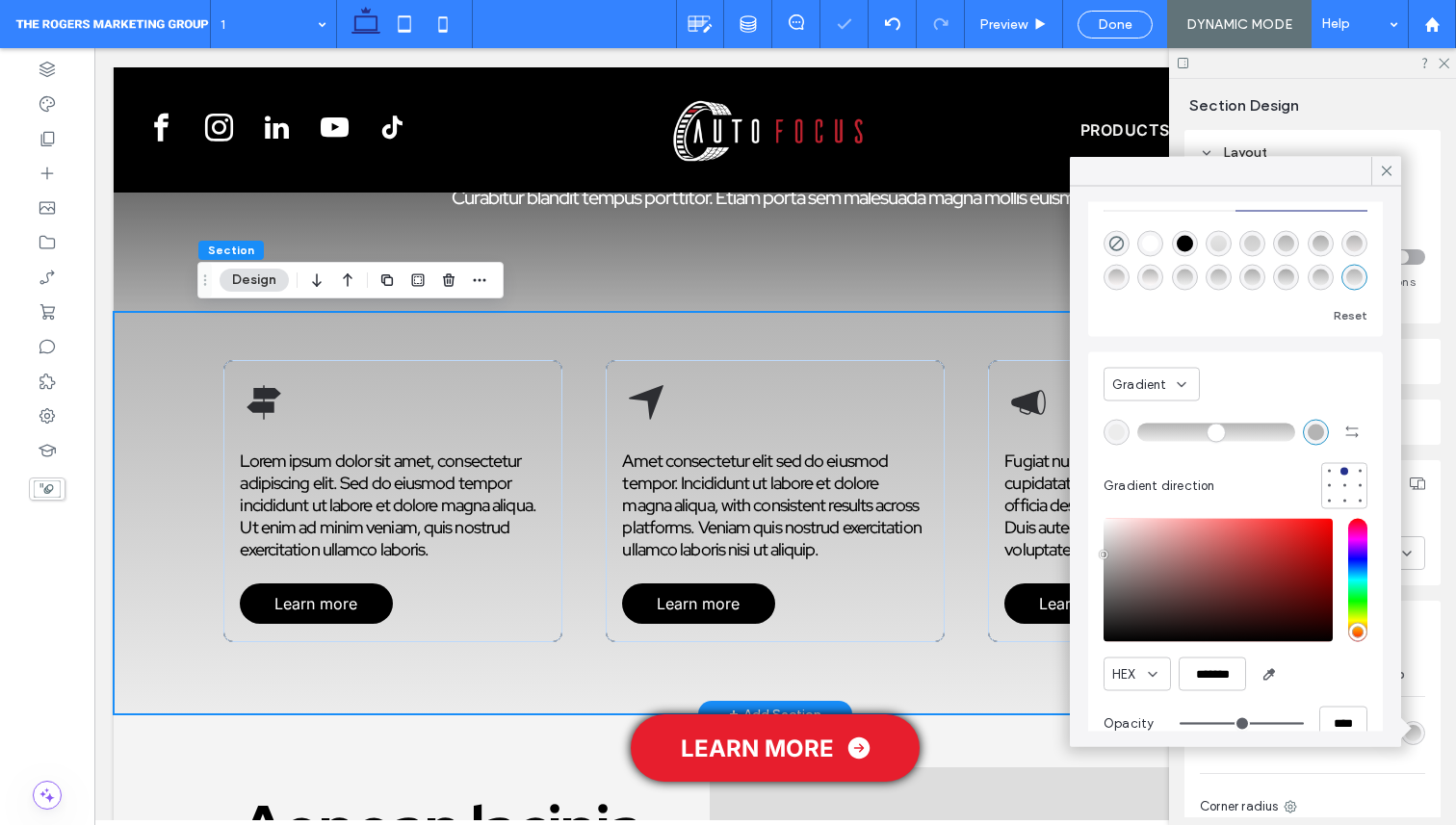 click on "Lorem ipsum dolor sit amet, consectetur adipiscing elit. Sed do eiusmod tempor incididunt ut labore et dolore magna aliqua. Ut enim ad minim veniam, quis nostrud exercitation ullamco laboris.
Learn more
Amet consectetur elit sed do eiusmod tempor. Incididunt ut labore et dolore magna aliqua, with consistent results across platforms. Veniam quis nostrud exercitation ullamco laboris nisi ut aliquip.
Learn more
Fugiat nulla pariatur excepteur sint occaecat cupidatat non proident. Sunt in culpa qui officia deserunt mollit anim id est laborum. Duis aute irure dolor in reprehenderit in voluptate velit esse.
Learn more" at bounding box center [775, 513] 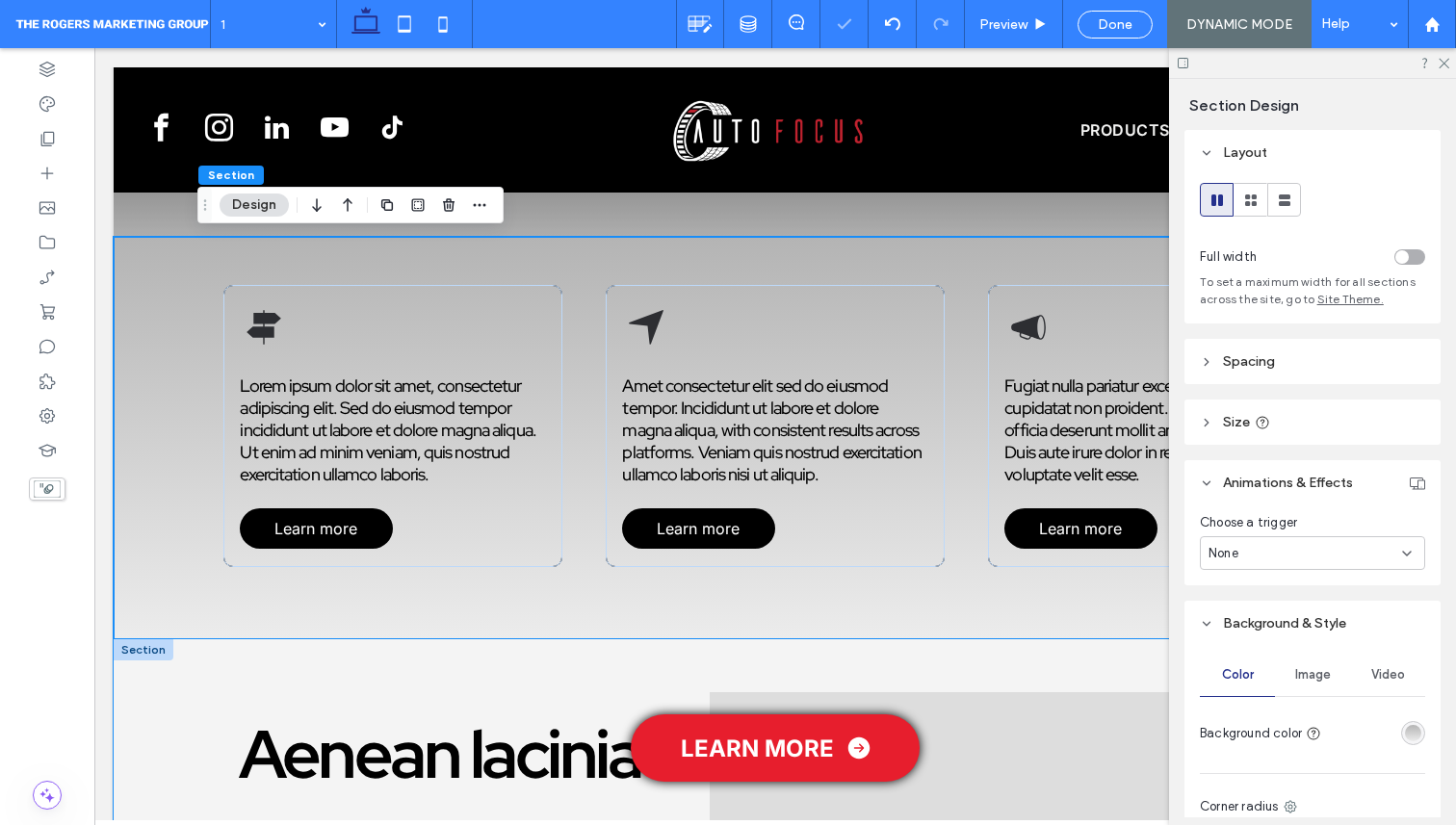 click on "Aenean lacinia
Lorem ipsum dolor sit amet, consectetur adipiscing elit, sed do eiusmod tempor incididunt ut labore et dolore magna aliqua. Ut enim ad minim veniam, quis nostrud exercitation ullamco laboris nisi ut aliquip ex ea commodo consequat.  Lorem ipsum dolor sit amet, consectetur adipiscing elit. Sed non risus. Suspendisse lectus tortor, dignissim sit amet, adipiscing nec, ultricies sed, dolor. Cras elementum ultrices diam. Maecenas ligula massa, varius a, semper congue, euismod non, mi. Proin porttitor, orci nec nonummy molestie, enim est eleifend mi, non fermentum diam nisl sit amet erat. Duis semper. Duis arcu massa, scelerisque vitae, consequat in, pretium a, enim. Pellentesque congue. Ut in risus volutpat libero pharetra tempor. Cras vestibulum bibendum augue. Praesent egestas leo in pede. Praesent blandit odio eu enim." at bounding box center [775, 956] 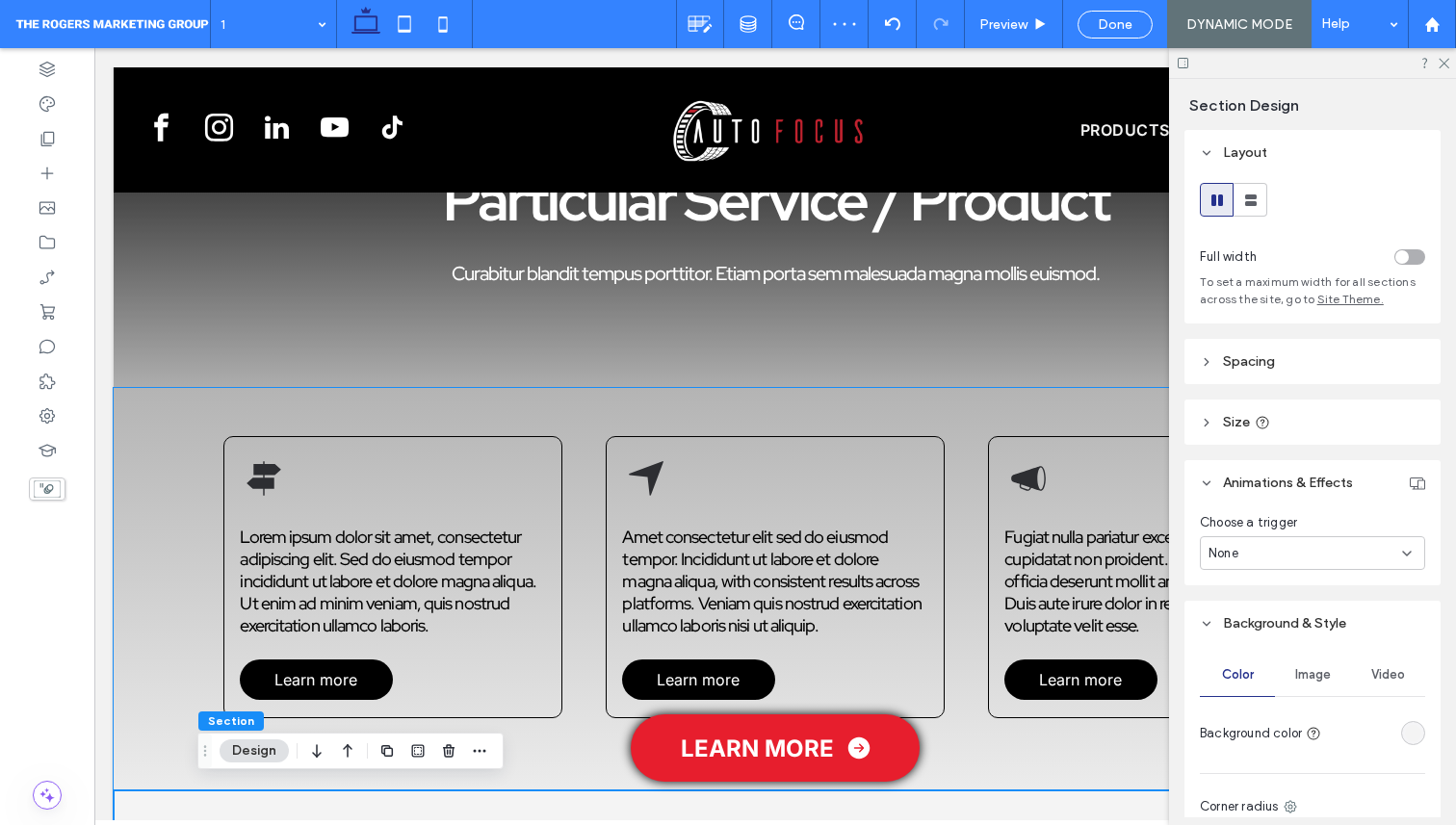 scroll, scrollTop: 131, scrollLeft: 0, axis: vertical 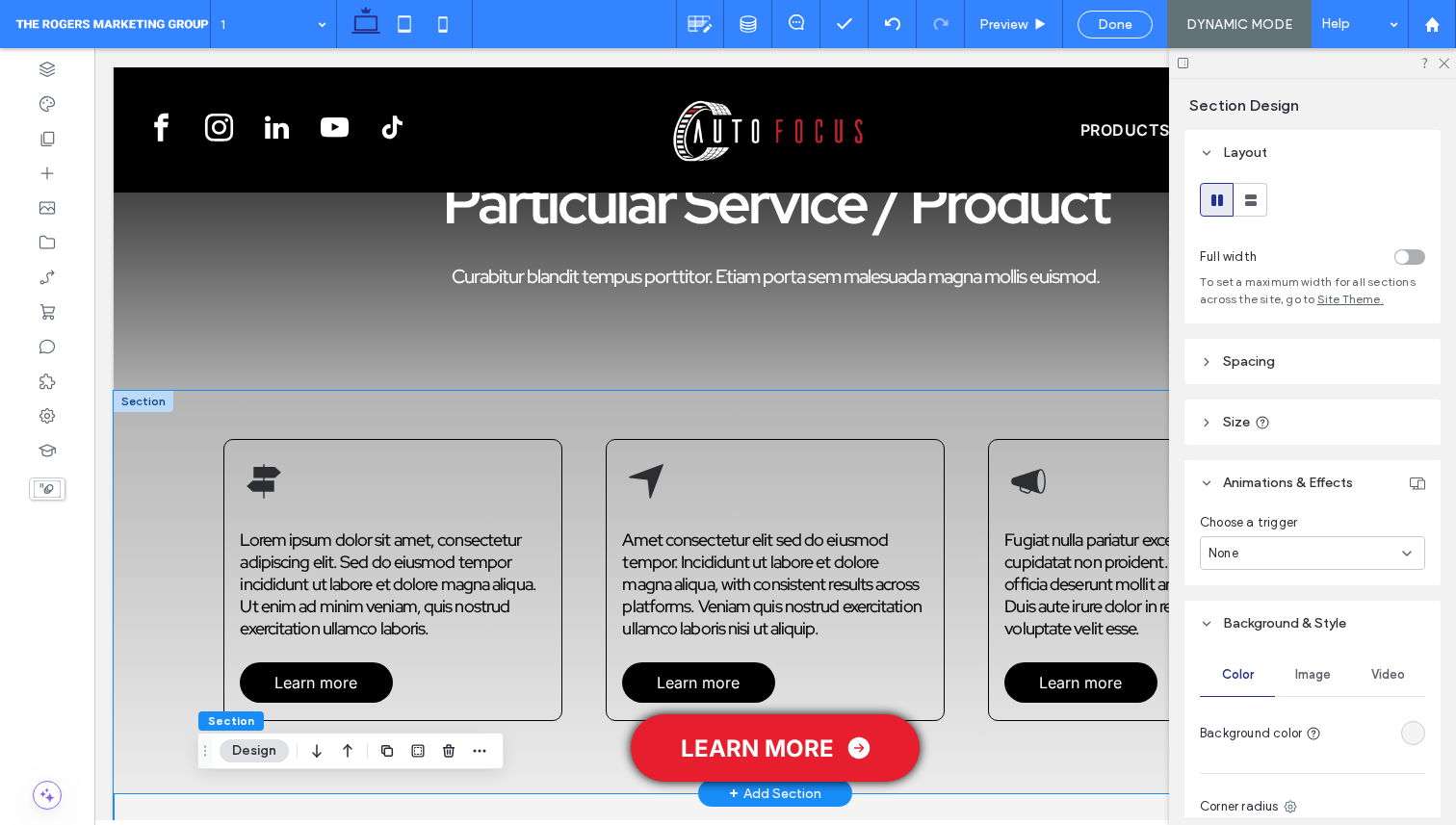click on "Lorem ipsum dolor sit amet, consectetur adipiscing elit. Sed do eiusmod tempor incididunt ut labore et dolore magna aliqua. Ut enim ad minim veniam, quis nostrud exercitation ullamco laboris.
Learn more
Amet consectetur elit sed do eiusmod tempor. Incididunt ut labore et dolore magna aliqua, with consistent results across platforms. Veniam quis nostrud exercitation ullamco laboris nisi ut aliquip.
Learn more
Fugiat nulla pariatur excepteur sint occaecat cupidatat non proident. Sunt in culpa qui officia deserunt mollit anim id est laborum. Duis aute irure dolor in reprehenderit in voluptate velit esse.
Learn more" at bounding box center (775, 592) 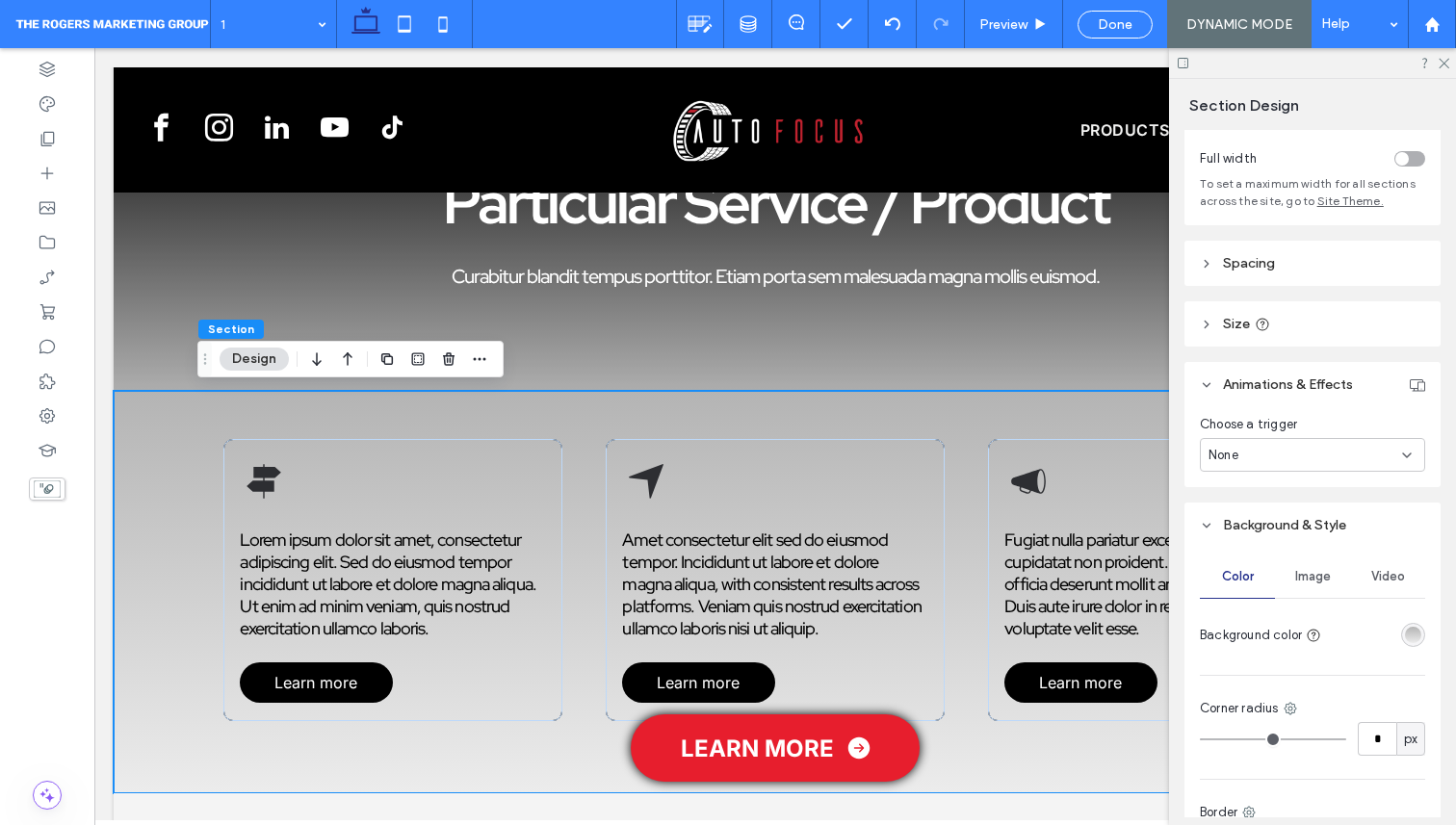 scroll, scrollTop: 149, scrollLeft: 0, axis: vertical 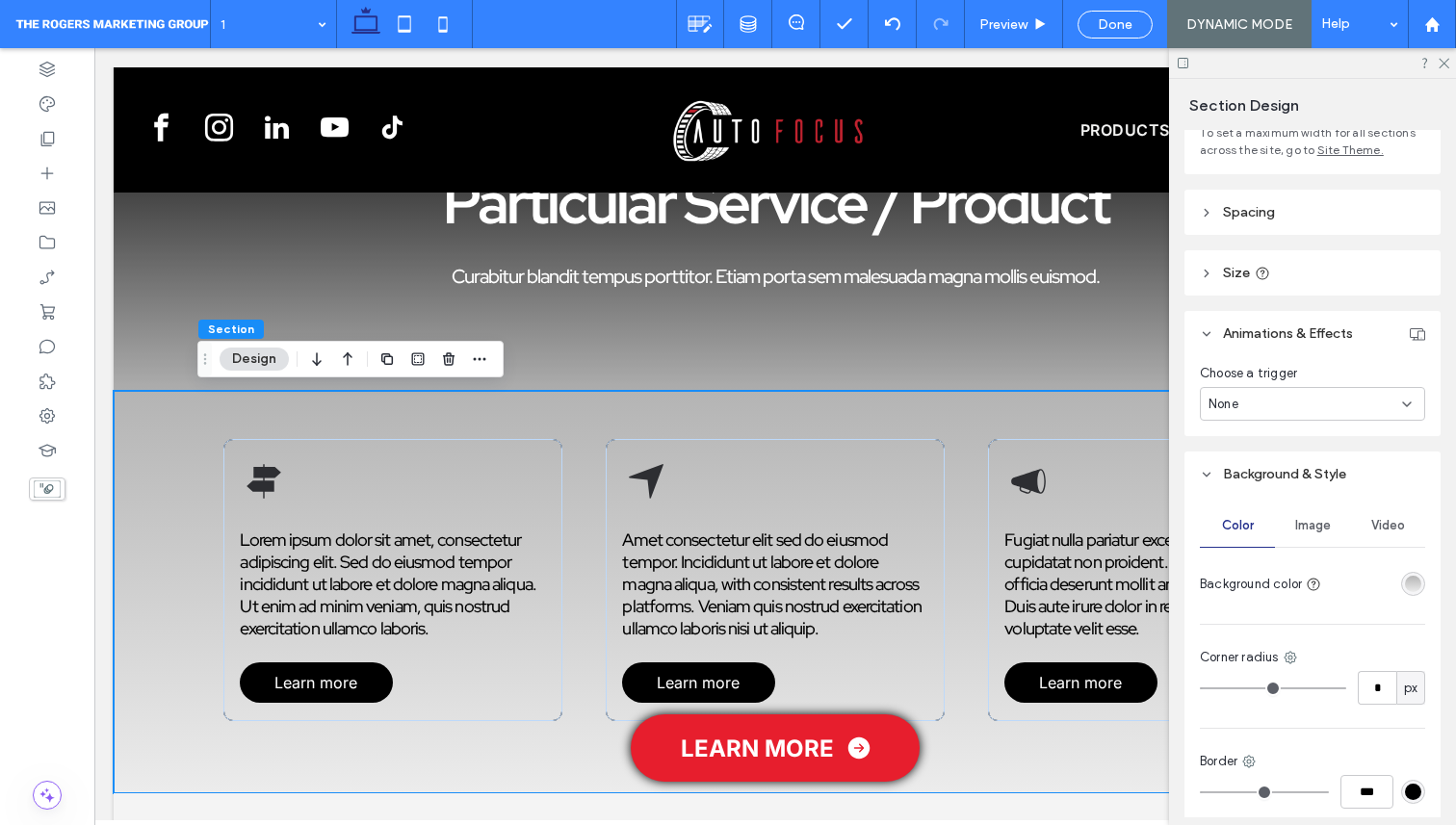 click at bounding box center (1413, 583) 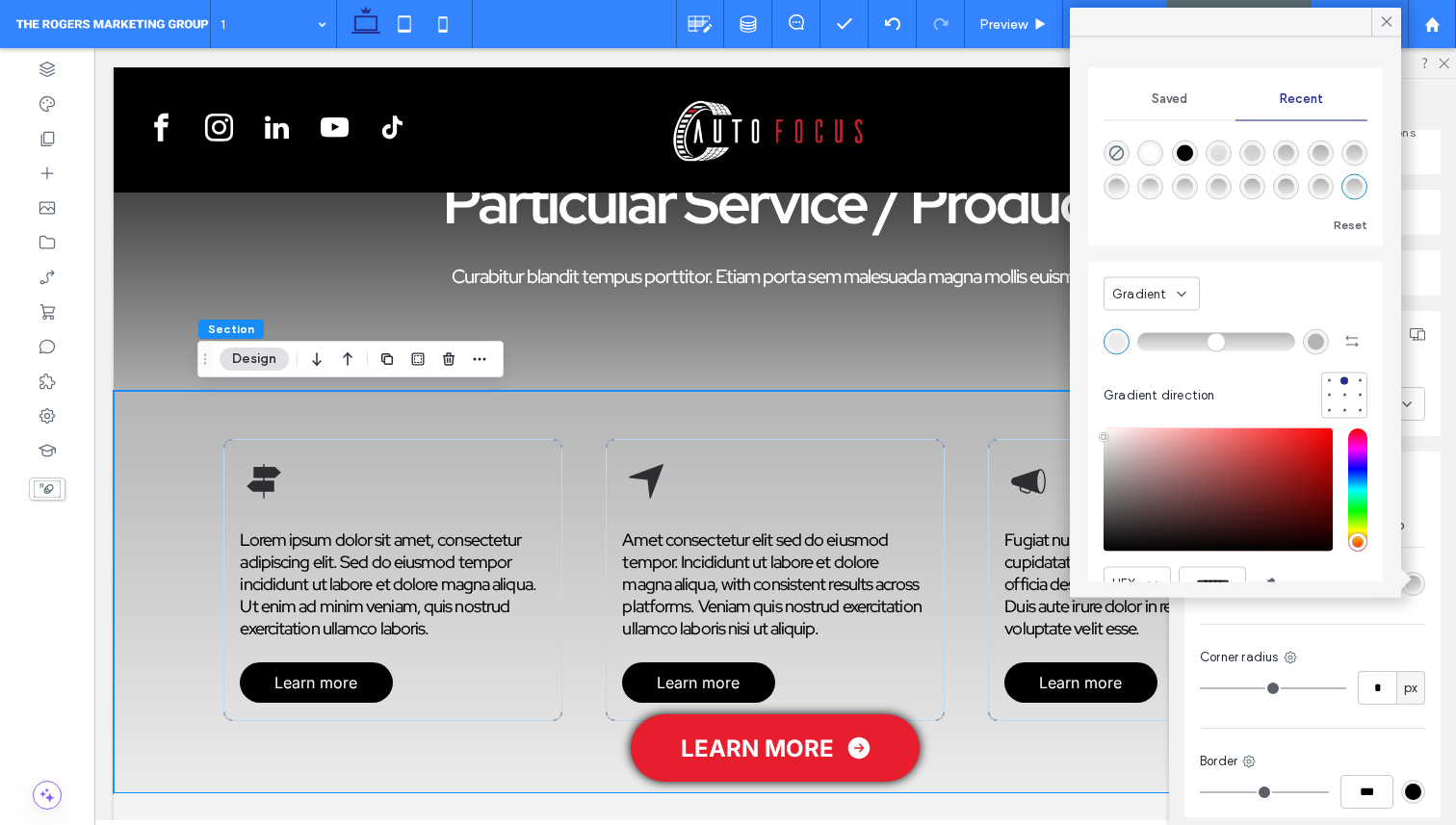 click at bounding box center [1315, 341] 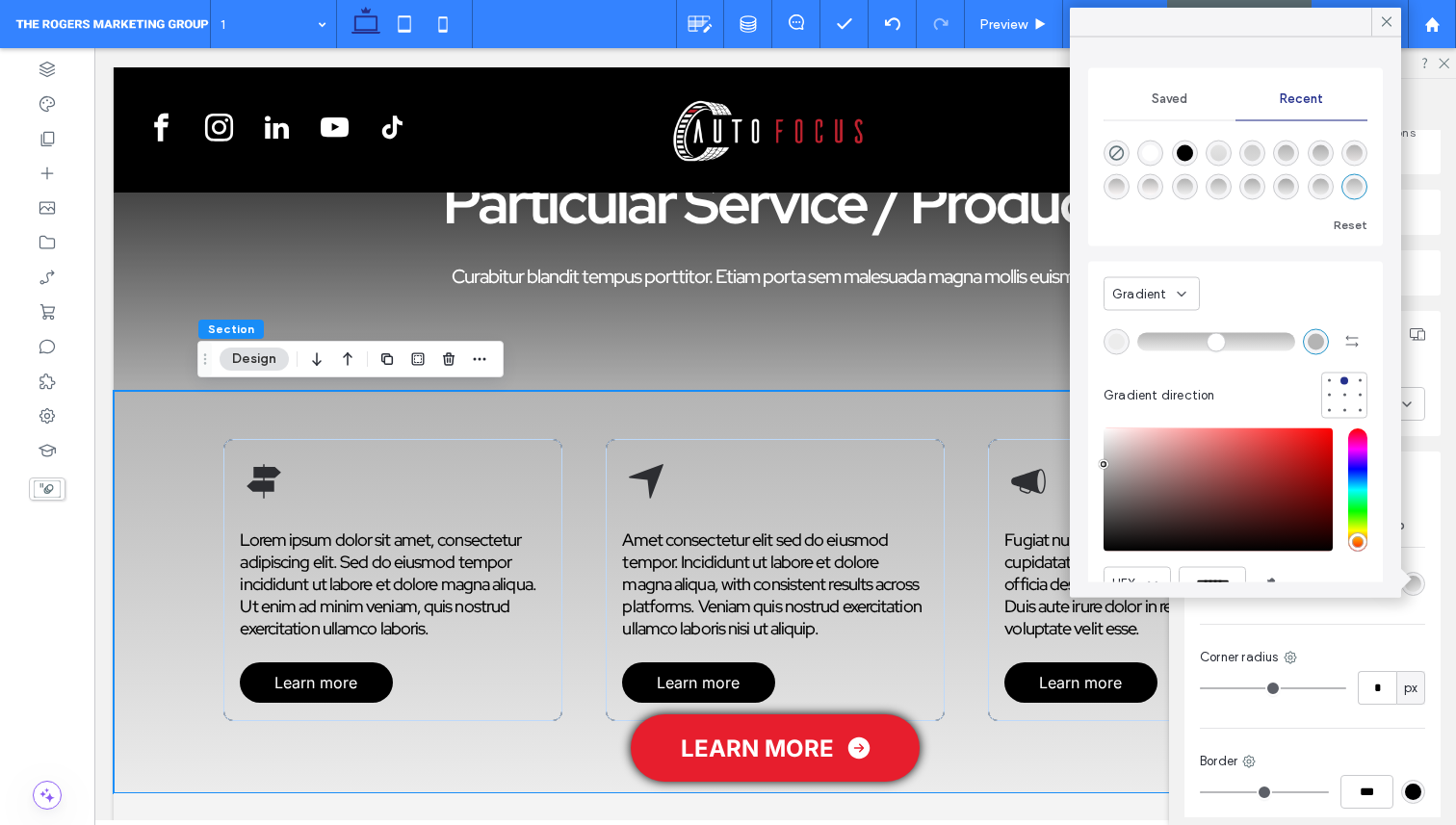 click at bounding box center [1104, 464] 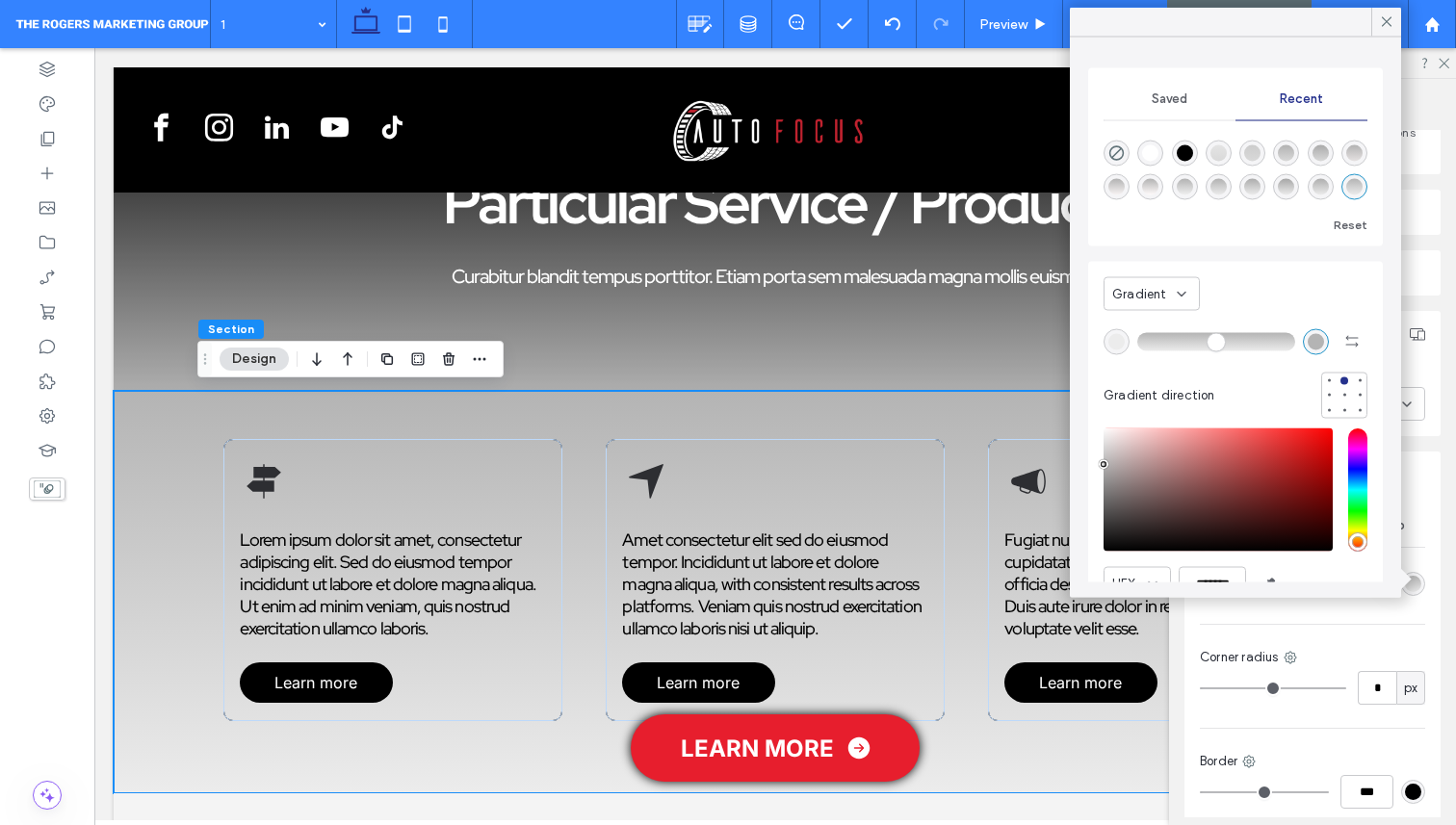 type on "*******" 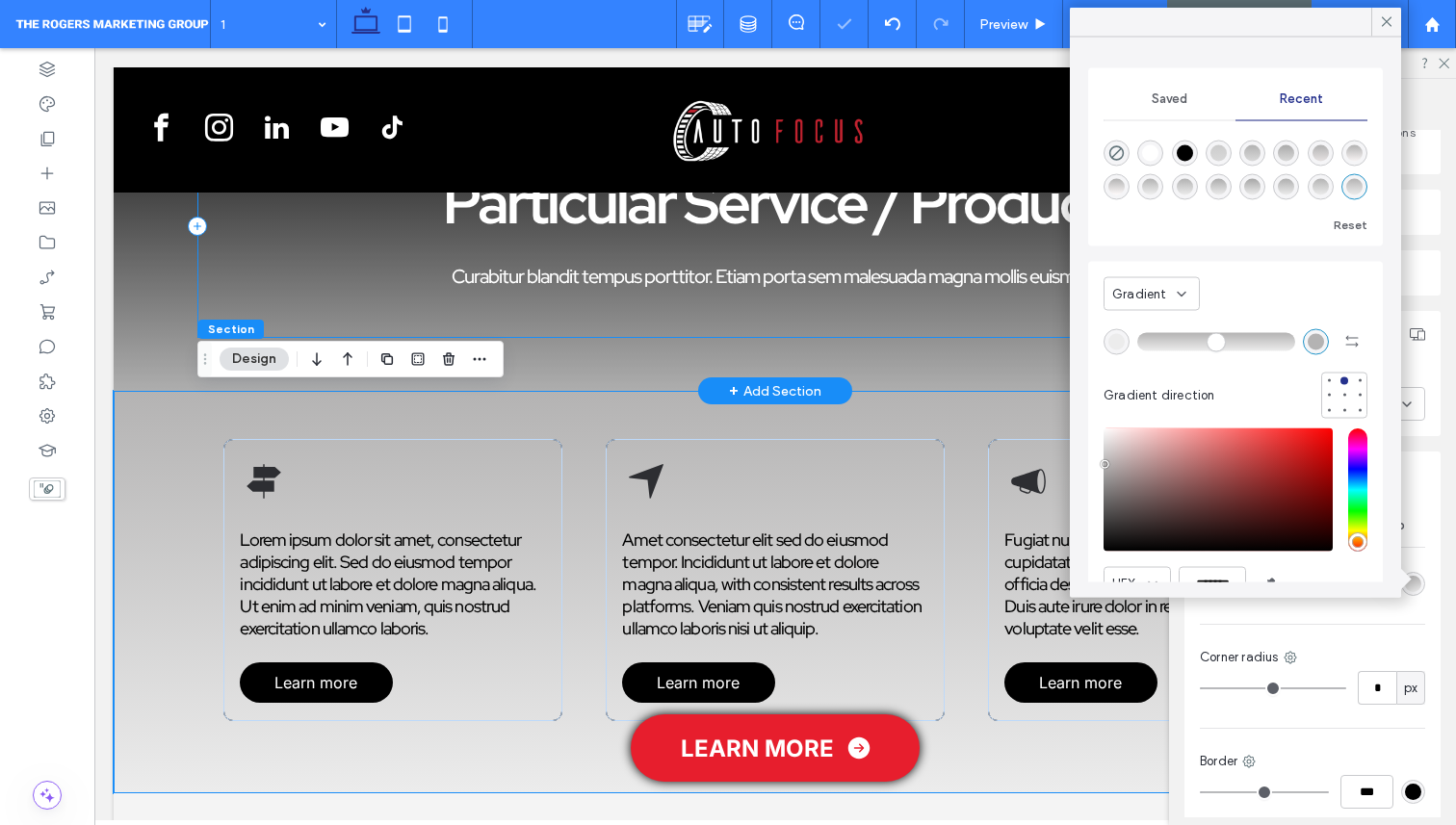 click on "Particular Service / Product
Curabitur blandit tempus porttitor. Etiam porta sem malesuada magna mollis euismod." at bounding box center [775, 226] 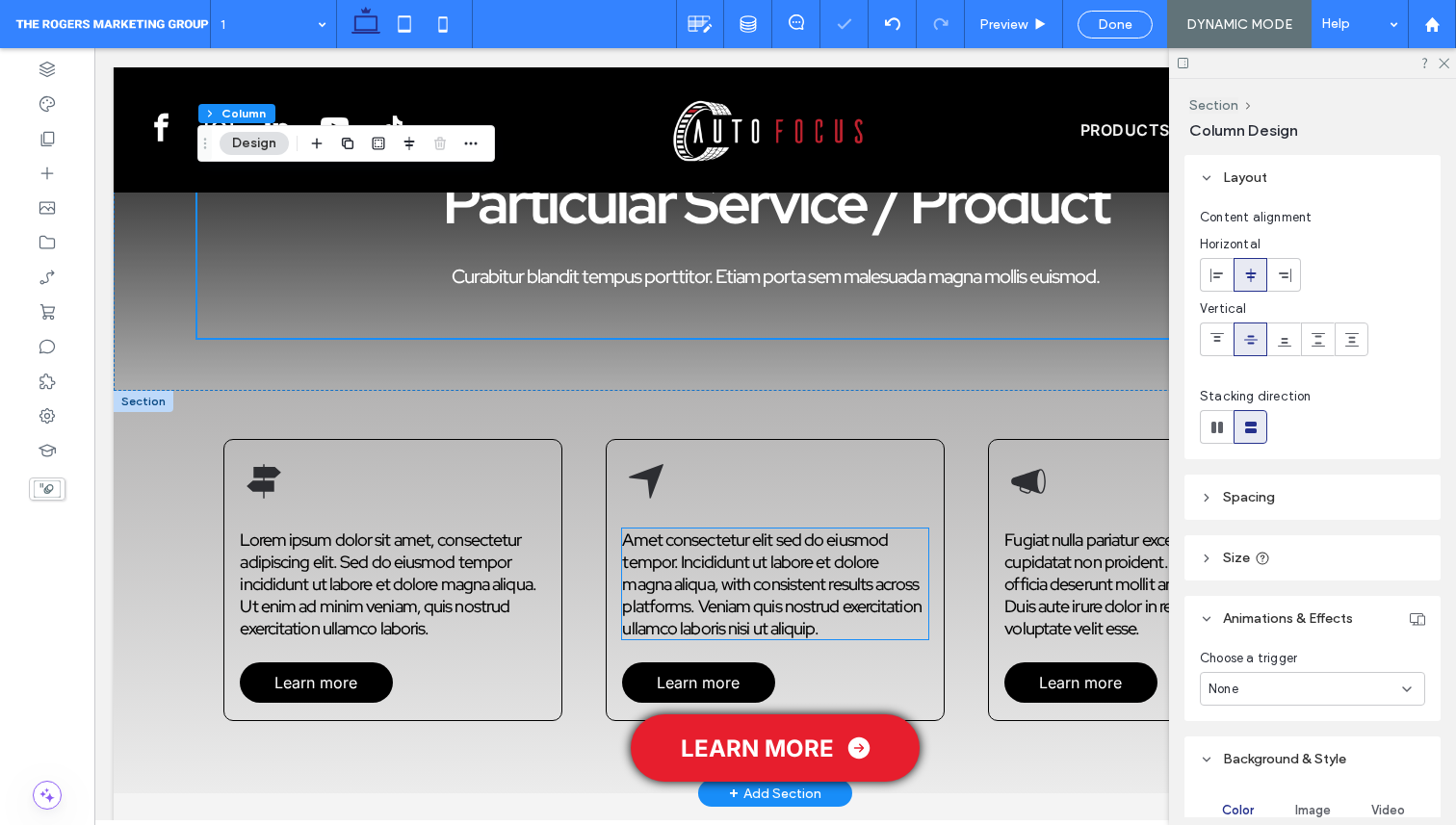 click on "Amet consectetur elit sed do eiusmod tempor. Incididunt ut labore et dolore magna aliqua, with consistent results across platforms. Veniam quis nostrud exercitation ullamco laboris nisi ut aliquip." at bounding box center (771, 583) 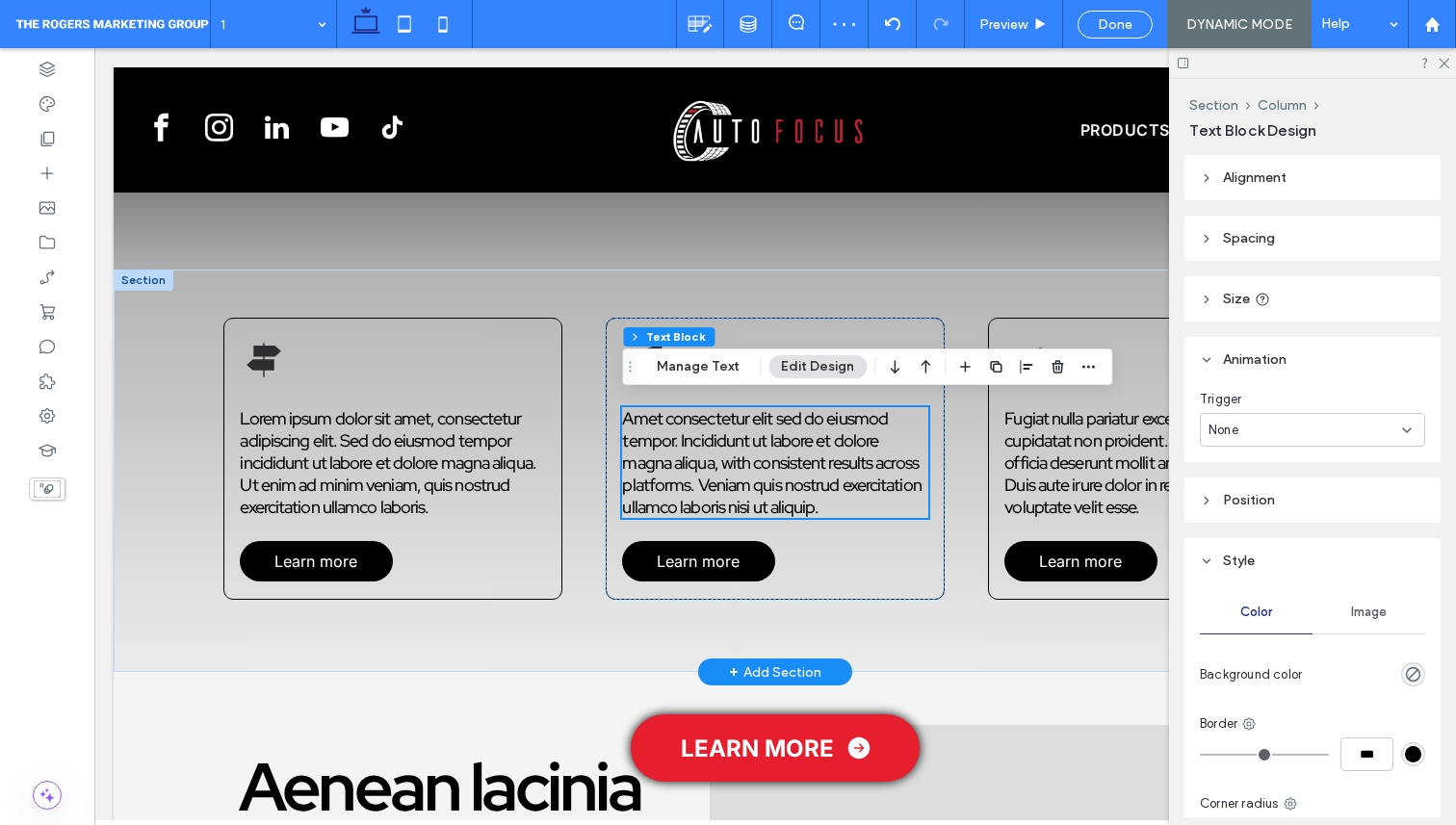 scroll, scrollTop: 260, scrollLeft: 0, axis: vertical 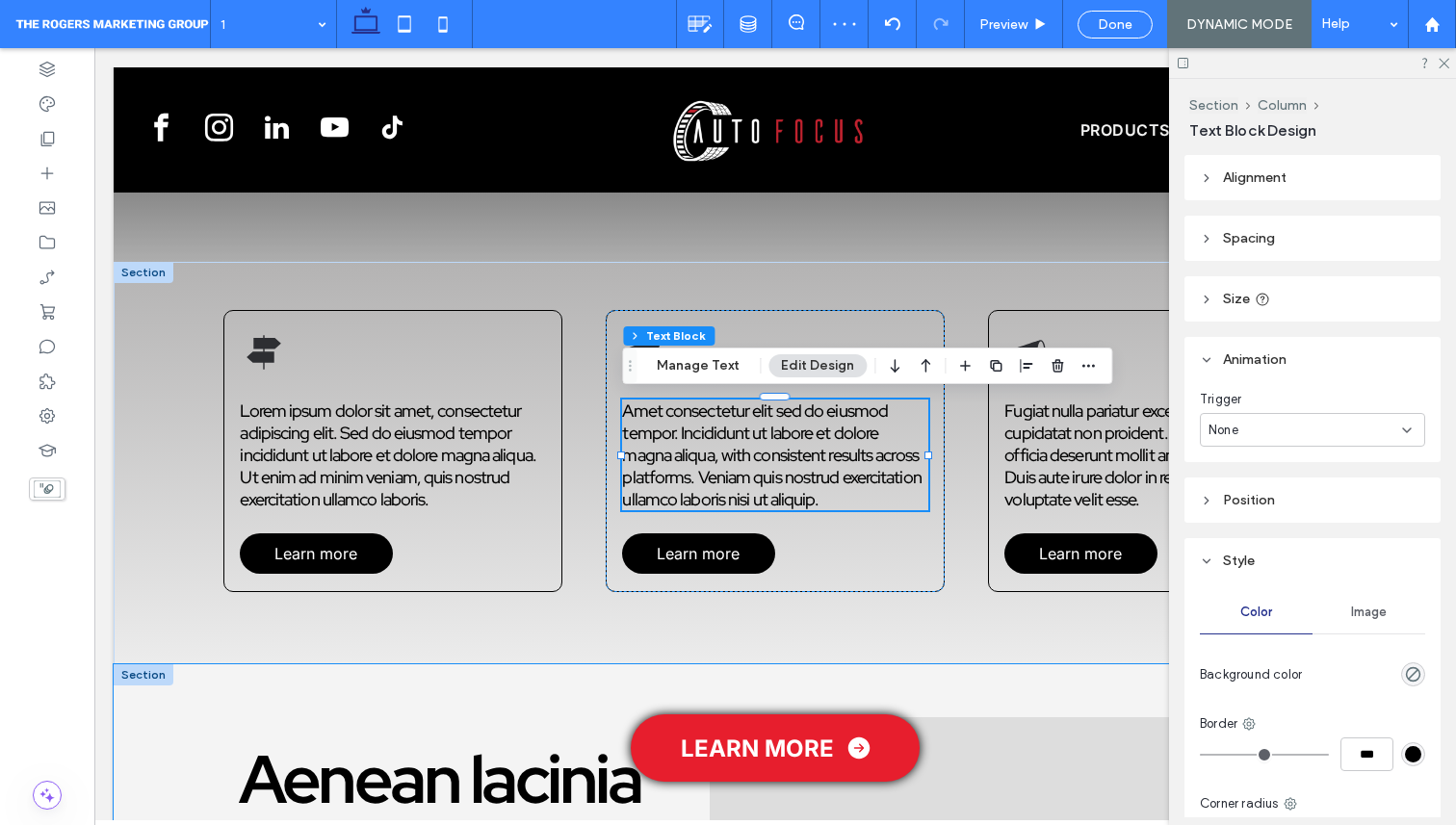 click on "Aenean lacinia
Lorem ipsum dolor sit amet, consectetur adipiscing elit, sed do eiusmod tempor incididunt ut labore et dolore magna aliqua. Ut enim ad minim veniam, quis nostrud exercitation ullamco laboris nisi ut aliquip ex ea commodo consequat.  Lorem ipsum dolor sit amet, consectetur adipiscing elit. Sed non risus. Suspendisse lectus tortor, dignissim sit amet, adipiscing nec, ultricies sed, dolor. Cras elementum ultrices diam. Maecenas ligula massa, varius a, semper congue, euismod non, mi. Proin porttitor, orci nec nonummy molestie, enim est eleifend mi, non fermentum diam nisl sit amet erat. Duis semper. Duis arcu massa, scelerisque vitae, consequat in, pretium a, enim. Pellentesque congue. Ut in risus volutpat libero pharetra tempor. Cras vestibulum bibendum augue. Praesent egestas leo in pede. Praesent blandit odio eu enim." at bounding box center [775, 981] 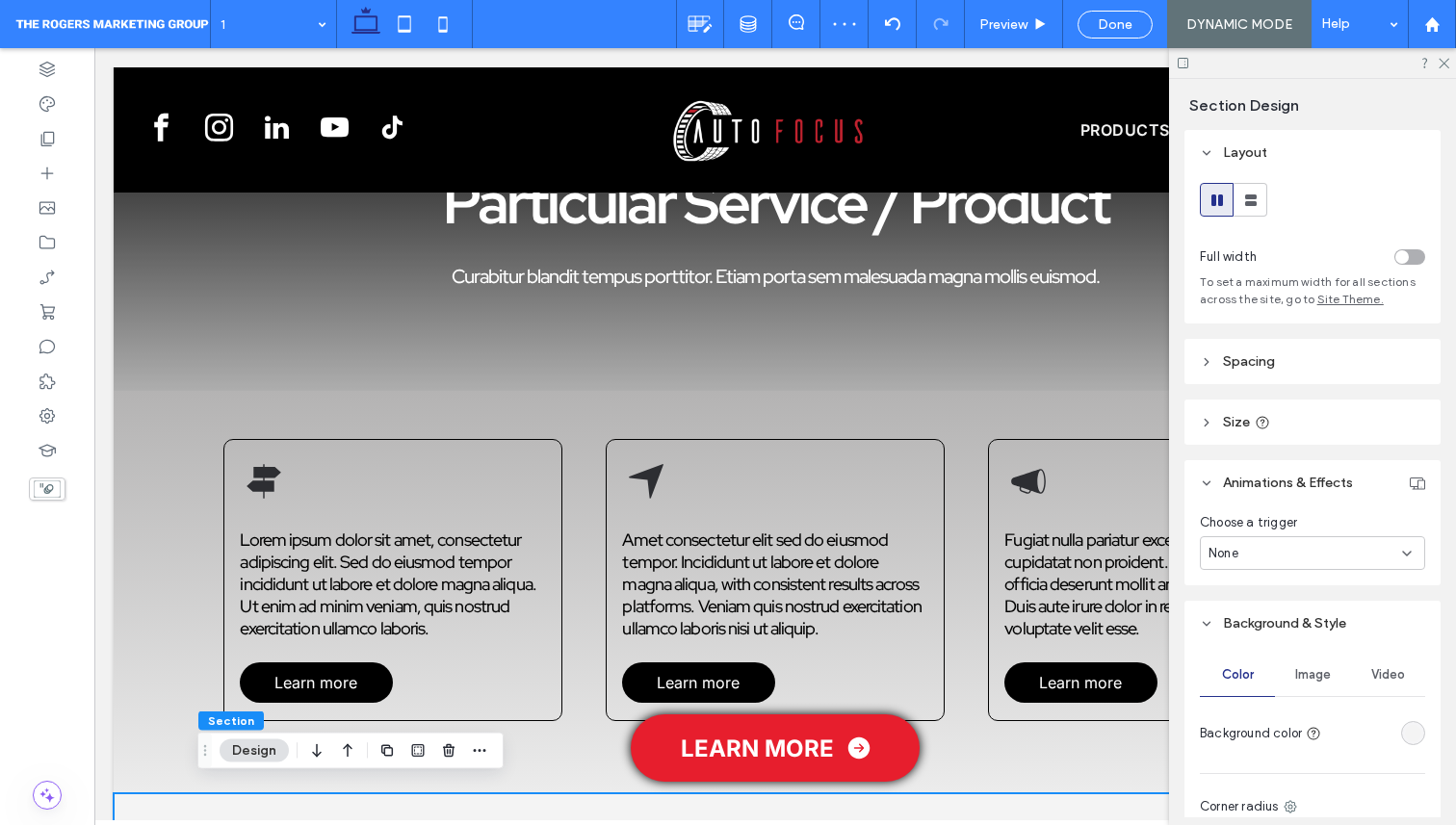 scroll, scrollTop: 127, scrollLeft: 0, axis: vertical 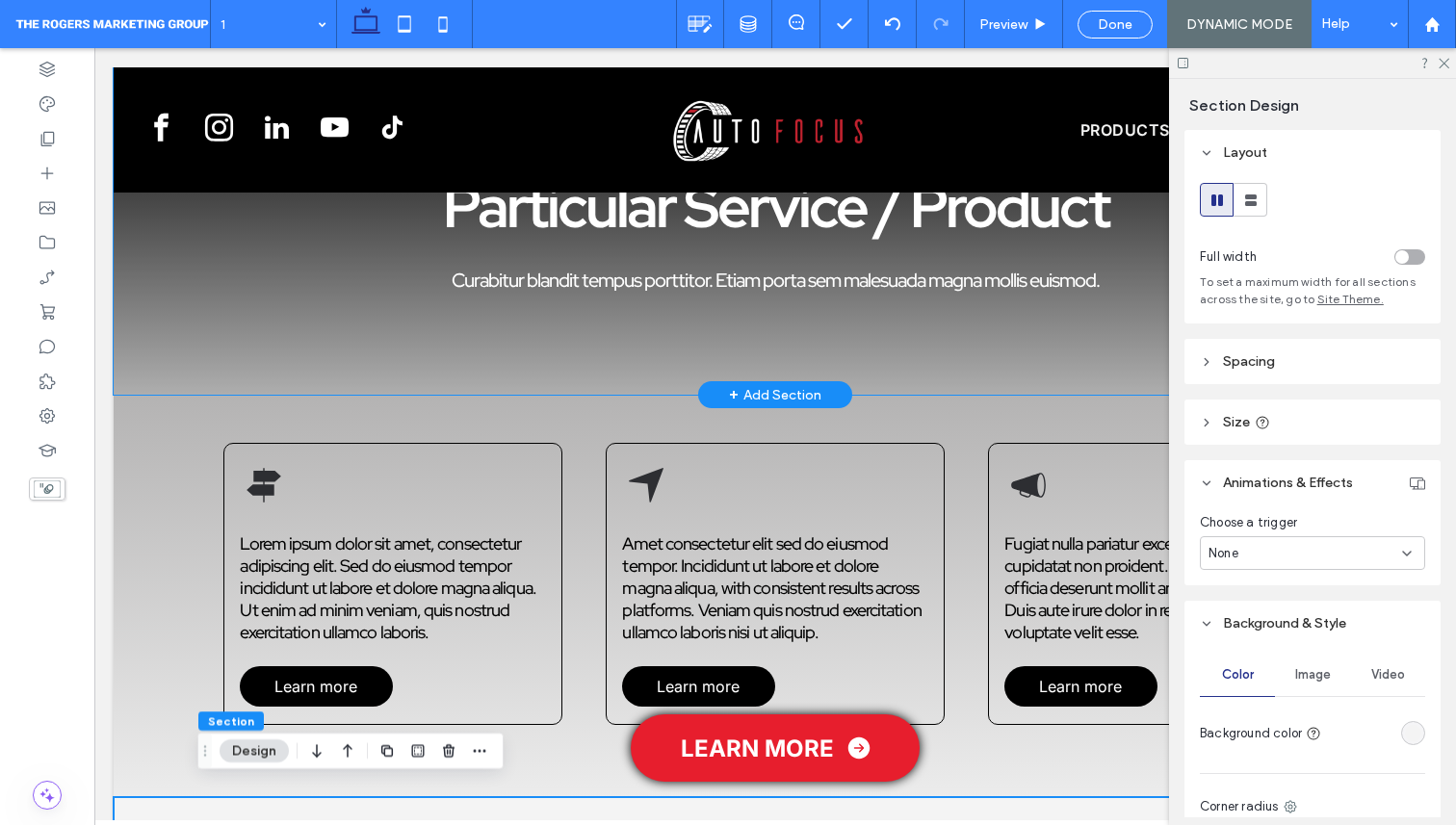 click on "Particular Service / Product
Curabitur blandit tempus porttitor. Etiam porta sem malesuada magna mollis euismod." at bounding box center (775, 230) 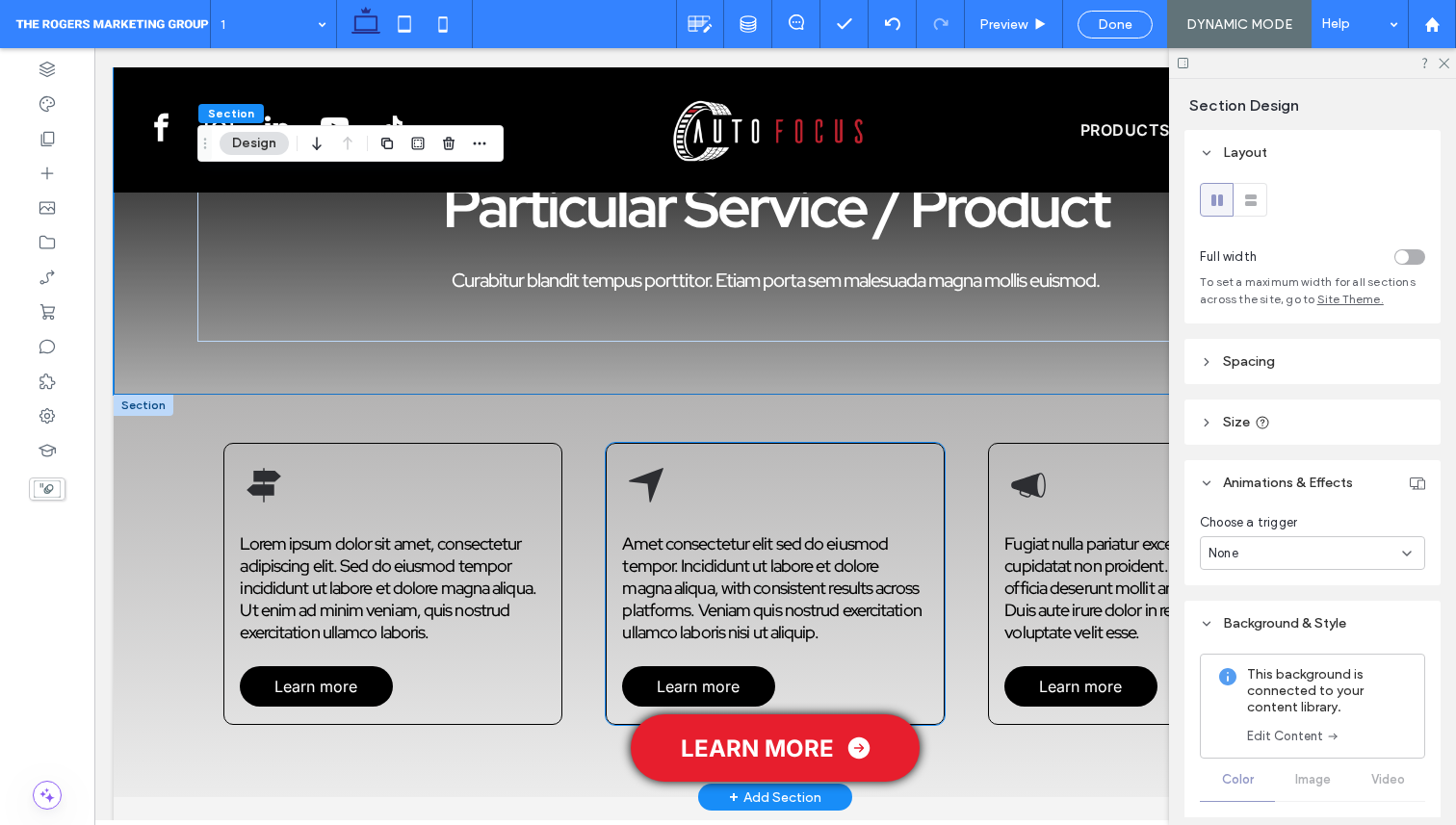 click on "Lorem ipsum dolor sit amet, consectetur adipiscing elit. Sed do eiusmod tempor incididunt ut labore et dolore magna aliqua. Ut enim ad minim veniam, quis nostrud exercitation ullamco laboris.
Learn more
Amet consectetur elit sed do eiusmod tempor. Incididunt ut labore et dolore magna aliqua, with consistent results across platforms. Veniam quis nostrud exercitation ullamco laboris nisi ut aliquip.
Learn more
Fugiat nulla pariatur excepteur sint occaecat cupidatat non proident. Sunt in culpa qui officia deserunt mollit anim id est laborum. Duis aute irure dolor in reprehenderit in voluptate velit esse.
Learn more" at bounding box center [775, 596] 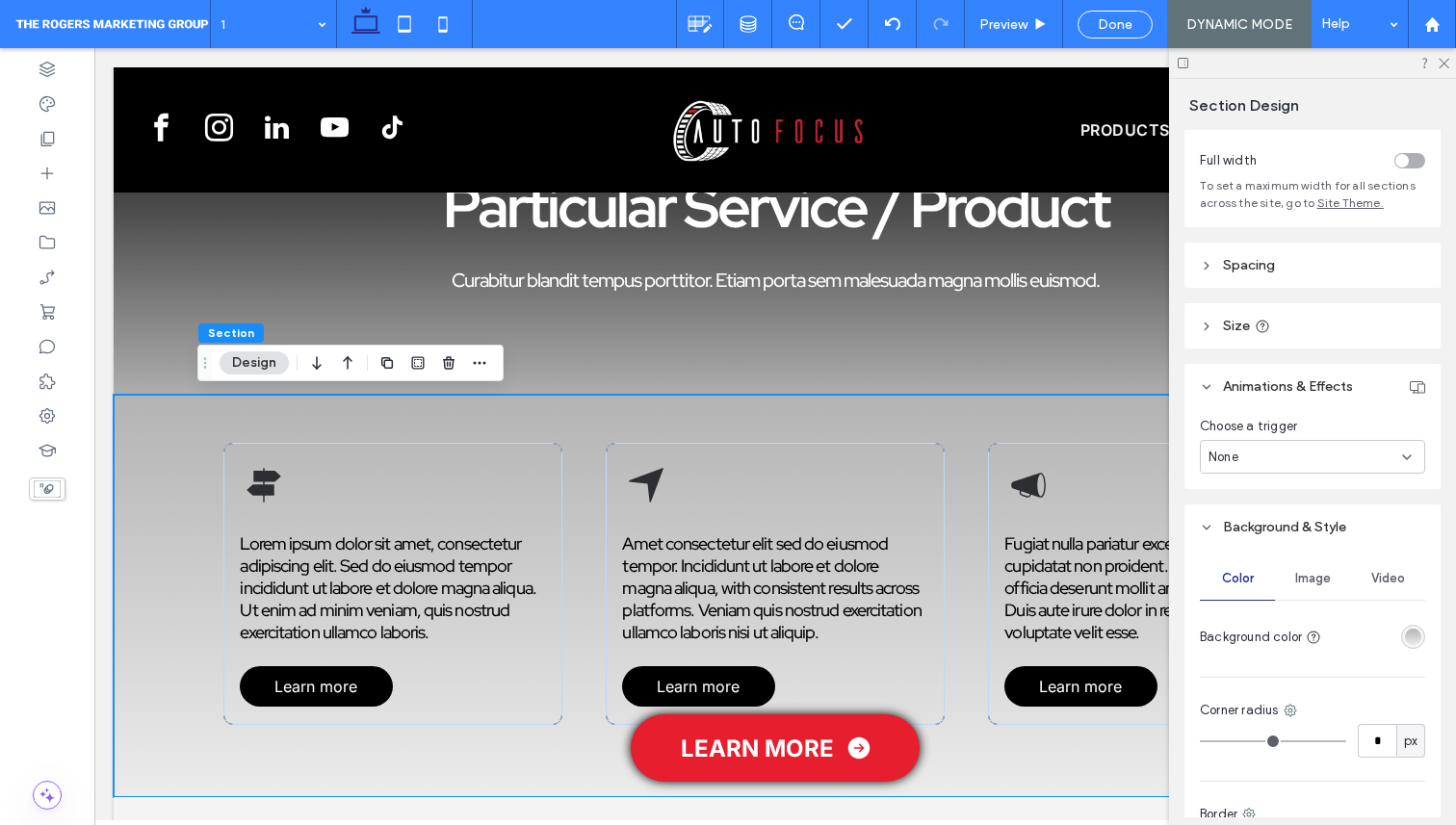 scroll, scrollTop: 101, scrollLeft: 0, axis: vertical 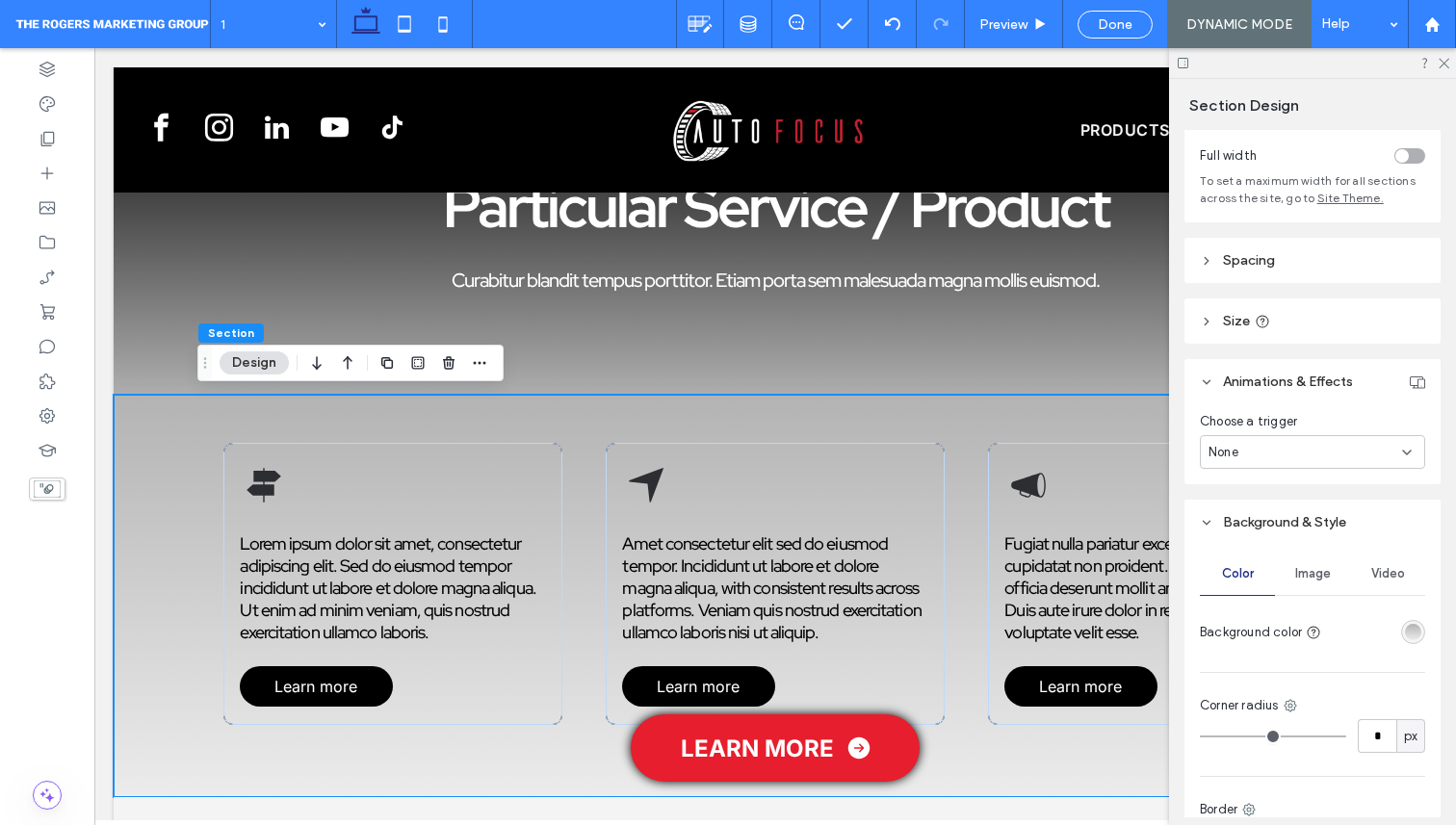 click at bounding box center (1413, 632) 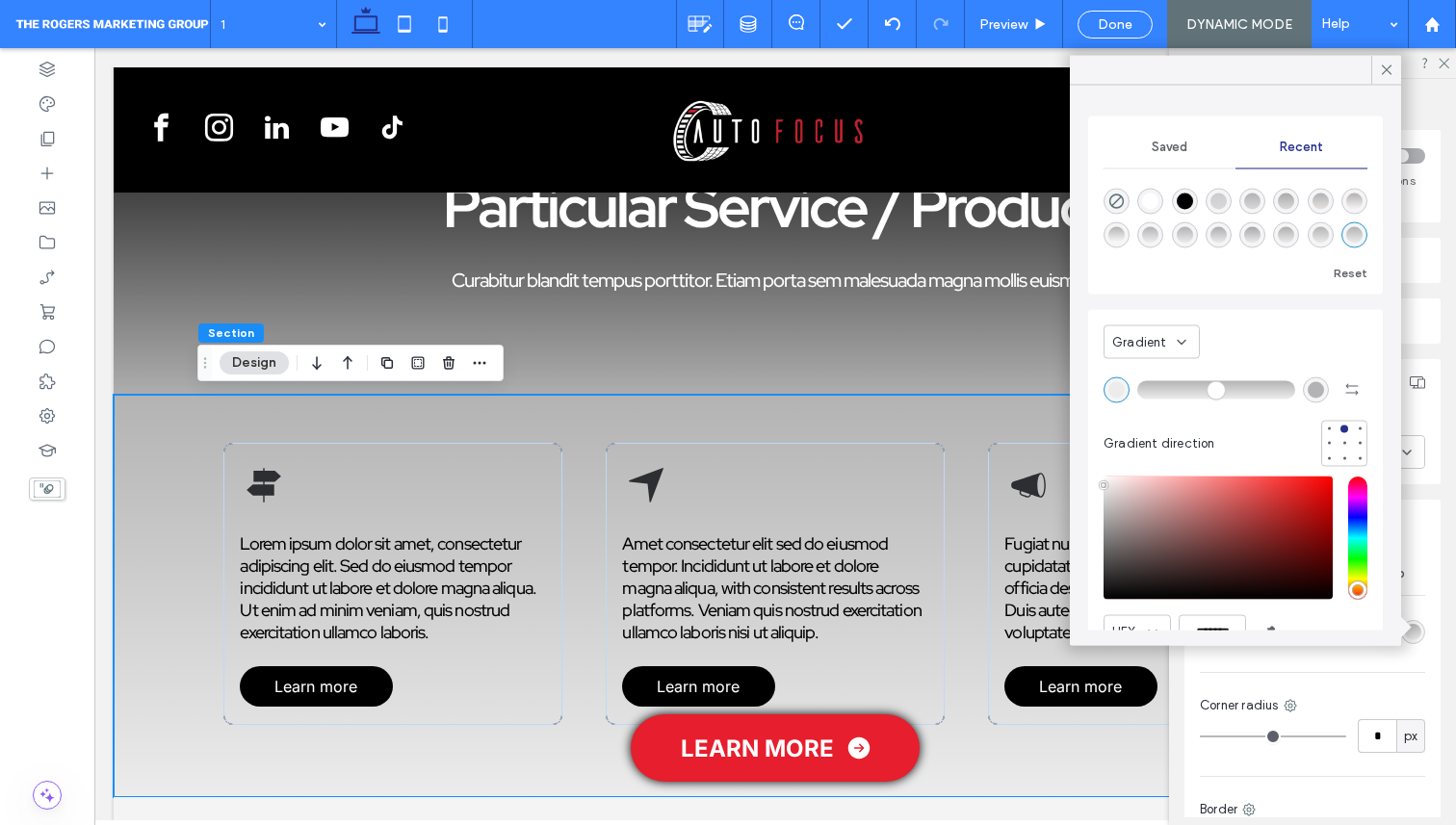 click at bounding box center [1315, 389] 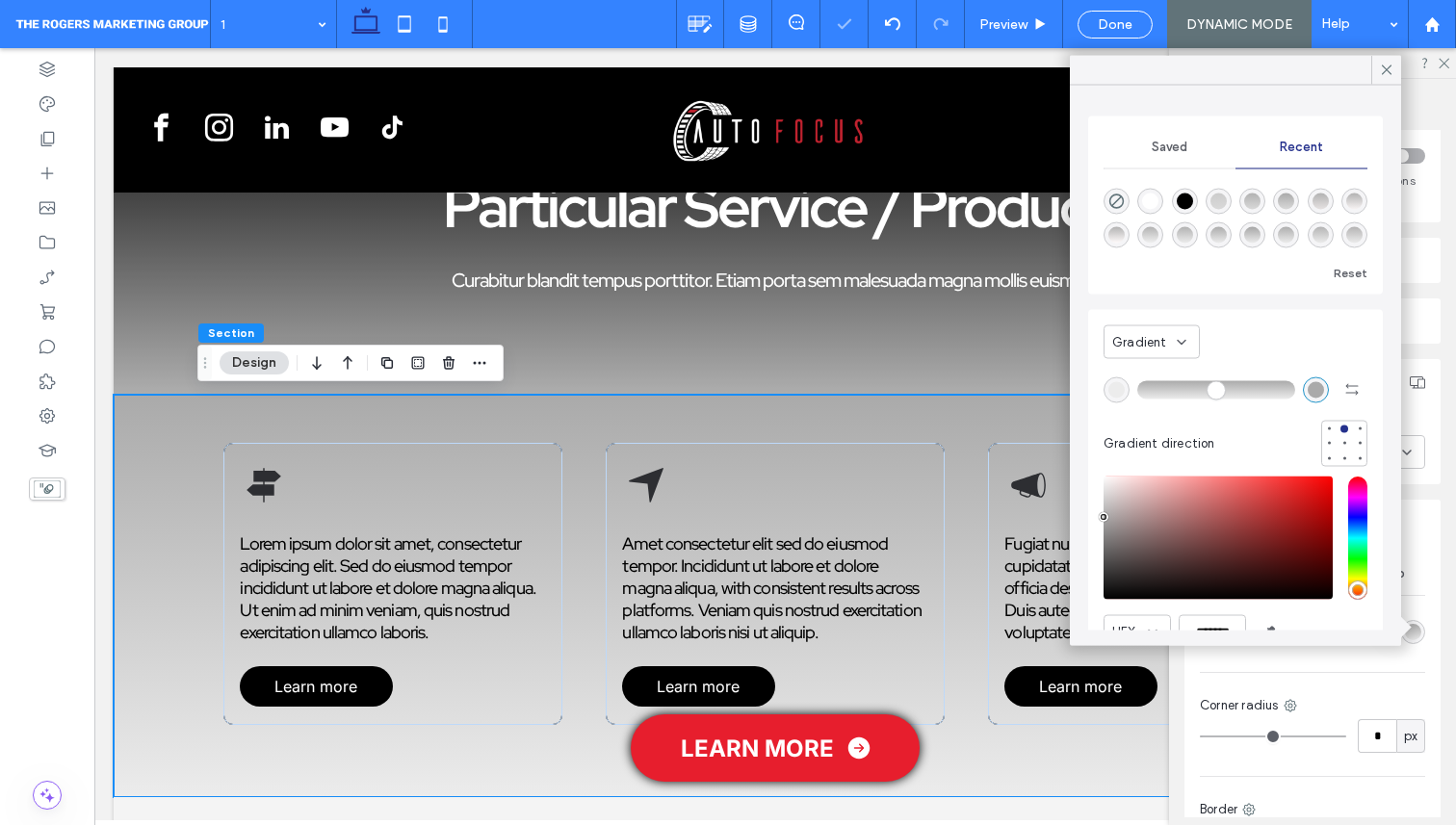 click at bounding box center (1104, 517) 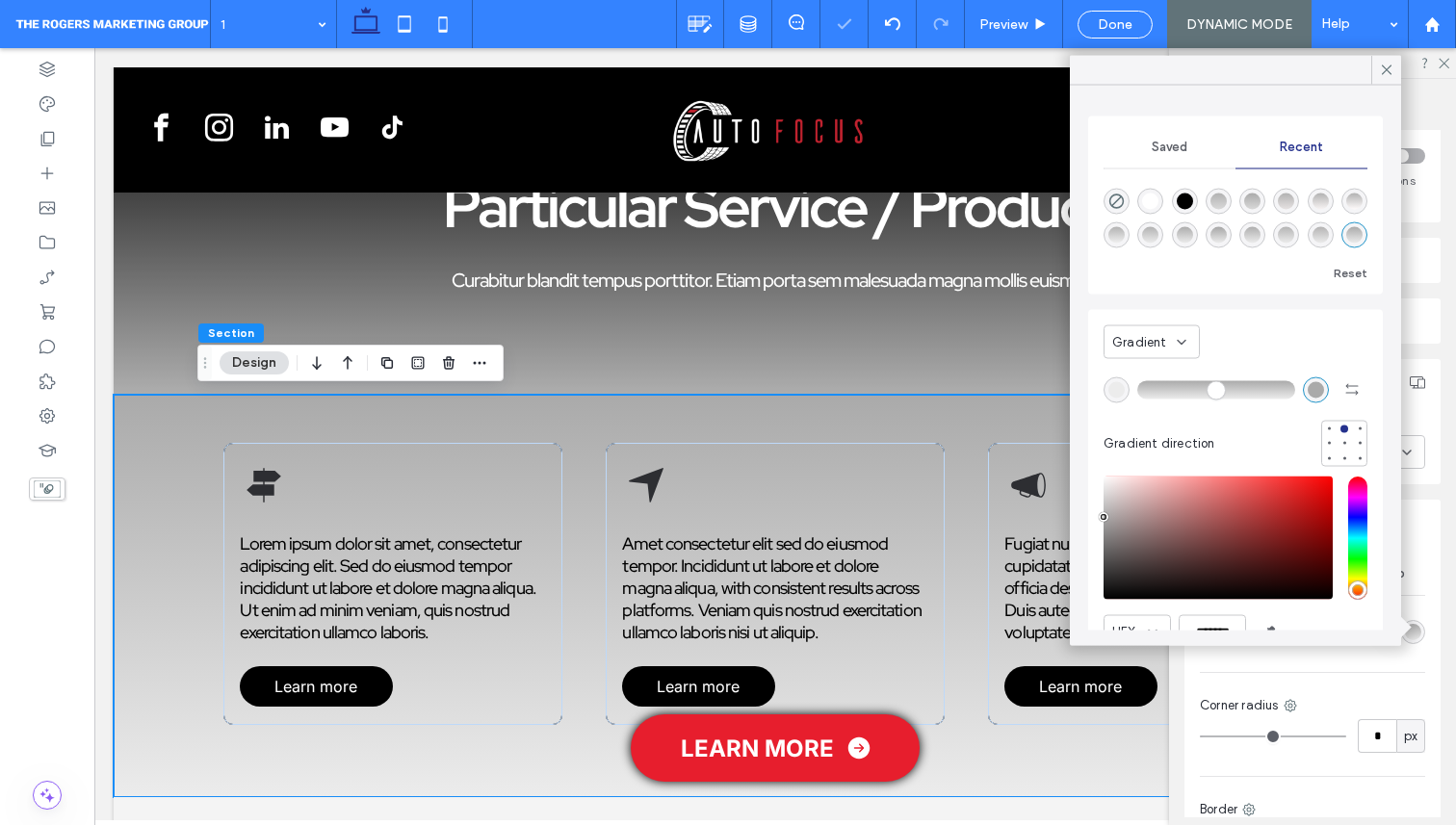 type on "*******" 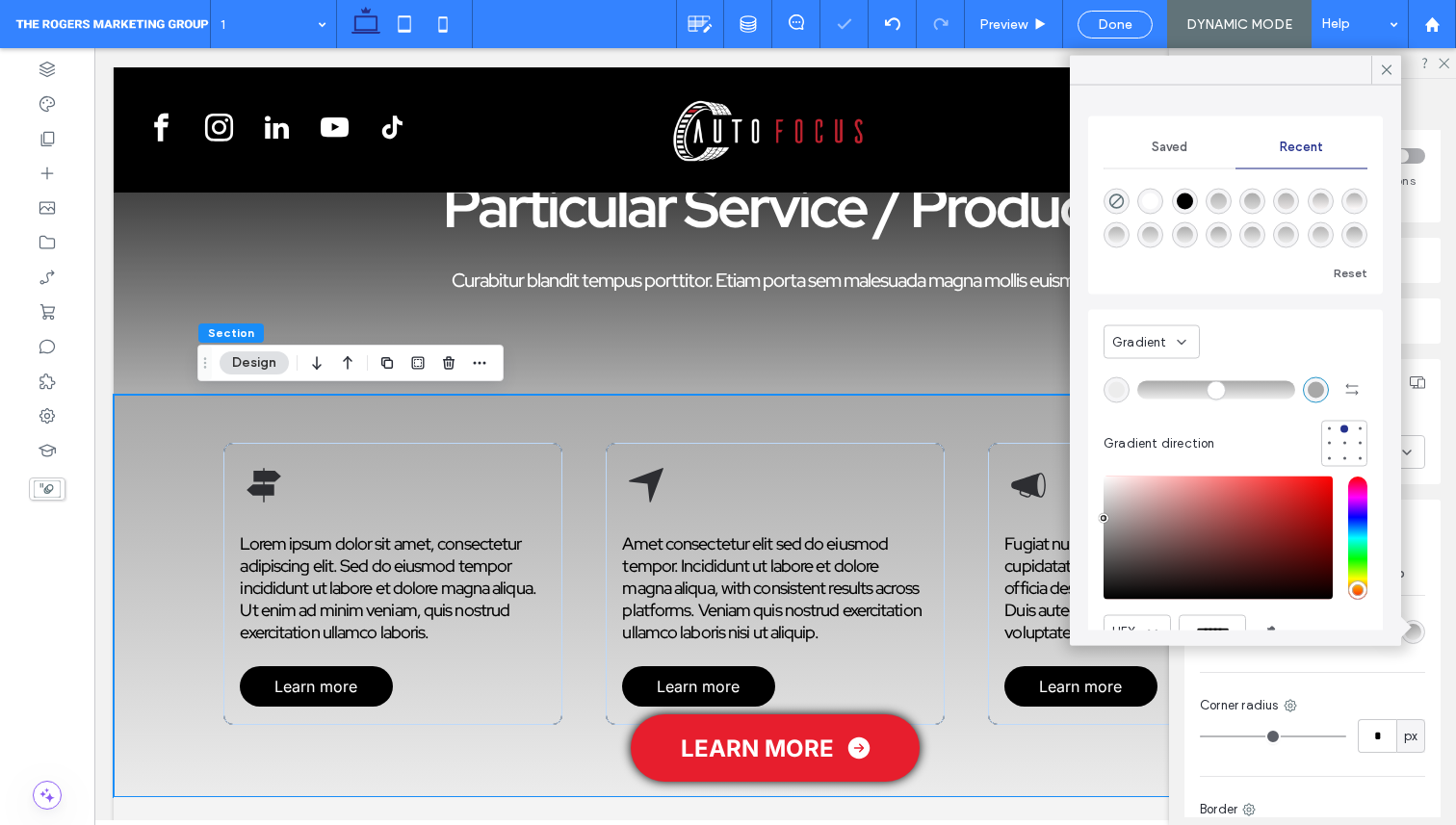 click at bounding box center [1104, 518] 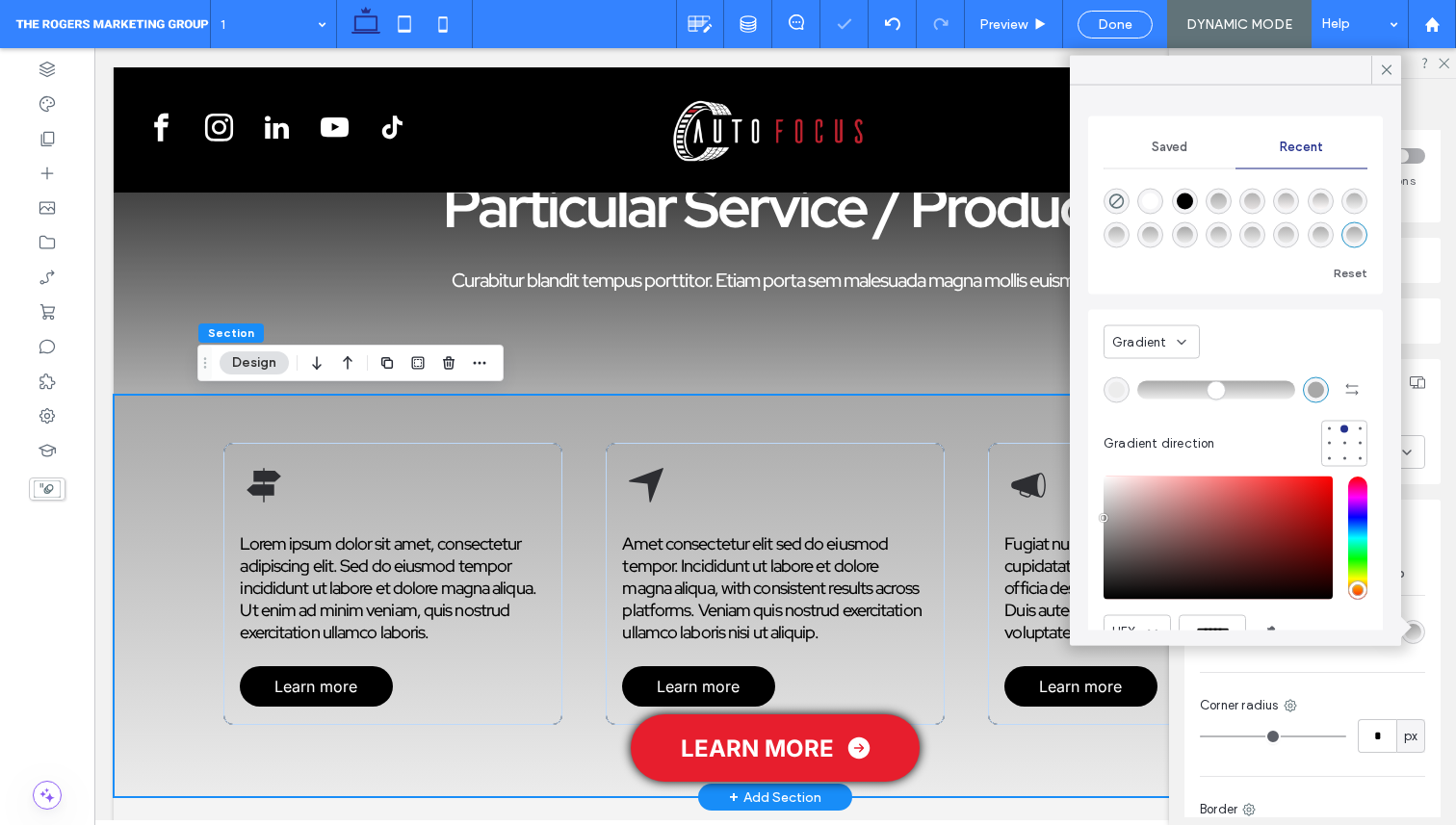 click on "Lorem ipsum dolor sit amet, consectetur adipiscing elit. Sed do eiusmod tempor incididunt ut labore et dolore magna aliqua. Ut enim ad minim veniam, quis nostrud exercitation ullamco laboris.
Learn more
Amet consectetur elit sed do eiusmod tempor. Incididunt ut labore et dolore magna aliqua, with consistent results across platforms. Veniam quis nostrud exercitation ullamco laboris nisi ut aliquip.
Learn more
Fugiat nulla pariatur excepteur sint occaecat cupidatat non proident. Sunt in culpa qui officia deserunt mollit anim id est laborum. Duis aute irure dolor in reprehenderit in voluptate velit esse.
Learn more" at bounding box center (775, 596) 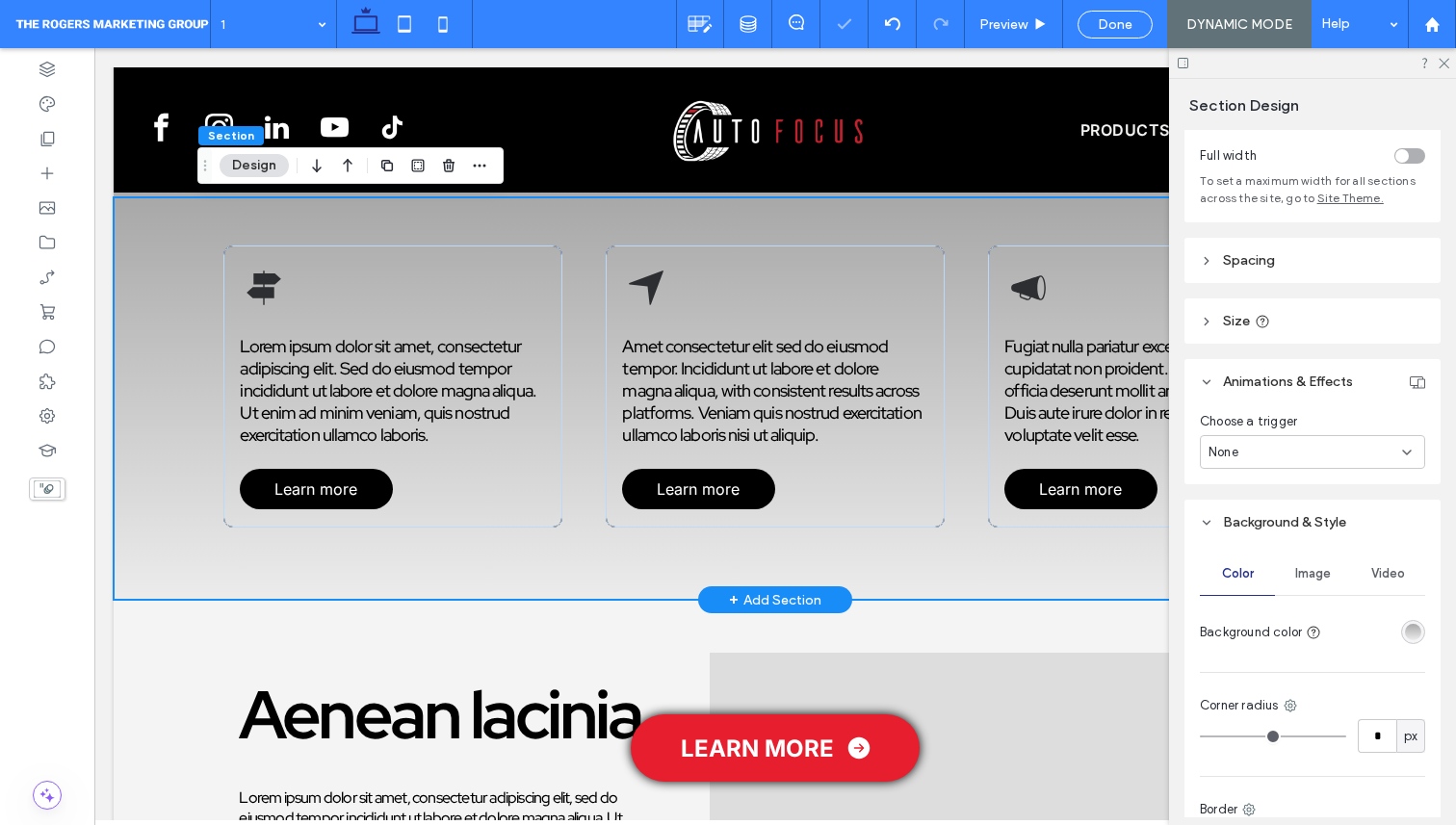 click at bounding box center [1018, 890] 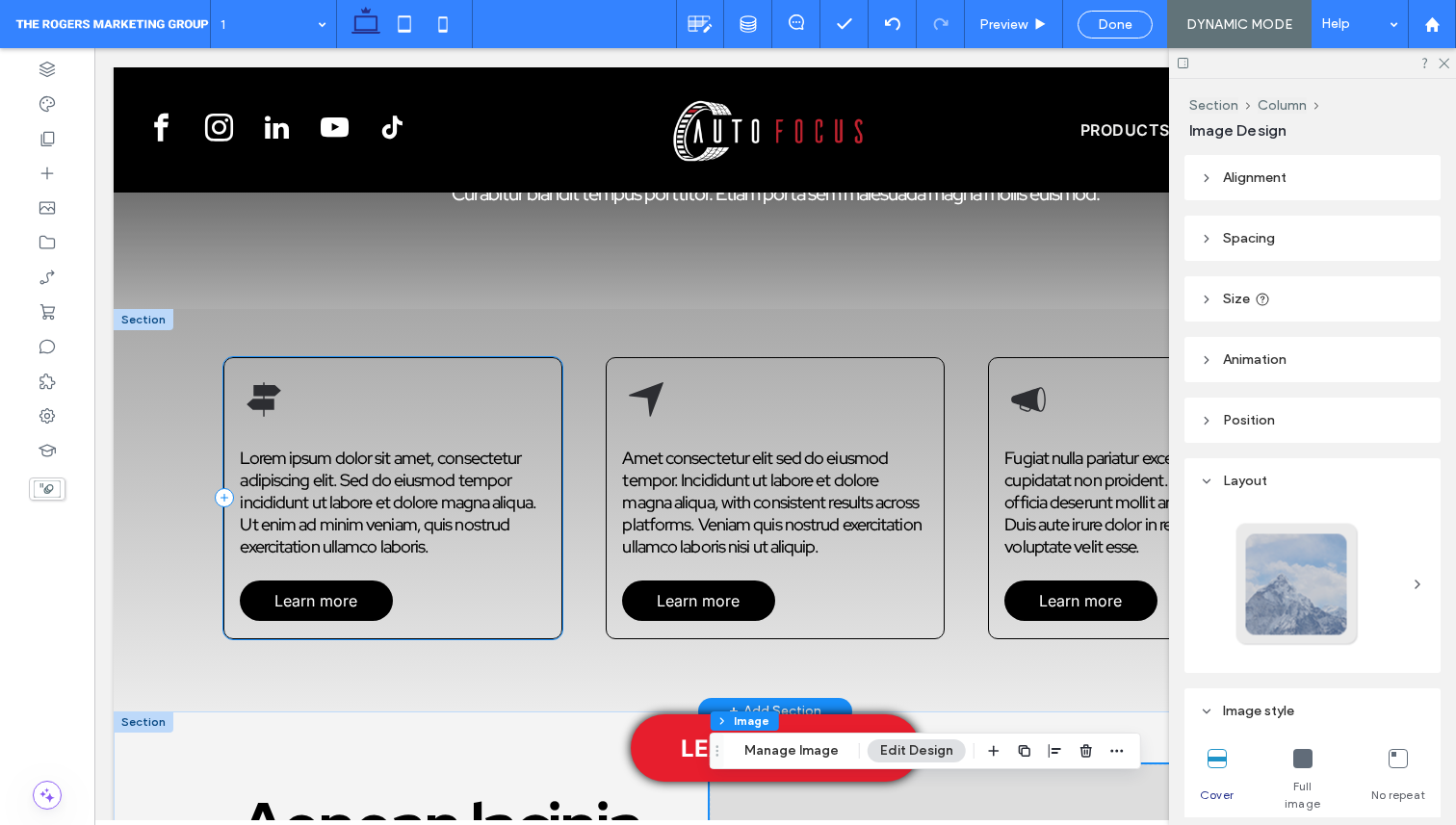 scroll, scrollTop: 238, scrollLeft: 0, axis: vertical 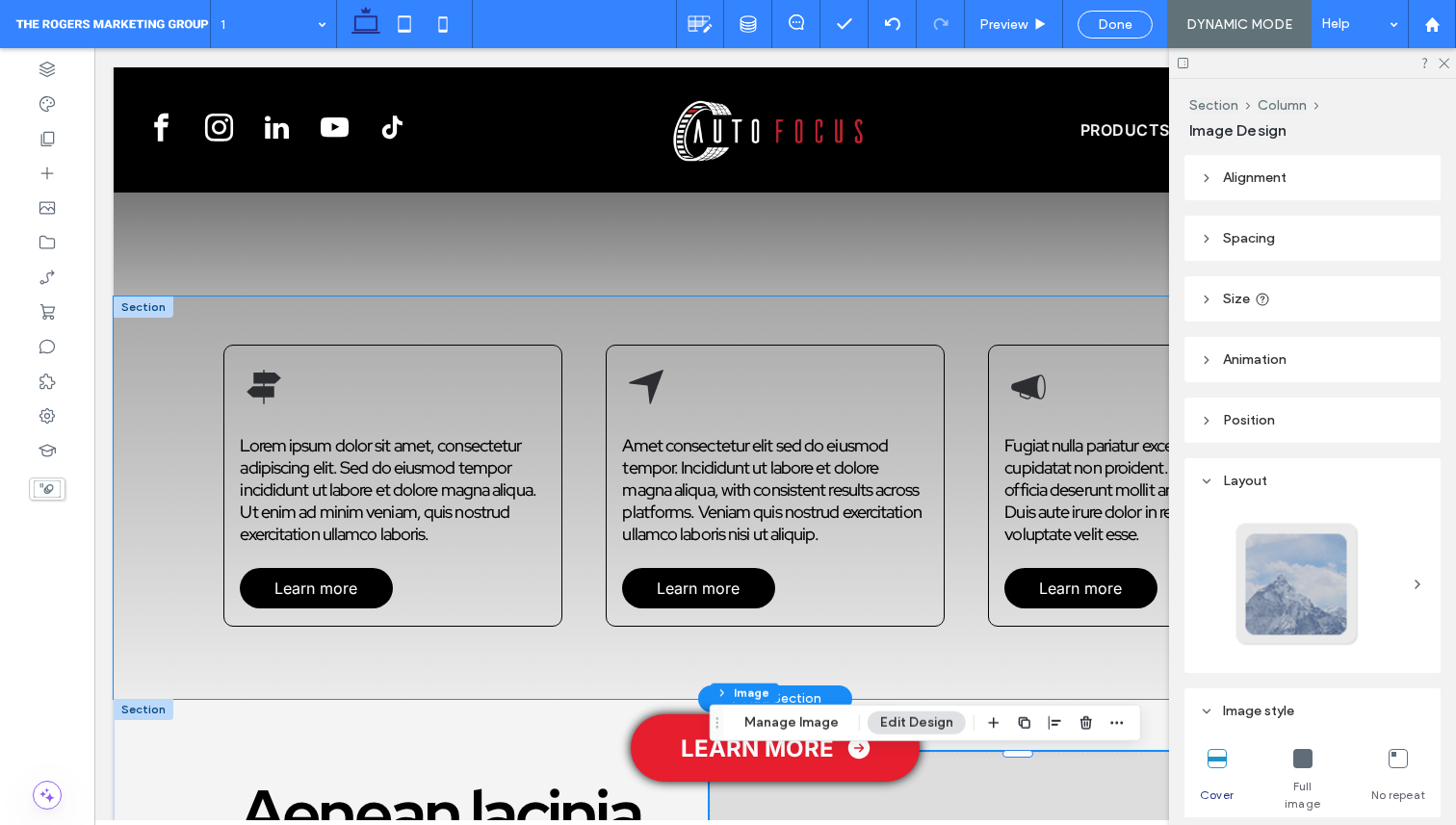 click on "Lorem ipsum dolor sit amet, consectetur adipiscing elit. Sed do eiusmod tempor incididunt ut labore et dolore magna aliqua. Ut enim ad minim veniam, quis nostrud exercitation ullamco laboris.
Learn more
Amet consectetur elit sed do eiusmod tempor. Incididunt ut labore et dolore magna aliqua, with consistent results across platforms. Veniam quis nostrud exercitation ullamco laboris nisi ut aliquip.
Learn more
Fugiat nulla pariatur excepteur sint occaecat cupidatat non proident. Sunt in culpa qui officia deserunt mollit anim id est laborum. Duis aute irure dolor in reprehenderit in voluptate velit esse.
Learn more" at bounding box center [775, 498] 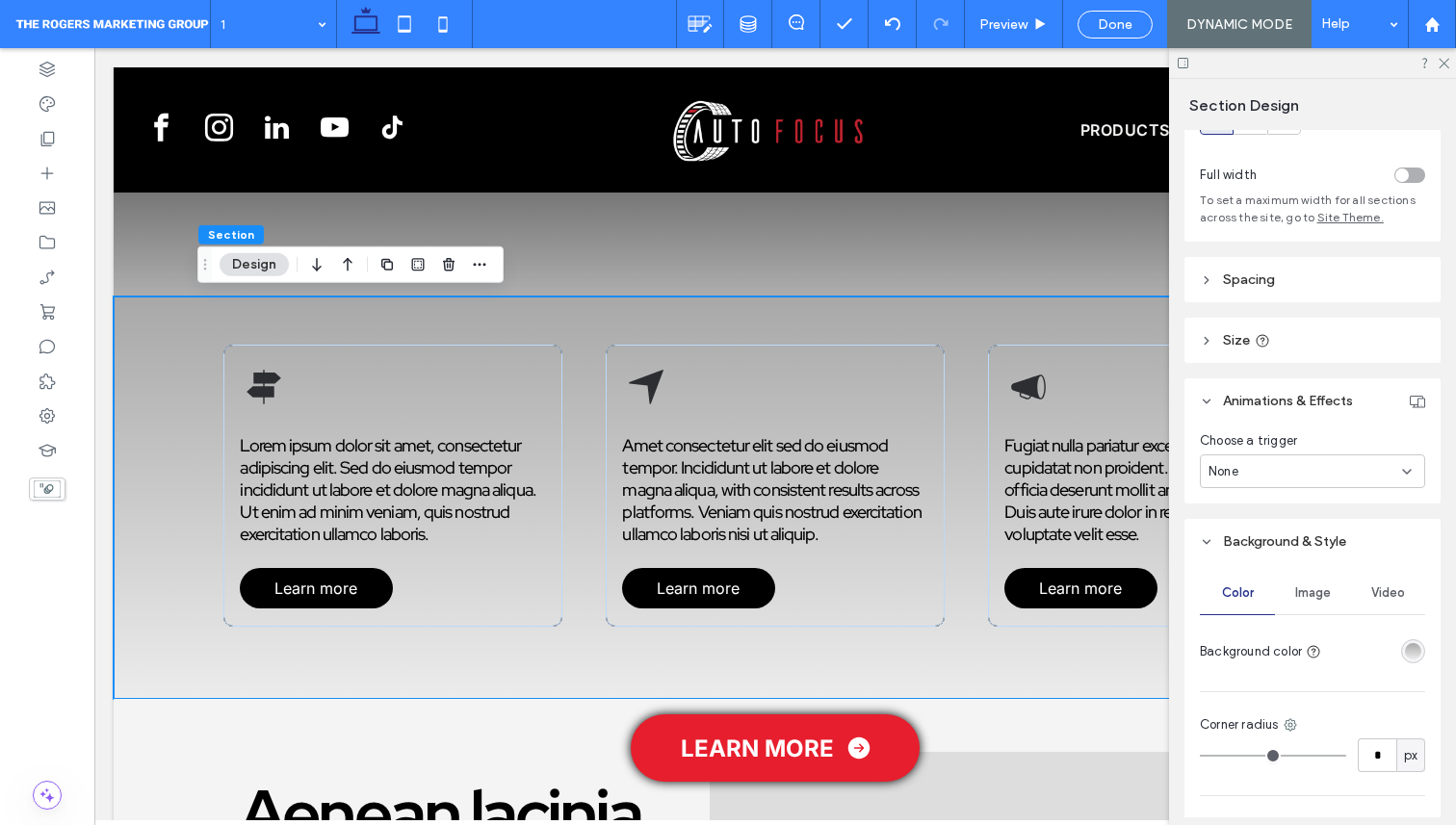 scroll, scrollTop: 110, scrollLeft: 0, axis: vertical 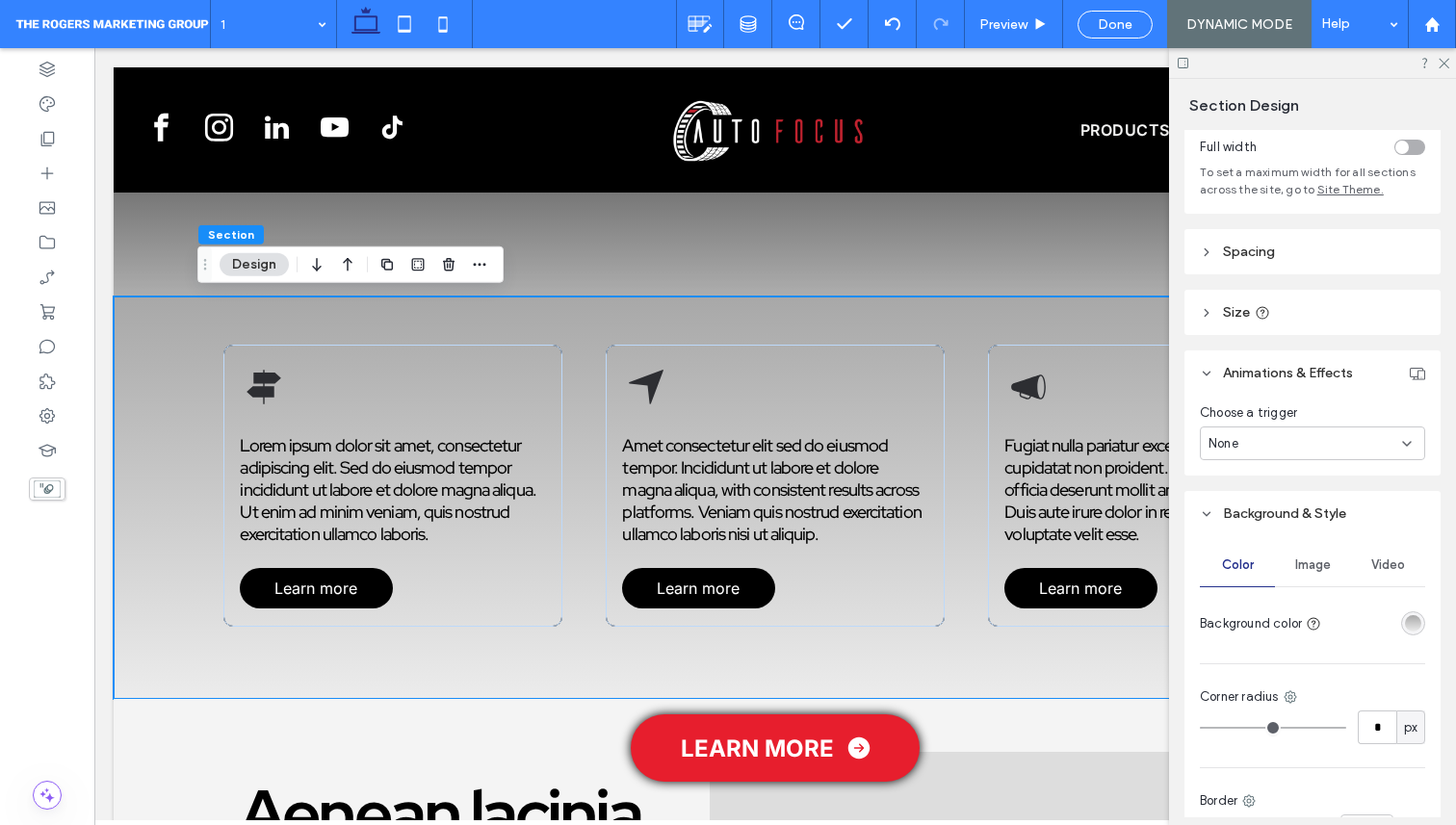 click at bounding box center [1377, 623] 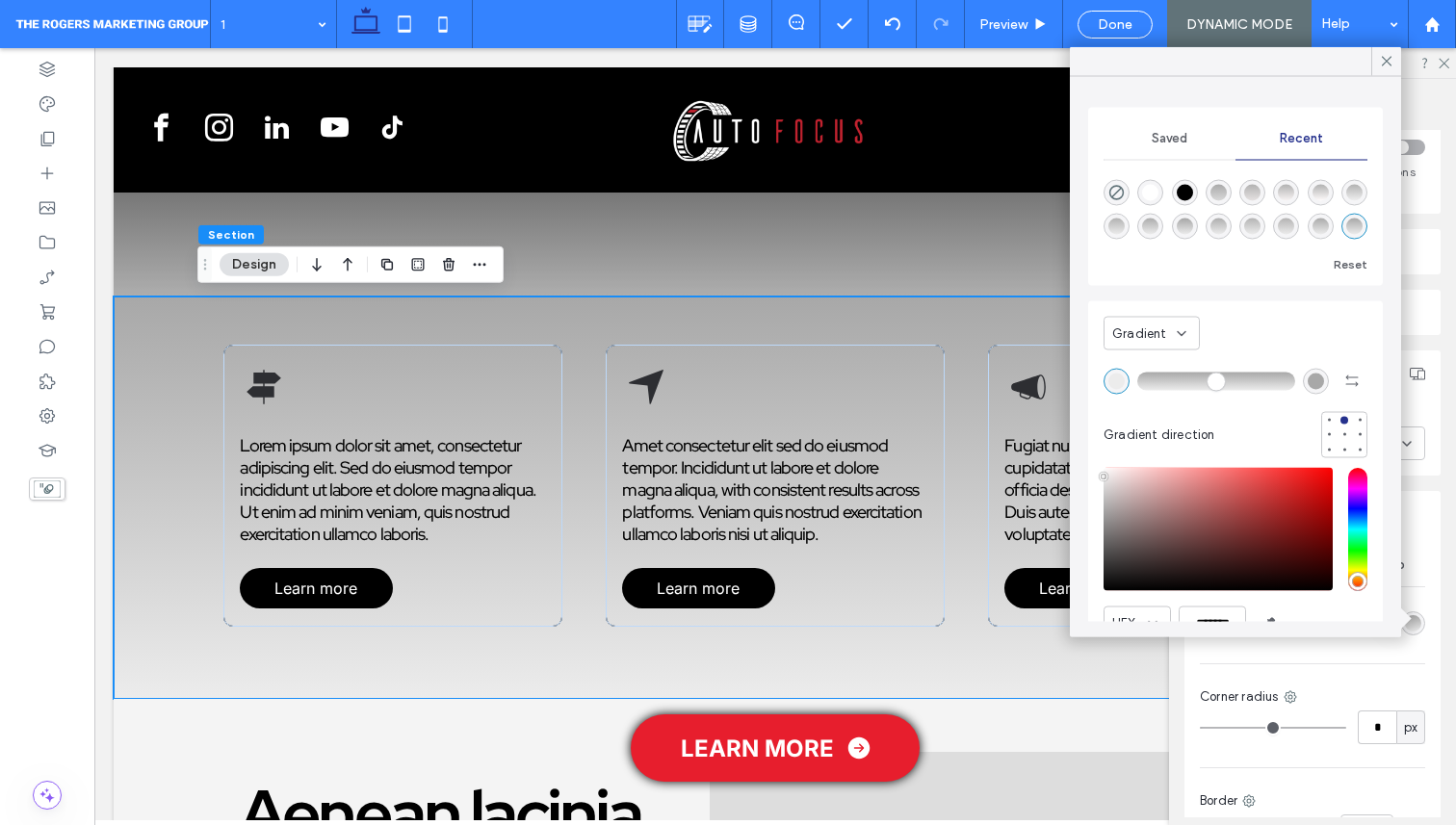 click on "Gradient" at bounding box center (1152, 333) 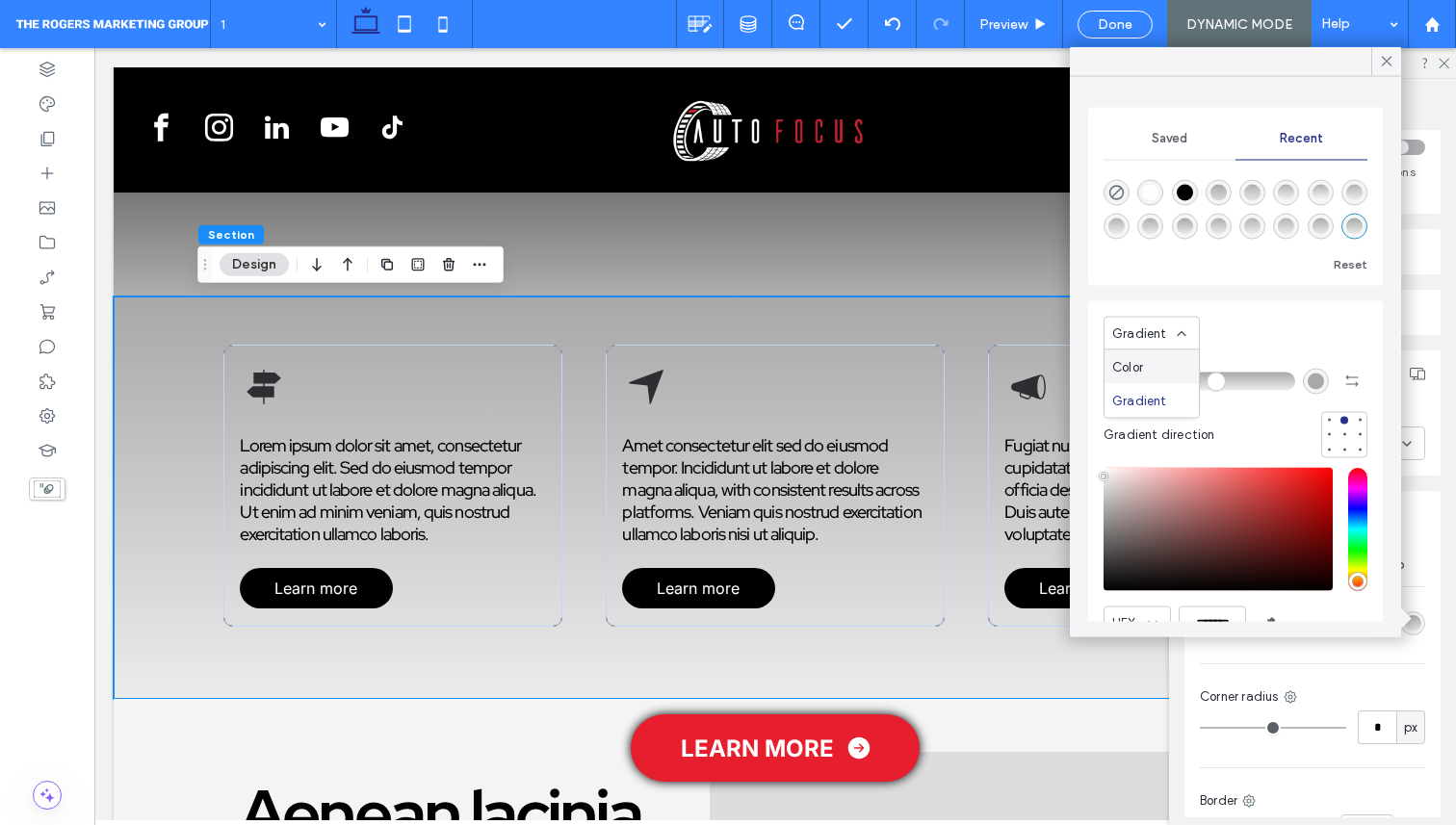 click on "Color" at bounding box center [1152, 367] 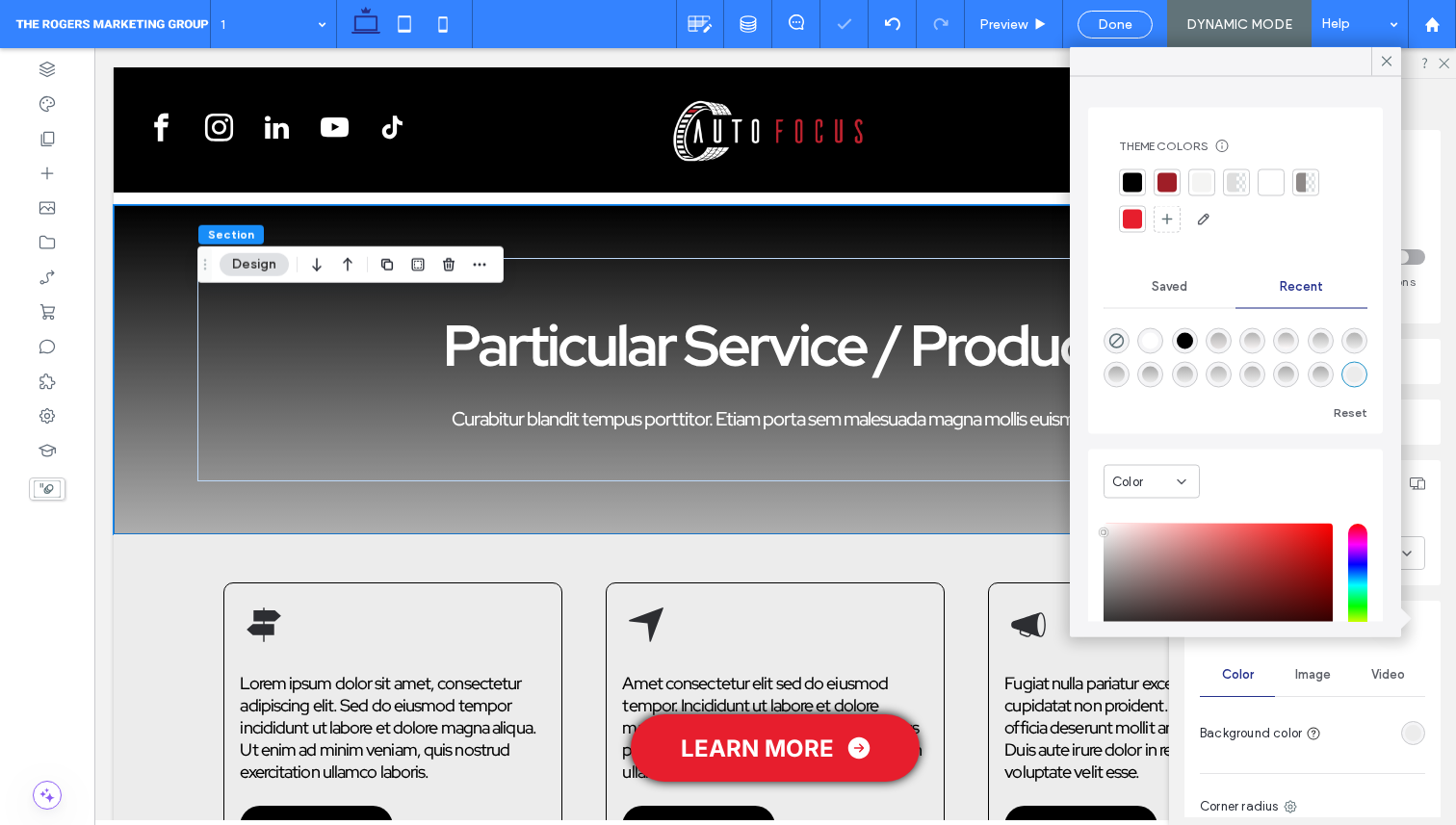 scroll, scrollTop: 235, scrollLeft: 0, axis: vertical 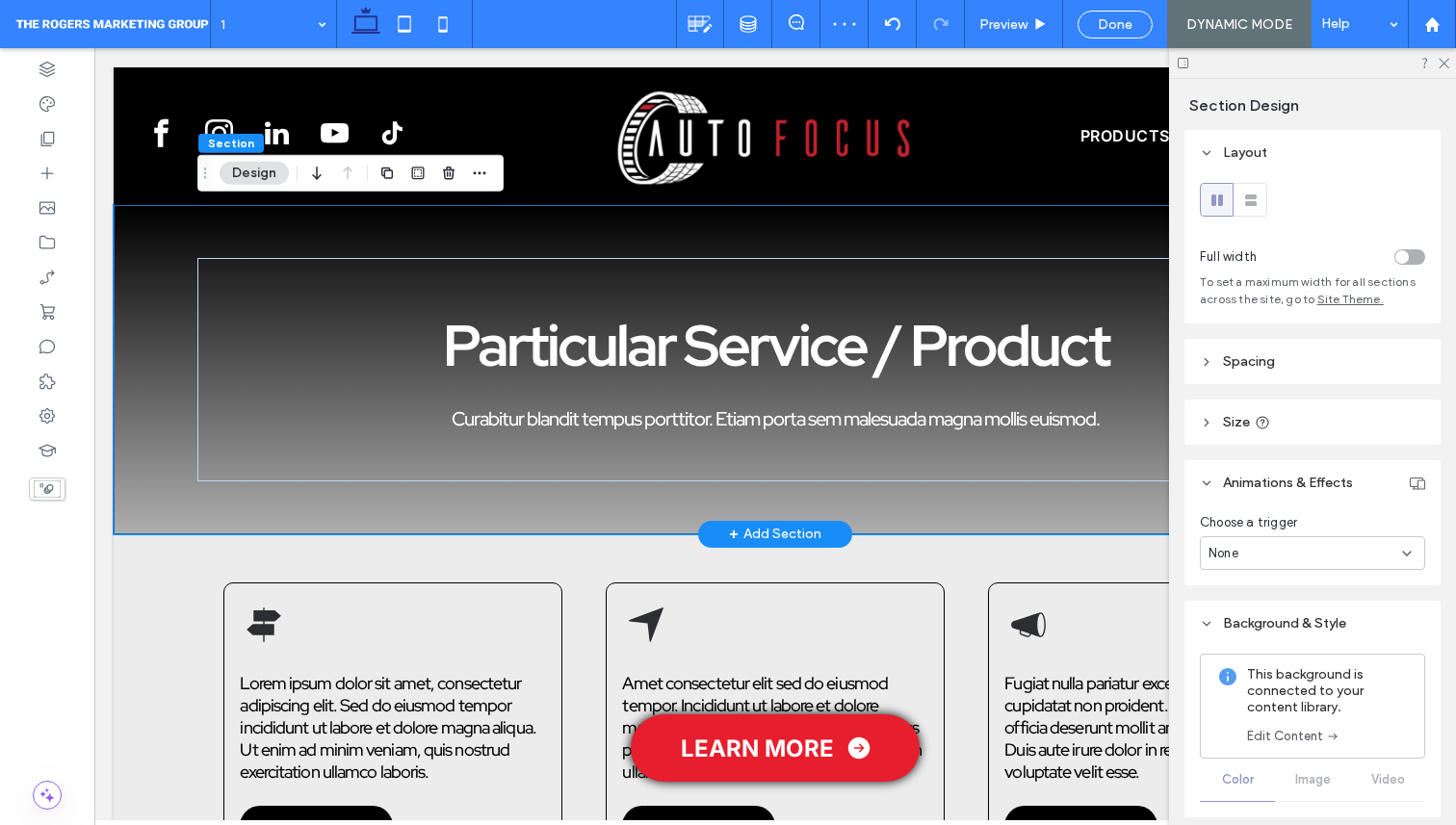 click on "Particular Service / Product
Curabitur blandit tempus porttitor. Etiam porta sem malesuada magna mollis euismod." at bounding box center (775, 370) 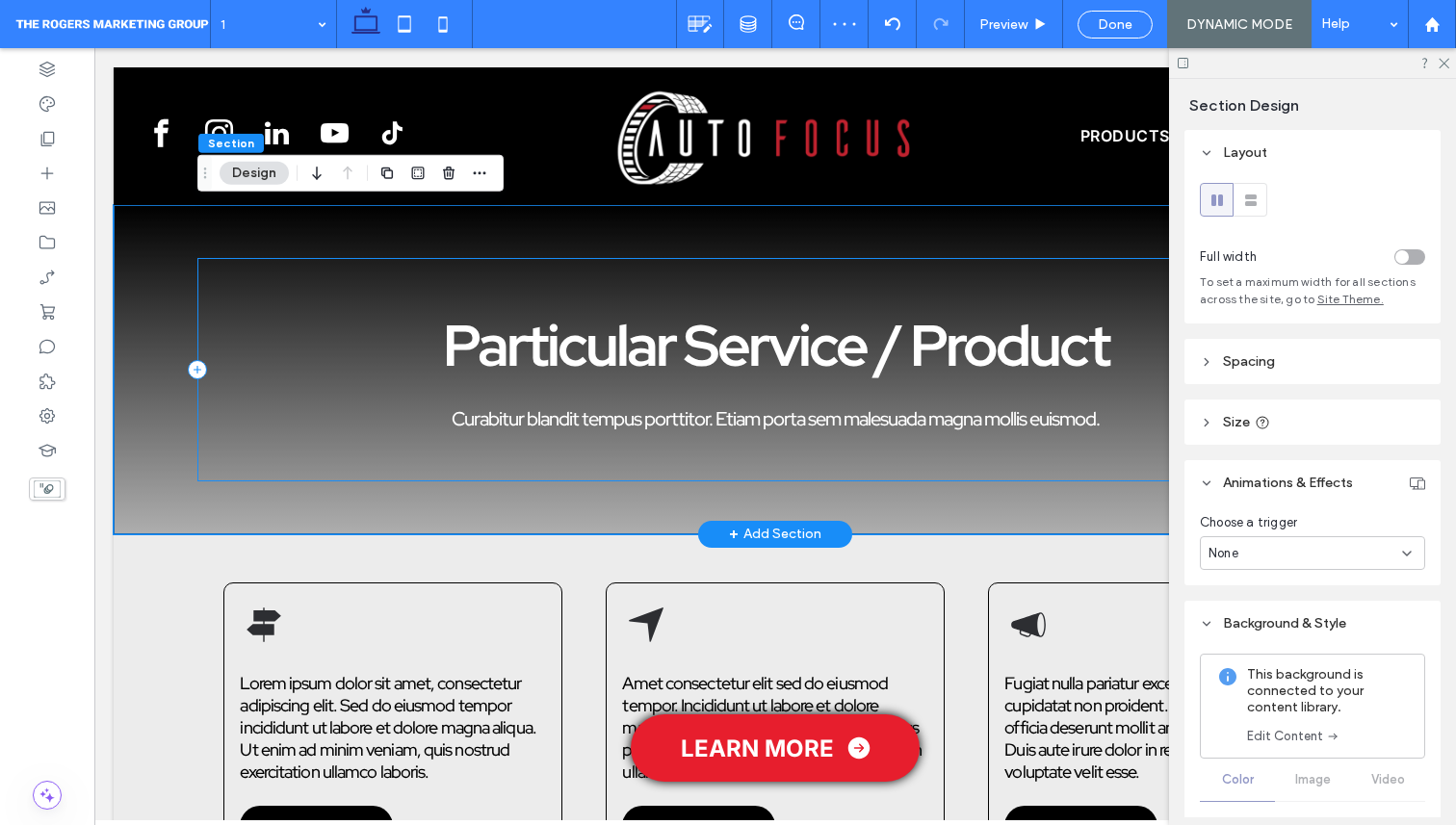 click on "Particular Service / Product
Curabitur blandit tempus porttitor. Etiam porta sem malesuada magna mollis euismod." at bounding box center (775, 370) 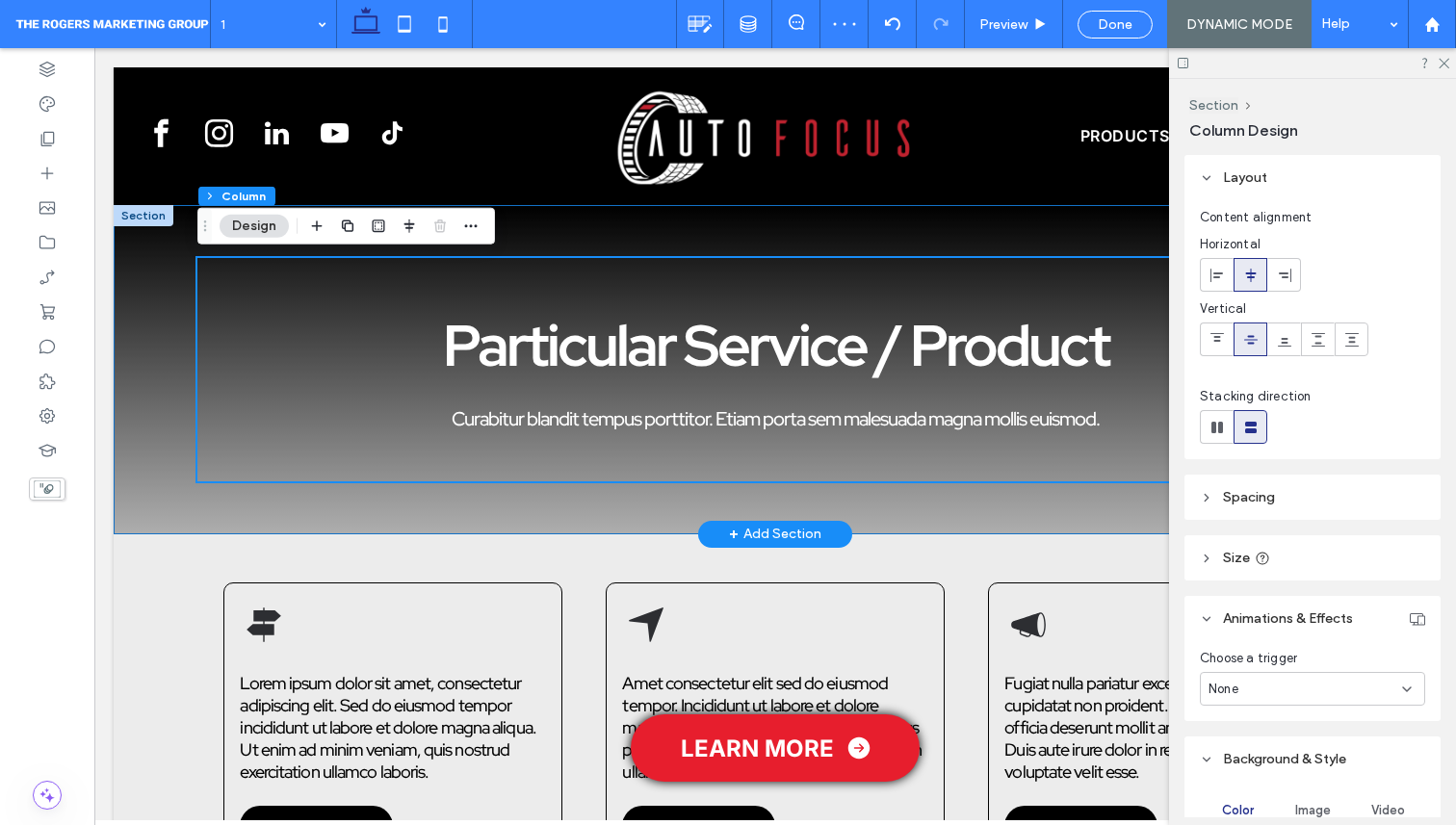 click on "Particular Service / Product
Curabitur blandit tempus porttitor. Etiam porta sem malesuada magna mollis euismod." at bounding box center (775, 370) 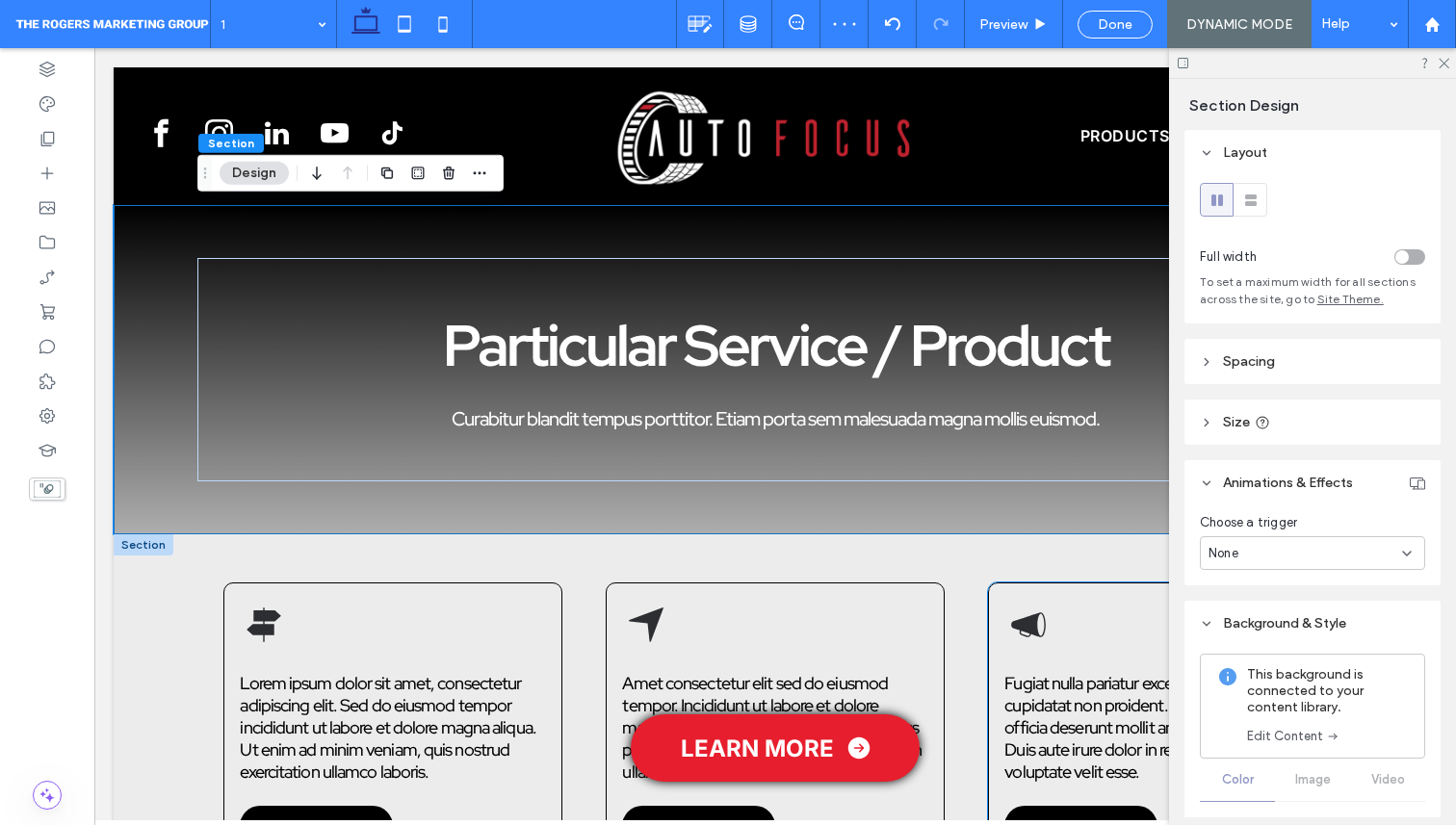 click on "Fugiat nulla pariatur excepteur sint occaecat cupidatat non proident. Sunt in culpa qui officia deserunt mollit anim id est laborum. Duis aute irure dolor in reprehenderit in voluptate velit esse.
Learn more" at bounding box center [1157, 723] 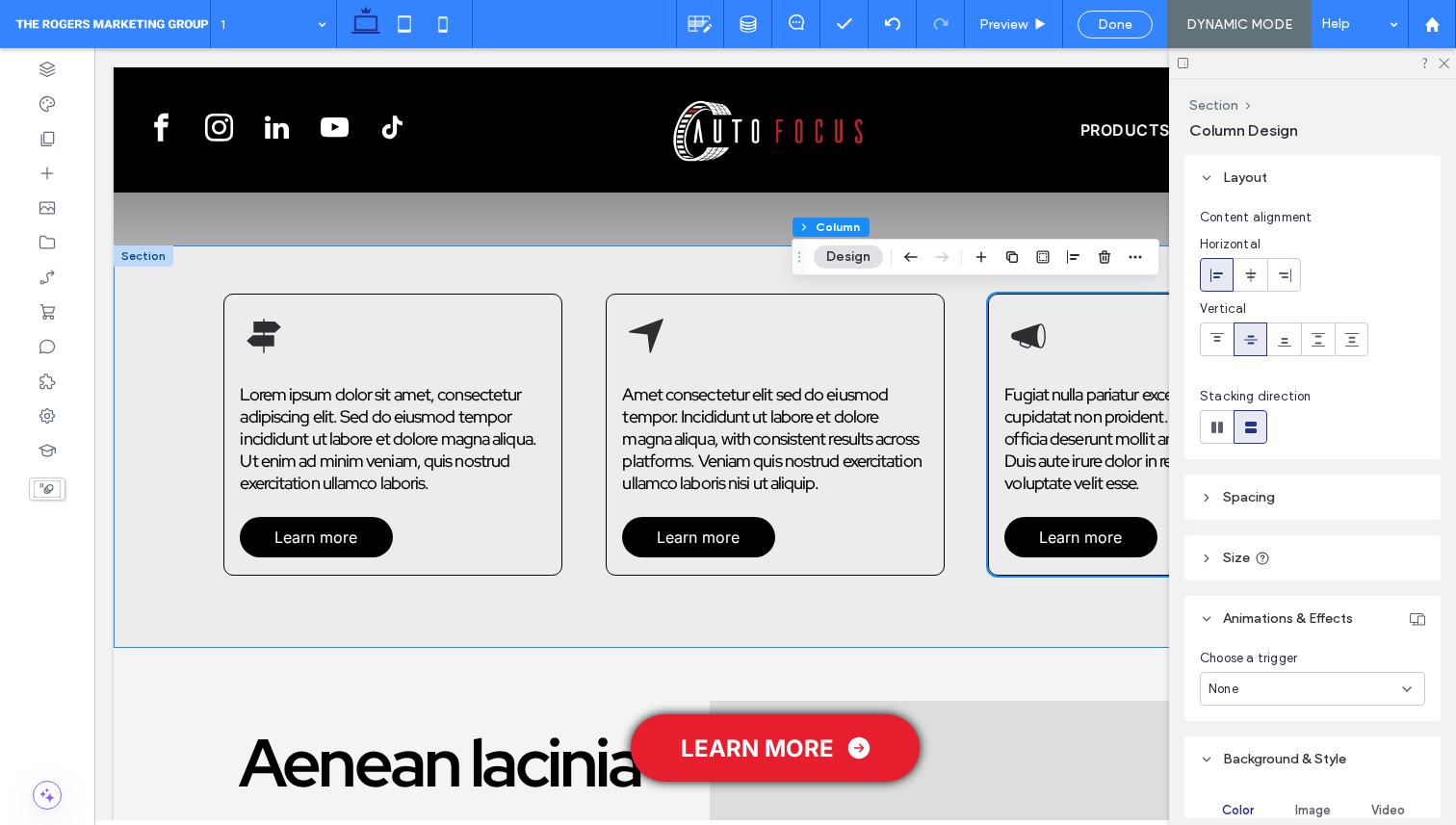 scroll, scrollTop: 293, scrollLeft: 0, axis: vertical 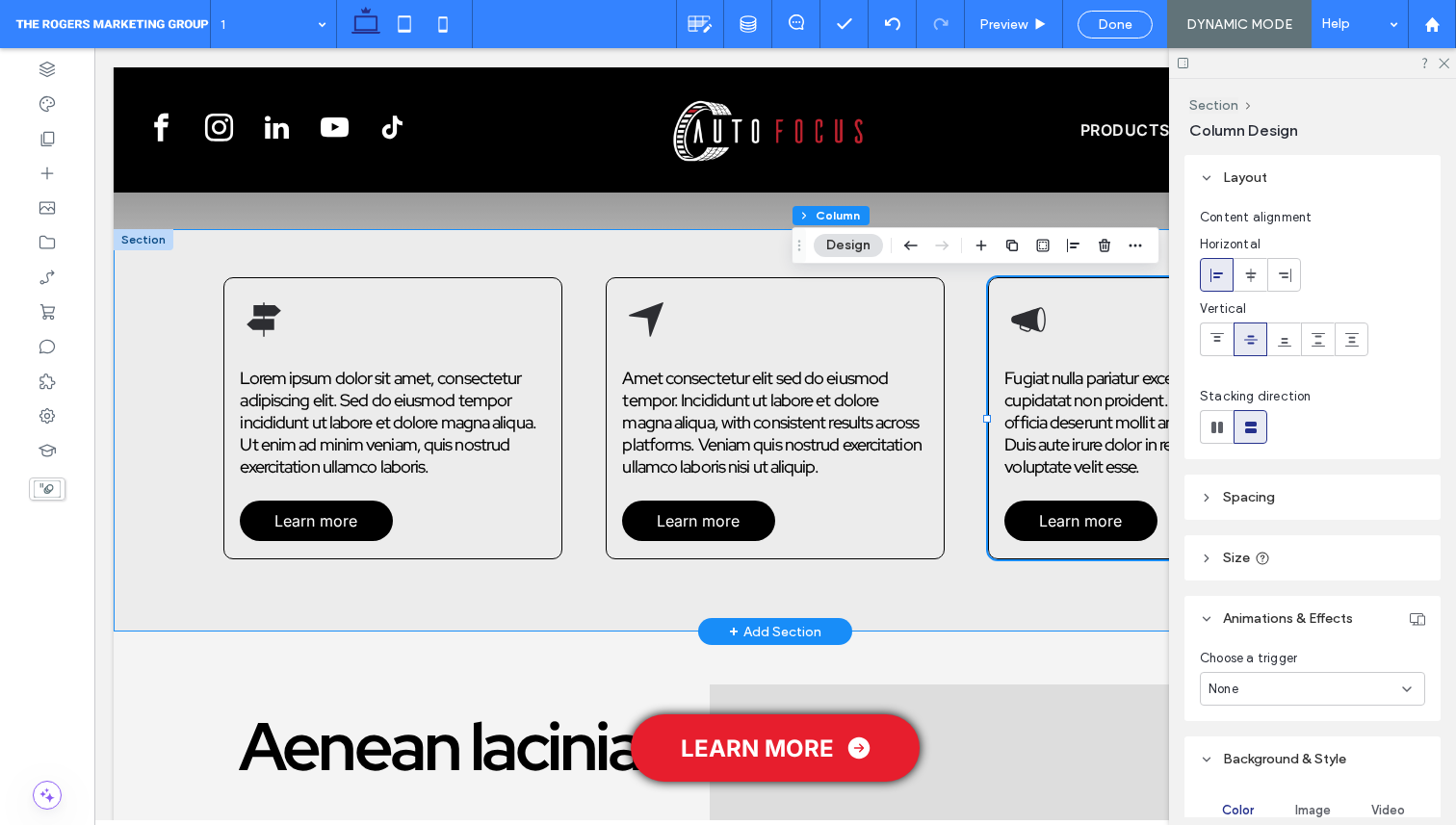 click on "Lorem ipsum dolor sit amet, consectetur adipiscing elit. Sed do eiusmod tempor incididunt ut labore et dolore magna aliqua. Ut enim ad minim veniam, quis nostrud exercitation ullamco laboris.
Learn more
Amet consectetur elit sed do eiusmod tempor. Incididunt ut labore et dolore magna aliqua, with consistent results across platforms. Veniam quis nostrud exercitation ullamco laboris nisi ut aliquip.
Learn more
Fugiat nulla pariatur excepteur sint occaecat cupidatat non proident. Sunt in culpa qui officia deserunt mollit anim id est laborum. Duis aute irure dolor in reprehenderit in voluptate velit esse.
Learn more" at bounding box center [775, 430] 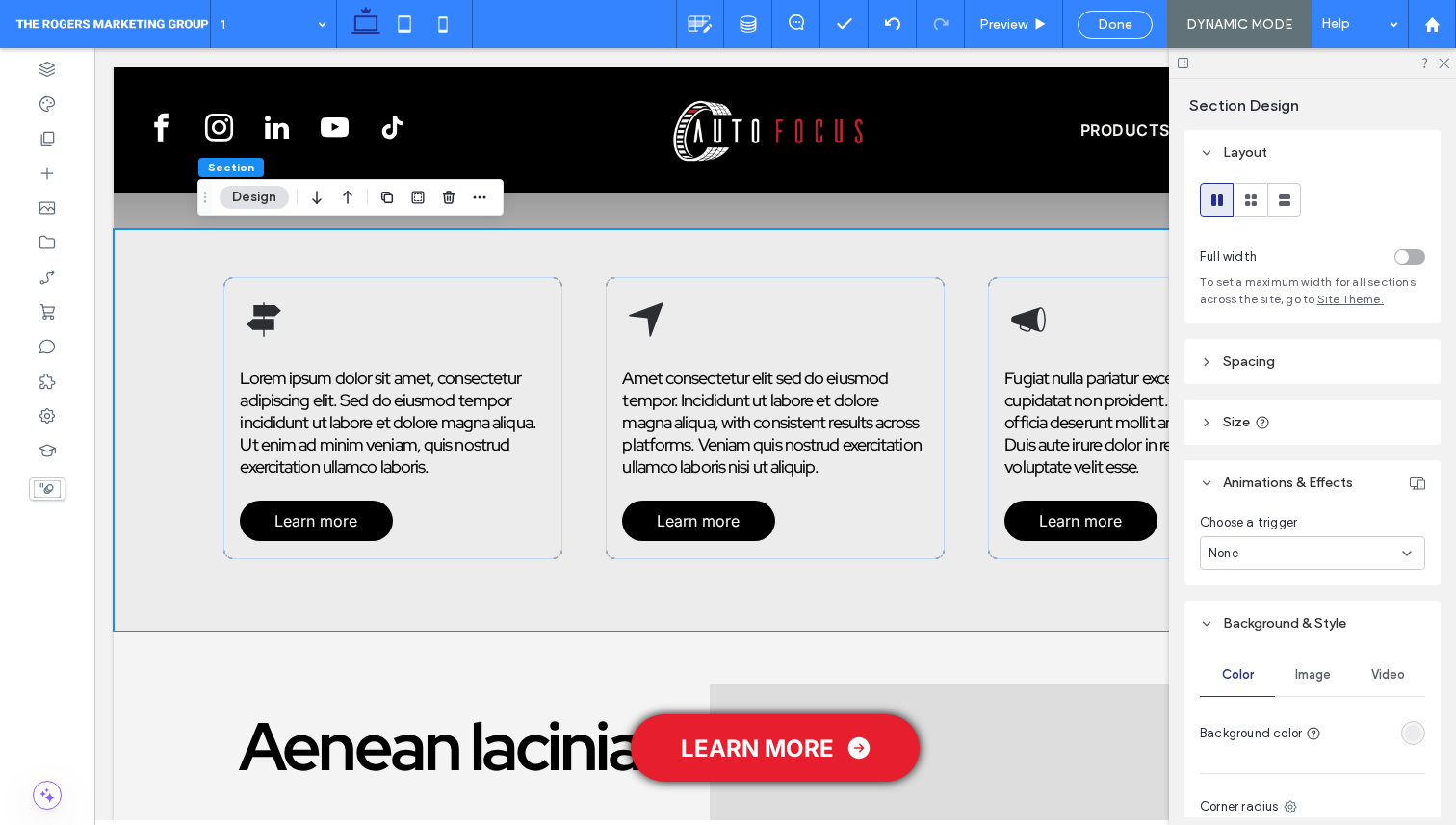click at bounding box center [1413, 733] 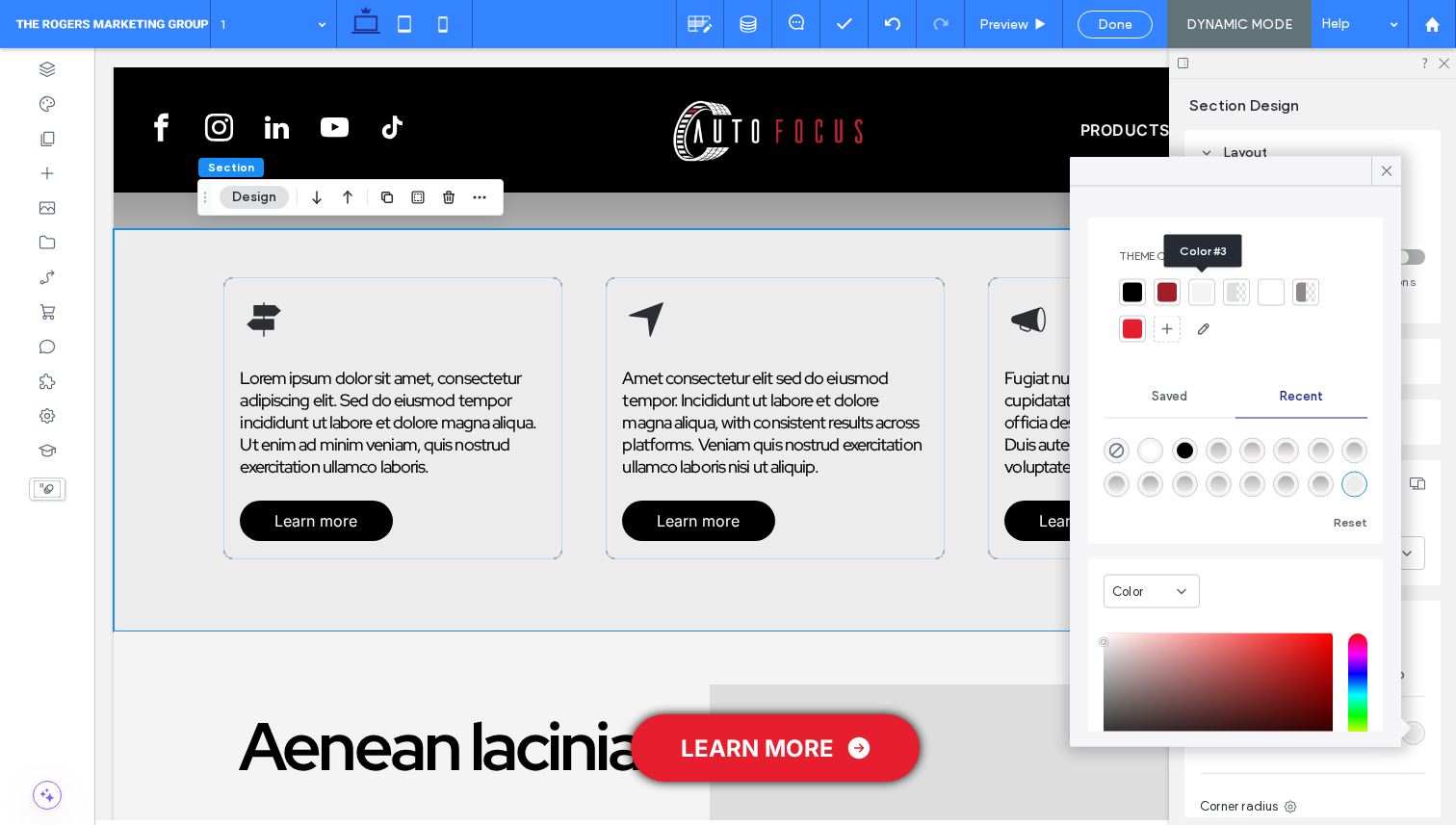 click at bounding box center (1202, 293) 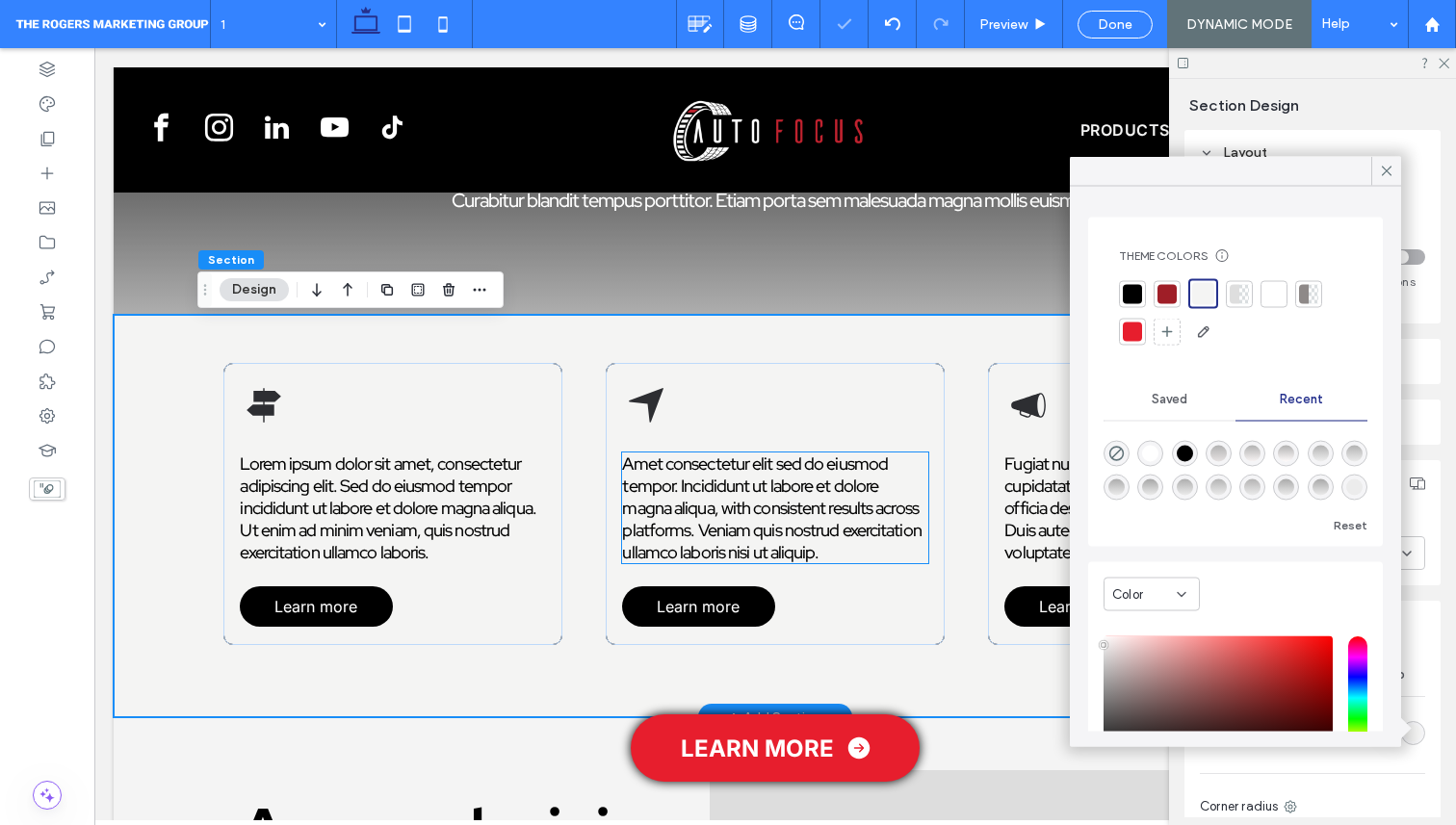 scroll, scrollTop: 200, scrollLeft: 0, axis: vertical 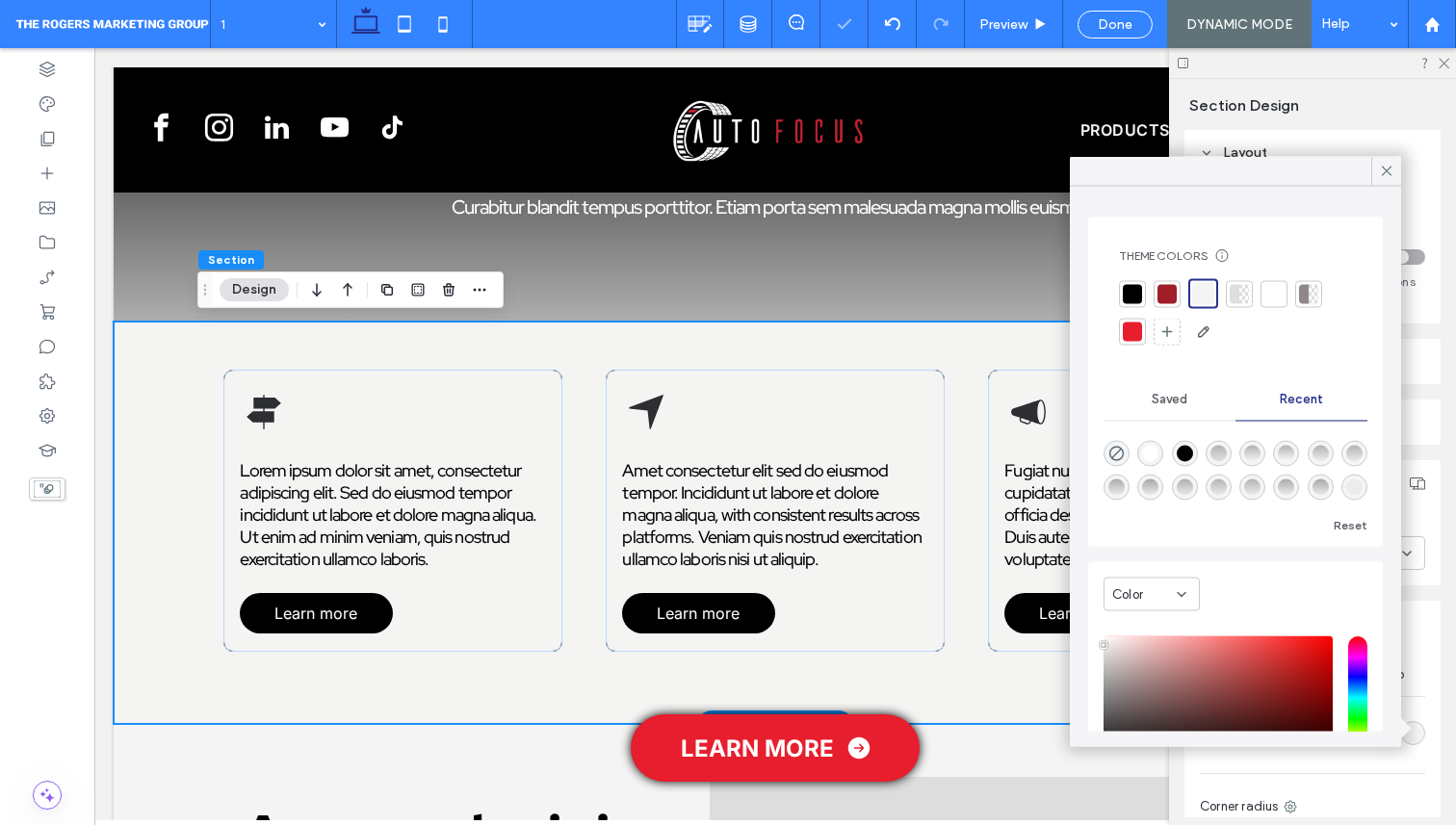 click on "Lorem ipsum dolor sit amet, consectetur adipiscing elit. Sed do eiusmod tempor incididunt ut labore et dolore magna aliqua. Ut enim ad minim veniam, quis nostrud exercitation ullamco laboris.
Learn more
Amet consectetur elit sed do eiusmod tempor. Incididunt ut labore et dolore magna aliqua, with consistent results across platforms. Veniam quis nostrud exercitation ullamco laboris nisi ut aliquip.
Learn more
Fugiat nulla pariatur excepteur sint occaecat cupidatat non proident. Sunt in culpa qui officia deserunt mollit anim id est laborum. Duis aute irure dolor in reprehenderit in voluptate velit esse.
Learn more" at bounding box center (775, 523) 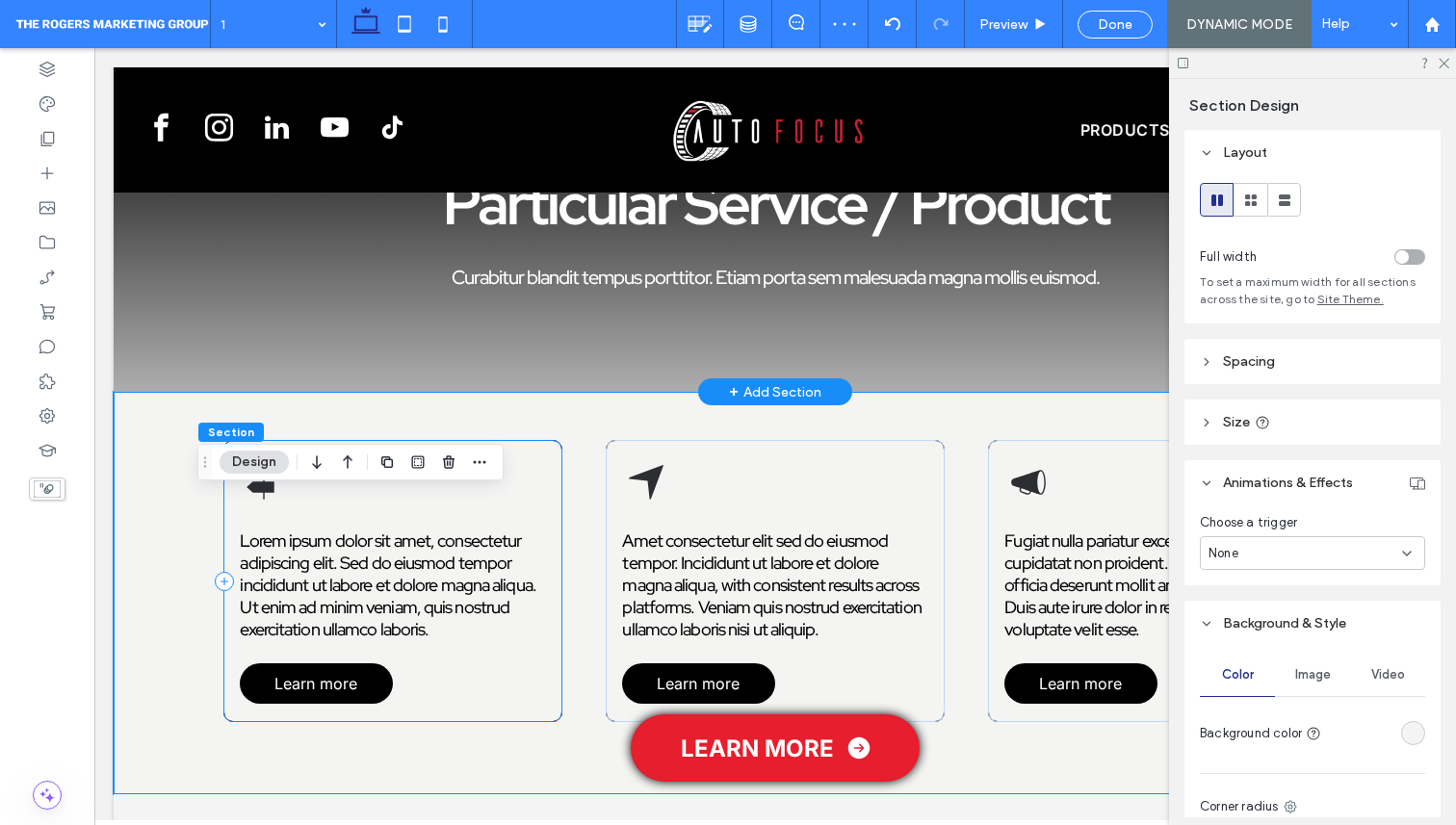 scroll, scrollTop: 145, scrollLeft: 0, axis: vertical 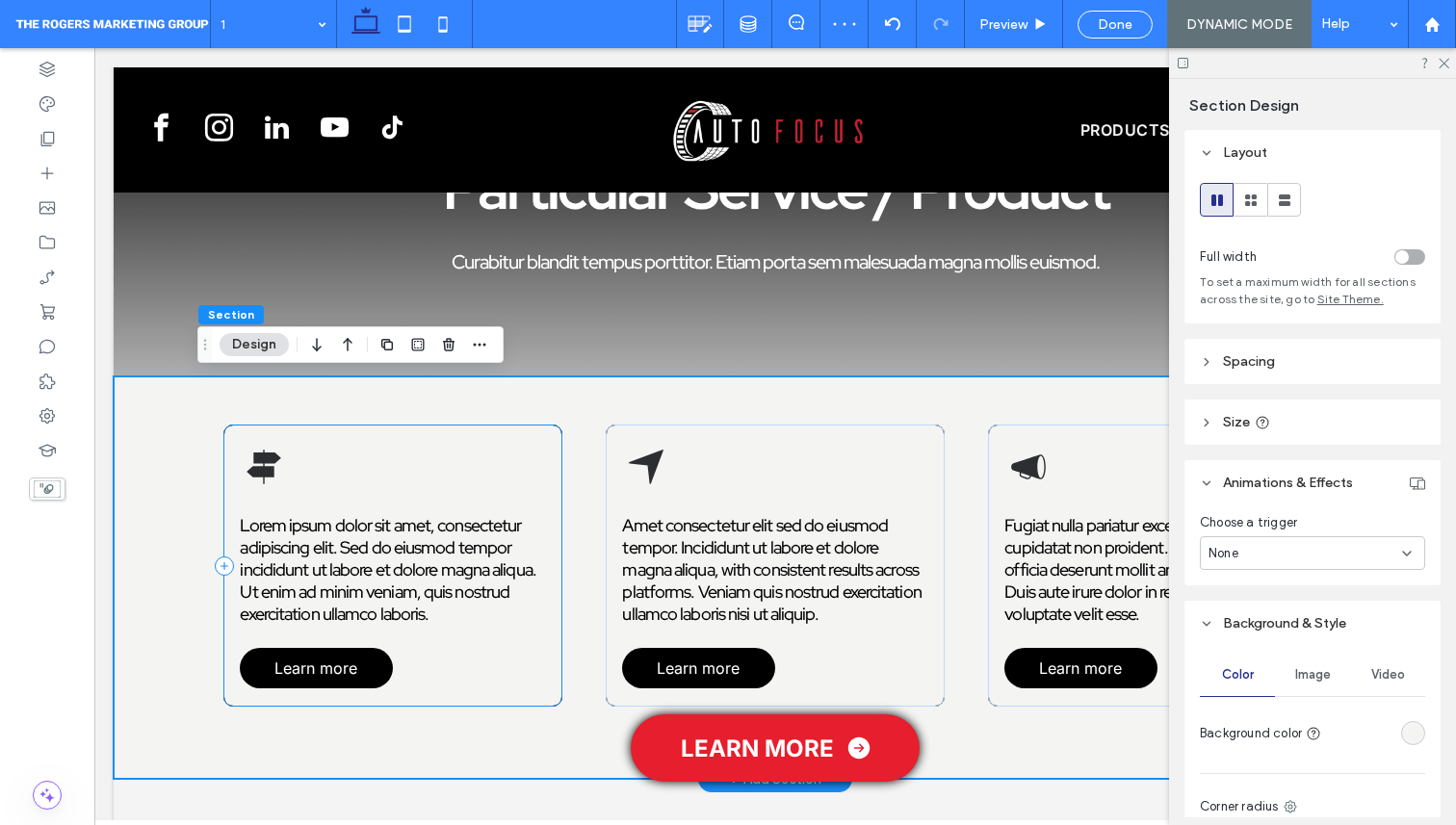 click on "Lorem ipsum dolor sit amet, consectetur adipiscing elit. Sed do eiusmod tempor incididunt ut labore et dolore magna aliqua. Ut enim ad minim veniam, quis nostrud exercitation ullamco laboris.
Learn more" at bounding box center (392, 565) 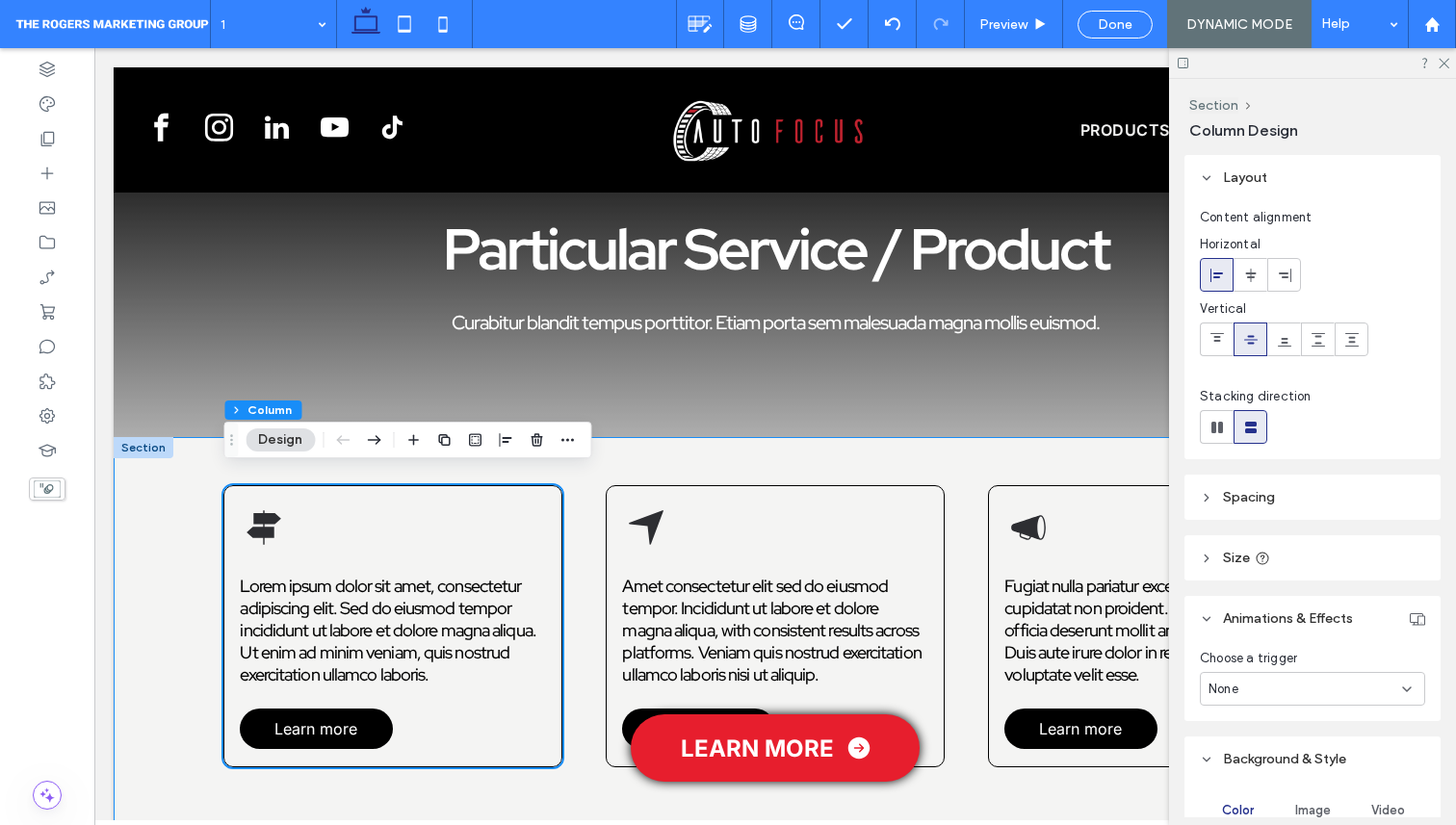 scroll, scrollTop: 0, scrollLeft: 0, axis: both 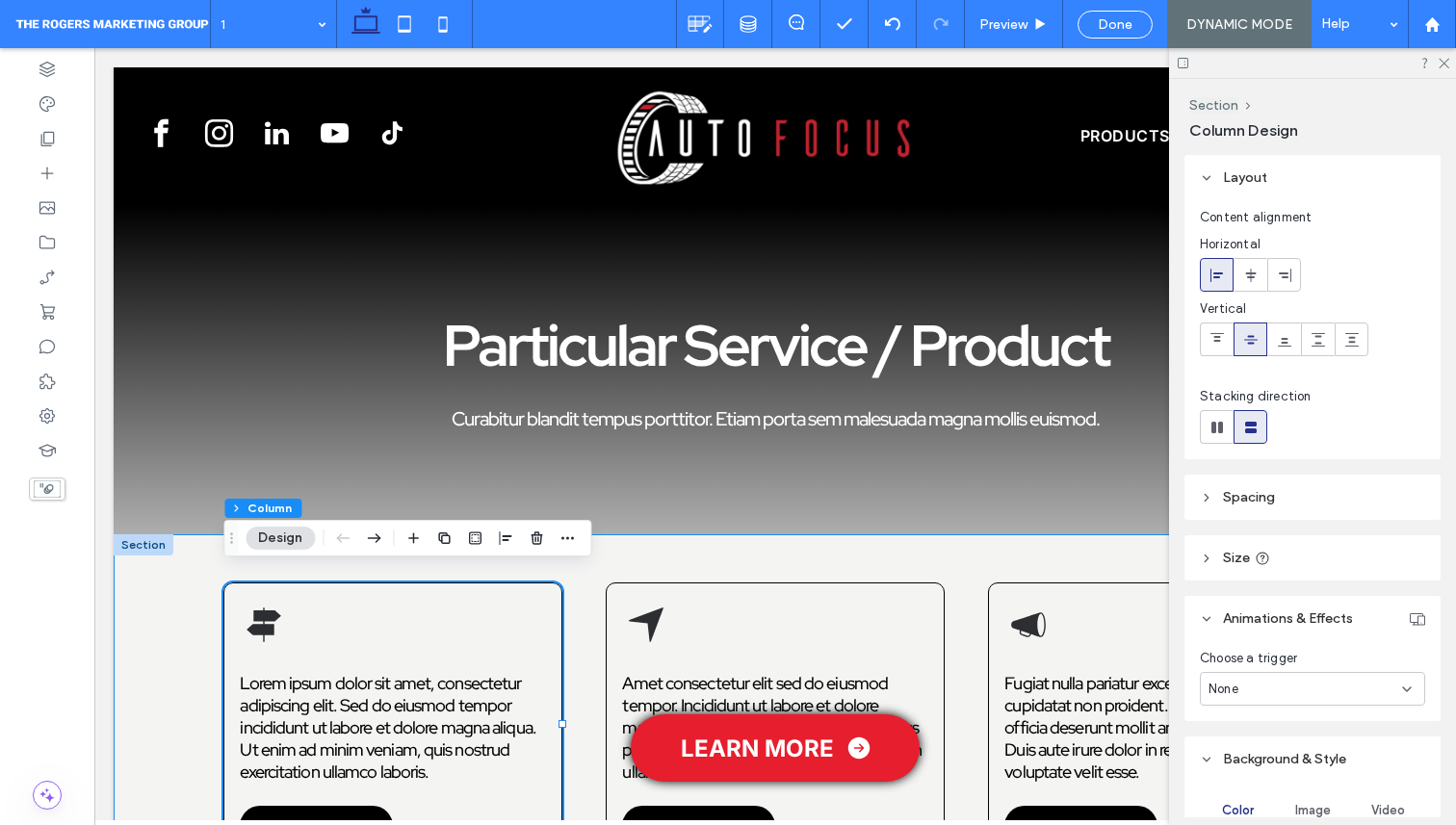 click on "Lorem ipsum dolor sit amet, consectetur adipiscing elit. Sed do eiusmod tempor incididunt ut labore et dolore magna aliqua. Ut enim ad minim veniam, quis nostrud exercitation ullamco laboris.
Learn more
Amet consectetur elit sed do eiusmod tempor. Incididunt ut labore et dolore magna aliqua, with consistent results across platforms. Veniam quis nostrud exercitation ullamco laboris nisi ut aliquip.
Learn more
Fugiat nulla pariatur excepteur sint occaecat cupidatat non proident. Sunt in culpa qui officia deserunt mollit anim id est laborum. Duis aute irure dolor in reprehenderit in voluptate velit esse.
Learn more" at bounding box center (775, 735) 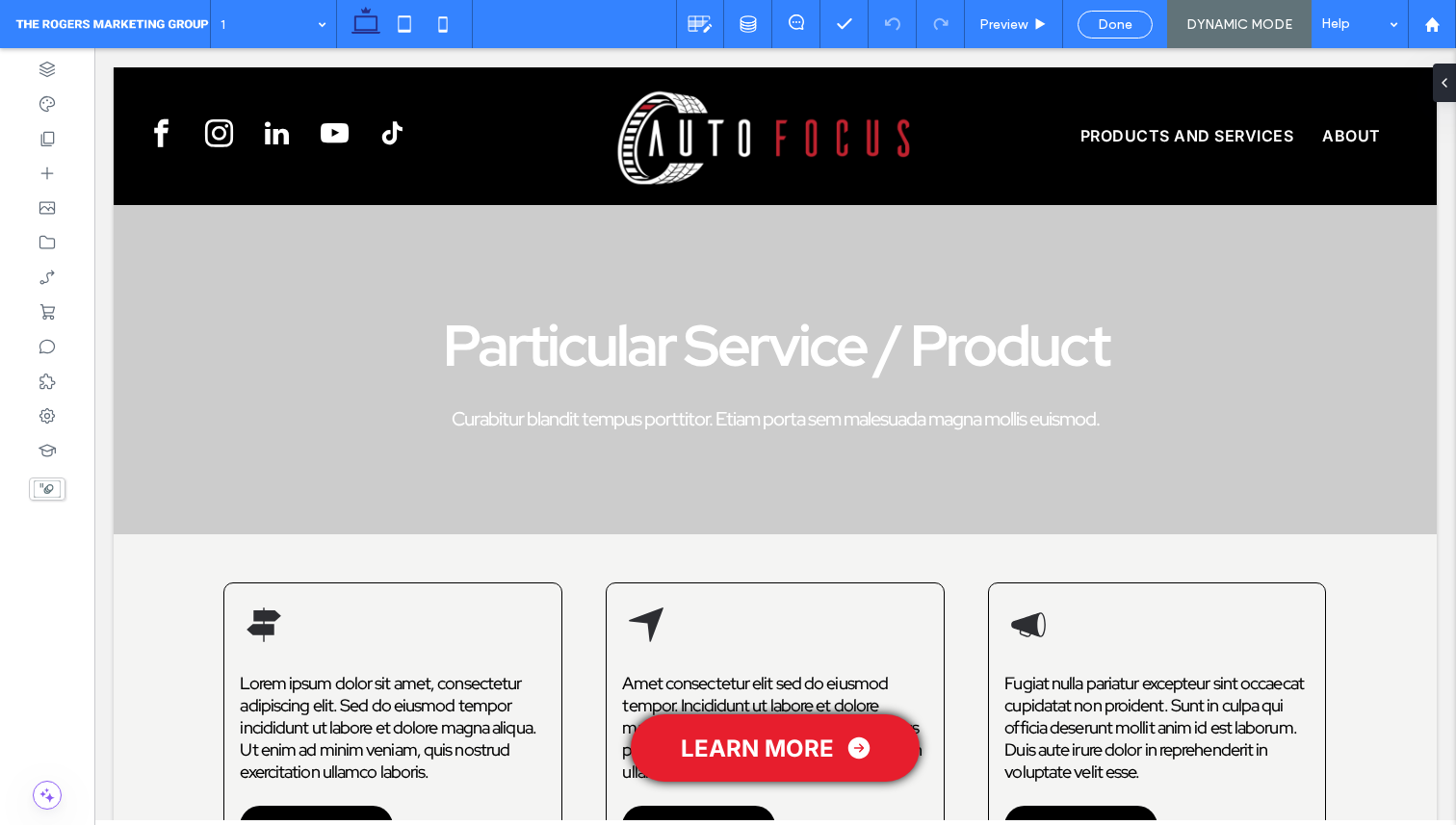 scroll, scrollTop: 0, scrollLeft: 0, axis: both 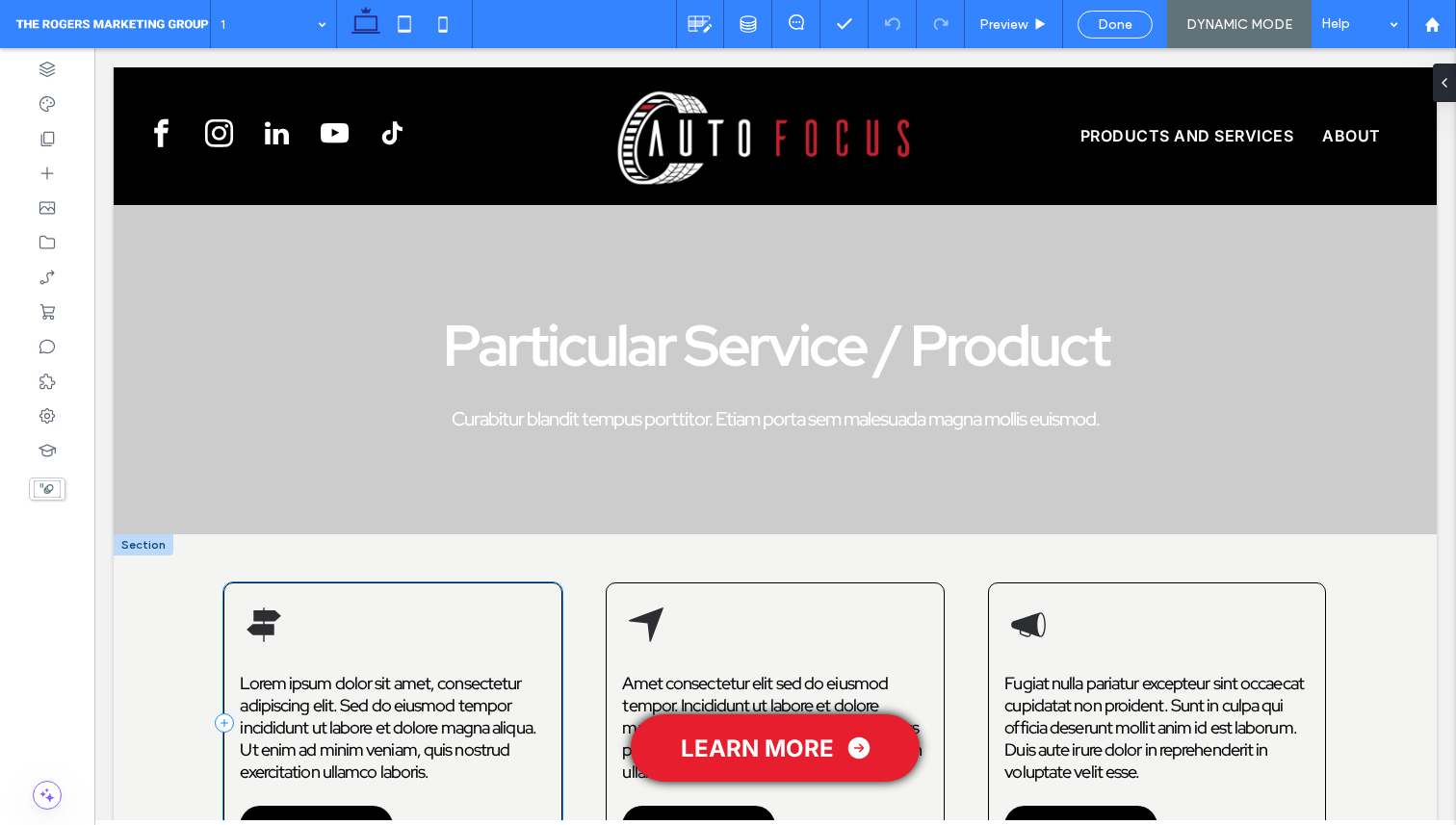 click on "Lorem ipsum dolor sit amet, consectetur adipiscing elit. Sed do eiusmod tempor incididunt ut labore et dolore magna aliqua. Ut enim ad minim veniam, quis nostrud exercitation ullamco laboris.
Learn more" at bounding box center (392, 723) 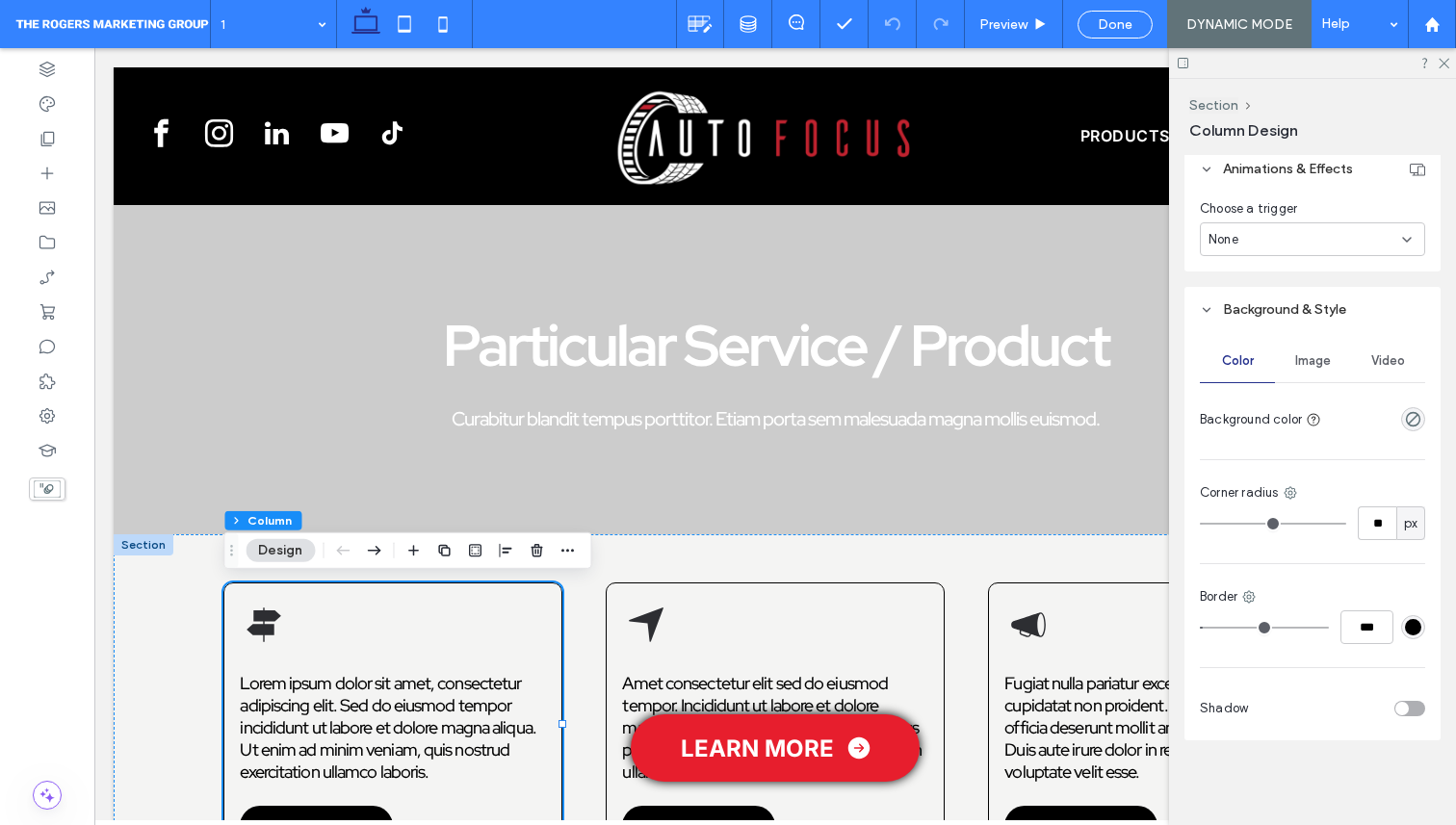 scroll, scrollTop: 0, scrollLeft: 0, axis: both 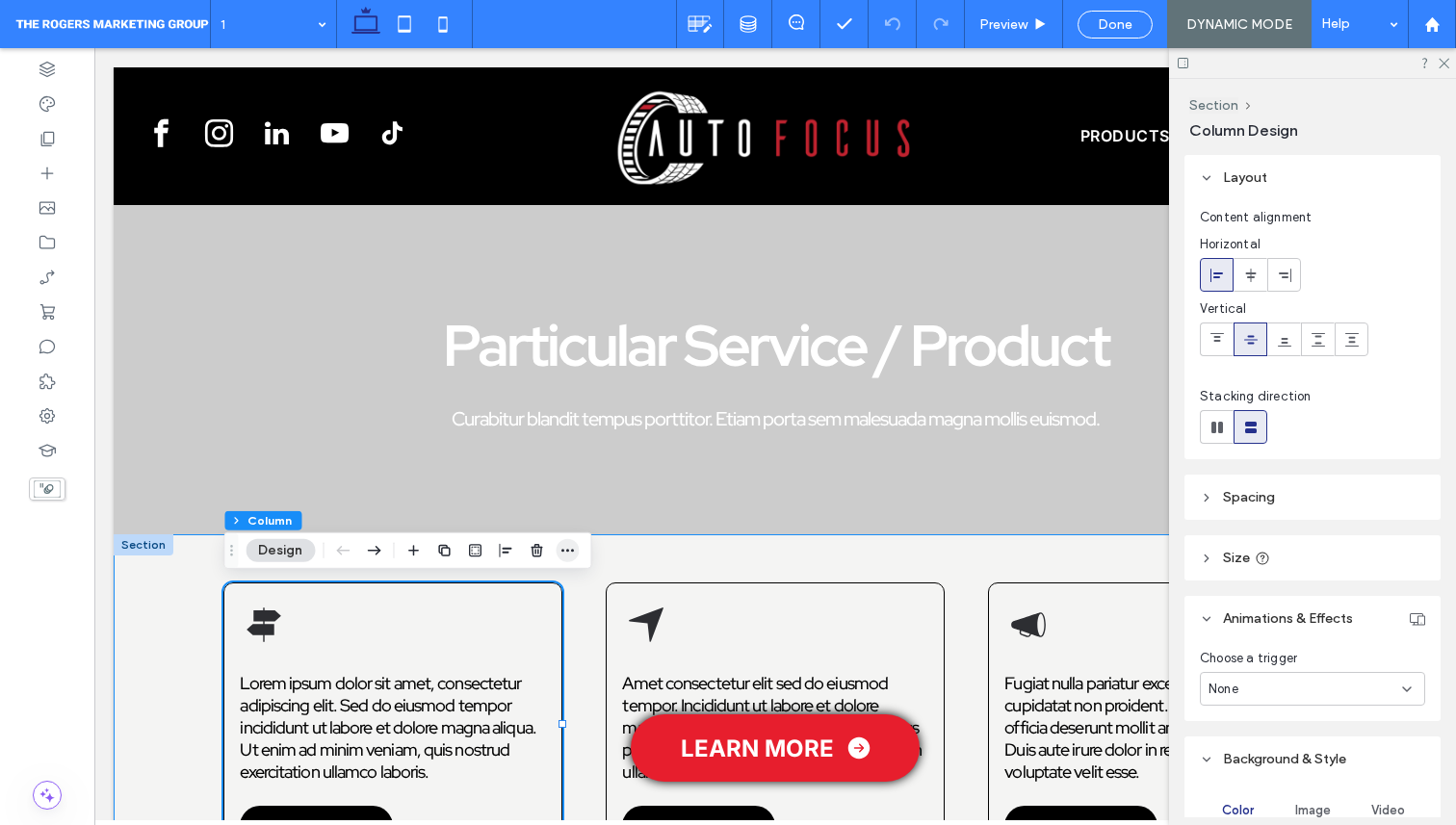 click 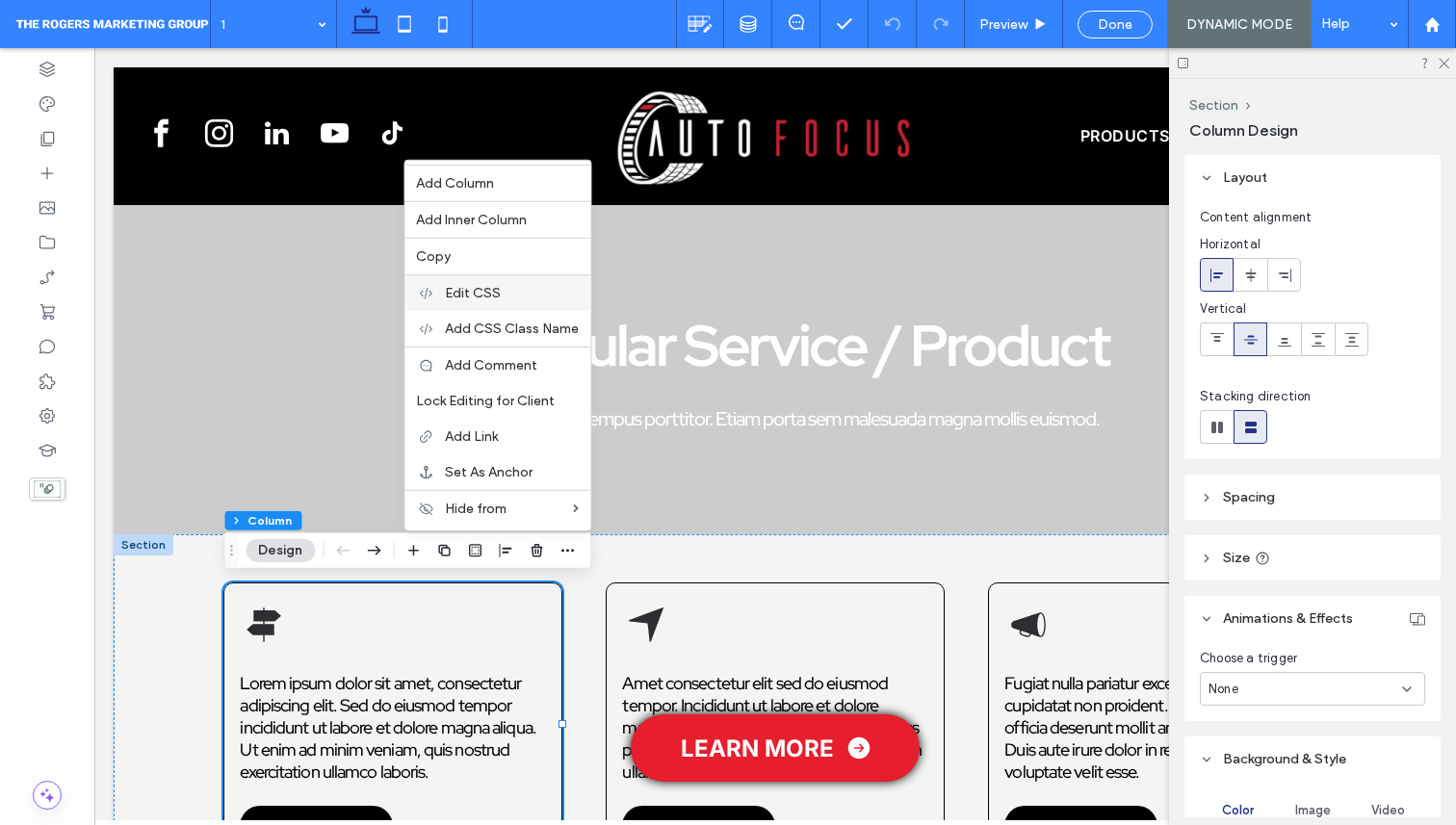 click on "Edit CSS" at bounding box center (511, 293) 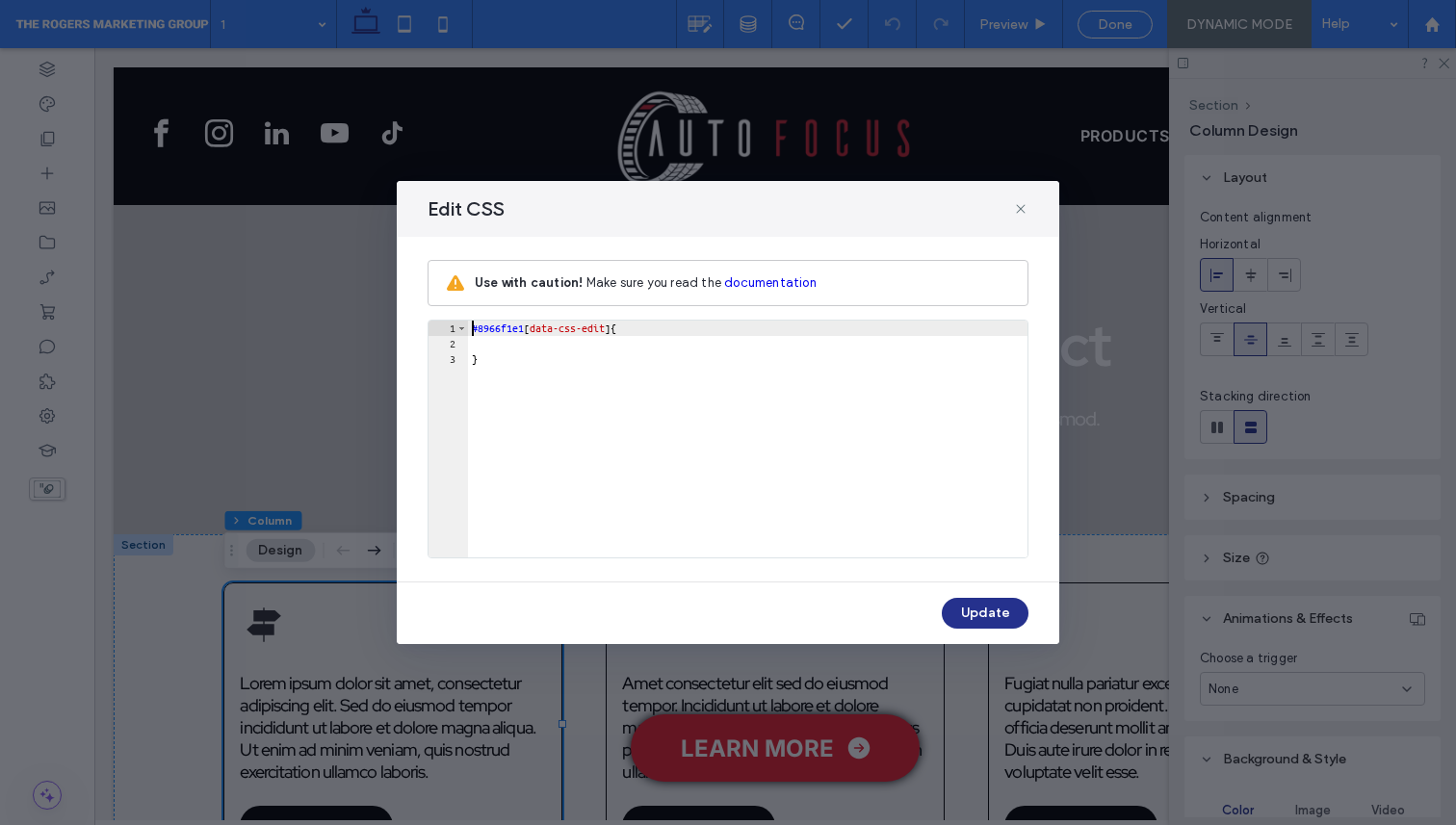 scroll, scrollTop: 0, scrollLeft: 0, axis: both 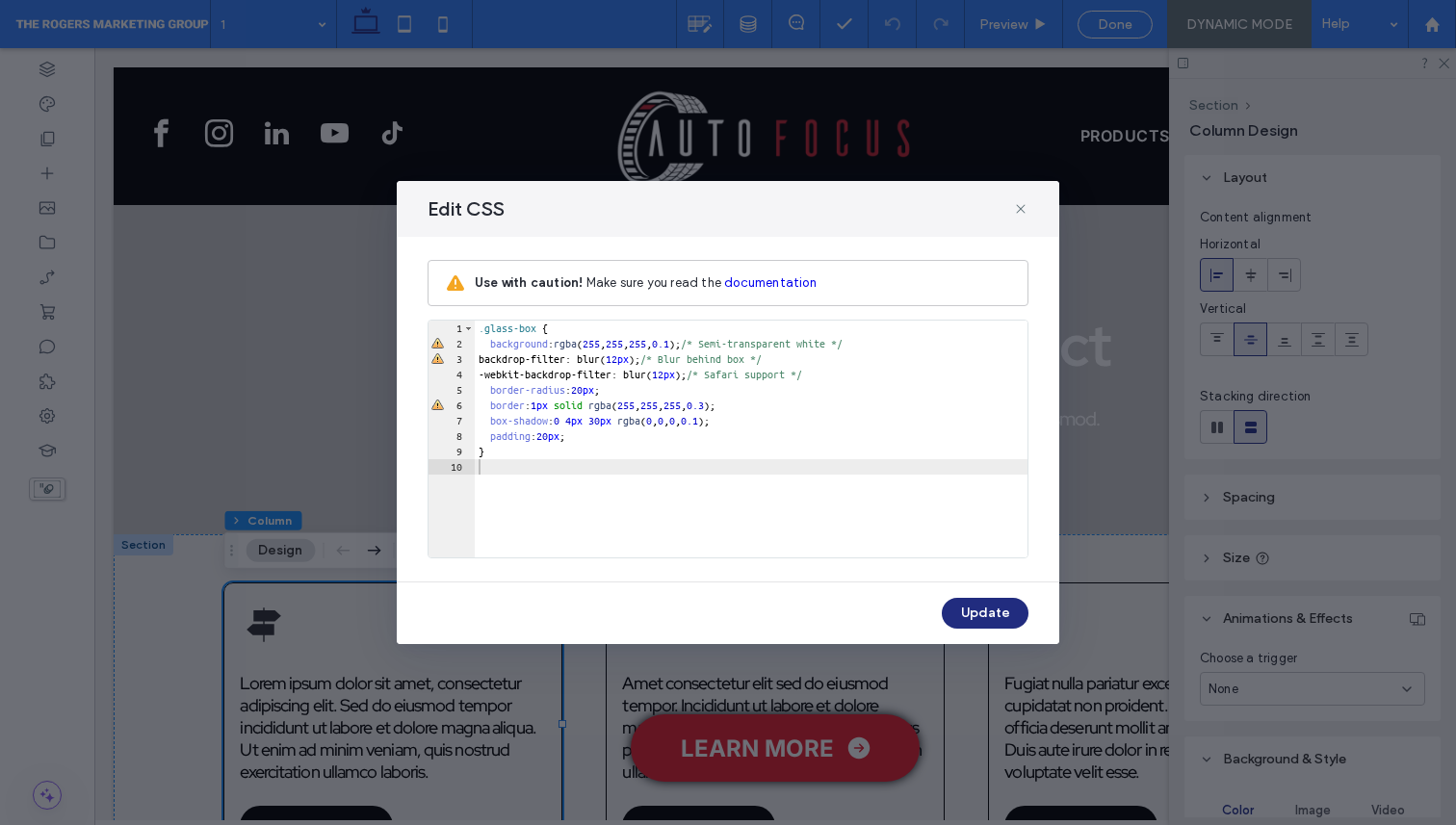 click on "Update" at bounding box center [985, 613] 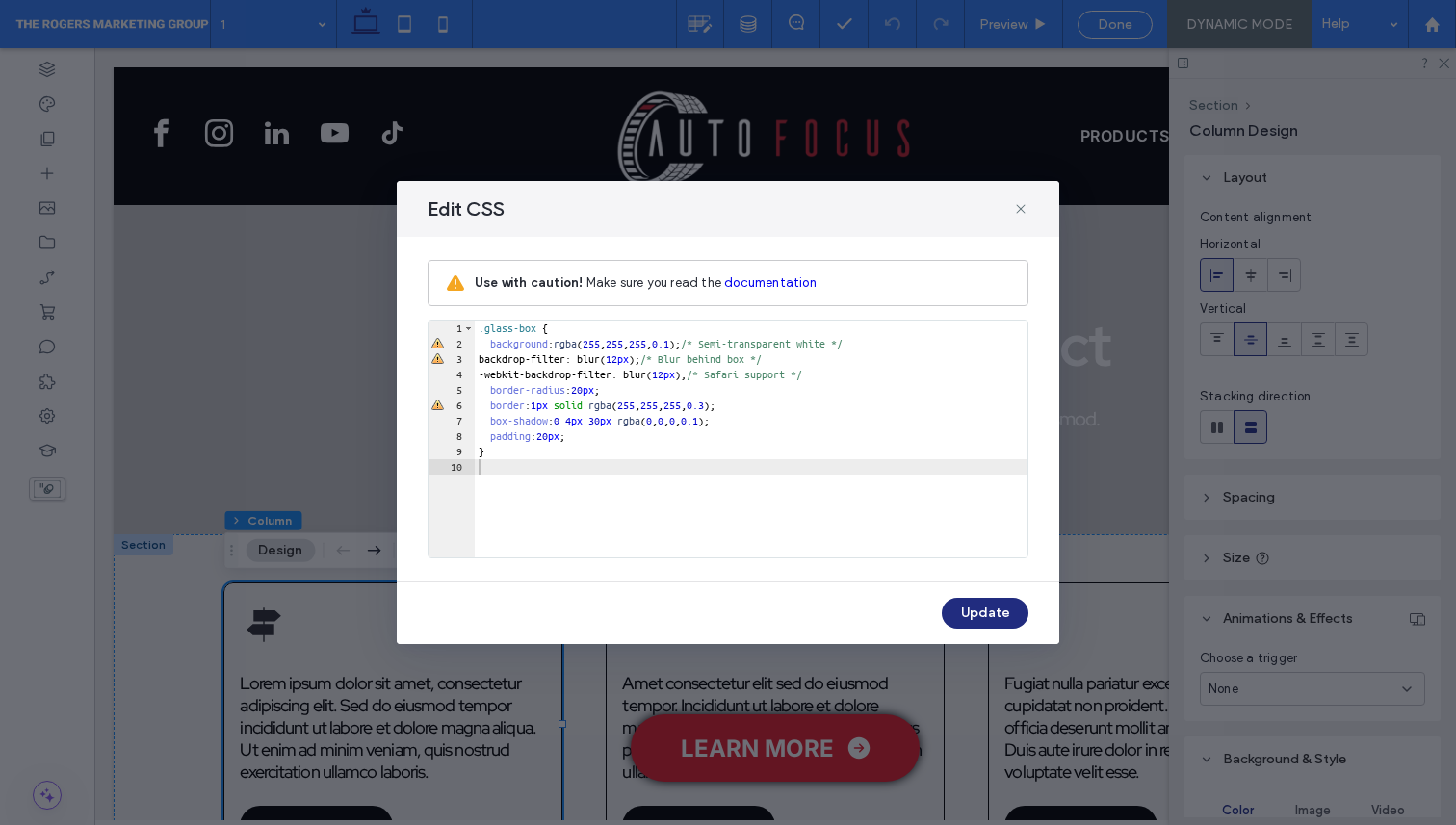 click on "Update" at bounding box center (985, 613) 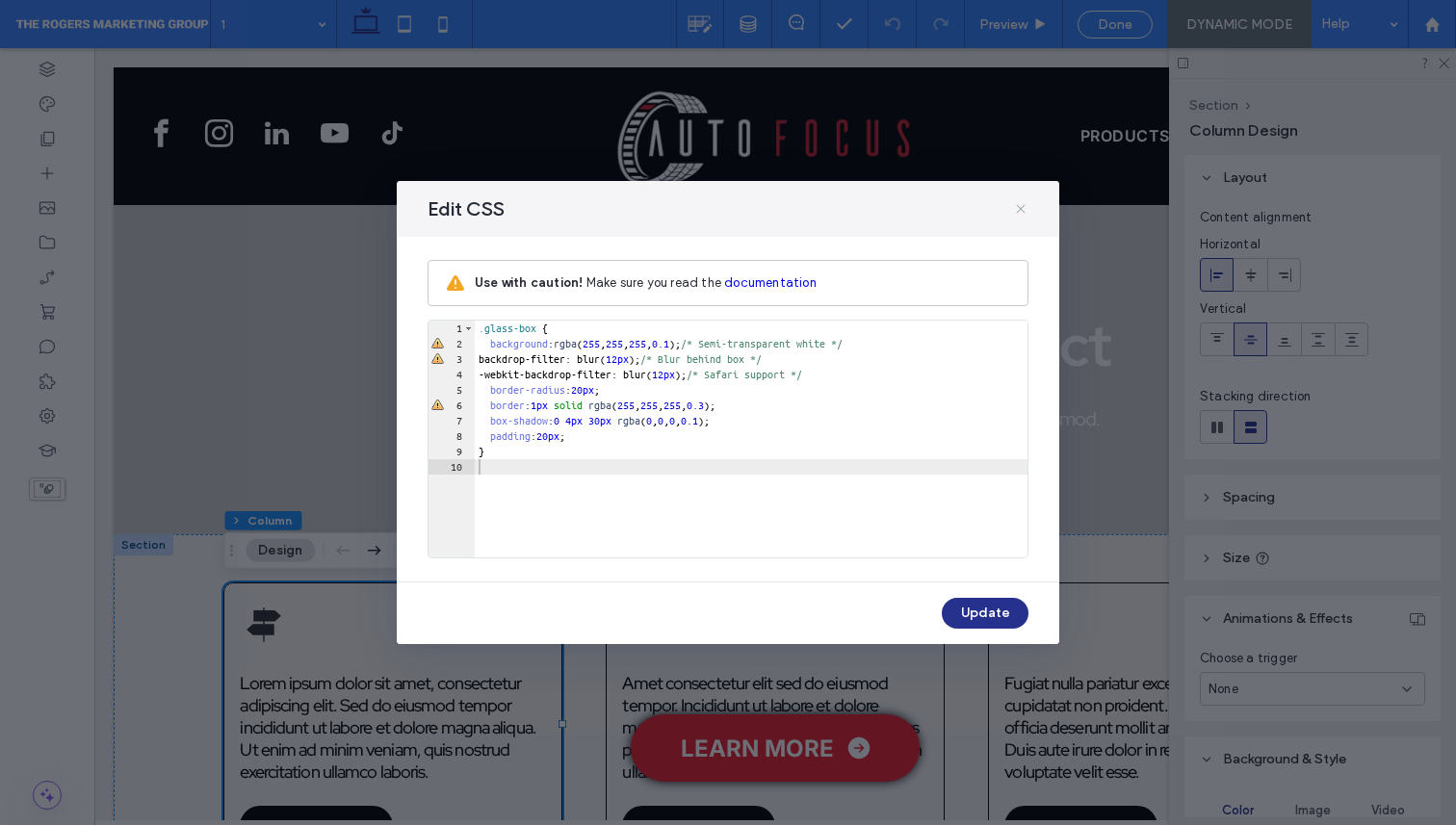 click 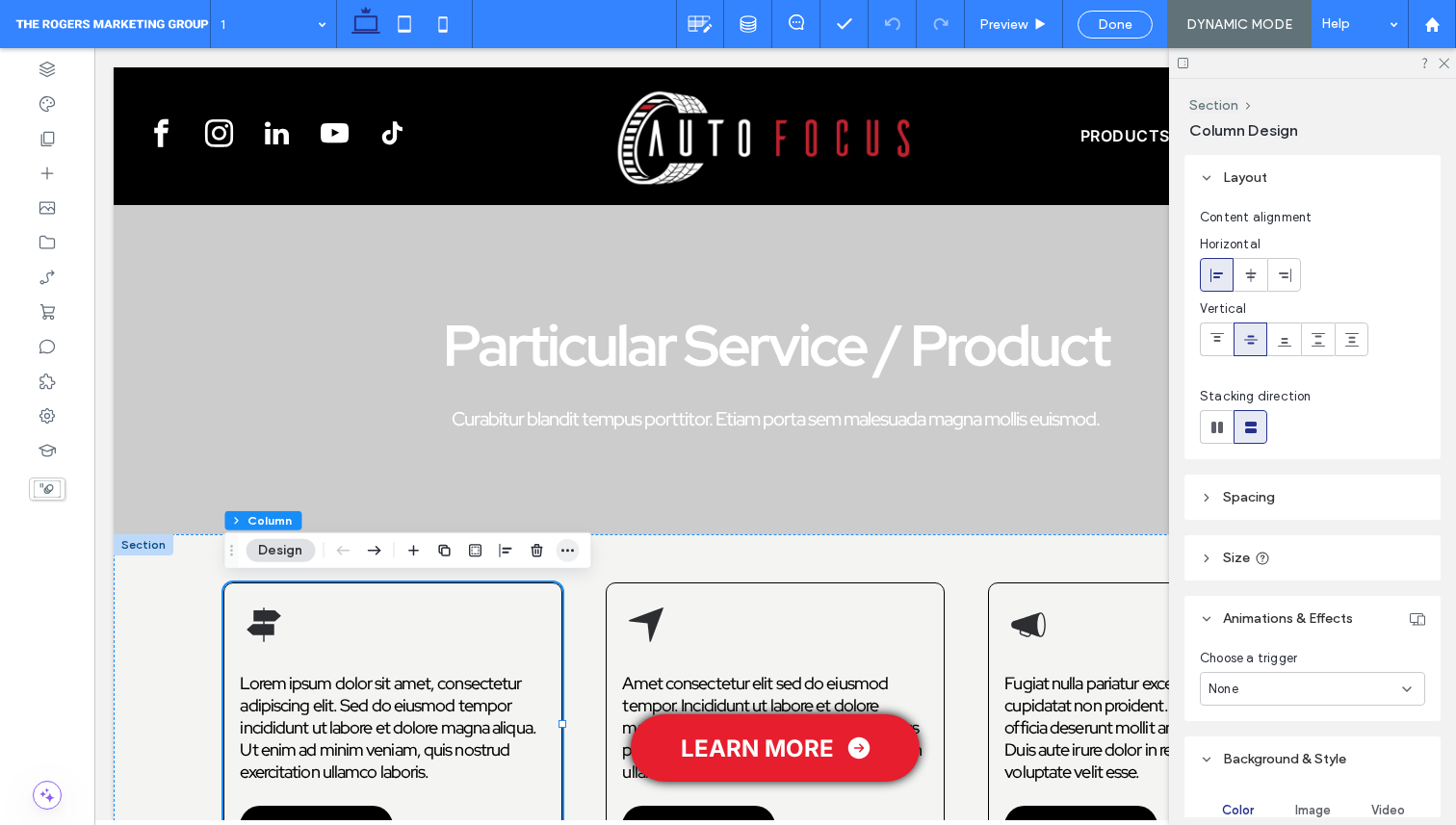 click 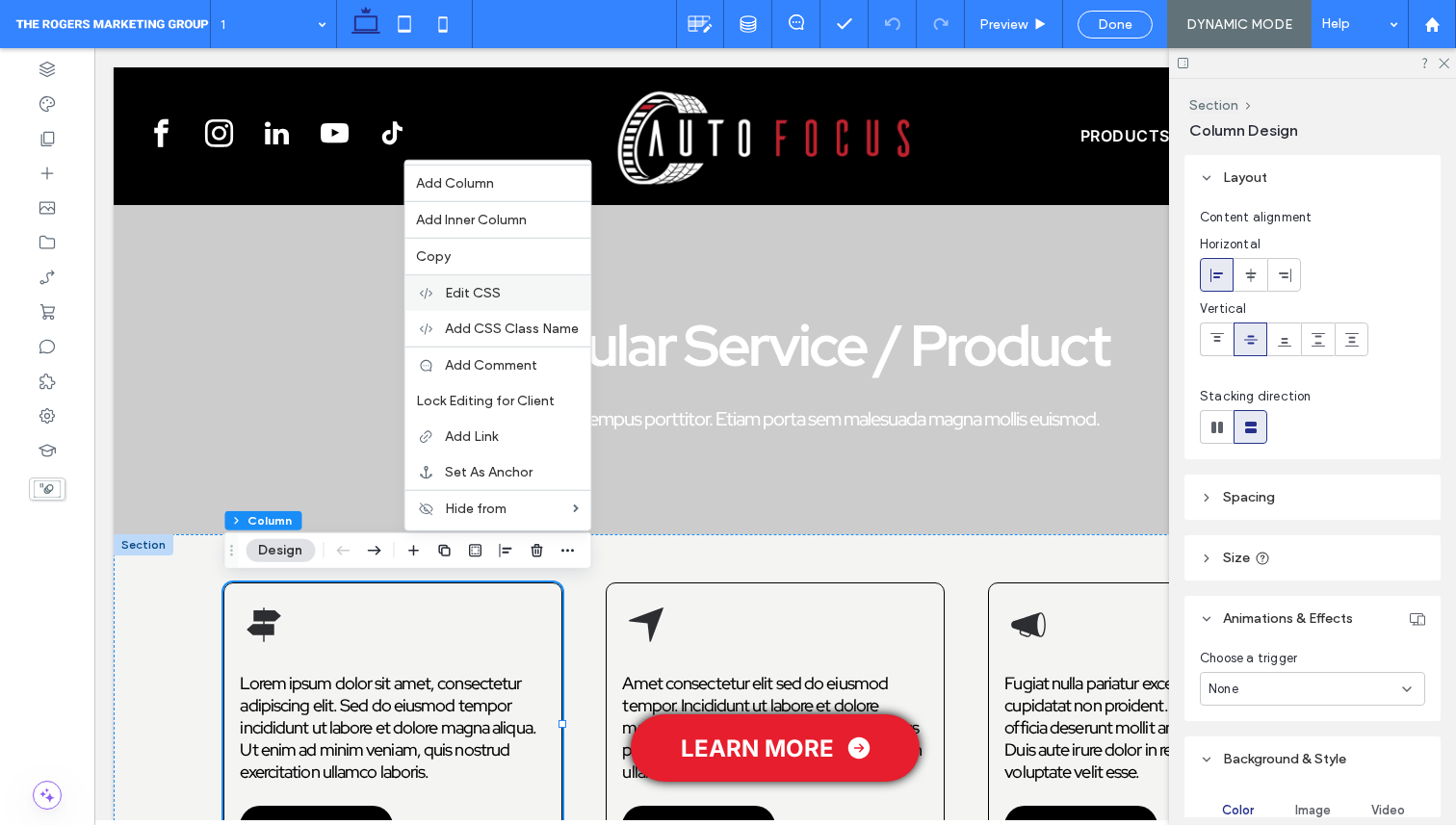 click on "Edit CSS" at bounding box center [511, 293] 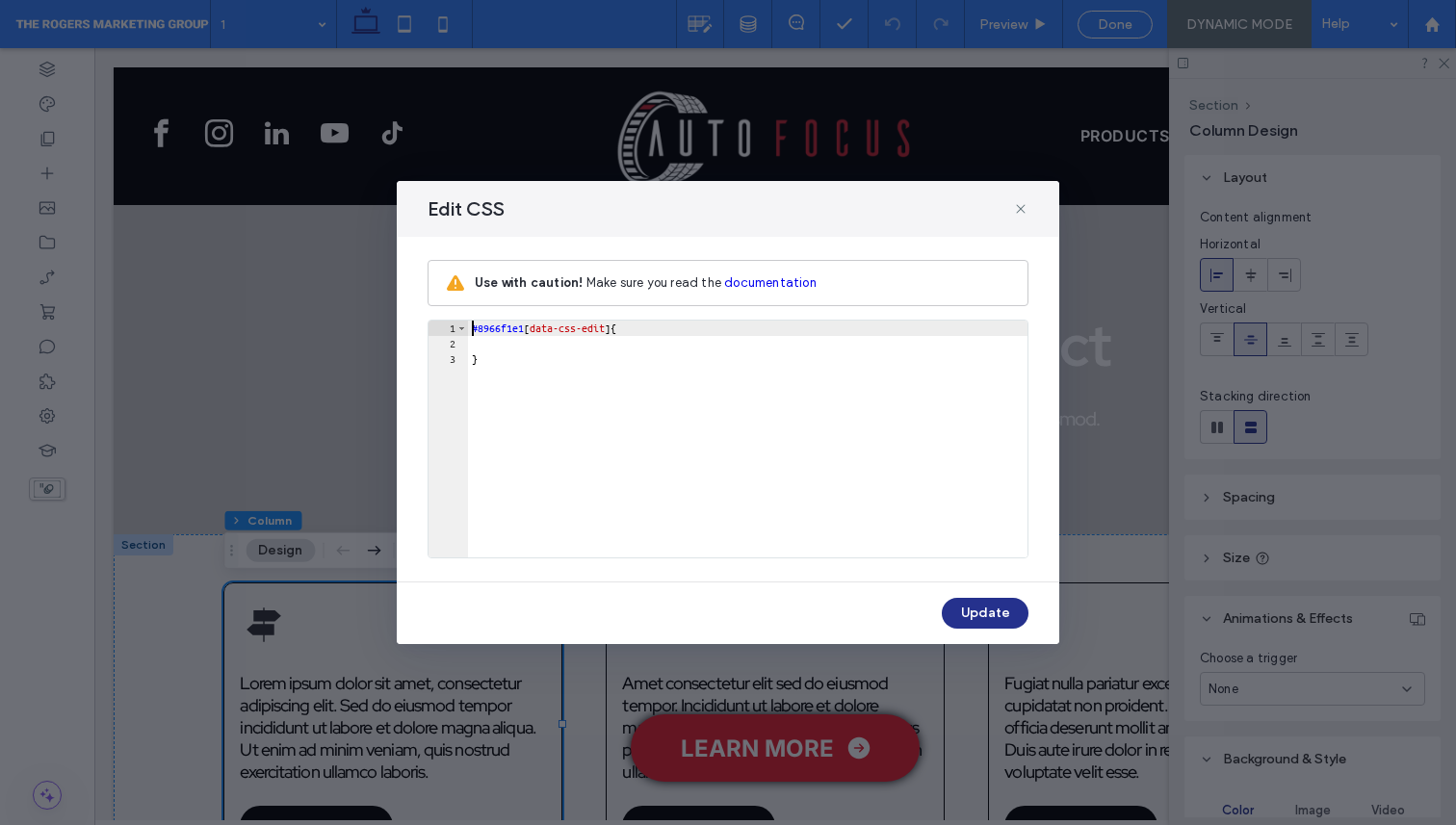 scroll, scrollTop: 0, scrollLeft: 0, axis: both 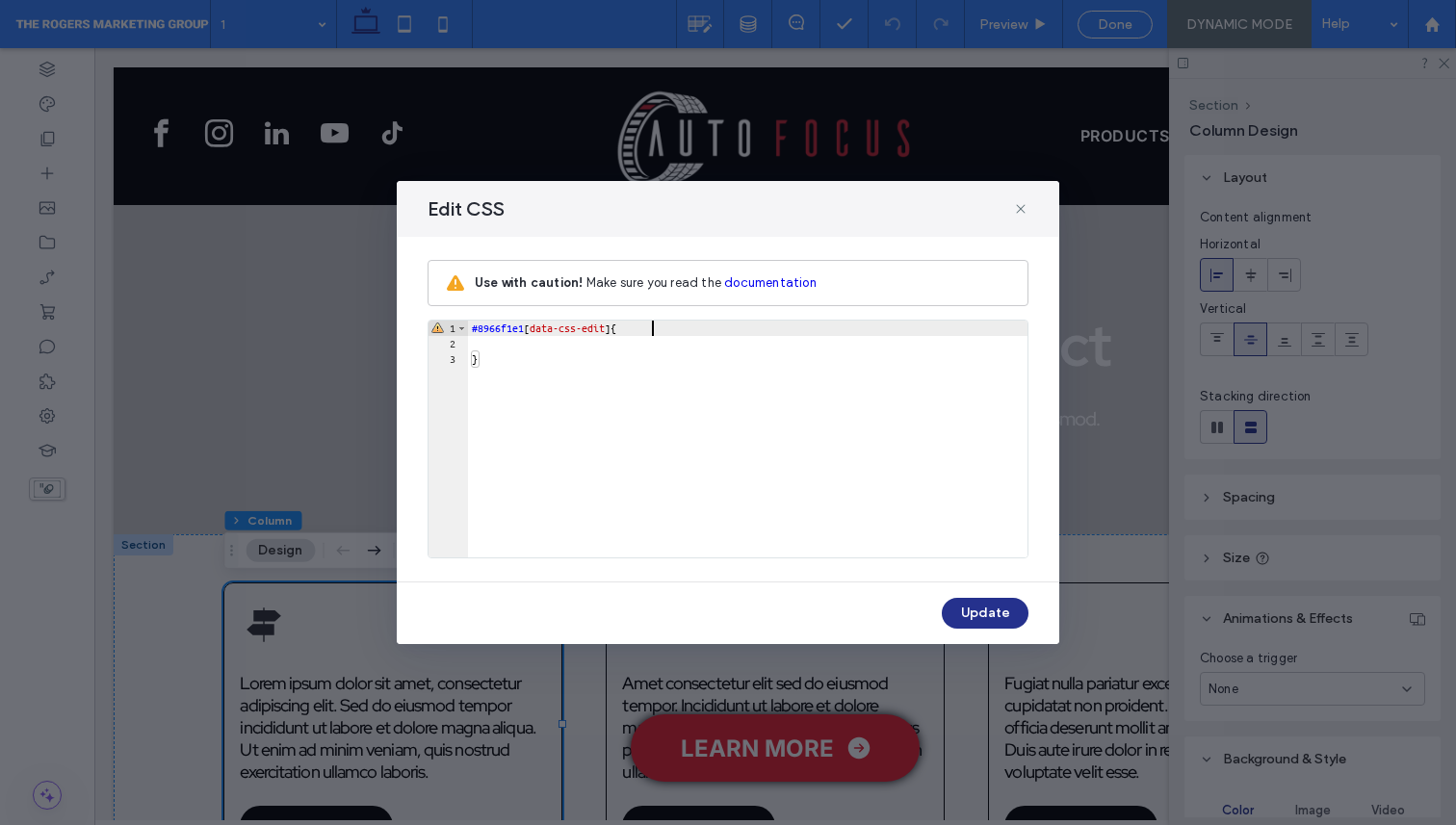 click on "#8966f1e1 [ data-css-edit ]  { }" at bounding box center [747, 454] 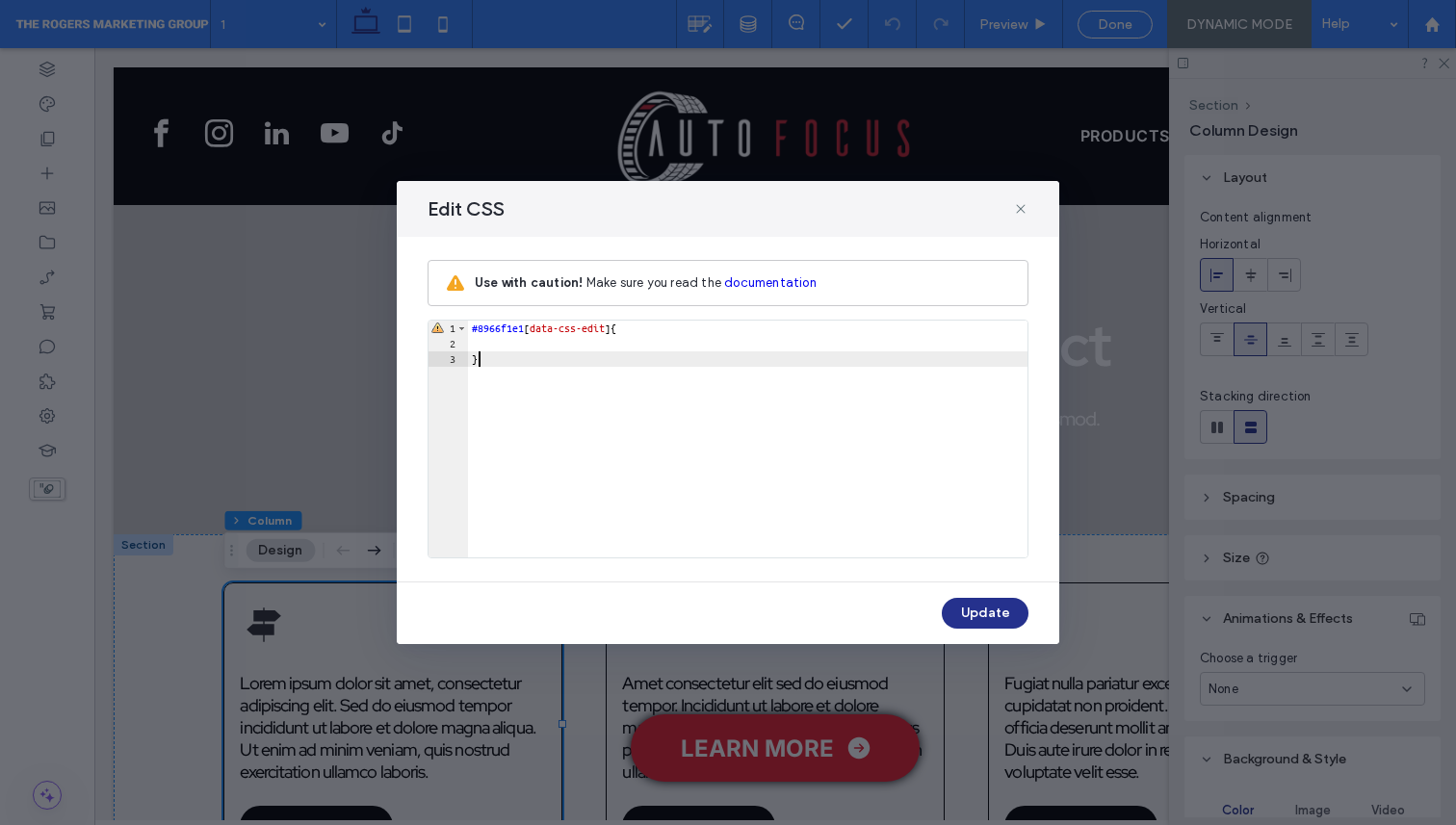 click on "#8966f1e1 [ data-css-edit ]  { }" at bounding box center [747, 454] 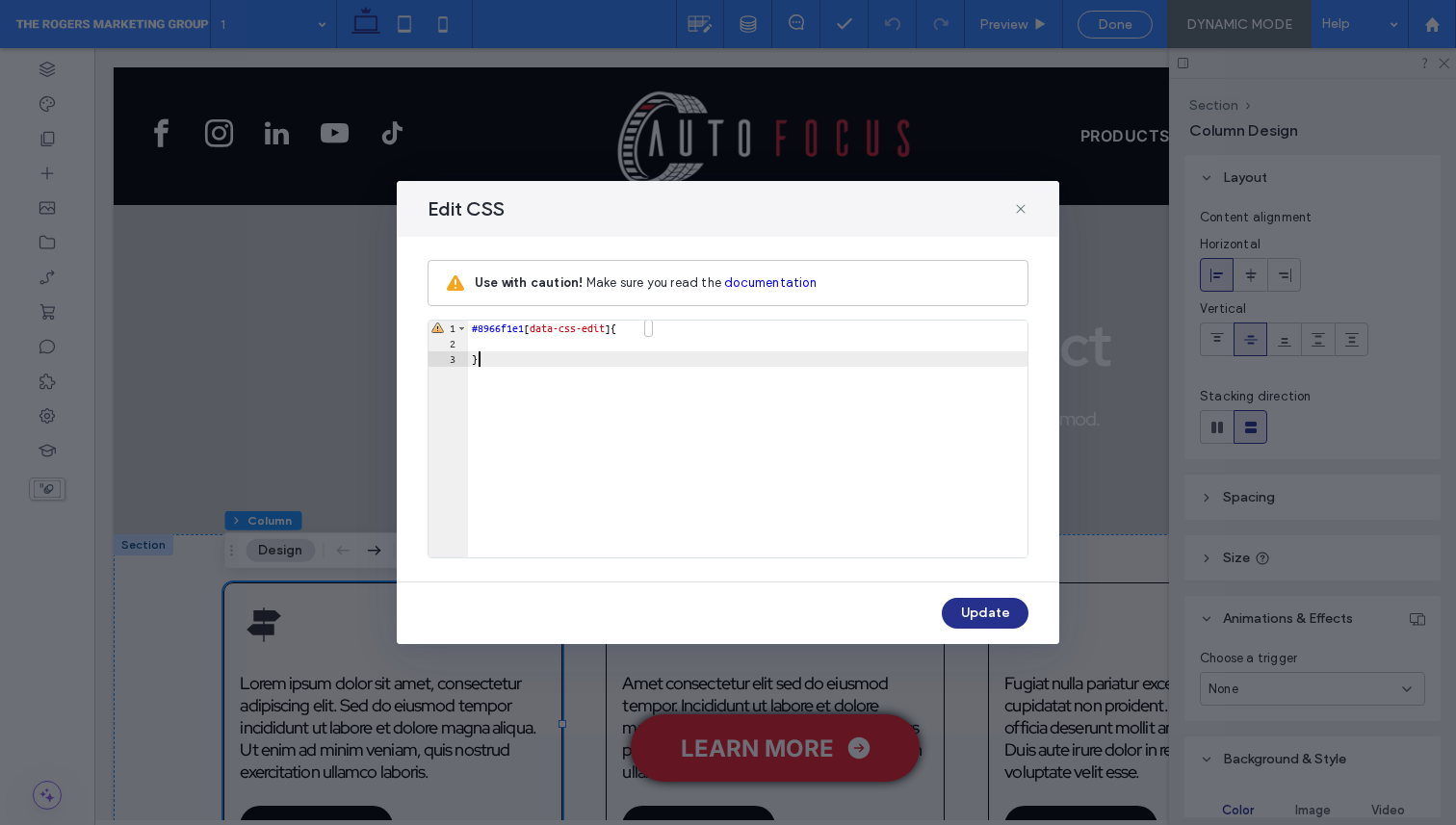 type on "**" 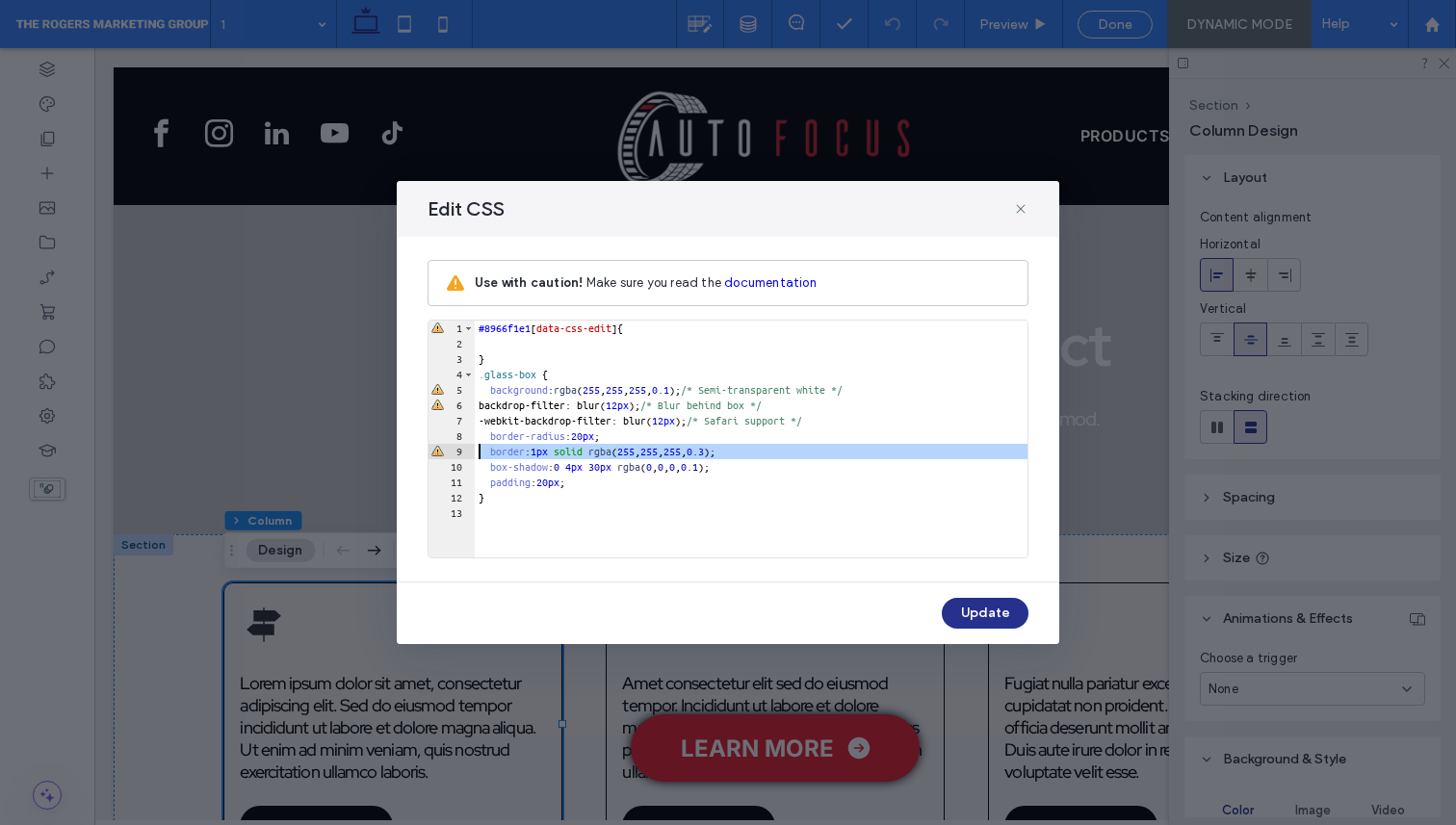 click on "9" at bounding box center [452, 451] 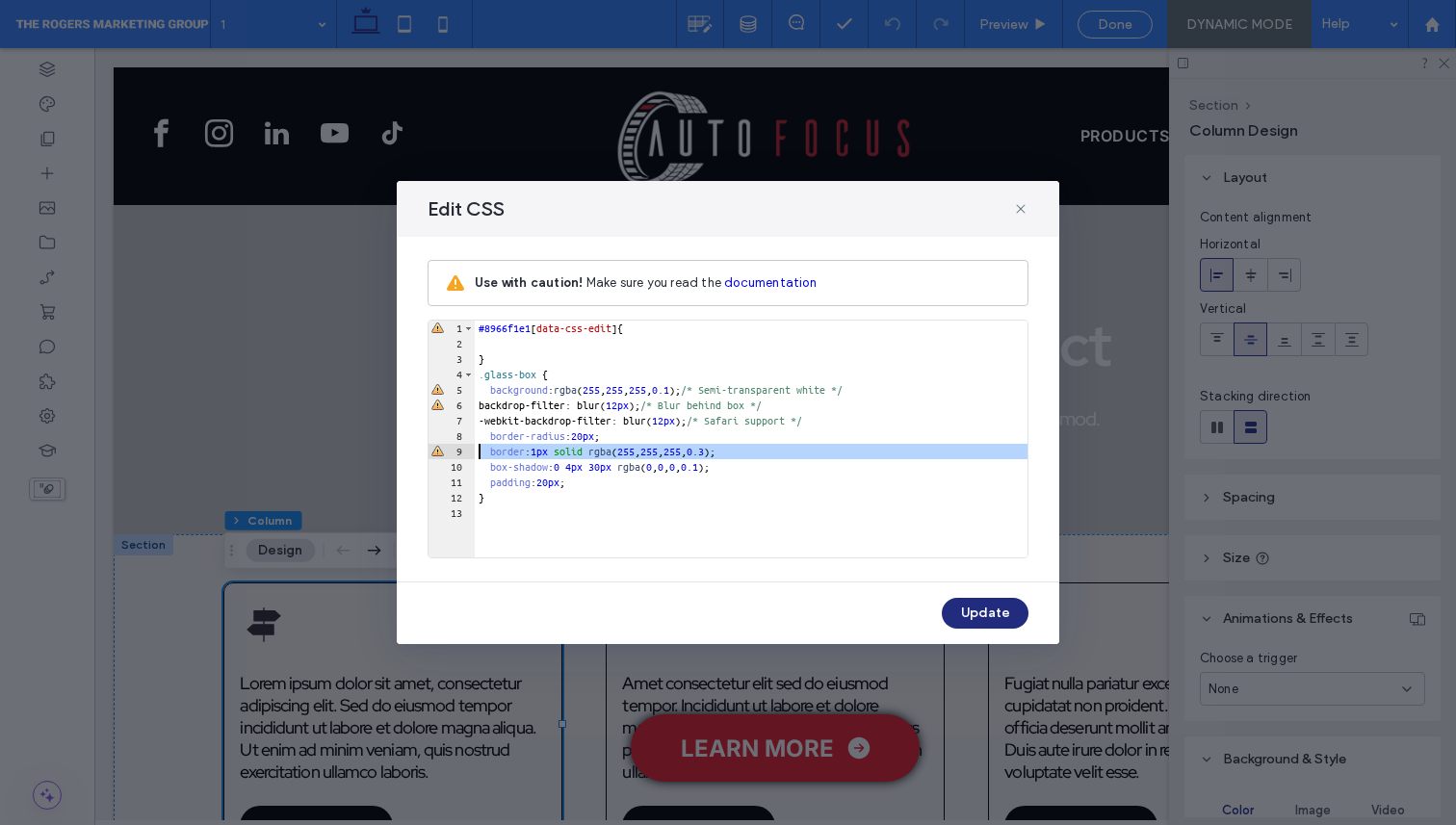 click on "Update" at bounding box center [985, 613] 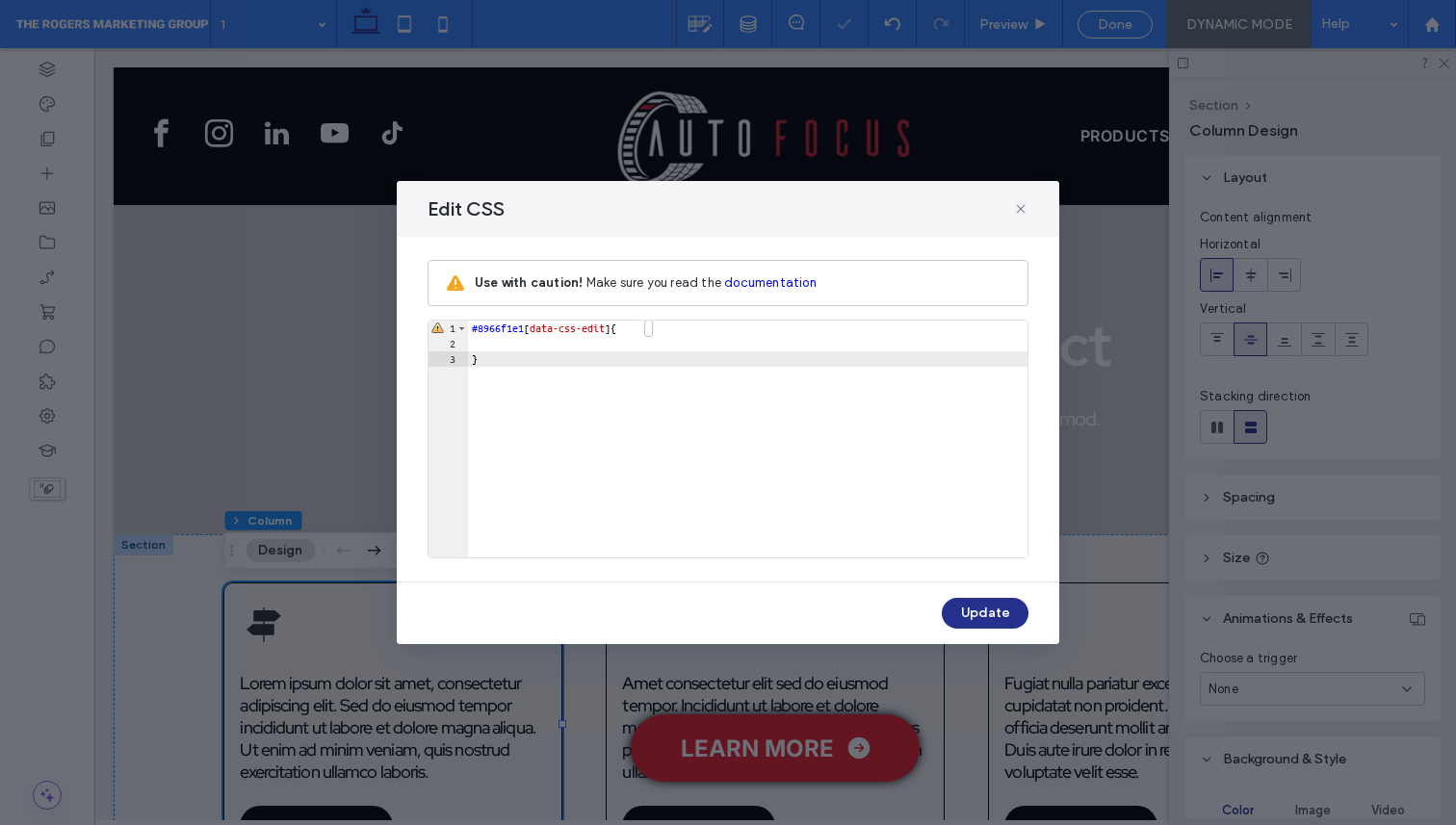 click on "Update" at bounding box center (728, 613) 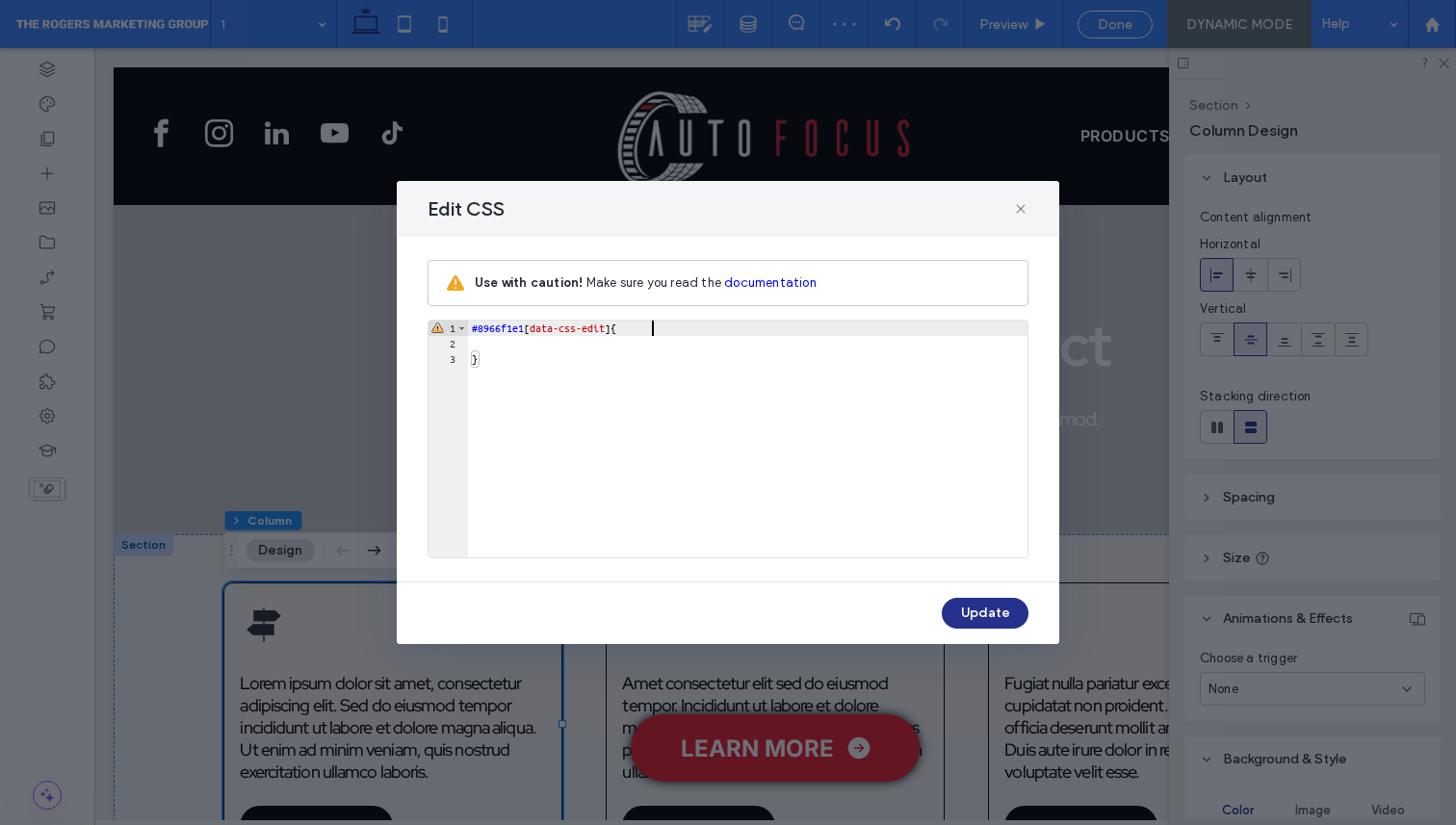 click on "#8966f1e1 [ data-css-edit ]  { }" at bounding box center (747, 454) 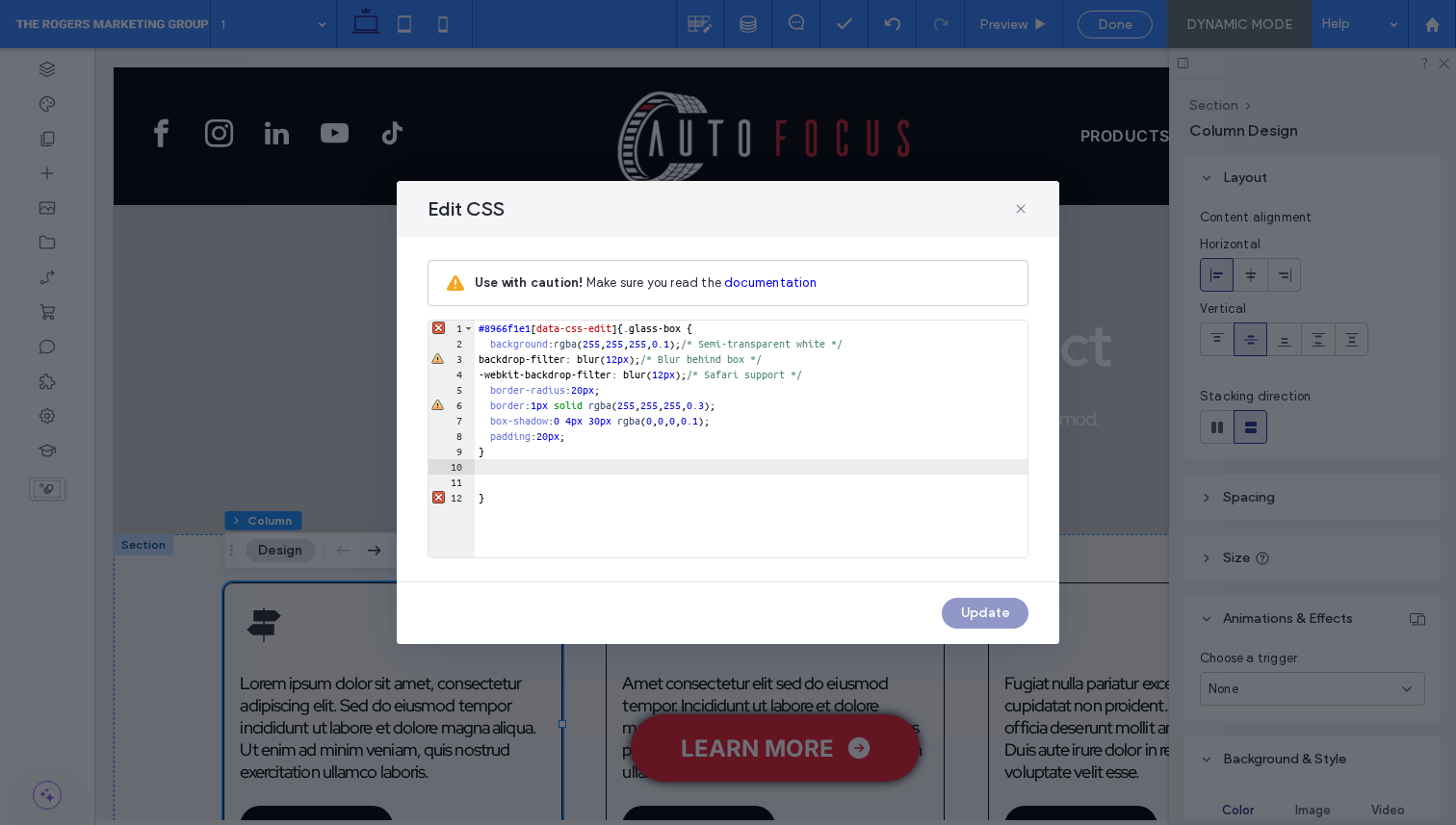 click on "#8966f1e1 [ data-css-edit ]  { .glass-box {    background :  rgba ( 255 ,  255 ,  255 ,  0.1 );  /* Semi-transparent white */   backdrop-filter: blur( 12 px );  /* Blur behind box */   -webkit-backdrop-filter: blur( 12 px );  /* Safari support */    border-radius :  20 px ;    border :  1 px   solid   rgba ( 255 ,  255 ,  255 ,  0.3 );    box-shadow :  0   4 px   30 px   rgba ( 0 ,  0 ,  0 ,  0.1 );    padding :  20 px ; } }" at bounding box center [751, 454] 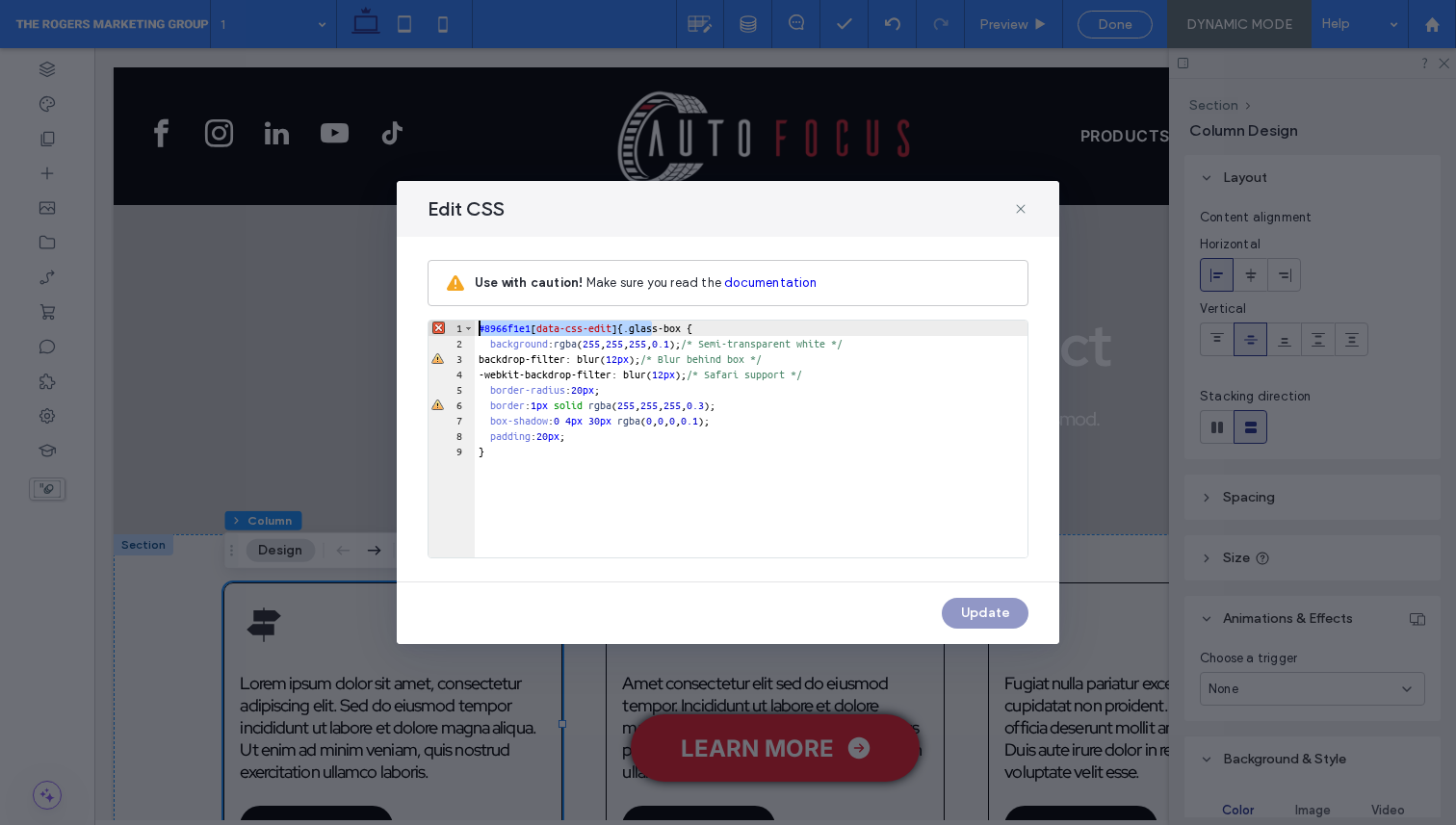 drag, startPoint x: 652, startPoint y: 330, endPoint x: 393, endPoint y: 312, distance: 259.62473 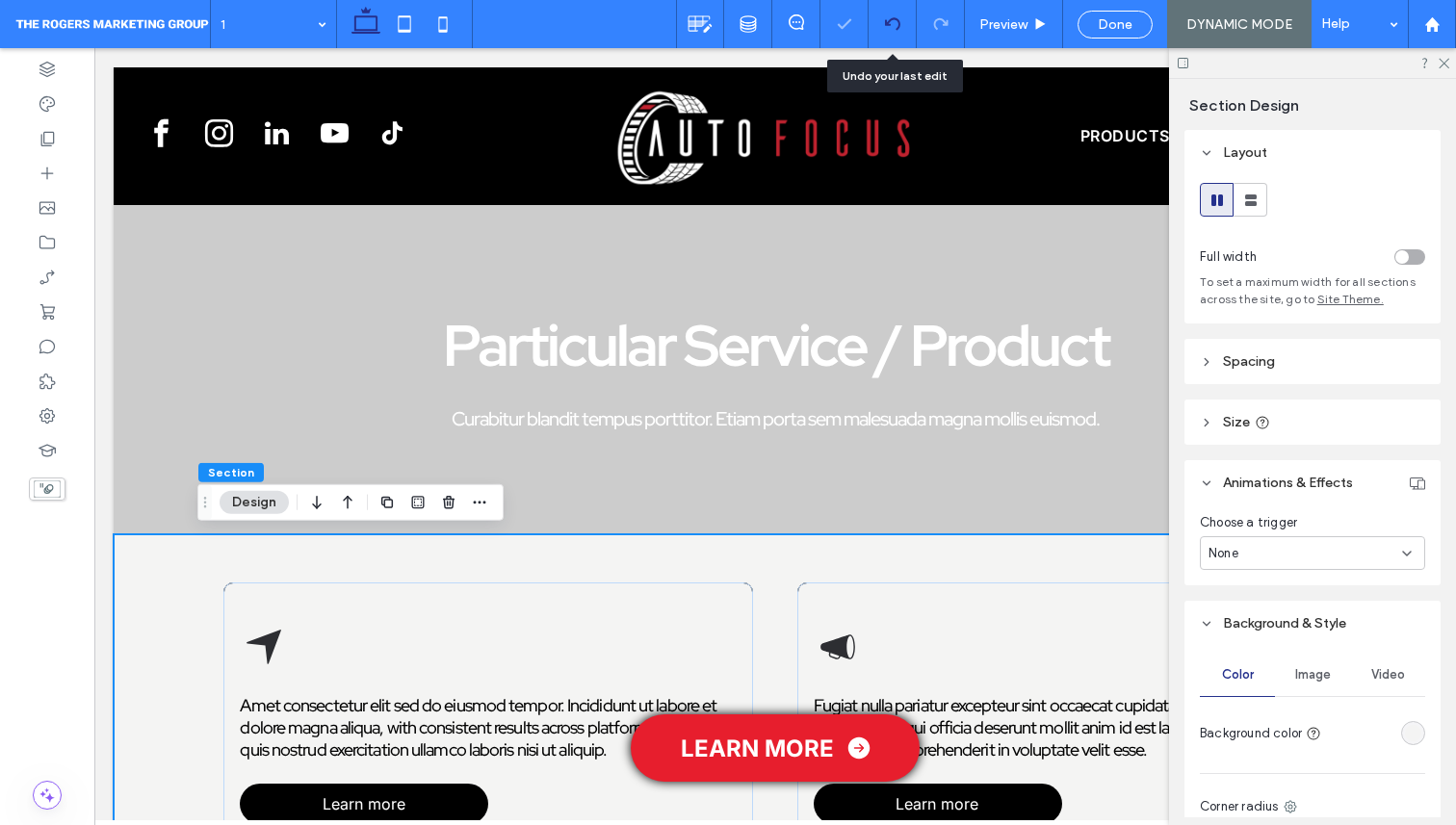 click at bounding box center (892, 24) 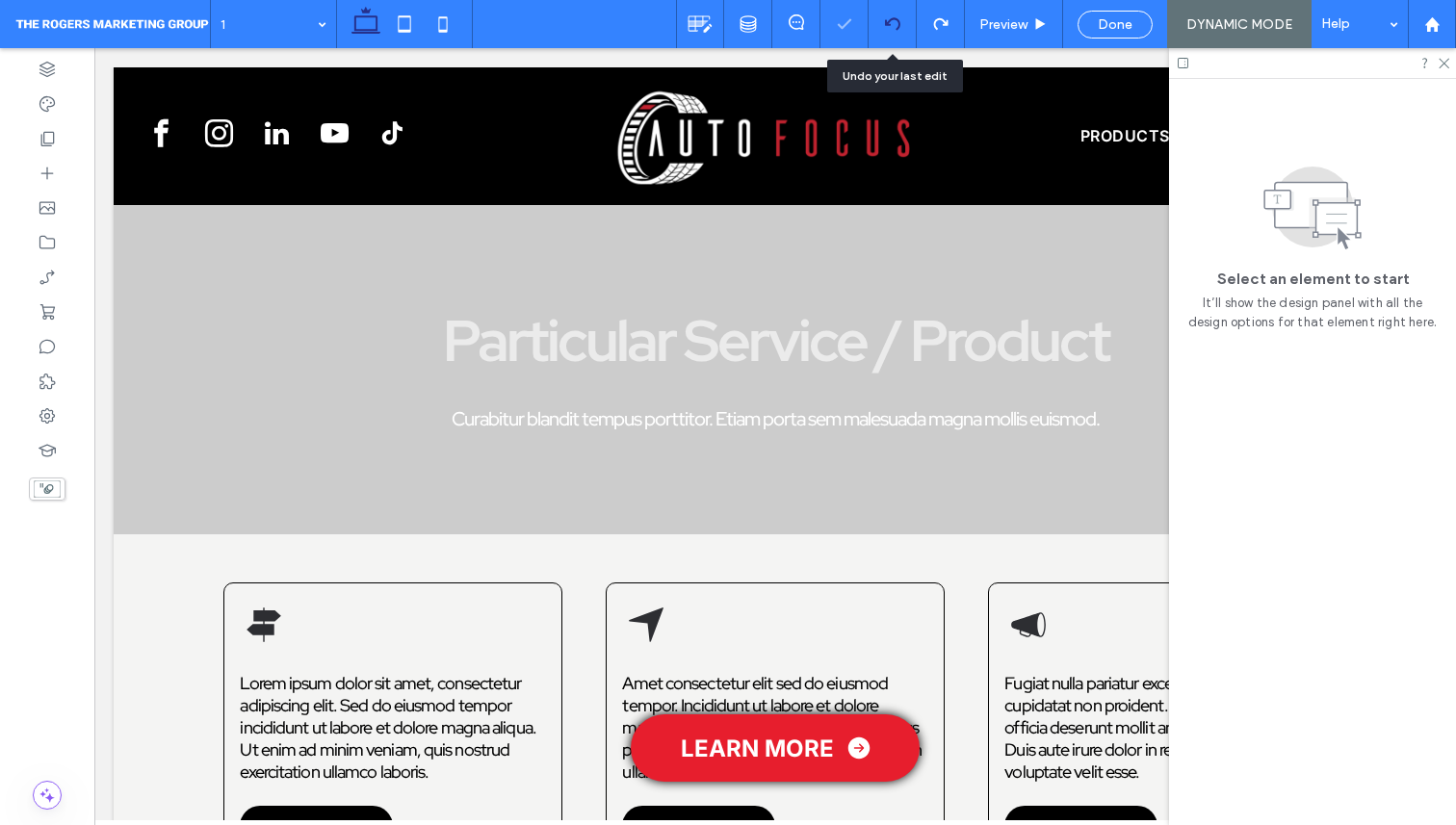 scroll, scrollTop: 0, scrollLeft: 0, axis: both 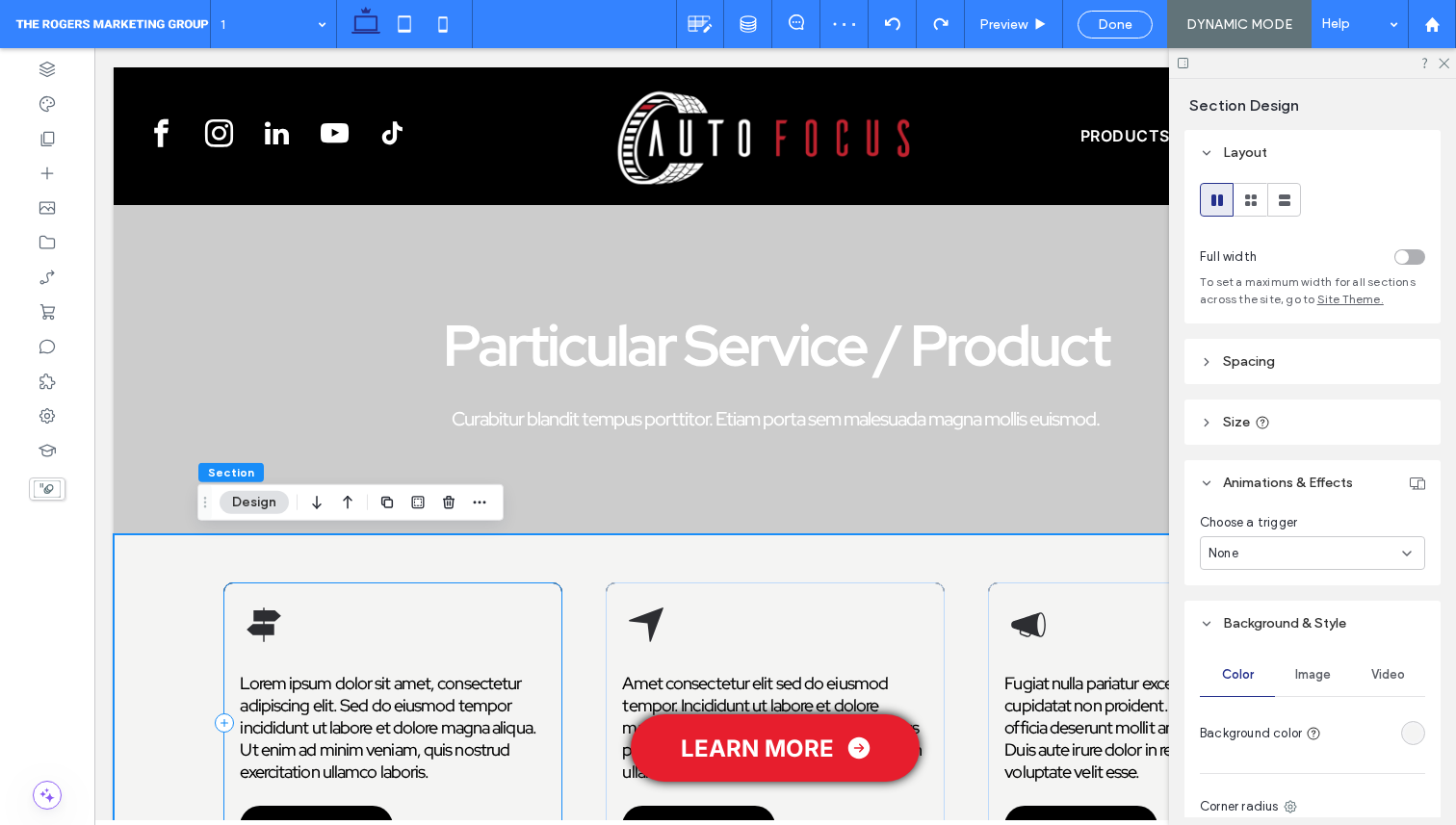 click on "Lorem ipsum dolor sit amet, consectetur adipiscing elit. Sed do eiusmod tempor incididunt ut labore et dolore magna aliqua. Ut enim ad minim veniam, quis nostrud exercitation ullamco laboris.
Learn more" at bounding box center (392, 723) 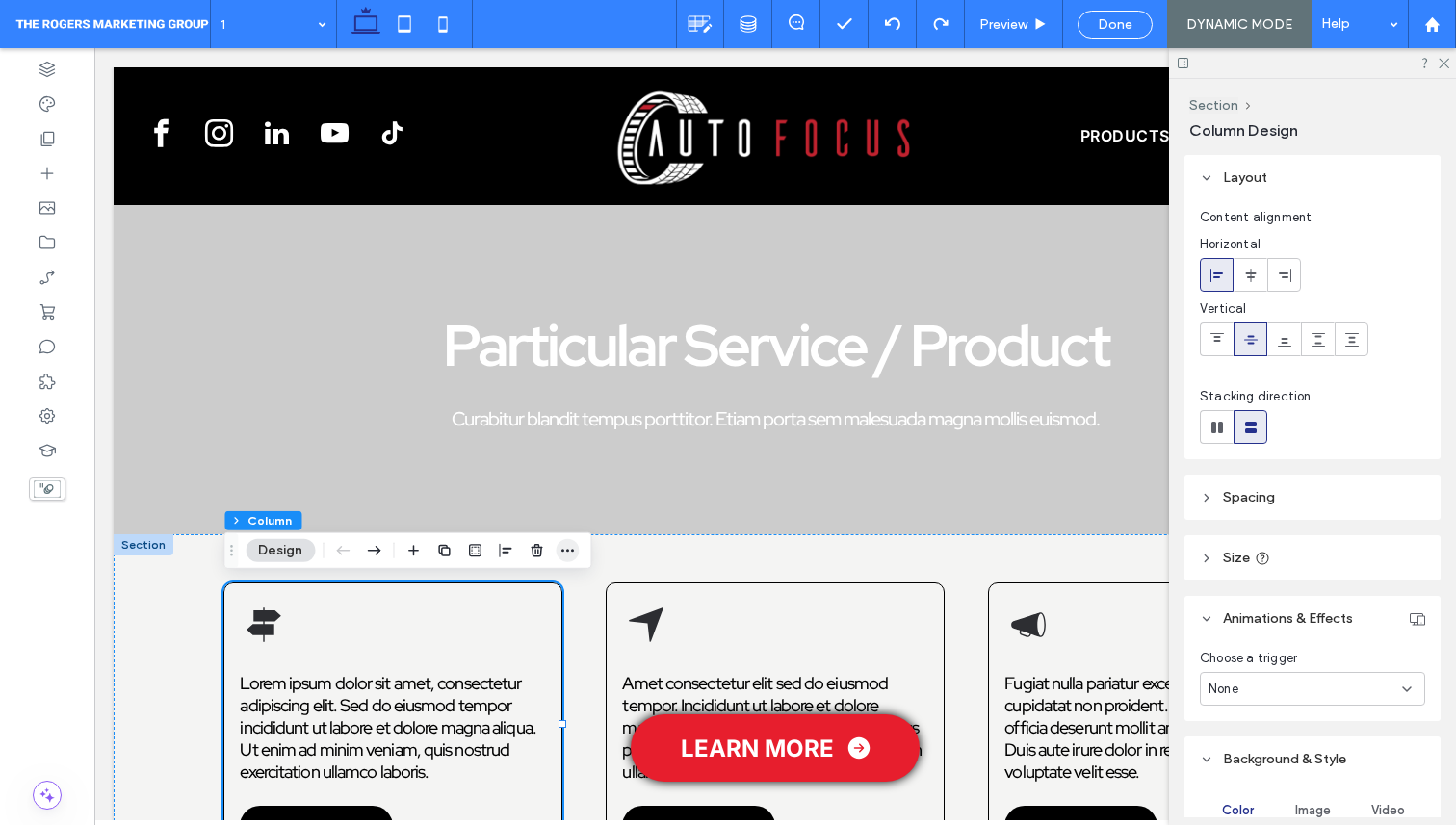 click 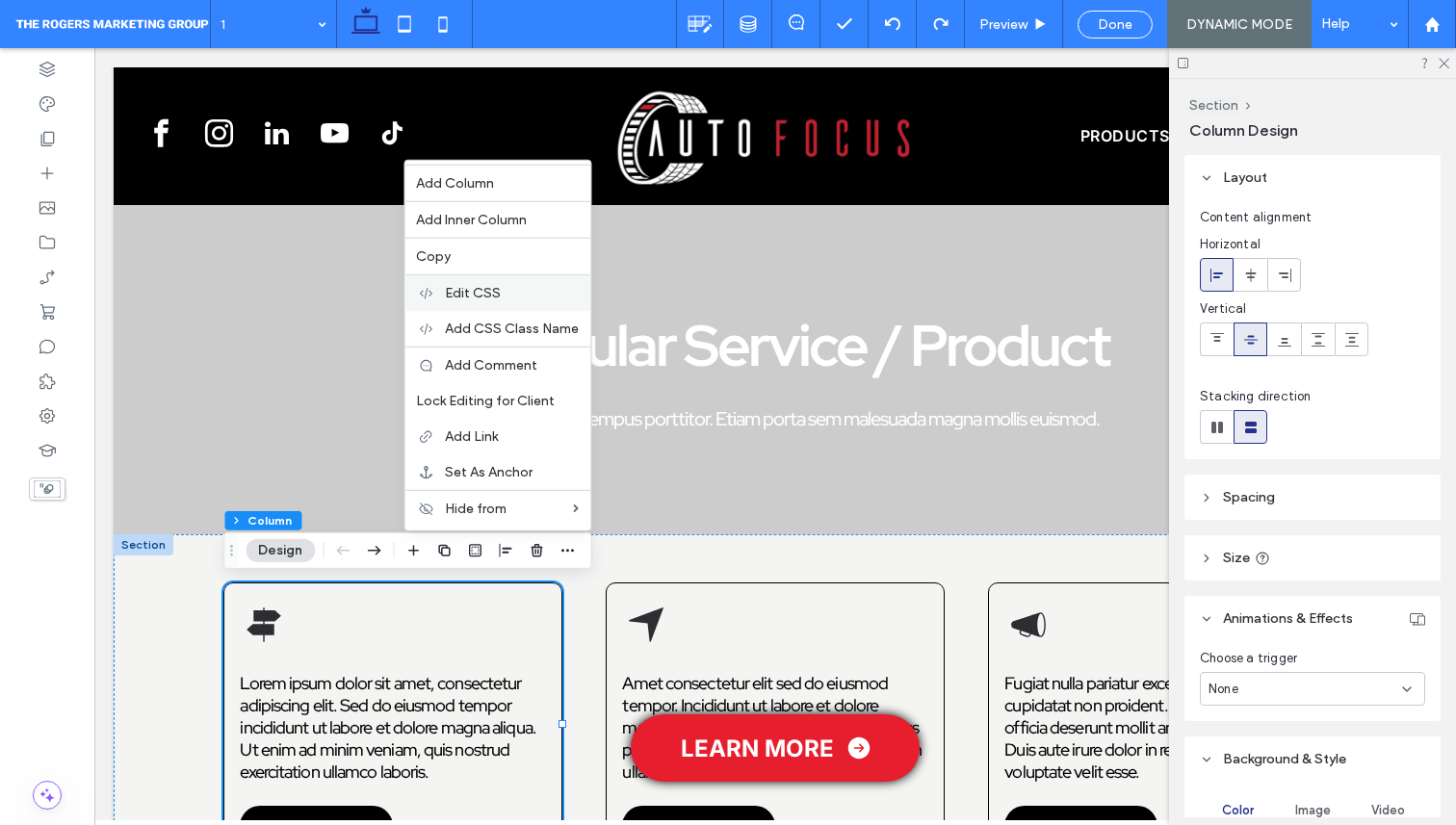 click on "Edit CSS" at bounding box center [473, 293] 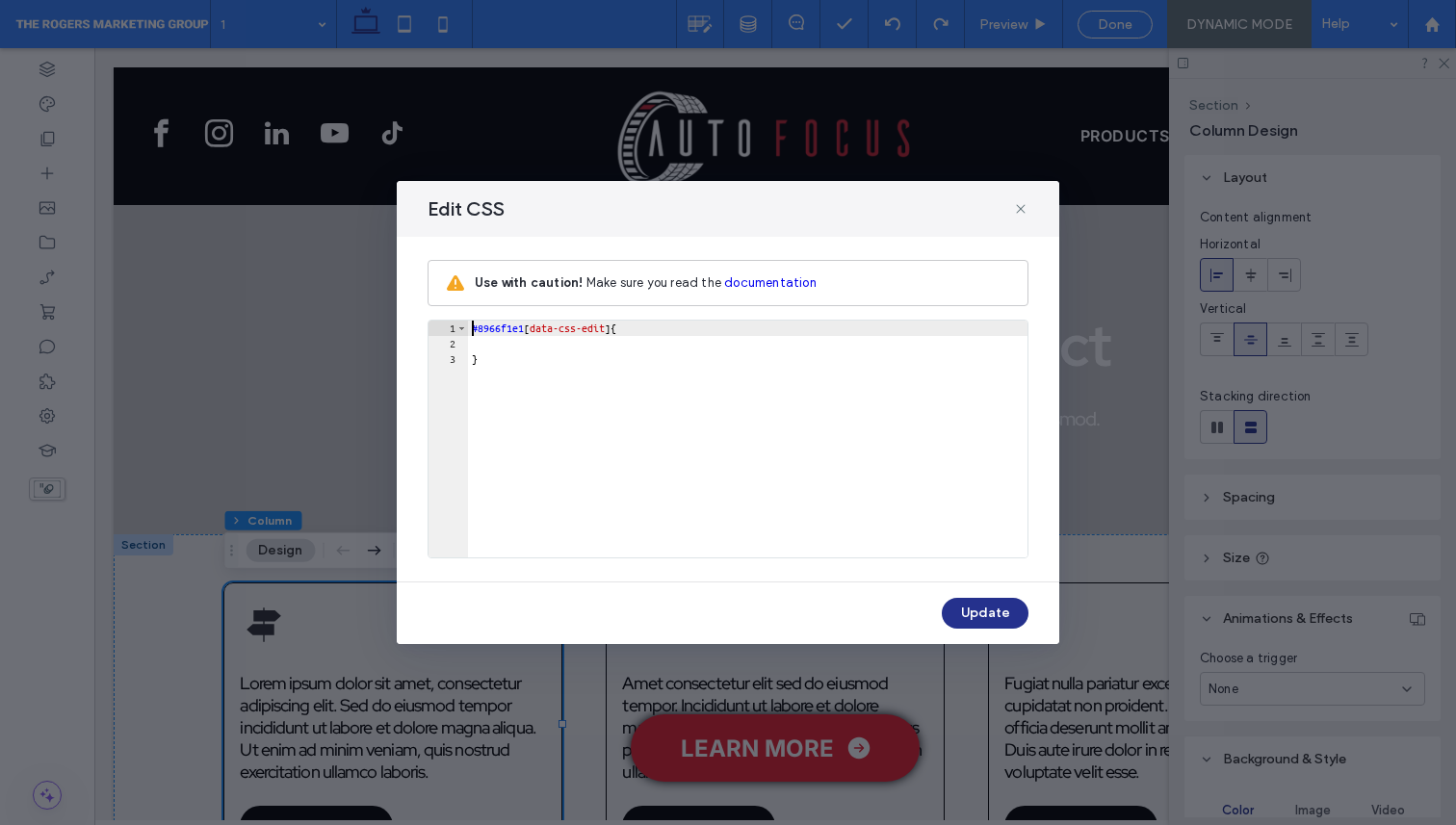 scroll, scrollTop: 0, scrollLeft: 0, axis: both 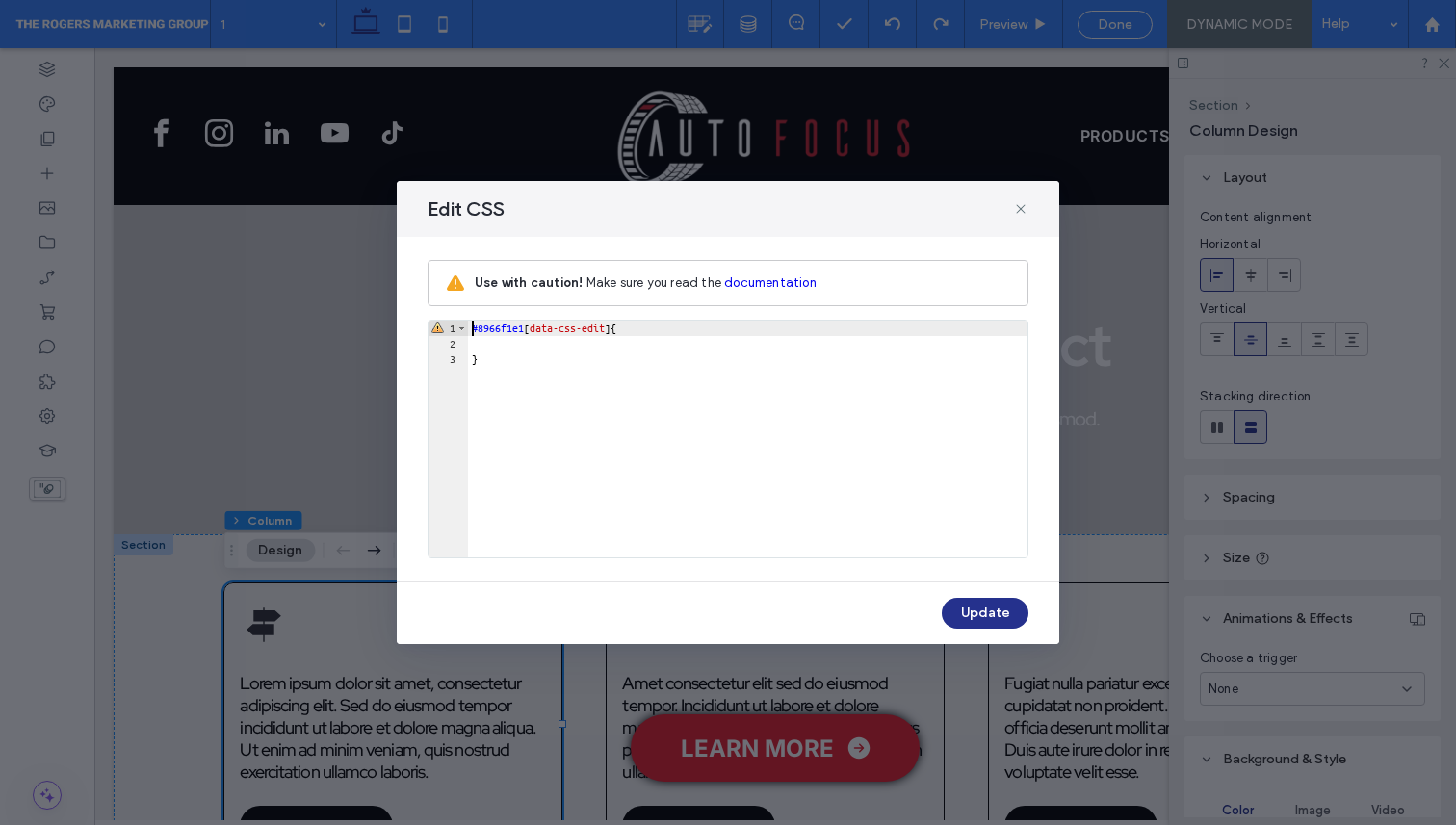 click on "#8966f1e1 [ data-css-edit ]  { }" at bounding box center [747, 454] 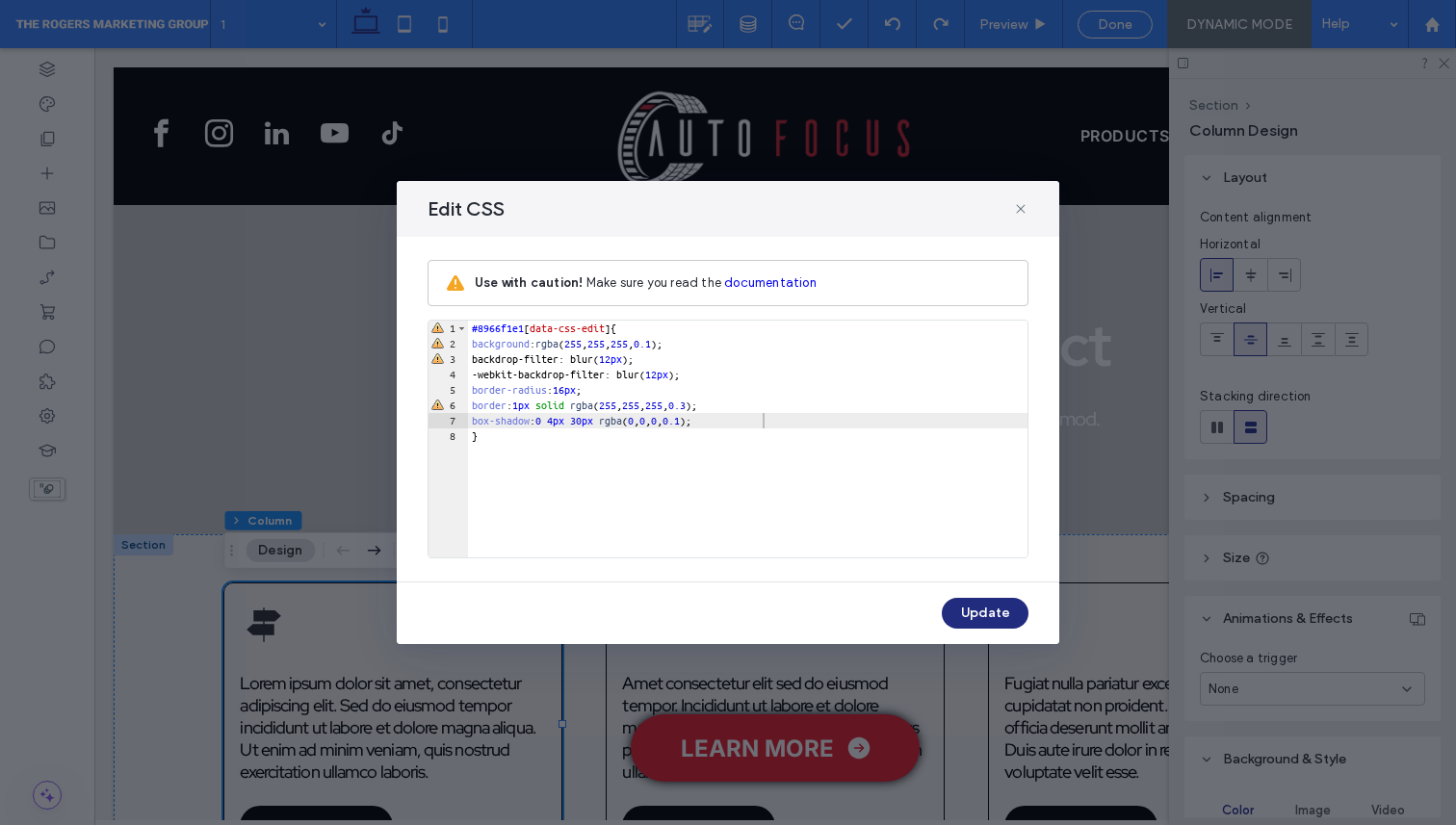 click on "Update" at bounding box center [985, 613] 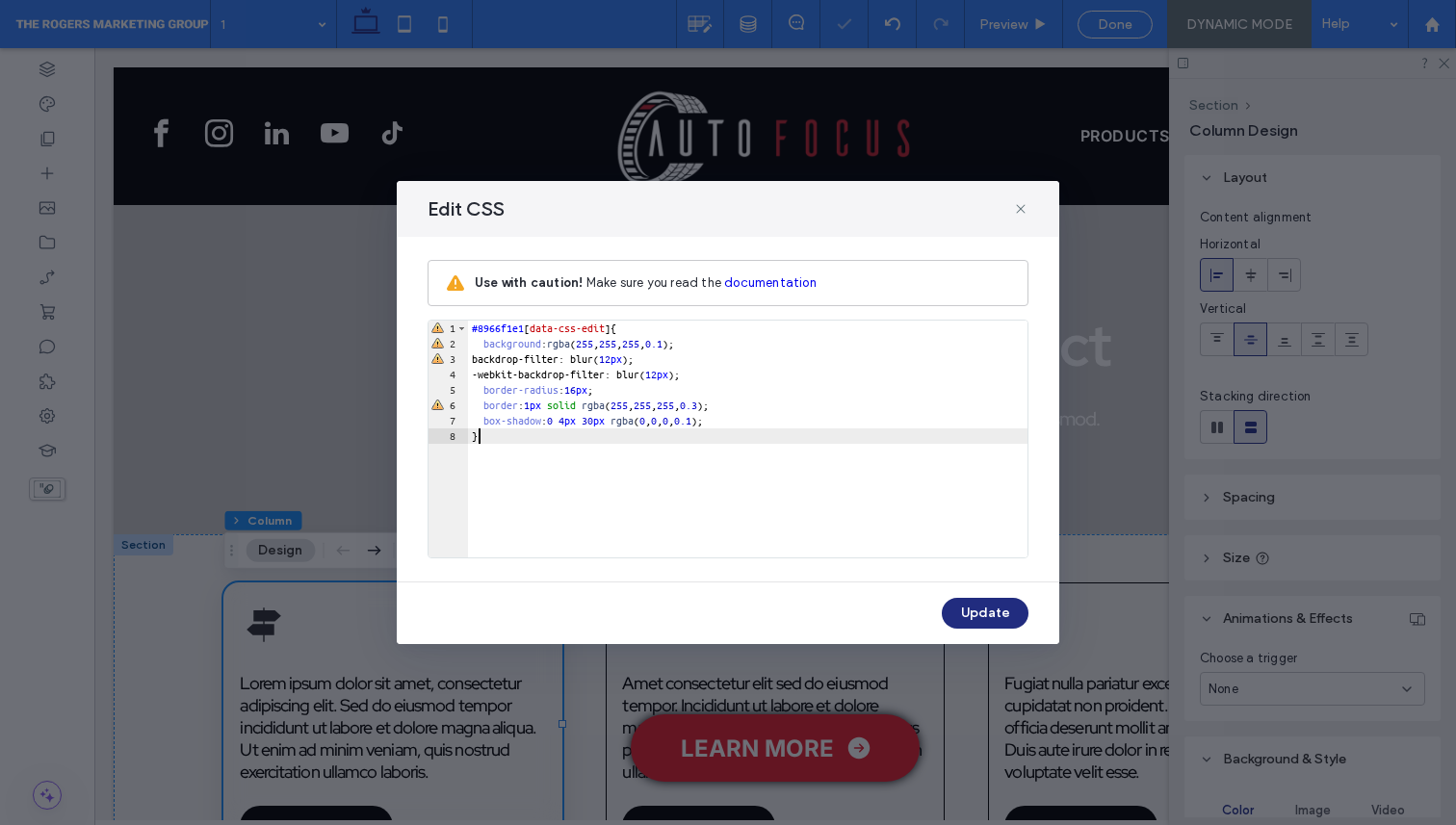 click on "Update" at bounding box center [985, 613] 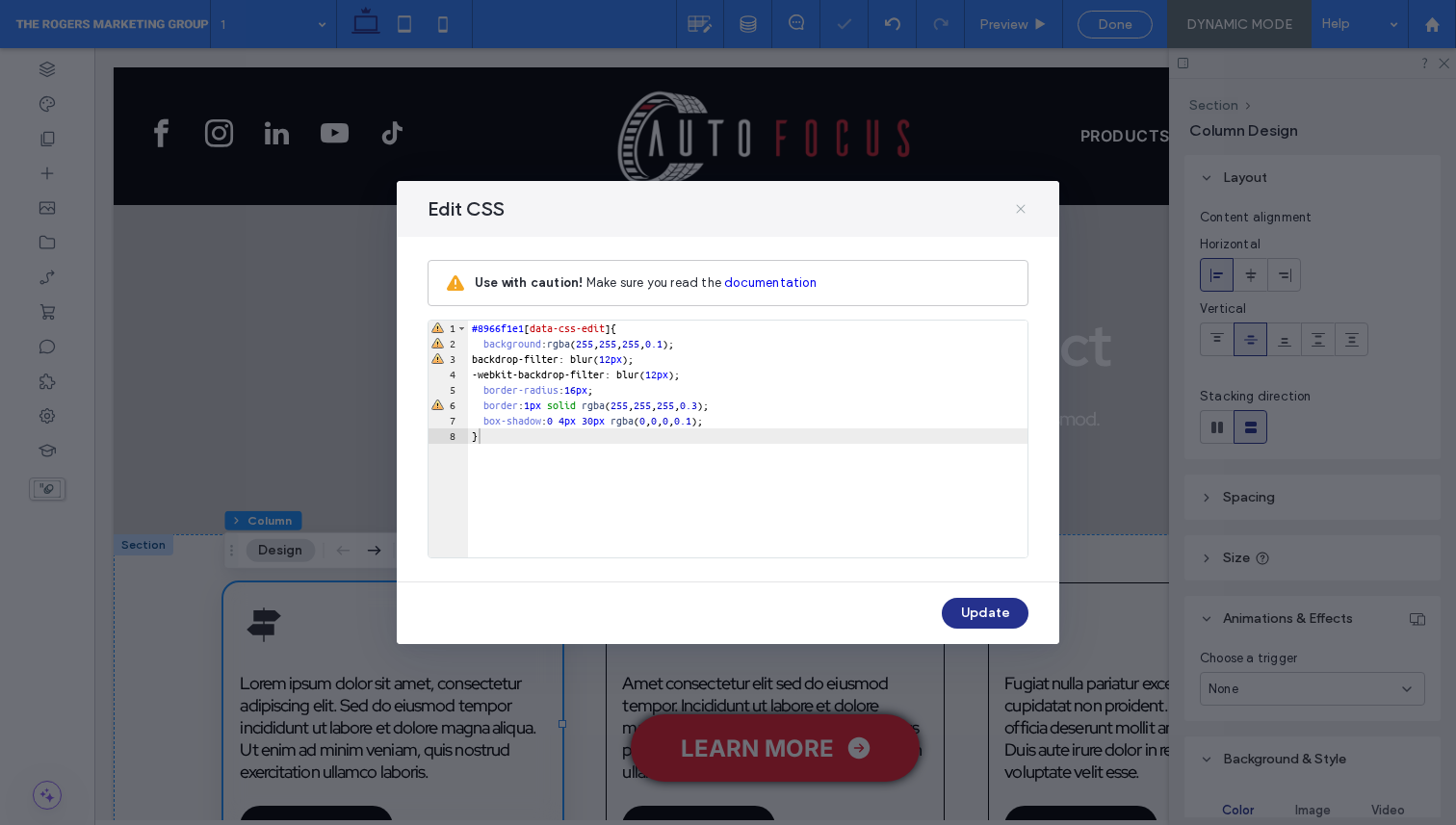 click 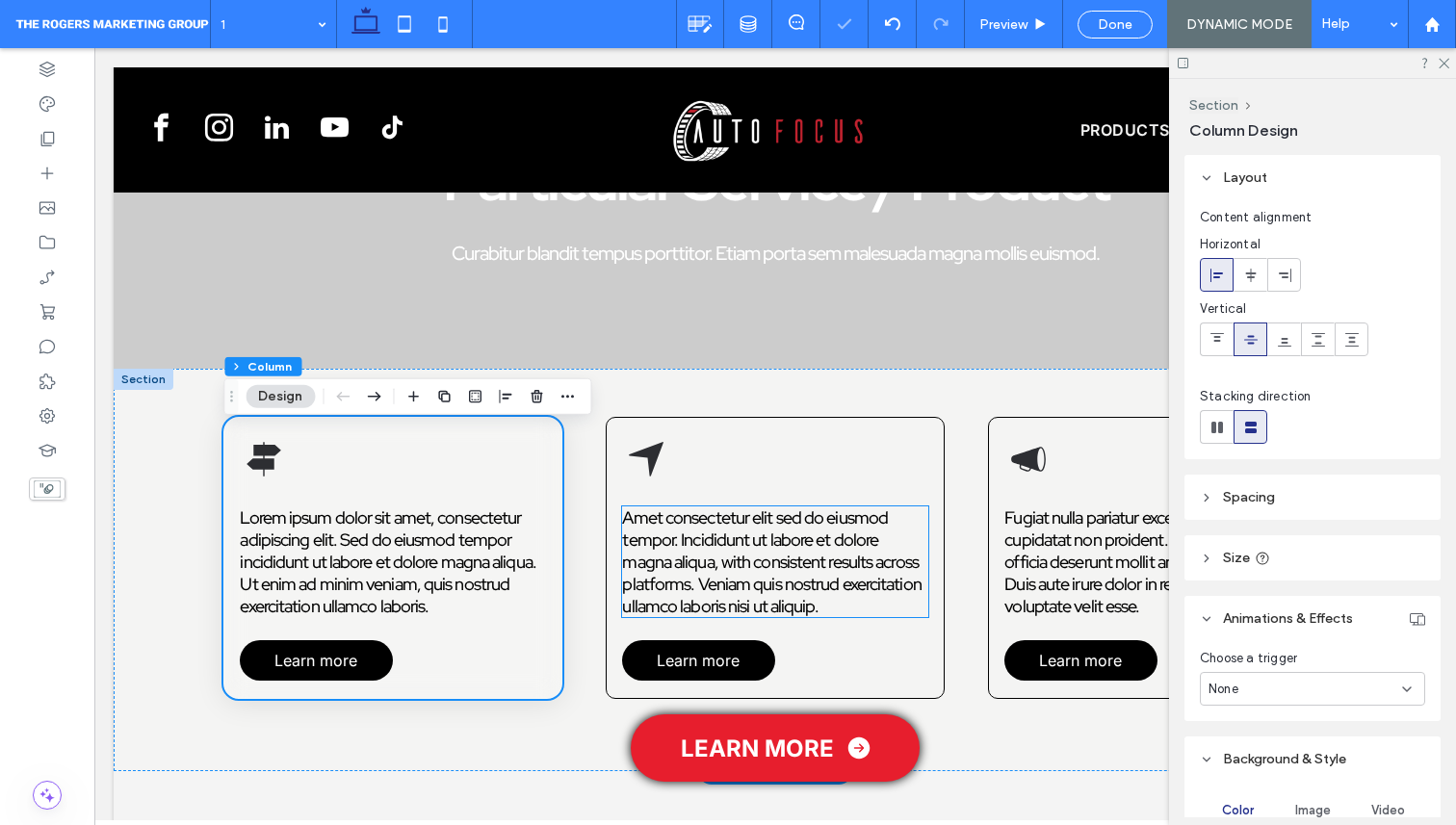scroll, scrollTop: 185, scrollLeft: 0, axis: vertical 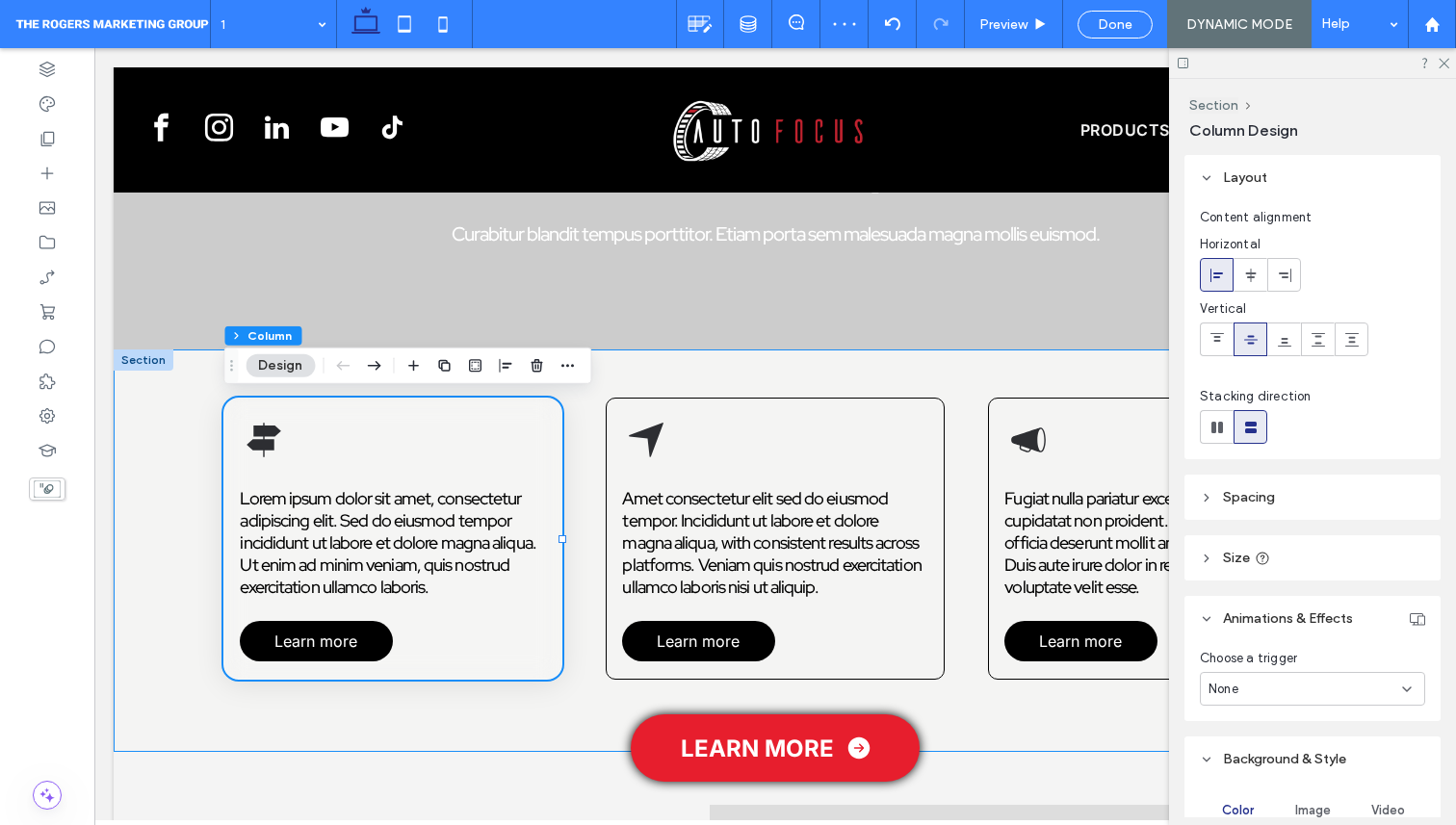 click on "Lorem ipsum dolor sit amet, consectetur adipiscing elit. Sed do eiusmod tempor incididunt ut labore et dolore magna aliqua. Ut enim ad minim veniam, quis nostrud exercitation ullamco laboris.
Learn more
Amet consectetur elit sed do eiusmod tempor. Incididunt ut labore et dolore magna aliqua, with consistent results across platforms. Veniam quis nostrud exercitation ullamco laboris nisi ut aliquip.
Learn more
Fugiat nulla pariatur excepteur sint occaecat cupidatat non proident. Sunt in culpa qui officia deserunt mollit anim id est laborum. Duis aute irure dolor in reprehenderit in voluptate velit esse.
Learn more" at bounding box center [775, 551] 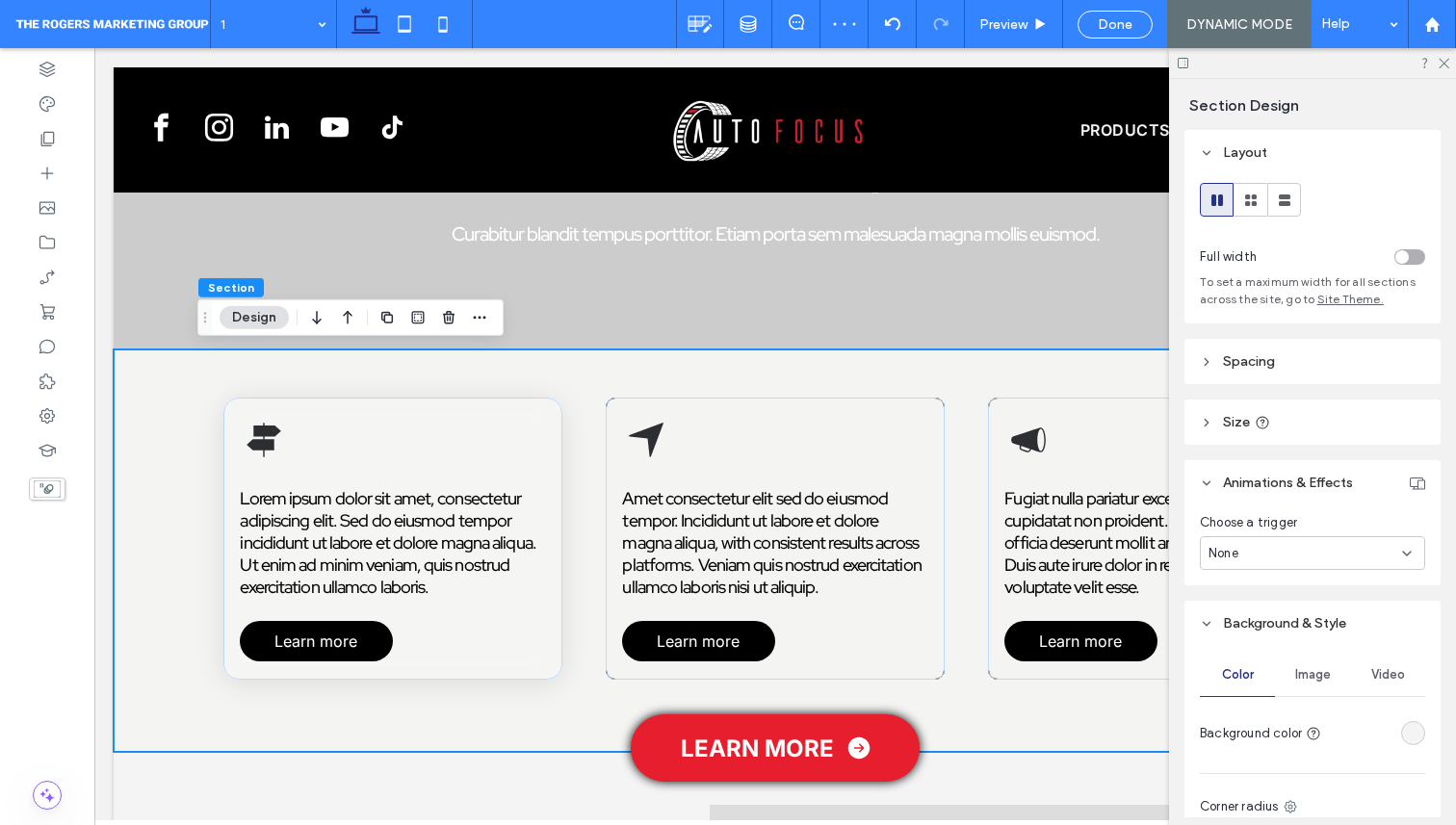 click on "Lorem ipsum dolor sit amet, consectetur adipiscing elit. Sed do eiusmod tempor incididunt ut labore et dolore magna aliqua. Ut enim ad minim veniam, quis nostrud exercitation ullamco laboris.
Learn more
Amet consectetur elit sed do eiusmod tempor. Incididunt ut labore et dolore magna aliqua, with consistent results across platforms. Veniam quis nostrud exercitation ullamco laboris nisi ut aliquip.
Learn more
Fugiat nulla pariatur excepteur sint occaecat cupidatat non proident. Sunt in culpa qui officia deserunt mollit anim id est laborum. Duis aute irure dolor in reprehenderit in voluptate velit esse.
Learn more" at bounding box center (775, 551) 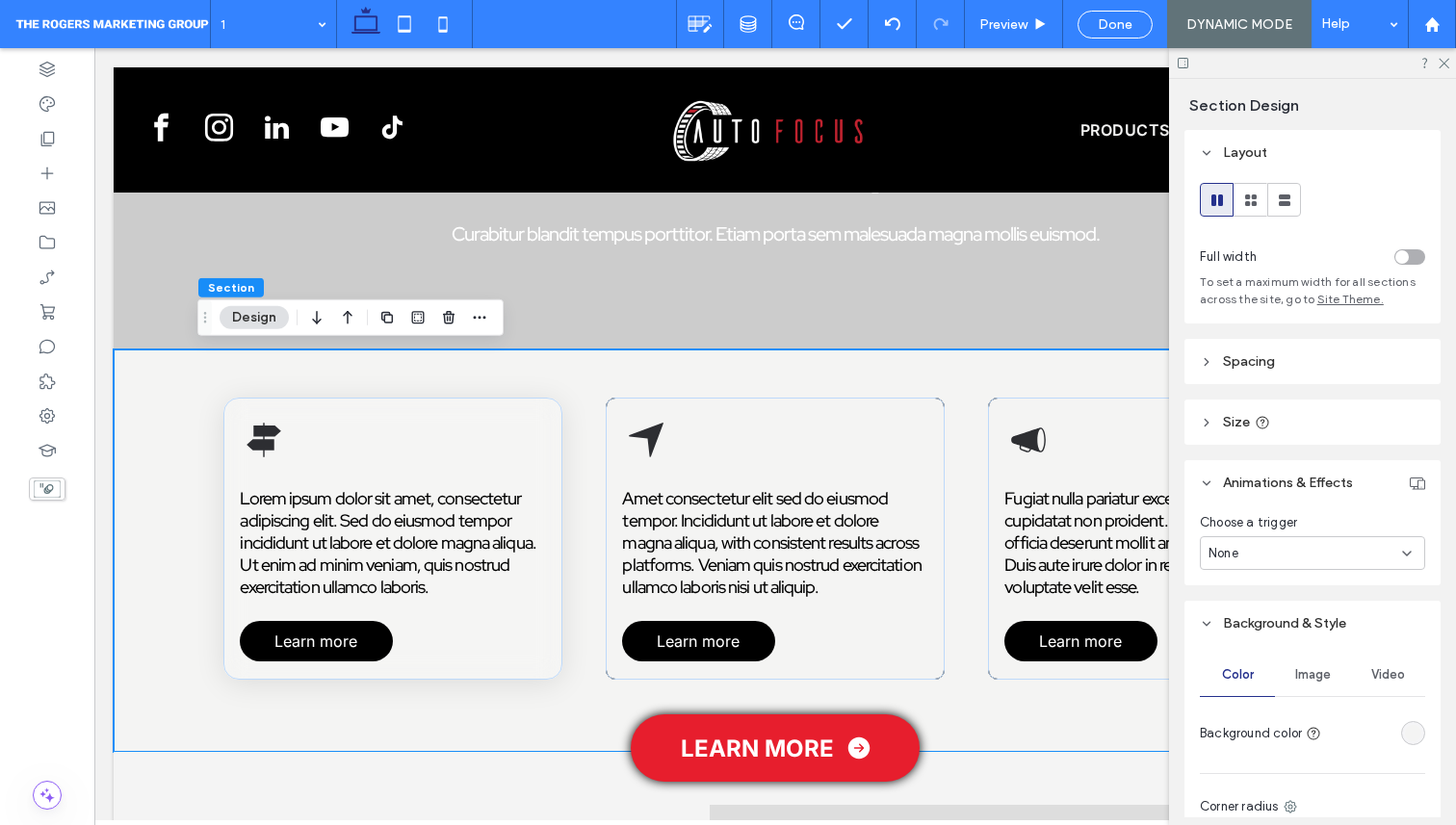 scroll, scrollTop: 41, scrollLeft: 0, axis: vertical 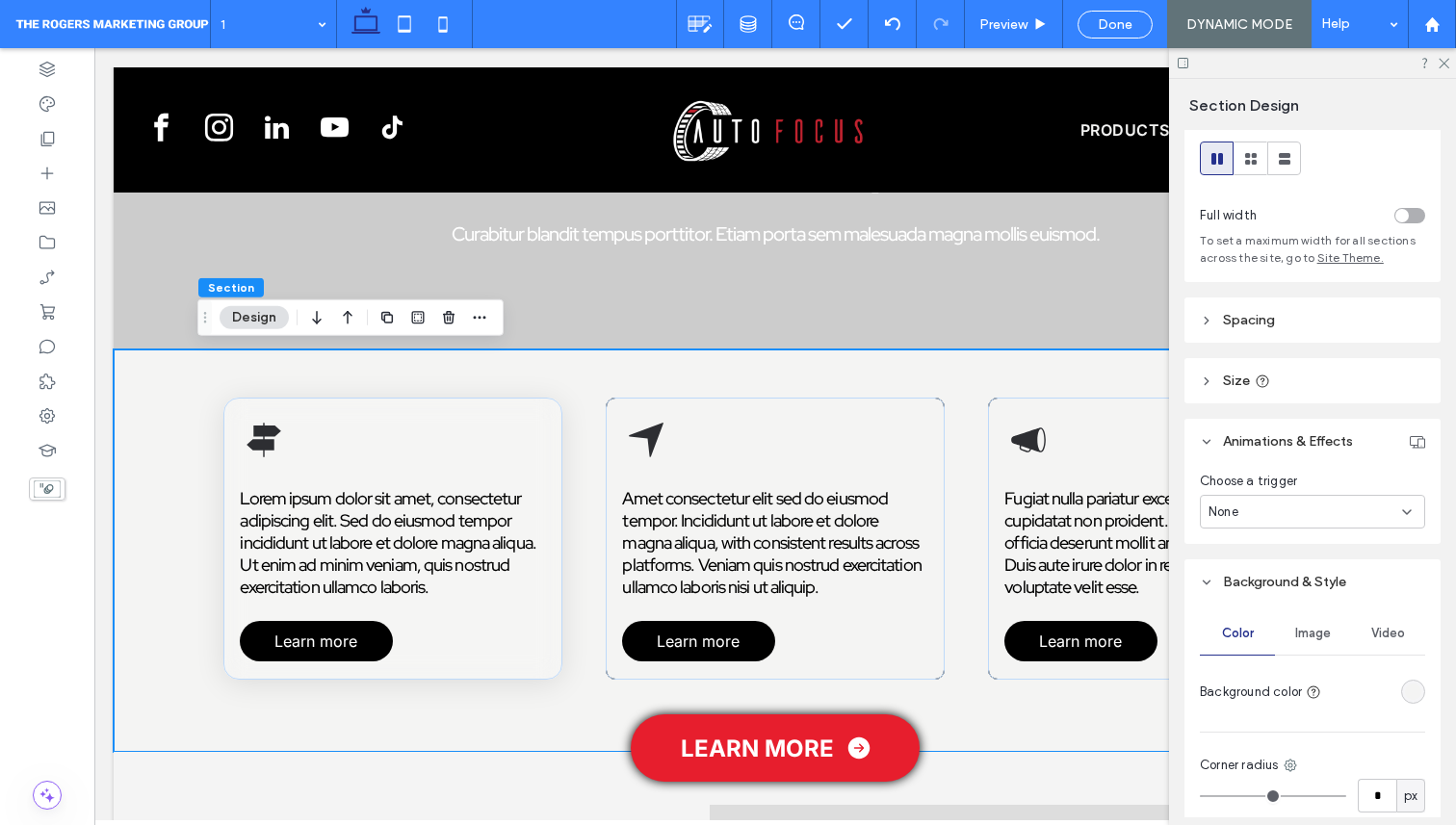 click at bounding box center (1413, 691) 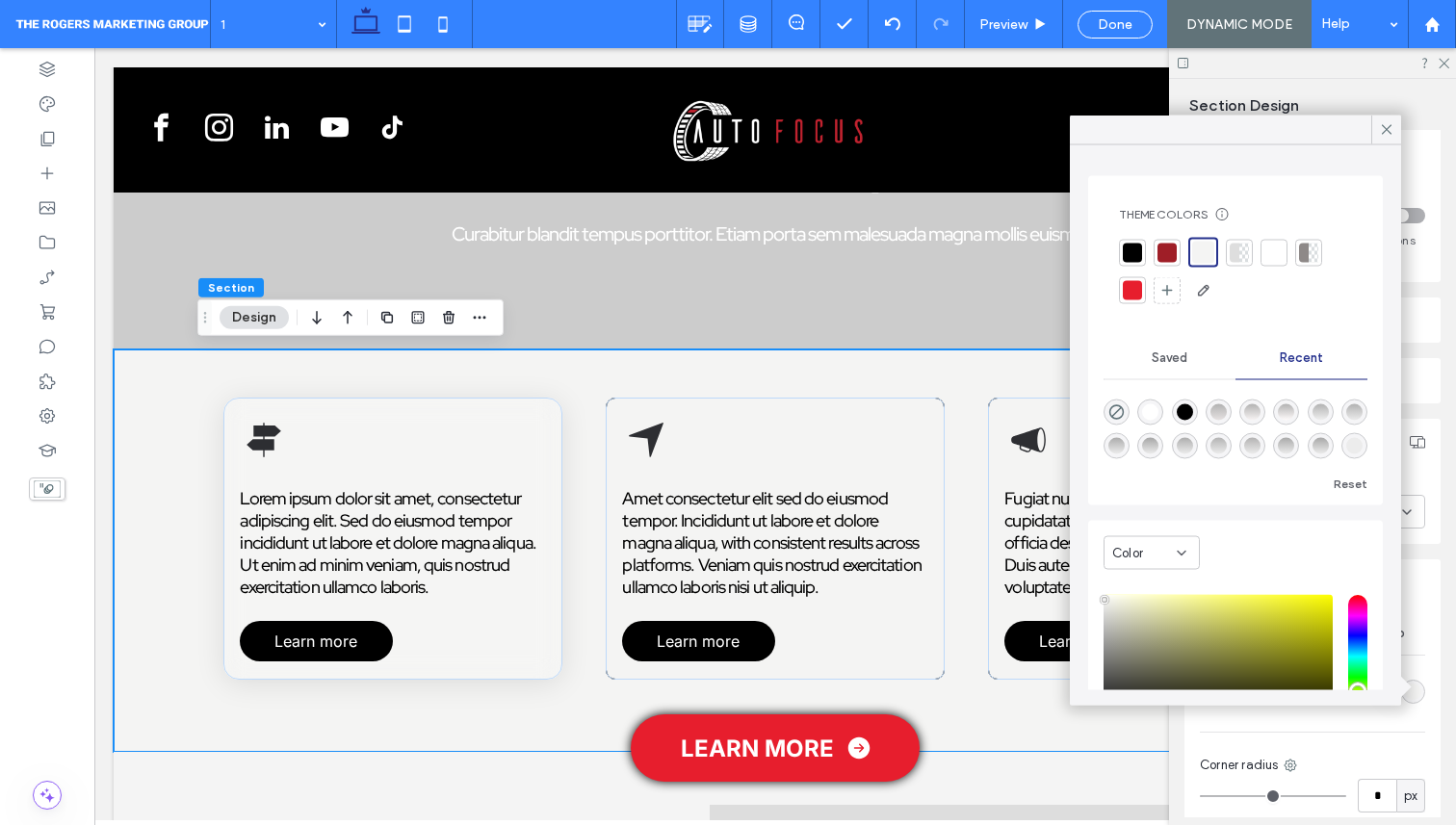 click at bounding box center [1184, 412] 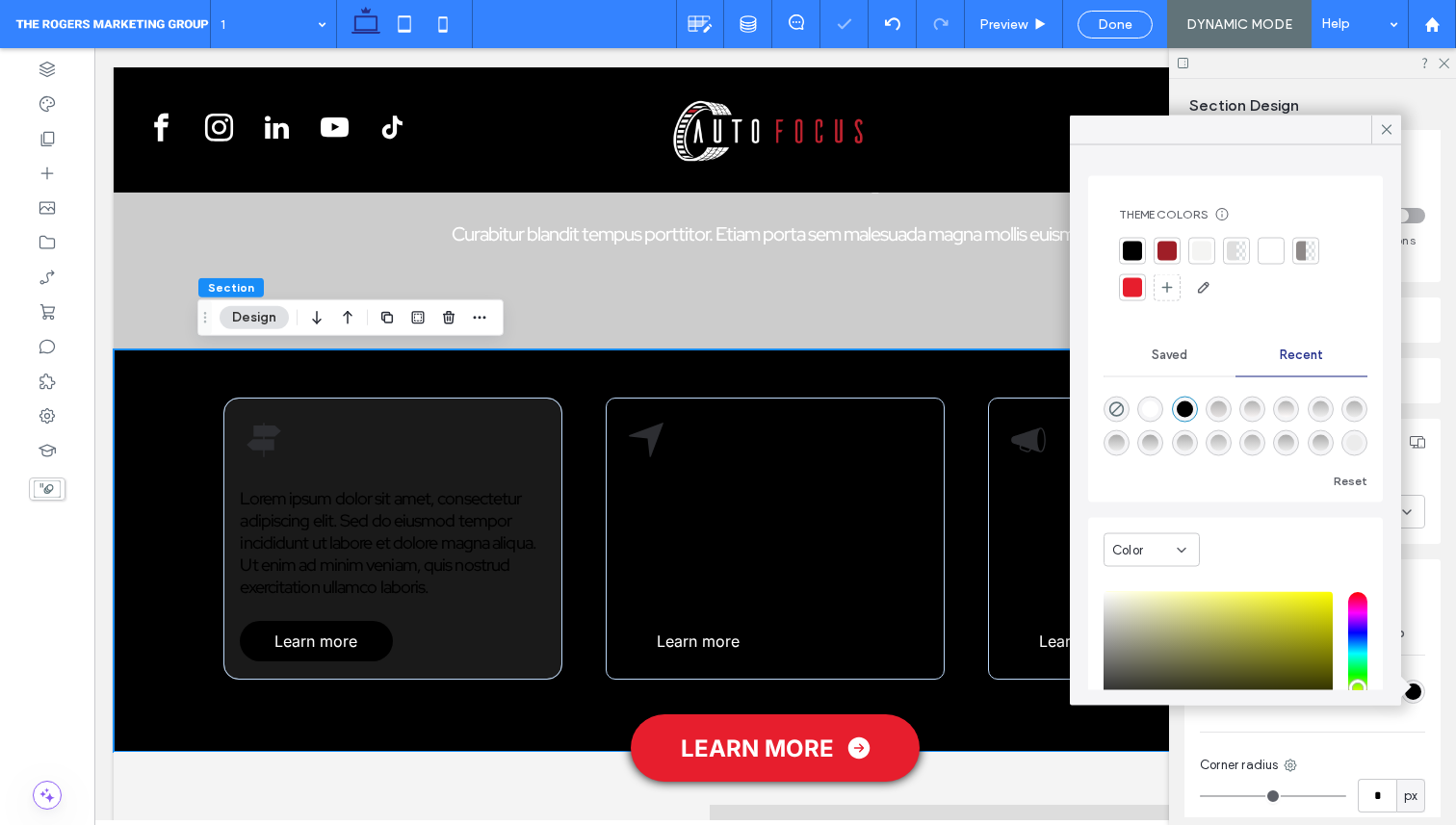 click at bounding box center [1150, 443] 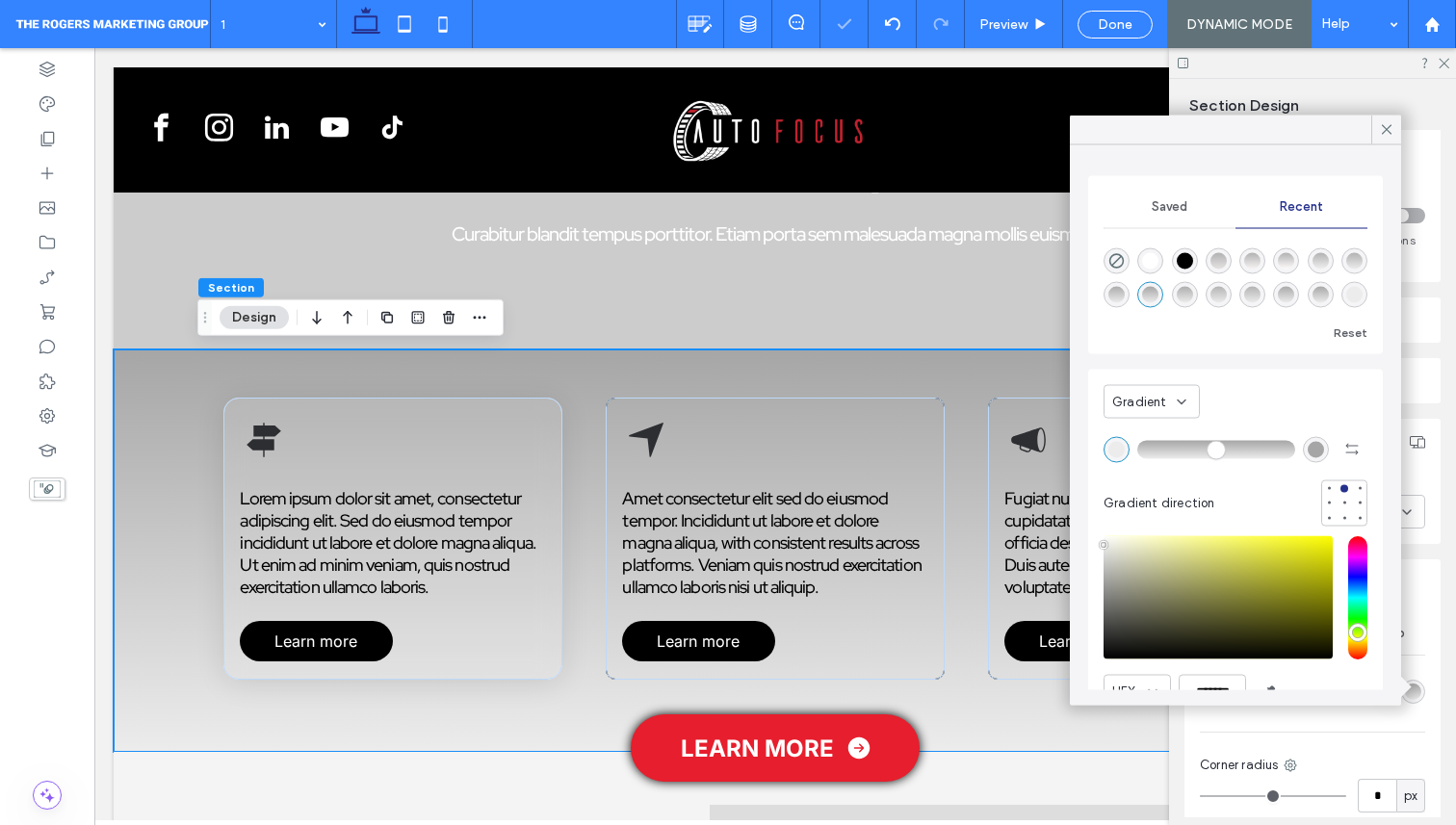 click on "Gradient" at bounding box center (1152, 401) 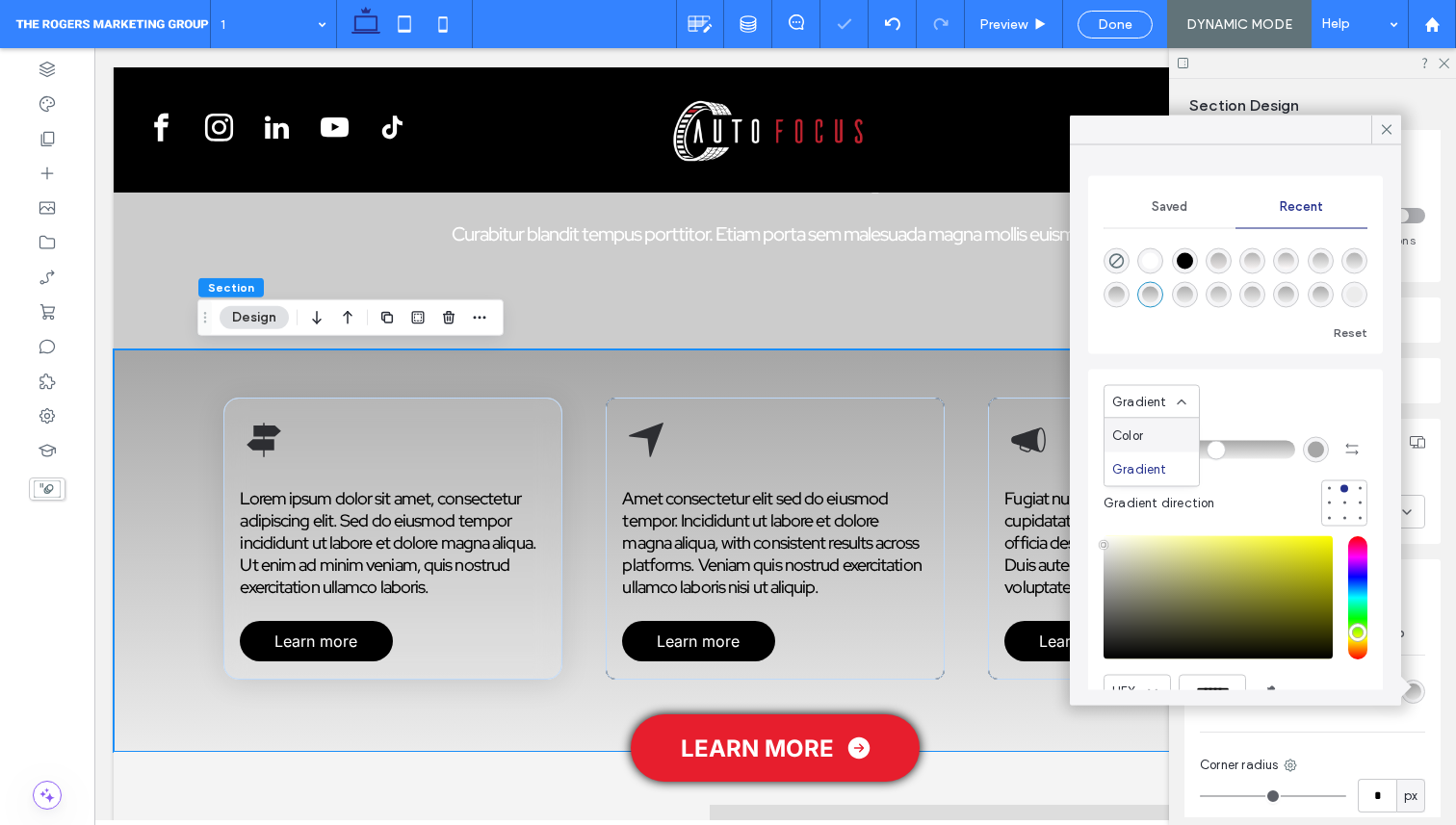 click on "Gradient Gradient direction" at bounding box center [1235, 452] 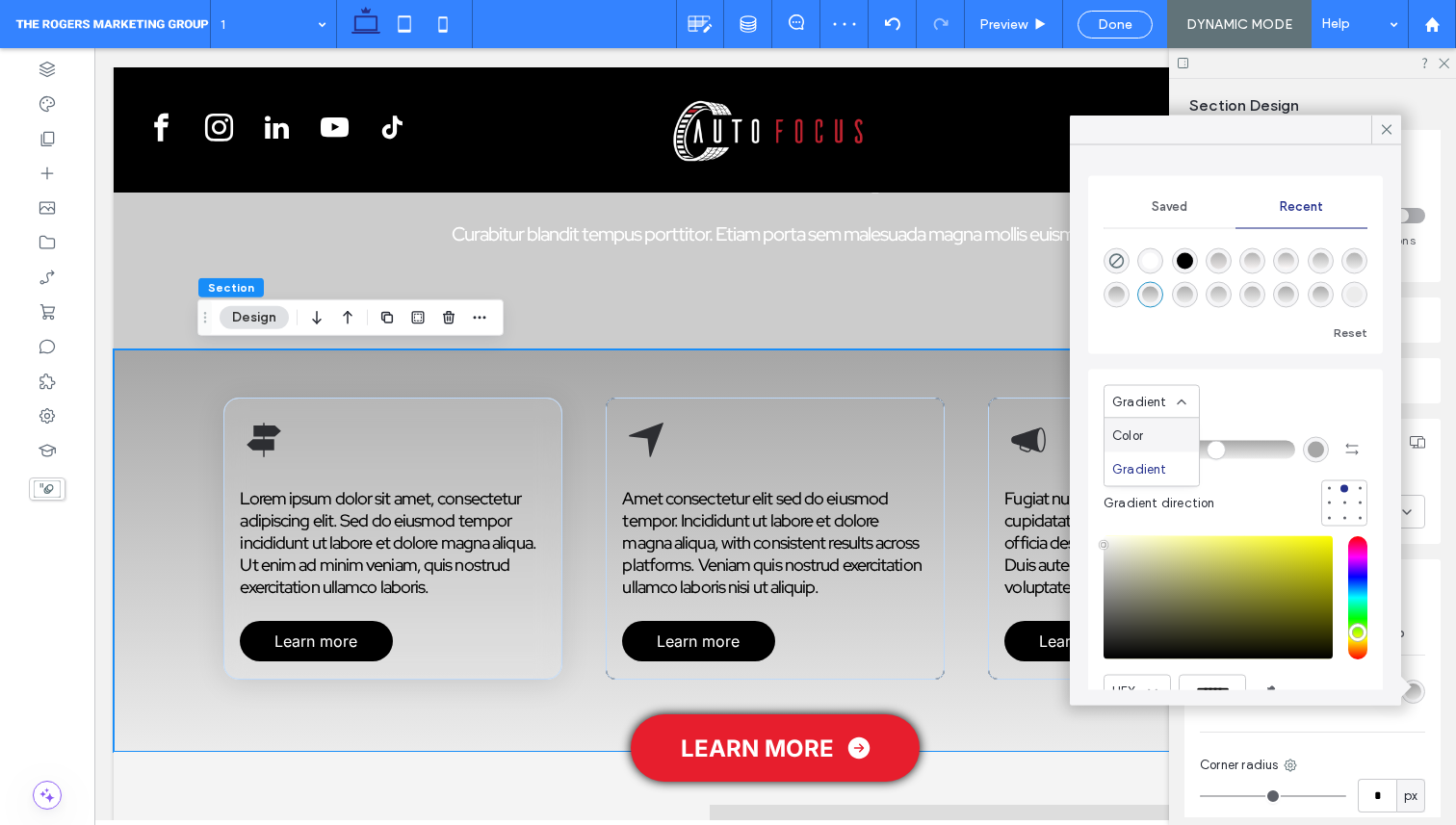 click at bounding box center (1150, 261) 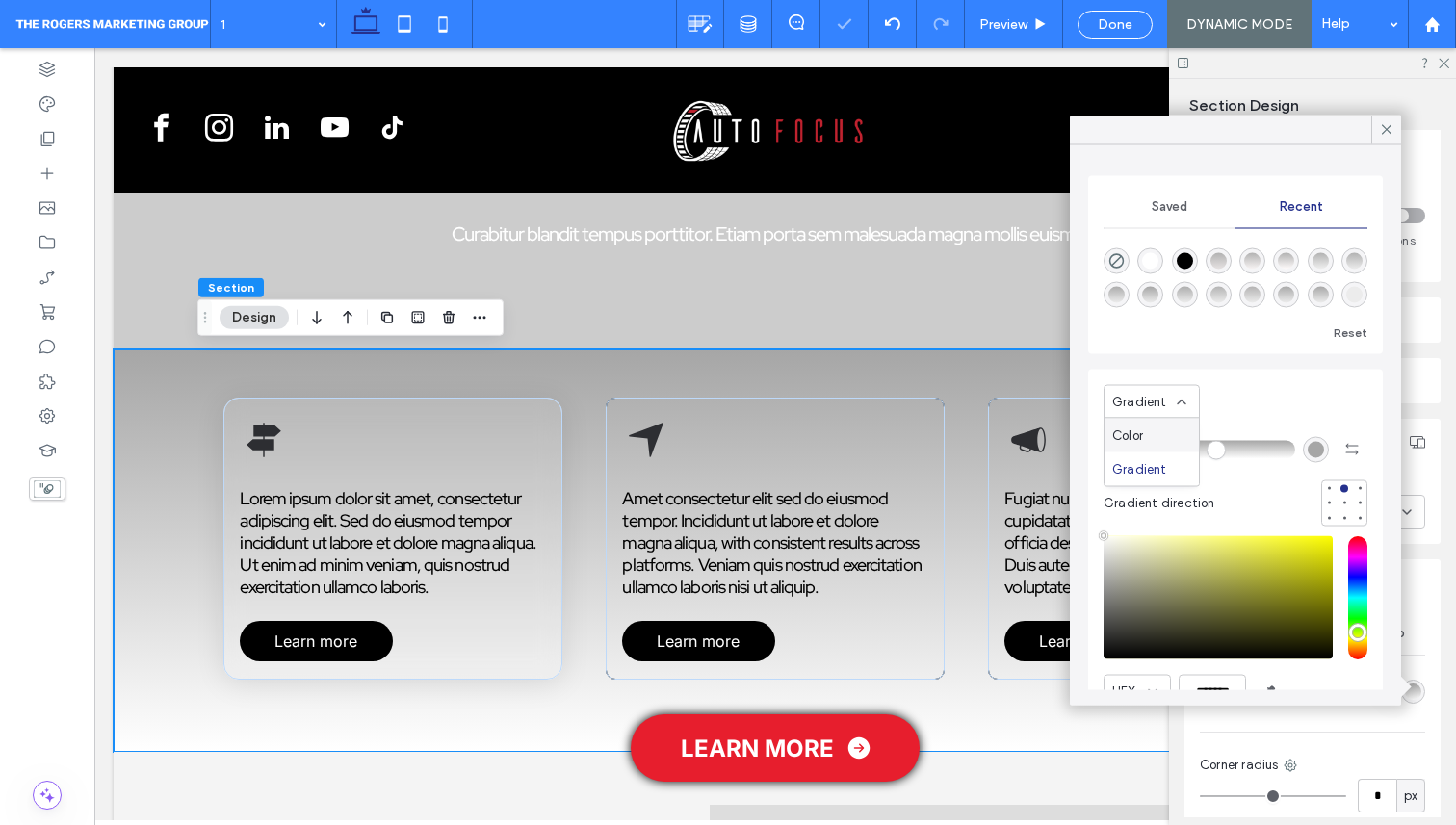 click at bounding box center (1150, 261) 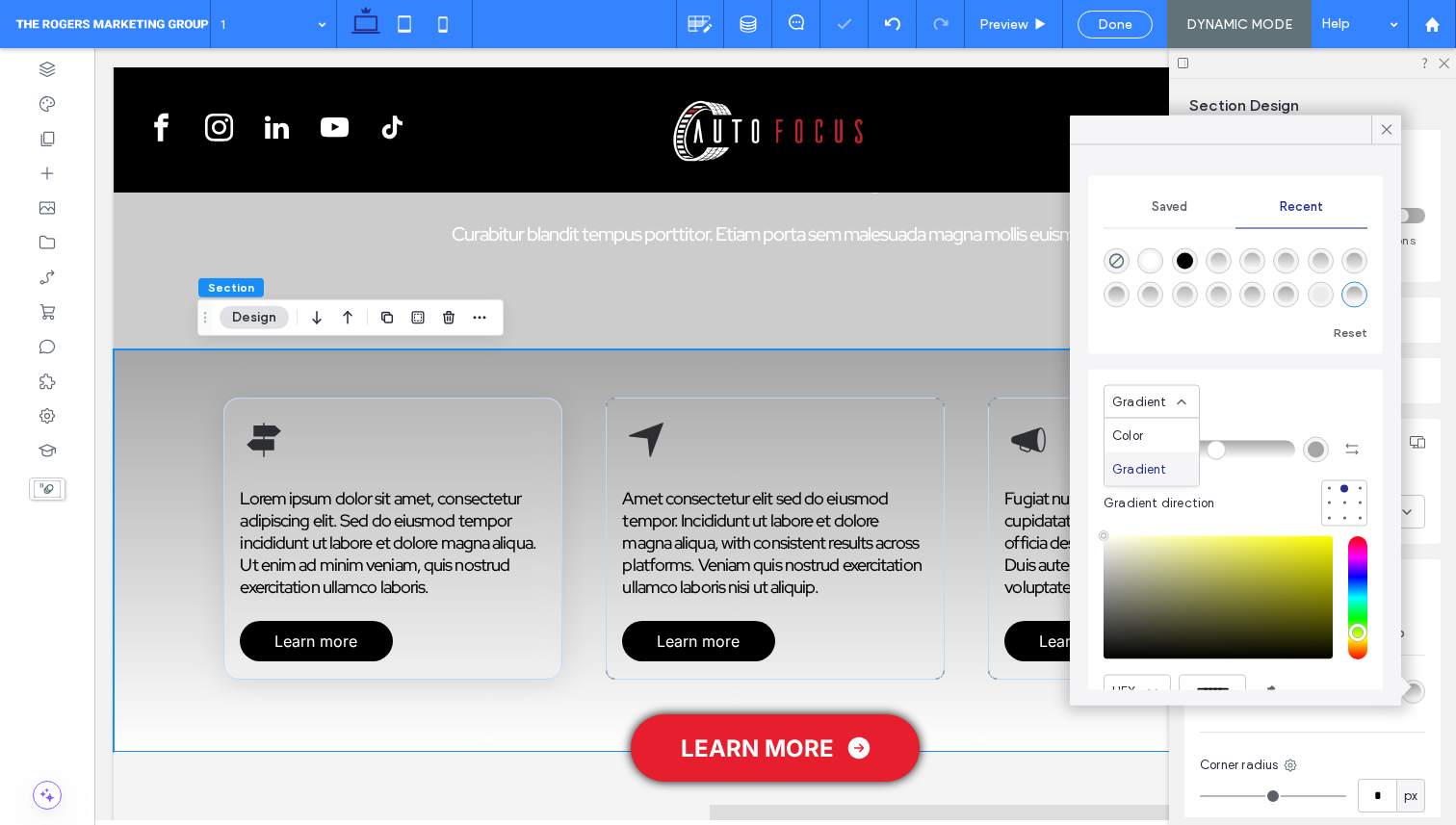 click on "Gradient" at bounding box center (1139, 469) 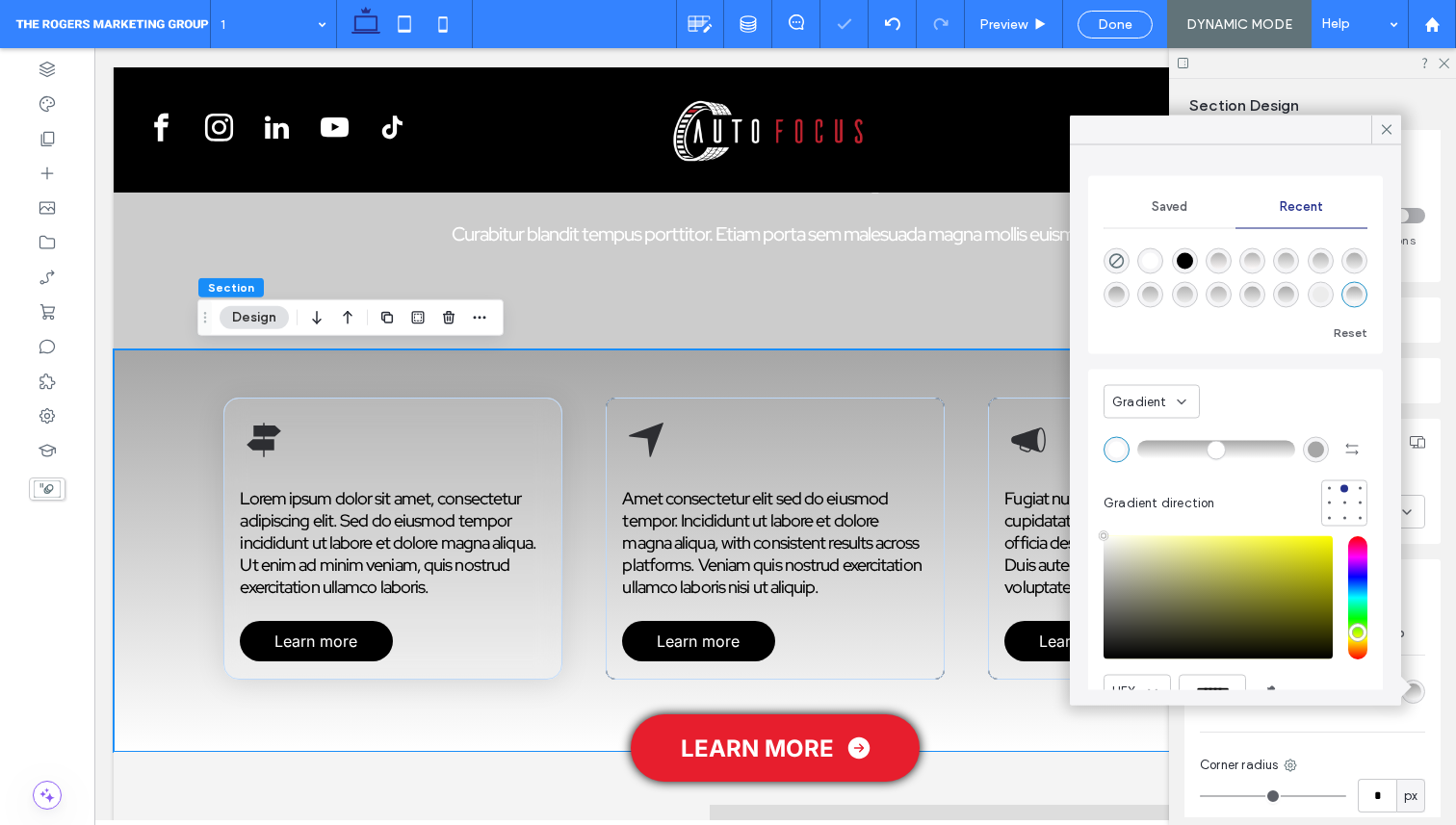 click on "Gradient" at bounding box center (1139, 401) 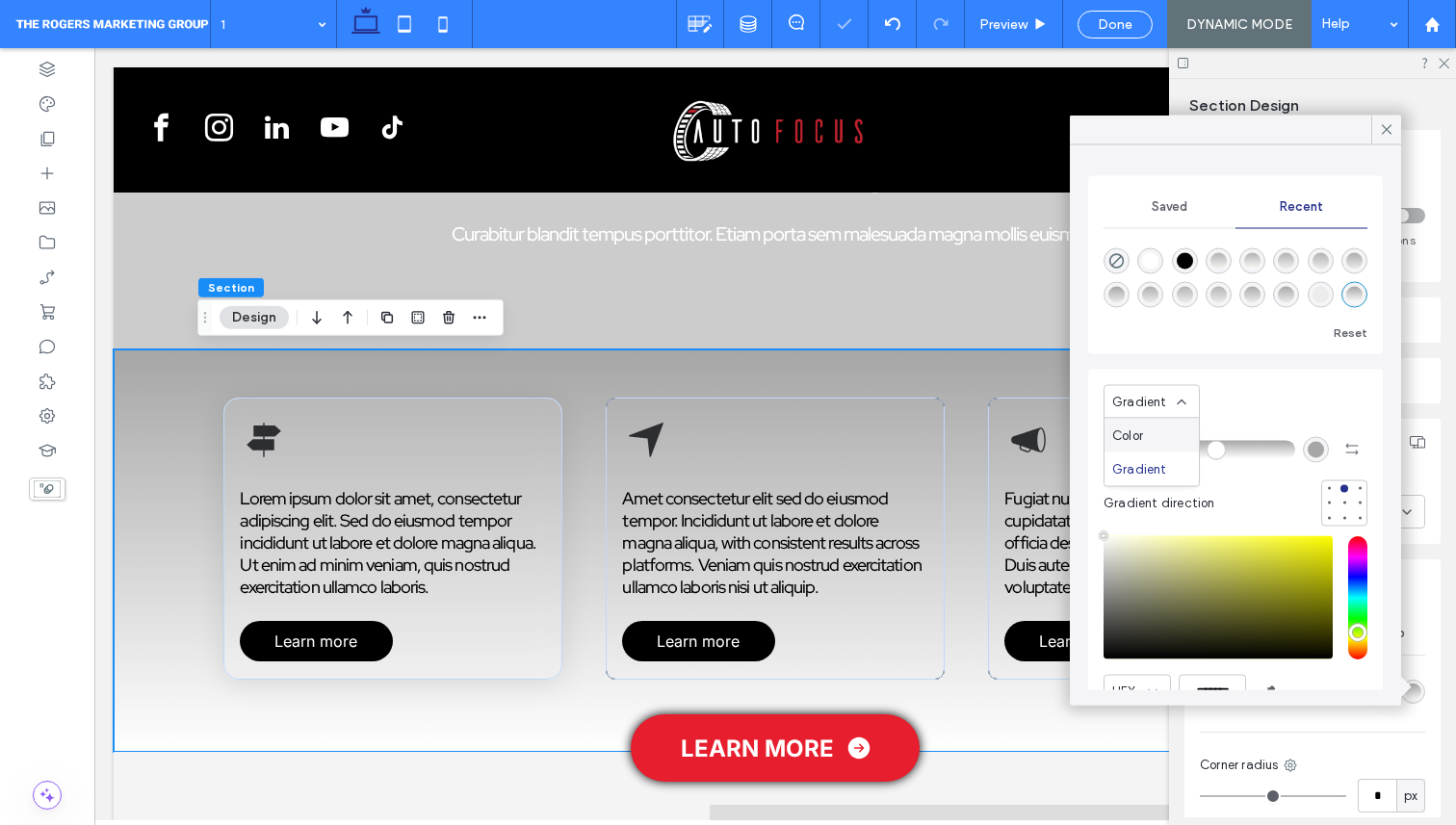 click on "Color" at bounding box center [1152, 435] 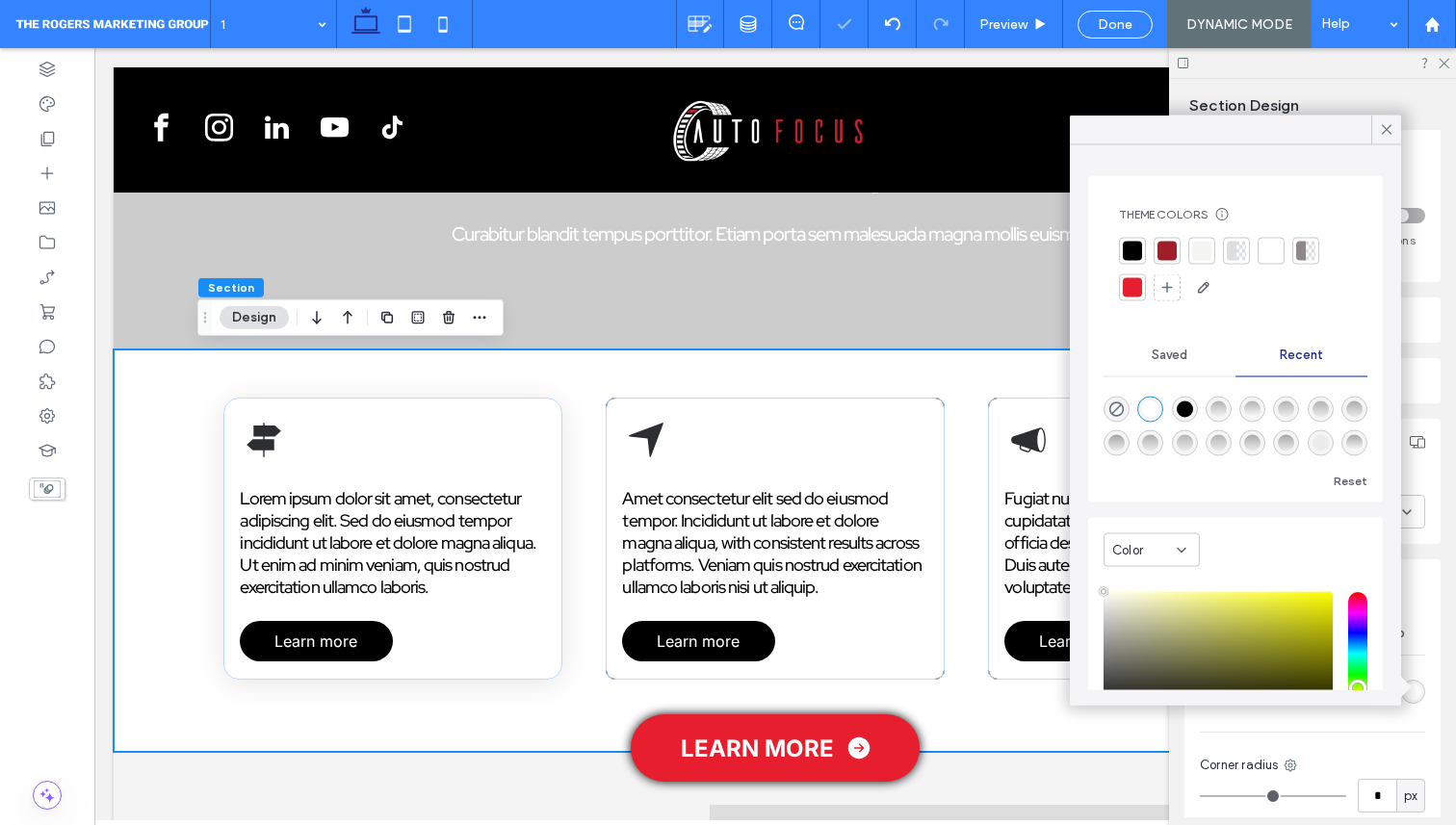 click on "Lorem ipsum dolor sit amet, consectetur adipiscing elit. Sed do eiusmod tempor incididunt ut labore et dolore magna aliqua. Ut enim ad minim veniam, quis nostrud exercitation ullamco laboris.
Learn more
Amet consectetur elit sed do eiusmod tempor. Incididunt ut labore et dolore magna aliqua, with consistent results across platforms. Veniam quis nostrud exercitation ullamco laboris nisi ut aliquip.
Learn more
Fugiat nulla pariatur excepteur sint occaecat cupidatat non proident. Sunt in culpa qui officia deserunt mollit anim id est laborum. Duis aute irure dolor in reprehenderit in voluptate velit esse.
Learn more" at bounding box center (775, 551) 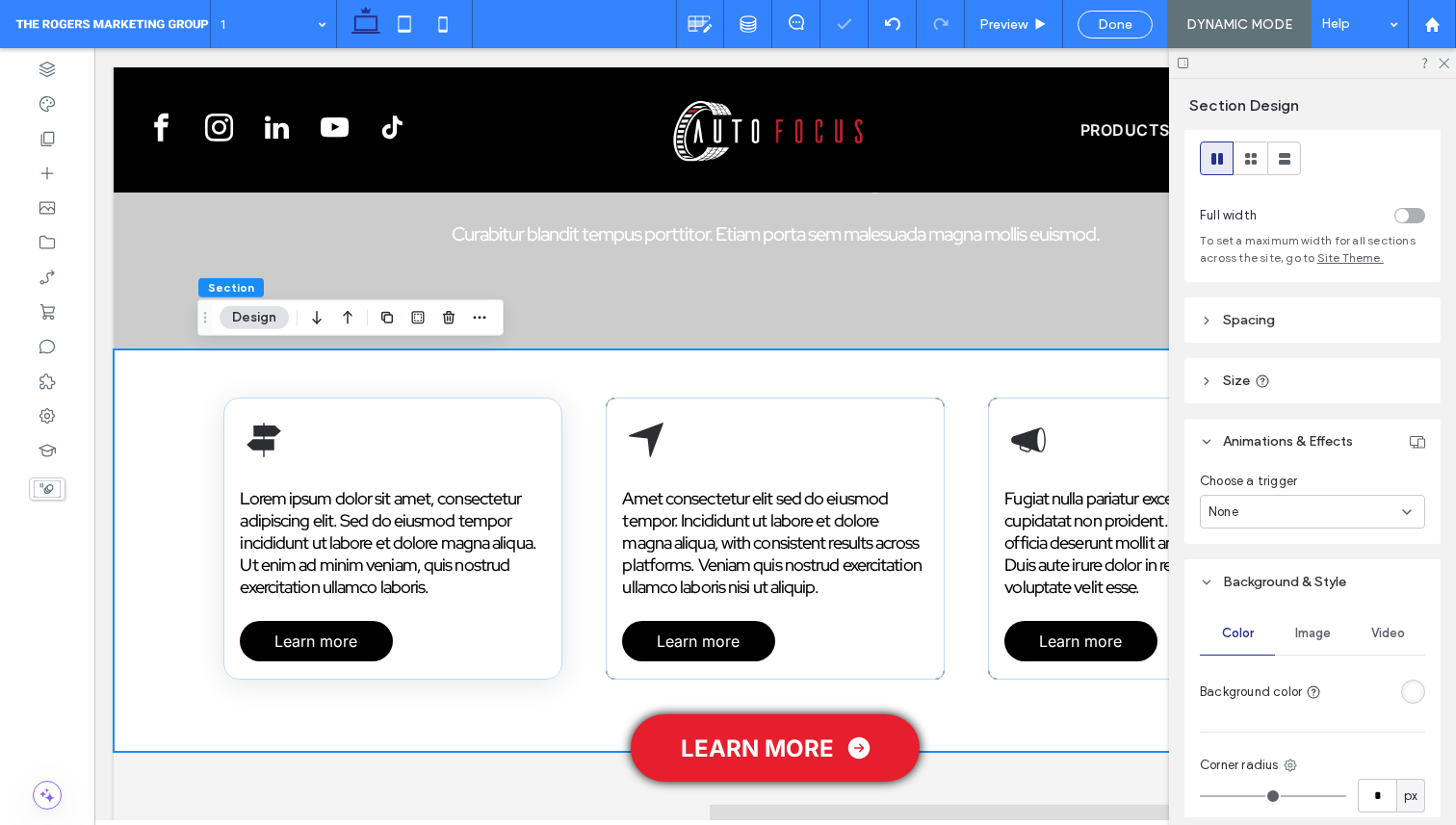 click on "Lorem ipsum dolor sit amet, consectetur adipiscing elit. Sed do eiusmod tempor incididunt ut labore et dolore magna aliqua. Ut enim ad minim veniam, quis nostrud exercitation ullamco laboris.
Learn more
Amet consectetur elit sed do eiusmod tempor. Incididunt ut labore et dolore magna aliqua, with consistent results across platforms. Veniam quis nostrud exercitation ullamco laboris nisi ut aliquip.
Learn more
Fugiat nulla pariatur excepteur sint occaecat cupidatat non proident. Sunt in culpa qui officia deserunt mollit anim id est laborum. Duis aute irure dolor in reprehenderit in voluptate velit esse.
Learn more" at bounding box center [775, 551] 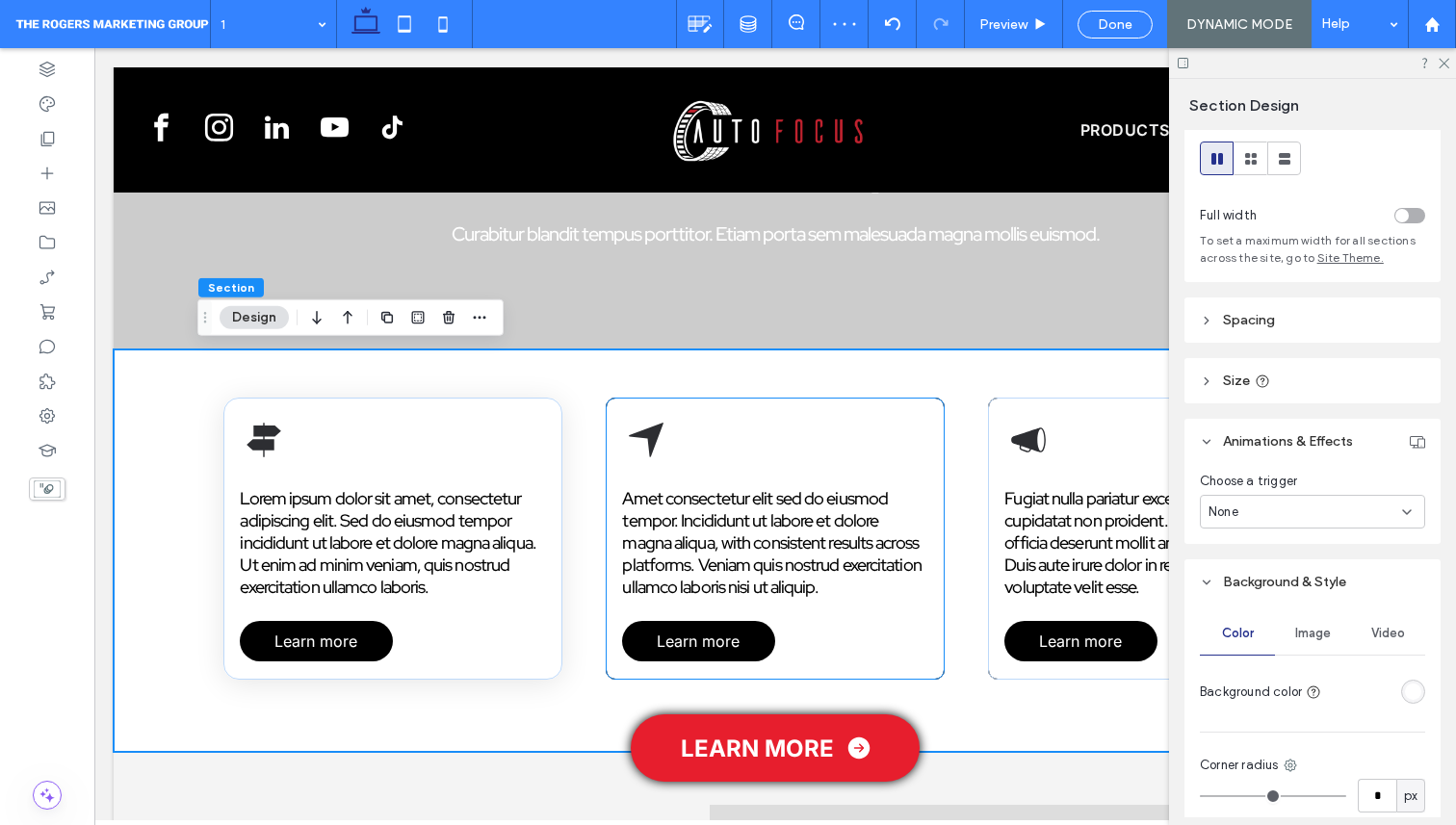 click on "Amet consectetur elit sed do eiusmod tempor. Incididunt ut labore et dolore magna aliqua, with consistent results across platforms. Veniam quis nostrud exercitation ullamco laboris nisi ut aliquip.
Learn more" at bounding box center [774, 538] 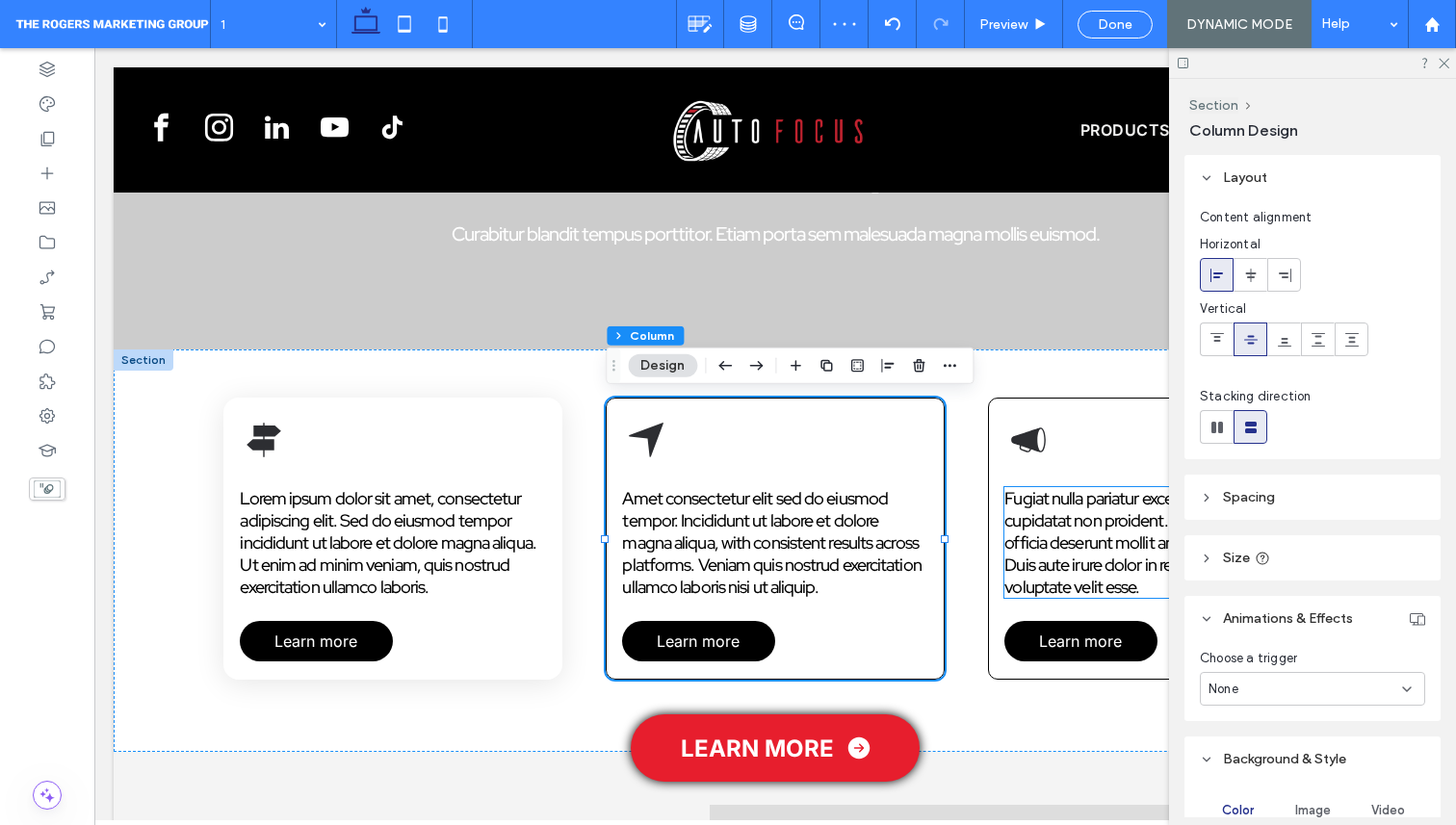 click on "Fugiat nulla pariatur excepteur sint occaecat cupidatat non proident. Sunt in culpa qui officia deserunt mollit anim id est laborum. Duis aute irure dolor in reprehenderit in voluptate velit esse." at bounding box center (1154, 542) 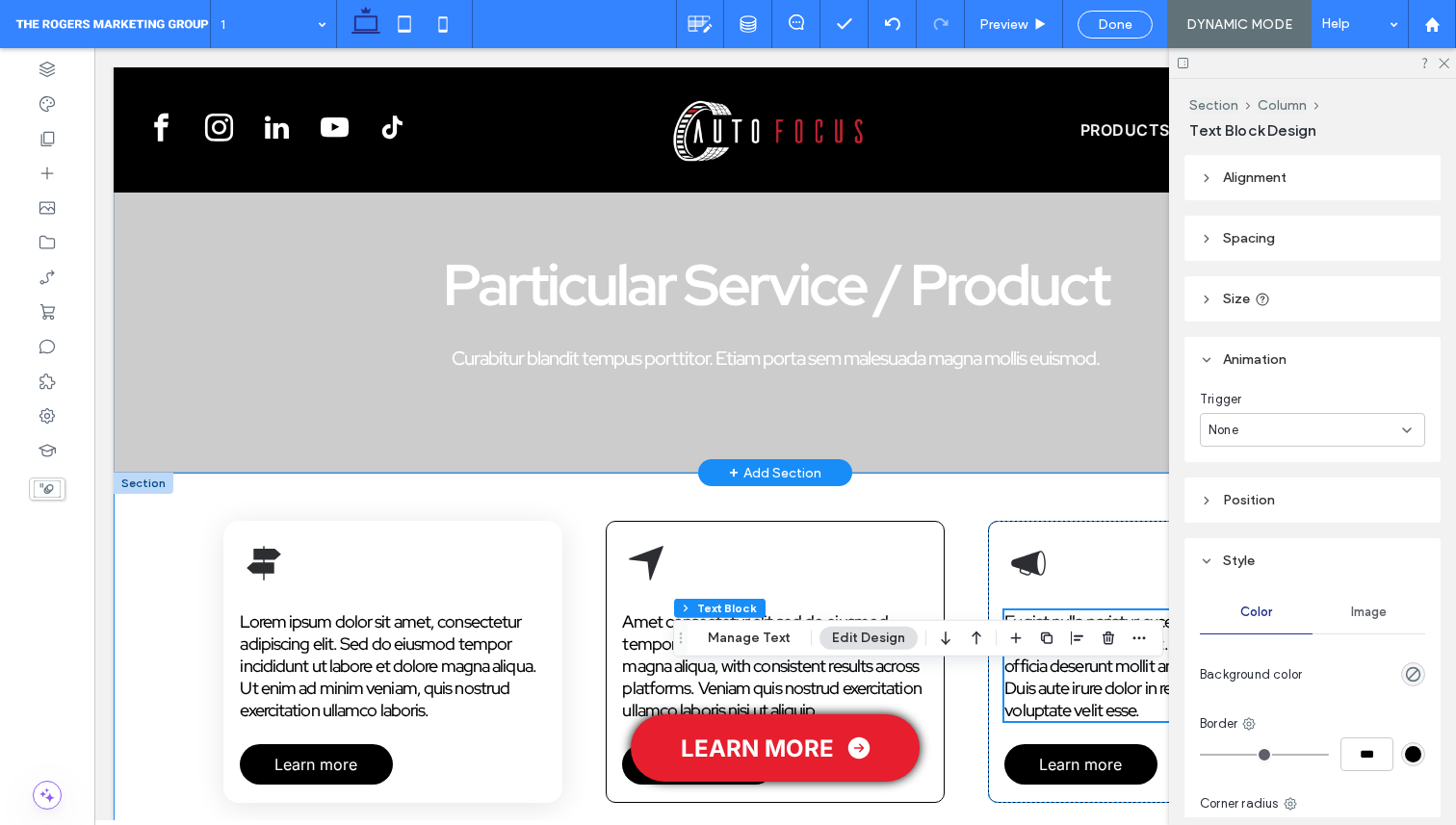 scroll, scrollTop: 78, scrollLeft: 0, axis: vertical 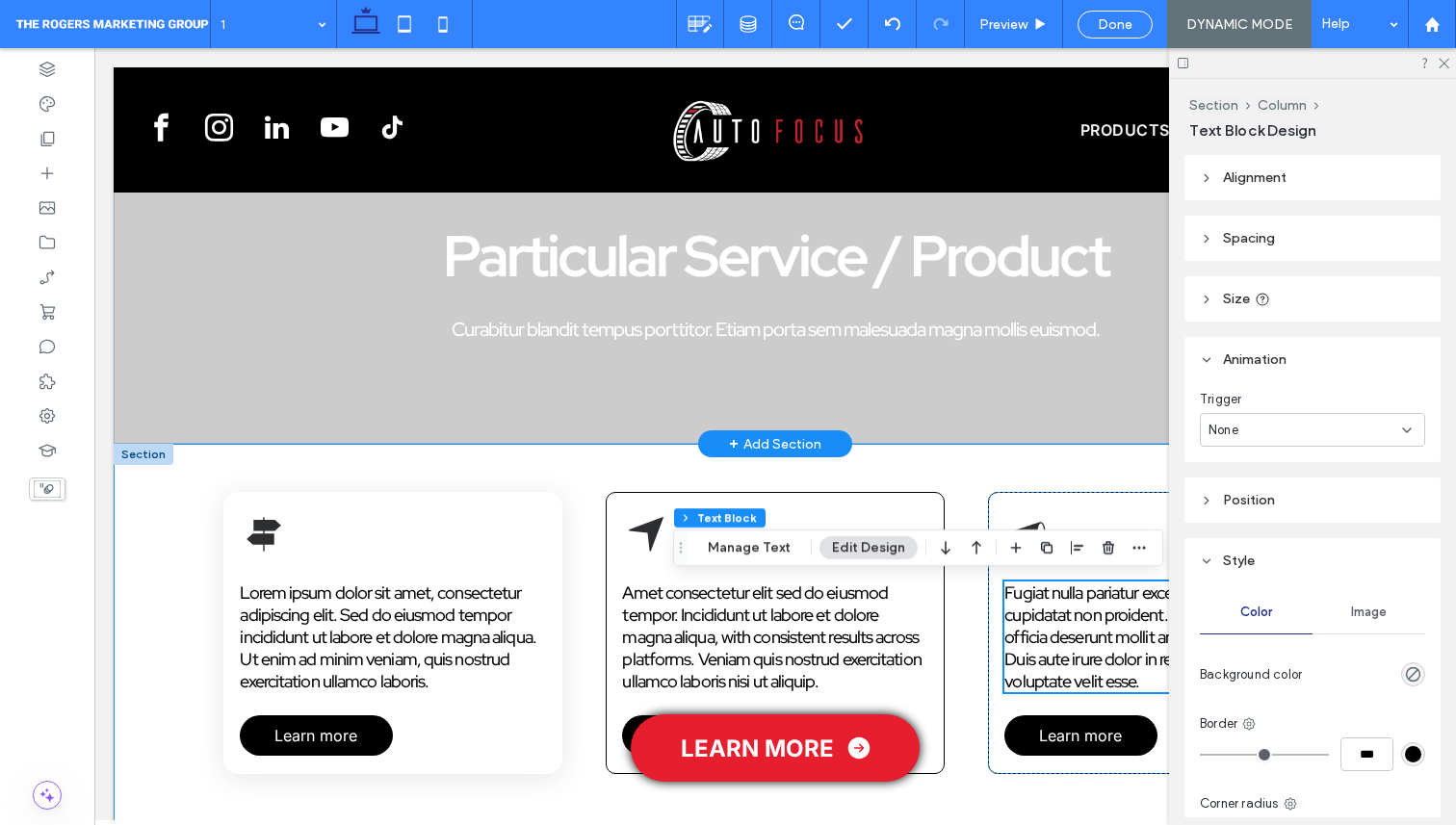 click on "Lorem ipsum dolor sit amet, consectetur adipiscing elit. Sed do eiusmod tempor incididunt ut labore et dolore magna aliqua. Ut enim ad minim veniam, quis nostrud exercitation ullamco laboris.
Learn more
Amet consectetur elit sed do eiusmod tempor. Incididunt ut labore et dolore magna aliqua, with consistent results across platforms. Veniam quis nostrud exercitation ullamco laboris nisi ut aliquip.
Learn more
Fugiat nulla pariatur excepteur sint occaecat cupidatat non proident. Sunt in culpa qui officia deserunt mollit anim id est laborum. Duis aute irure dolor in reprehenderit in voluptate velit esse.
Learn more" at bounding box center (775, 645) 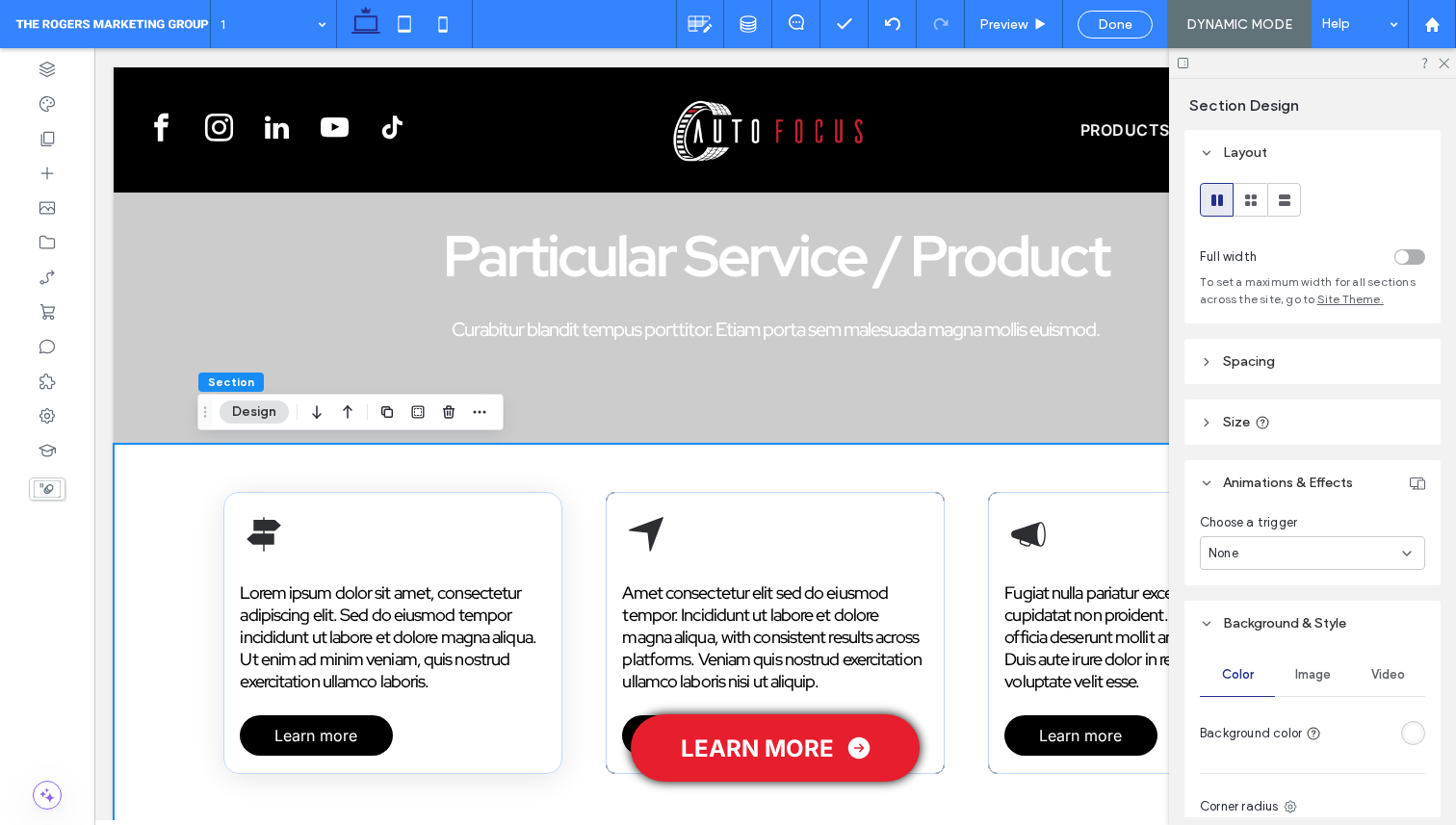 click at bounding box center (1413, 733) 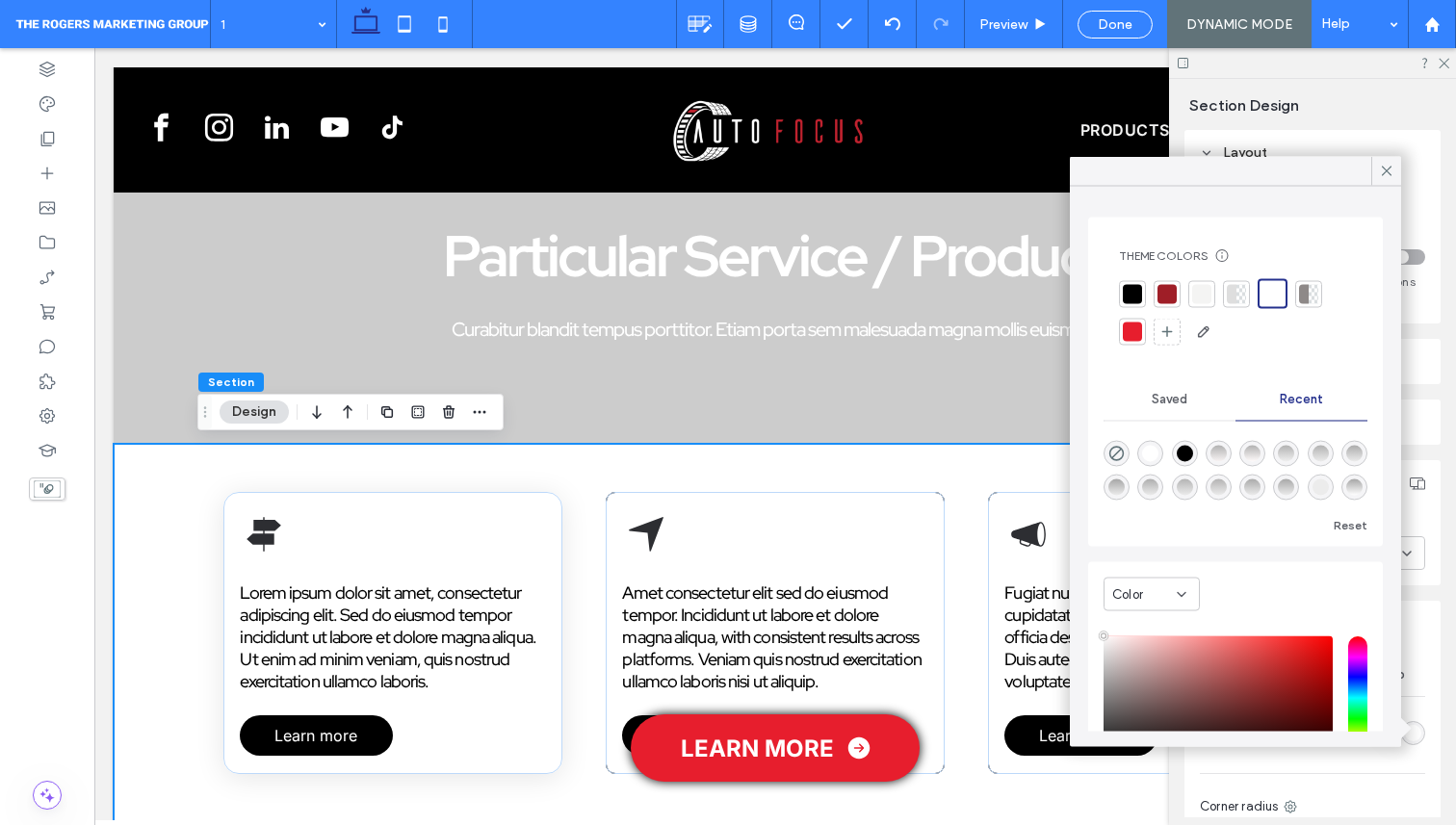 click at bounding box center [1413, 733] 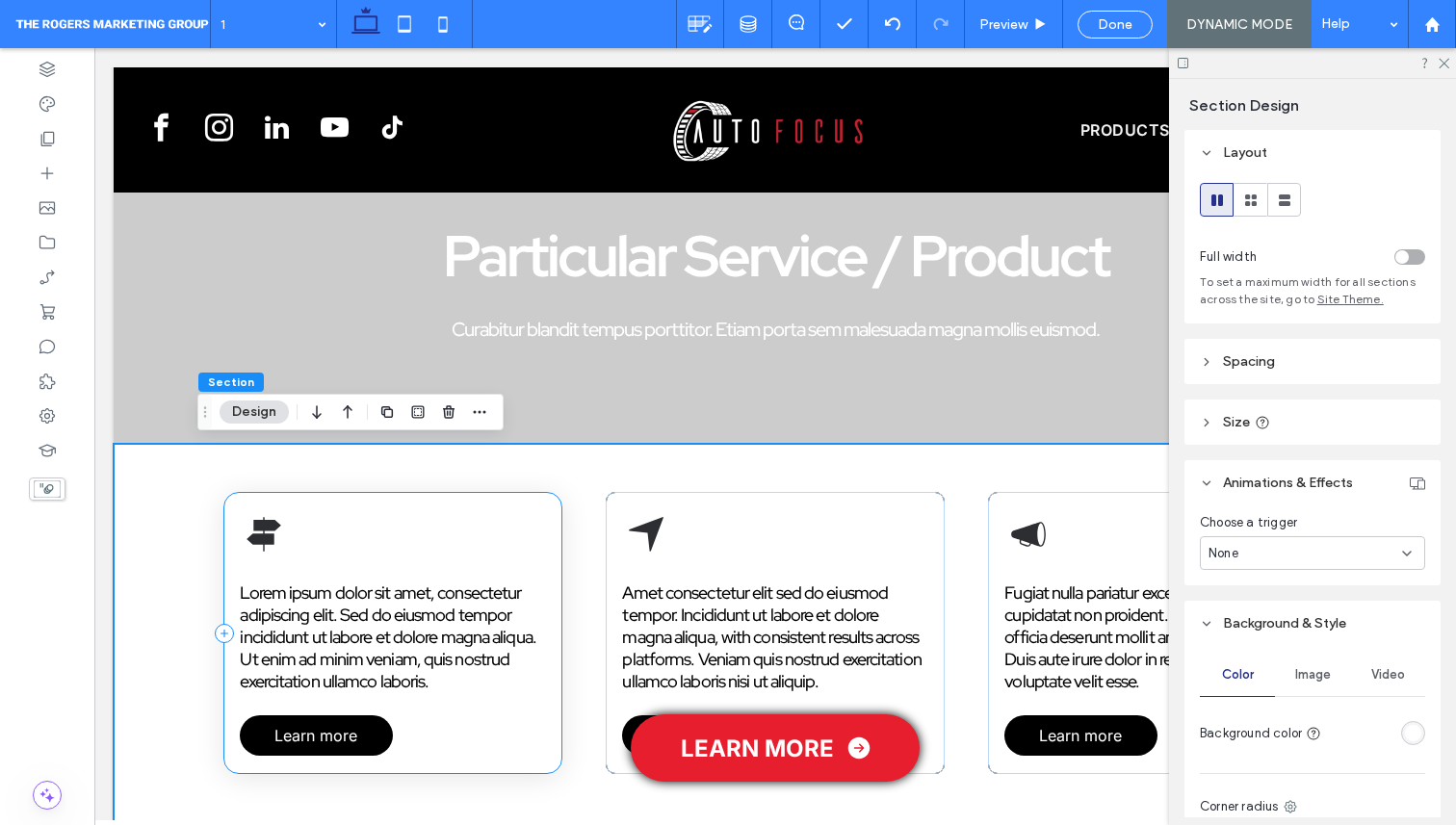 click on "Lorem ipsum dolor sit amet, consectetur adipiscing elit. Sed do eiusmod tempor incididunt ut labore et dolore magna aliqua. Ut enim ad minim veniam, quis nostrud exercitation ullamco laboris.
Learn more" at bounding box center [392, 632] 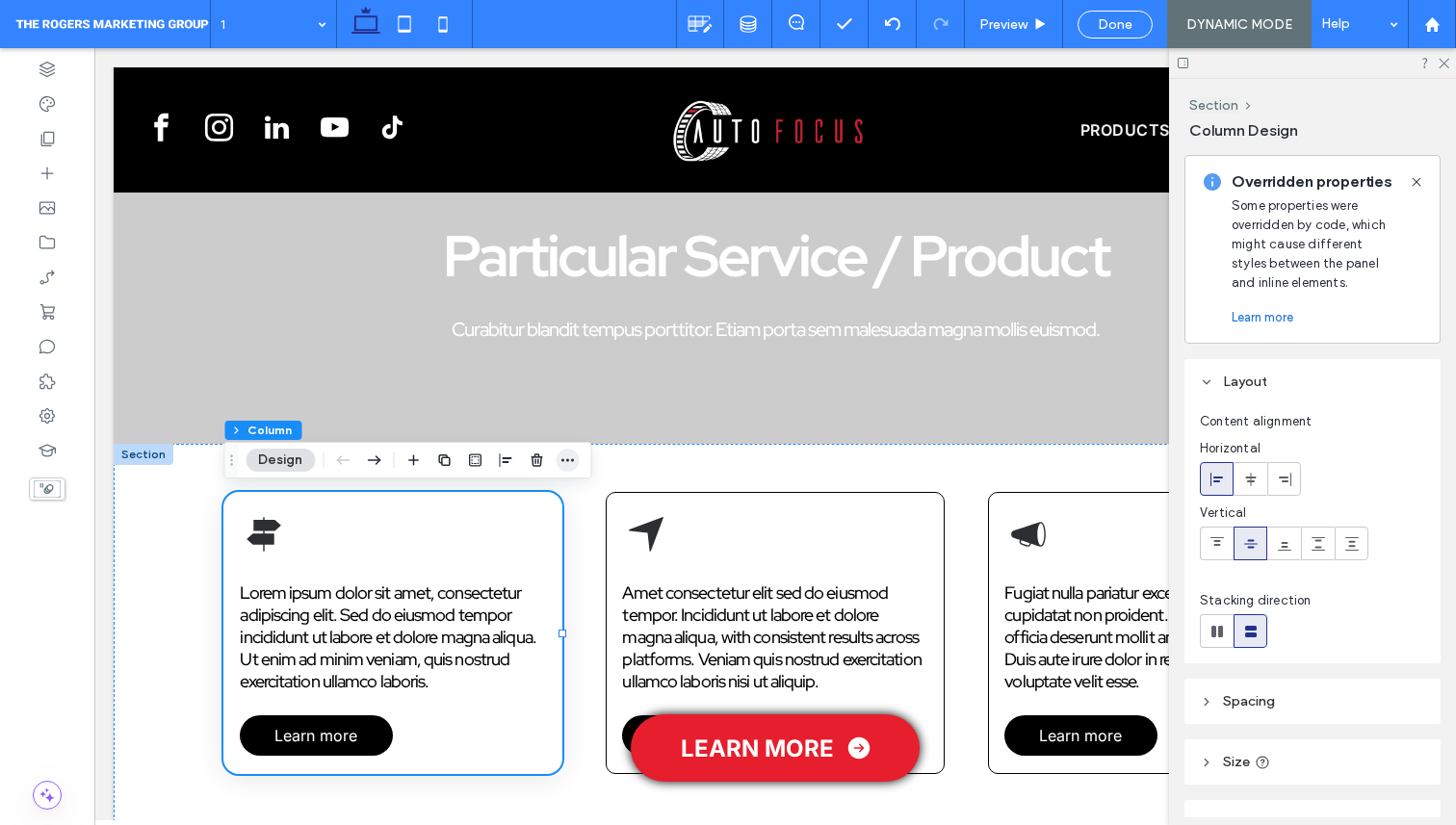 click 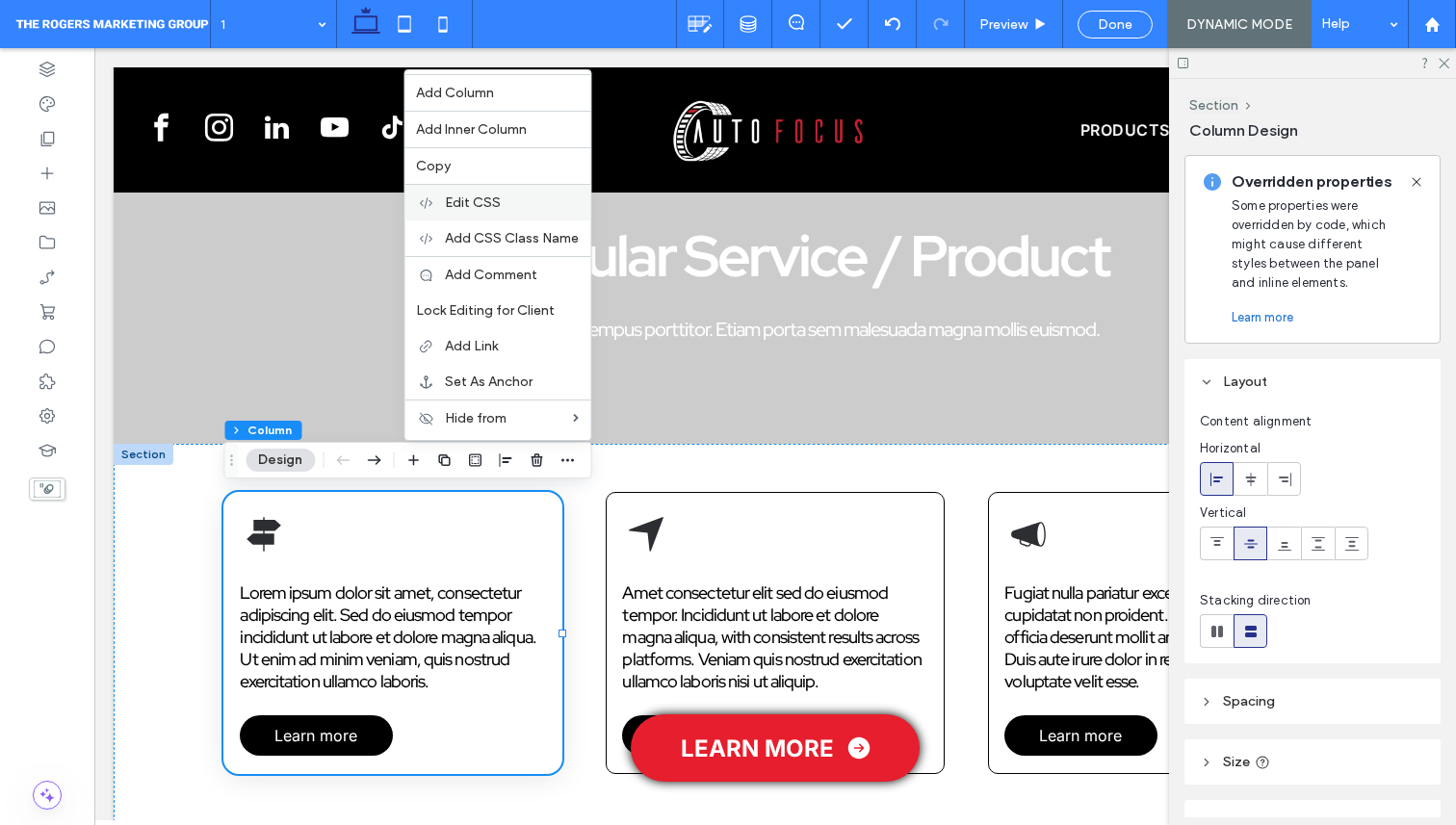 click on "Edit CSS" at bounding box center [511, 202] 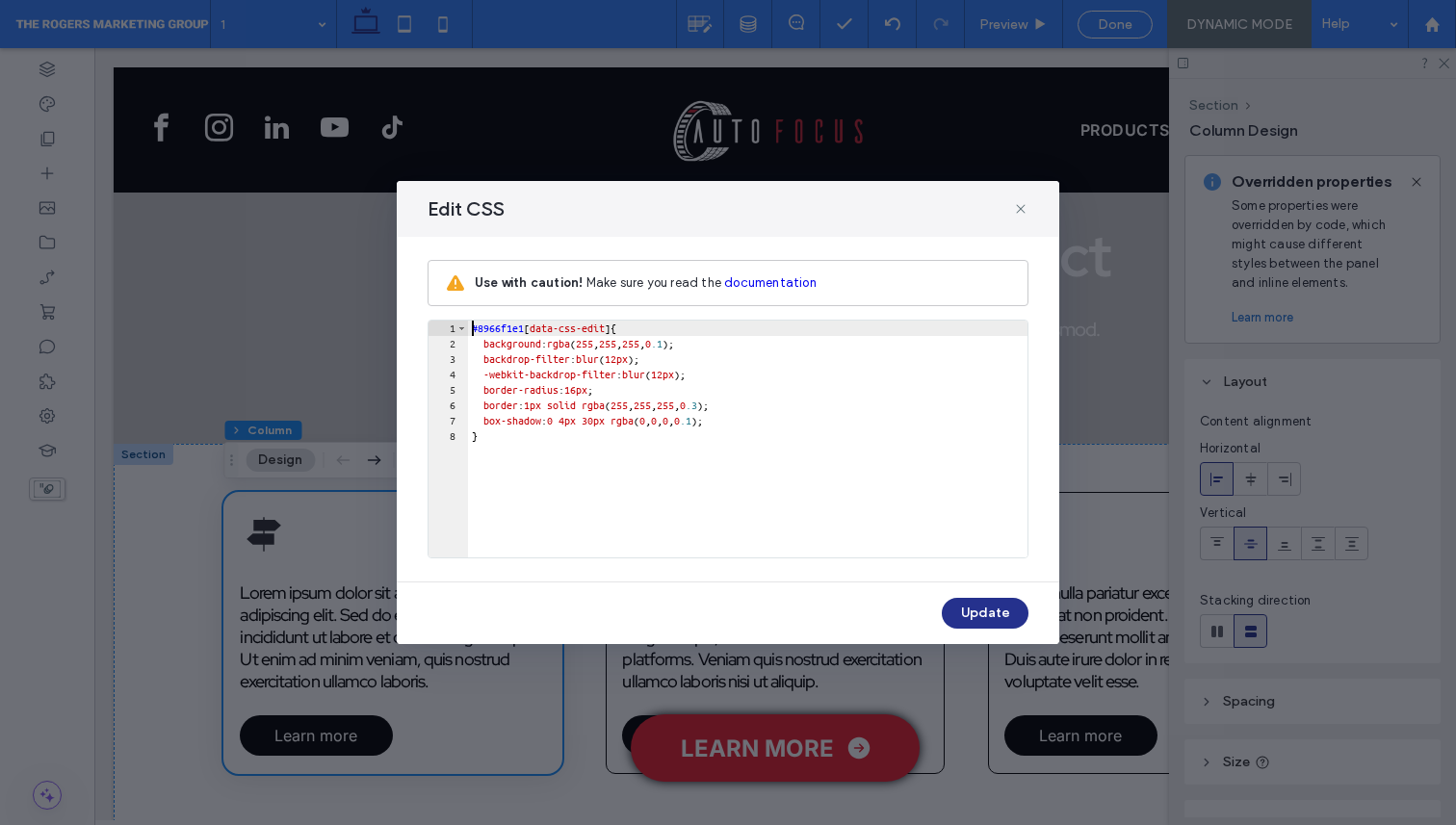 scroll, scrollTop: 0, scrollLeft: 0, axis: both 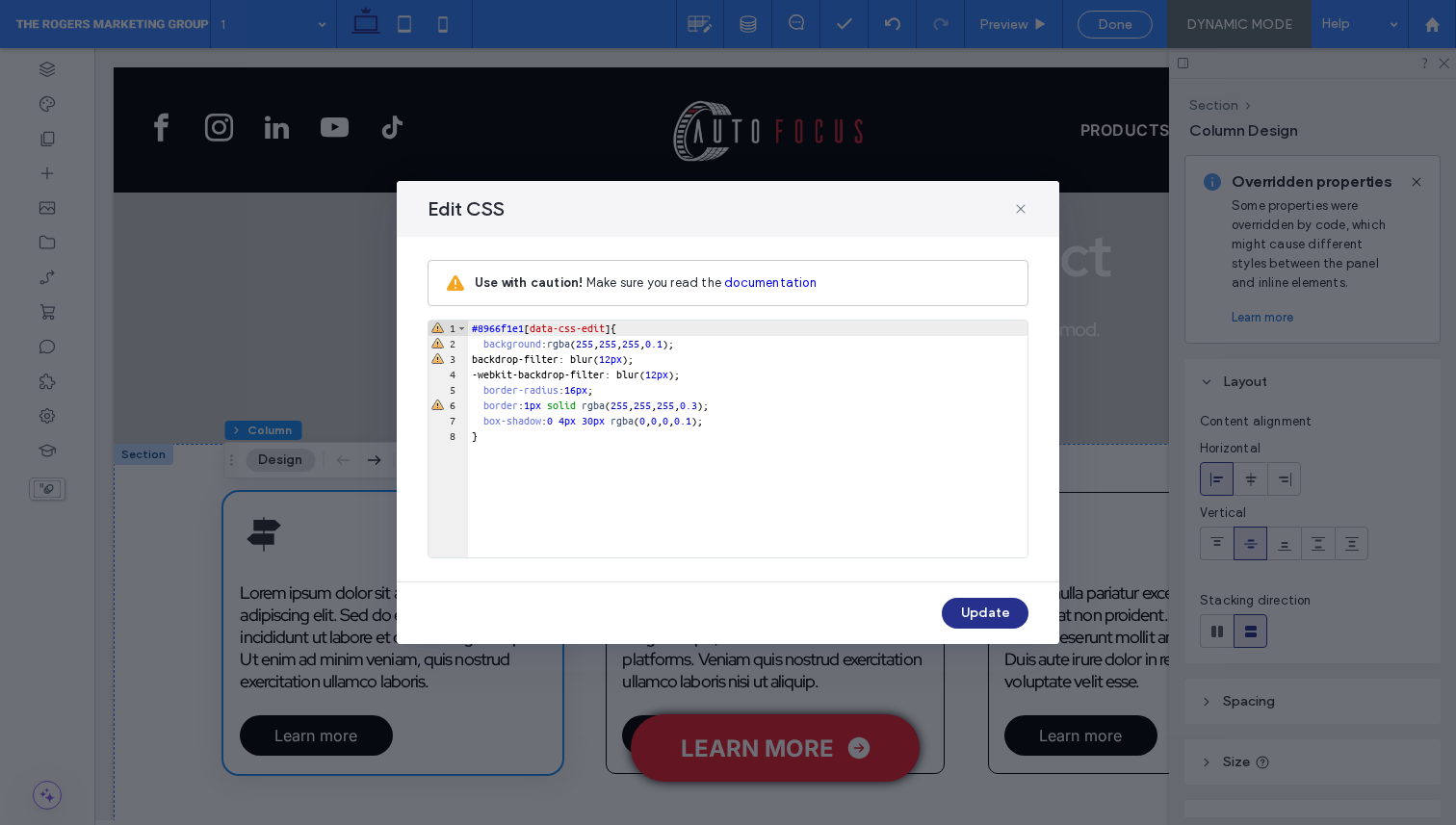 click on "#8966f1e1 [ data-css-edit ]  {    background :  rgba ( 255 ,  255 ,  255 ,  0.1 );   backdrop-filter: blur( 12 px );   -webkit-backdrop-filter: blur( 12 px );    border-radius :  16 px ;    border :  1 px   solid   rgba ( 255 ,  255 ,  255 ,  0.3 );    box-shadow :  0   4 px   30 px   rgba ( 0 ,  0 ,  0 ,  0.1 ); }" at bounding box center (747, 454) 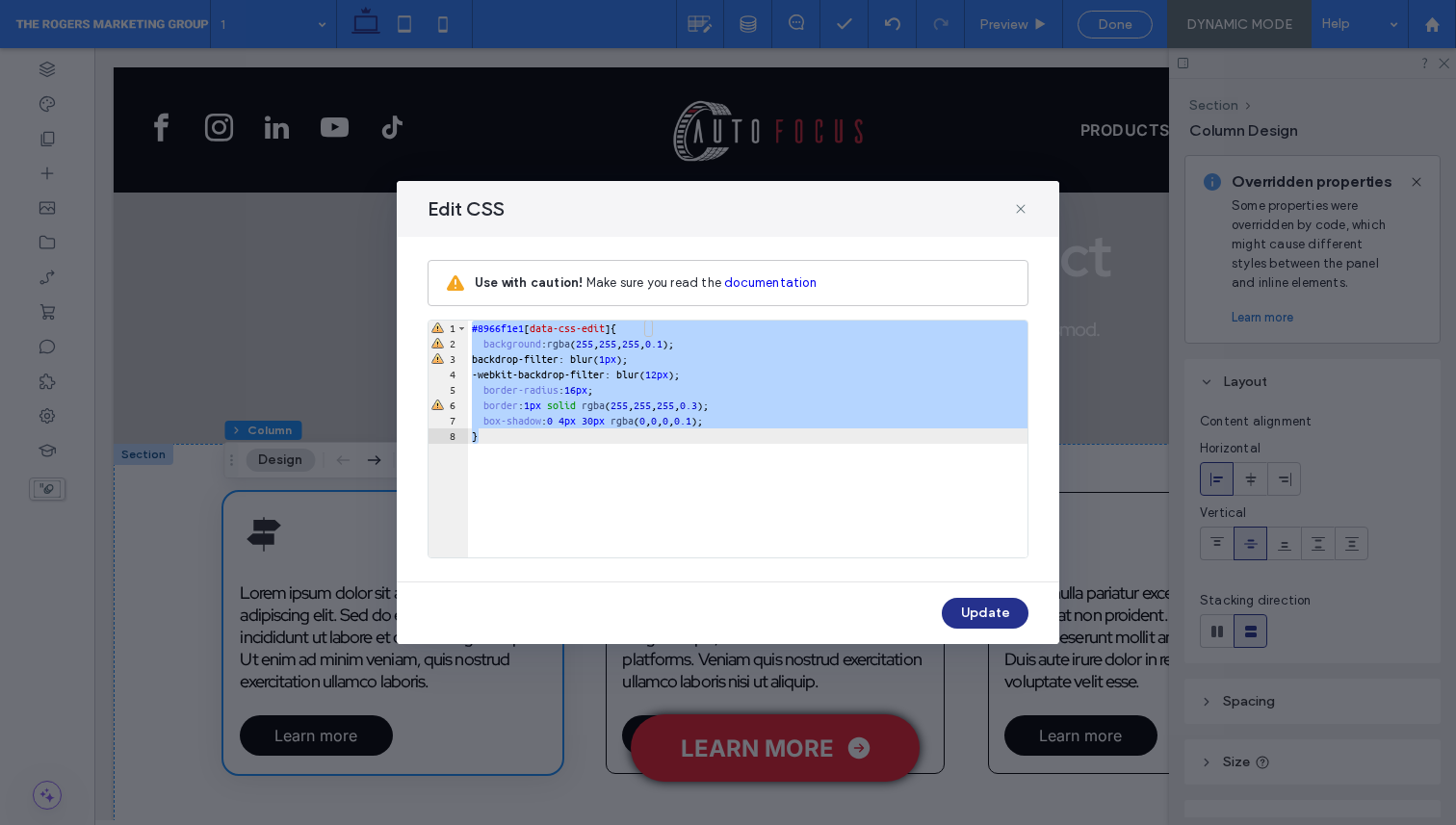 click on "#8966f1e1 [ data-css-edit ]  {    background :  rgba ( 255 ,  255 ,  255 ,  0.1 );   backdrop-filter: blur( 1 px );   -webkit-backdrop-filter: blur( 12 px );    border-radius :  16 px ;    border :  1 px   solid   rgba ( 255 ,  255 ,  255 ,  0.3 );    box-shadow :  0   4 px   30 px   rgba ( 0 ,  0 ,  0 ,  0.1 ); }" at bounding box center (747, 454) 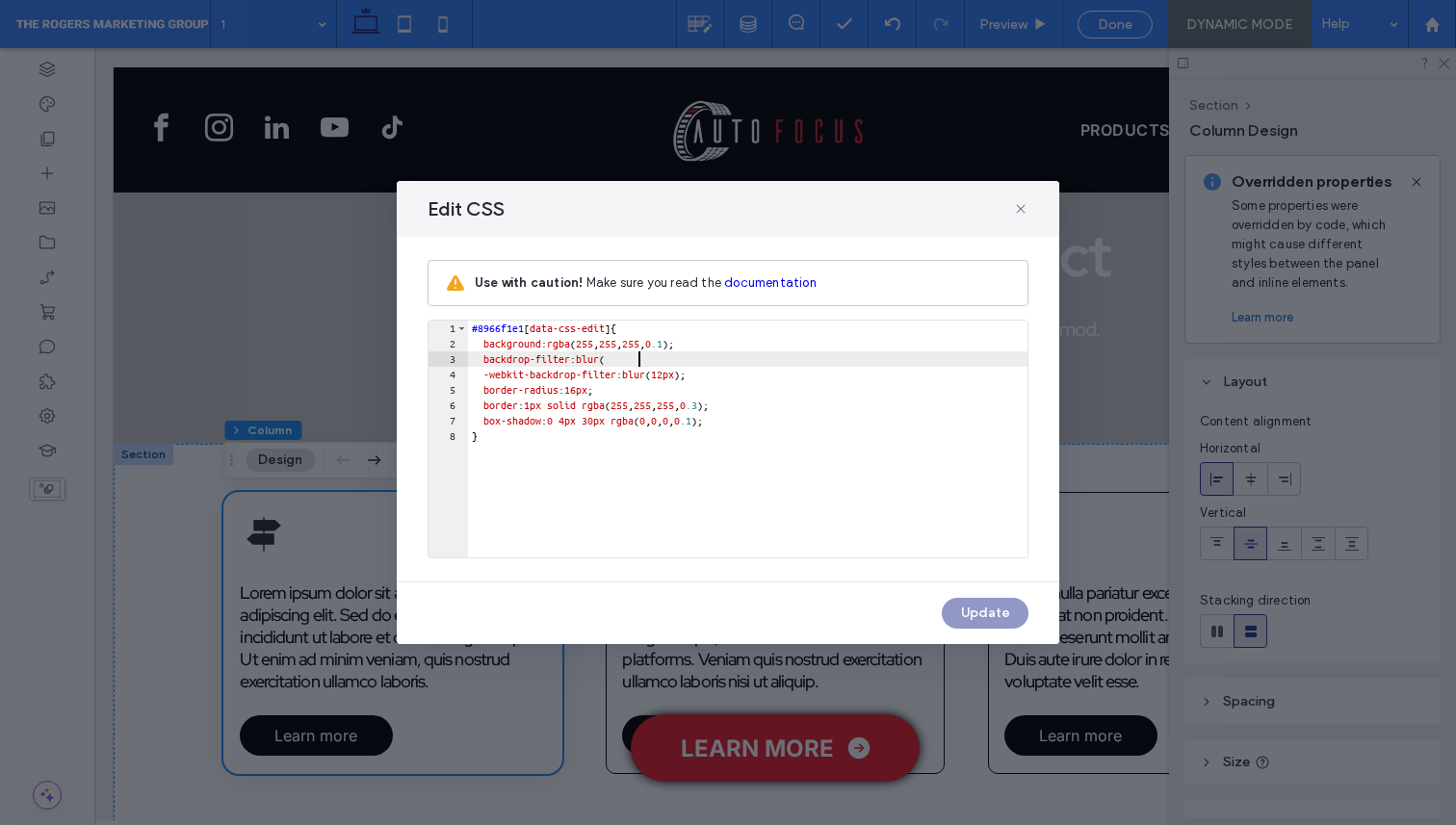 type on "**" 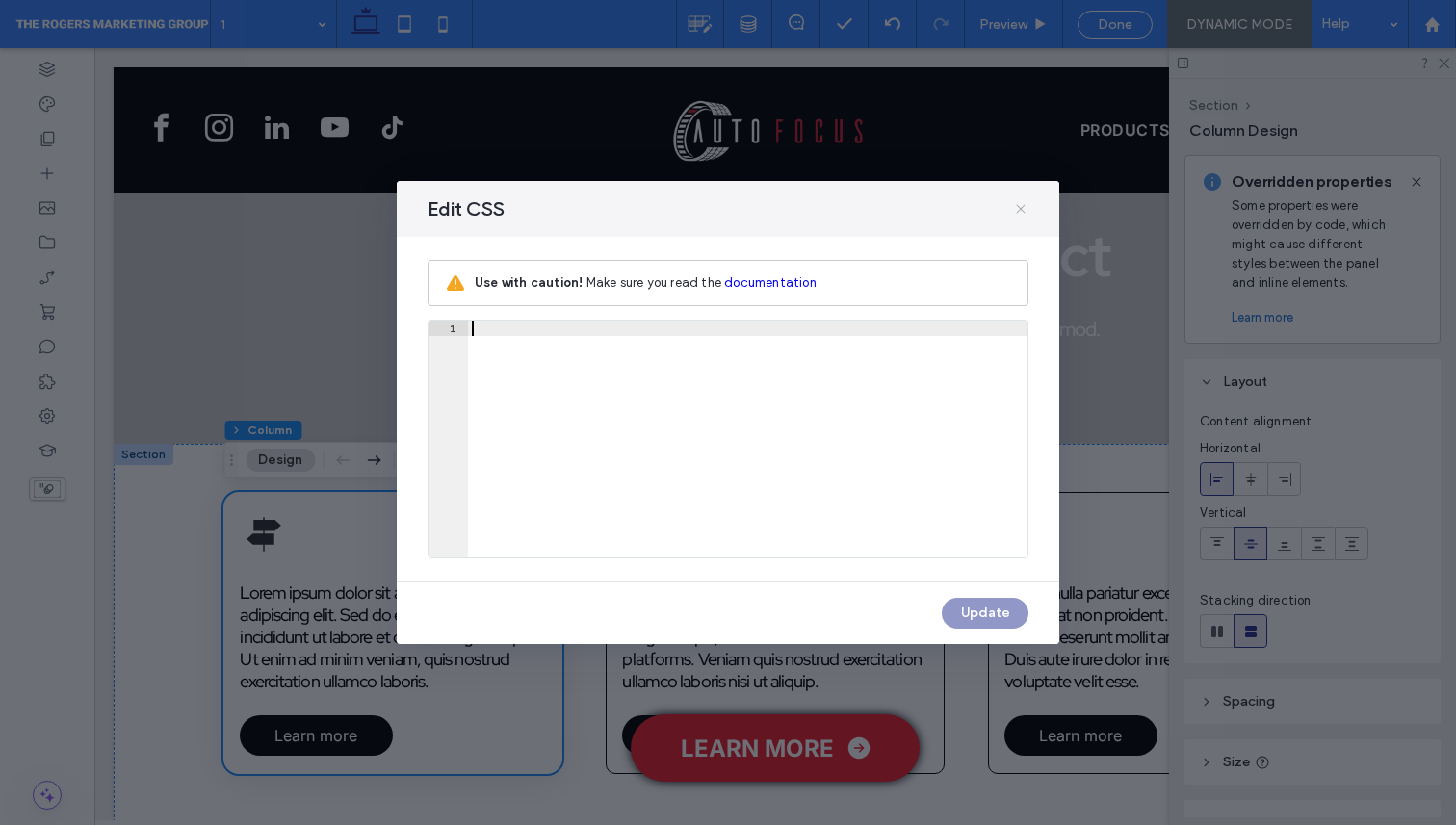 click 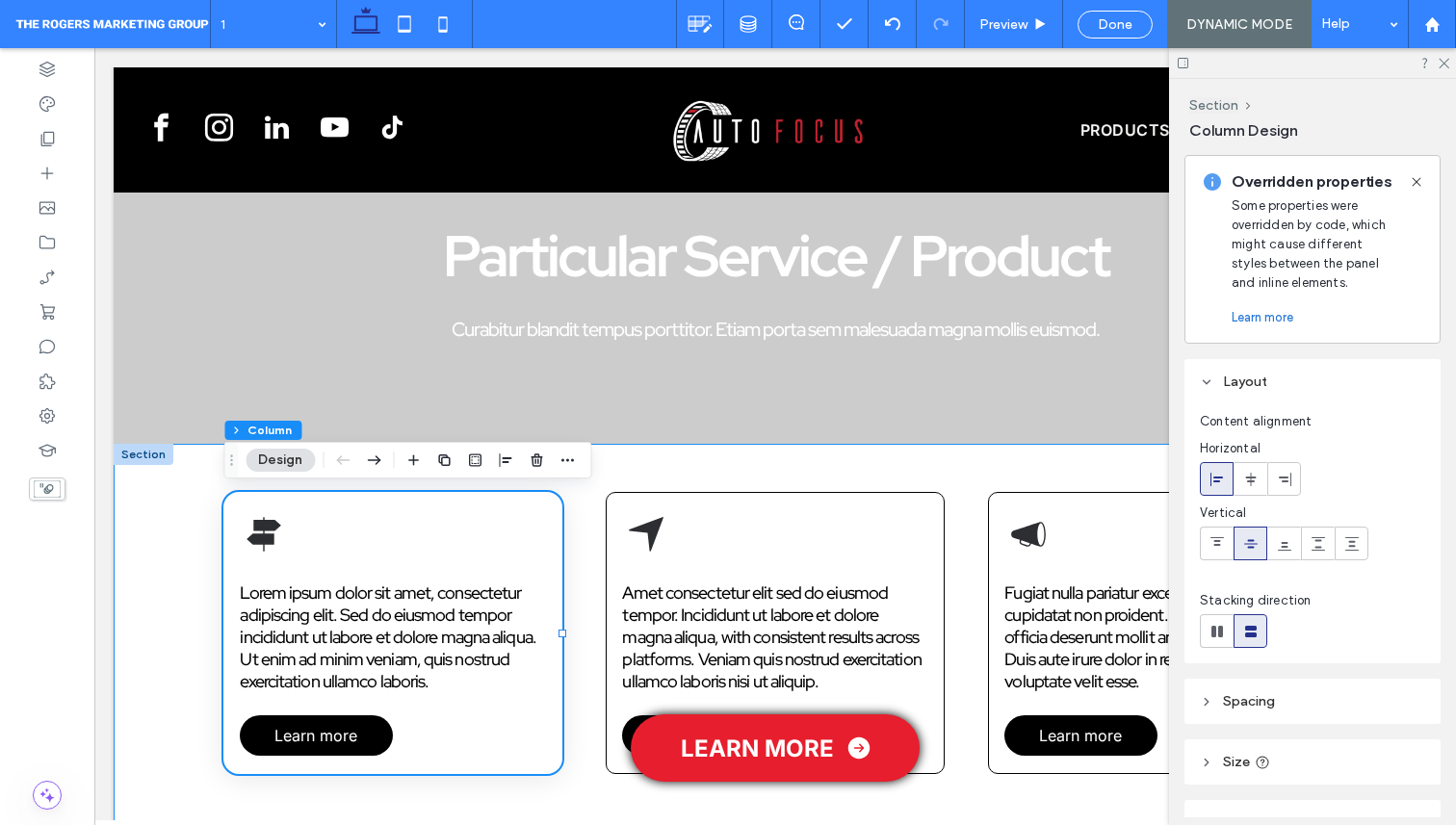 click on "Amet consectetur elit sed do eiusmod tempor. Incididunt ut labore et dolore magna aliqua, with consistent results across platforms. Veniam quis nostrud exercitation ullamco laboris nisi ut aliquip.
Learn more" at bounding box center (774, 632) 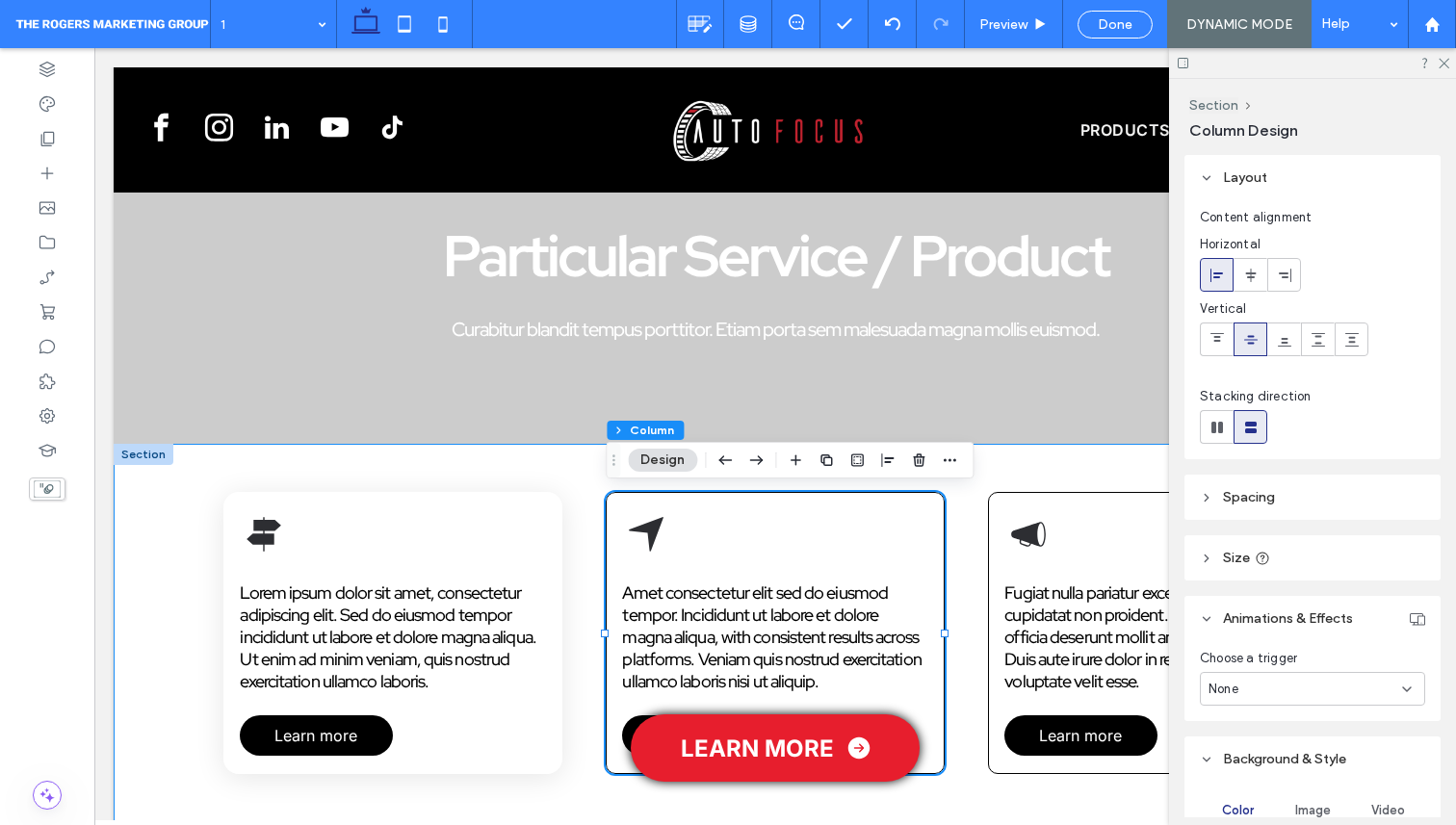 click on "Lorem ipsum dolor sit amet, consectetur adipiscing elit. Sed do eiusmod tempor incididunt ut labore et dolore magna aliqua. Ut enim ad minim veniam, quis nostrud exercitation ullamco laboris.
Learn more
Amet consectetur elit sed do eiusmod tempor. Incididunt ut labore et dolore magna aliqua, with consistent results across platforms. Veniam quis nostrud exercitation ullamco laboris nisi ut aliquip.
Learn more
Fugiat nulla pariatur excepteur sint occaecat cupidatat non proident. Sunt in culpa qui officia deserunt mollit anim id est laborum. Duis aute irure dolor in reprehenderit in voluptate velit esse.
Learn more" at bounding box center [775, 645] 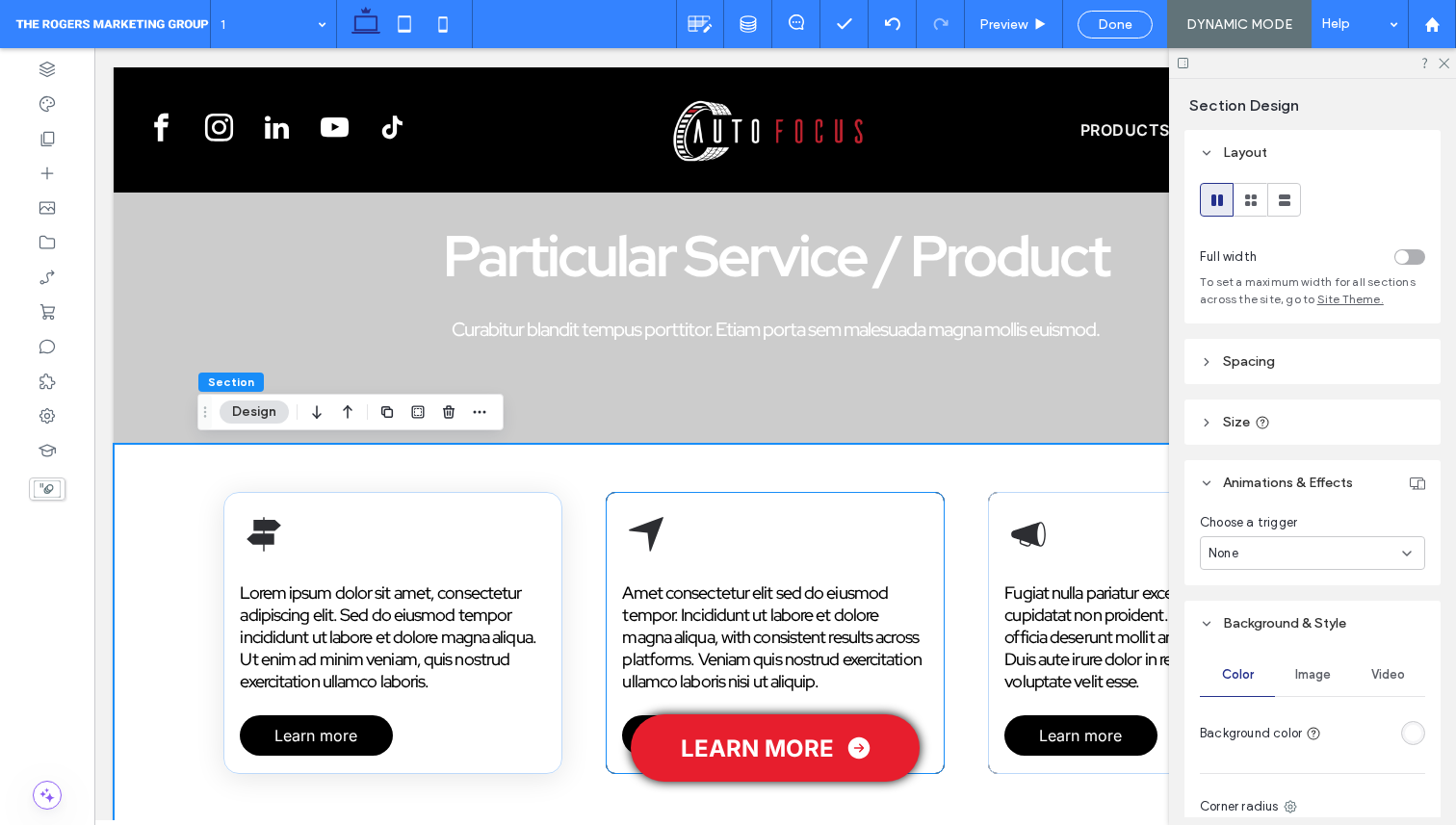click on "Amet consectetur elit sed do eiusmod tempor. Incididunt ut labore et dolore magna aliqua, with consistent results across platforms. Veniam quis nostrud exercitation ullamco laboris nisi ut aliquip.
Learn more" at bounding box center [774, 632] 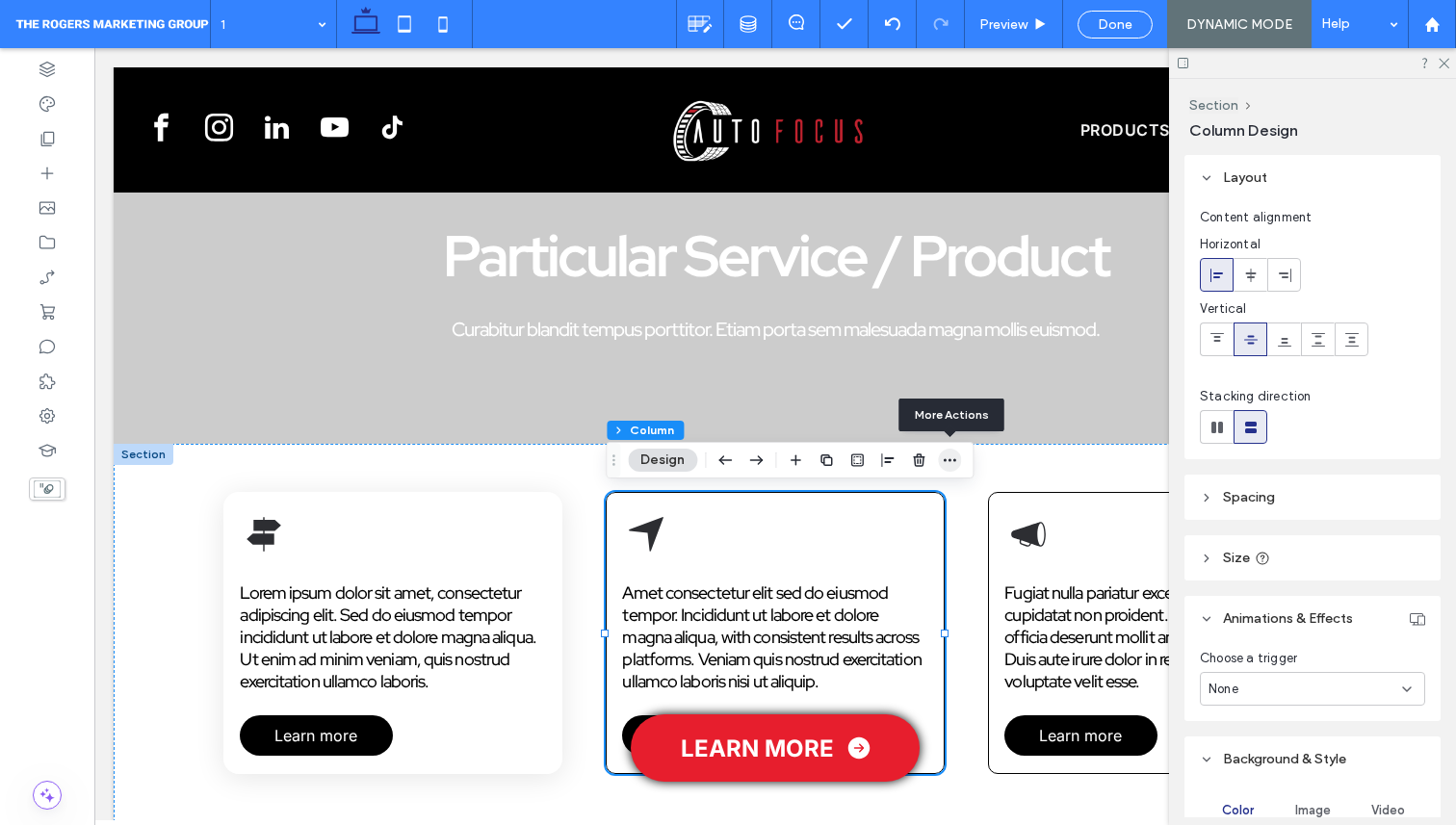 click 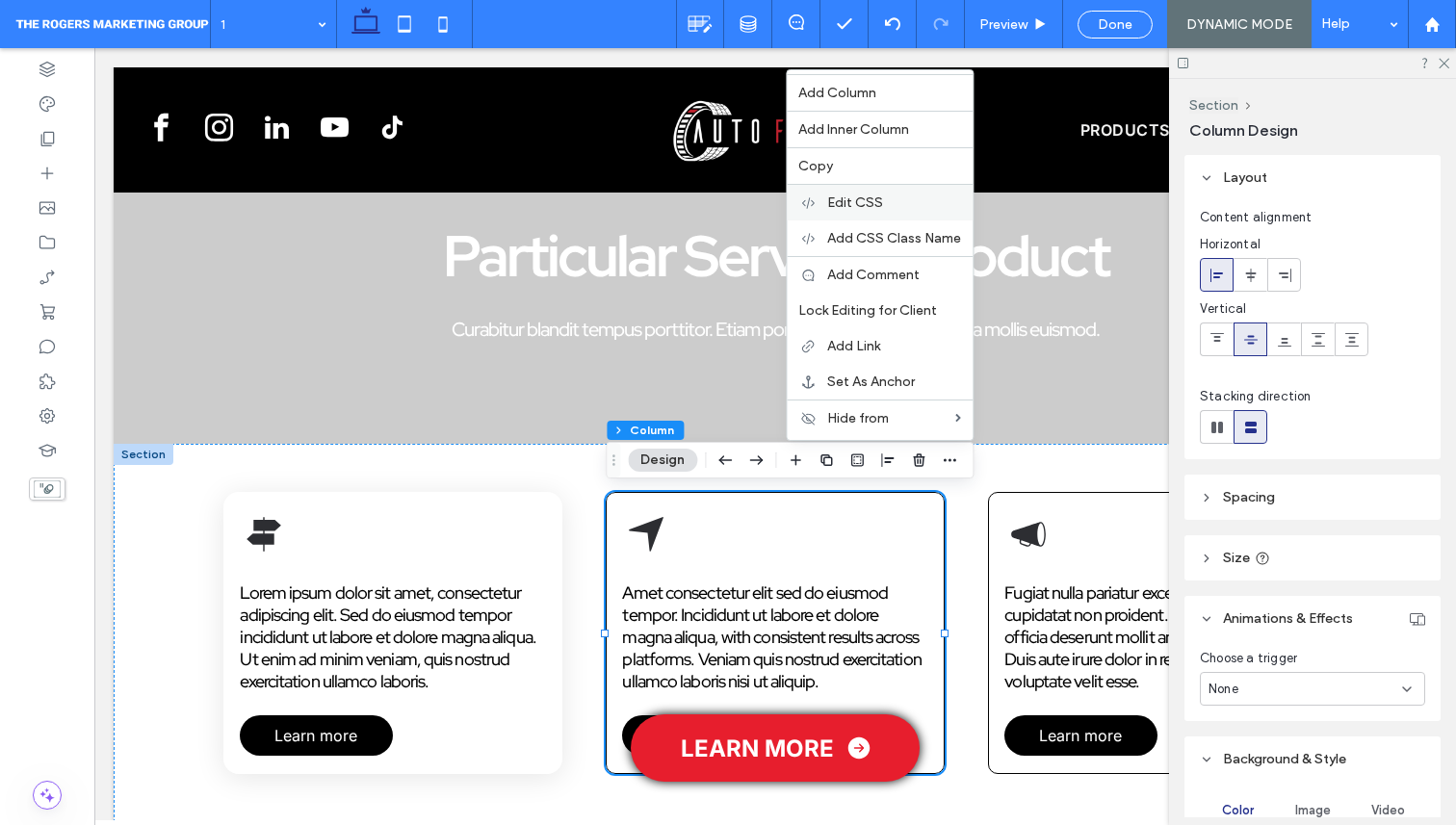 click on "Edit CSS" at bounding box center (855, 202) 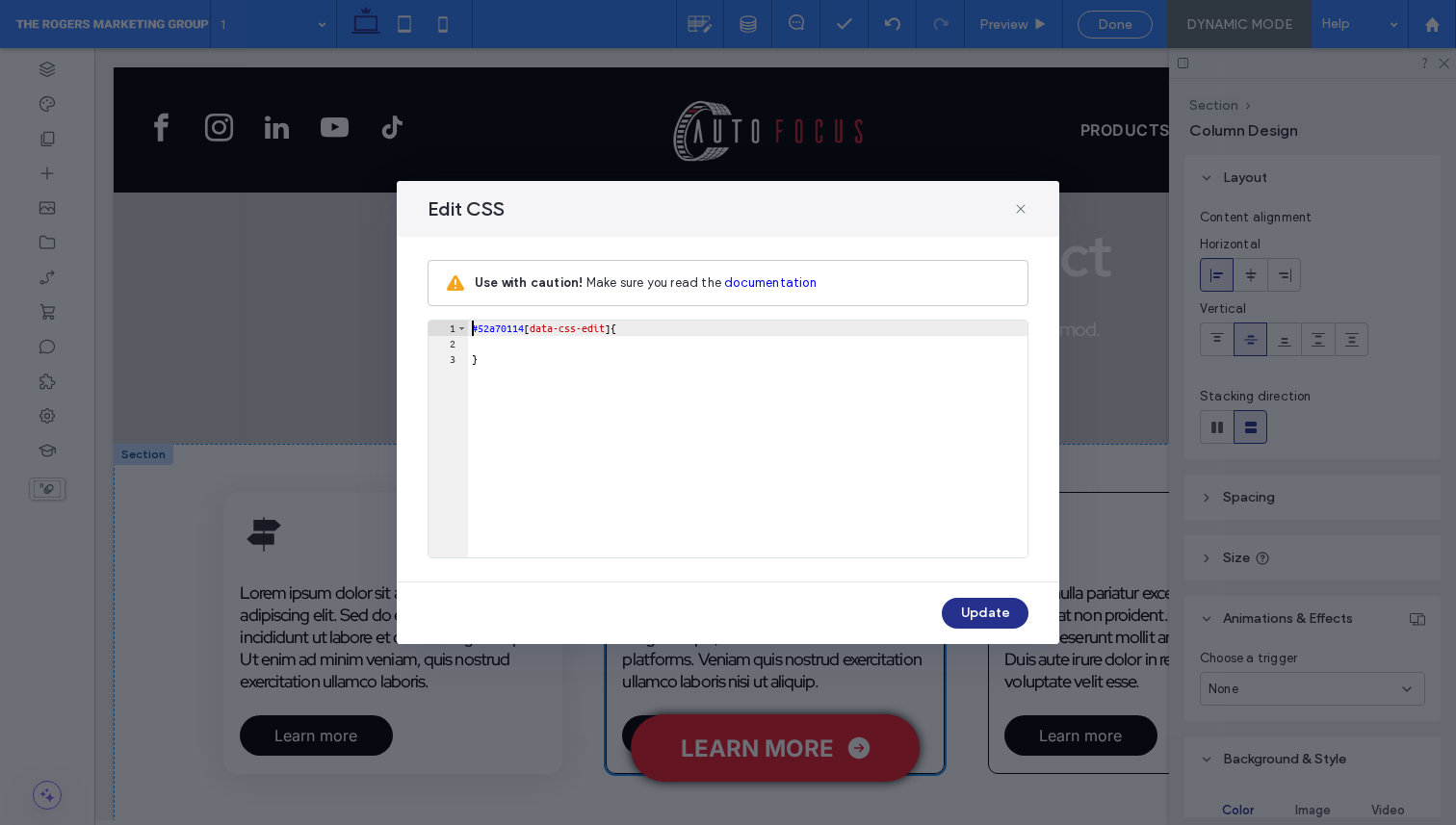 scroll, scrollTop: 0, scrollLeft: 0, axis: both 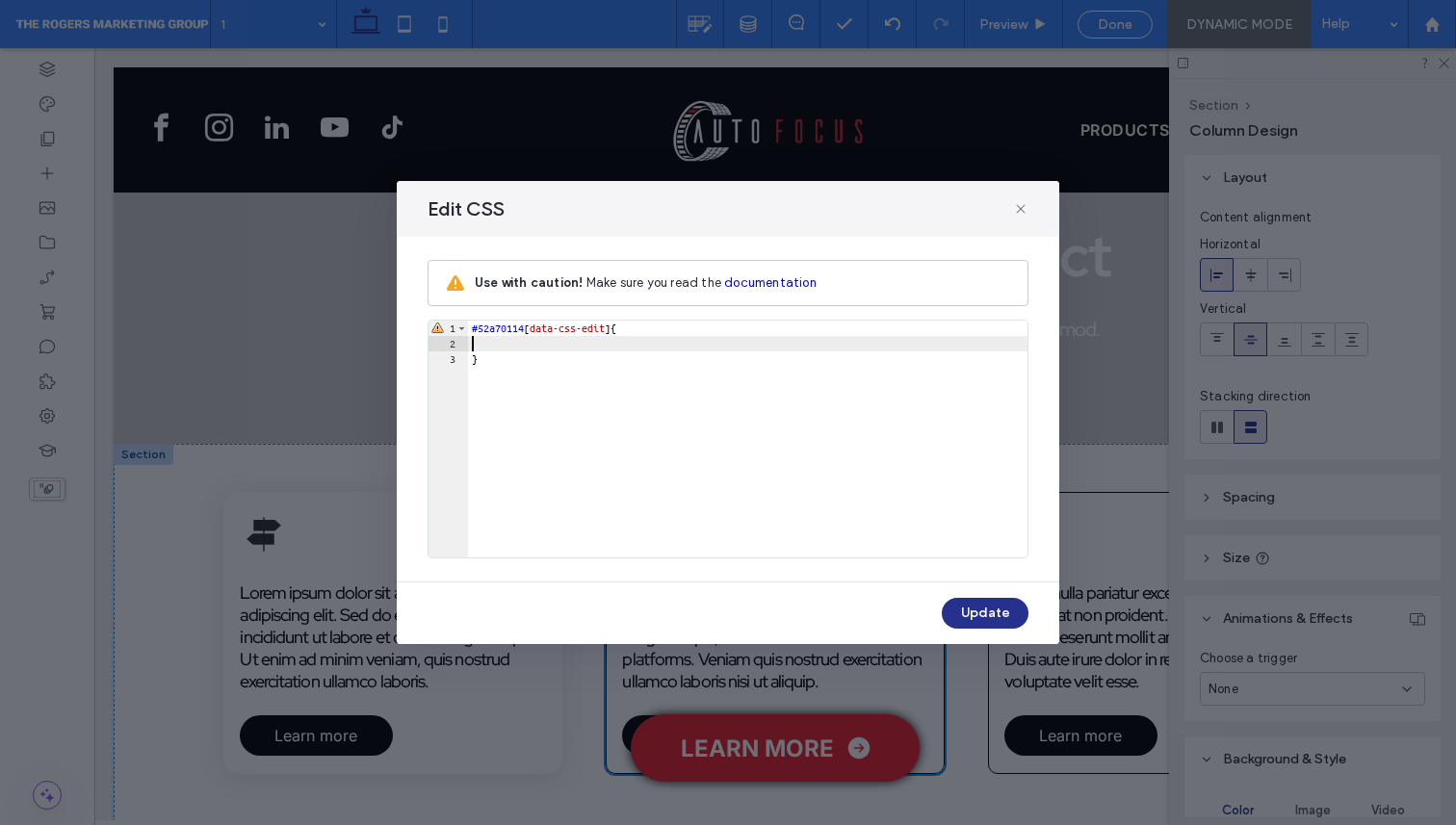 click on "#52a70114 [ data-css-edit ]  { }" at bounding box center (747, 454) 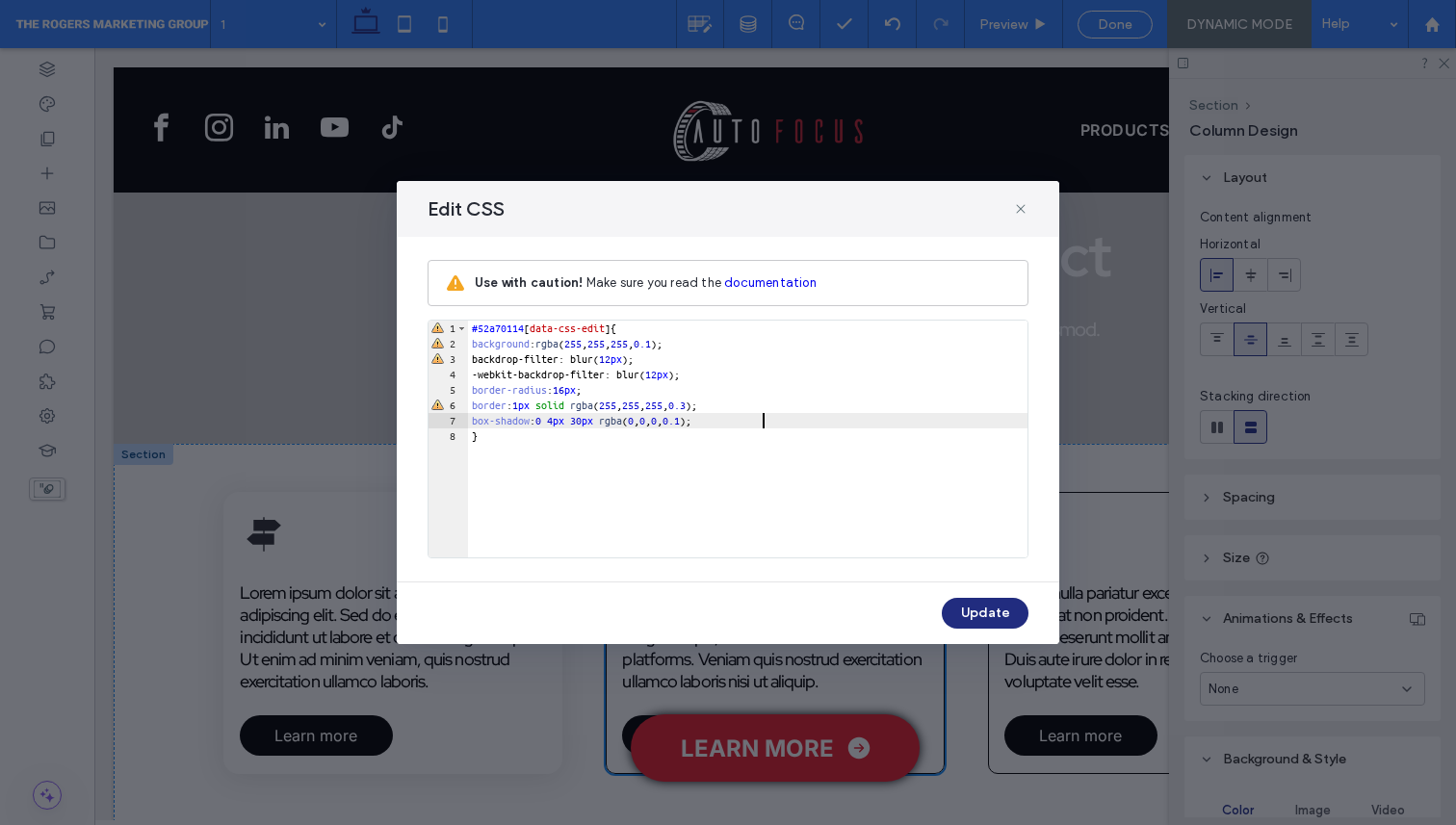 click on "Update" at bounding box center [985, 613] 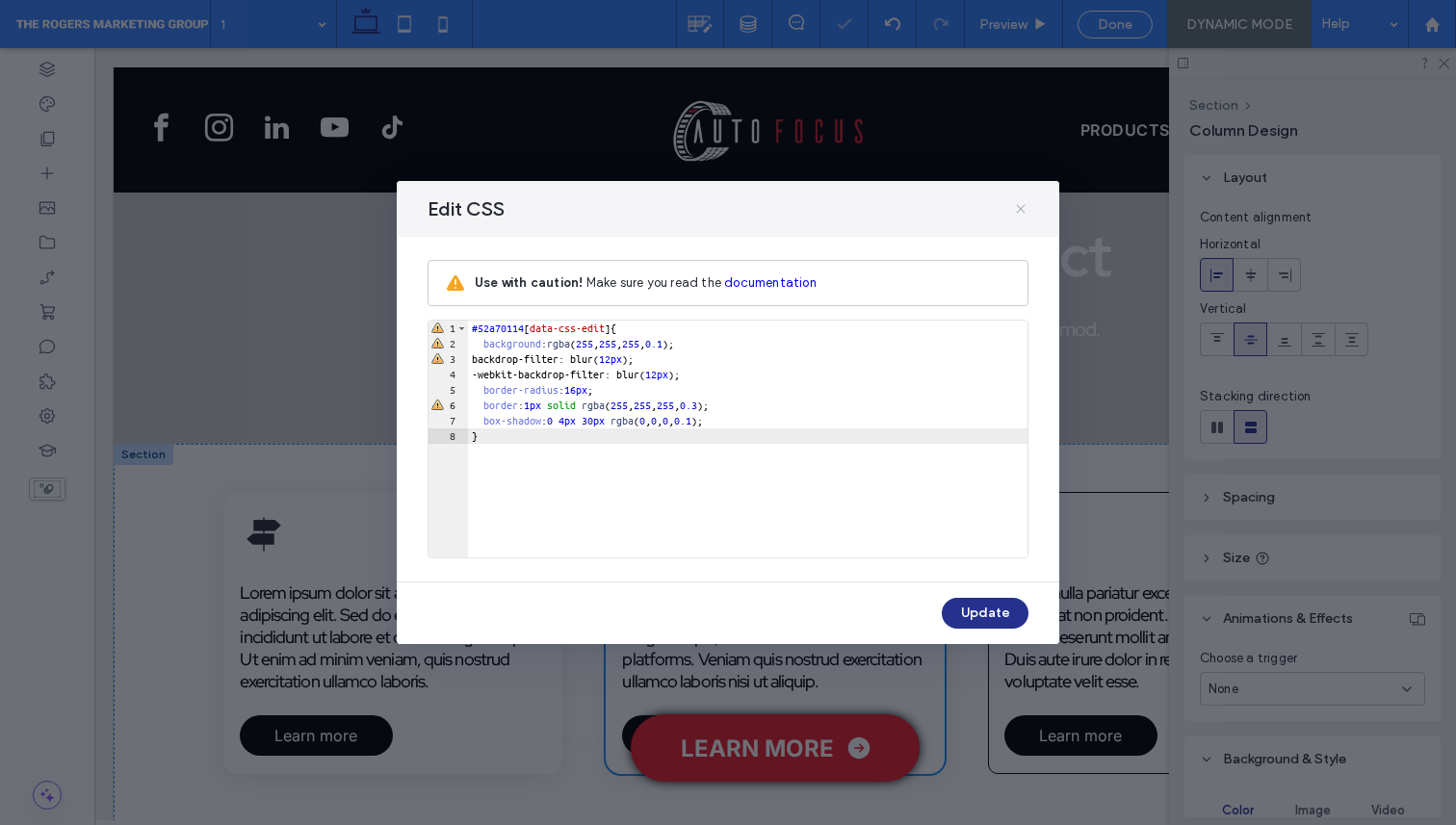 click 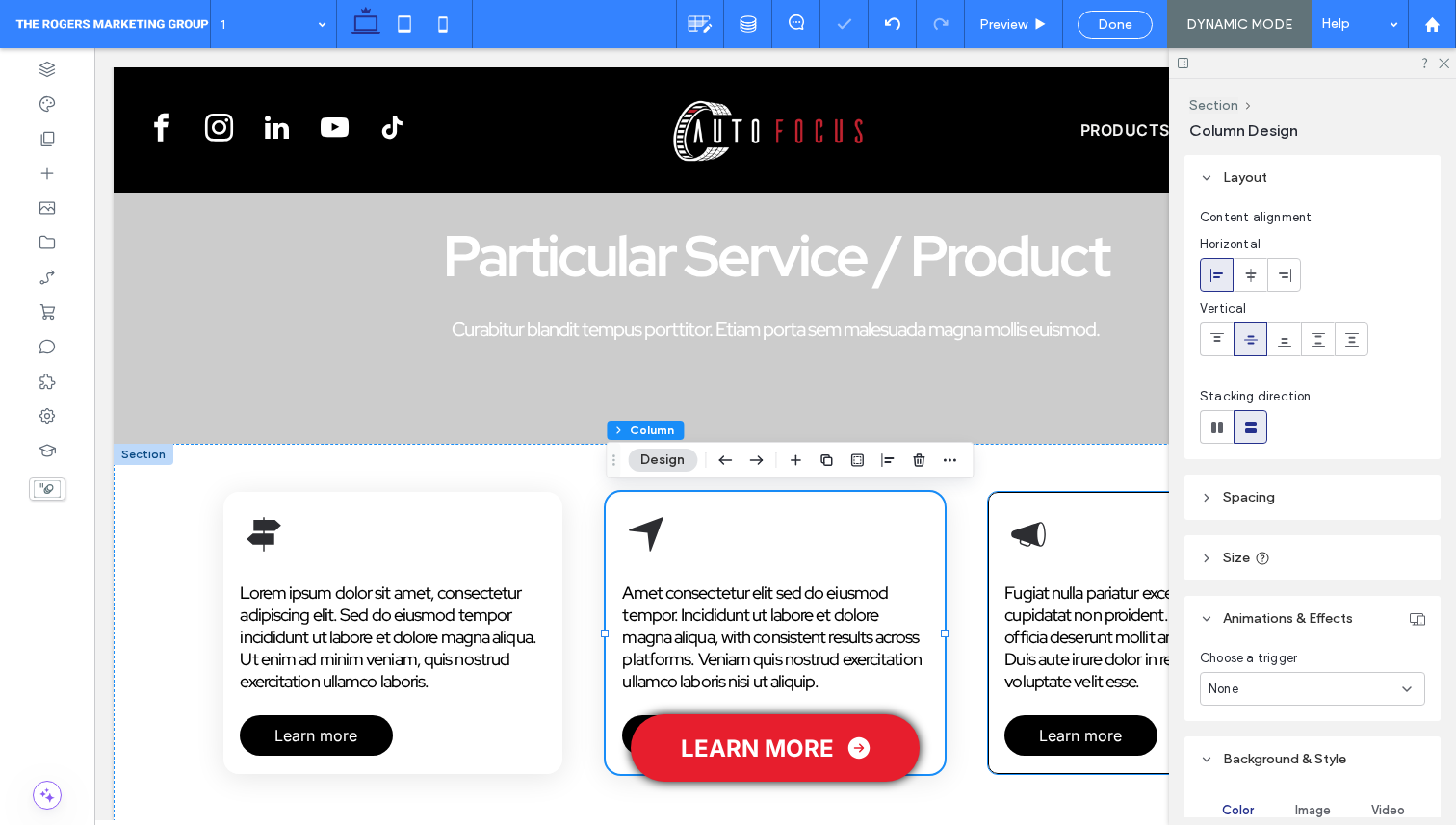 click on "Fugiat nulla pariatur excepteur sint occaecat cupidatat non proident. Sunt in culpa qui officia deserunt mollit anim id est laborum. Duis aute irure dolor in reprehenderit in voluptate velit esse.
Learn more" at bounding box center [1157, 632] 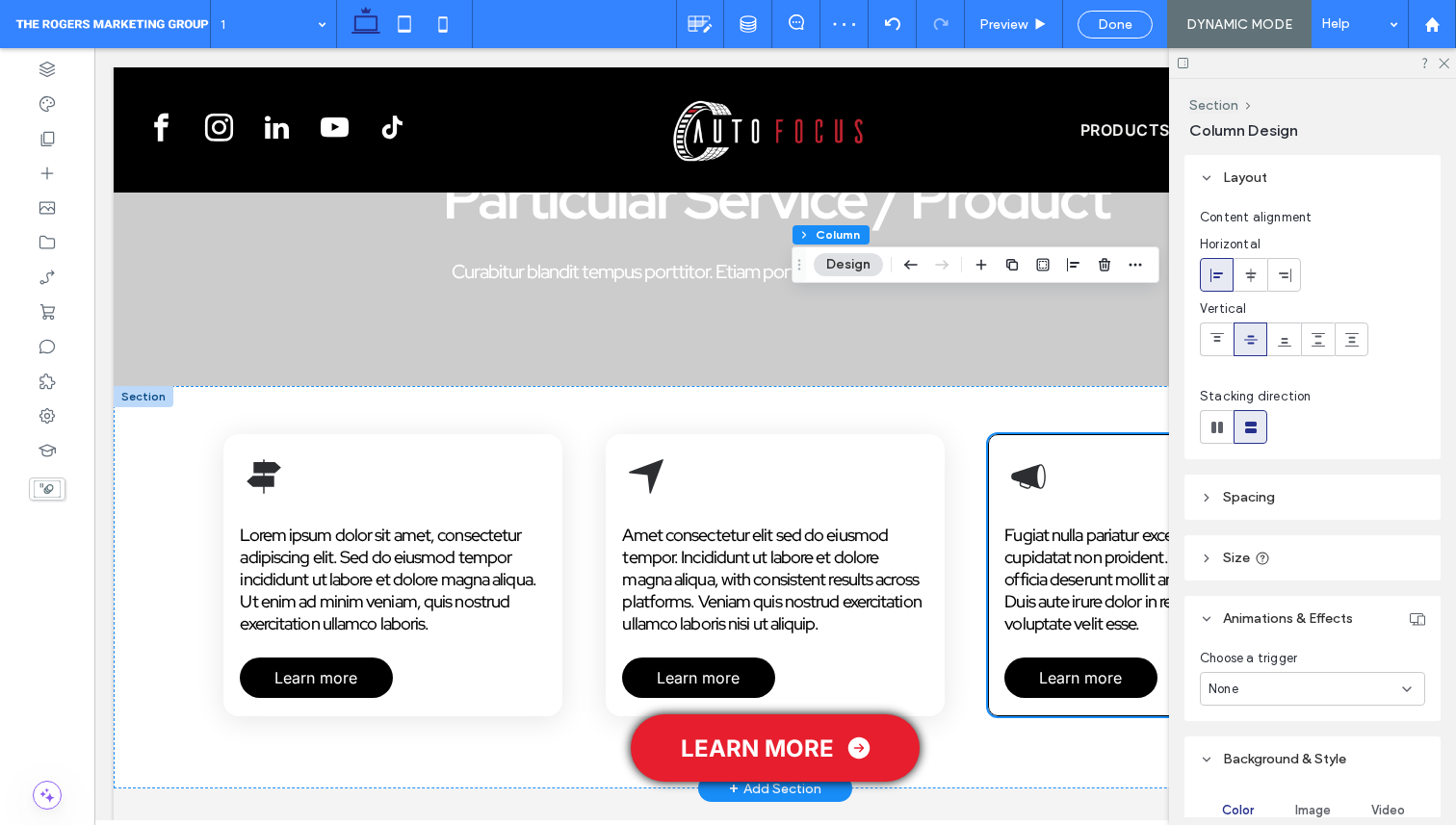 scroll, scrollTop: 290, scrollLeft: 0, axis: vertical 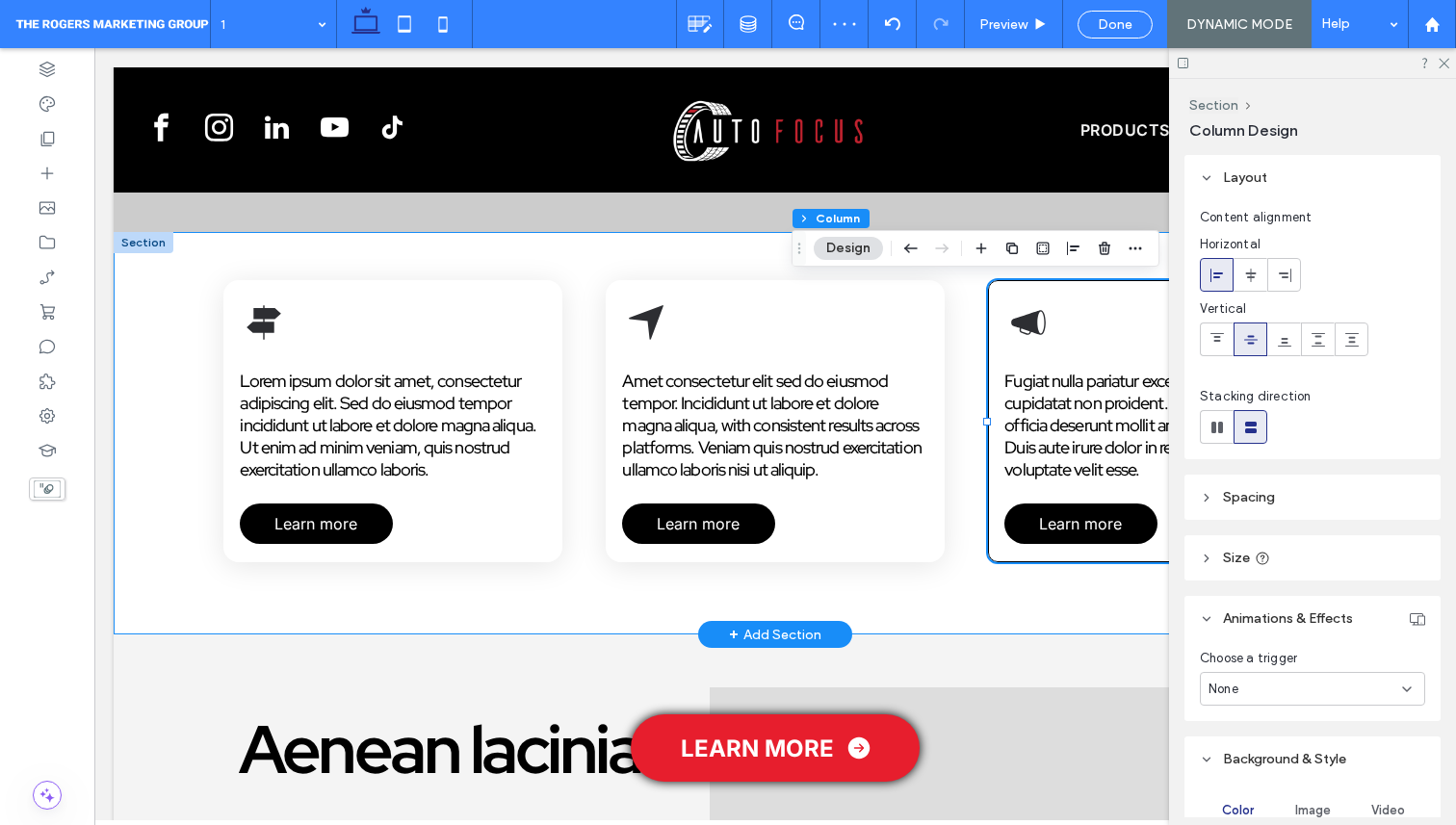 click on "Lorem ipsum dolor sit amet, consectetur adipiscing elit. Sed do eiusmod tempor incididunt ut labore et dolore magna aliqua. Ut enim ad minim veniam, quis nostrud exercitation ullamco laboris.
Learn more
Amet consectetur elit sed do eiusmod tempor. Incididunt ut labore et dolore magna aliqua, with consistent results across platforms. Veniam quis nostrud exercitation ullamco laboris nisi ut aliquip.
Learn more
Fugiat nulla pariatur excepteur sint occaecat cupidatat non proident. Sunt in culpa qui officia deserunt mollit anim id est laborum. Duis aute irure dolor in reprehenderit in voluptate velit esse.
Learn more" at bounding box center [775, 433] 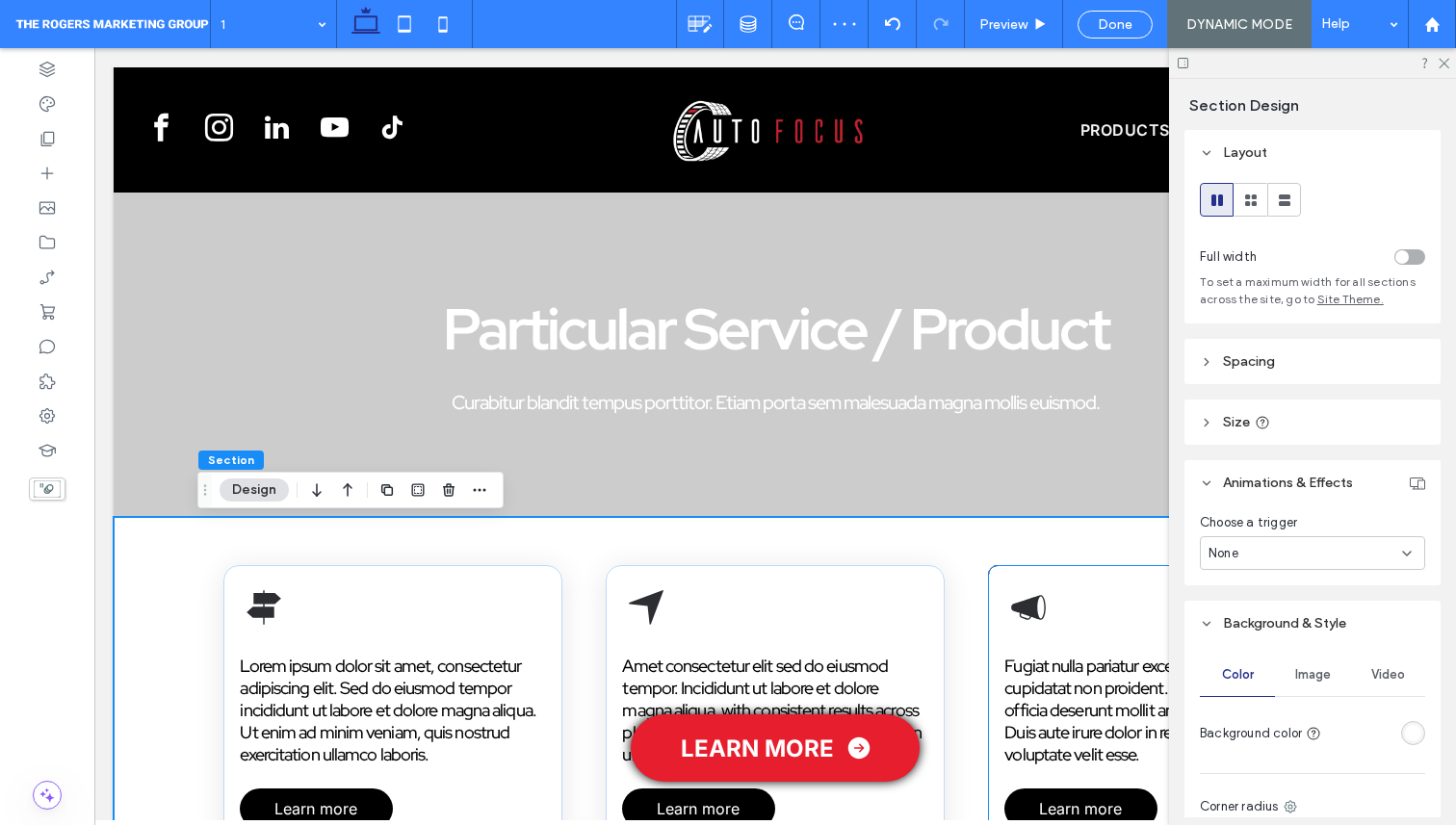 scroll, scrollTop: 0, scrollLeft: 0, axis: both 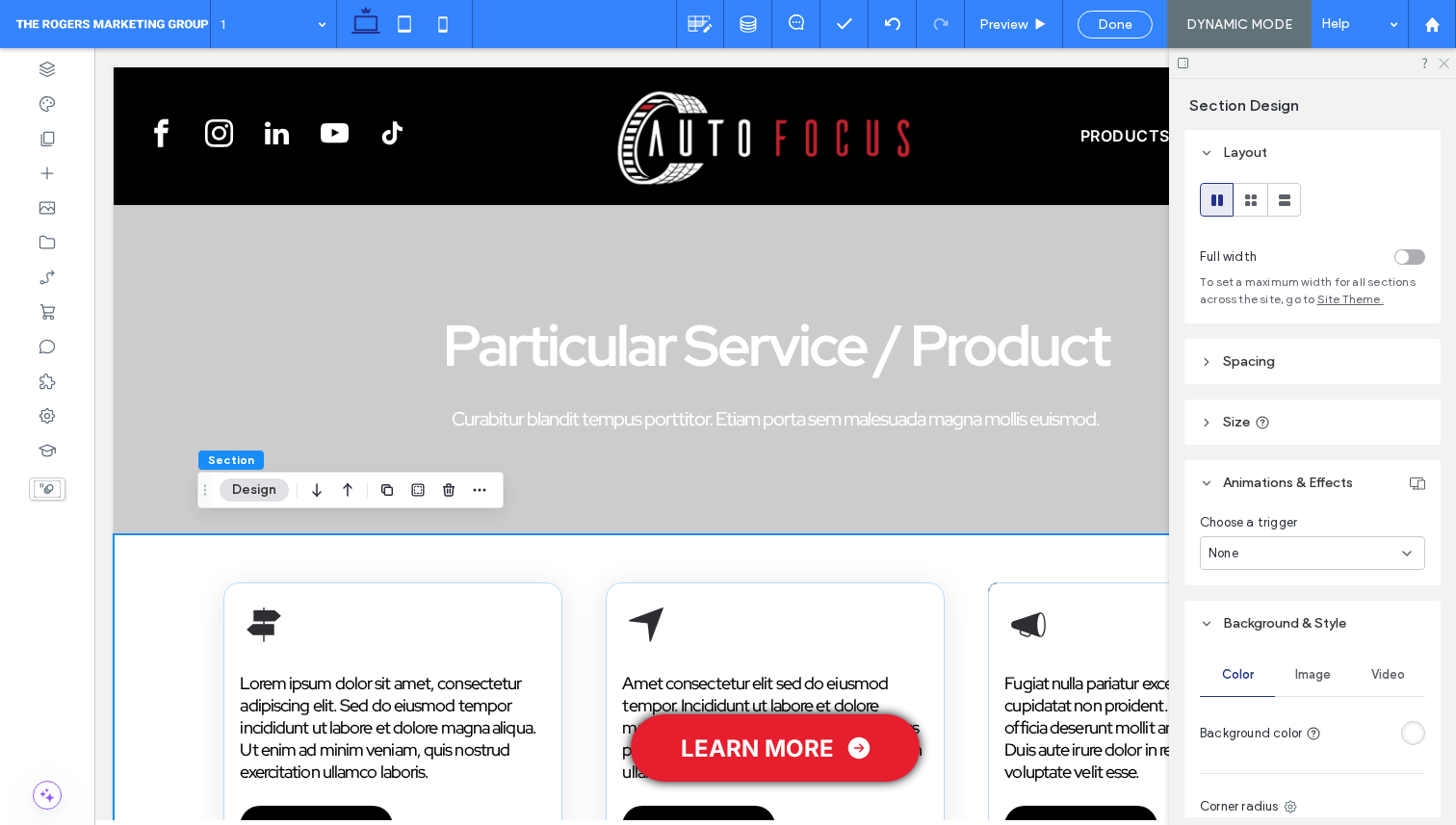 click 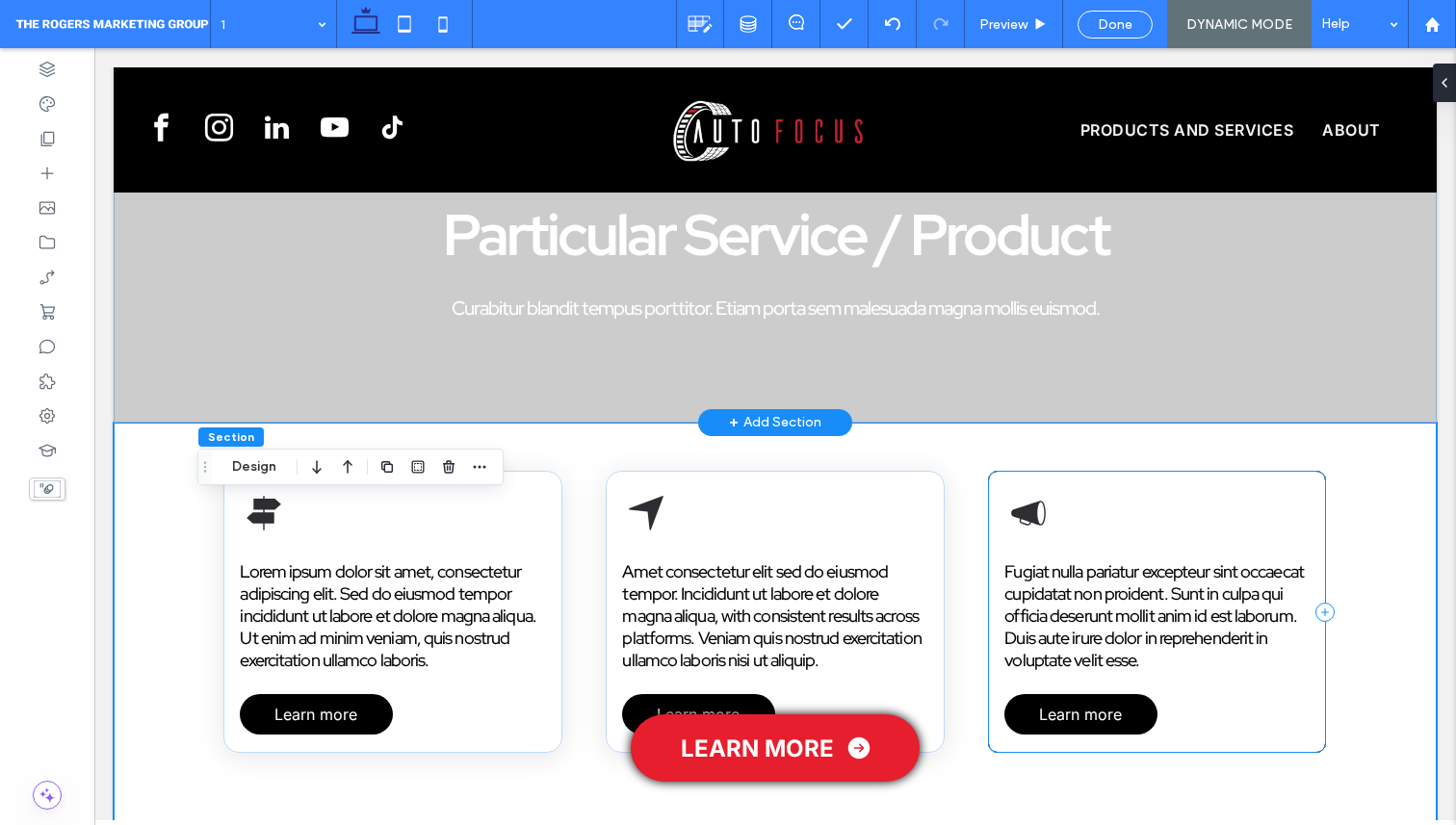 scroll, scrollTop: 112, scrollLeft: 0, axis: vertical 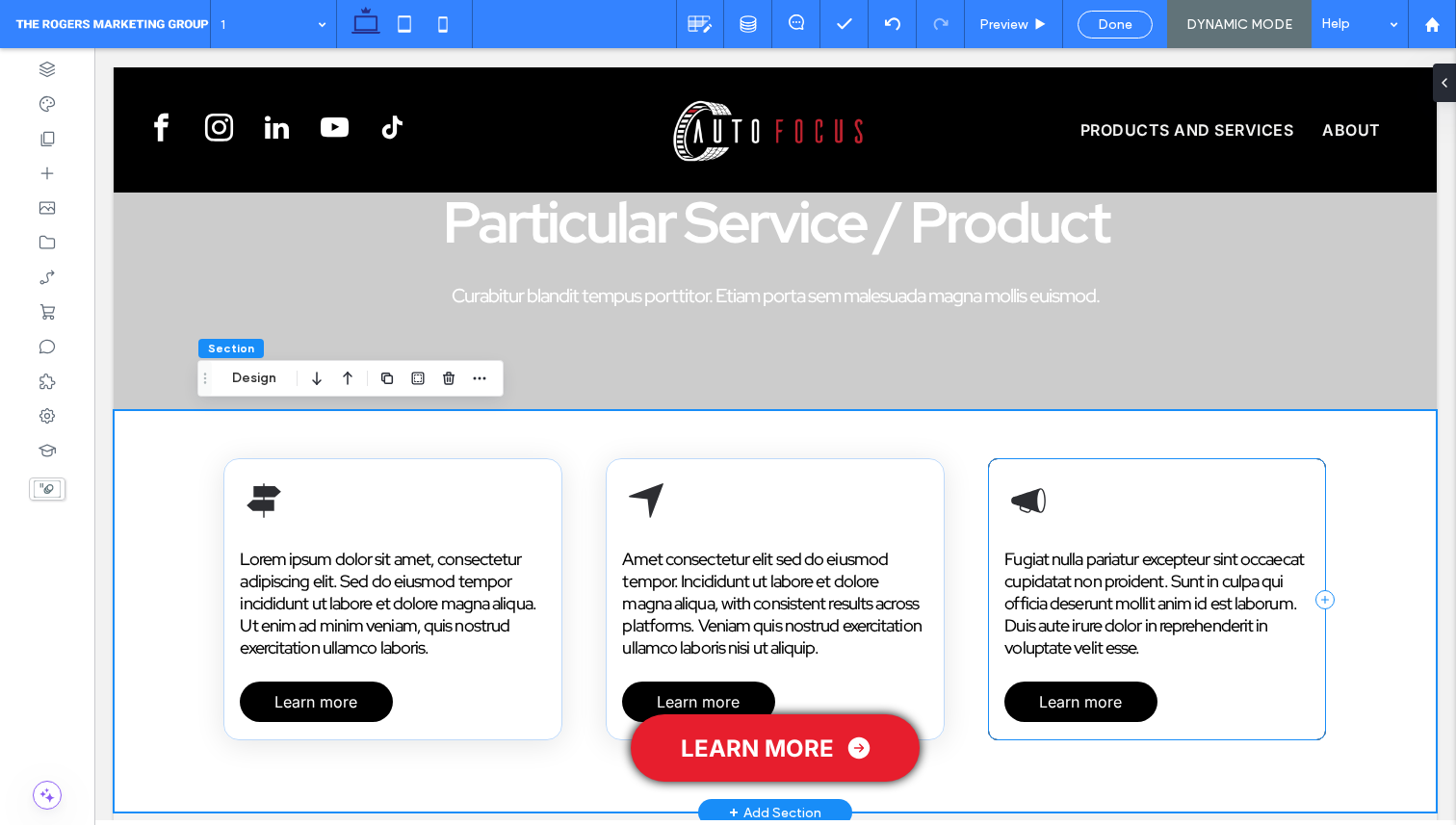 click on "Fugiat nulla pariatur excepteur sint occaecat cupidatat non proident. Sunt in culpa qui officia deserunt mollit anim id est laborum. Duis aute irure dolor in reprehenderit in voluptate velit esse.
Learn more" at bounding box center (1157, 599) 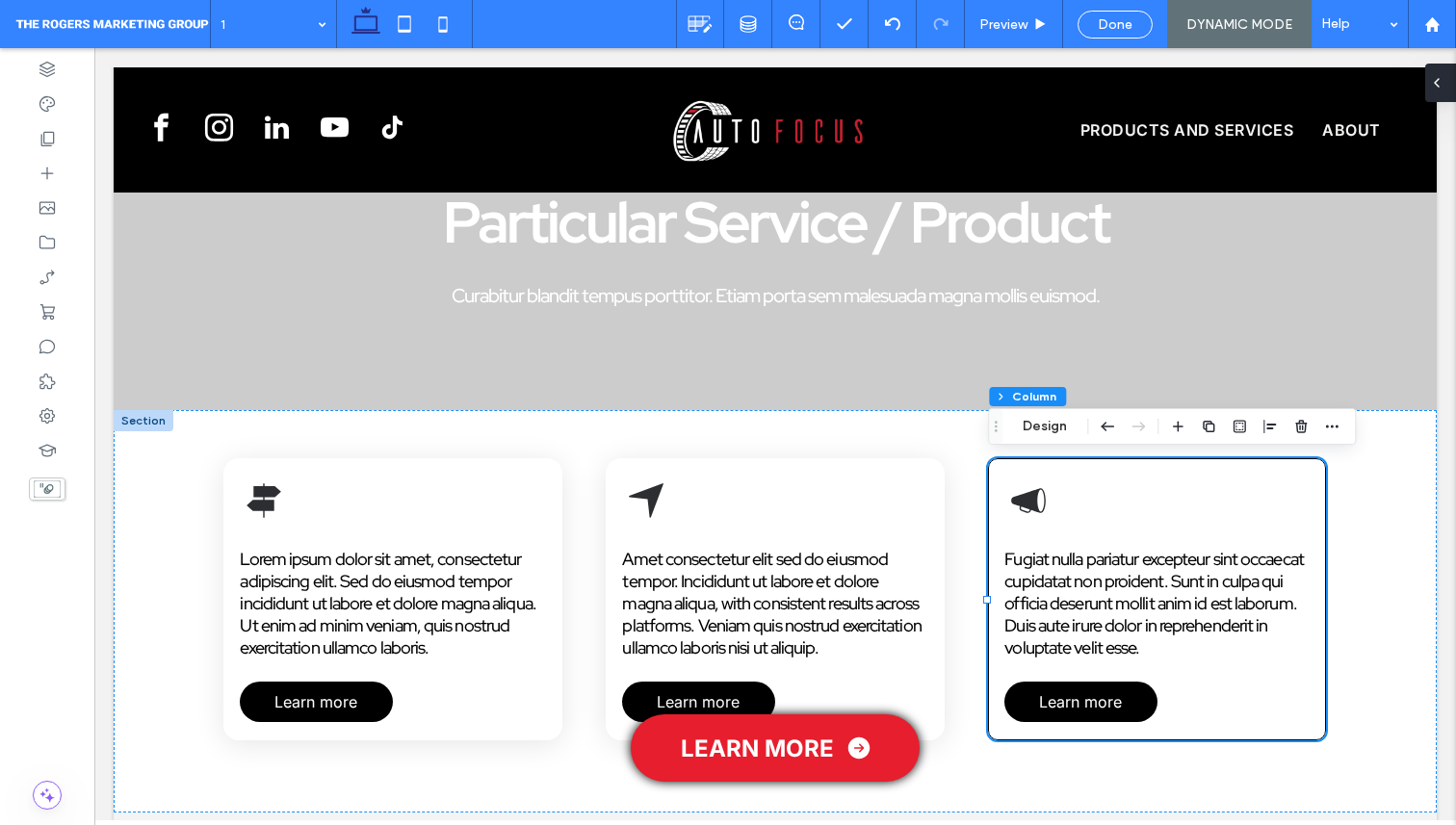 click at bounding box center (1441, 83) 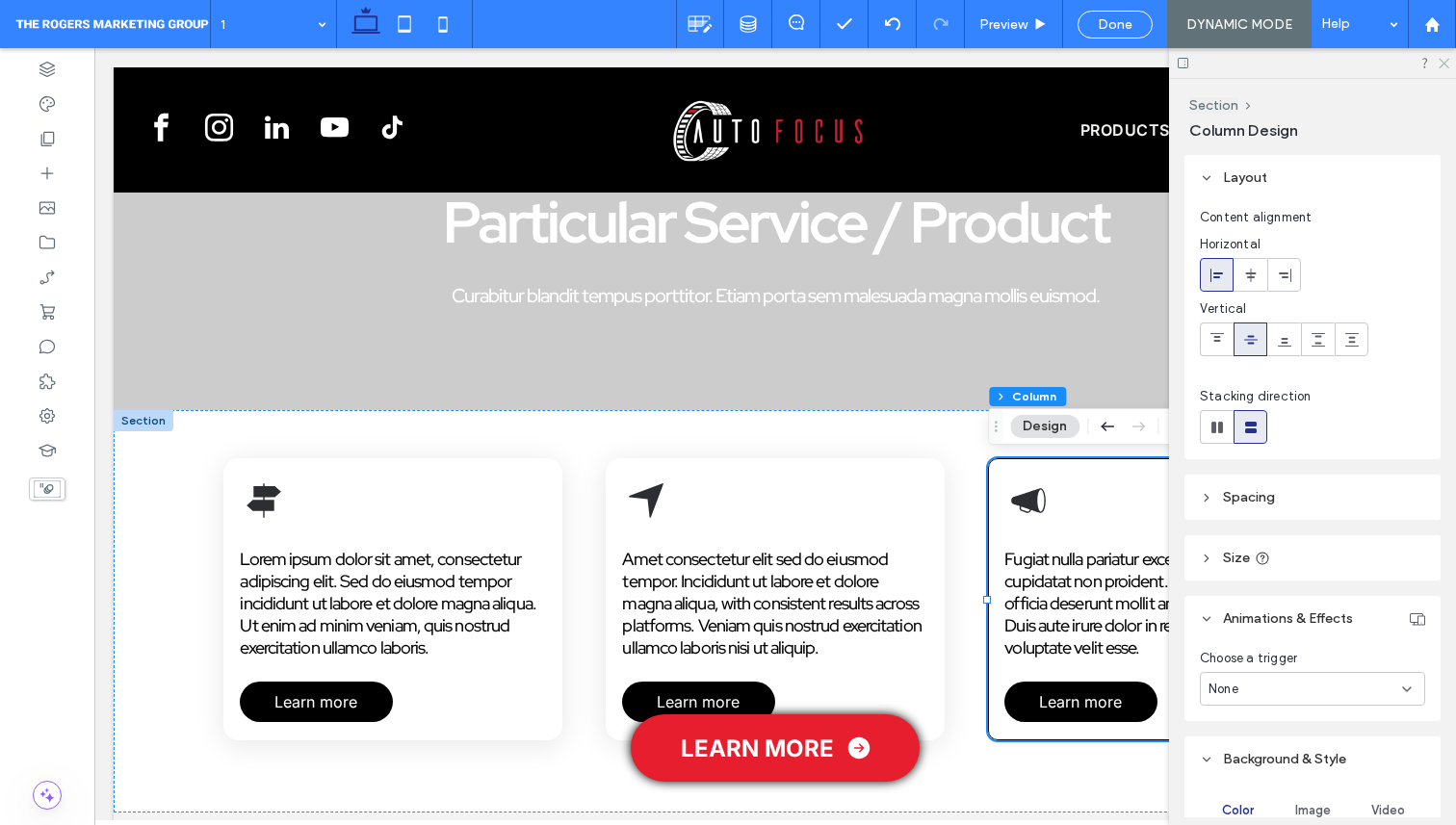 click 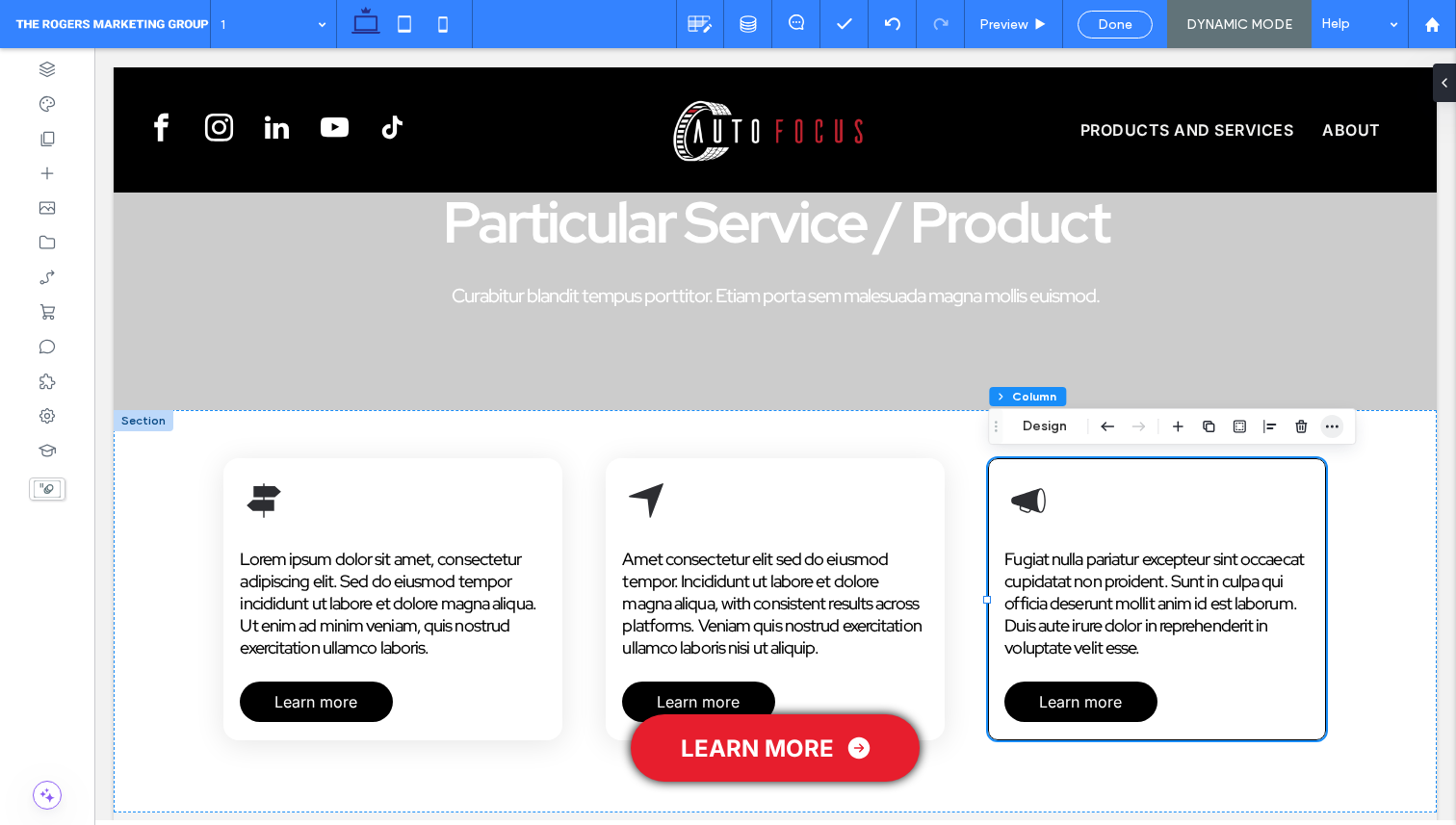 click 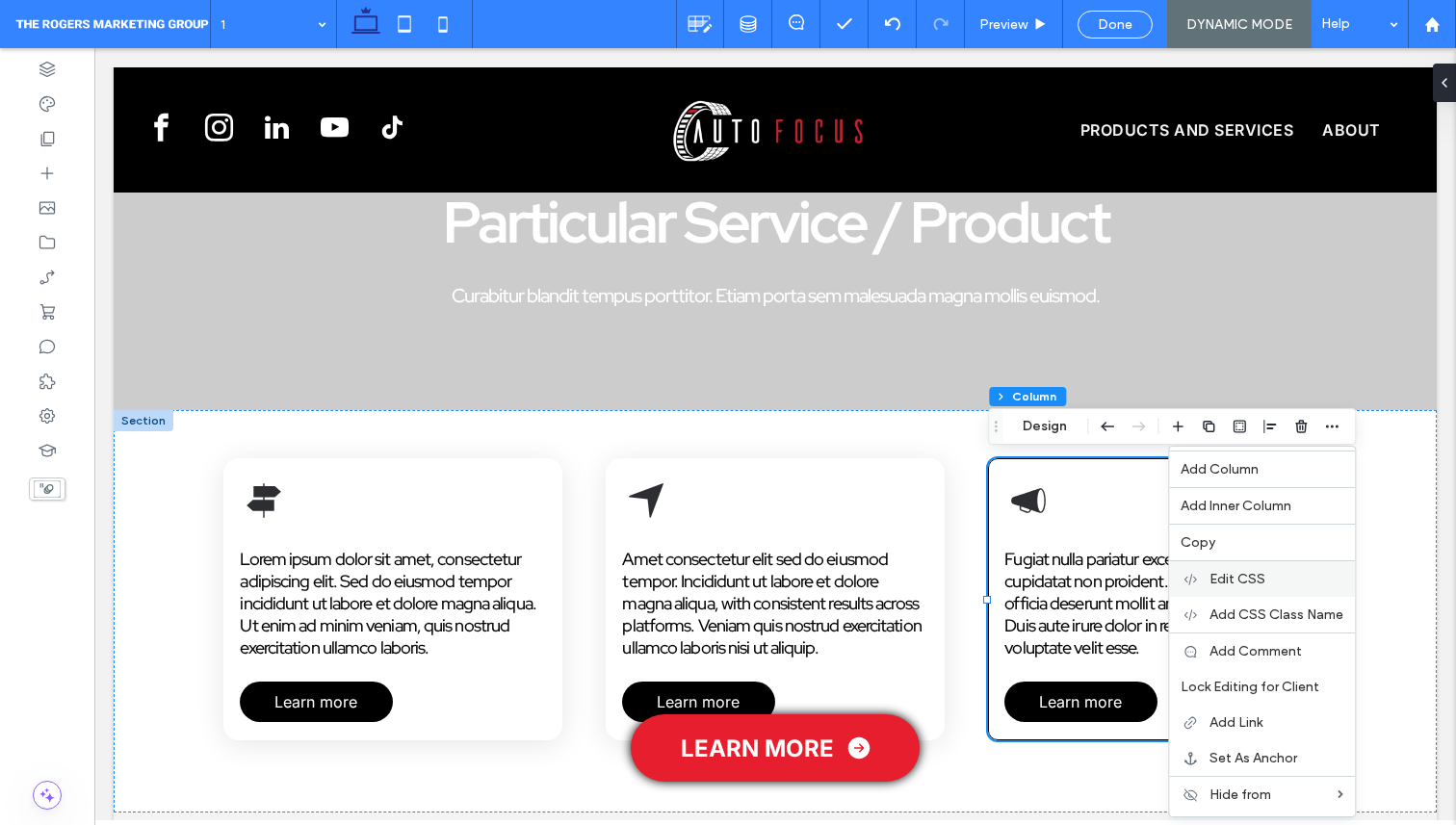 click on "Edit CSS" at bounding box center (1237, 579) 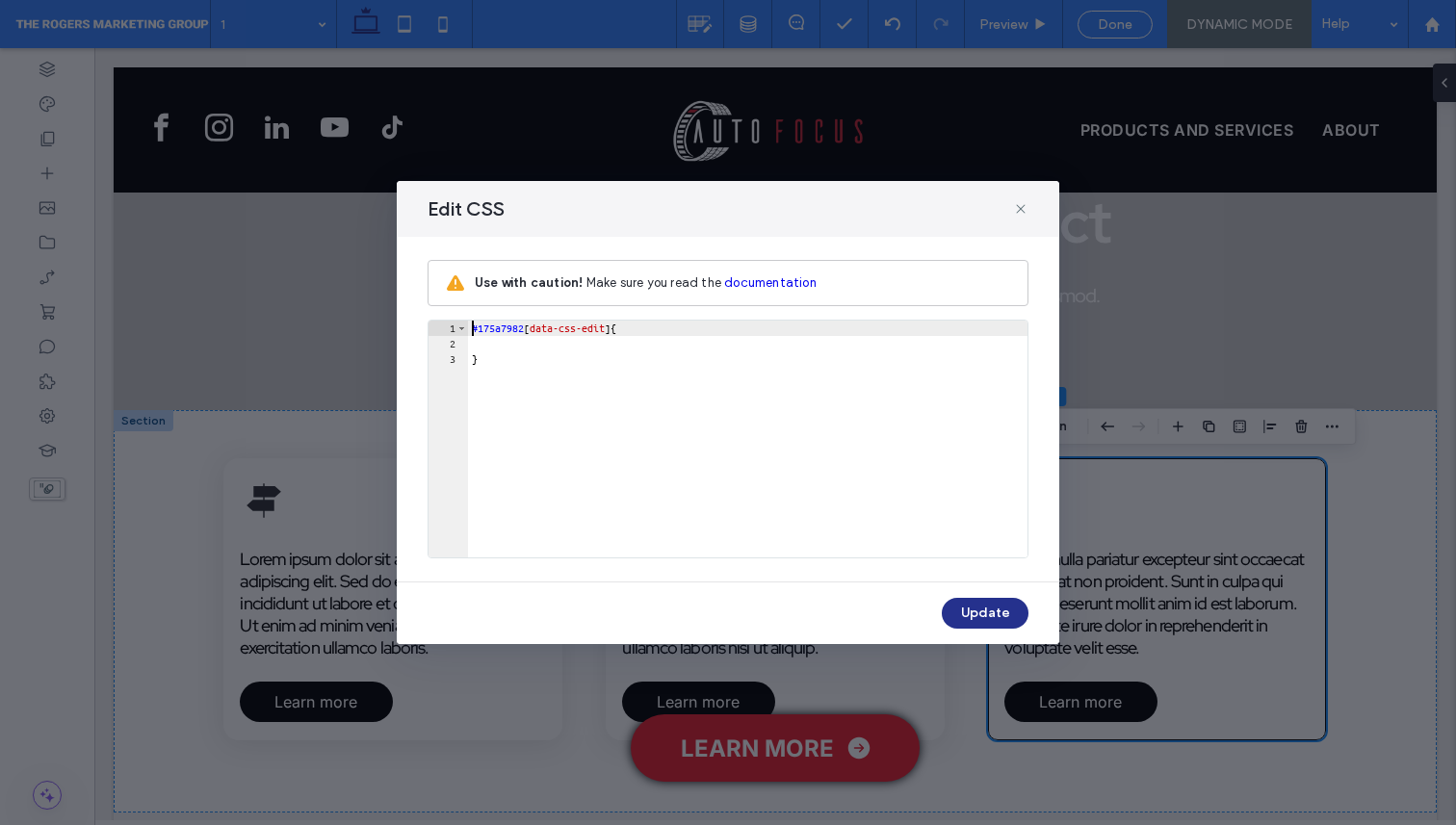 scroll, scrollTop: 0, scrollLeft: 0, axis: both 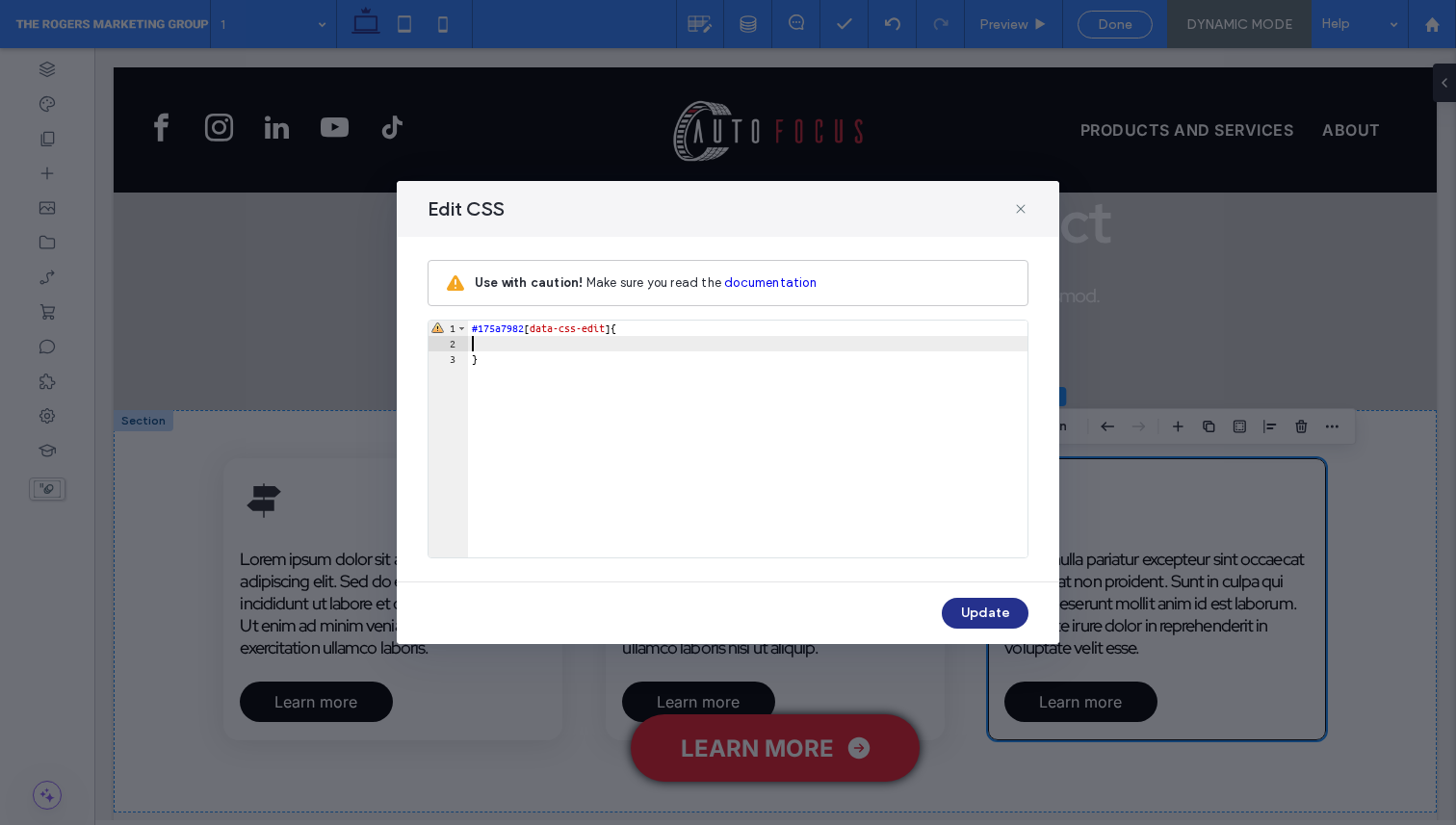 click on "#175a7982 [ data-css-edit ]  { }" at bounding box center [747, 454] 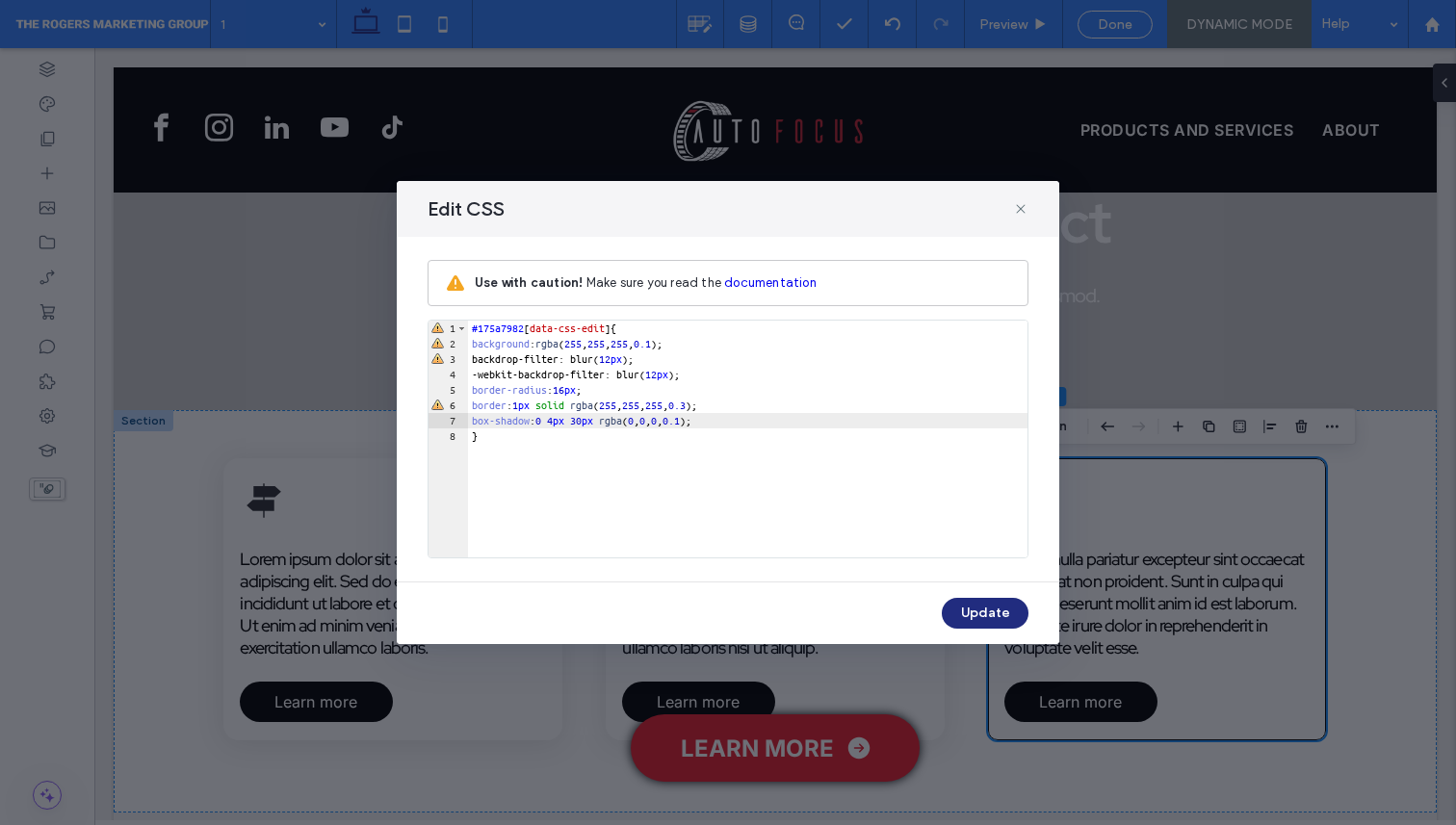 click on "Update" at bounding box center (985, 613) 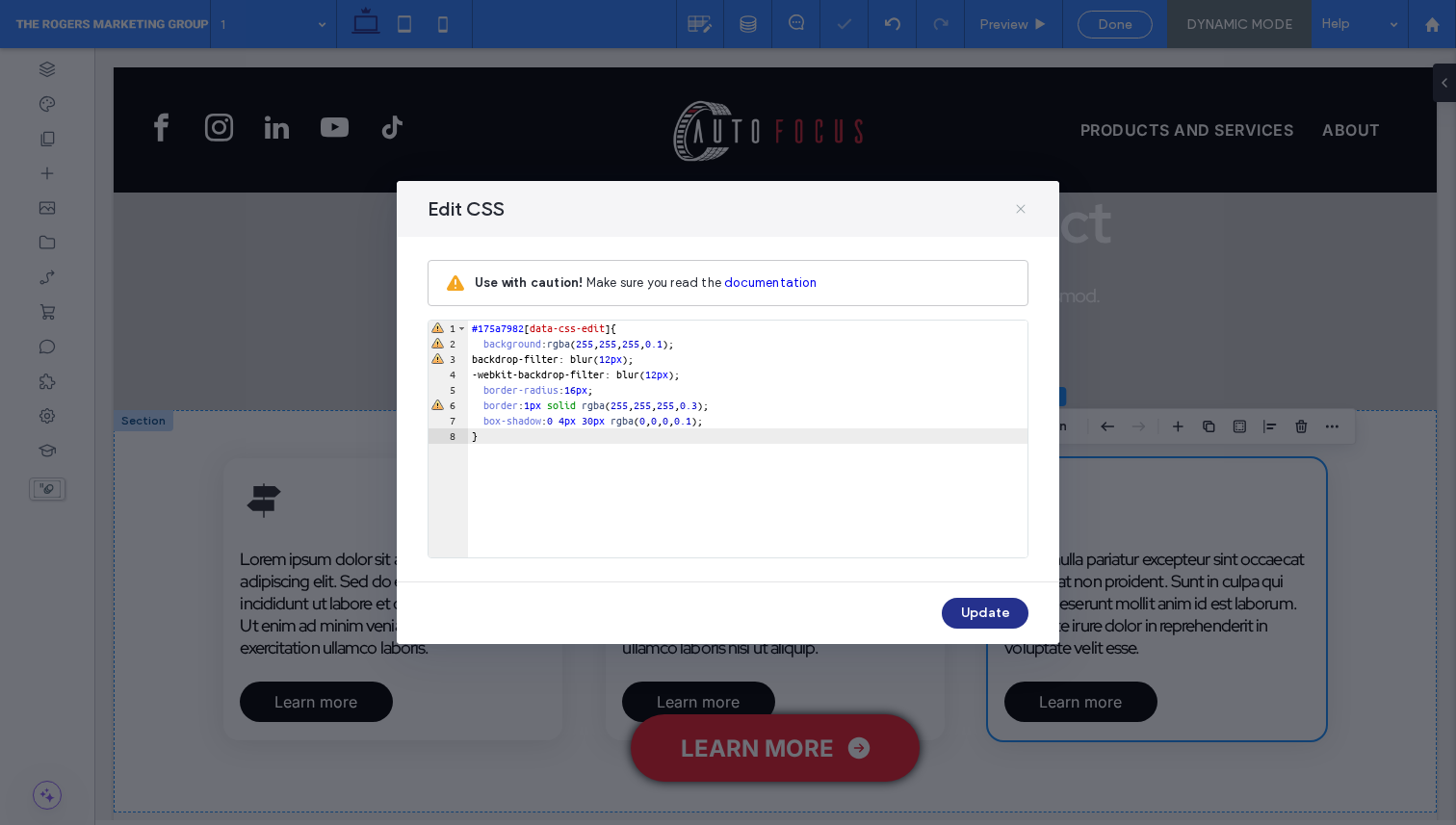 click at bounding box center (1021, 209) 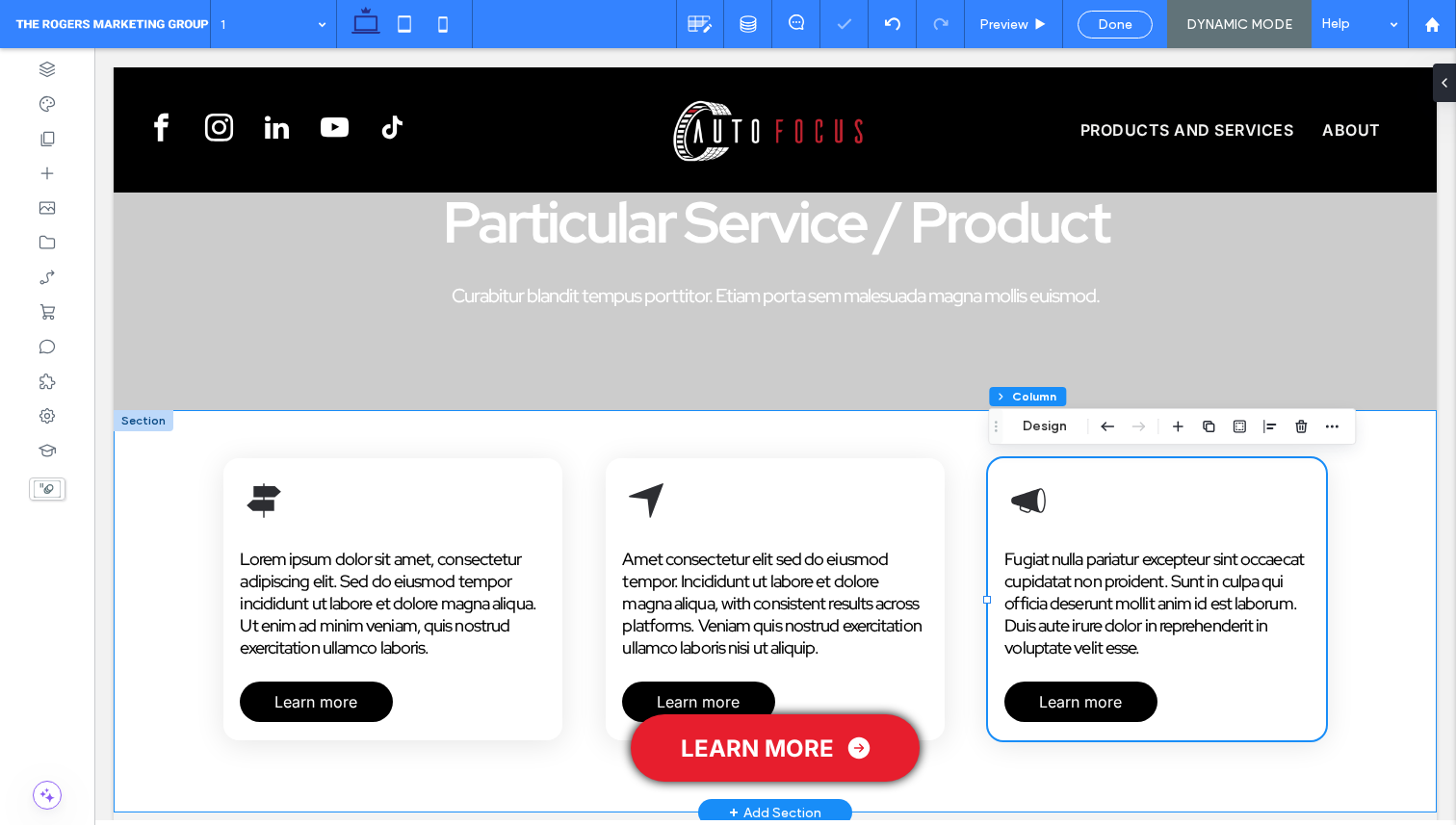 click on "Lorem ipsum dolor sit amet, consectetur adipiscing elit. Sed do eiusmod tempor incididunt ut labore et dolore magna aliqua. Ut enim ad minim veniam, quis nostrud exercitation ullamco laboris.
Learn more
Amet consectetur elit sed do eiusmod tempor. Incididunt ut labore et dolore magna aliqua, with consistent results across platforms. Veniam quis nostrud exercitation ullamco laboris nisi ut aliquip.
Learn more
Fugiat nulla pariatur excepteur sint occaecat cupidatat non proident. Sunt in culpa qui officia deserunt mollit anim id est laborum. Duis aute irure dolor in reprehenderit in voluptate velit esse.
Learn more" at bounding box center [775, 611] 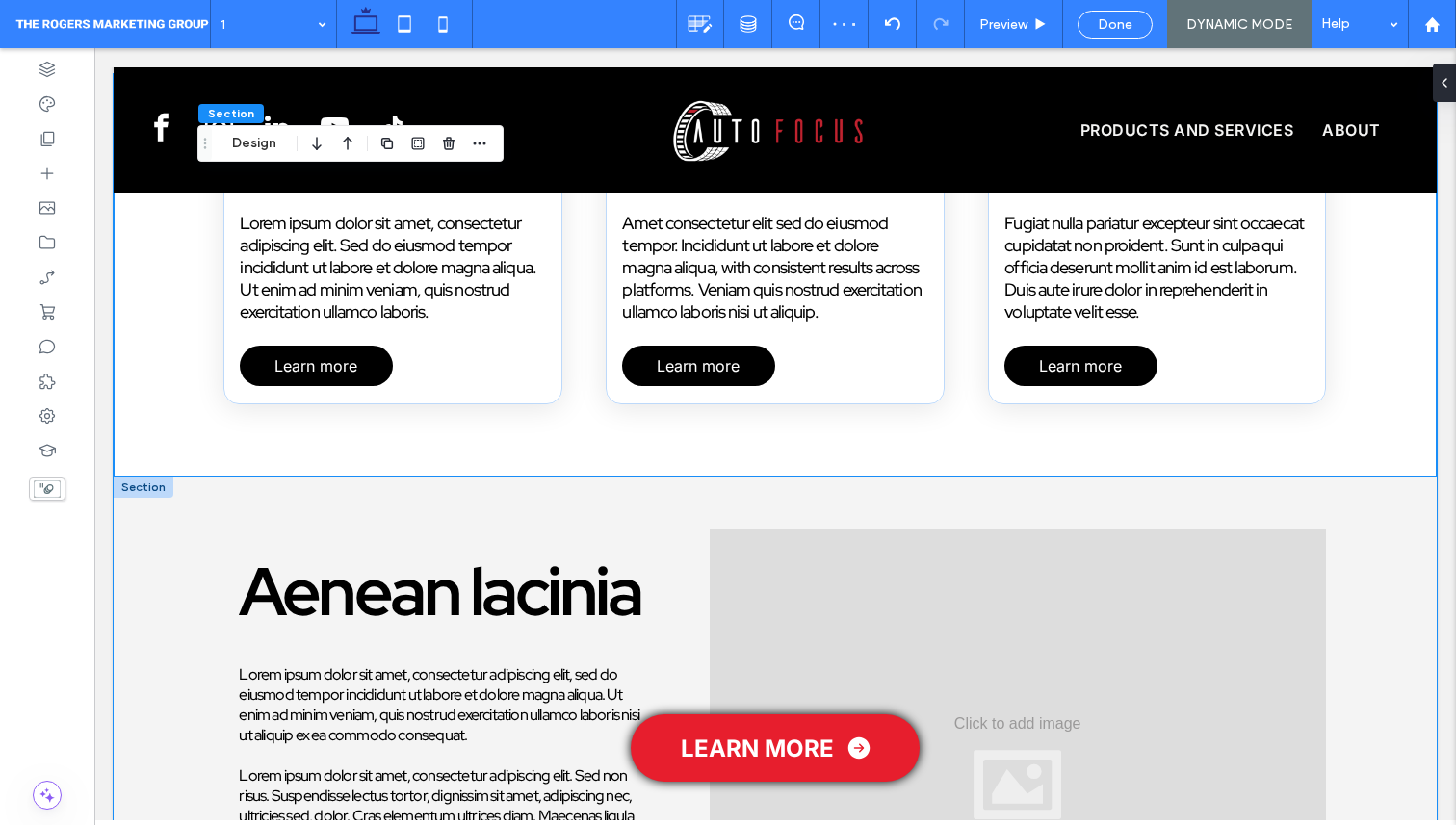 click on "Aenean lacinia
Lorem ipsum dolor sit amet, consectetur adipiscing elit, sed do eiusmod tempor incididunt ut labore et dolore magna aliqua. Ut enim ad minim veniam, quis nostrud exercitation ullamco laboris nisi ut aliquip ex ea commodo consequat.  Lorem ipsum dolor sit amet, consectetur adipiscing elit. Sed non risus. Suspendisse lectus tortor, dignissim sit amet, adipiscing nec, ultricies sed, dolor. Cras elementum ultrices diam. Maecenas ligula massa, varius a, semper congue, euismod non, mi. Proin porttitor, orci nec nonummy molestie, enim est eleifend mi, non fermentum diam nisl sit amet erat. Duis semper. Duis arcu massa, scelerisque vitae, consequat in, pretium a, enim. Pellentesque congue. Ut in risus volutpat libero pharetra tempor. Cras vestibulum bibendum augue. Praesent egestas leo in pede. Praesent blandit odio eu enim." at bounding box center [775, 793] 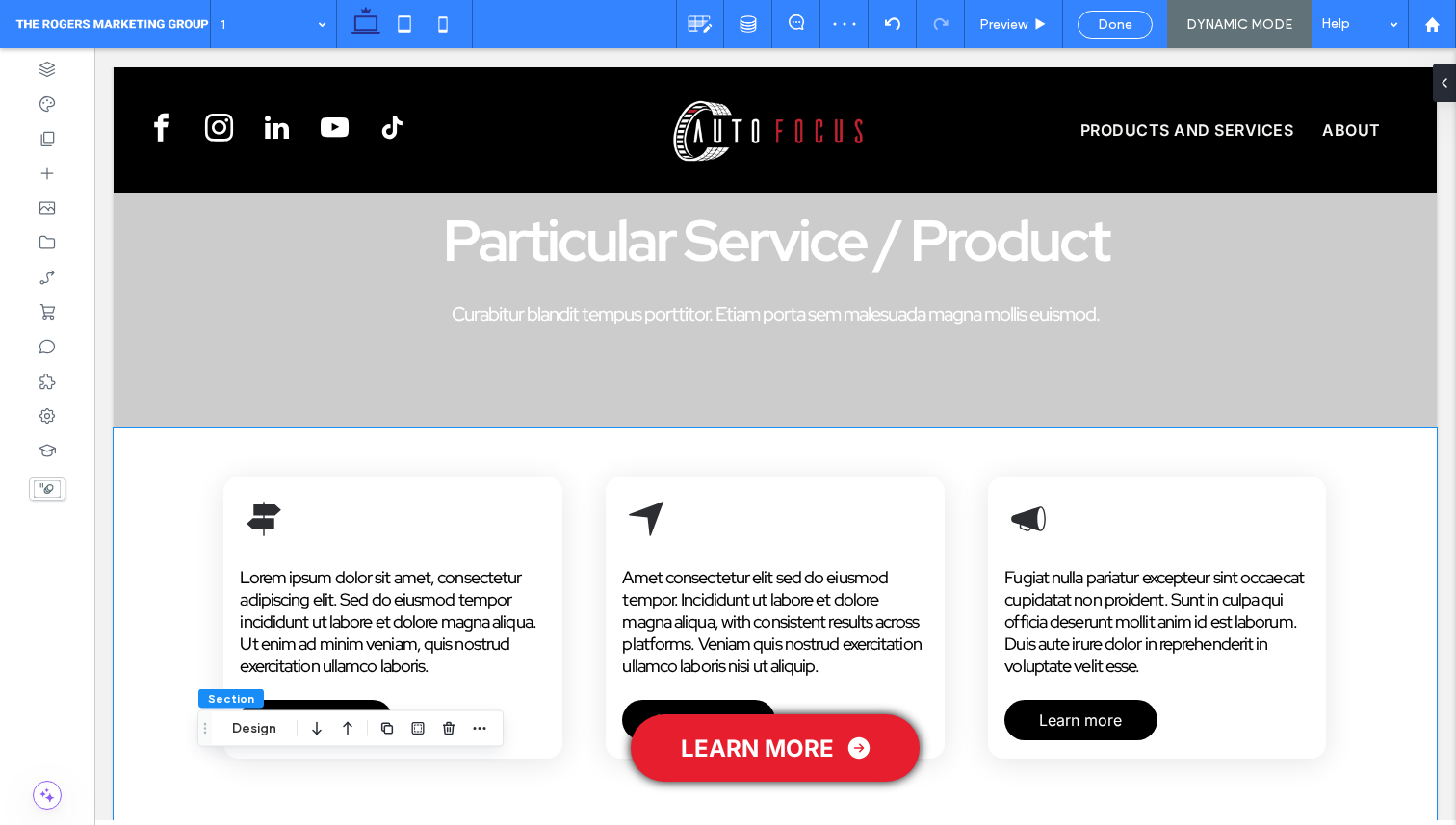 scroll, scrollTop: 0, scrollLeft: 0, axis: both 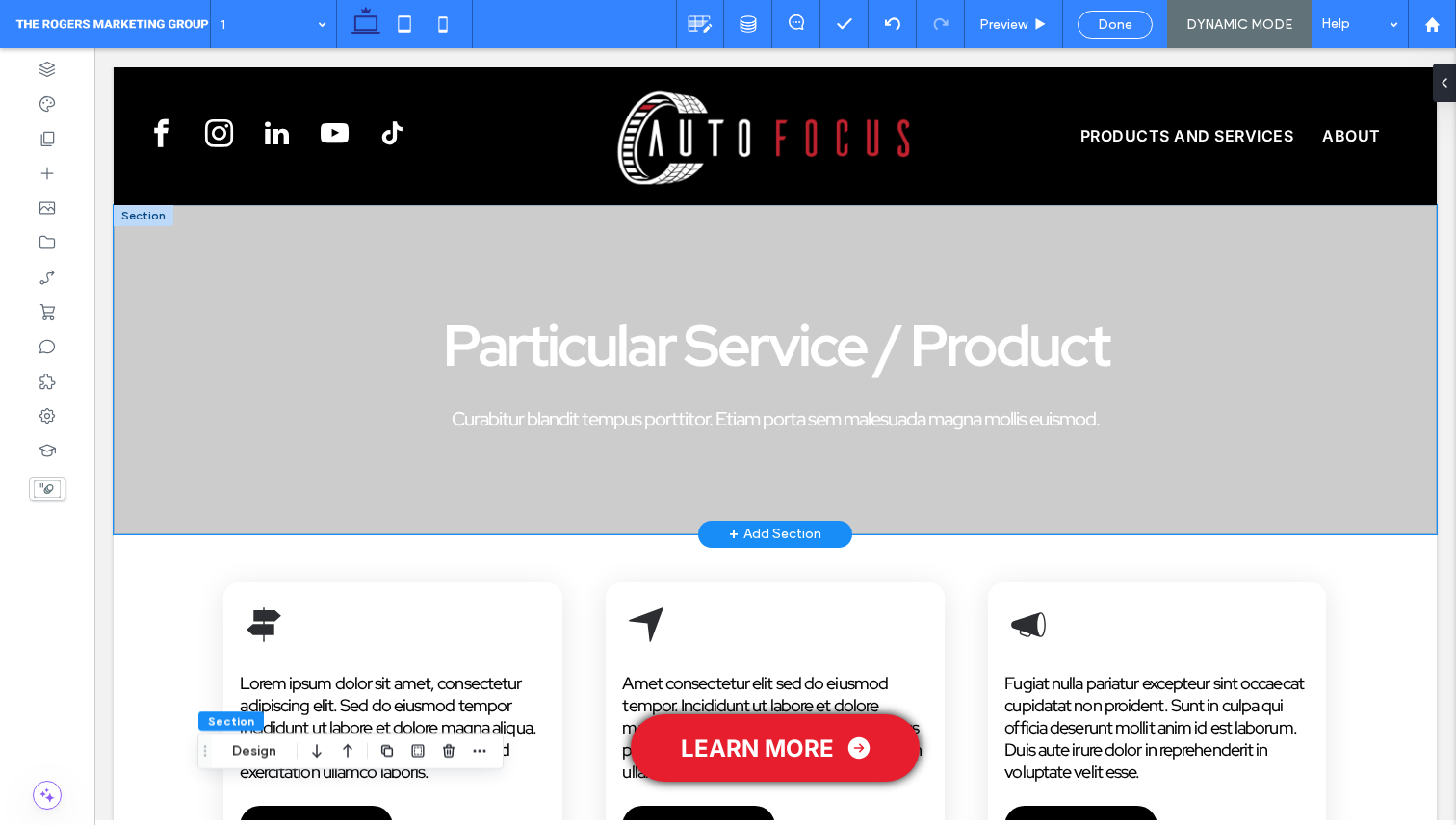 click on "Particular Service / Product
Curabitur blandit tempus porttitor. Etiam porta sem malesuada magna mollis euismod." at bounding box center (775, 370) 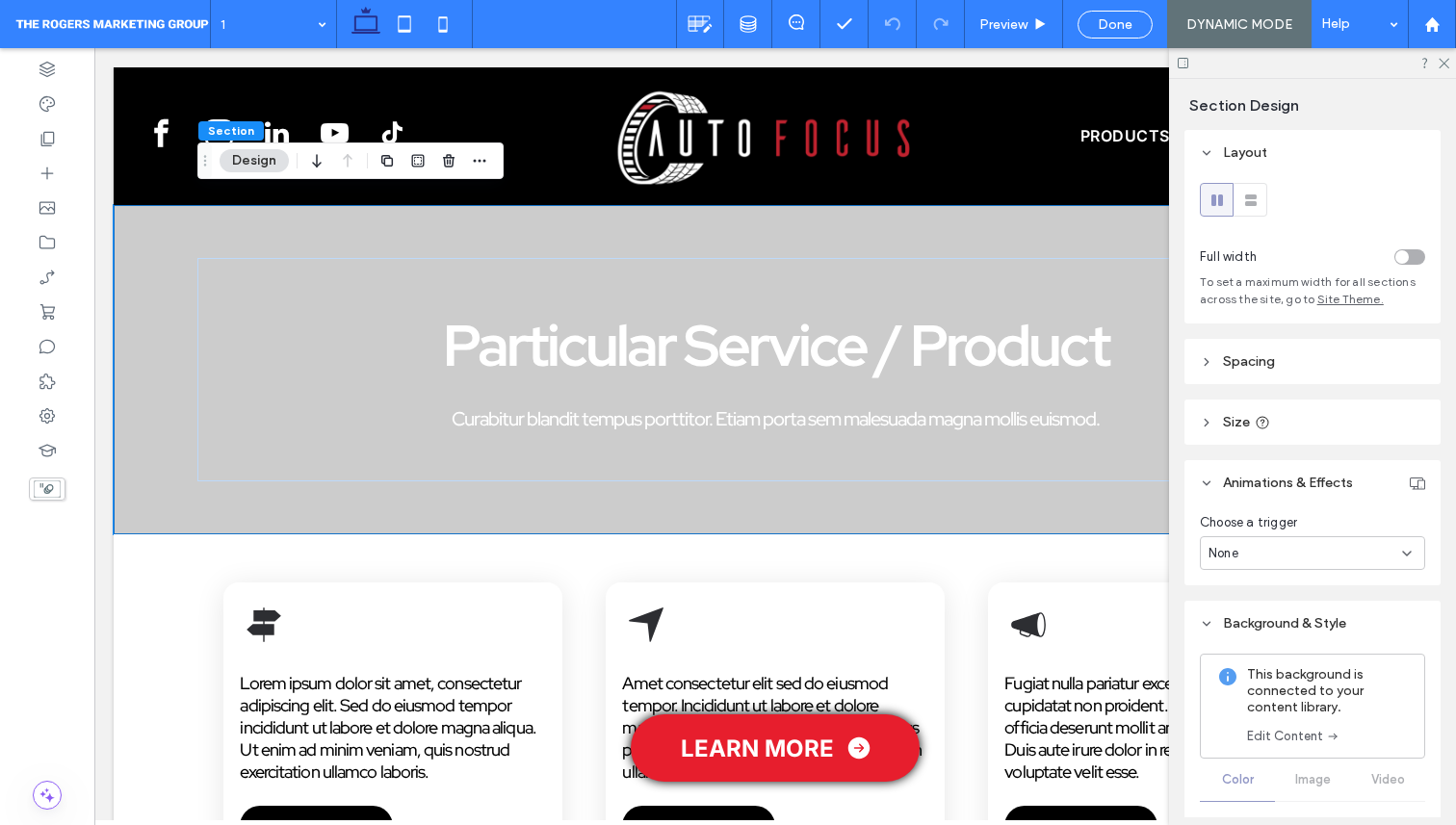 scroll, scrollTop: 0, scrollLeft: 0, axis: both 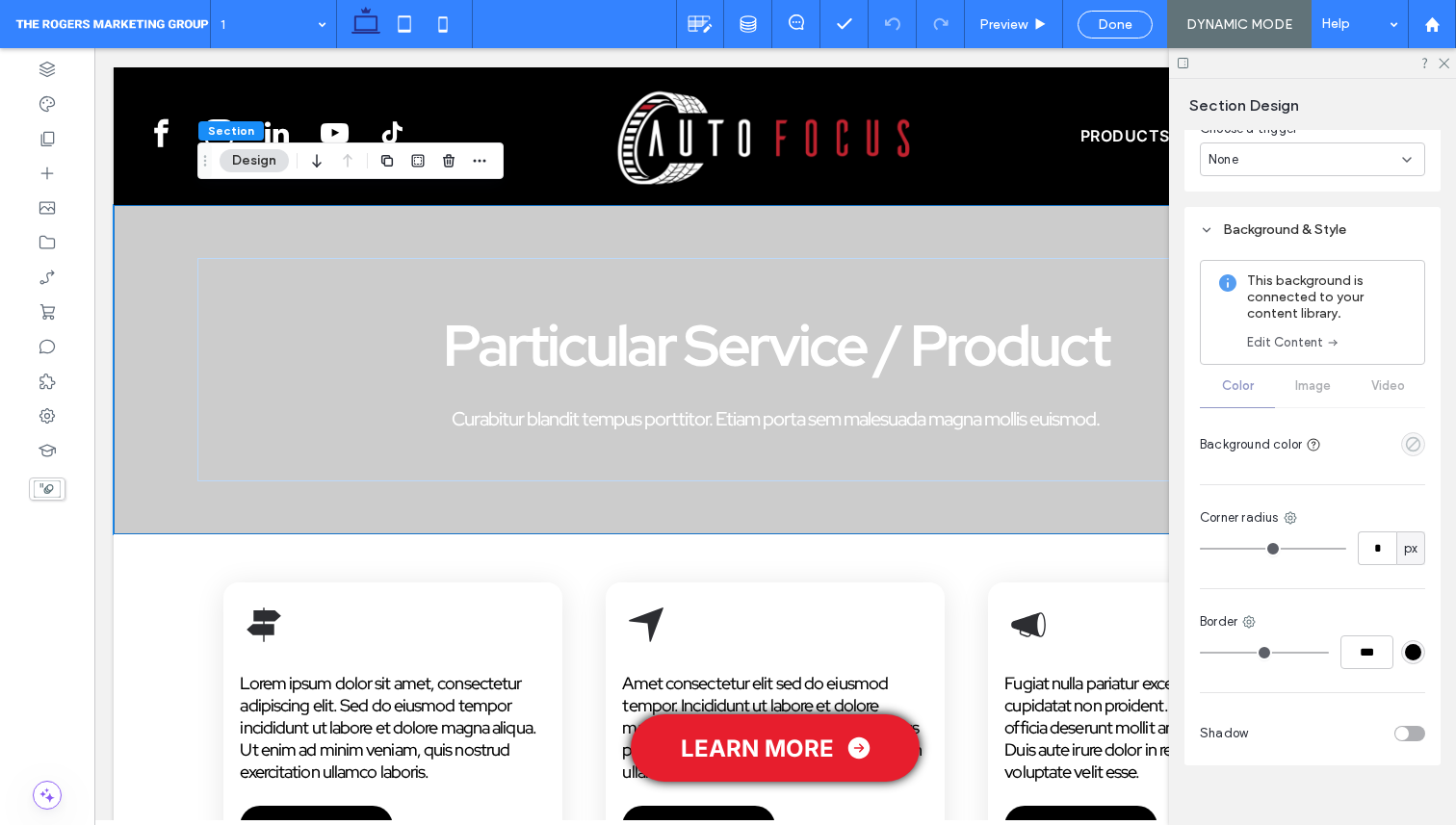 click 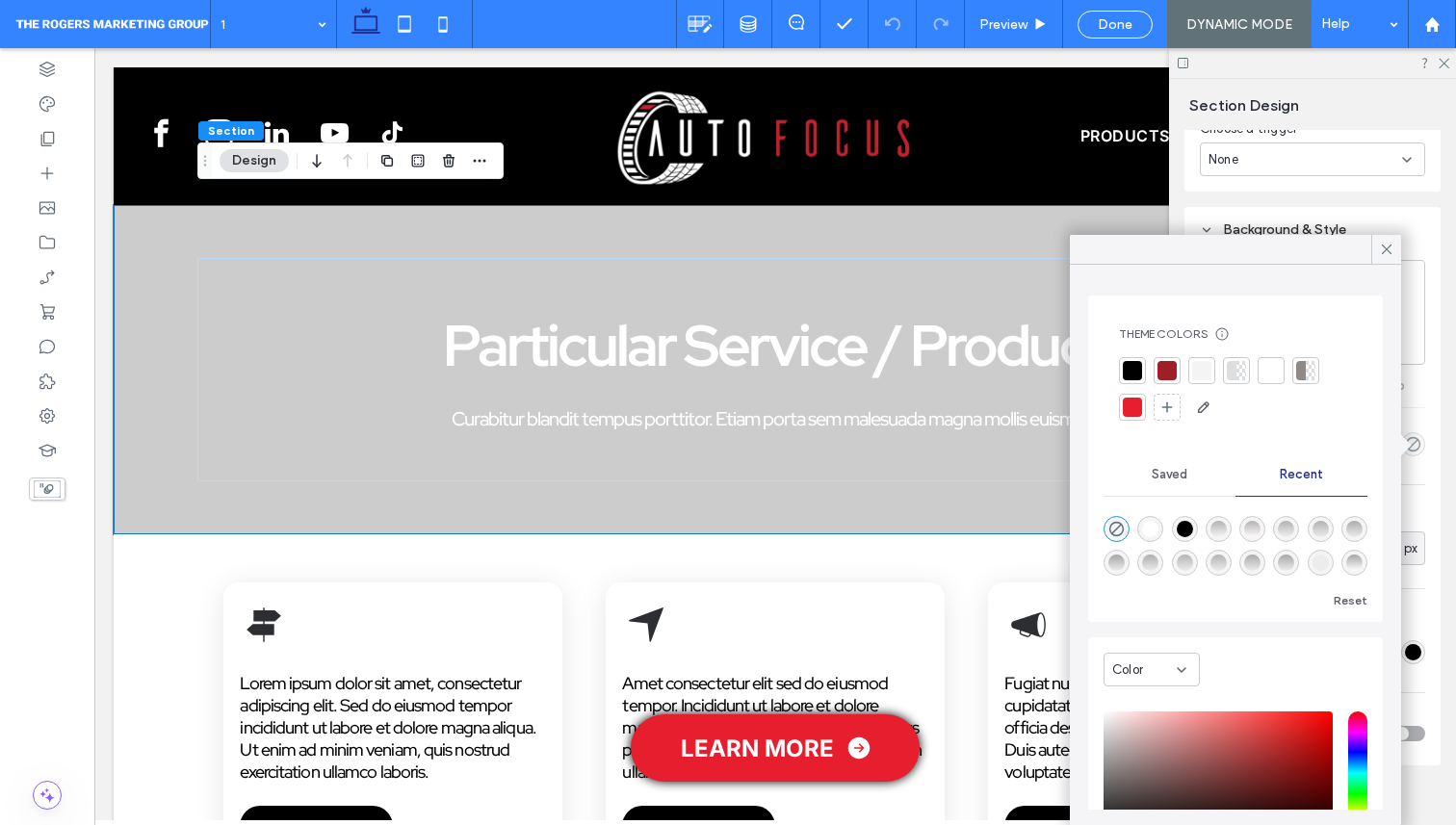 click on "Color" at bounding box center [1152, 669] 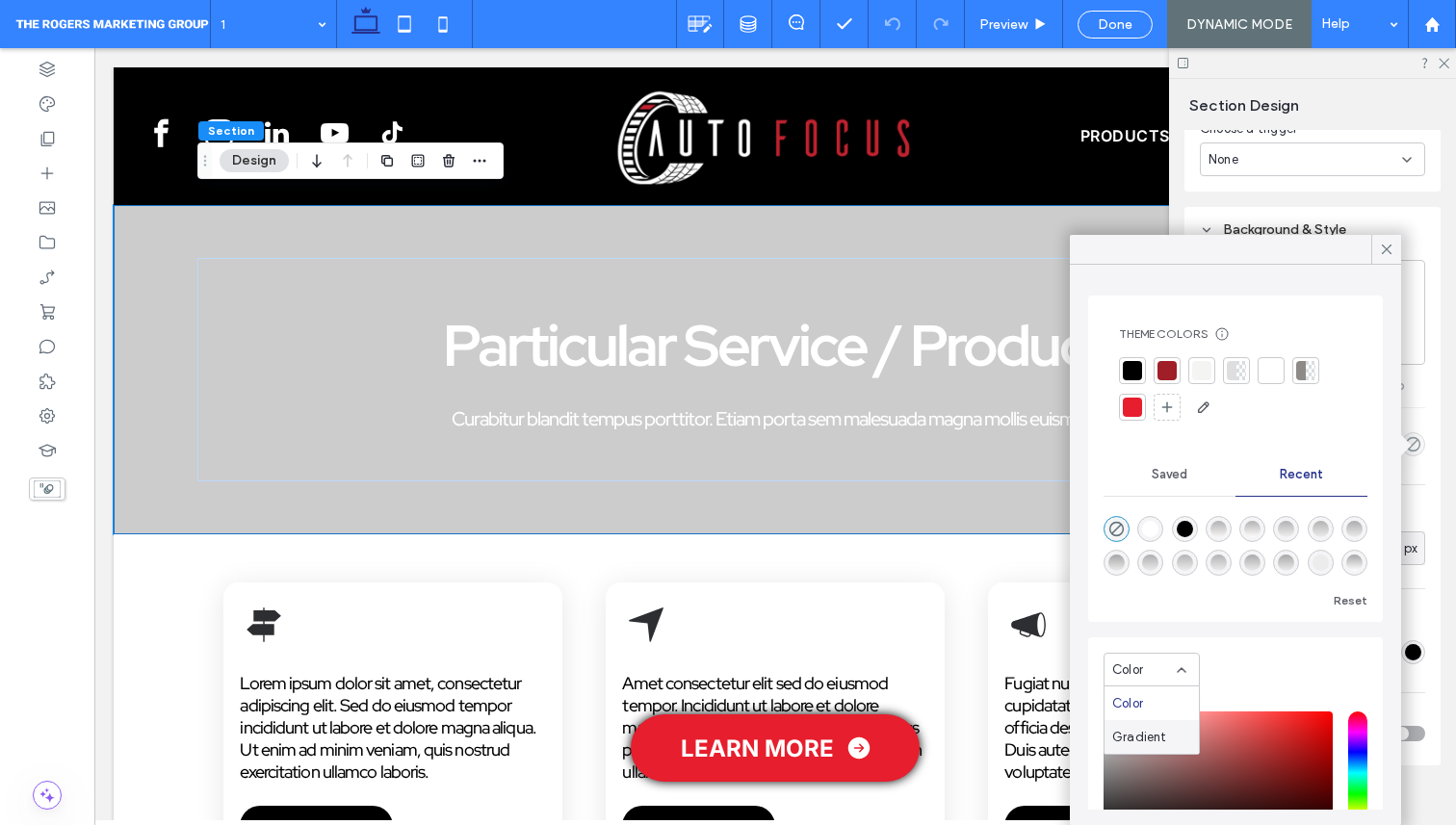 click on "Gradient" at bounding box center [1139, 737] 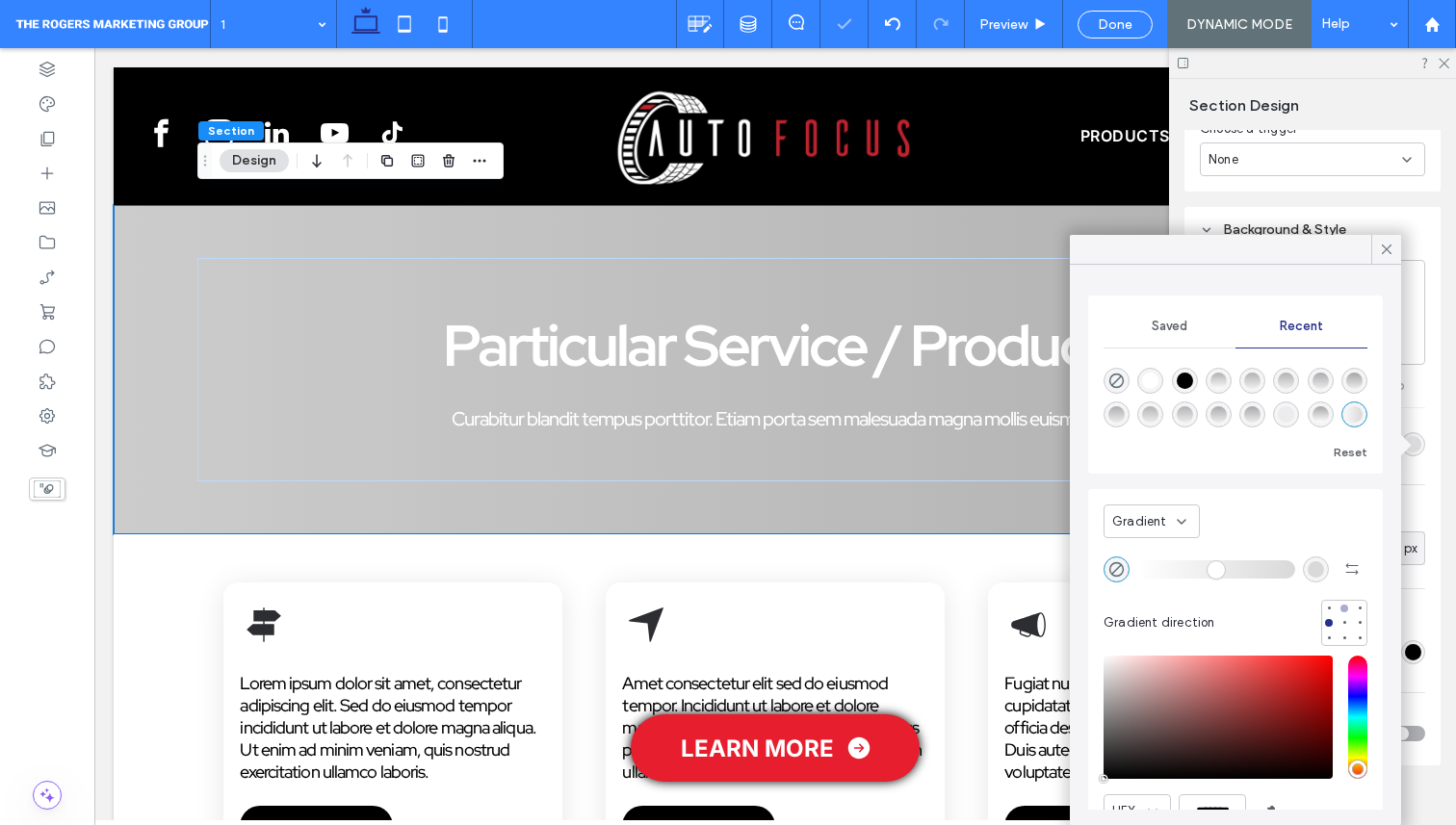 click at bounding box center [1344, 608] 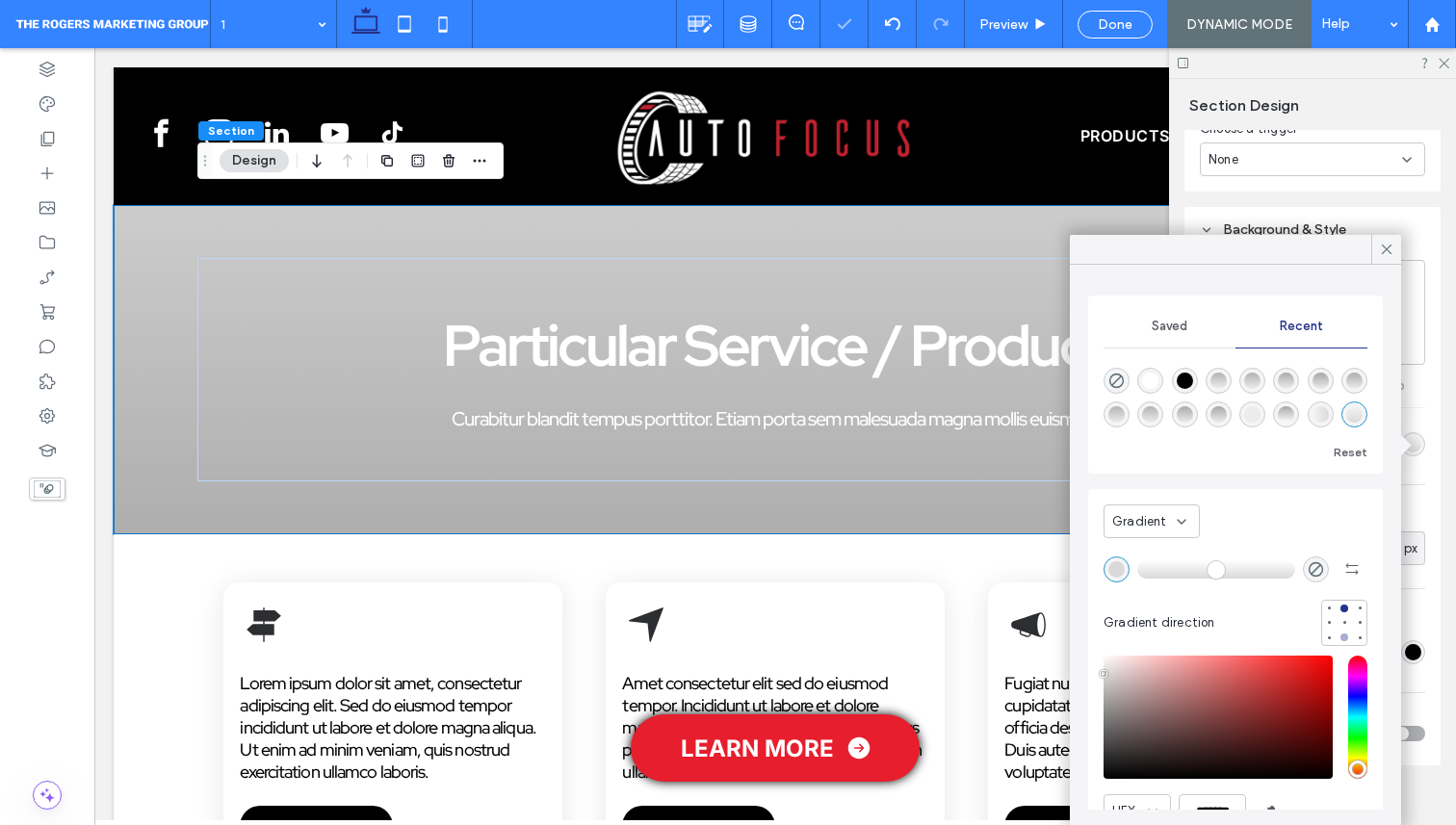 click at bounding box center (1344, 637) 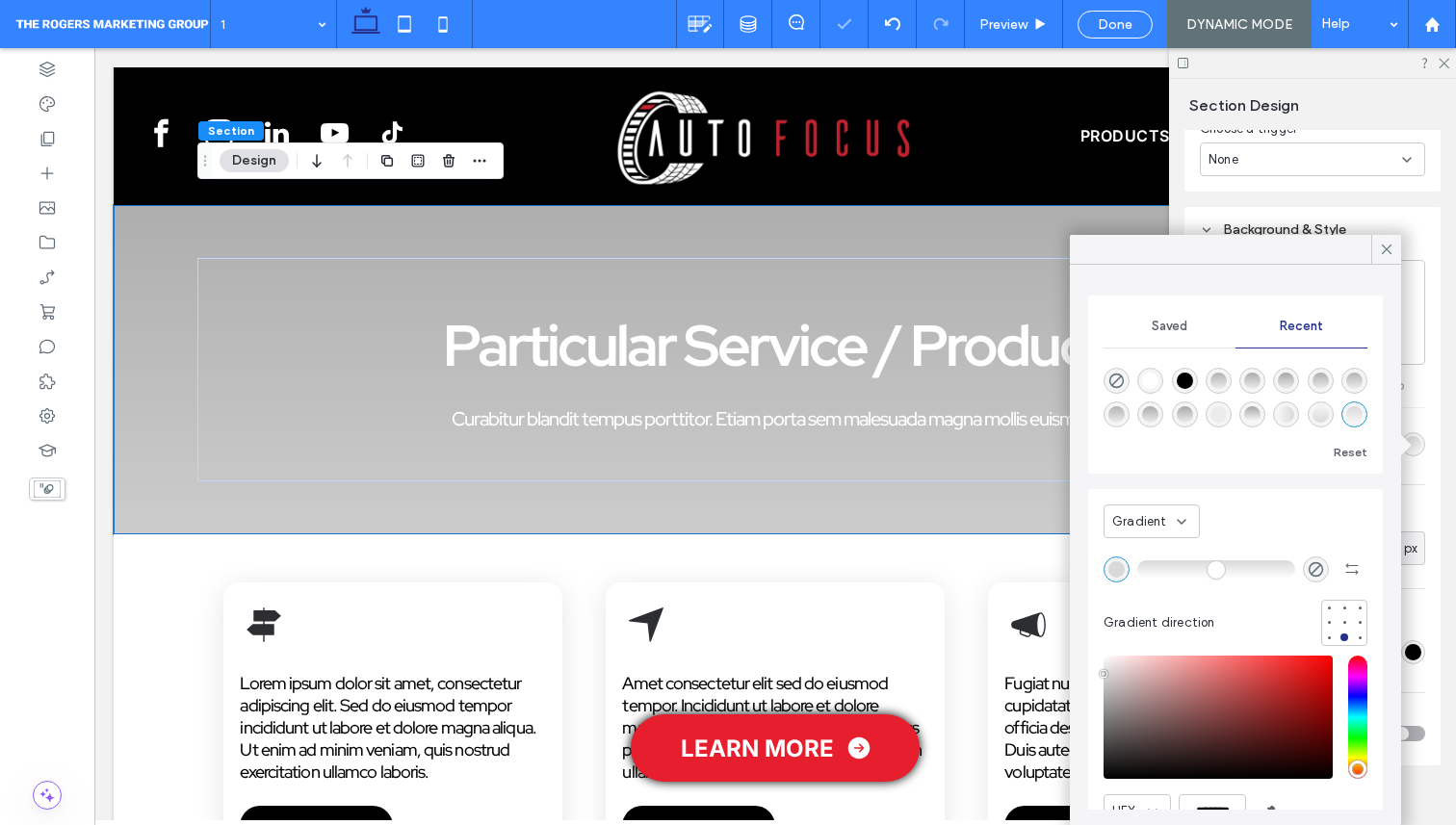 click at bounding box center [1235, 569] 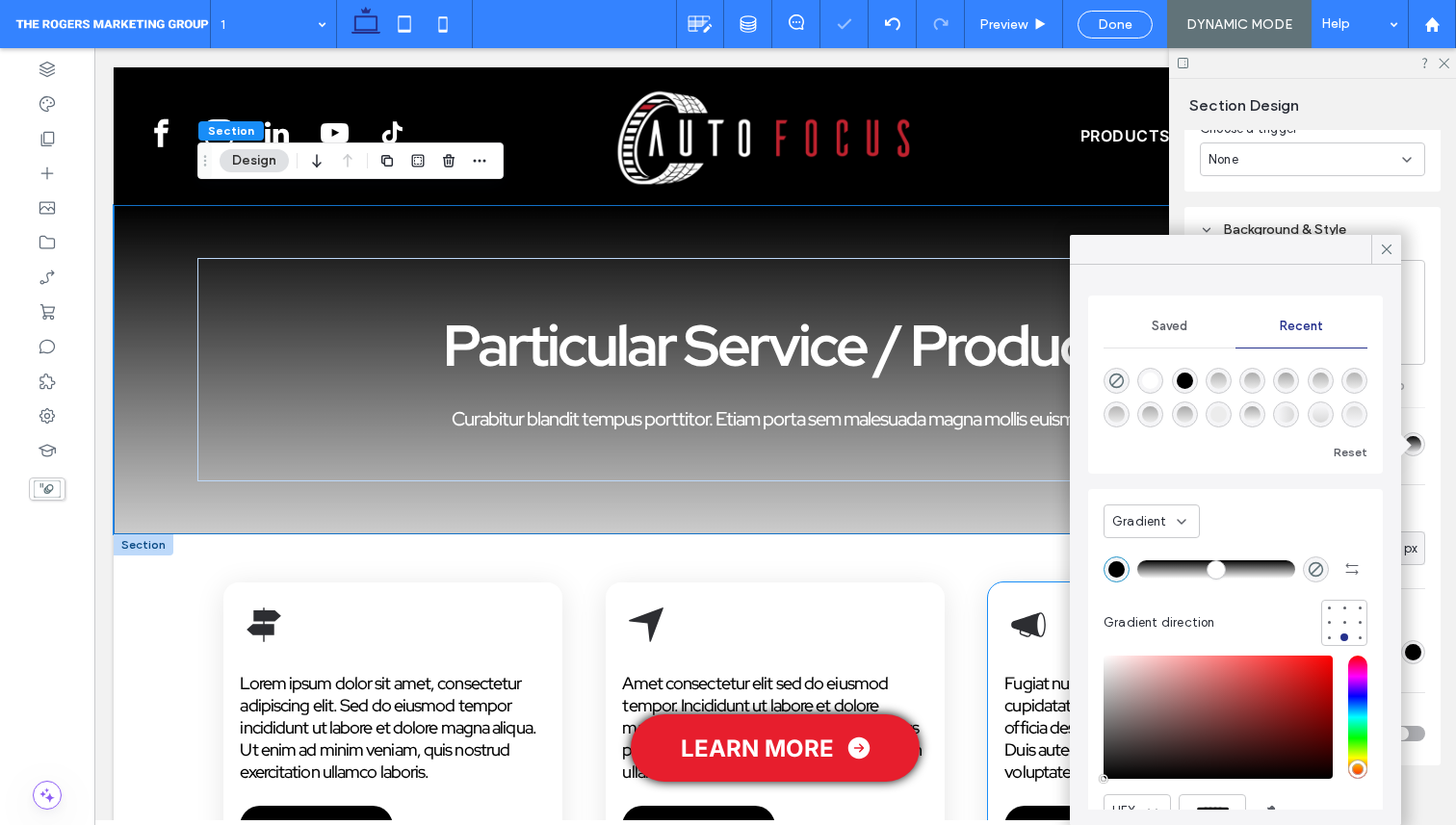 drag, startPoint x: 1214, startPoint y: 778, endPoint x: 1068, endPoint y: 806, distance: 148.66069 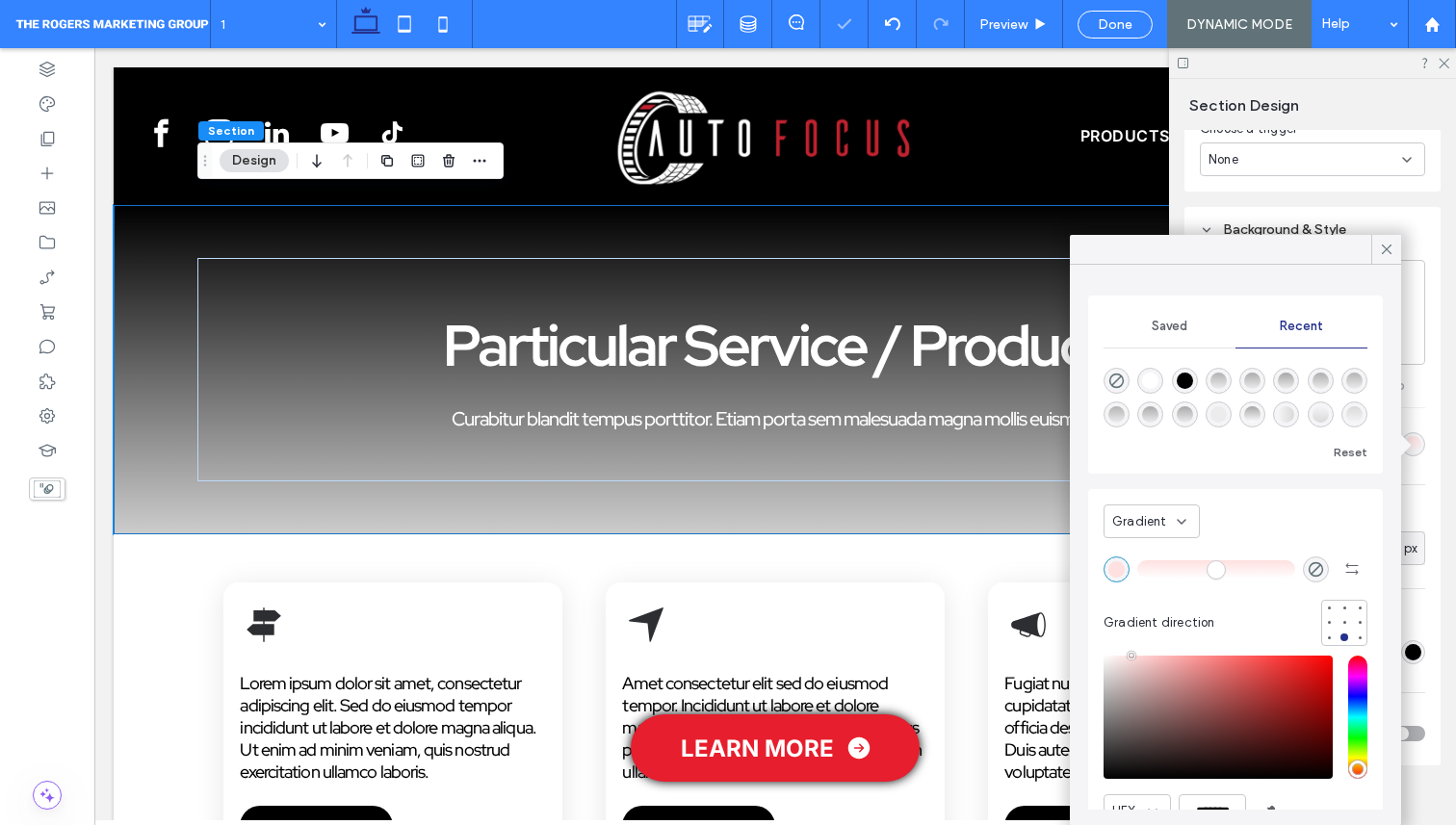 type on "*******" 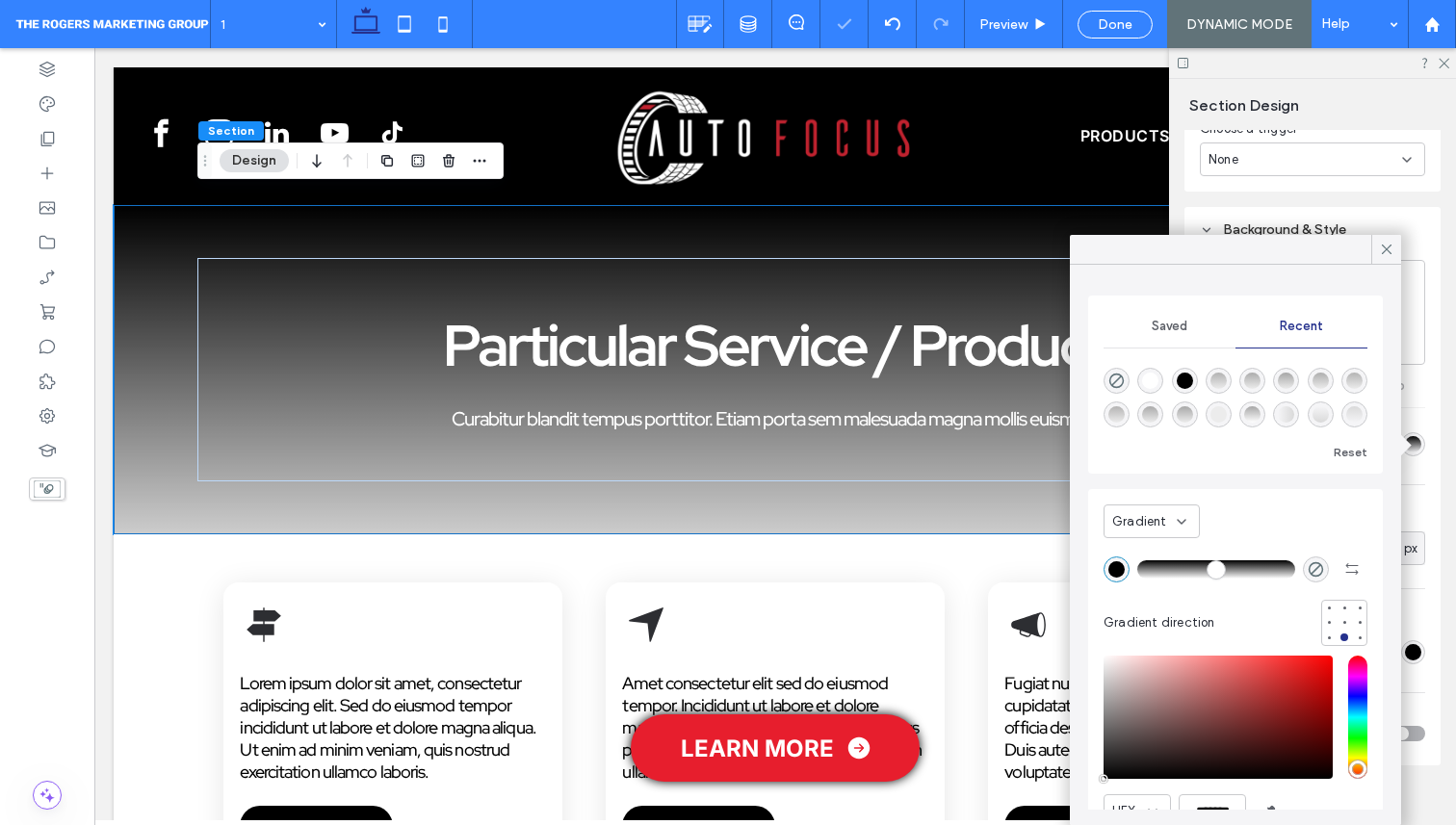 click on "HEX ******* Opacity ****" at bounding box center [1235, 768] 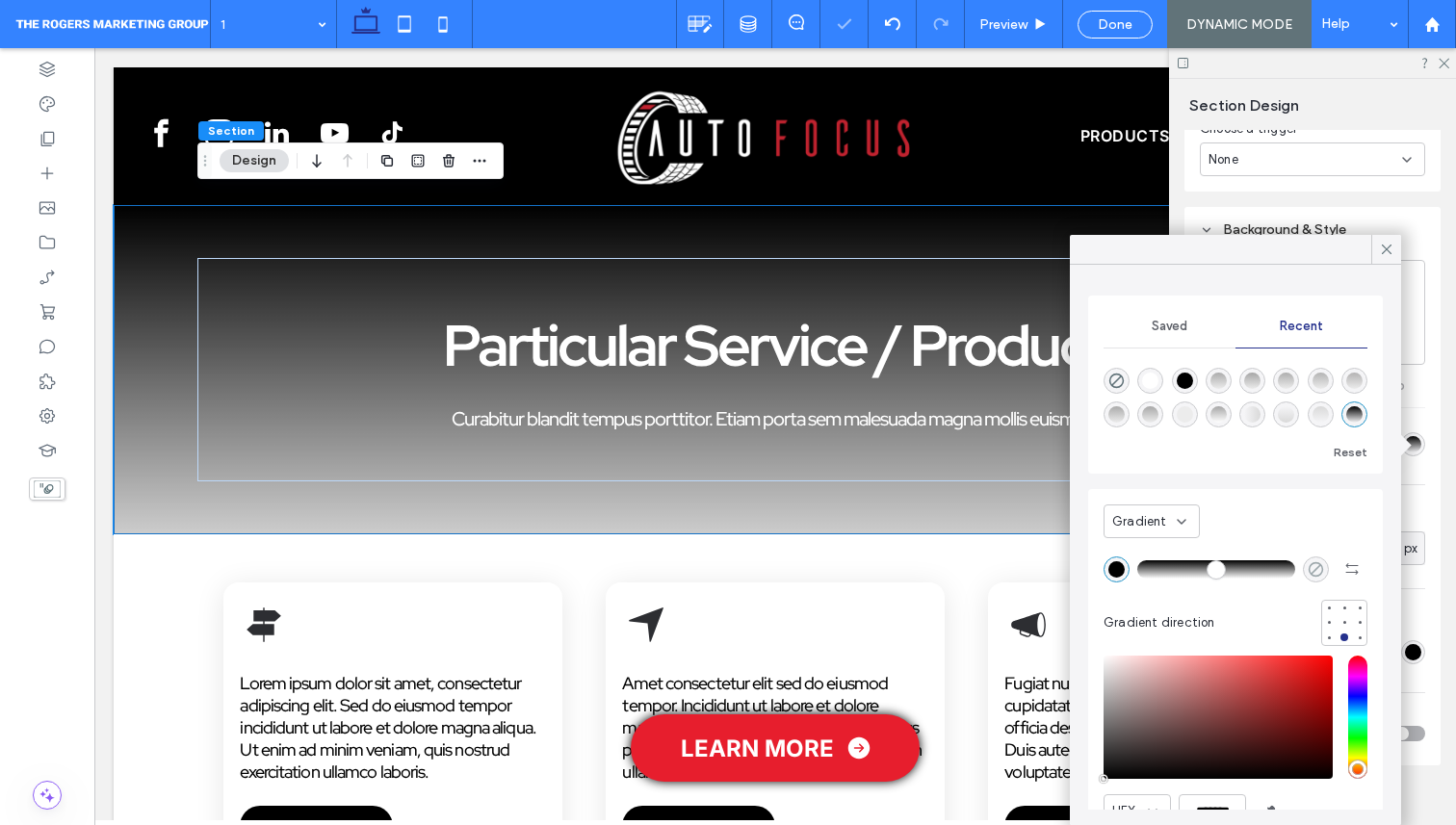click 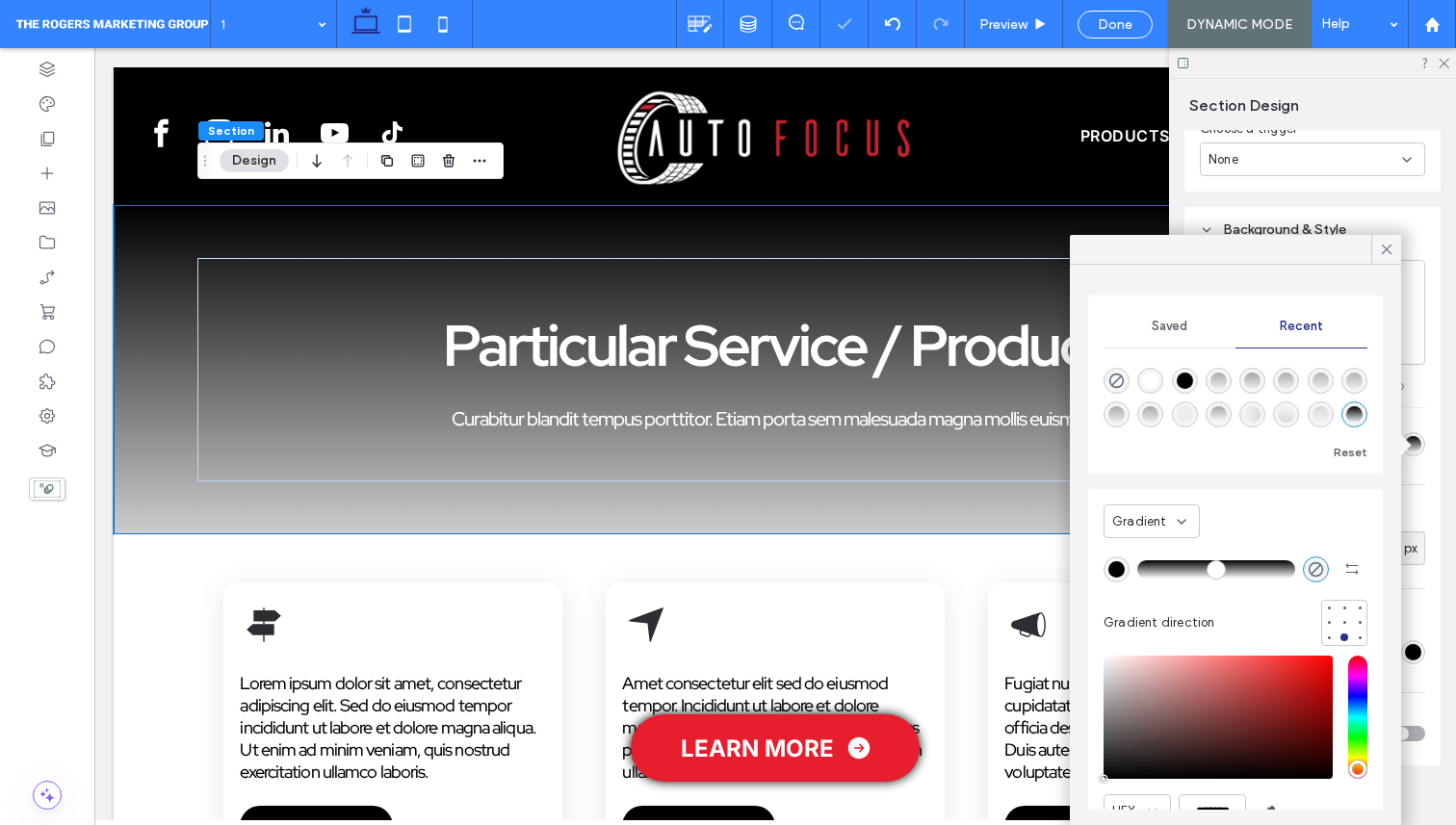 click at bounding box center (1315, 569) 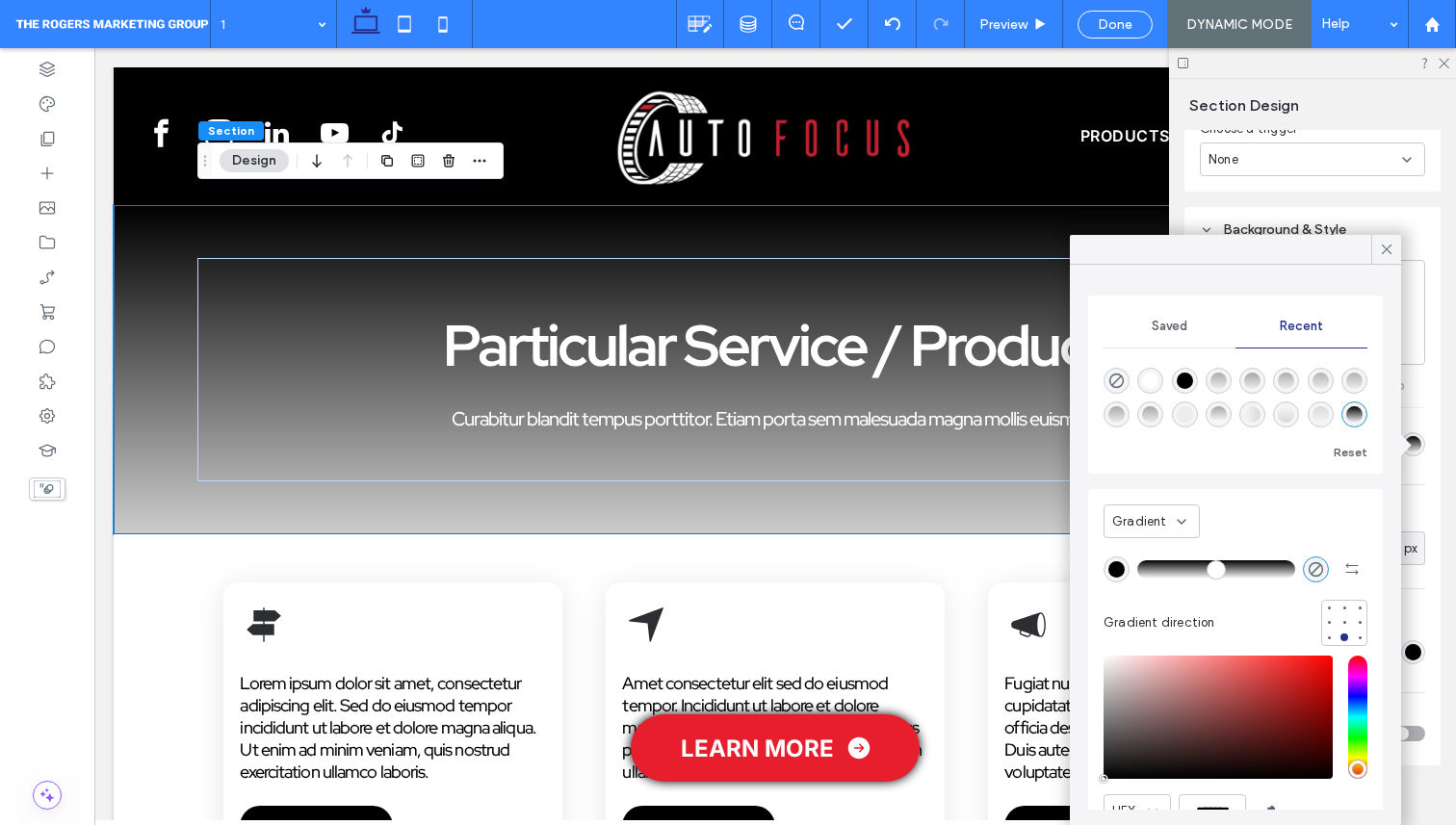 type on "*******" 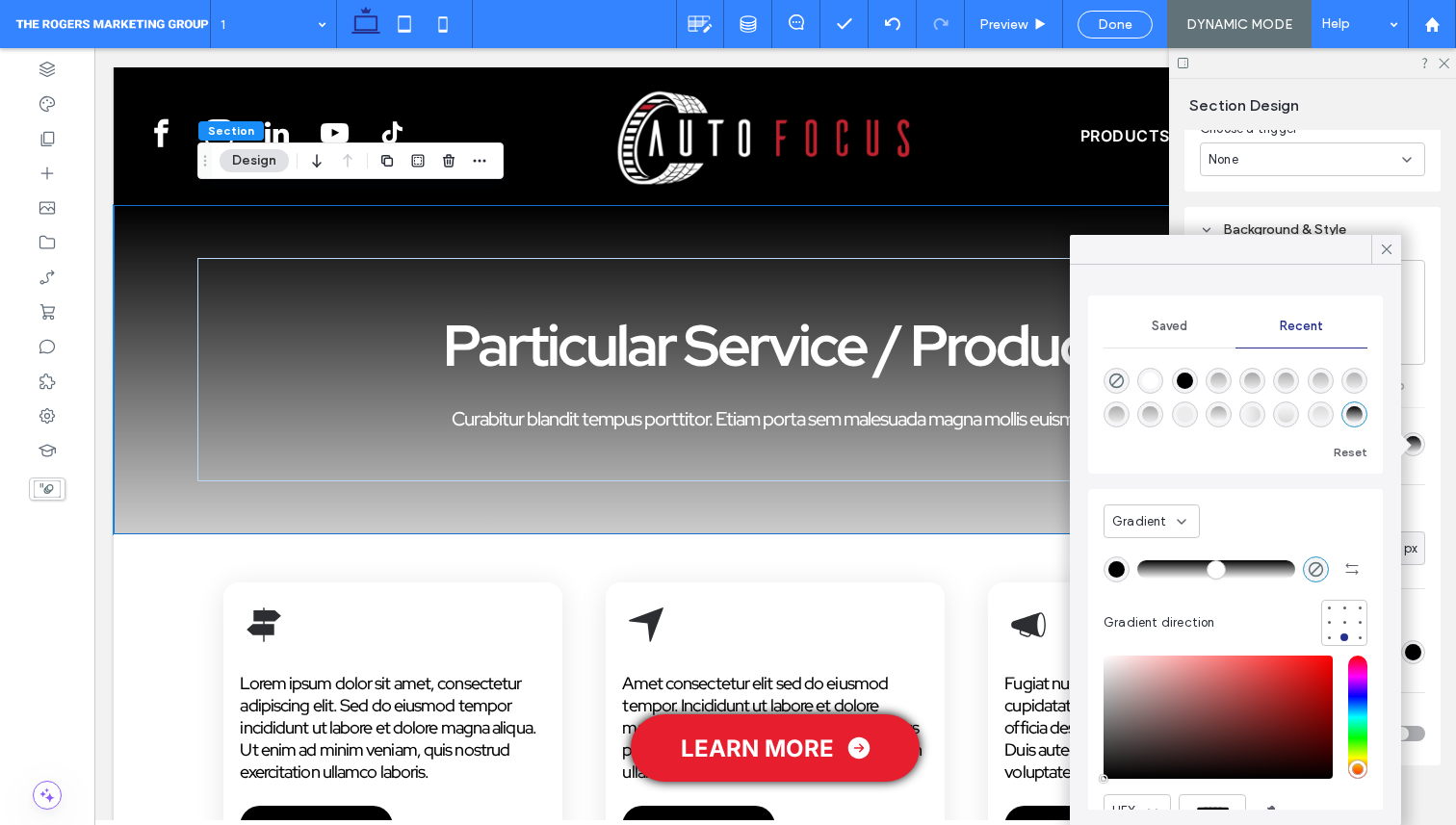 type on "***" 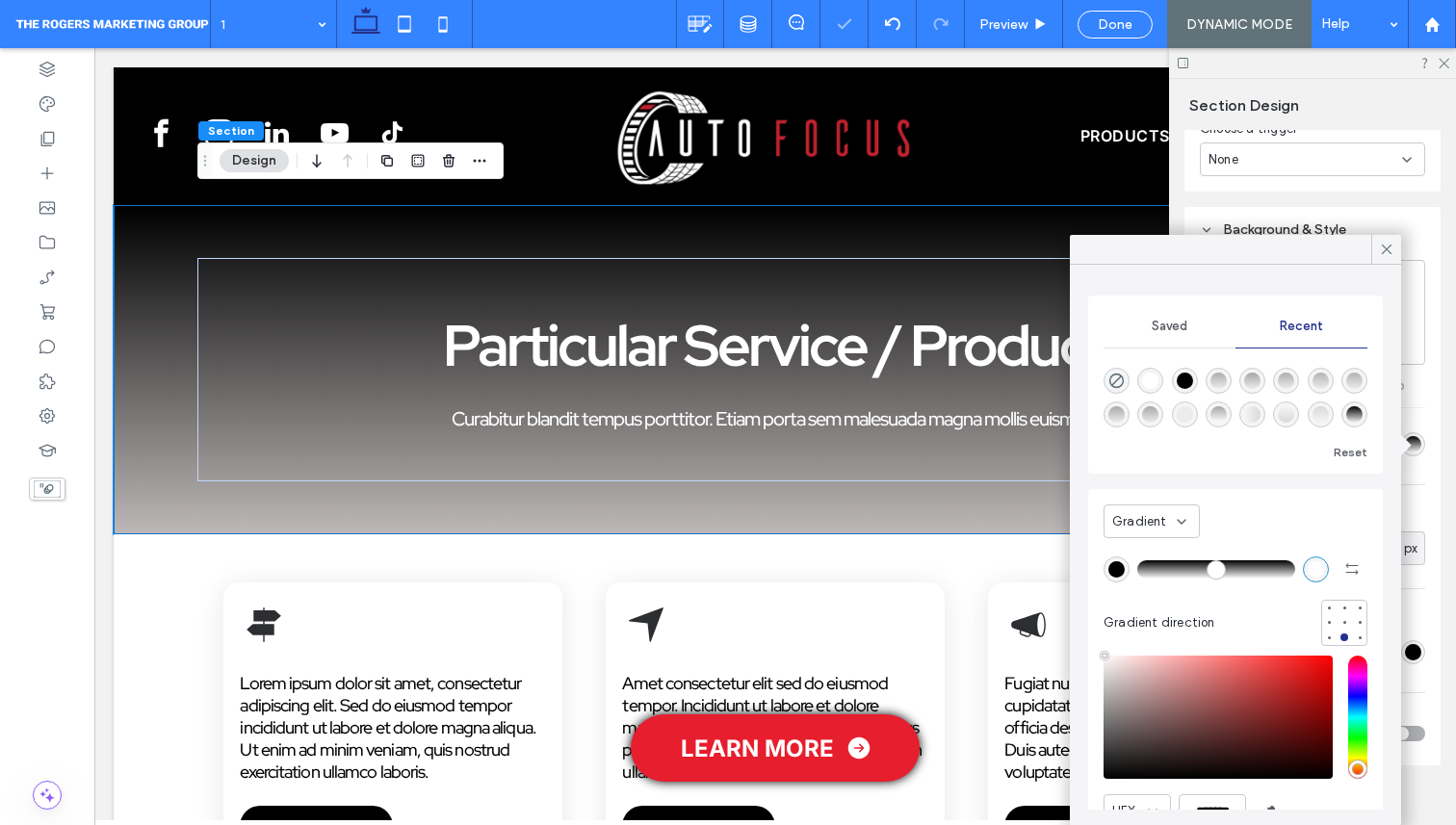 type on "*******" 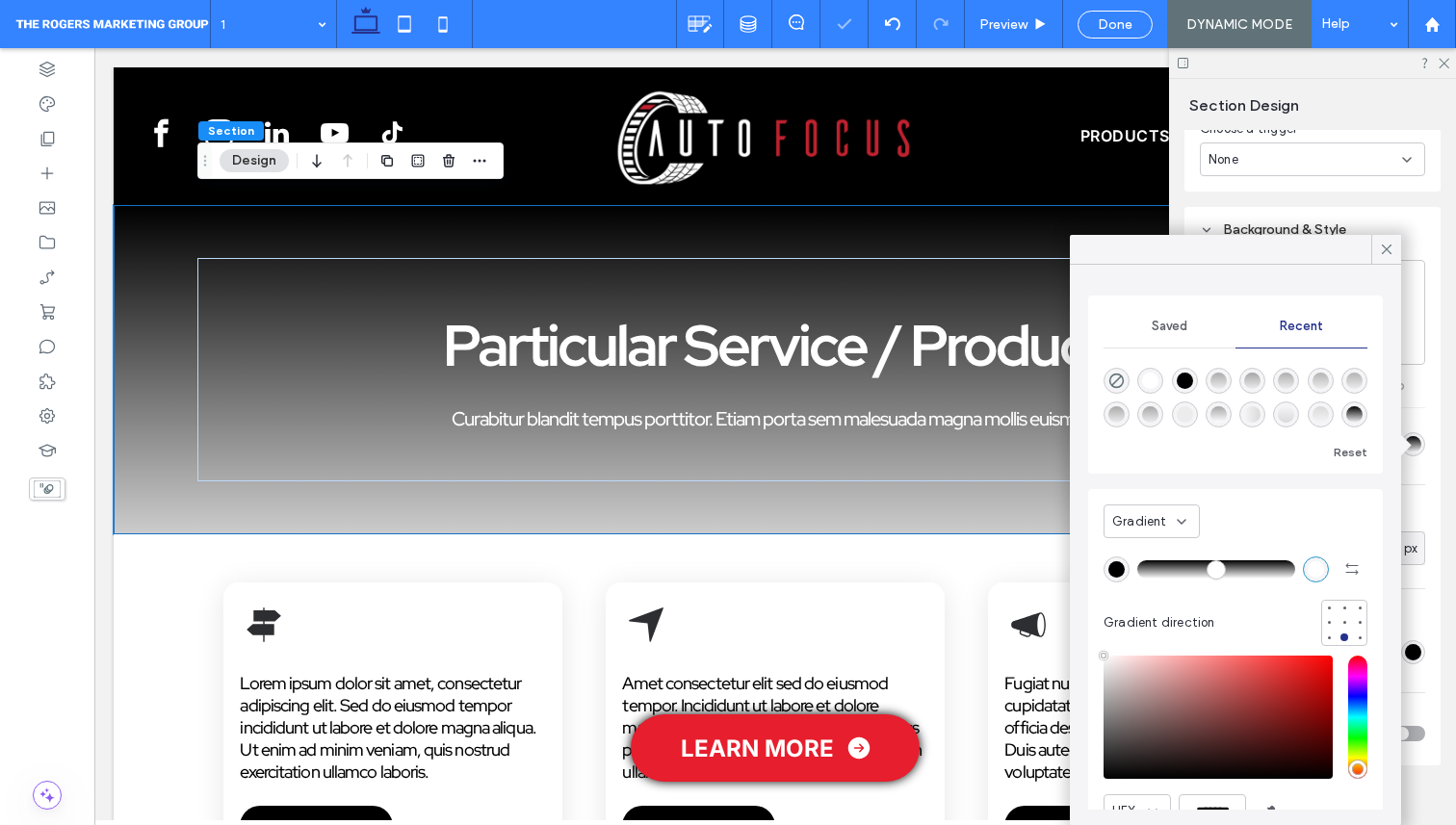 drag, startPoint x: 1153, startPoint y: 676, endPoint x: 1081, endPoint y: 619, distance: 91.831367 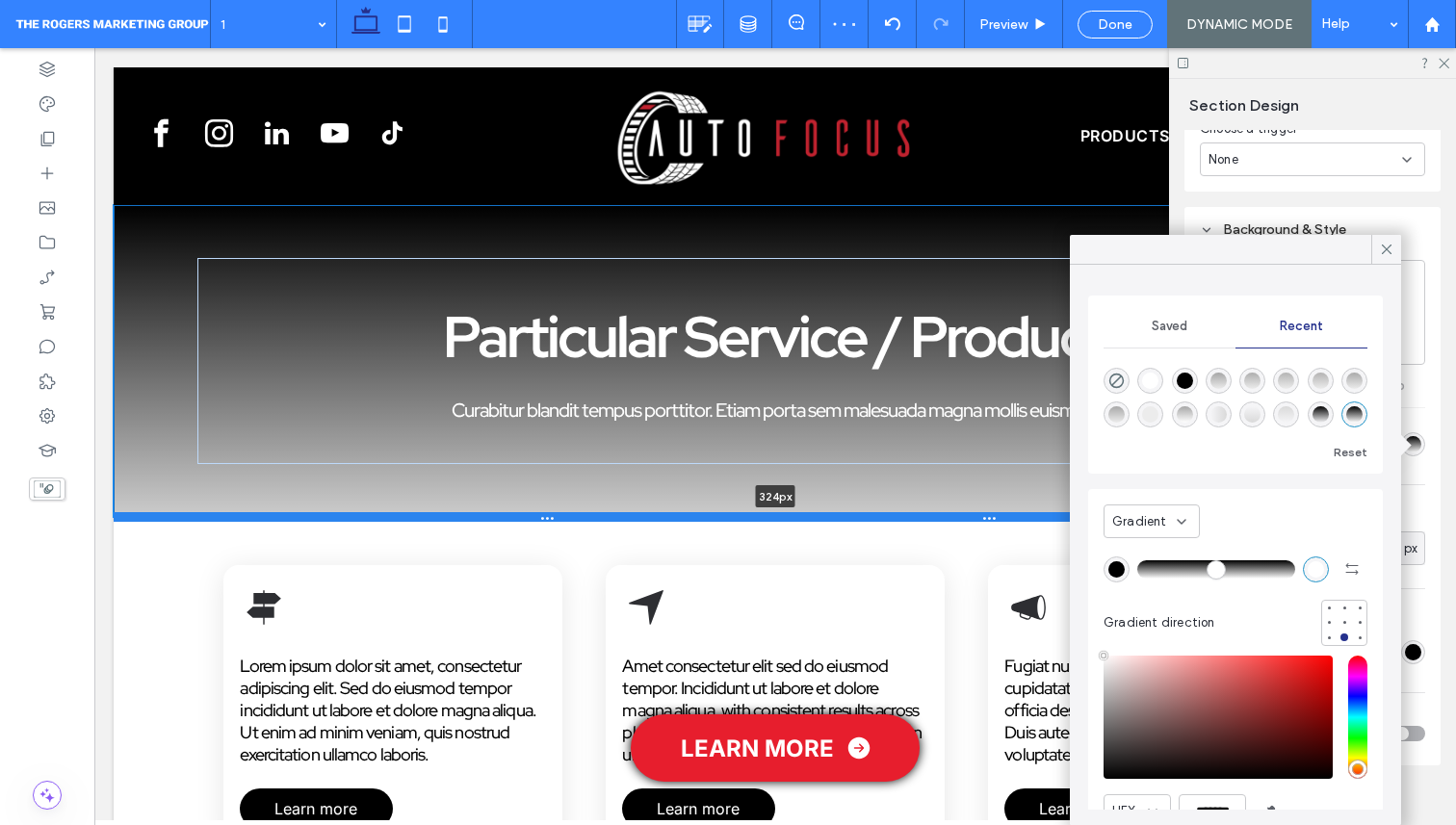 drag, startPoint x: 913, startPoint y: 530, endPoint x: 912, endPoint y: 513, distance: 17.029386 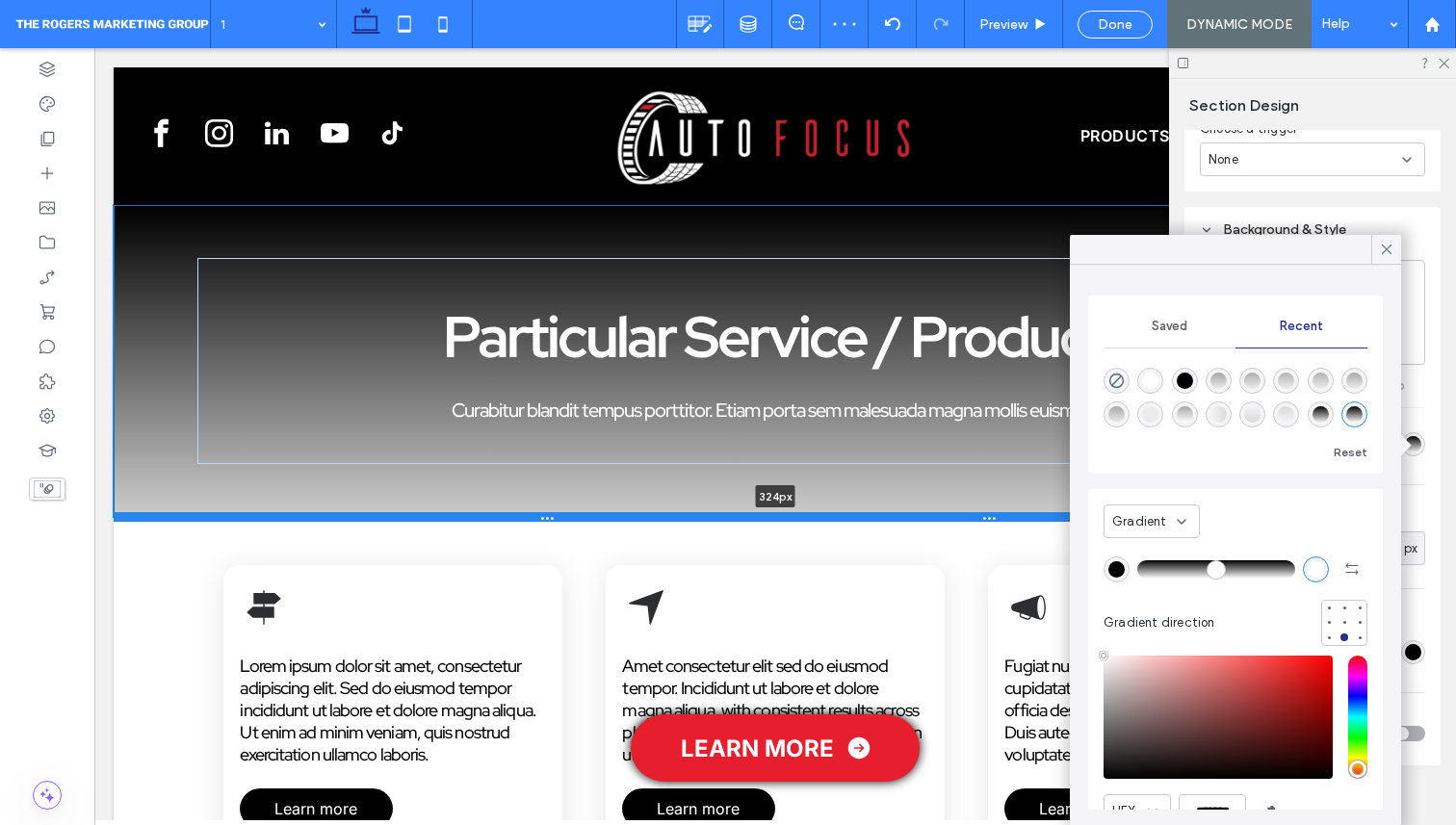 click at bounding box center (775, 517) 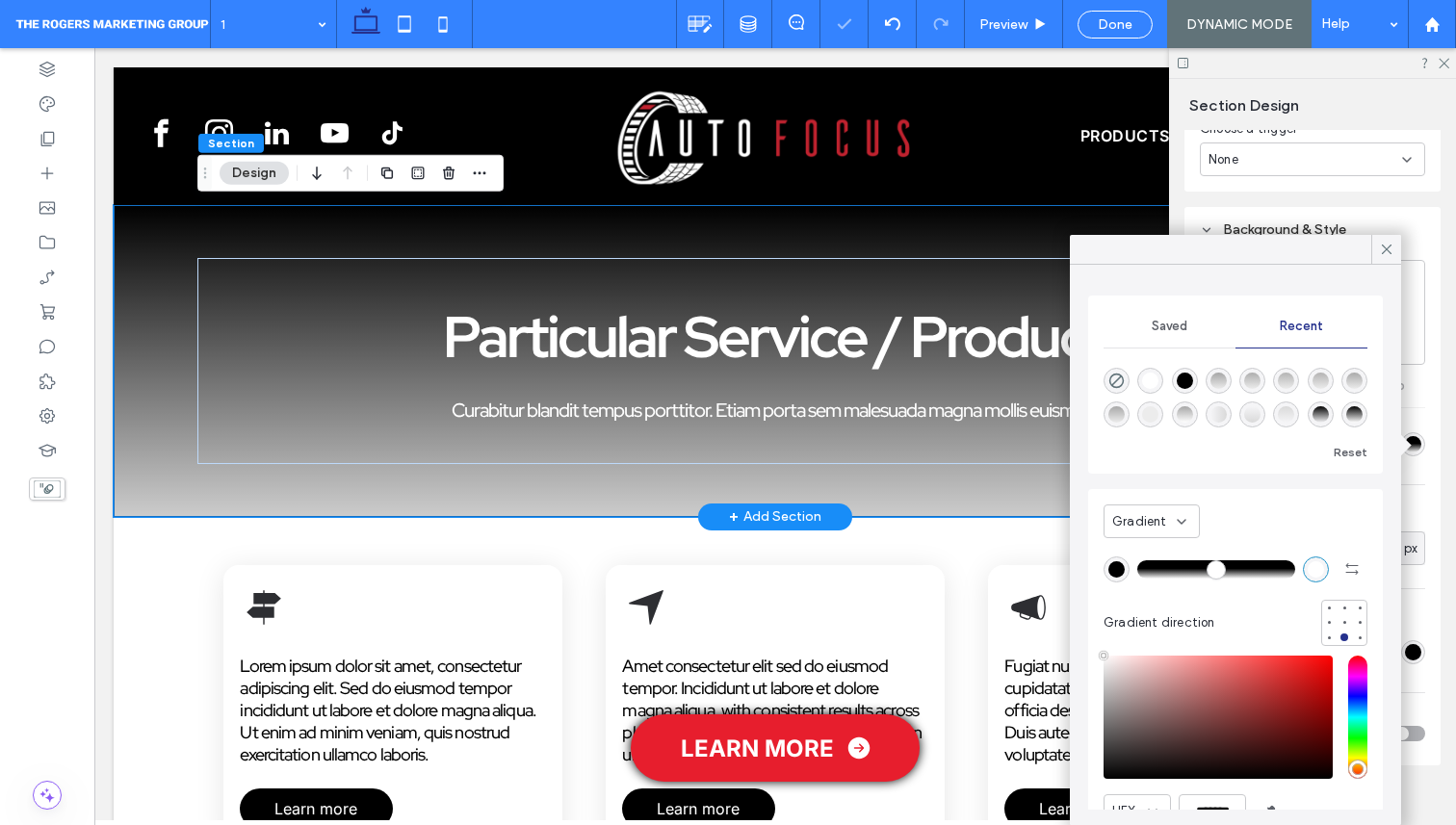 drag, startPoint x: 1149, startPoint y: 568, endPoint x: 1210, endPoint y: 568, distance: 61 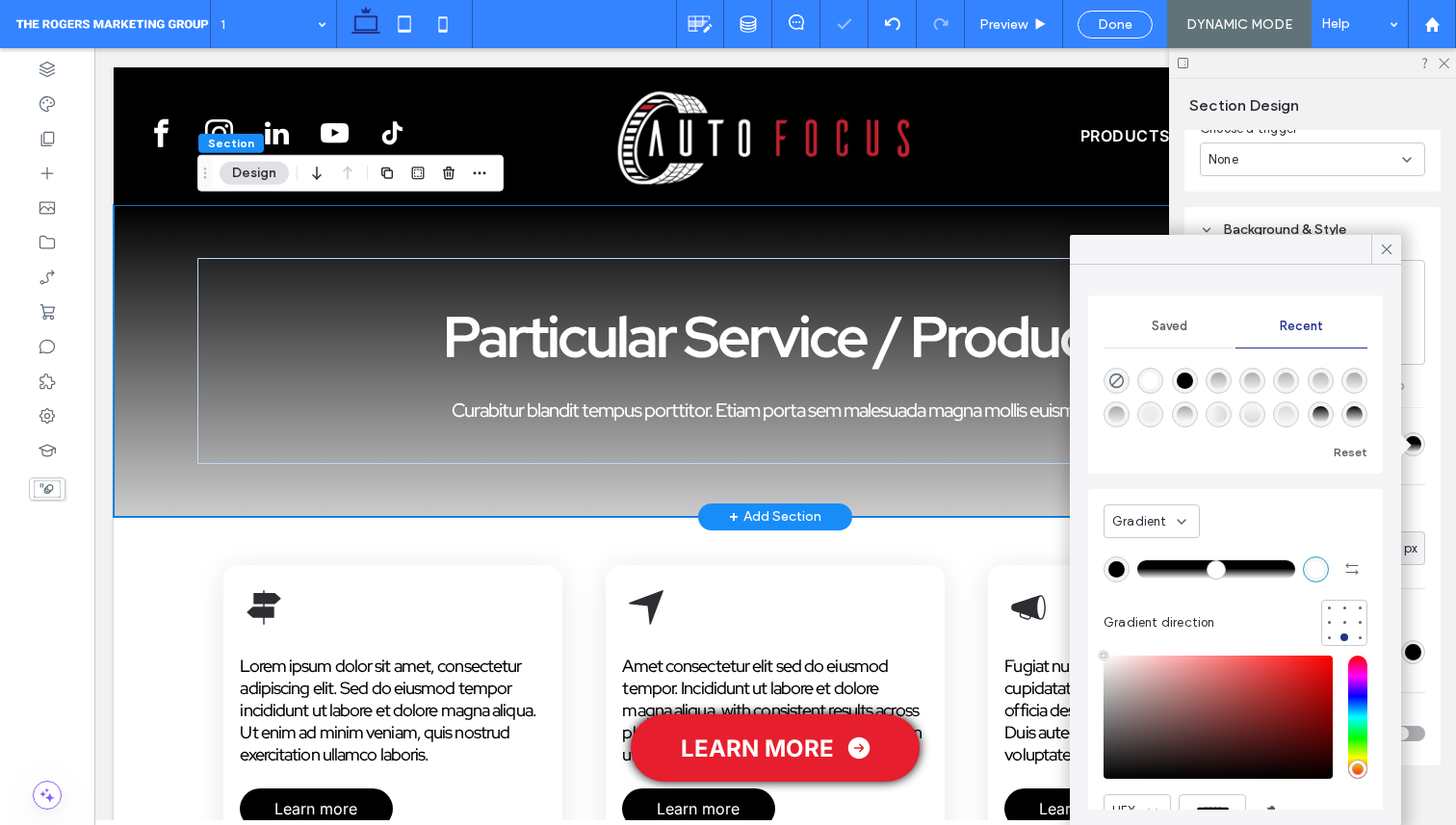 click at bounding box center [1216, 569] 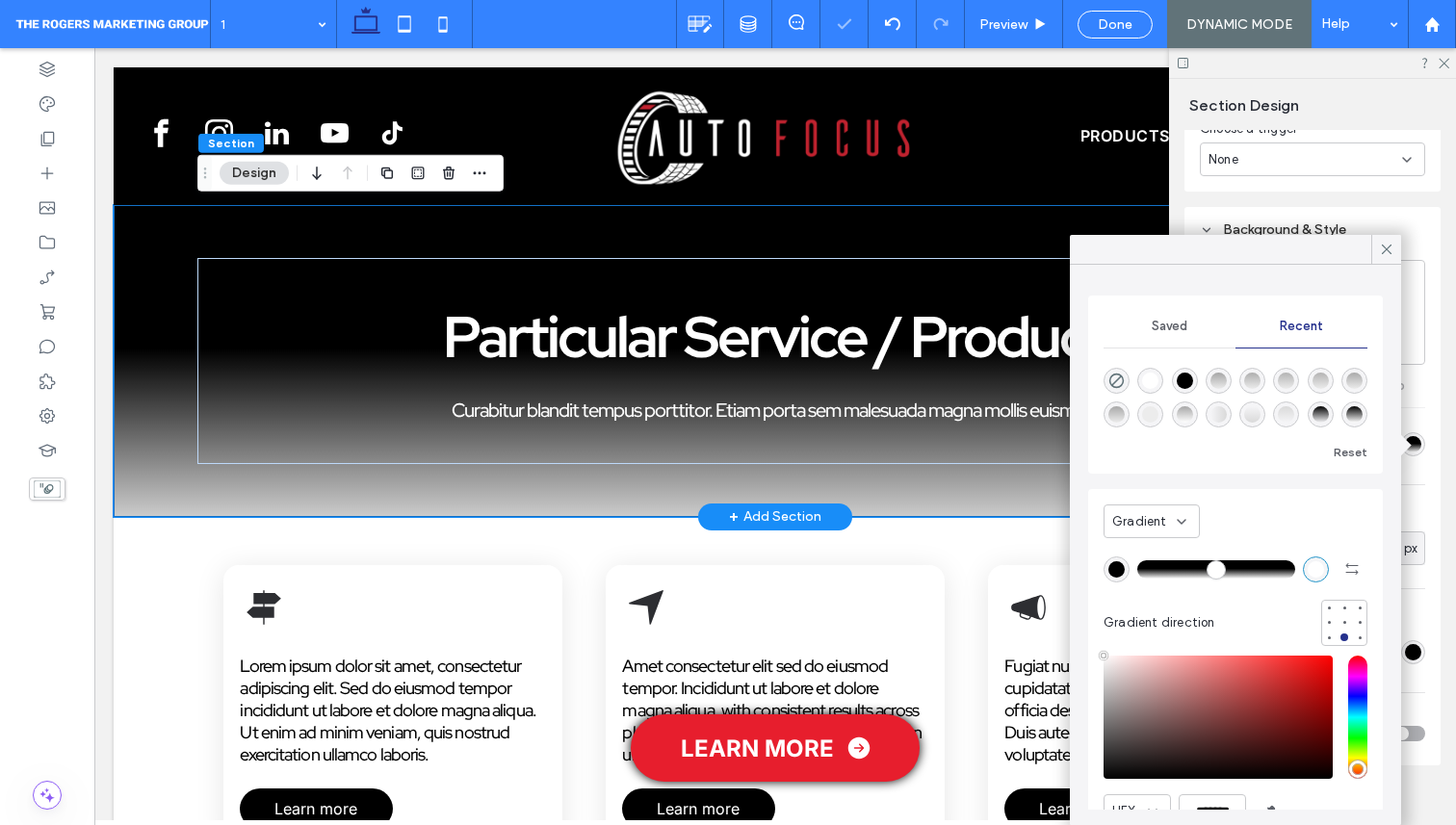 drag, startPoint x: 1210, startPoint y: 568, endPoint x: 1189, endPoint y: 568, distance: 21 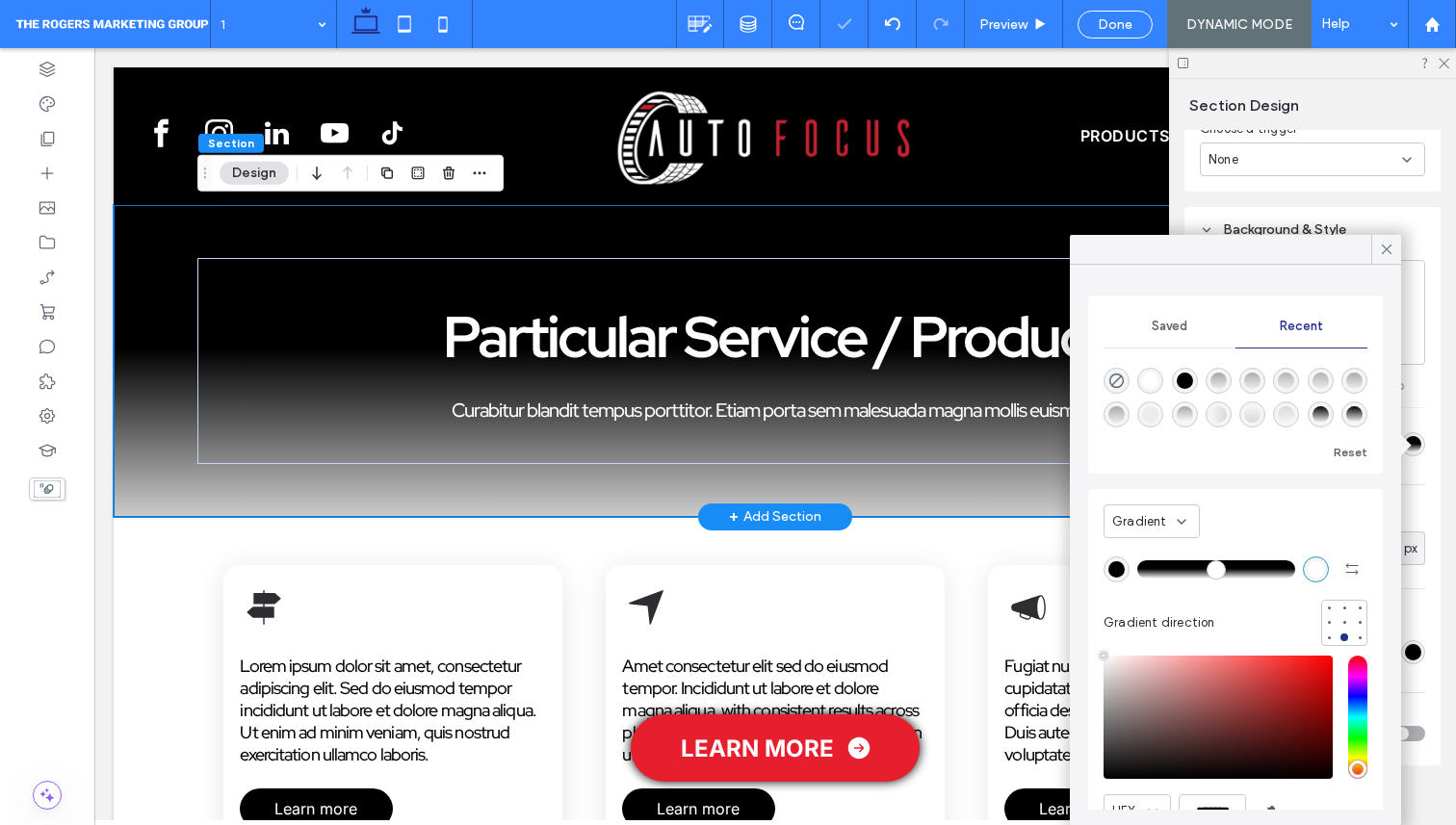 click at bounding box center (1216, 569) 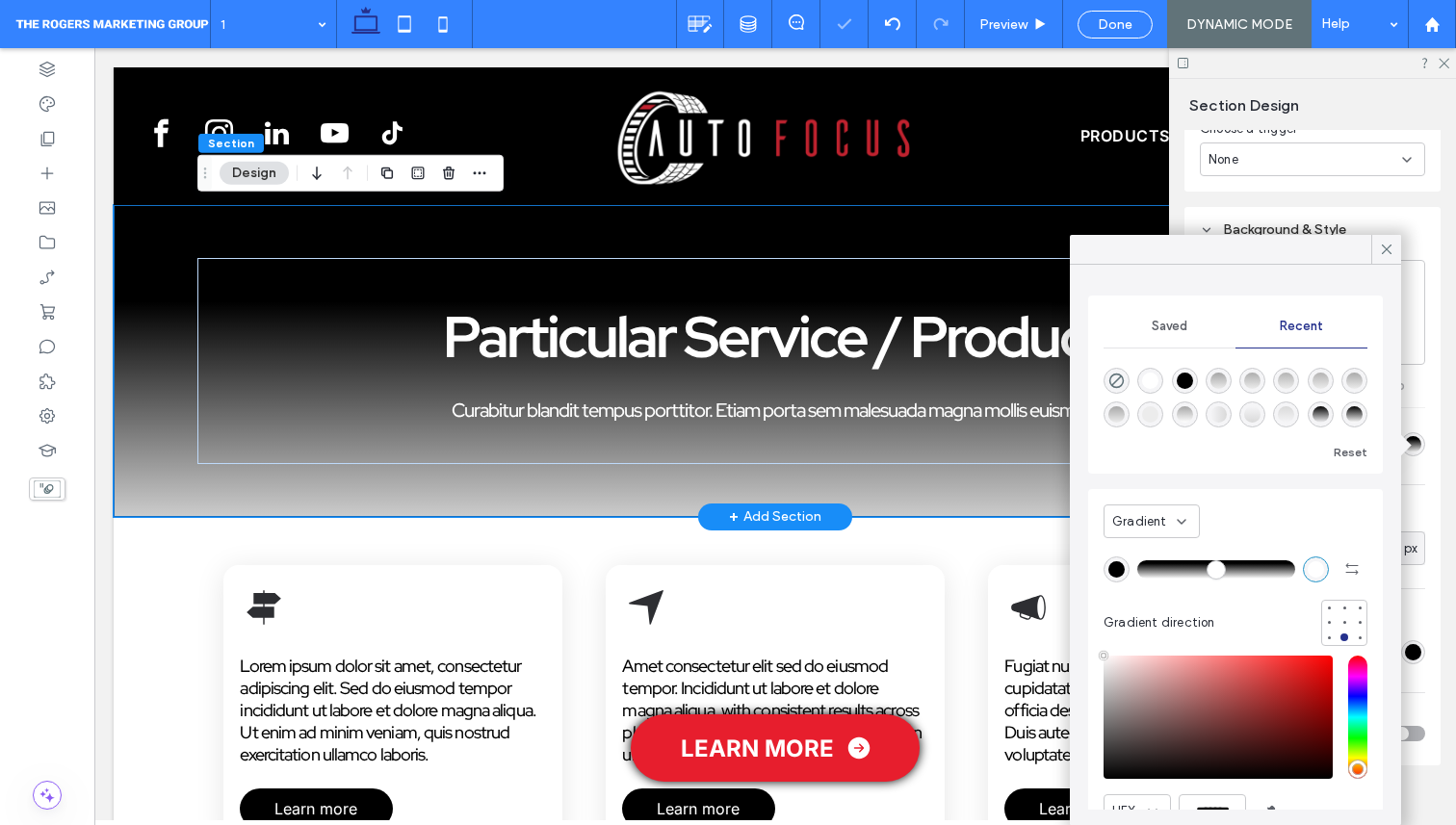 drag, startPoint x: 1189, startPoint y: 568, endPoint x: 1169, endPoint y: 568, distance: 20 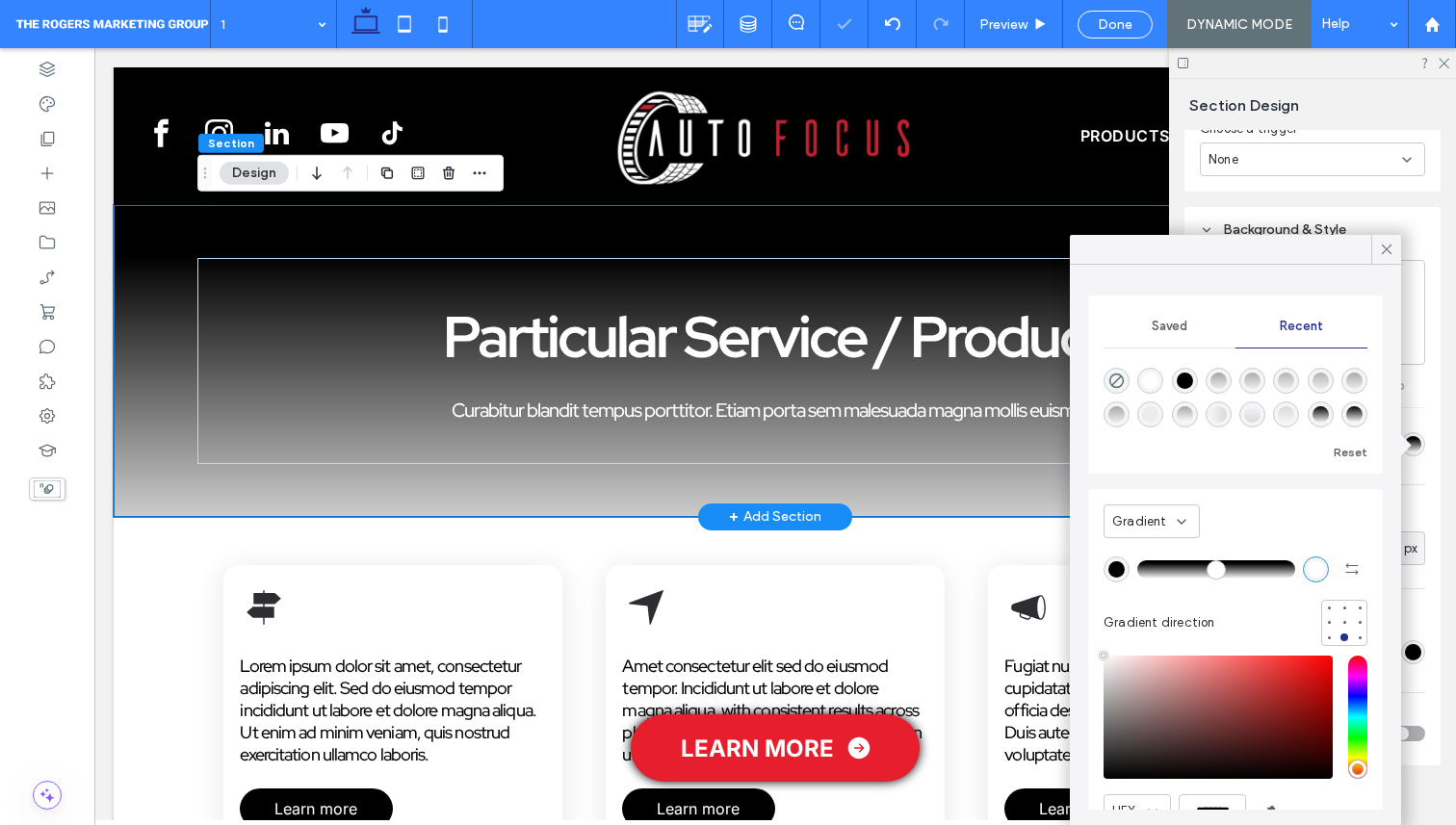 click at bounding box center (1216, 569) 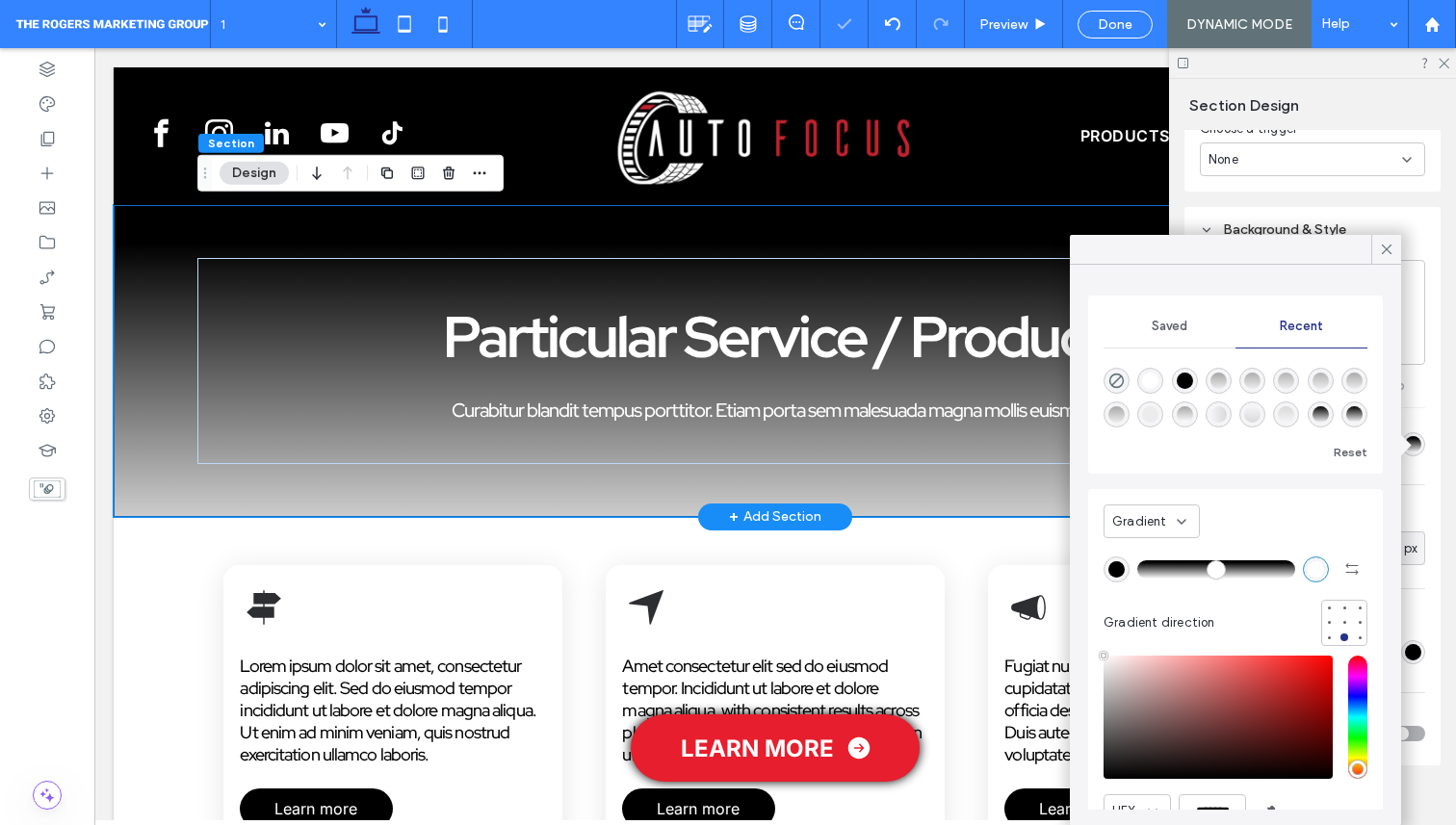 type on "*" 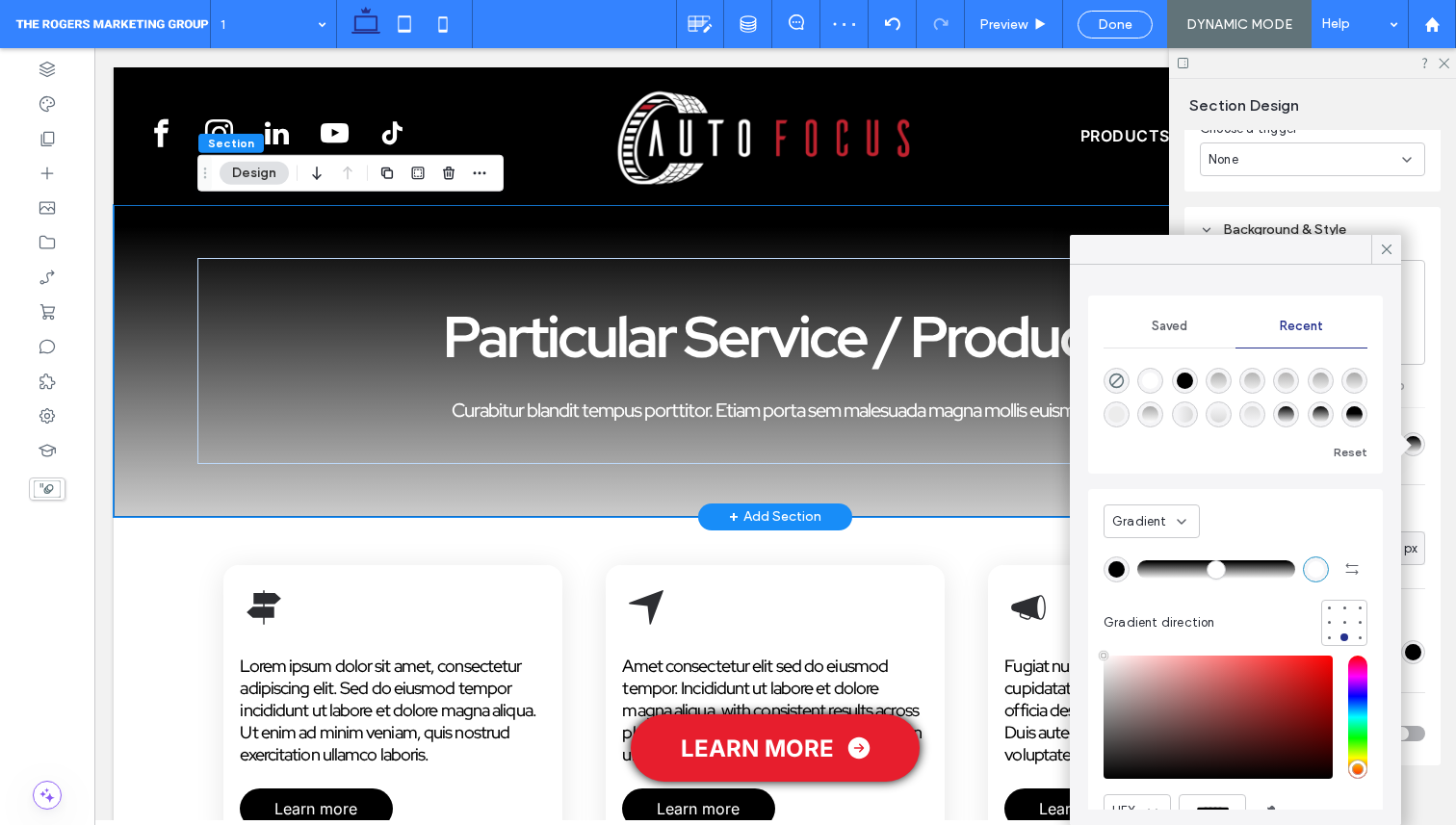 scroll, scrollTop: 91, scrollLeft: 0, axis: vertical 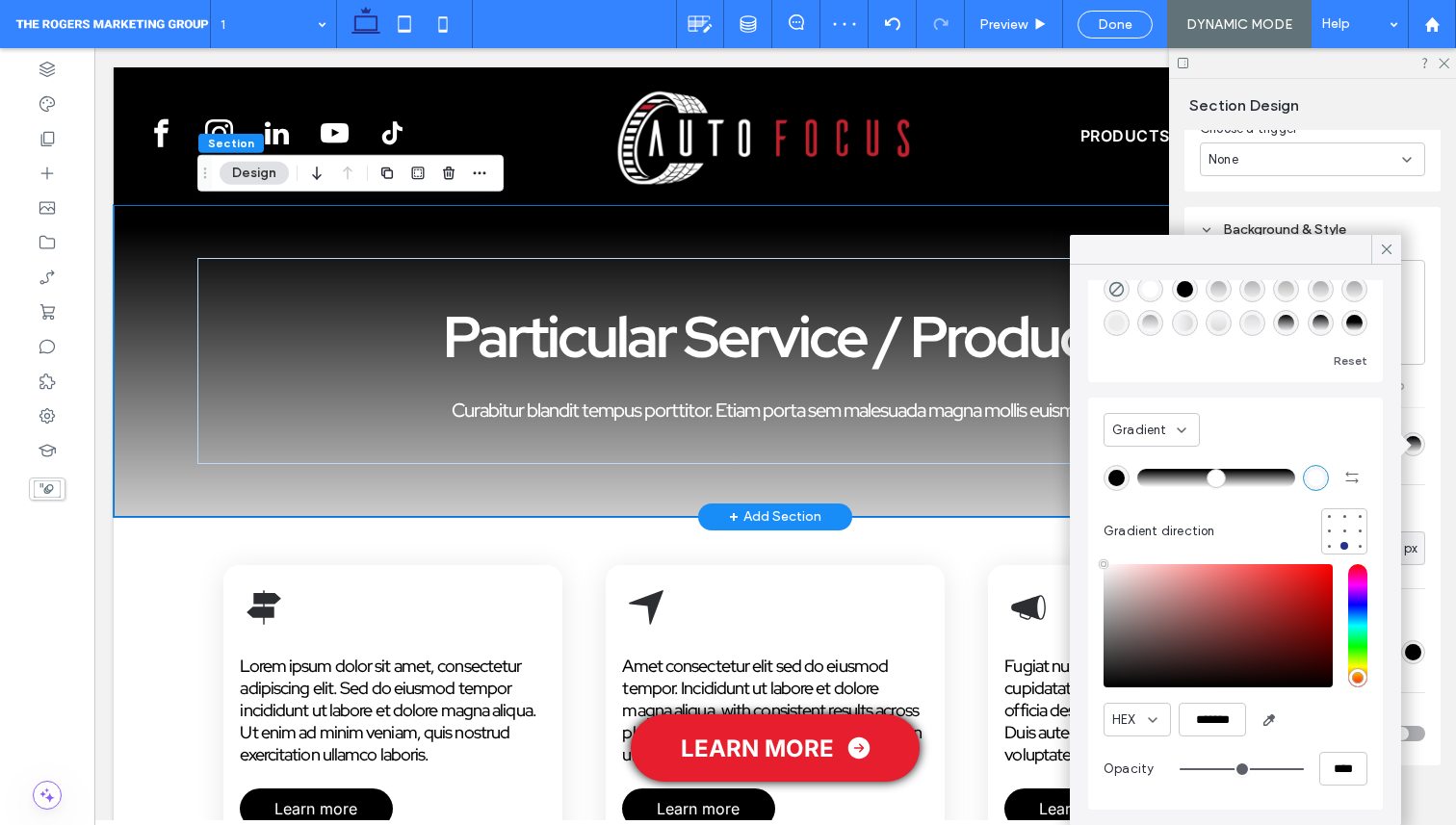 type on "**" 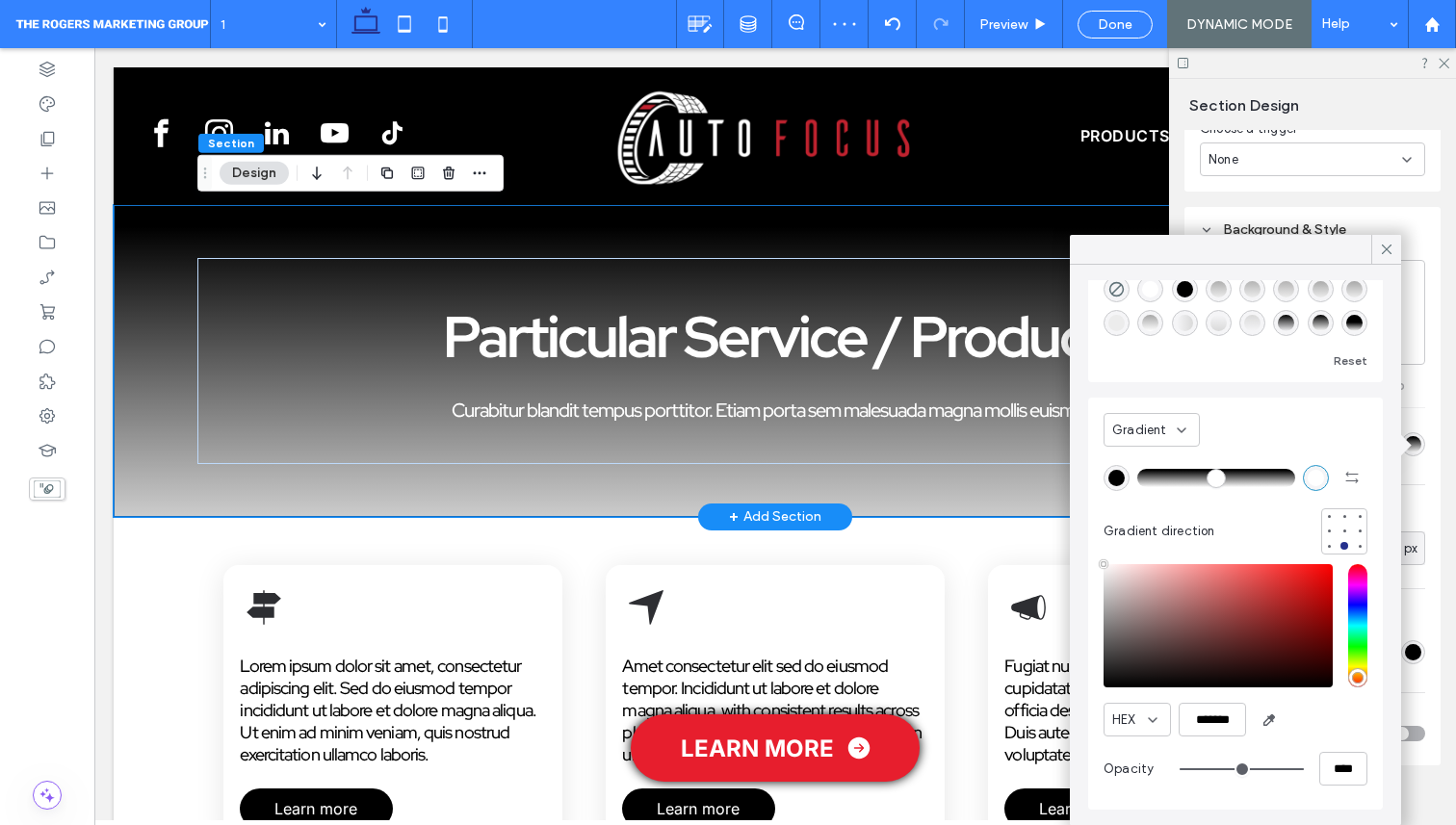 type on "***" 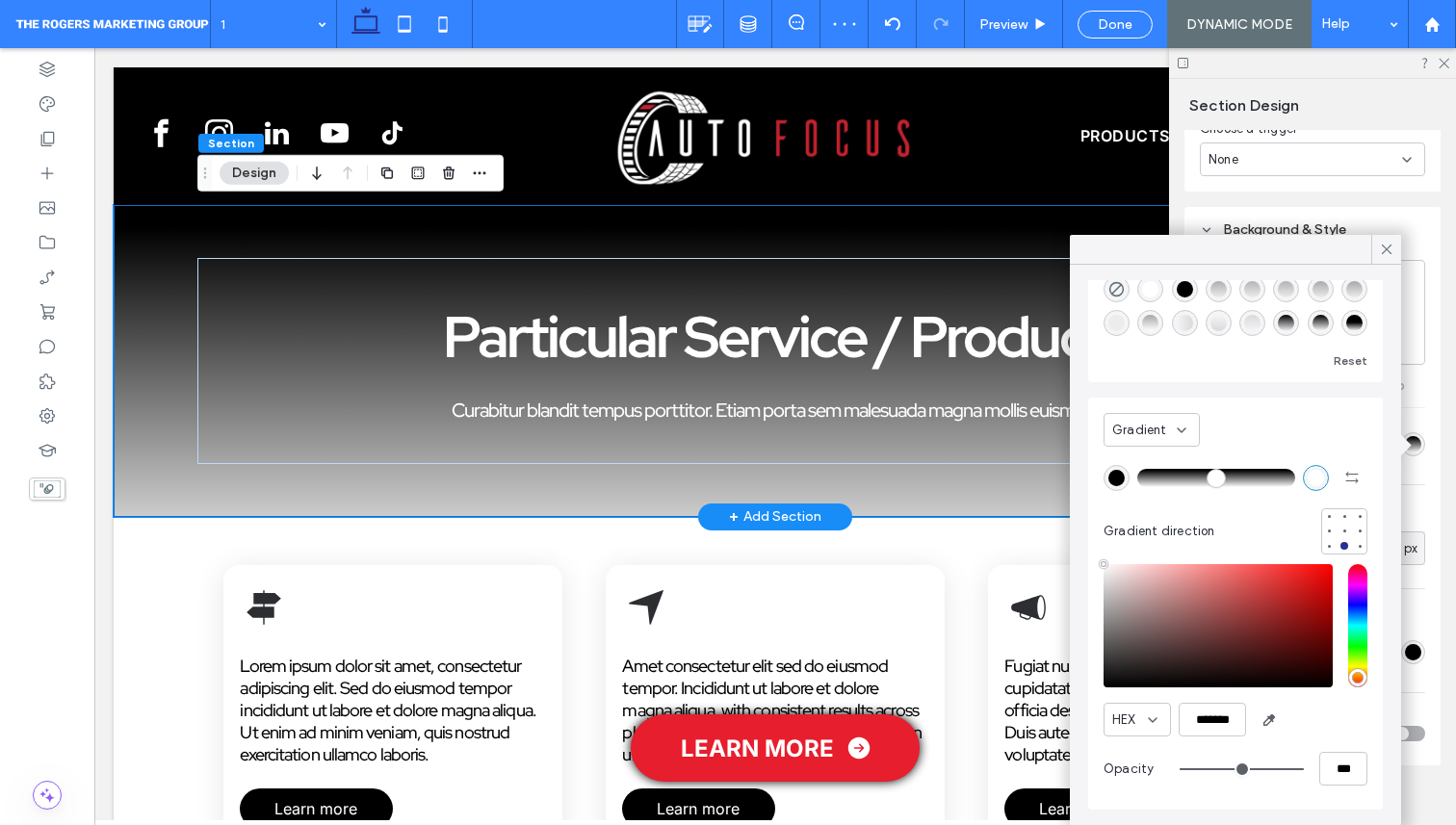 type on "**" 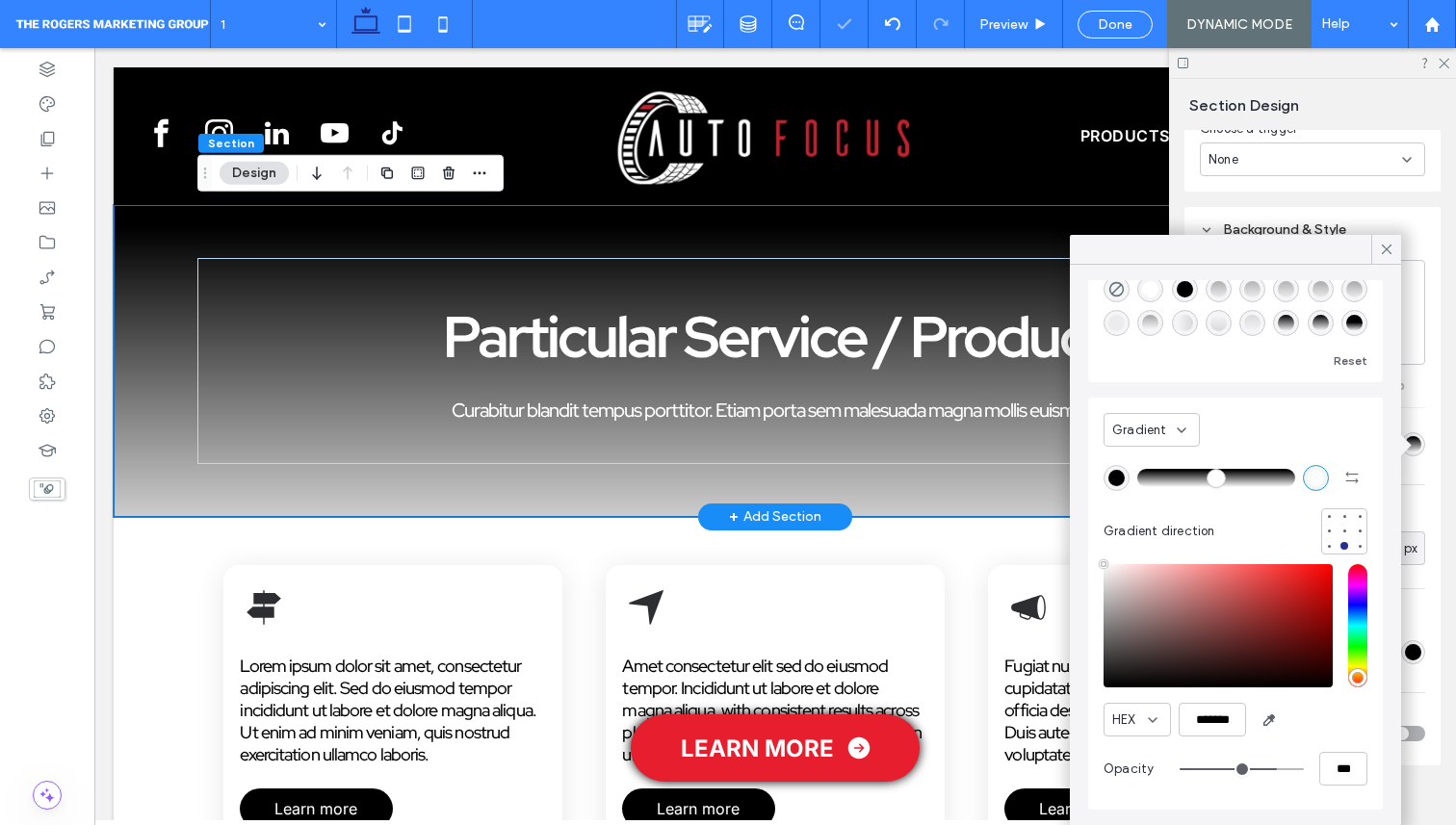 type on "**" 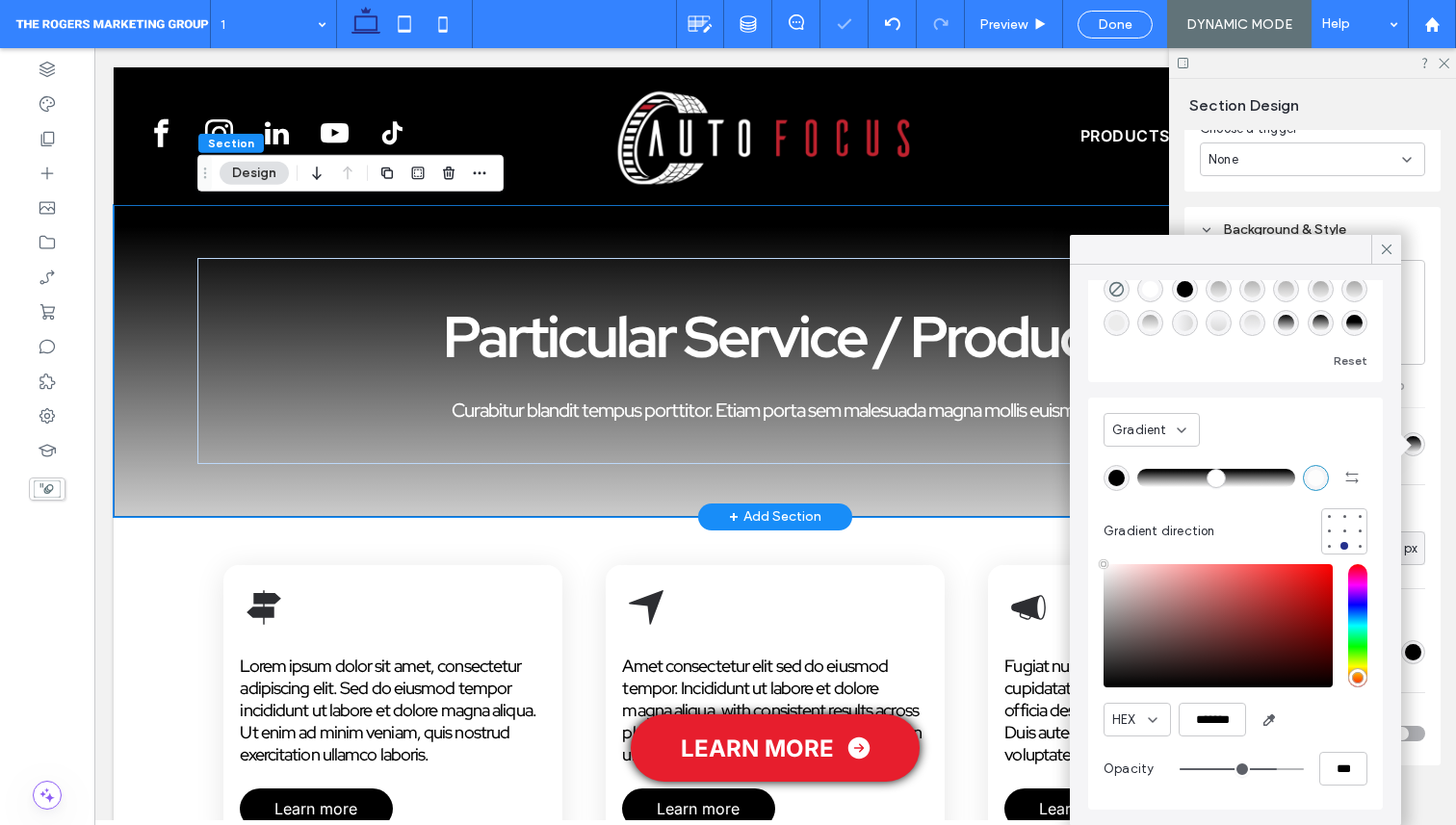 type on "***" 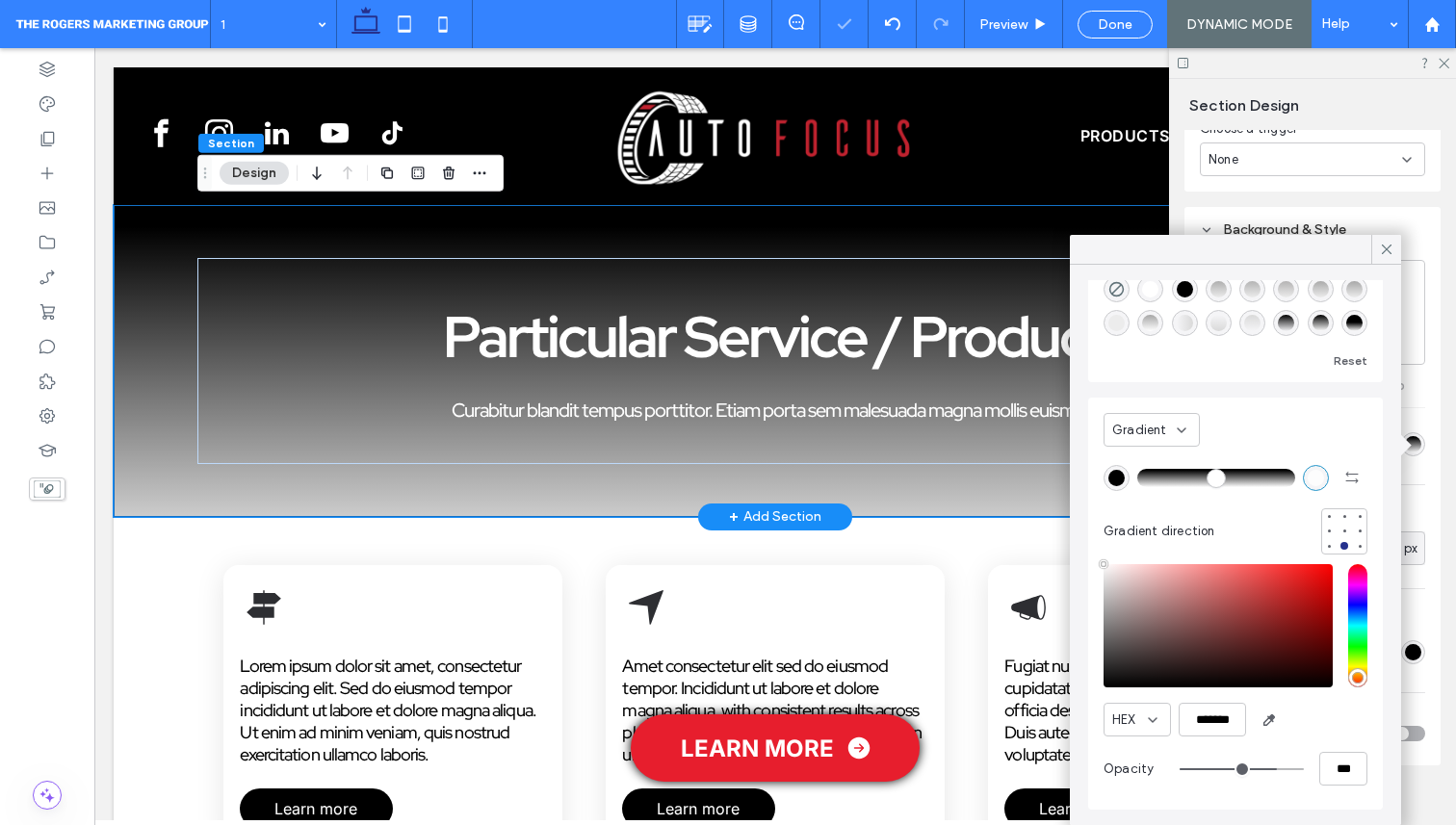 type on "**" 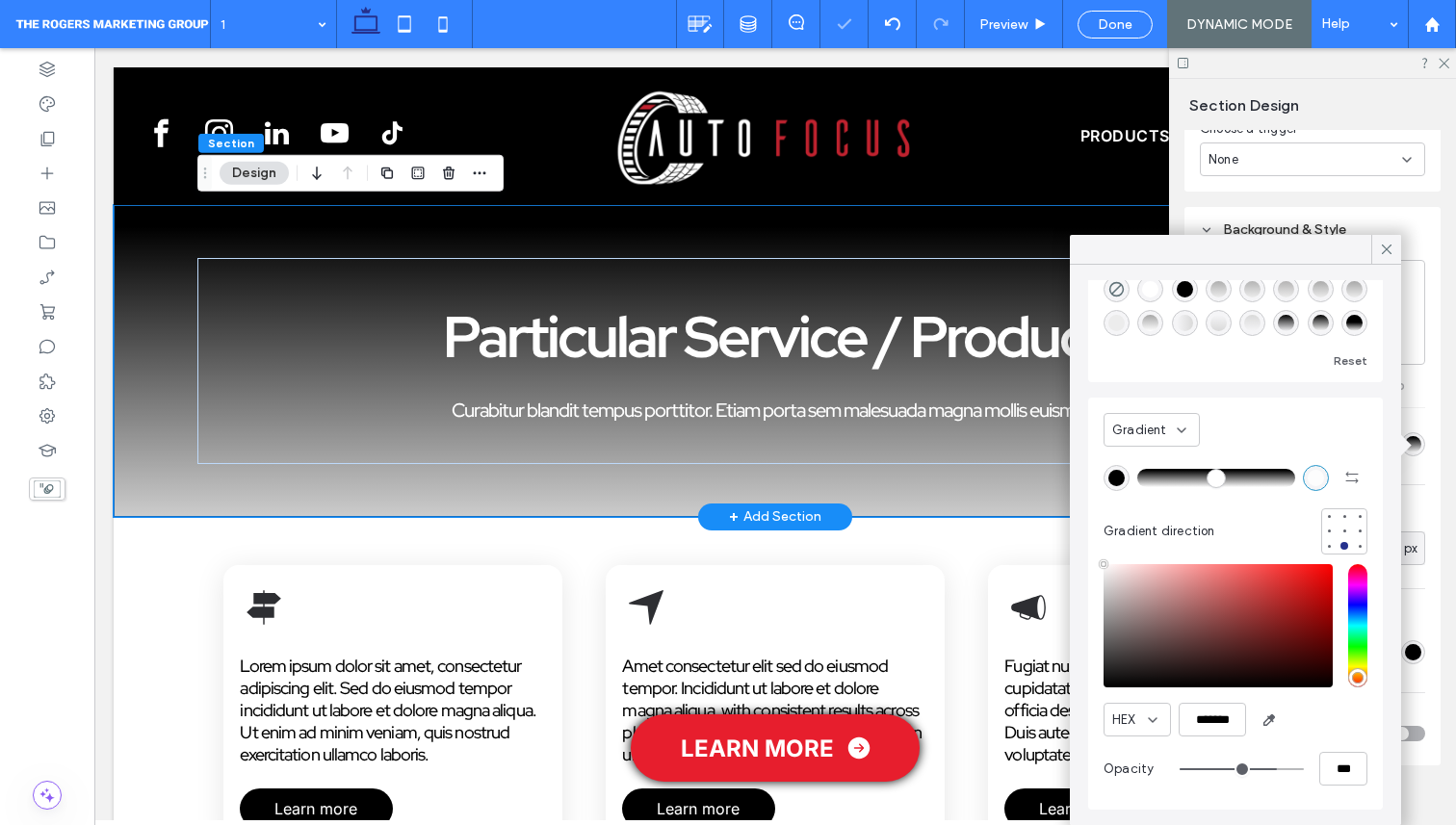 click at bounding box center [1241, 769] 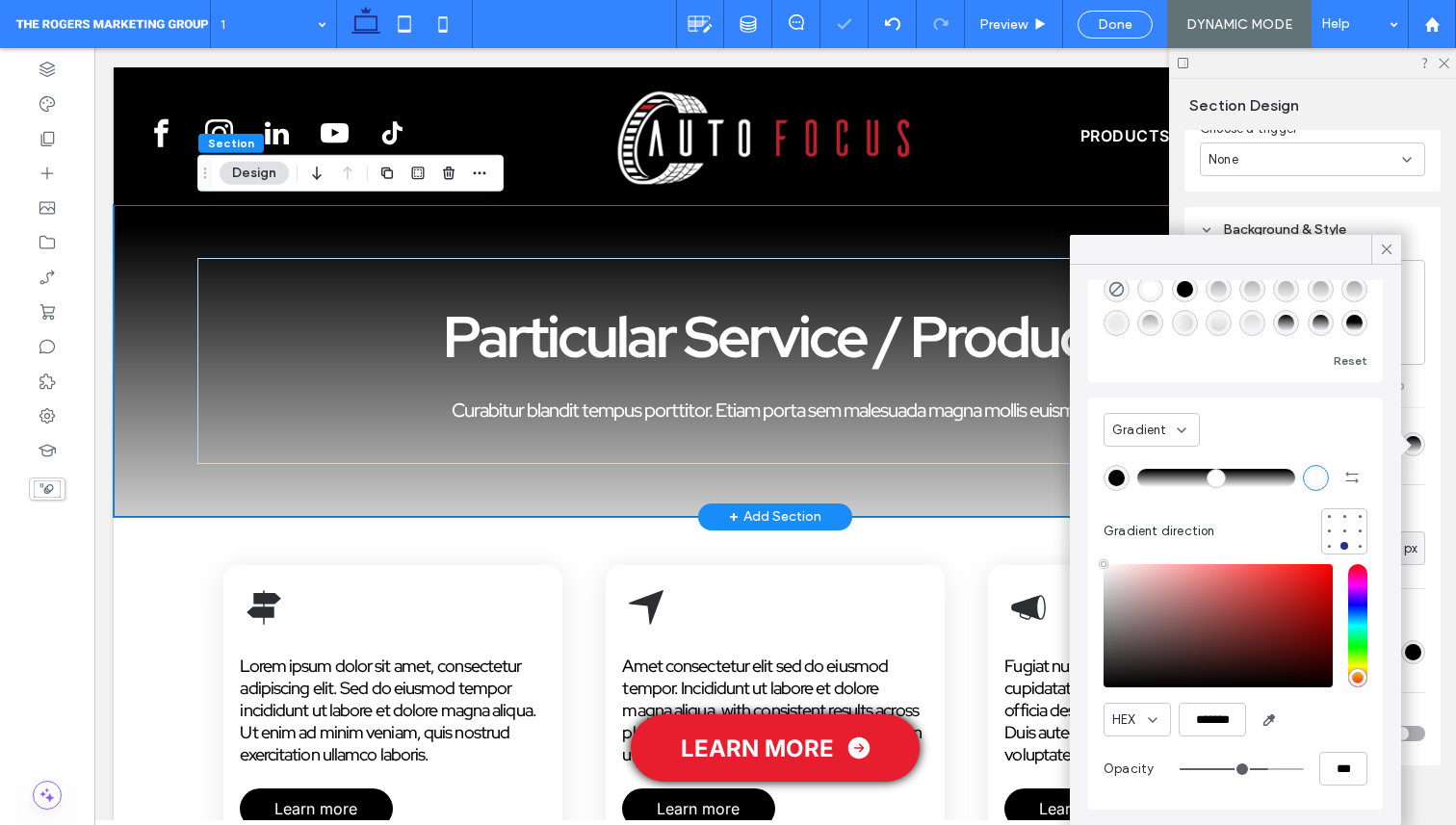 type on "**" 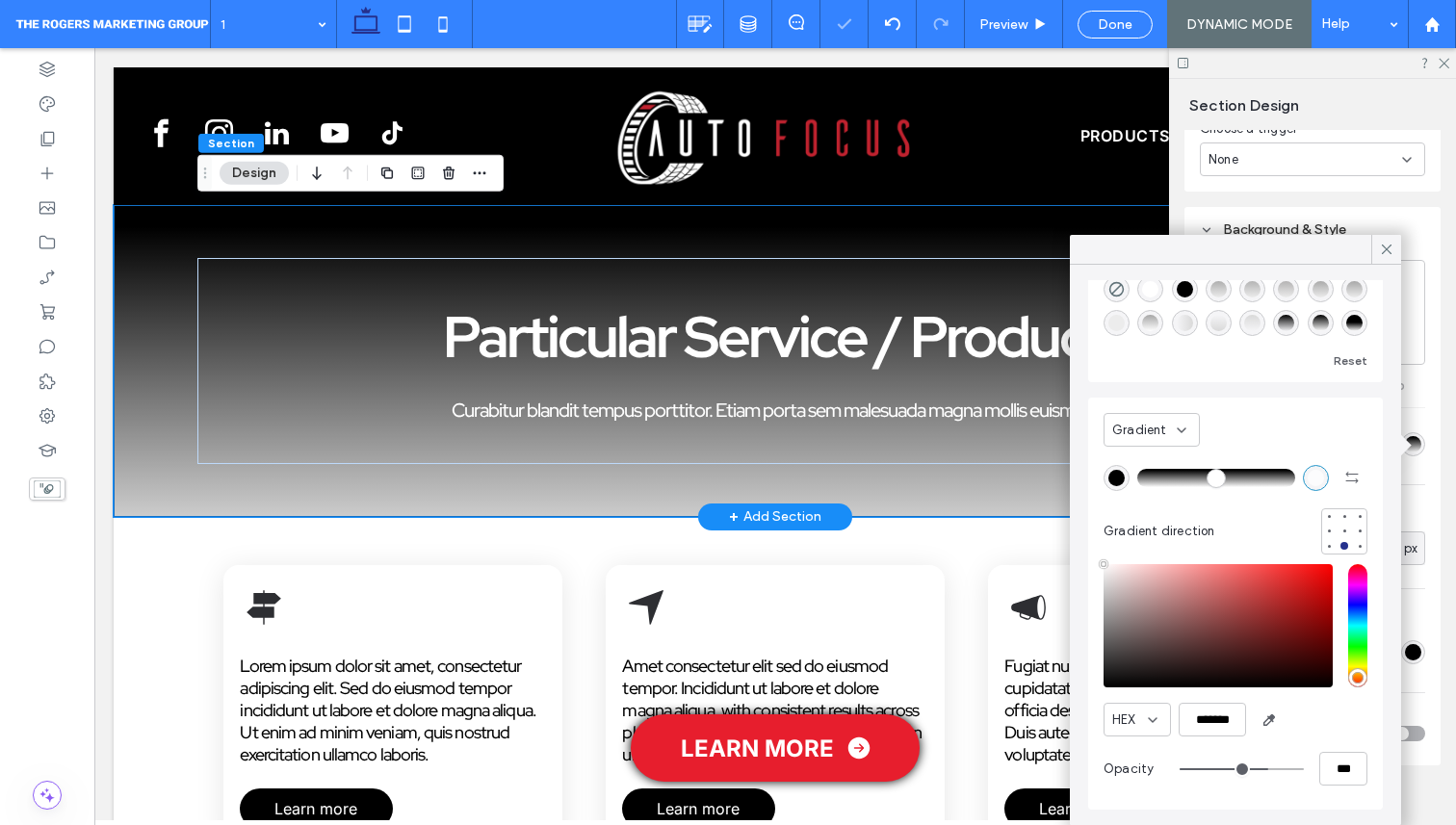 type on "**" 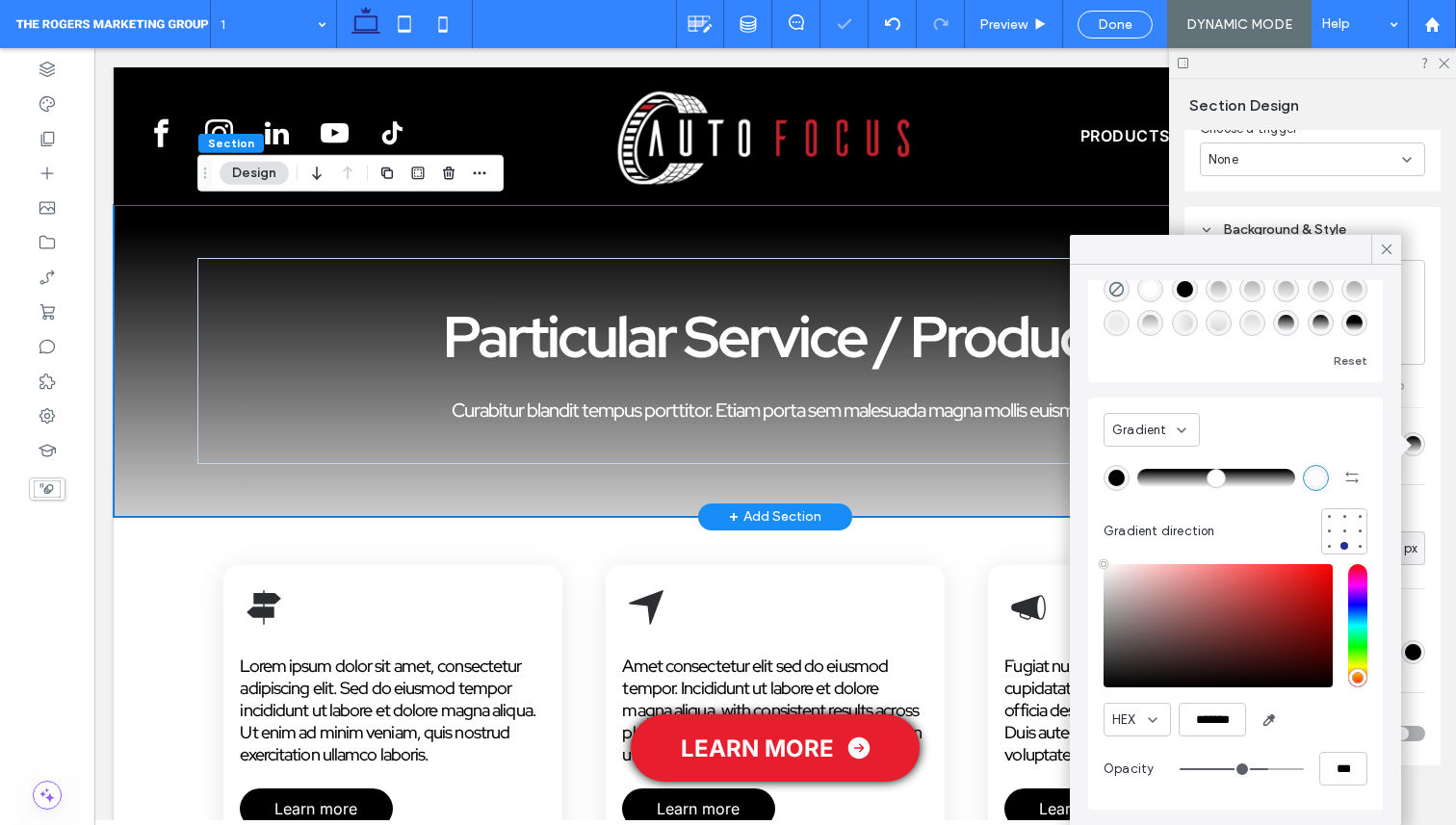 type on "***" 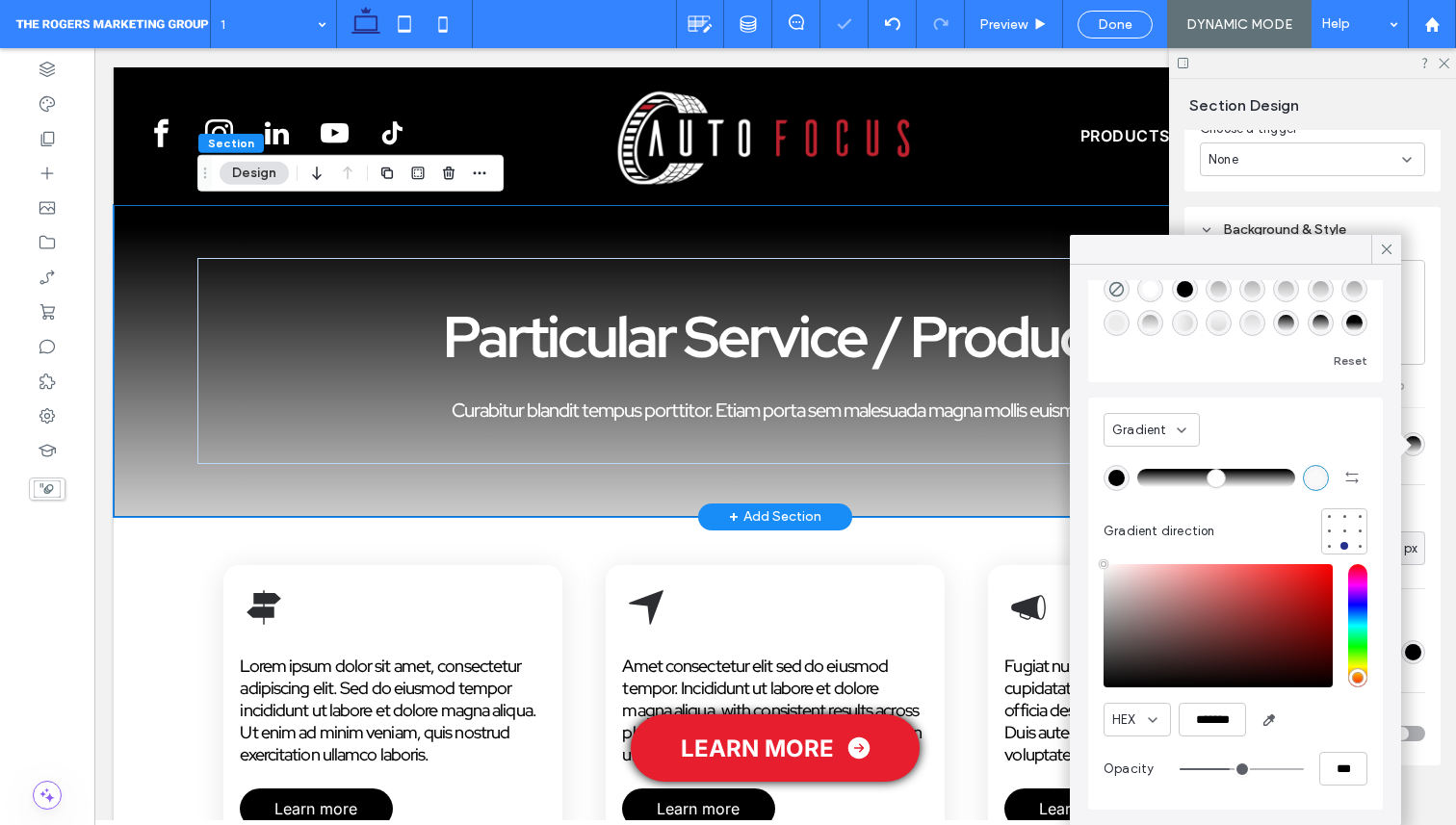 type on "**" 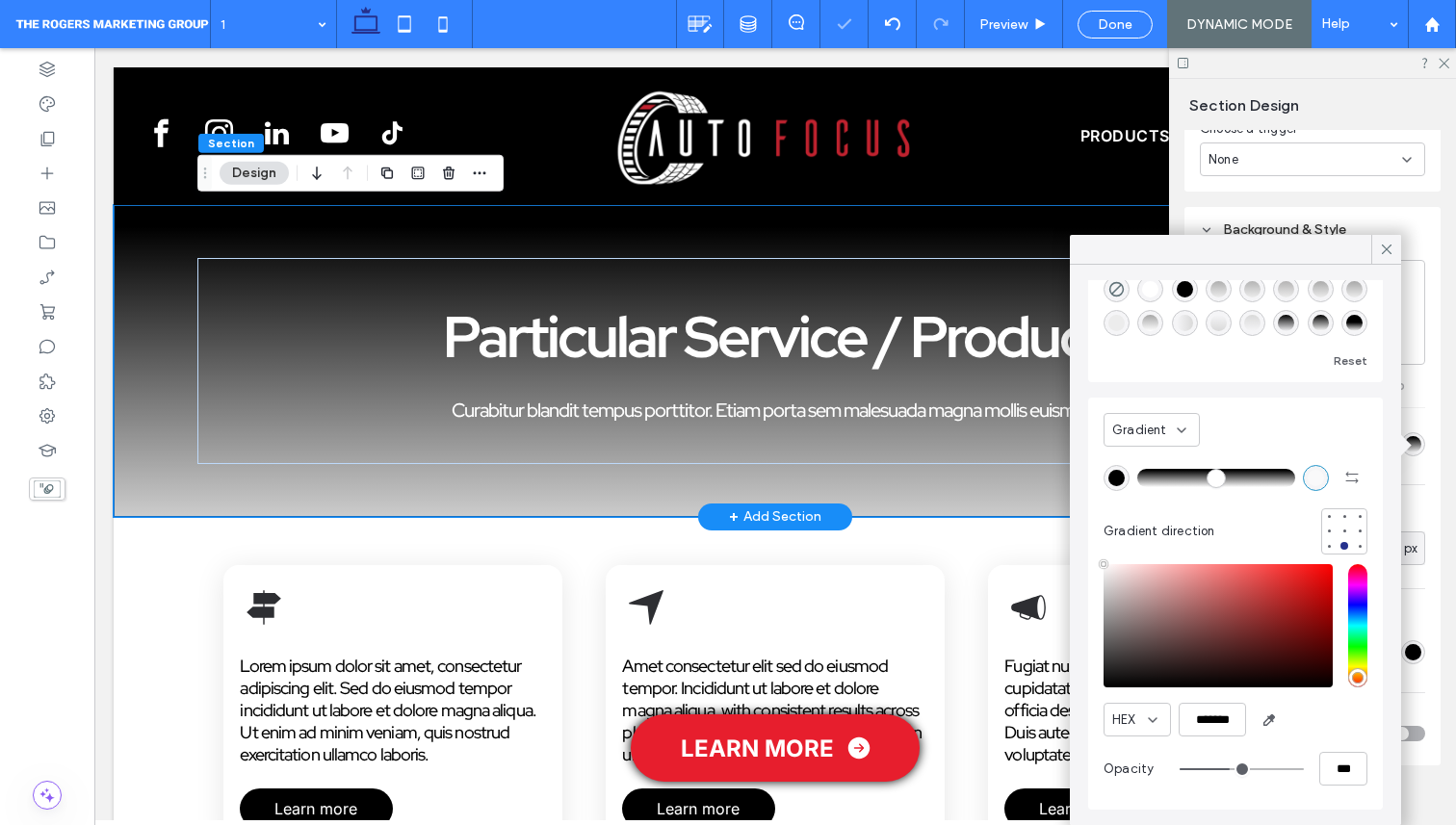 type on "***" 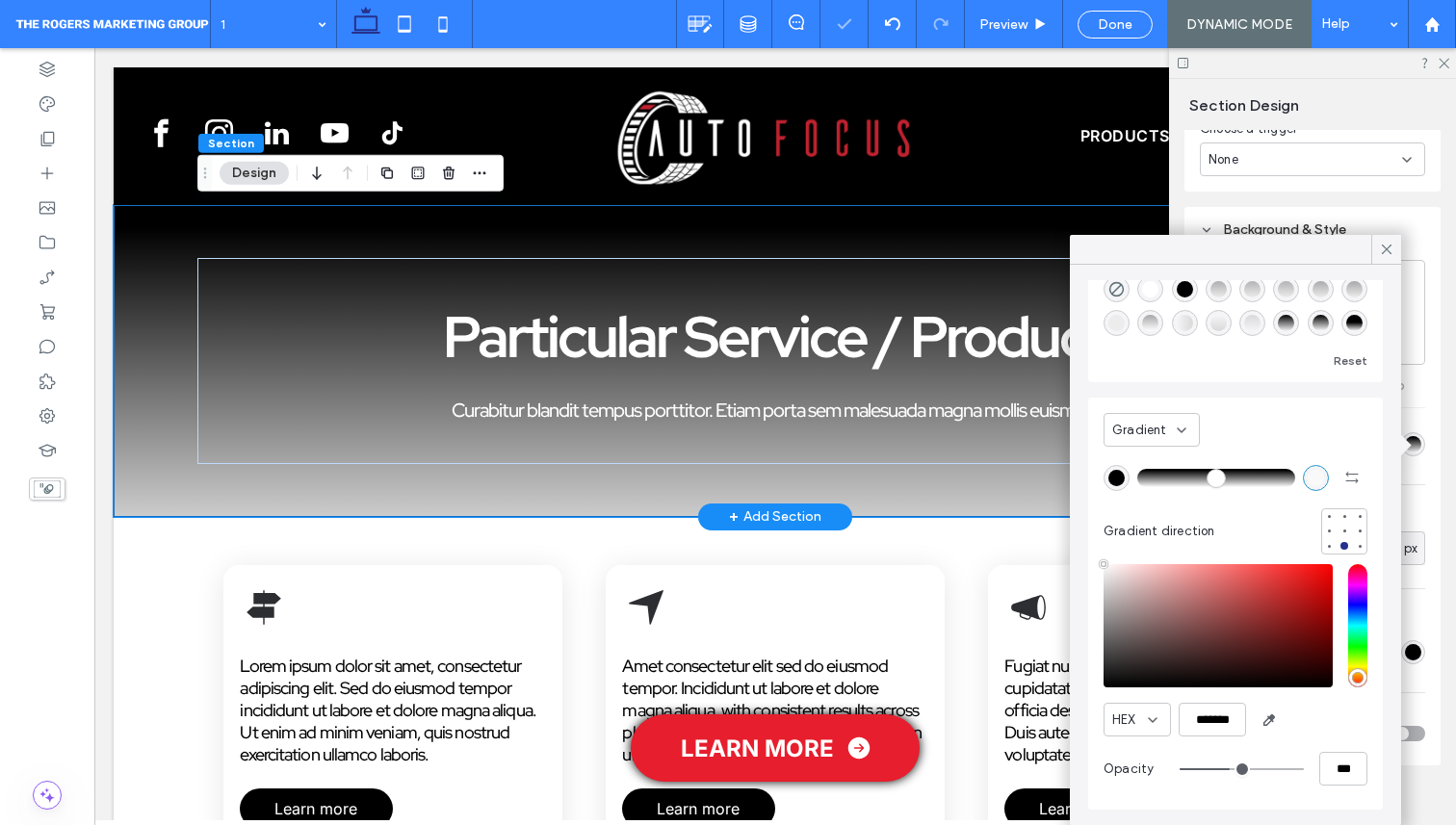 type on "**" 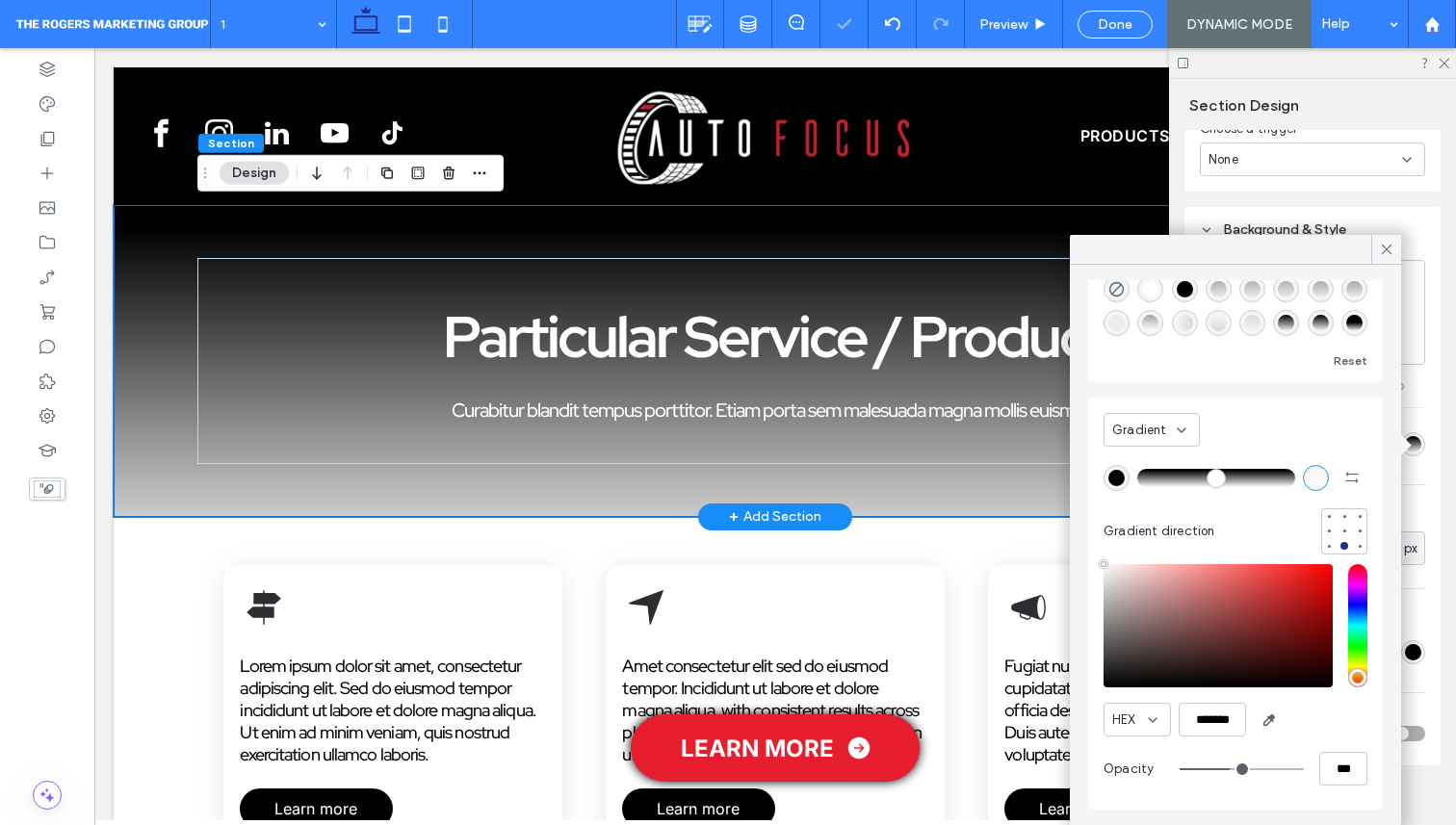 type on "***" 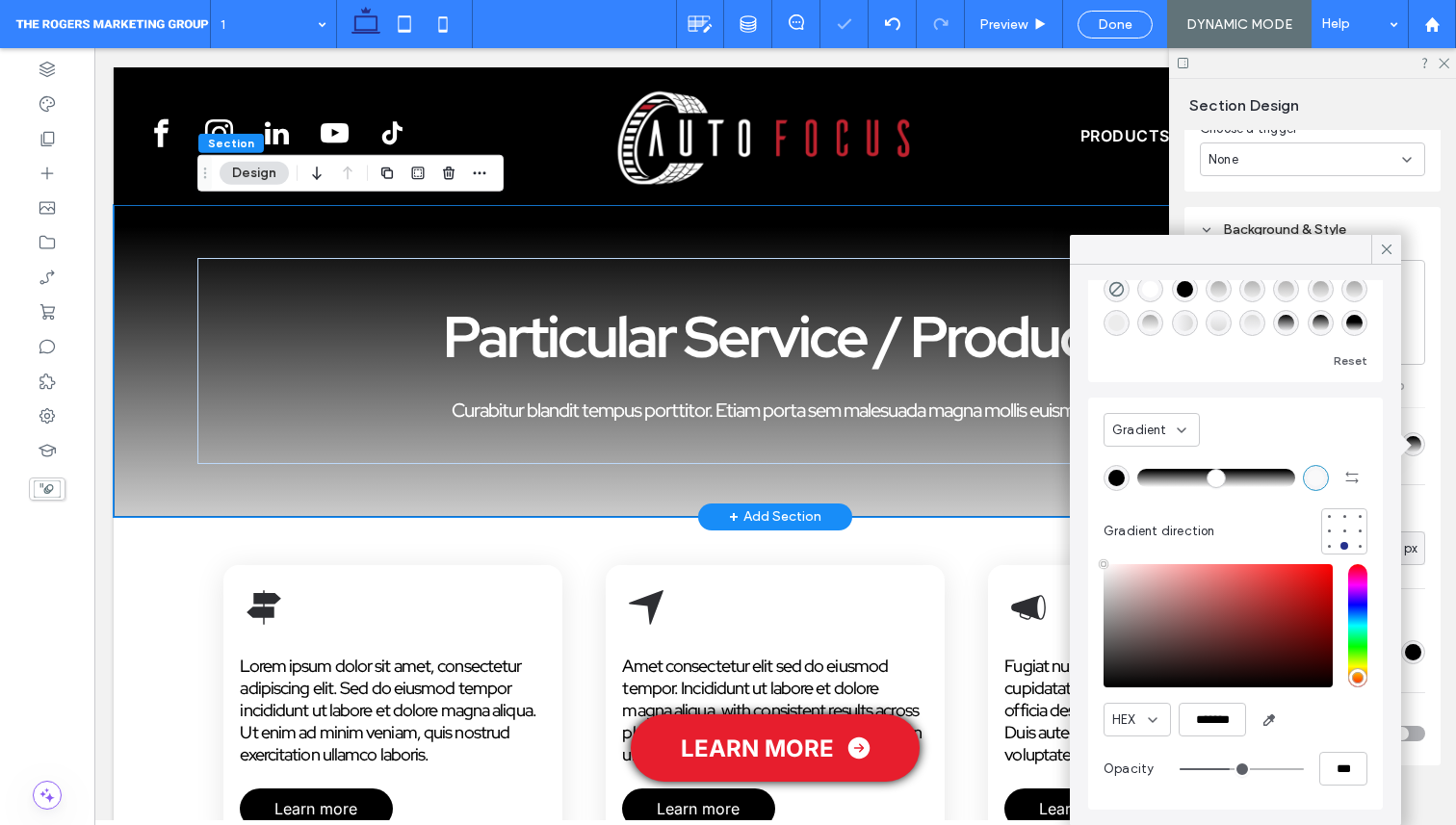 type on "***" 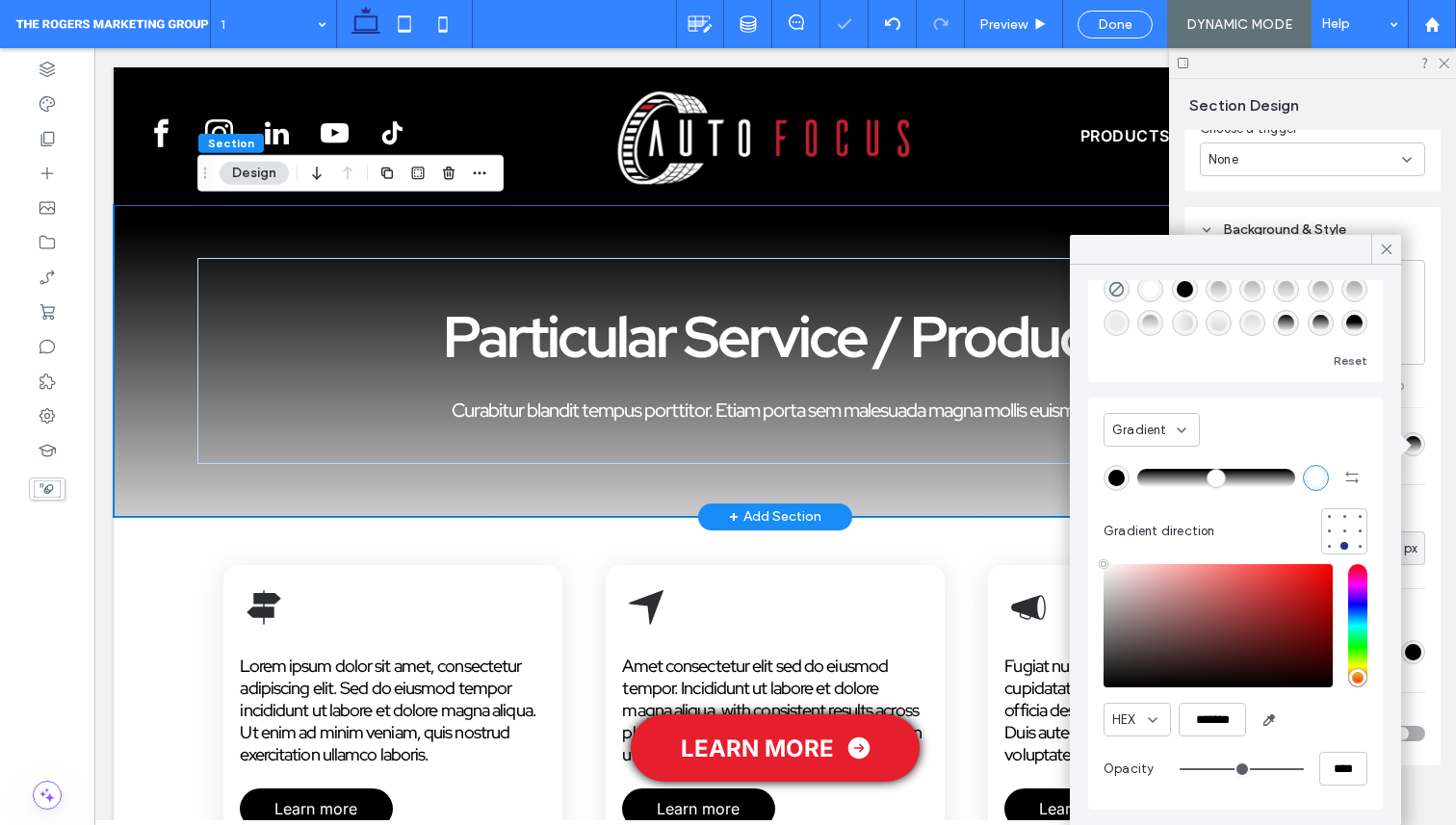 drag, startPoint x: 1231, startPoint y: 768, endPoint x: 1407, endPoint y: 768, distance: 176 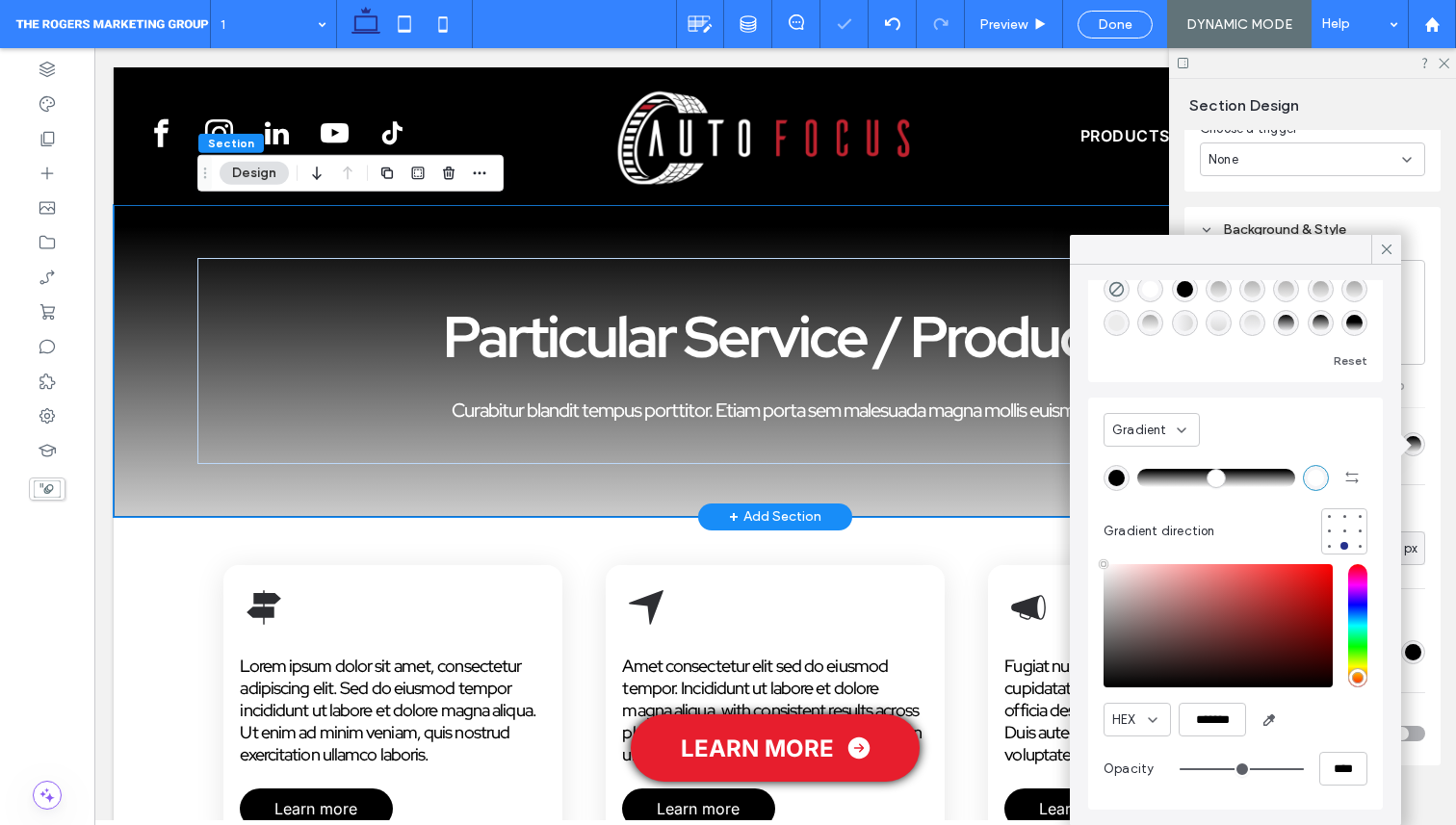 type on "***" 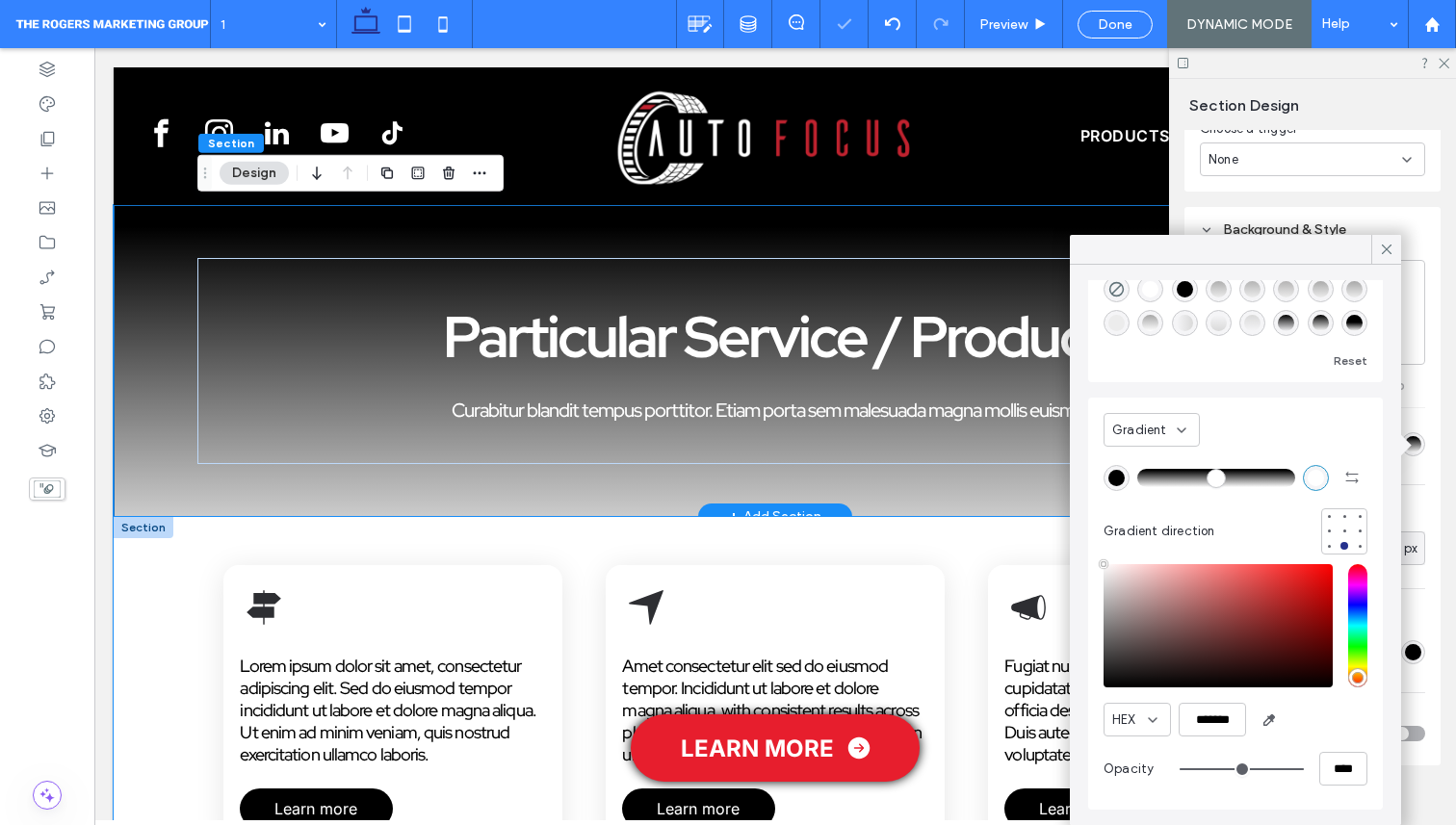 click on "Lorem ipsum dolor sit amet, consectetur adipiscing elit. Sed do eiusmod tempor incididunt ut labore et dolore magna aliqua. Ut enim ad minim veniam, quis nostrud exercitation ullamco laboris.
Learn more
Amet consectetur elit sed do eiusmod tempor. Incididunt ut labore et dolore magna aliqua, with consistent results across platforms. Veniam quis nostrud exercitation ullamco laboris nisi ut aliquip.
Learn more
Fugiat nulla pariatur excepteur sint occaecat cupidatat non proident. Sunt in culpa qui officia deserunt mollit anim id est laborum. Duis aute irure dolor in reprehenderit in voluptate velit esse.
Learn more" at bounding box center [775, 718] 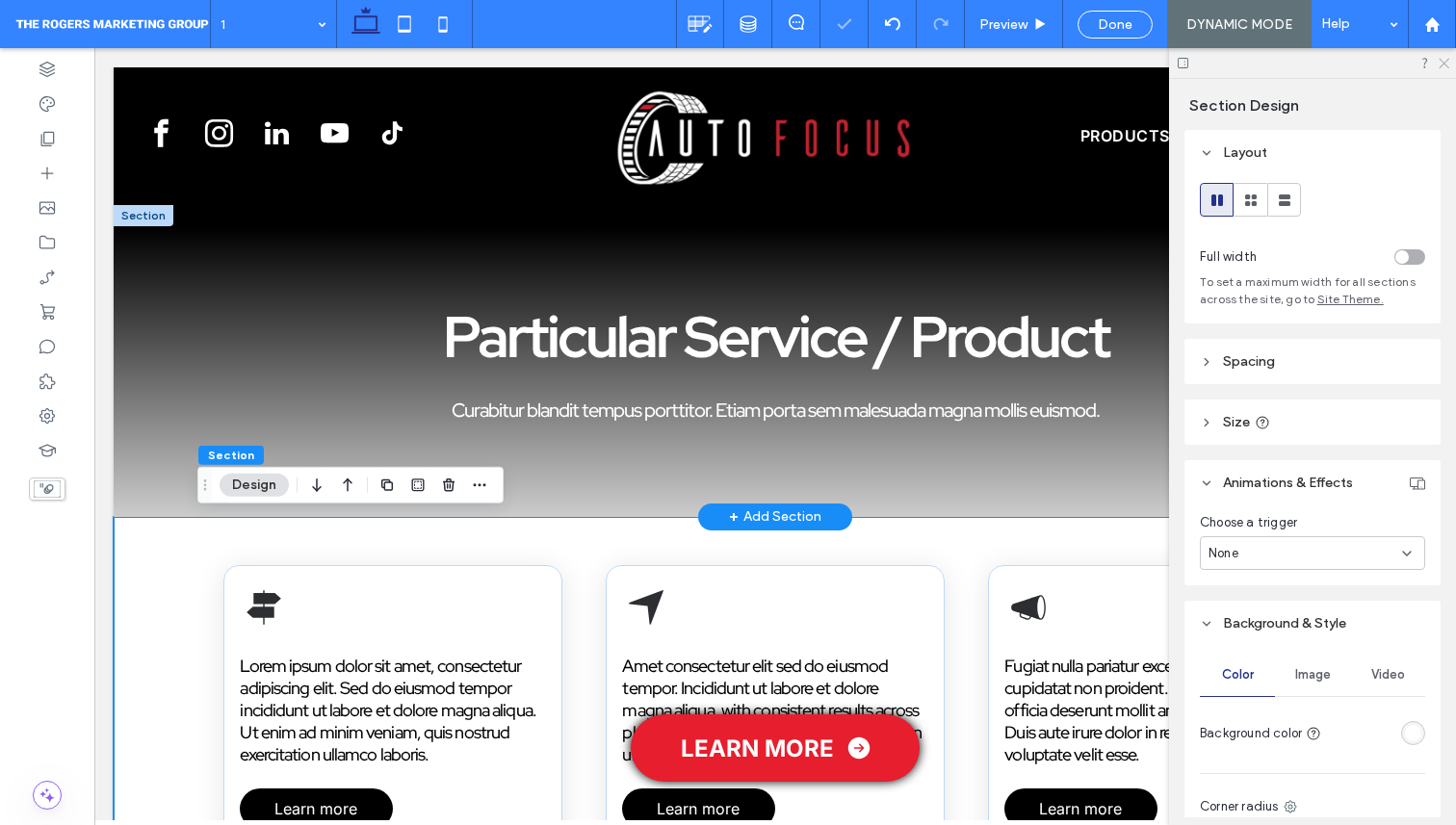 click 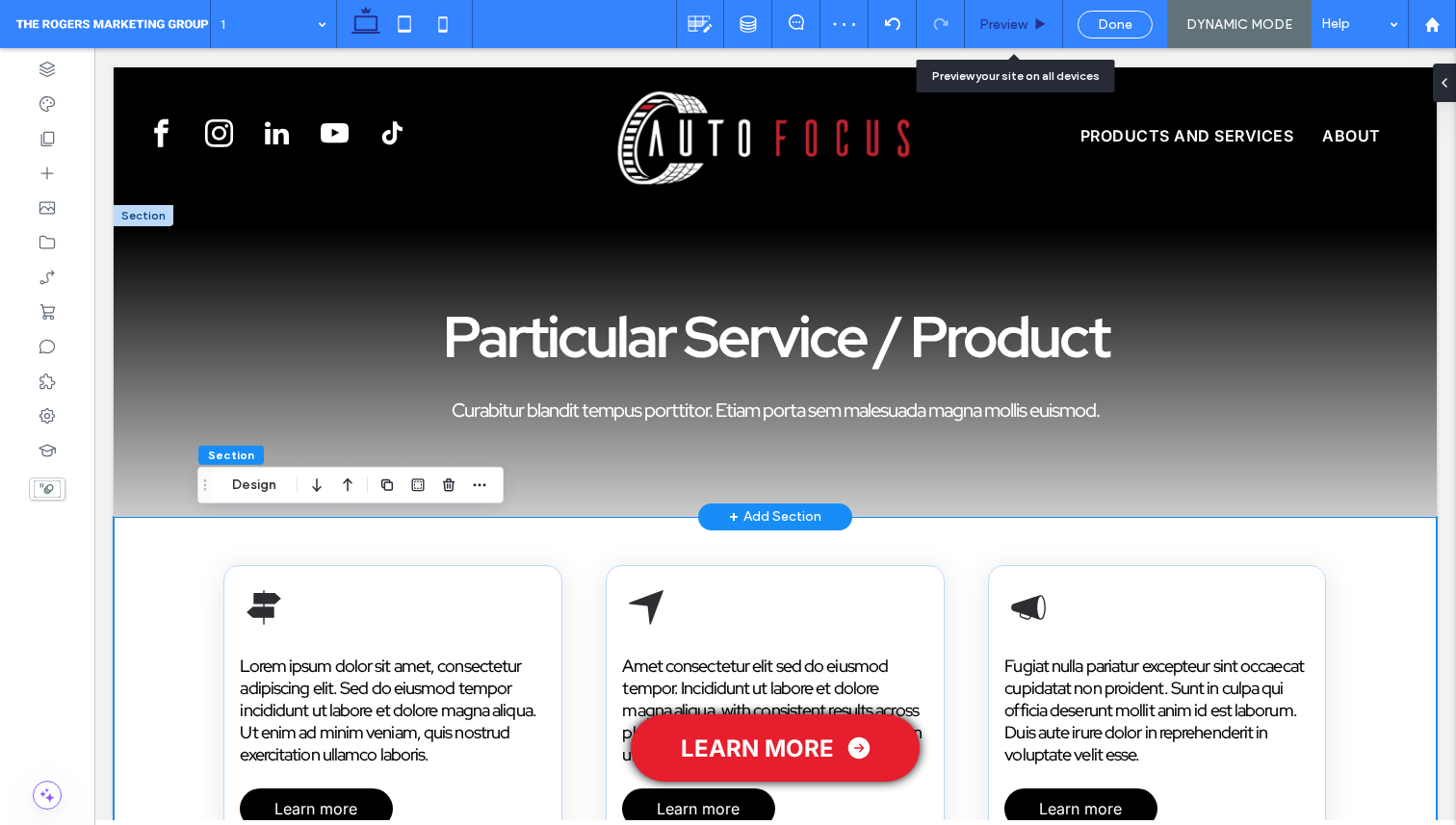 click on "Preview" at bounding box center (1014, 24) 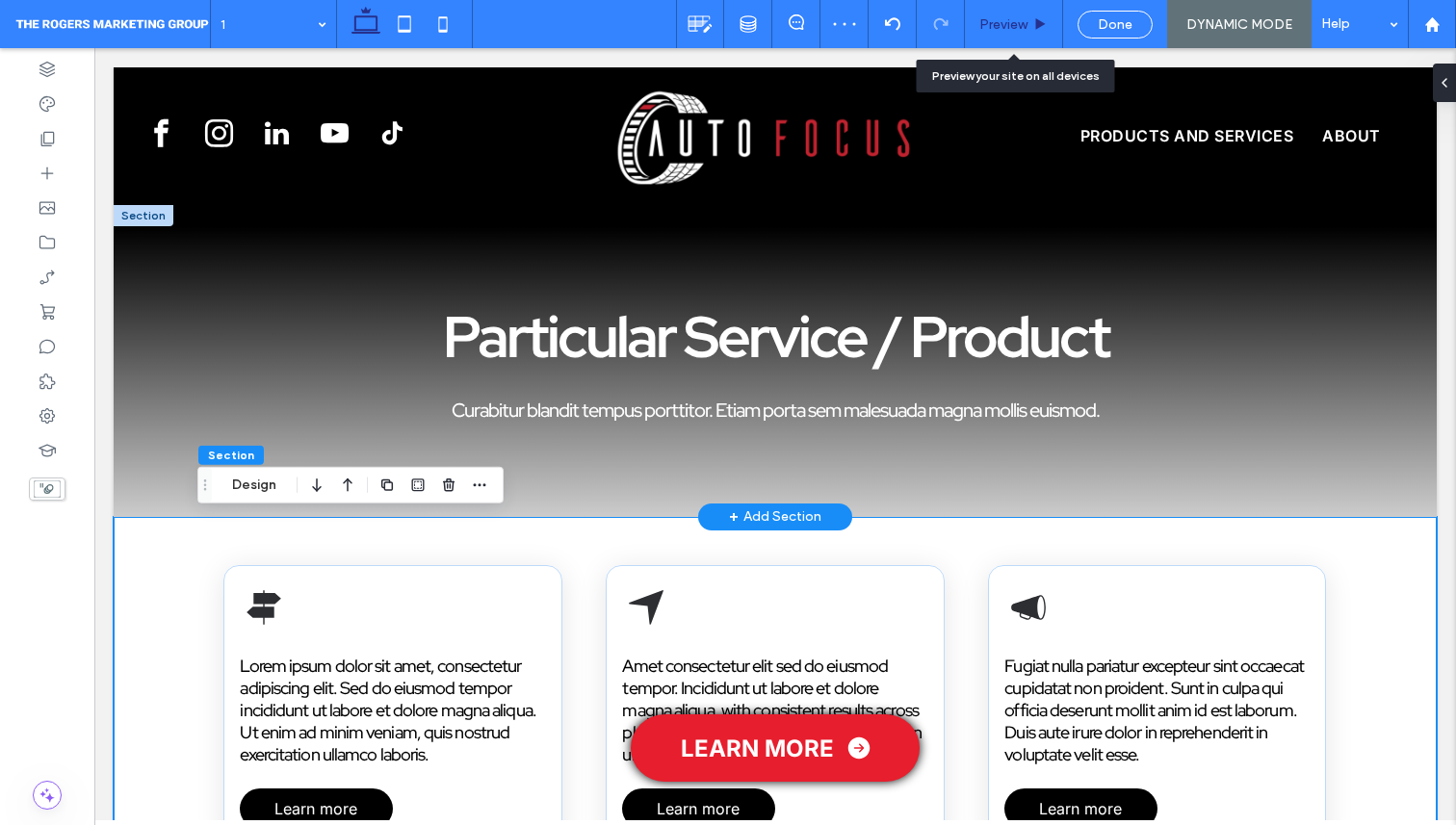 click on "Preview" at bounding box center [1003, 24] 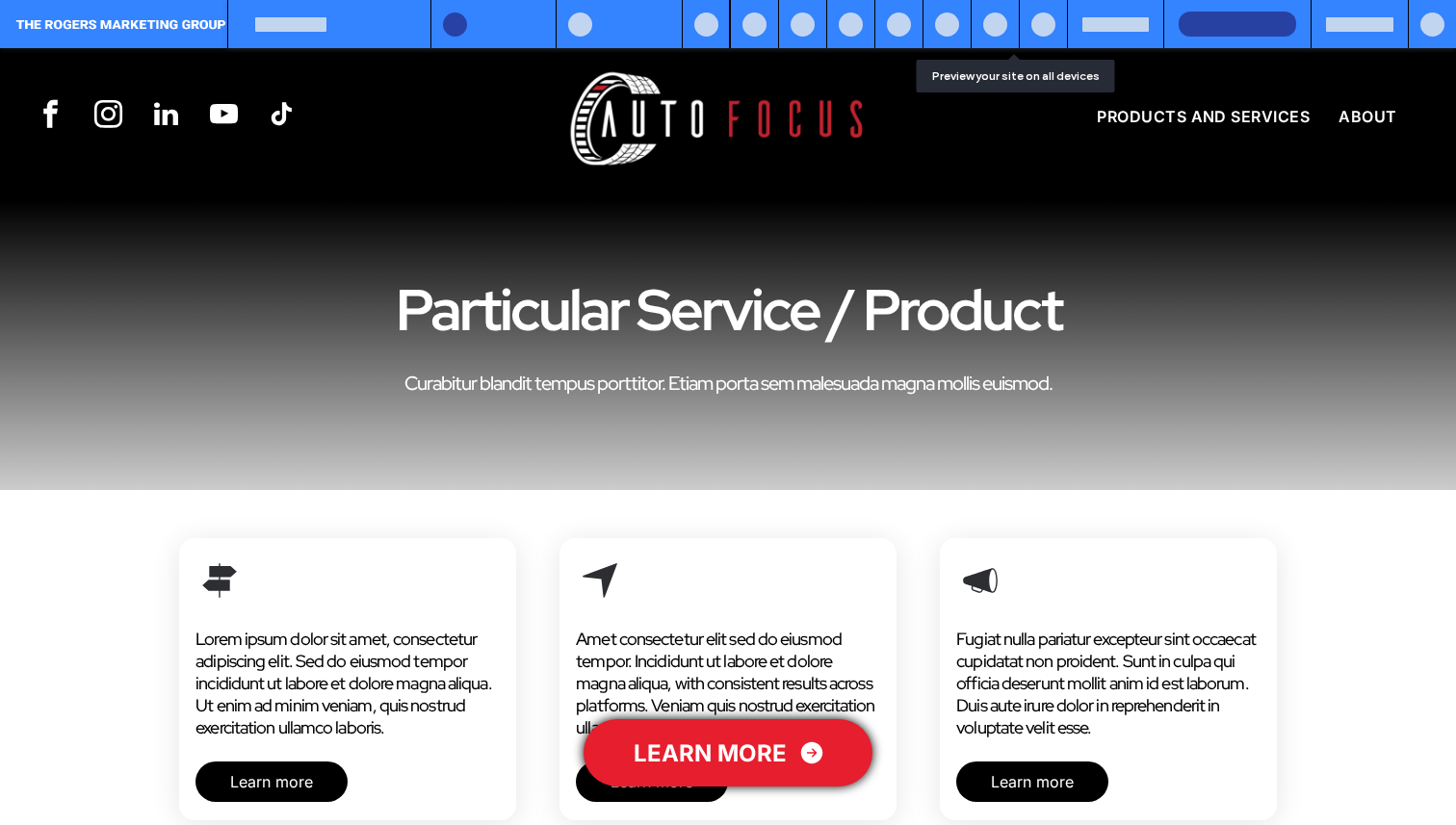 scroll, scrollTop: 0, scrollLeft: 0, axis: both 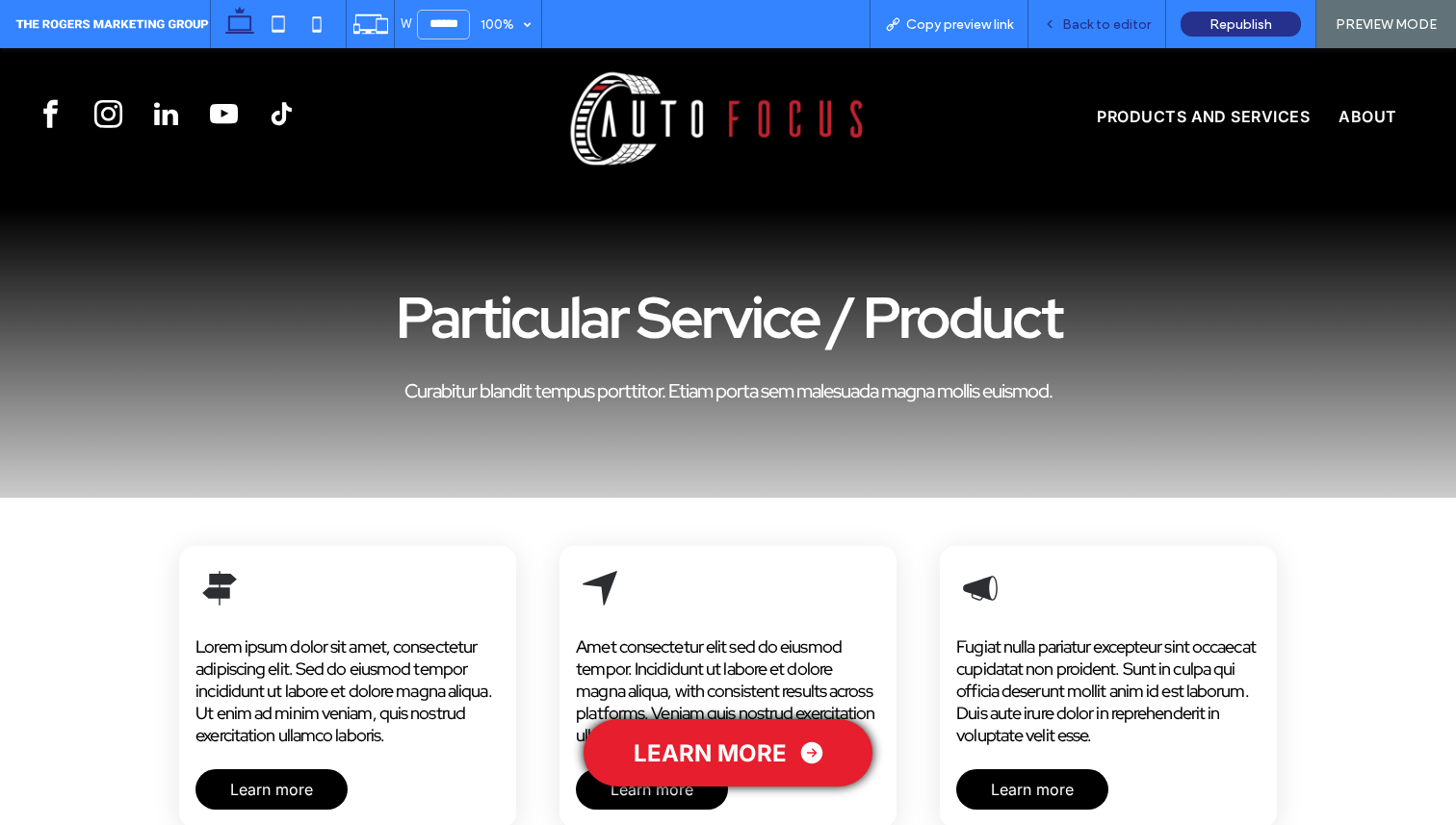 click on "Back to editor" at bounding box center [1097, 24] 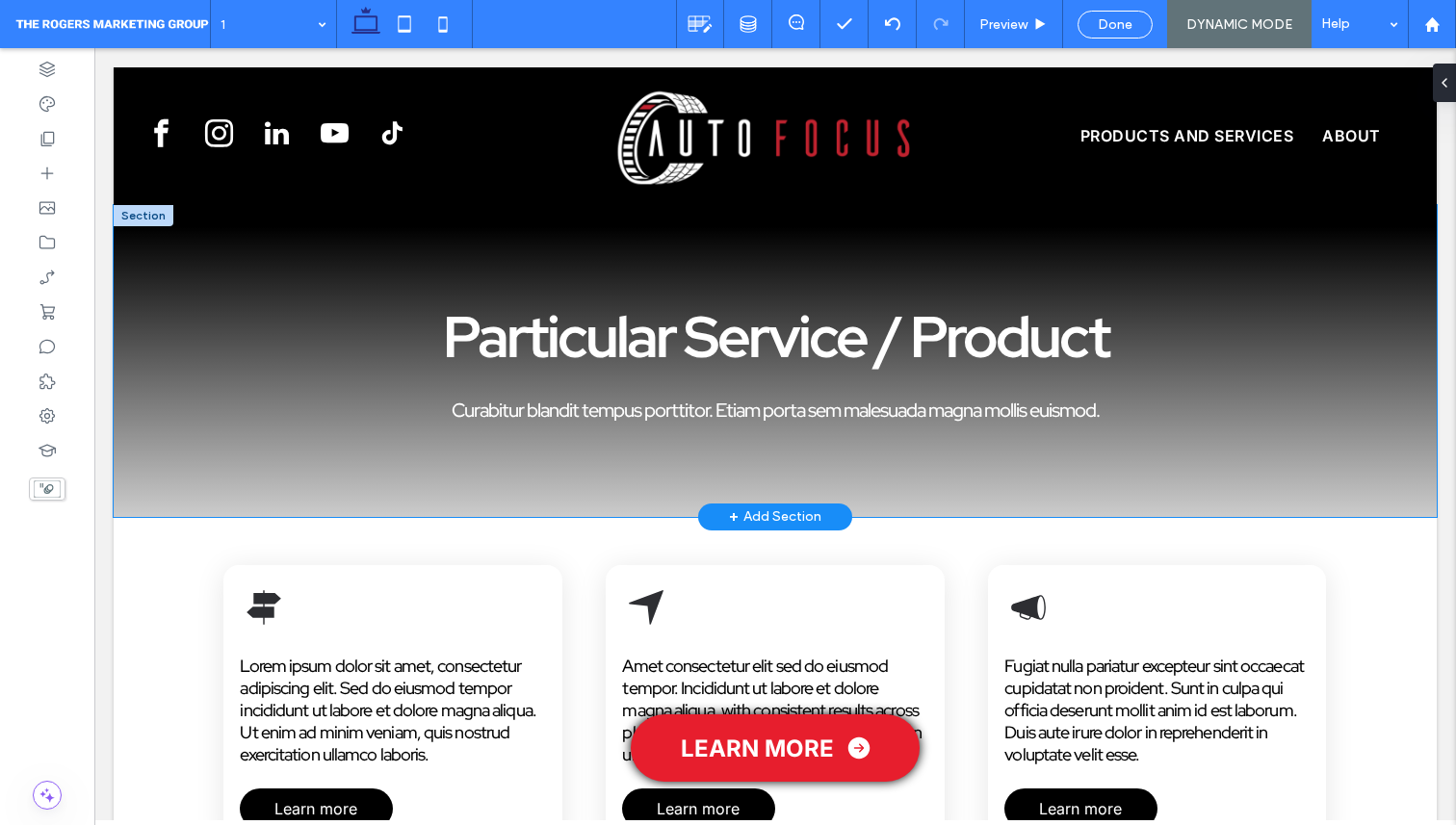 click on "Particular Service / Product
Curabitur blandit tempus porttitor. Etiam porta sem malesuada magna mollis euismod." at bounding box center (775, 361) 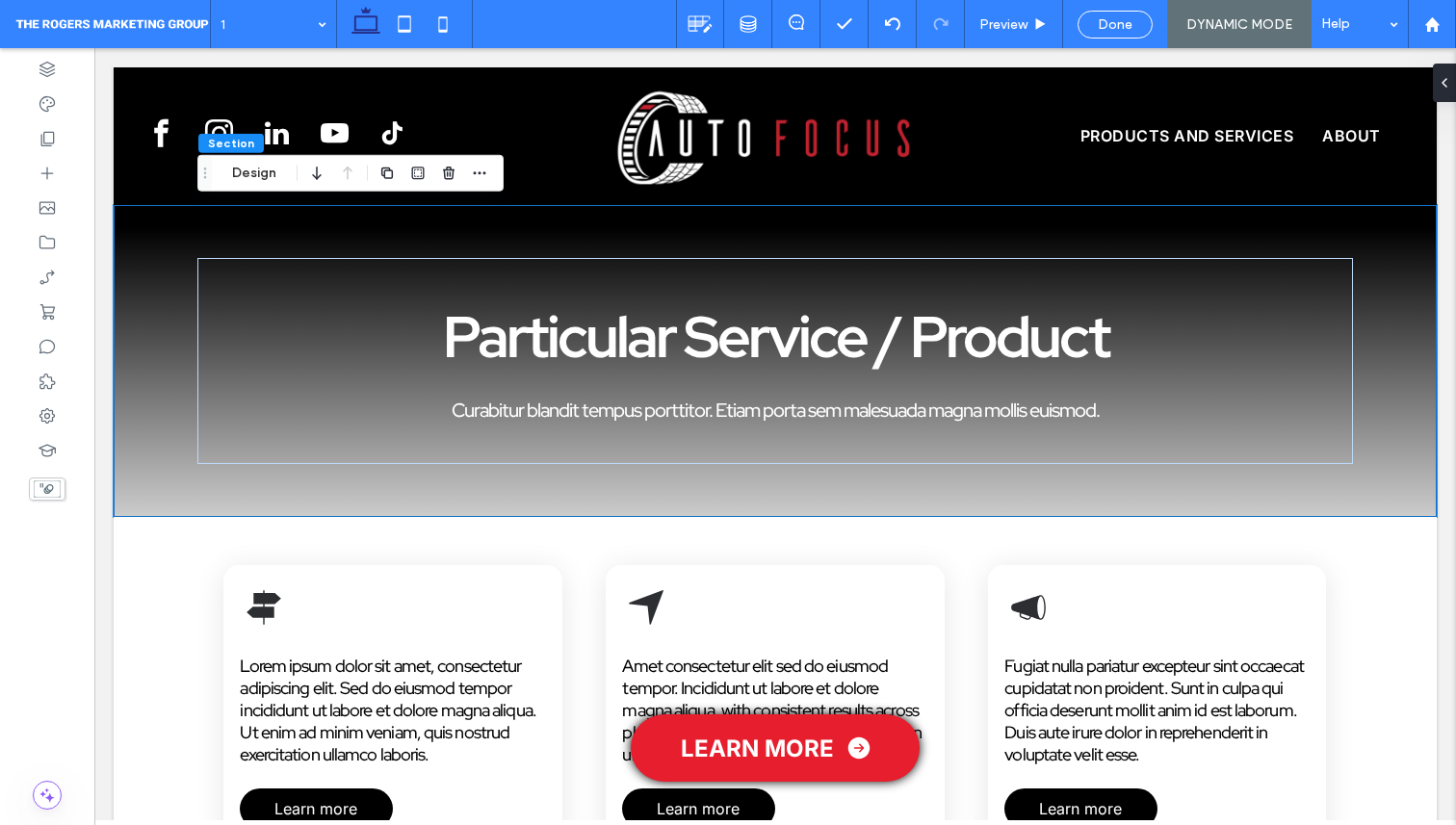 click on "Section Design Layout Full width To set a maximum width for all sections across the site, go to   Site Theme. Spacing Spacing between columns ** Padding (inner spacing) 0px 0% 0px 0% * % 0% * % 0% Reset padding Size Height *** px Animations & Effects Choose a trigger None Background & Style This background is connected to your content library. Edit Content Color Image Video Background color Corner radius * px Border *** Shadow" at bounding box center (1599, 451) 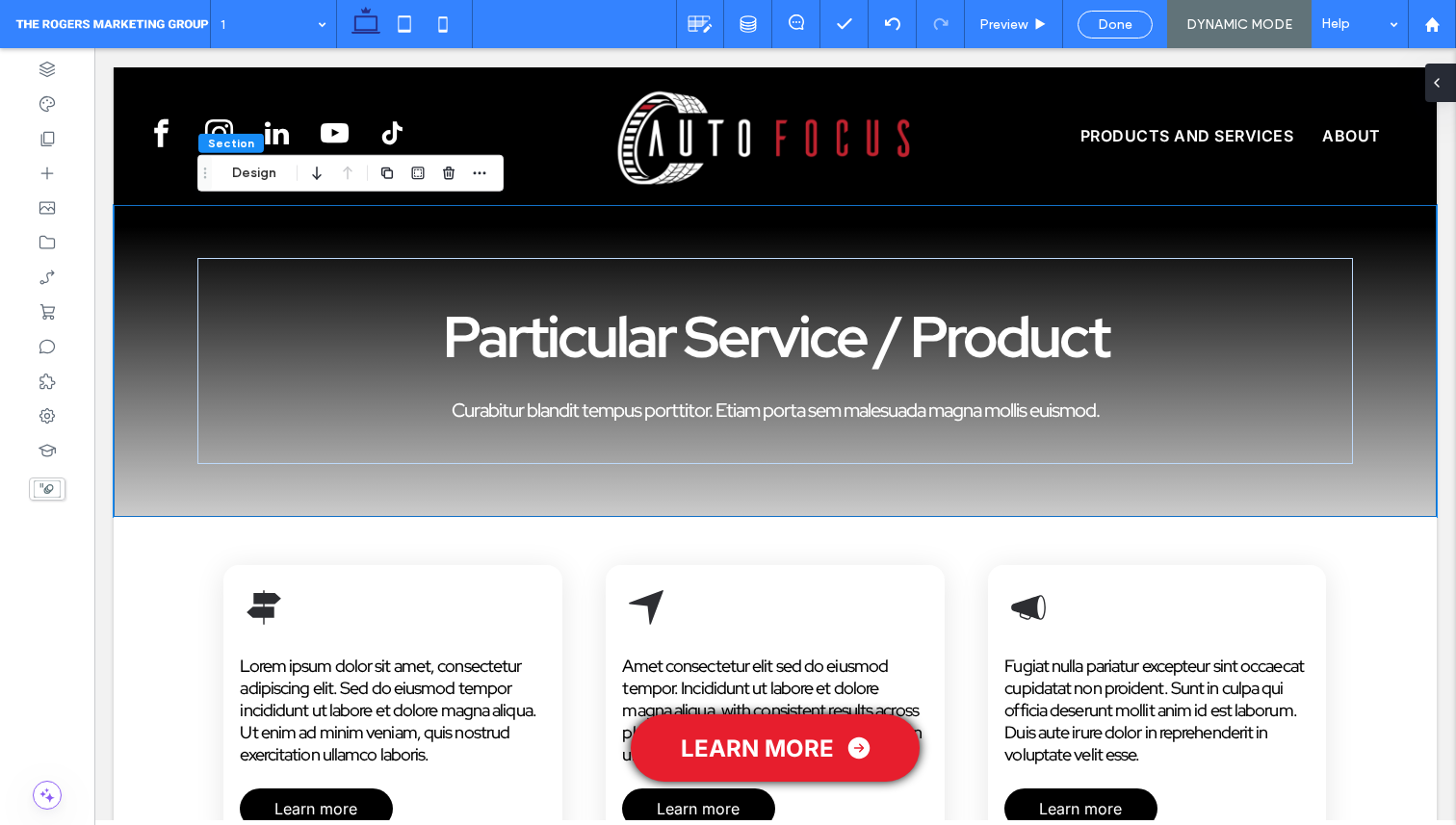 click at bounding box center [1441, 83] 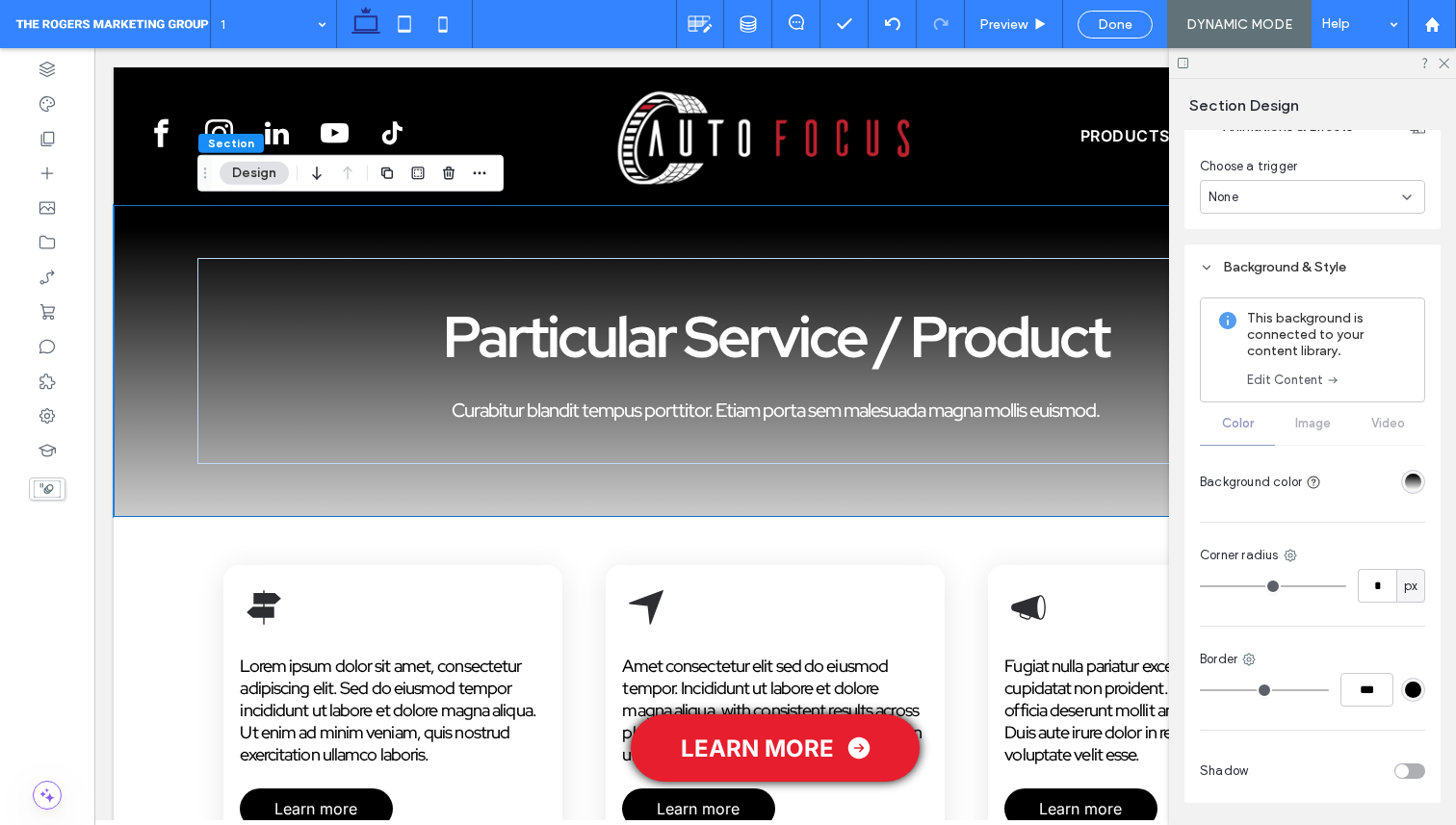 scroll, scrollTop: 357, scrollLeft: 0, axis: vertical 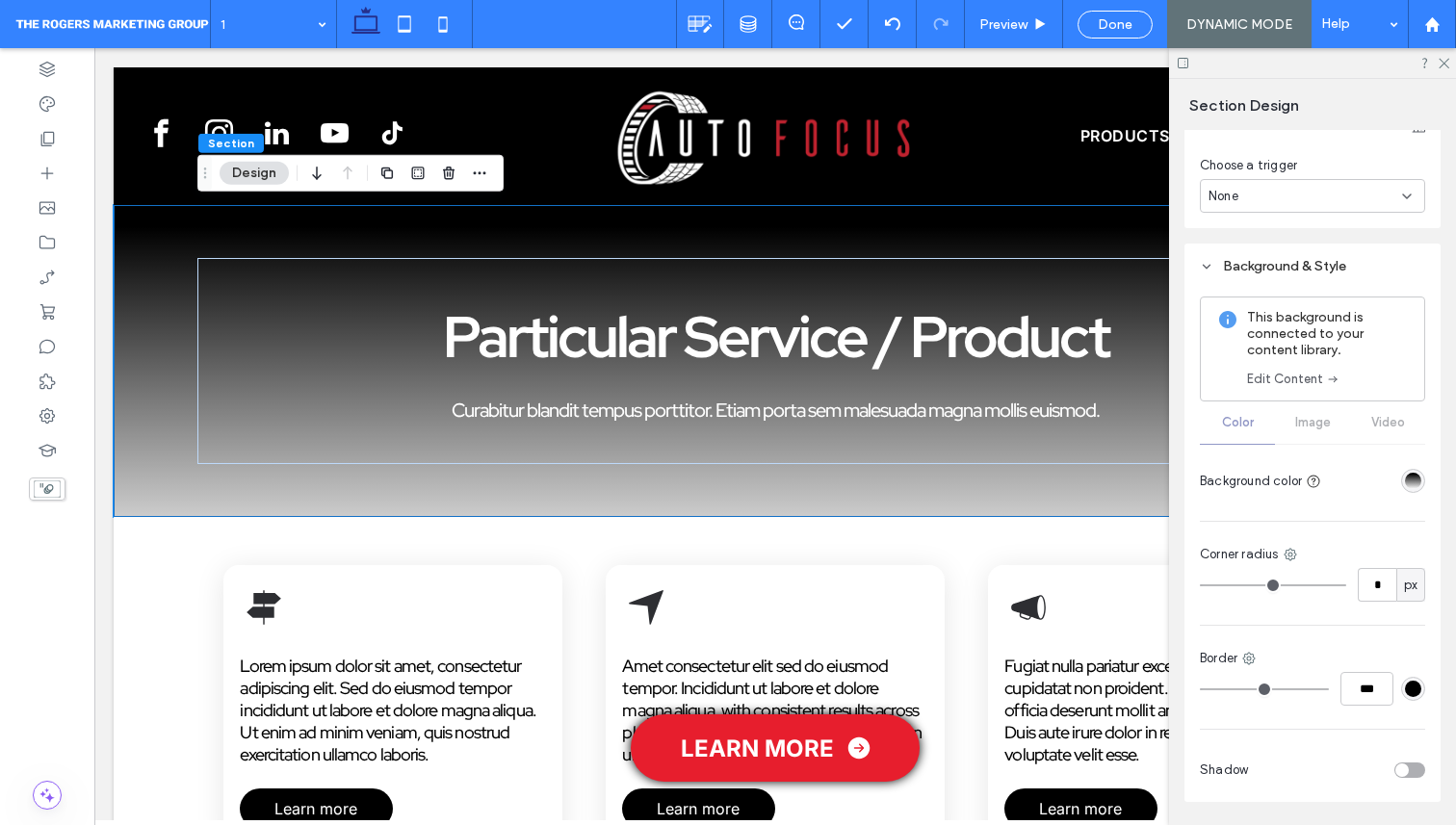 click at bounding box center (1402, 770) 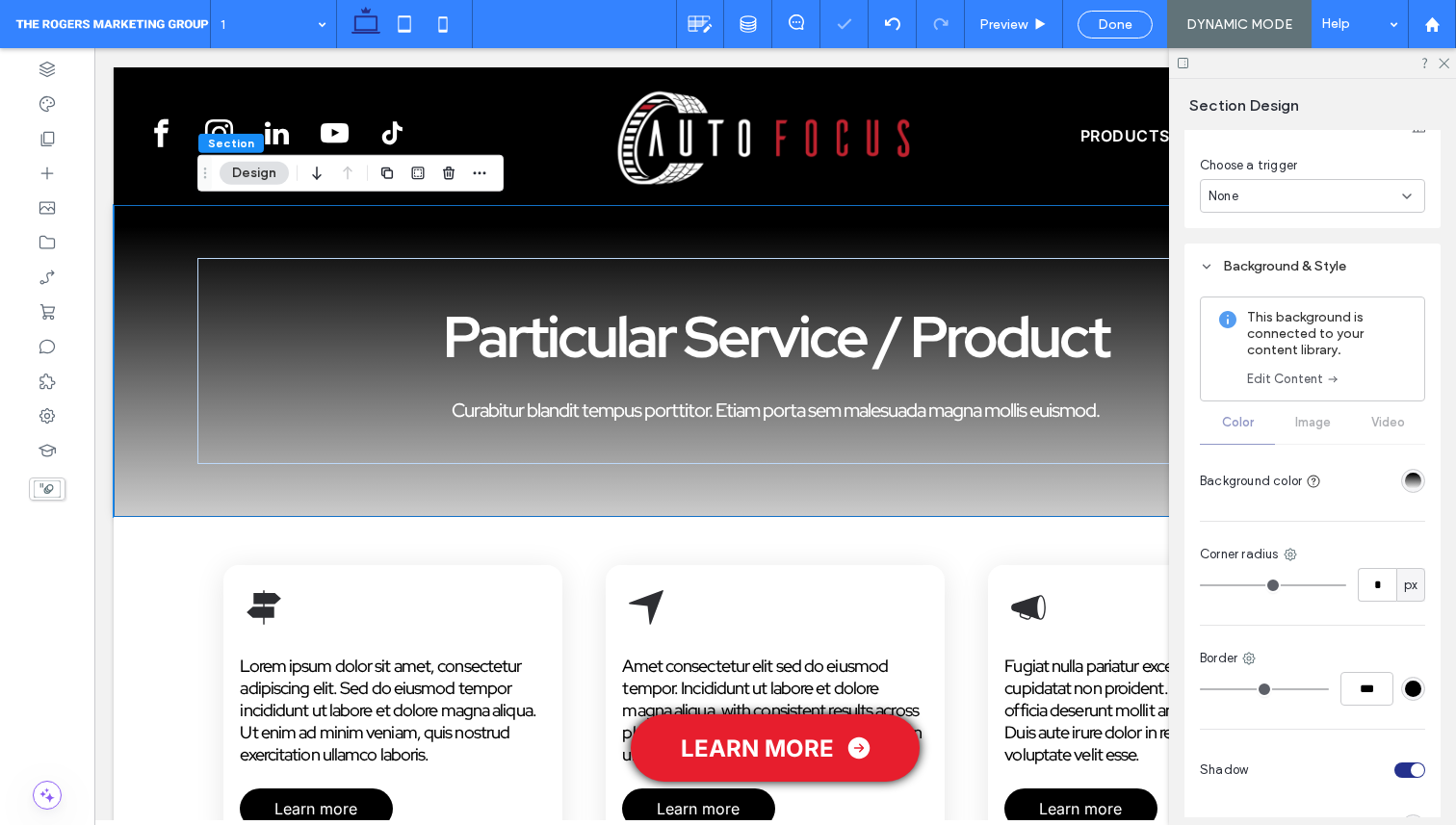 click at bounding box center (1410, 770) 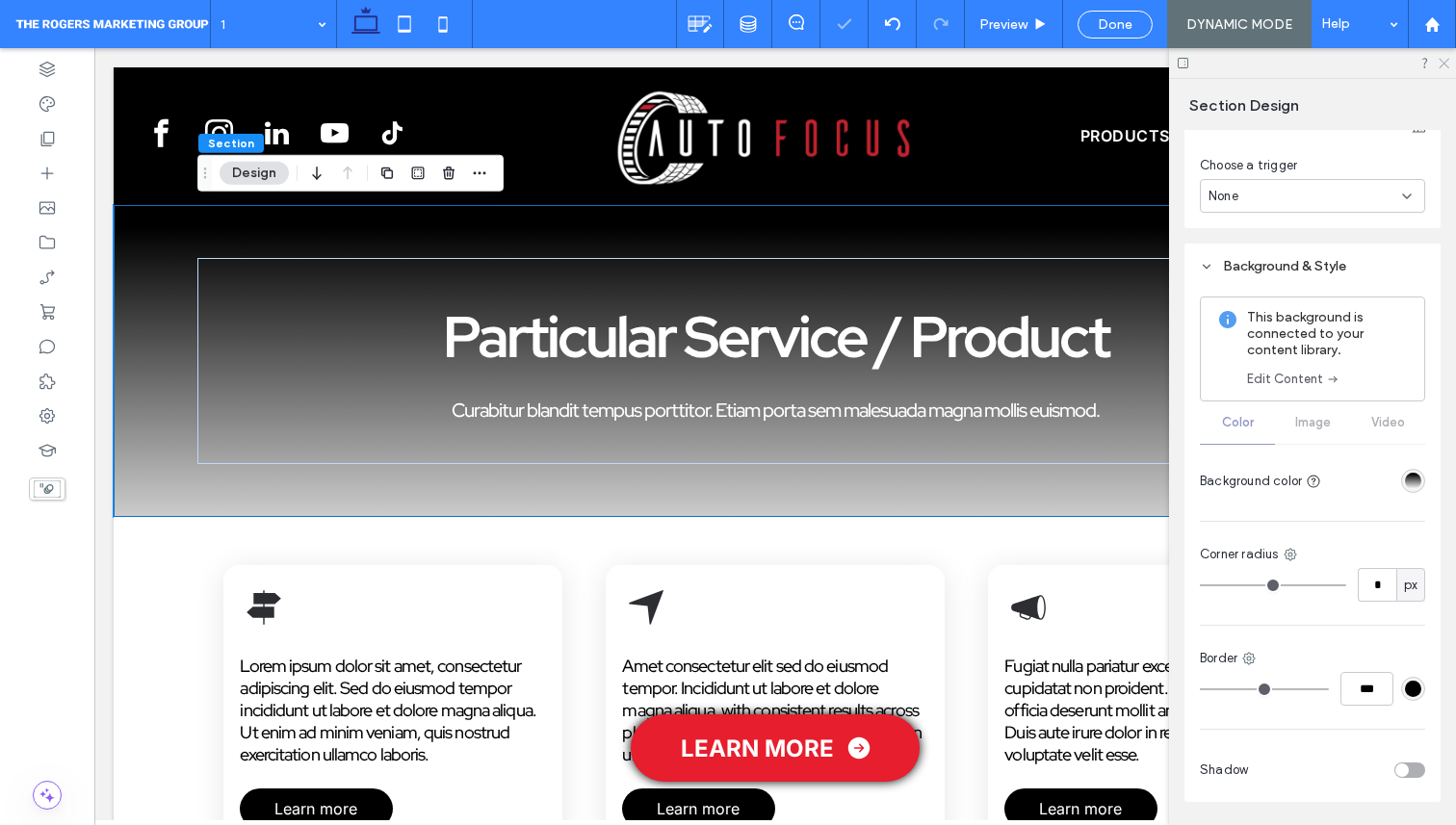 click 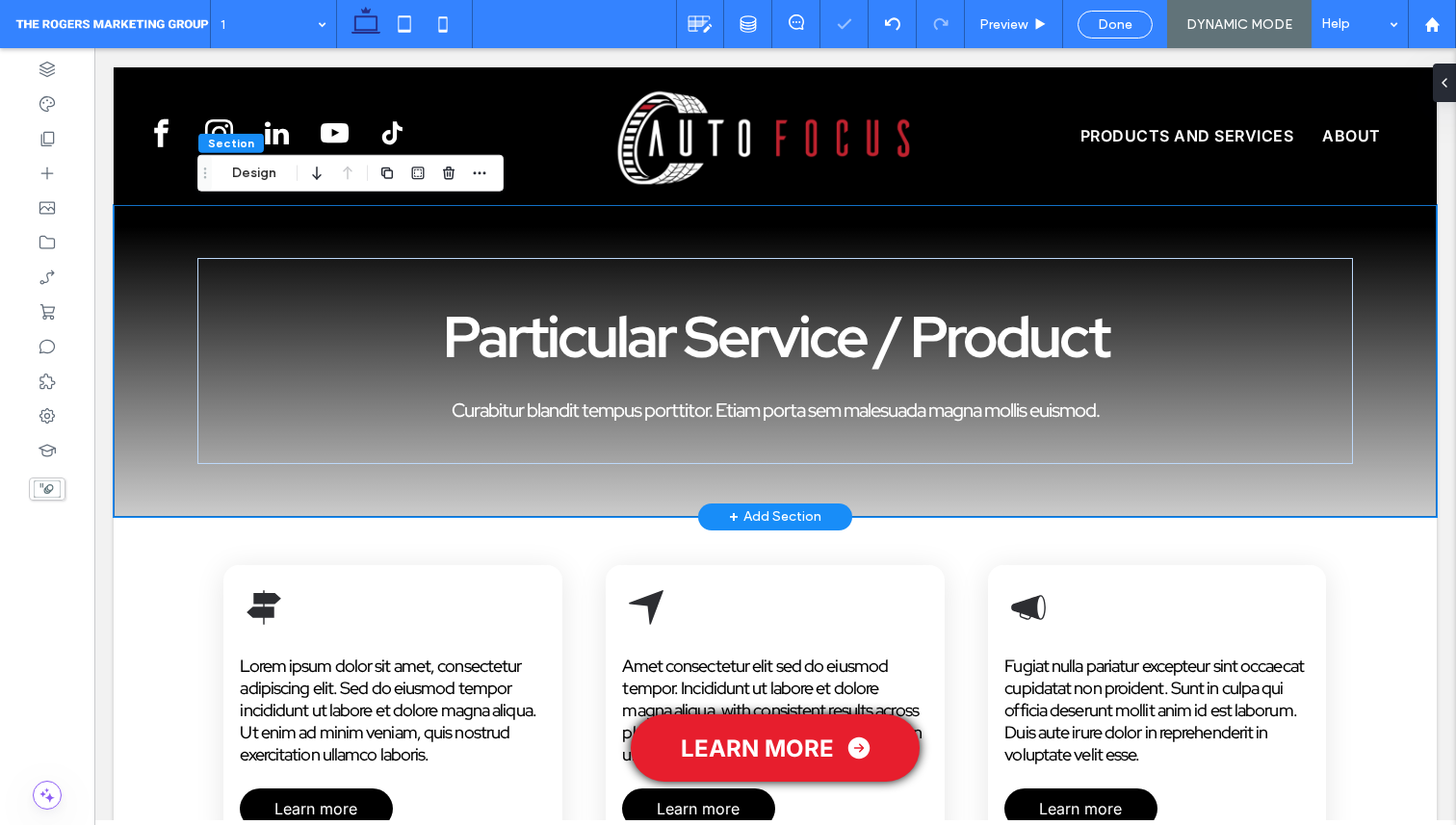click on "Particular Service / Product
Curabitur blandit tempus porttitor. Etiam porta sem malesuada magna mollis euismod." at bounding box center (775, 361) 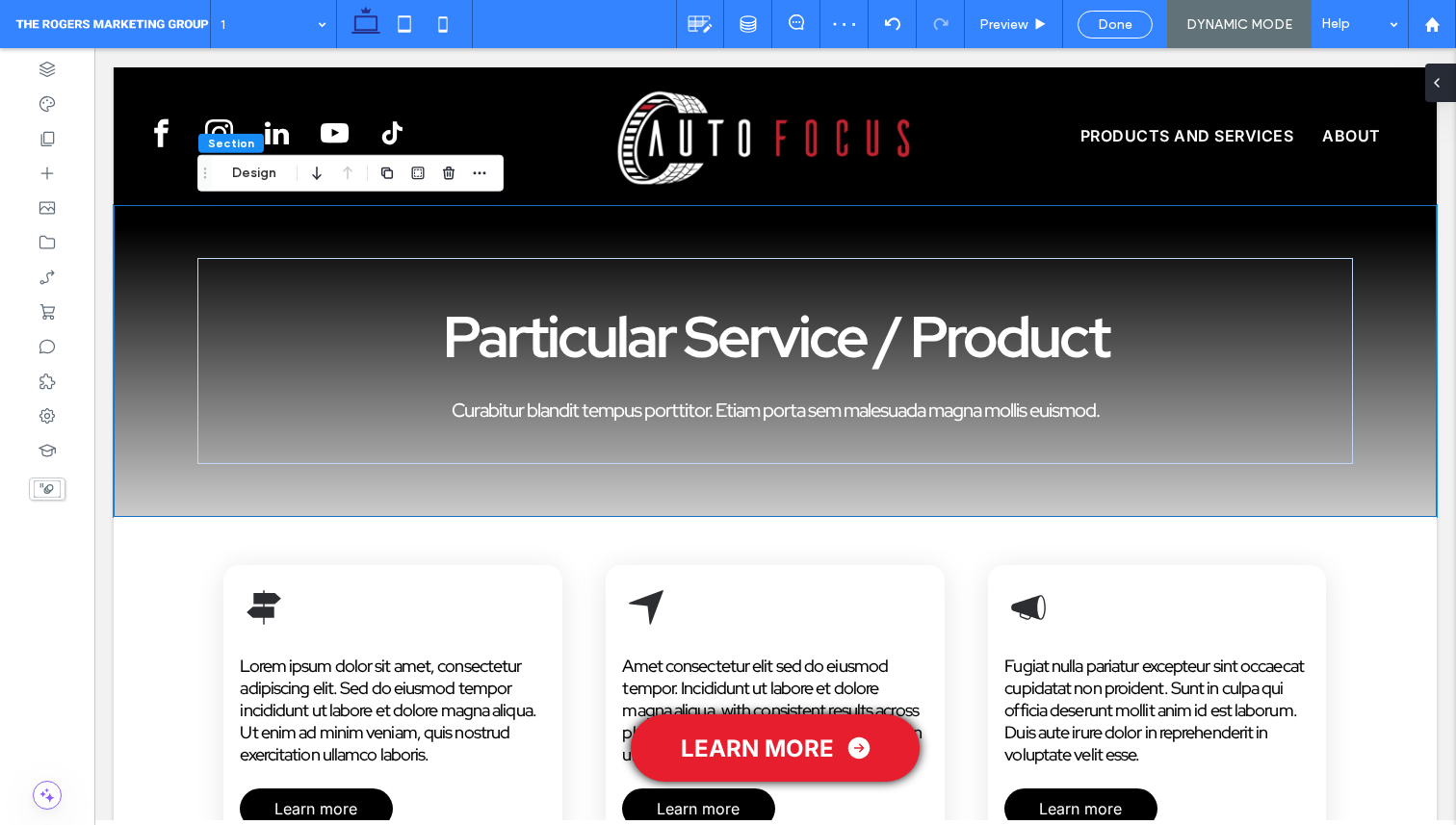 click at bounding box center [1441, 83] 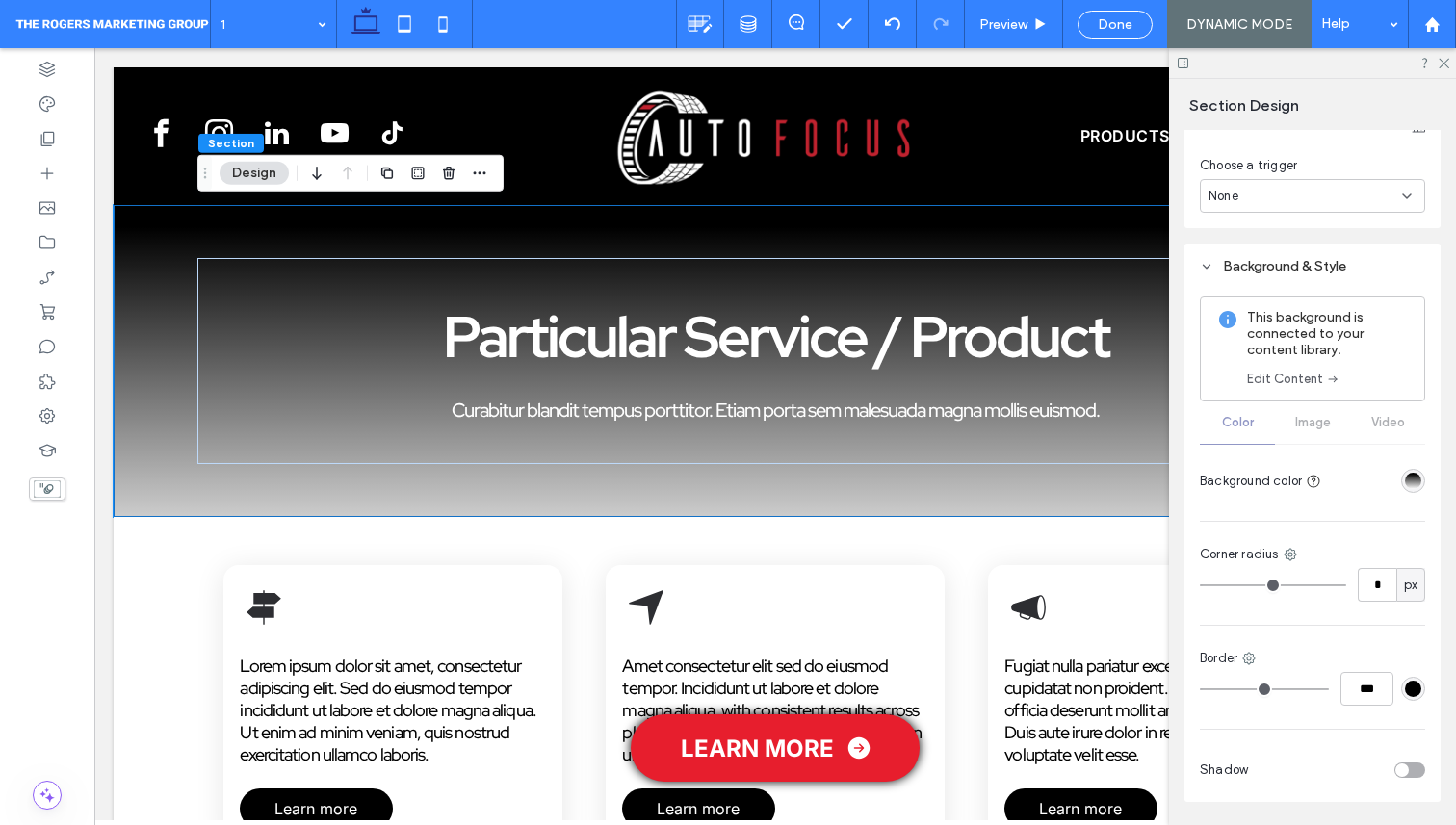 click at bounding box center [1413, 480] 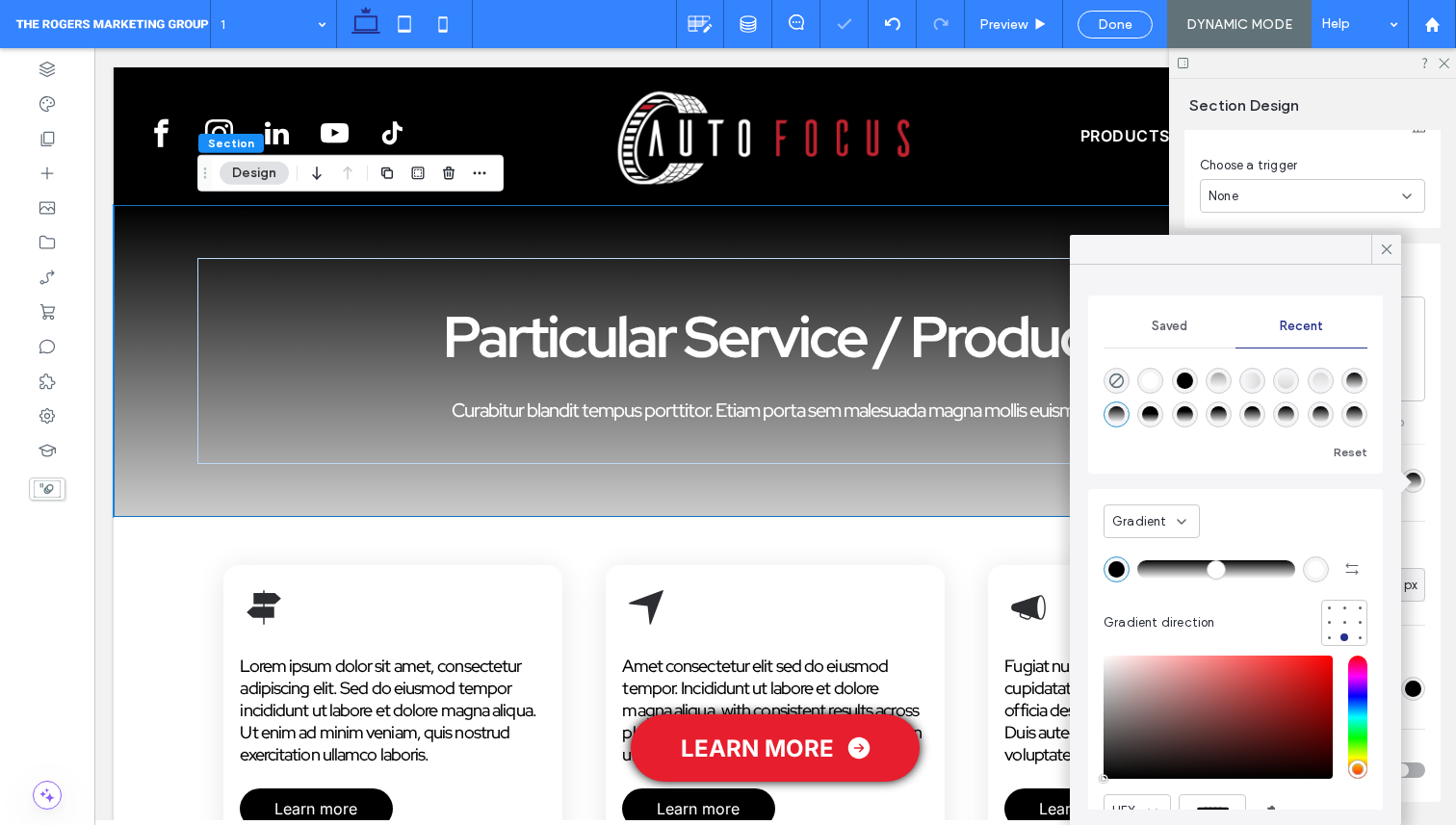 drag, startPoint x: 1158, startPoint y: 573, endPoint x: 1132, endPoint y: 578, distance: 26.4764 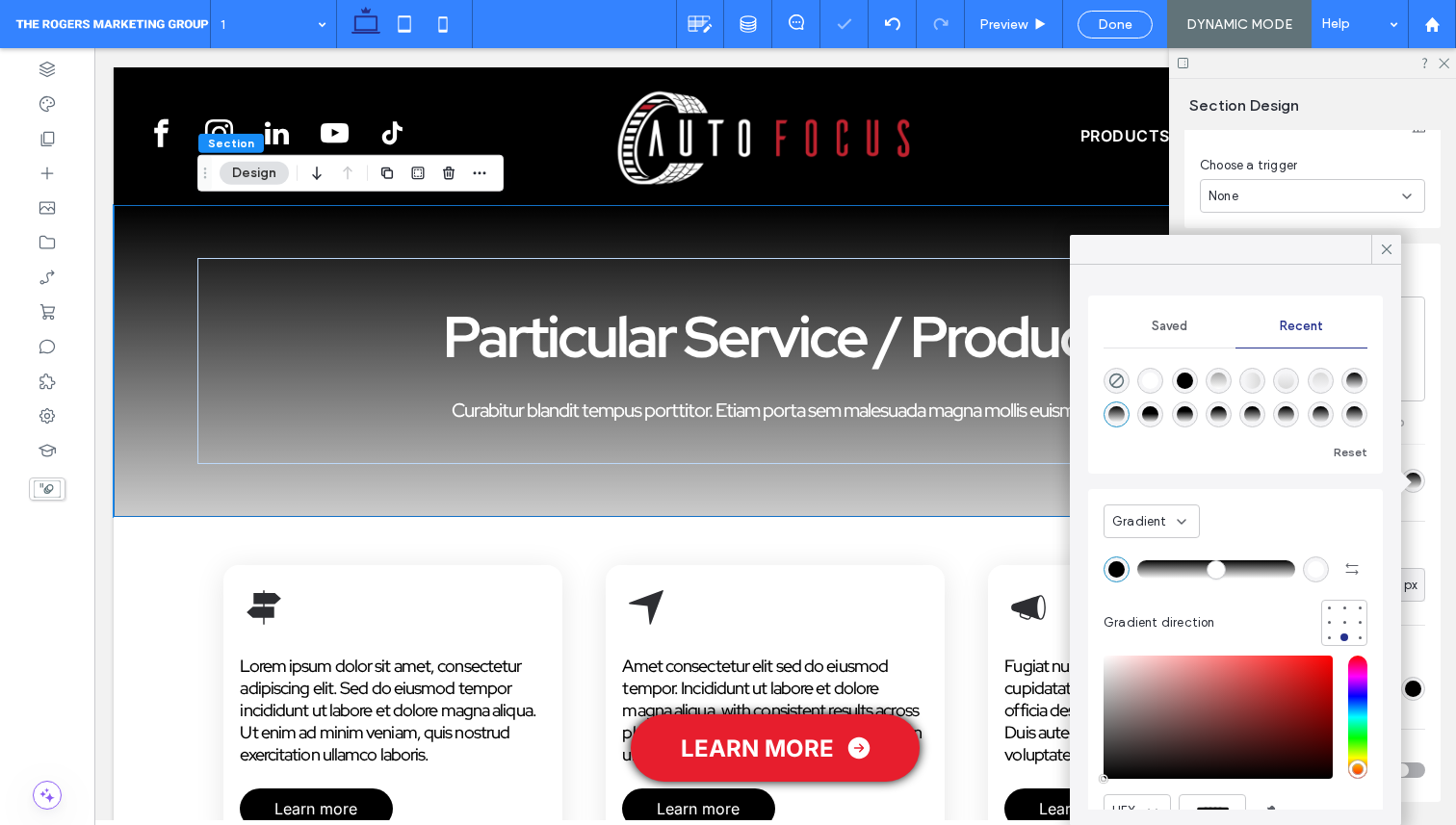 type on "*" 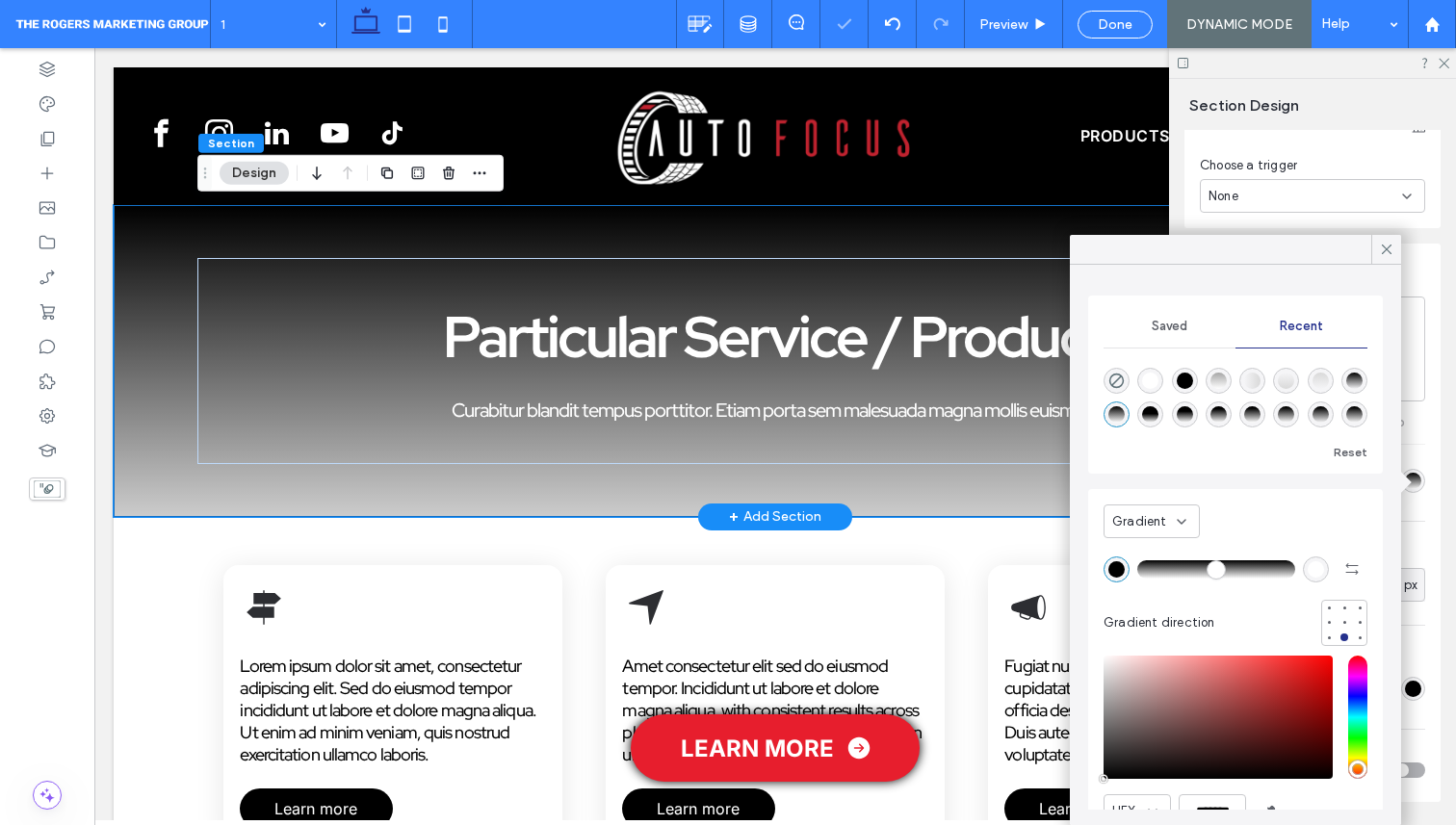 click on "Particular Service / Product
Curabitur blandit tempus porttitor. Etiam porta sem malesuada magna mollis euismod." at bounding box center [775, 361] 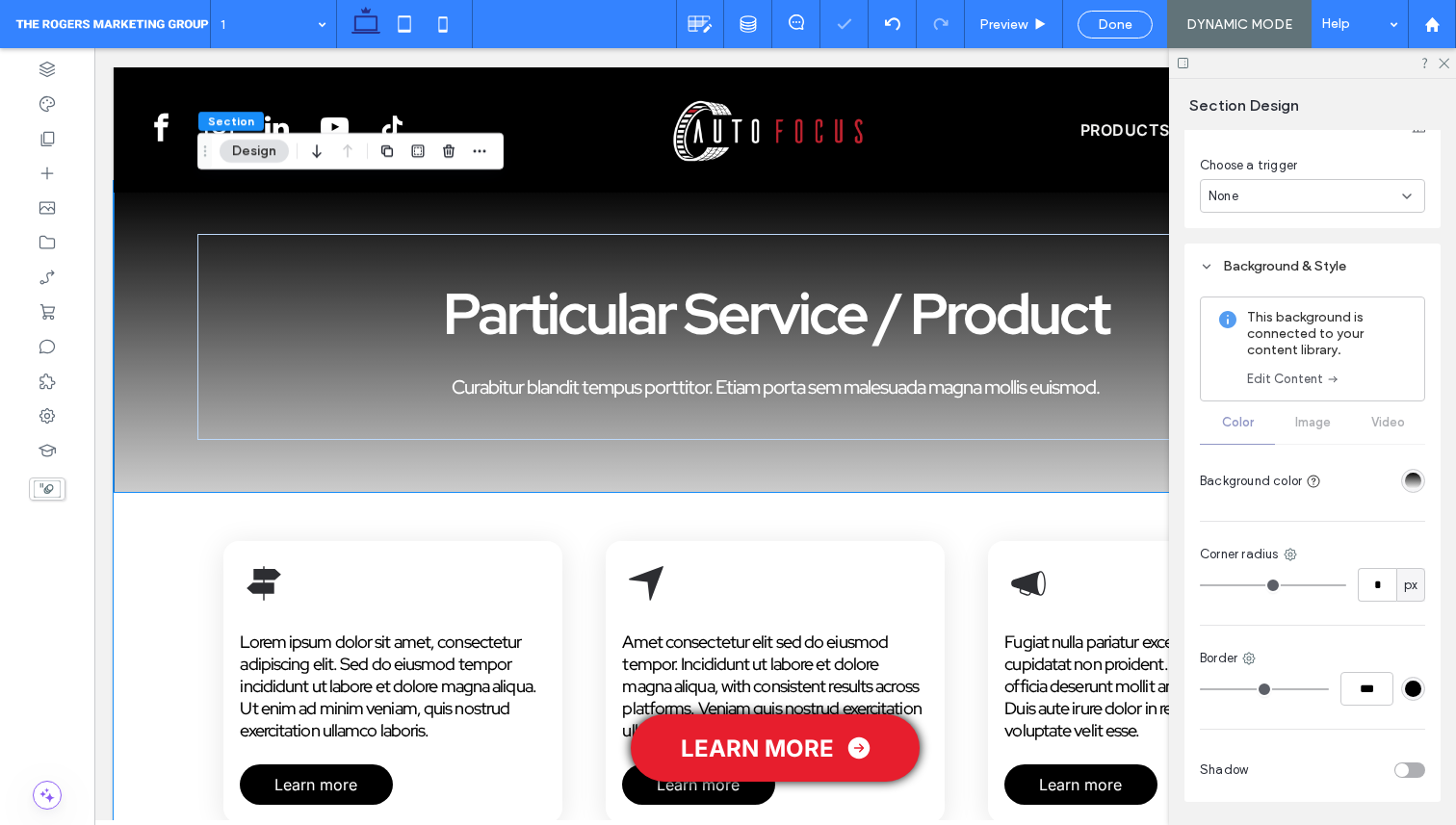 scroll, scrollTop: 13, scrollLeft: 0, axis: vertical 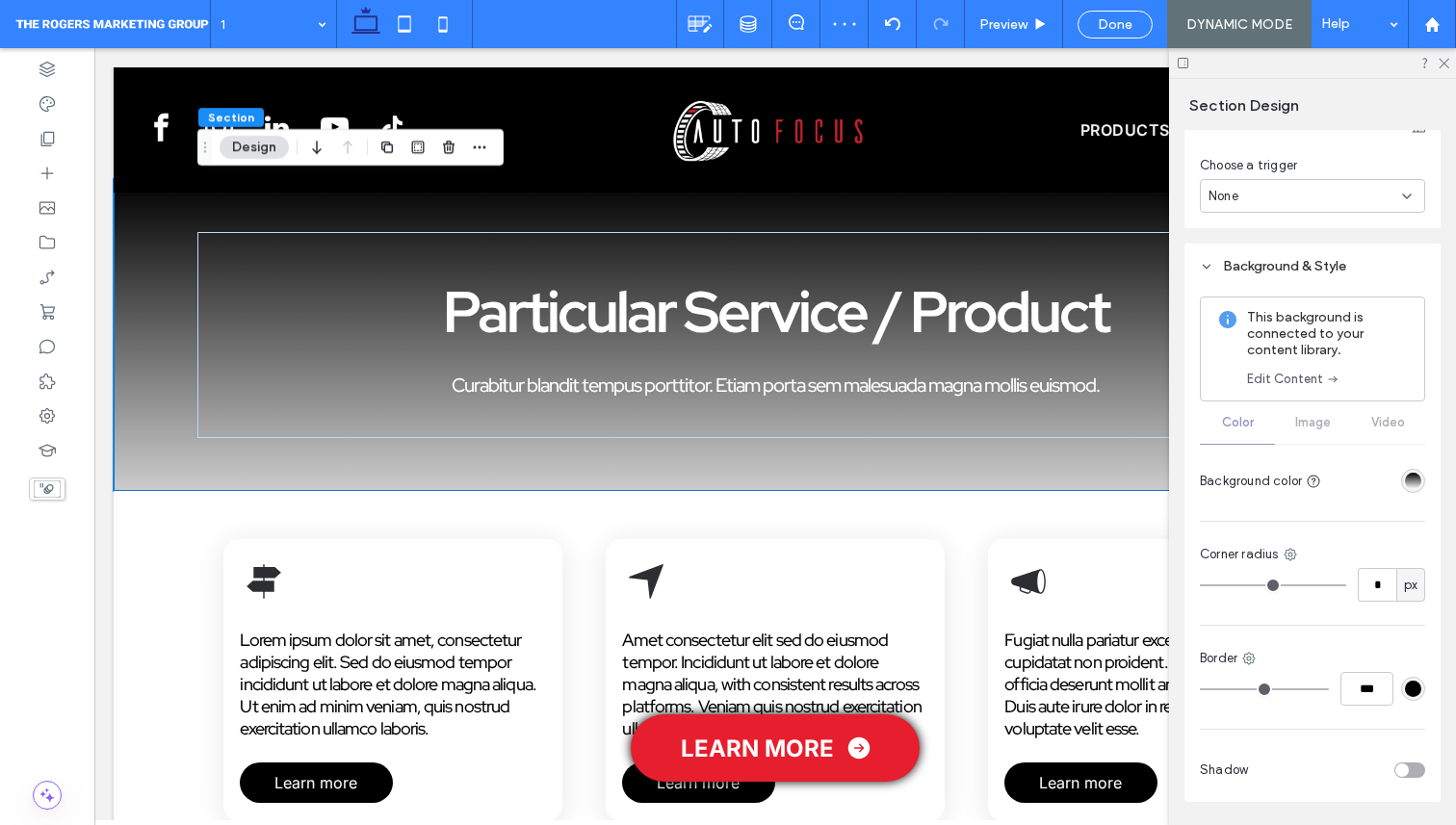 click at bounding box center [1377, 480] 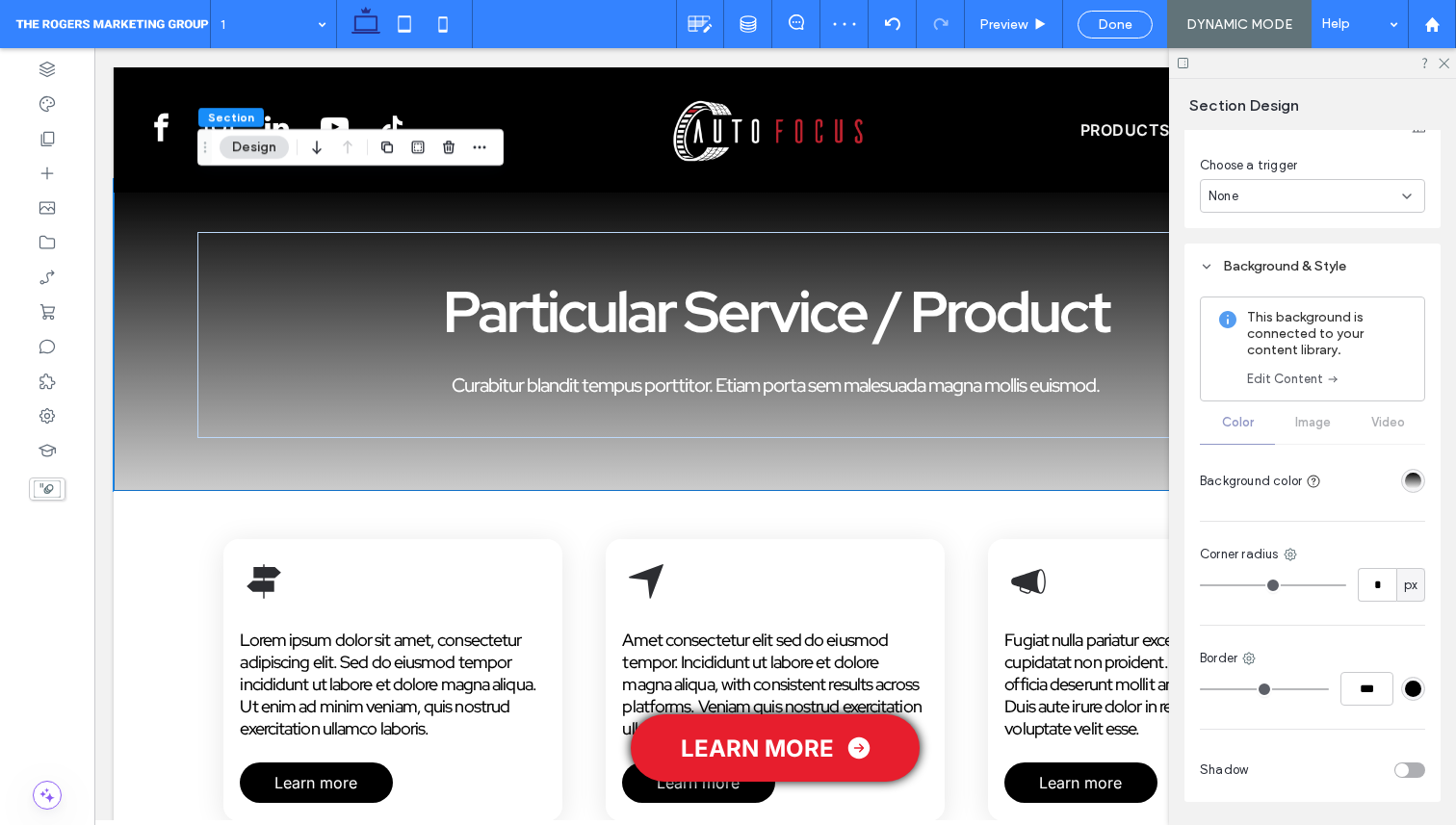 click at bounding box center (1413, 480) 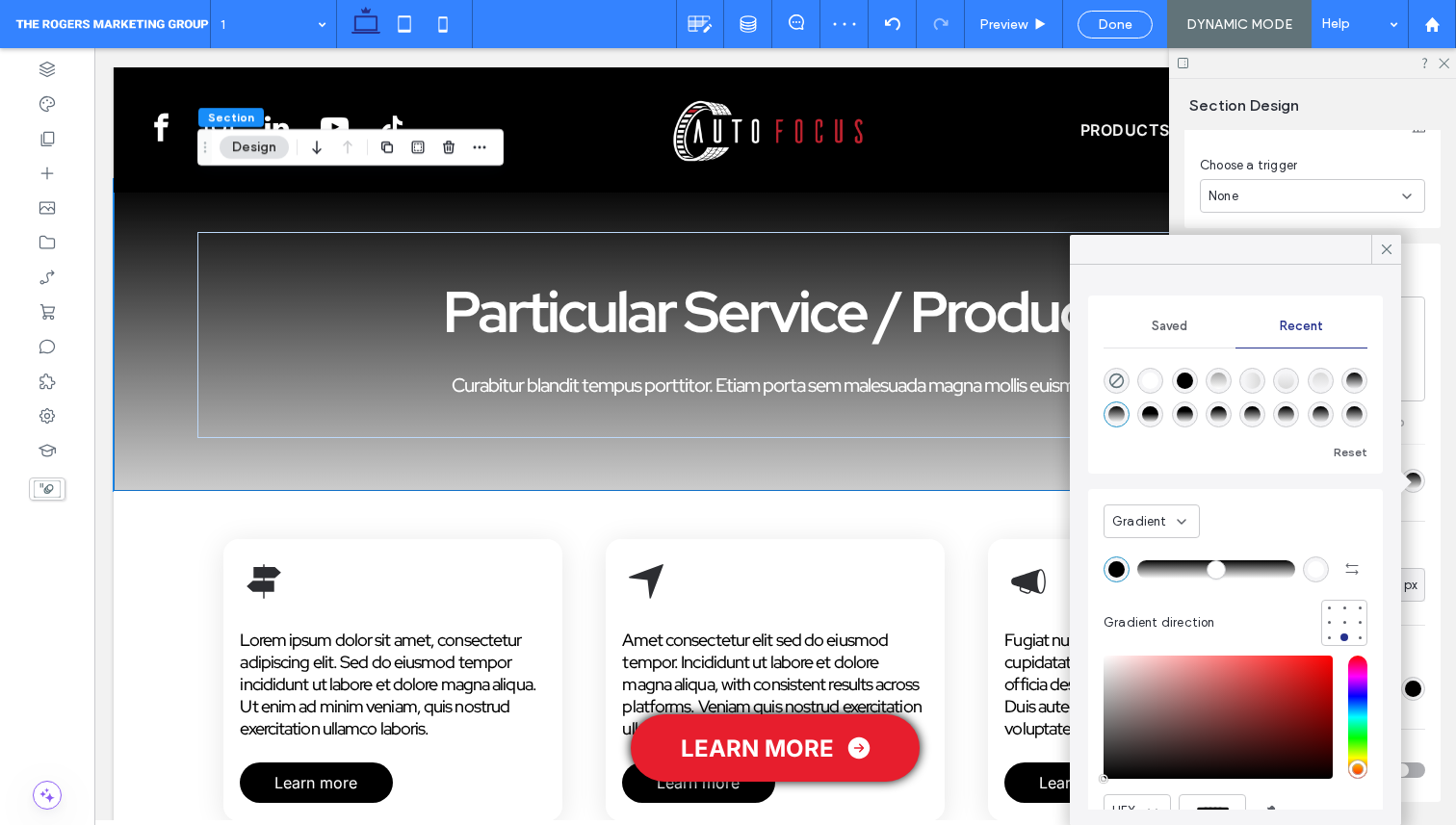 scroll, scrollTop: 91, scrollLeft: 0, axis: vertical 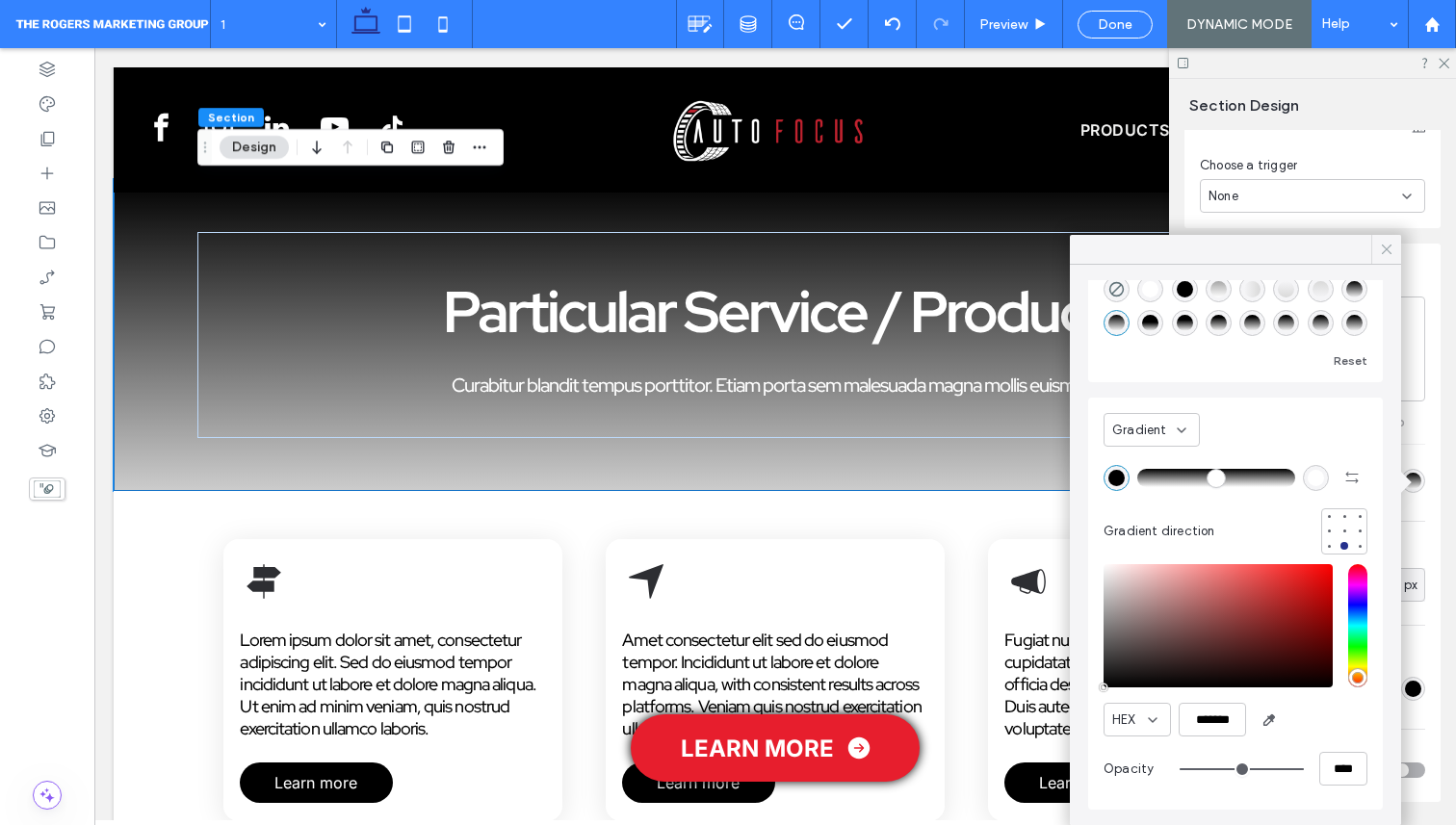 click at bounding box center (1387, 249) 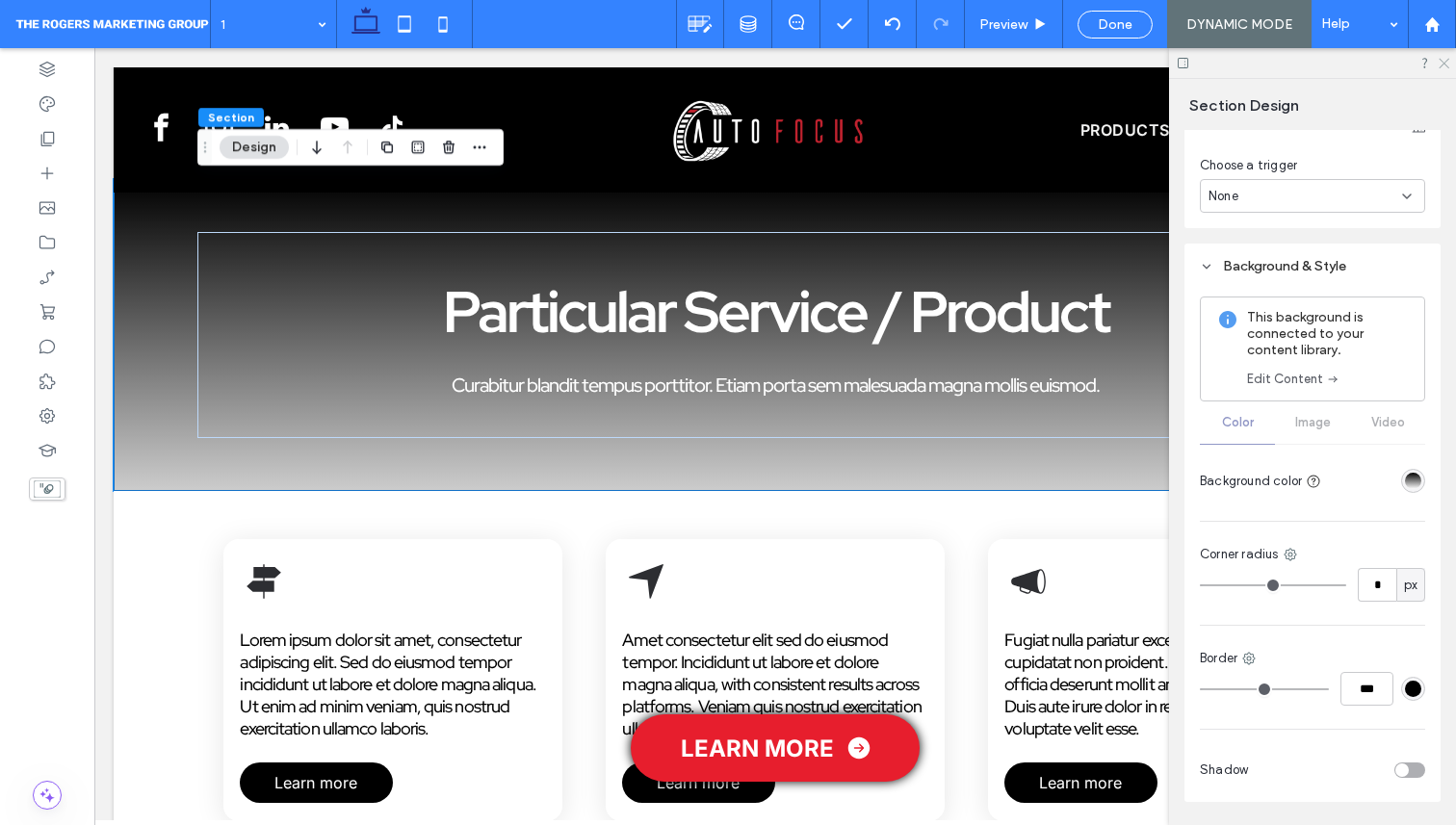click 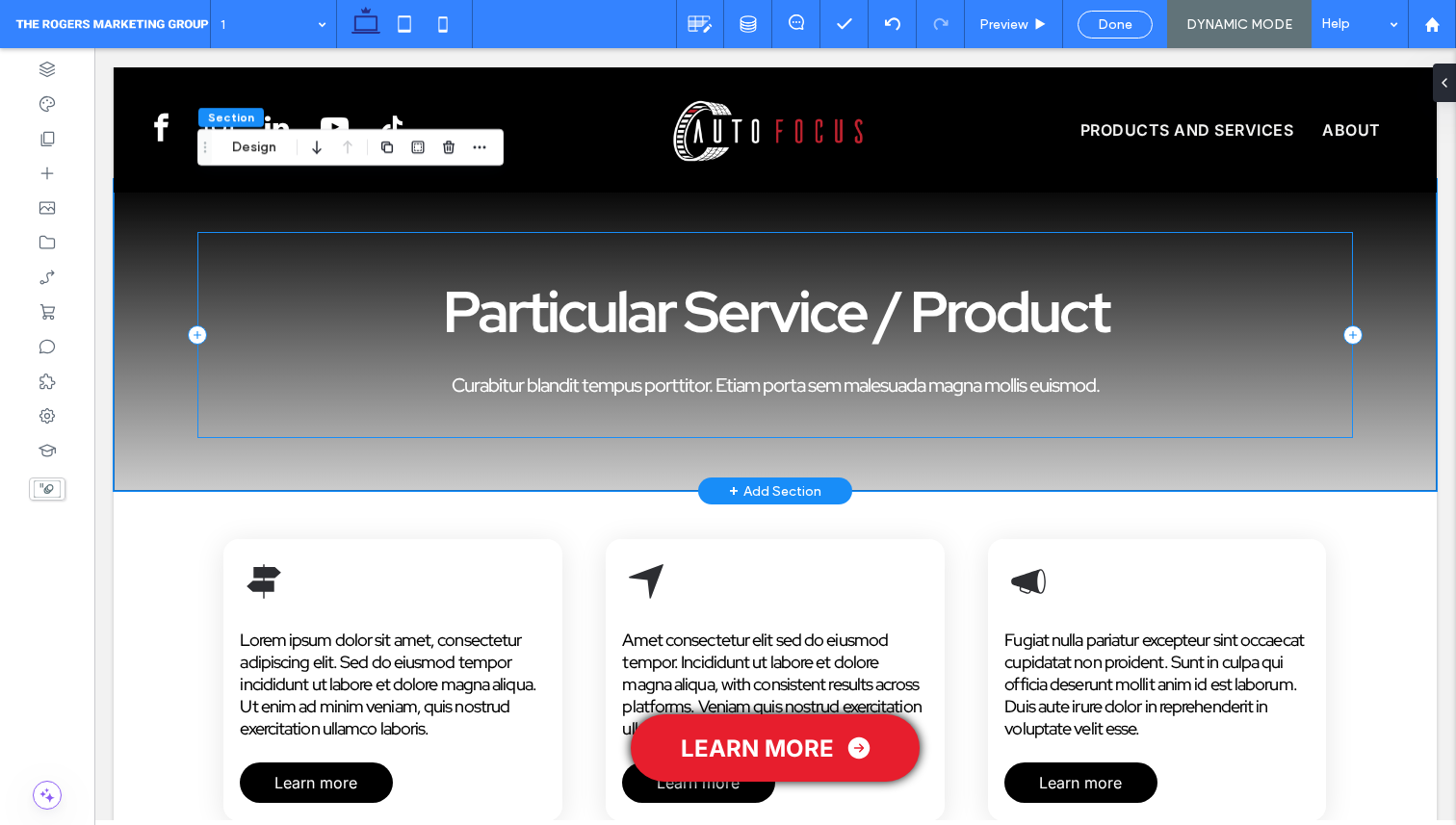 click on "Particular Service / Product
Curabitur blandit tempus porttitor. Etiam porta sem malesuada magna mollis euismod." at bounding box center (775, 335) 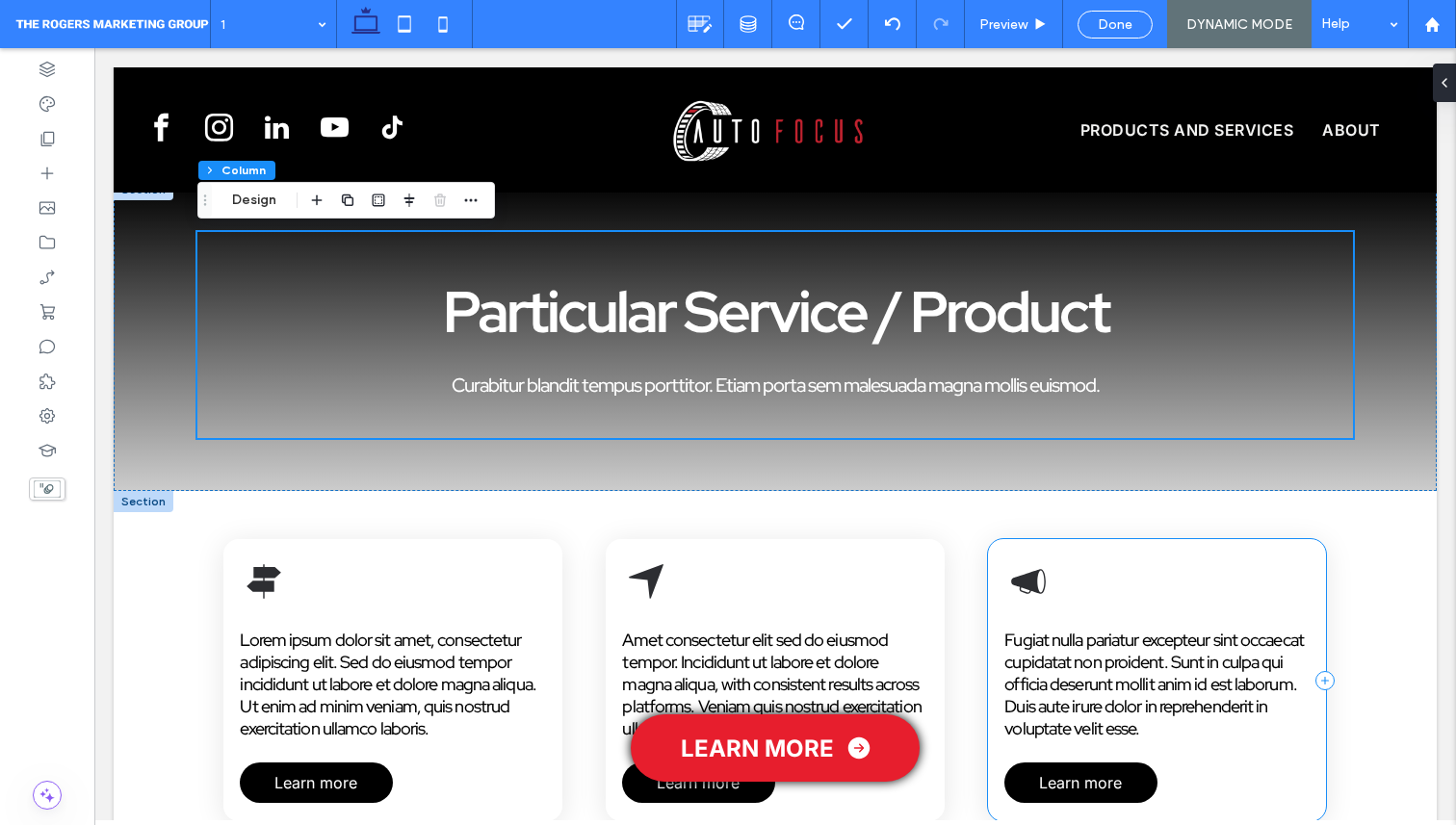 click on "Fugiat nulla pariatur excepteur sint occaecat cupidatat non proident. Sunt in culpa qui officia deserunt mollit anim id est laborum. Duis aute irure dolor in reprehenderit in voluptate velit esse.
Learn more" at bounding box center [1157, 680] 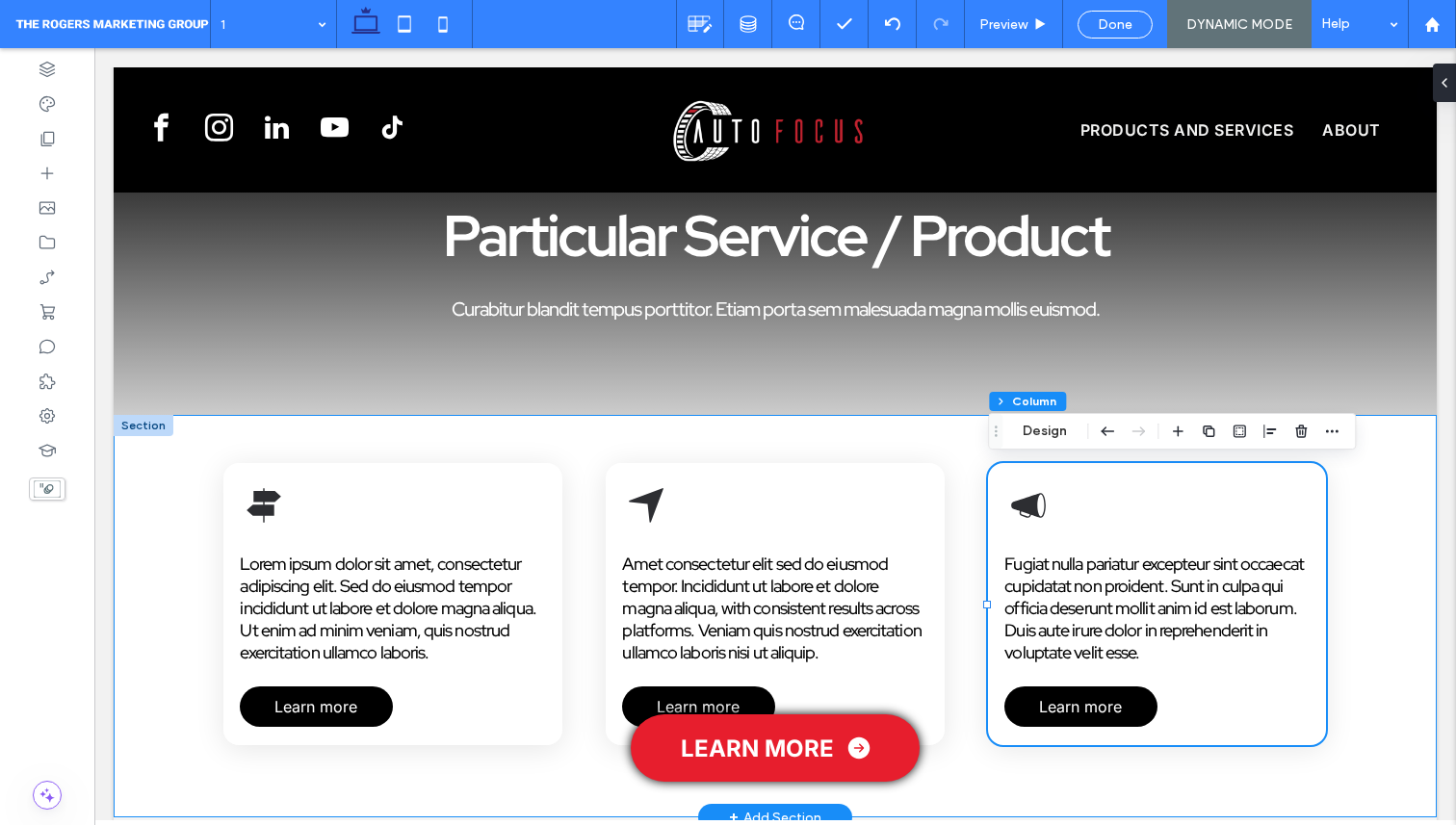 click on "Lorem ipsum dolor sit amet, consectetur adipiscing elit. Sed do eiusmod tempor incididunt ut labore et dolore magna aliqua. Ut enim ad minim veniam, quis nostrud exercitation ullamco laboris.
Learn more
Amet consectetur elit sed do eiusmod tempor. Incididunt ut labore et dolore magna aliqua, with consistent results across platforms. Veniam quis nostrud exercitation ullamco laboris nisi ut aliquip.
Learn more
Fugiat nulla pariatur excepteur sint occaecat cupidatat non proident. Sunt in culpa qui officia deserunt mollit anim id est laborum. Duis aute irure dolor in reprehenderit in voluptate velit esse.
Learn more" at bounding box center (775, 616) 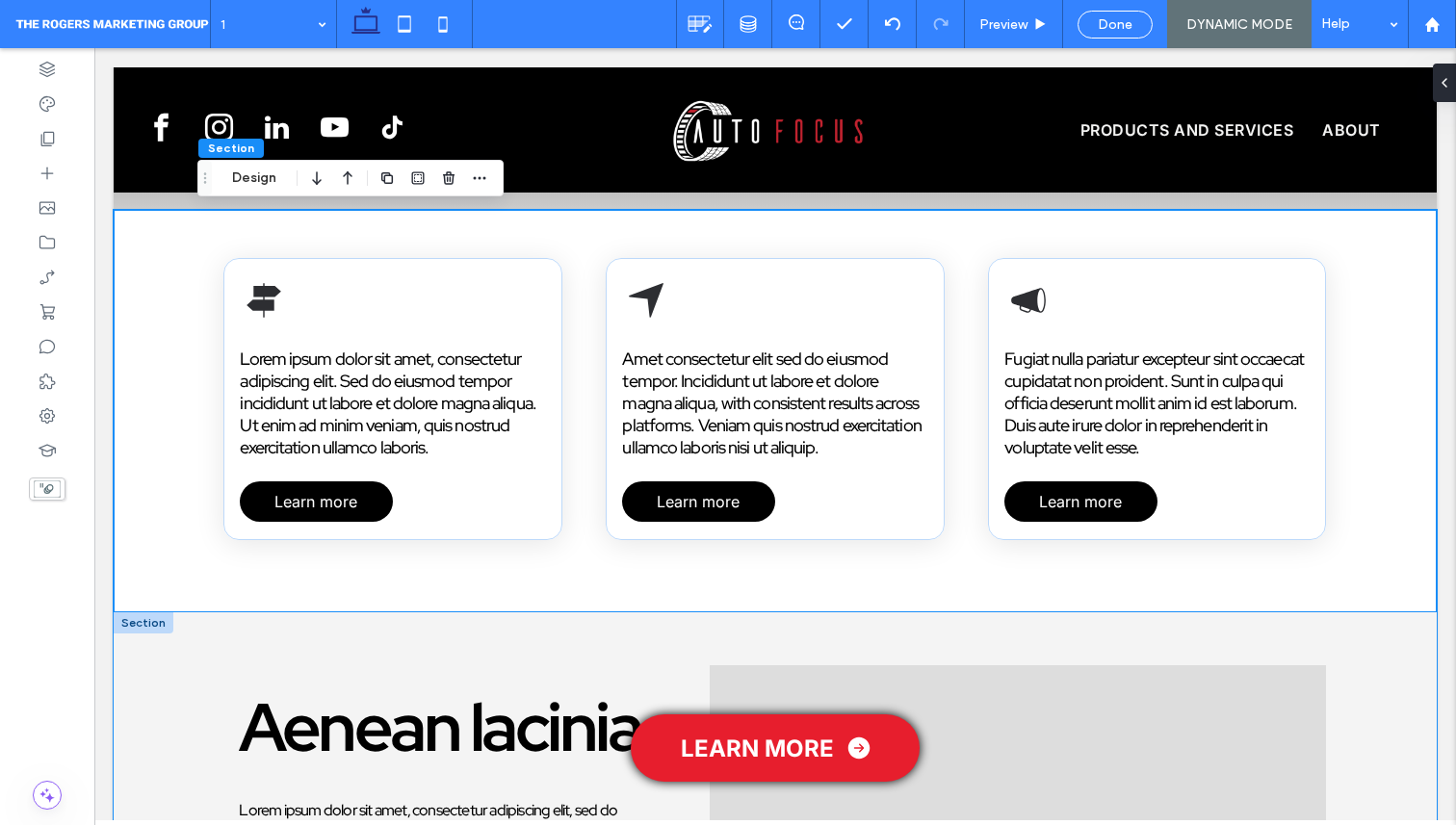 click on "Aenean lacinia
Lorem ipsum dolor sit amet, consectetur adipiscing elit, sed do eiusmod tempor incididunt ut labore et dolore magna aliqua. Ut enim ad minim veniam, quis nostrud exercitation ullamco laboris nisi ut aliquip ex ea commodo consequat.  Lorem ipsum dolor sit amet, consectetur adipiscing elit. Sed non risus. Suspendisse lectus tortor, dignissim sit amet, adipiscing nec, ultricies sed, dolor. Cras elementum ultrices diam. Maecenas ligula massa, varius a, semper congue, euismod non, mi. Proin porttitor, orci nec nonummy molestie, enim est eleifend mi, non fermentum diam nisl sit amet erat. Duis semper. Duis arcu massa, scelerisque vitae, consequat in, pretium a, enim. Pellentesque congue. Ut in risus volutpat libero pharetra tempor. Cras vestibulum bibendum augue. Praesent egestas leo in pede. Praesent blandit odio eu enim." at bounding box center (775, 929) 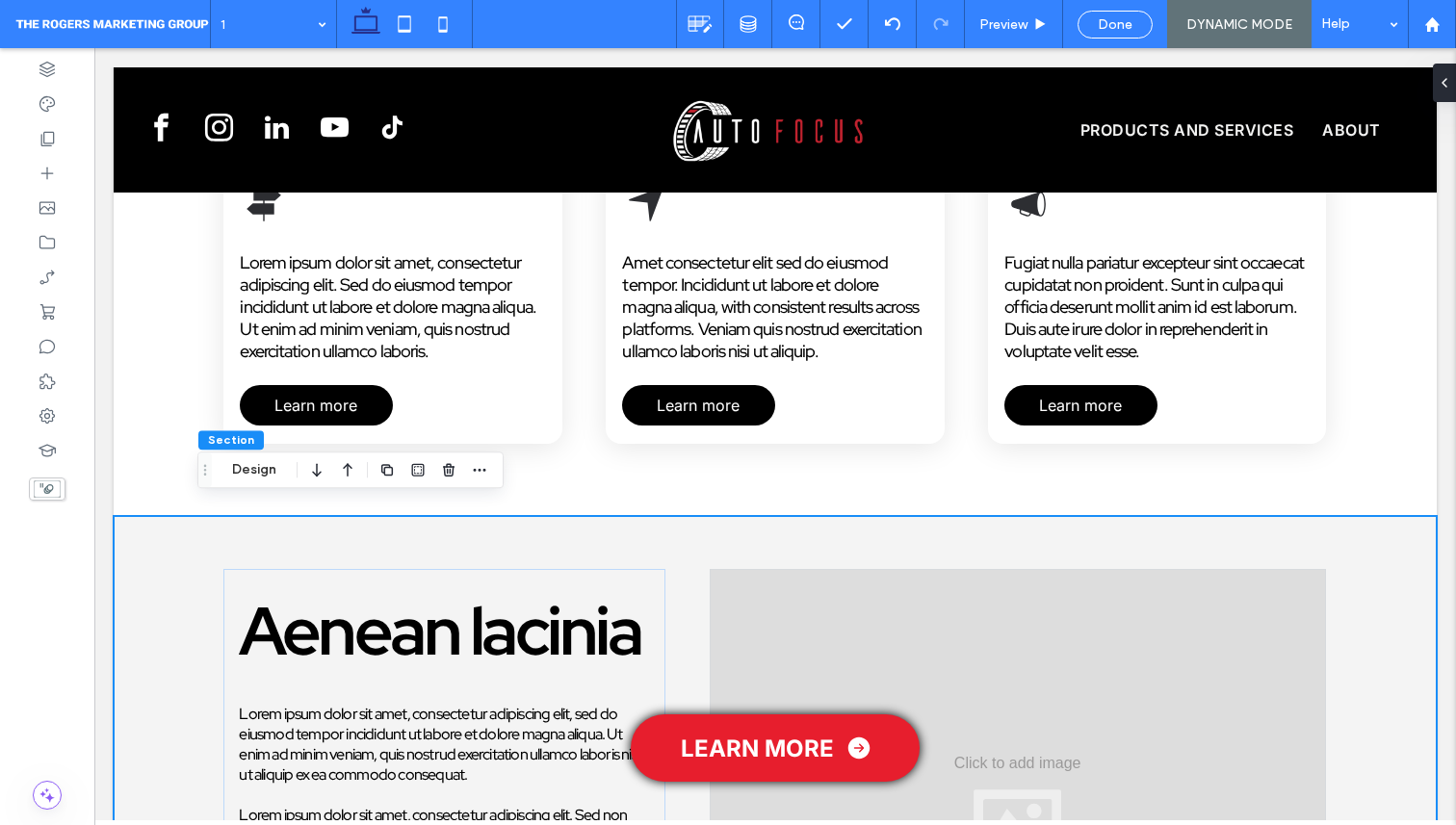 scroll, scrollTop: 421, scrollLeft: 0, axis: vertical 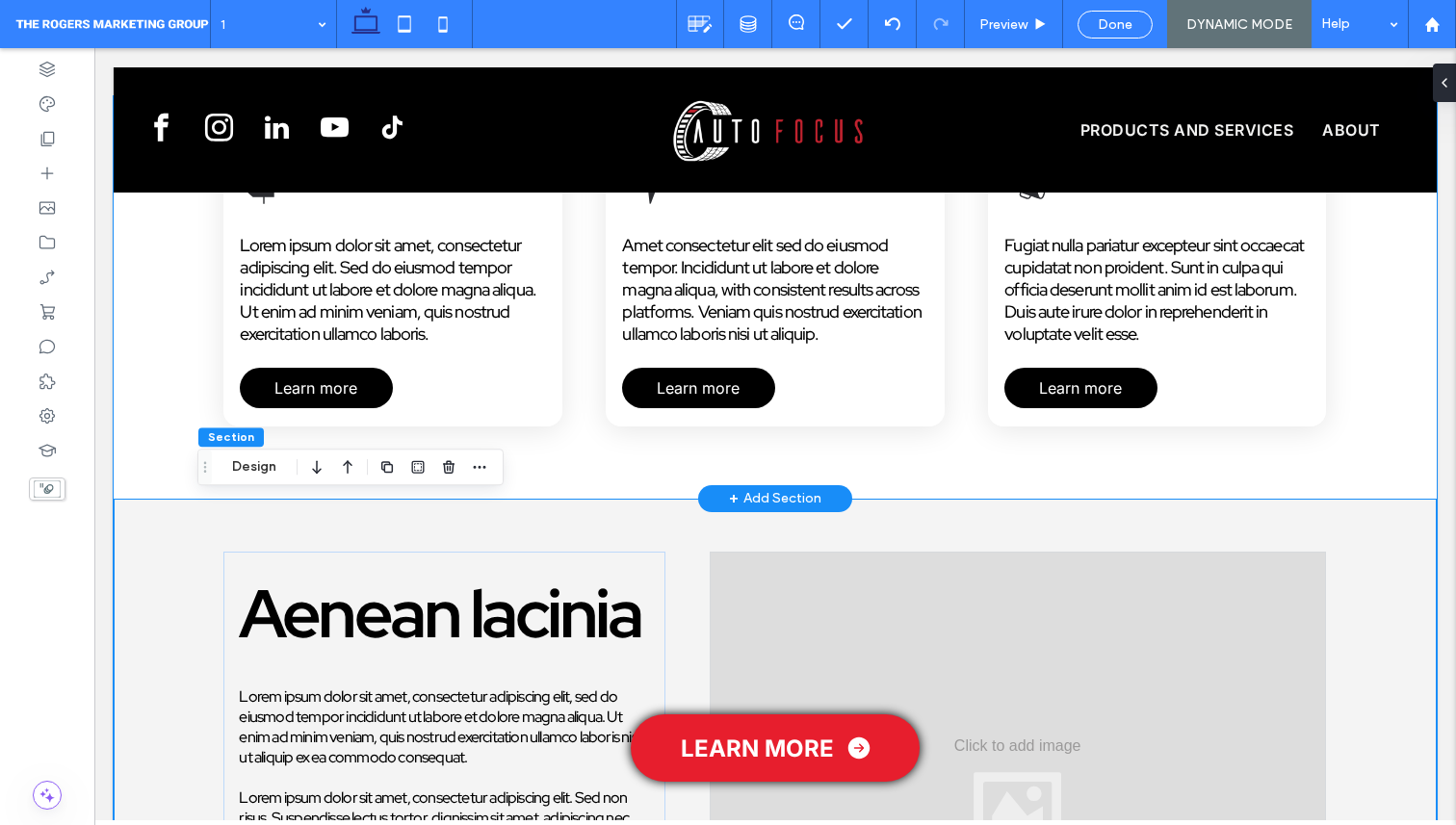 click on "Lorem ipsum dolor sit amet, consectetur adipiscing elit. Sed do eiusmod tempor incididunt ut labore et dolore magna aliqua. Ut enim ad minim veniam, quis nostrud exercitation ullamco laboris.
Learn more
Amet consectetur elit sed do eiusmod tempor. Incididunt ut labore et dolore magna aliqua, with consistent results across platforms. Veniam quis nostrud exercitation ullamco laboris nisi ut aliquip.
Learn more
Fugiat nulla pariatur excepteur sint occaecat cupidatat non proident. Sunt in culpa qui officia deserunt mollit anim id est laborum. Duis aute irure dolor in reprehenderit in voluptate velit esse.
Learn more" at bounding box center [775, 297] 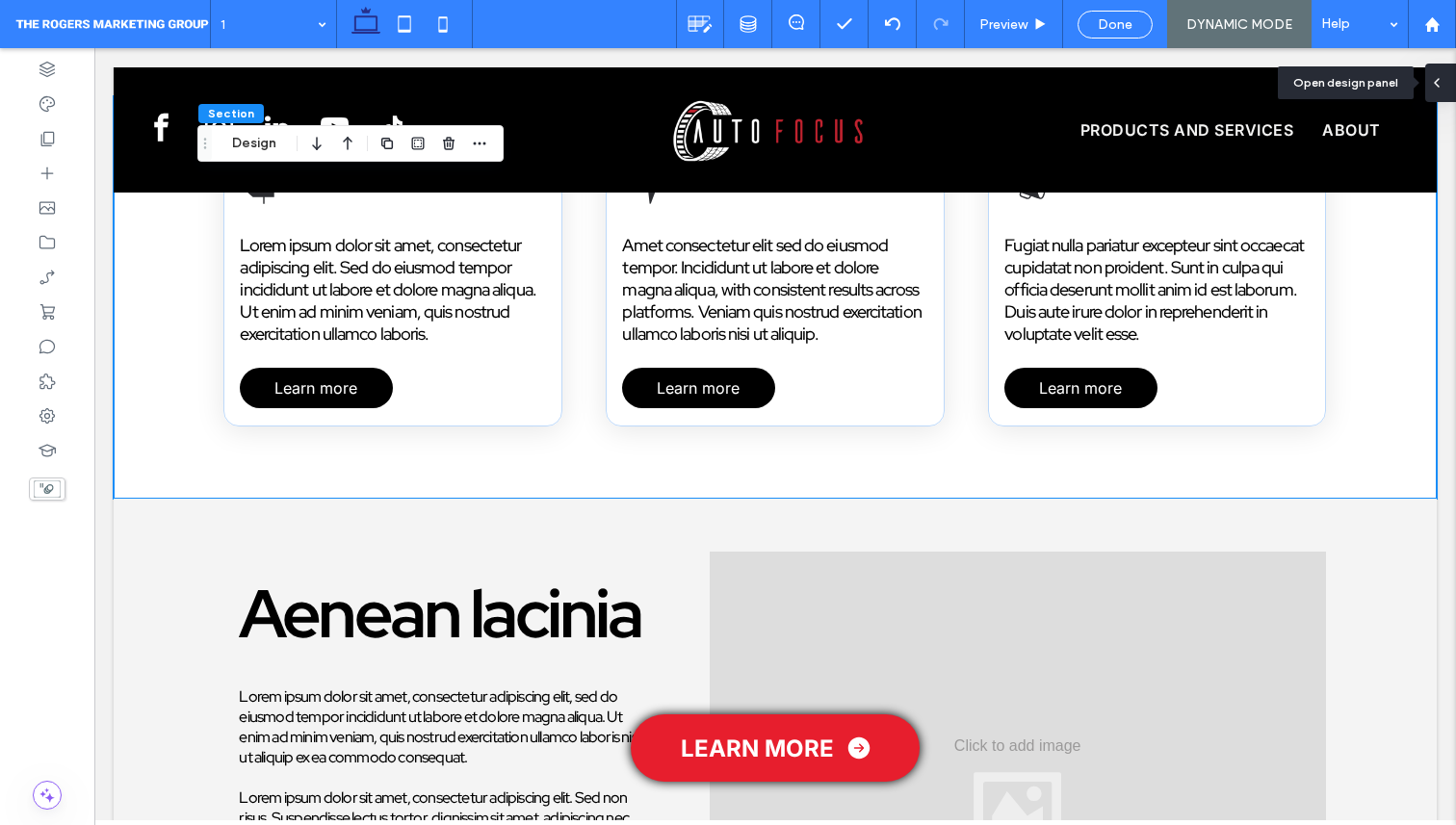 click 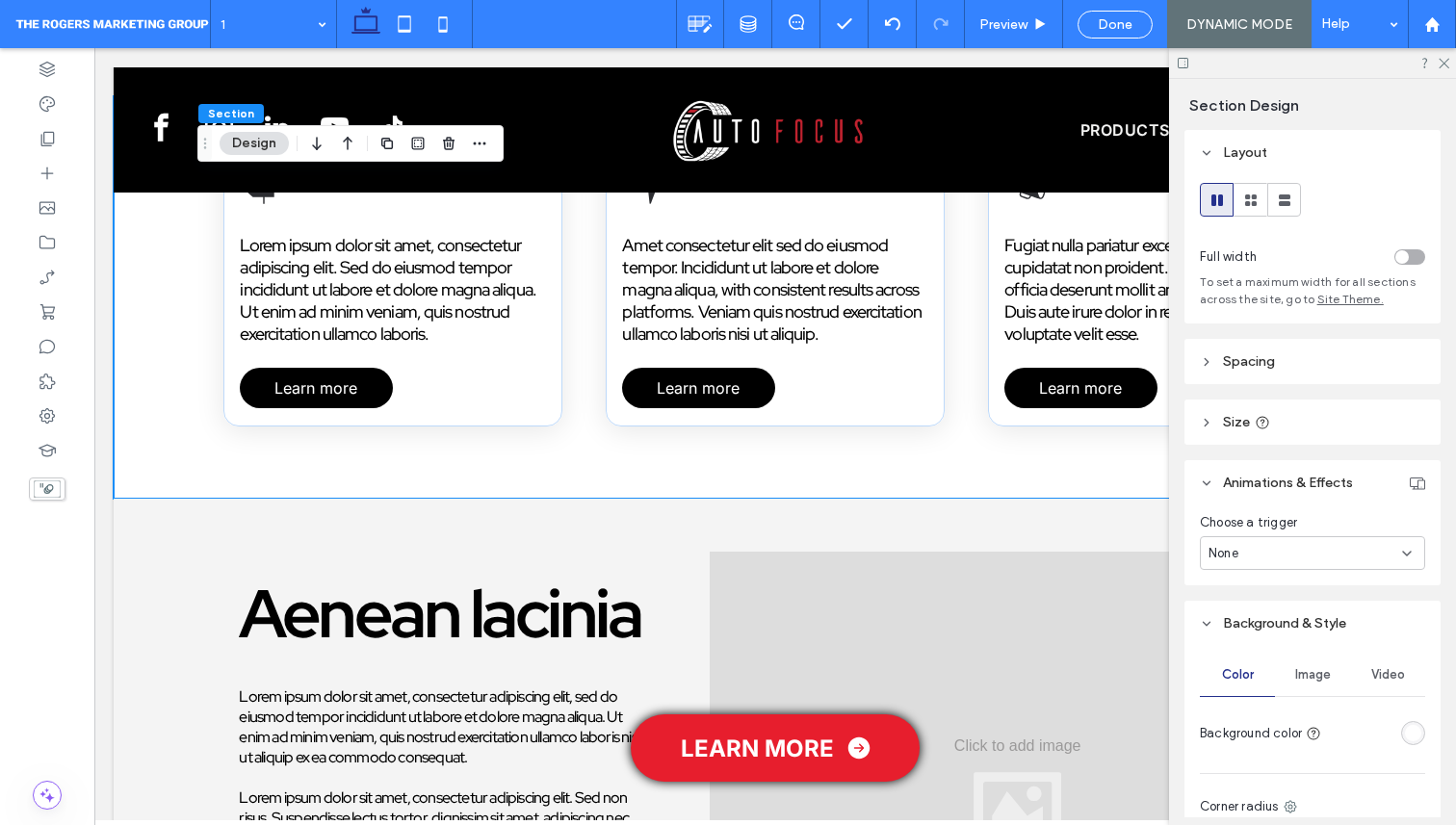 click at bounding box center [1413, 733] 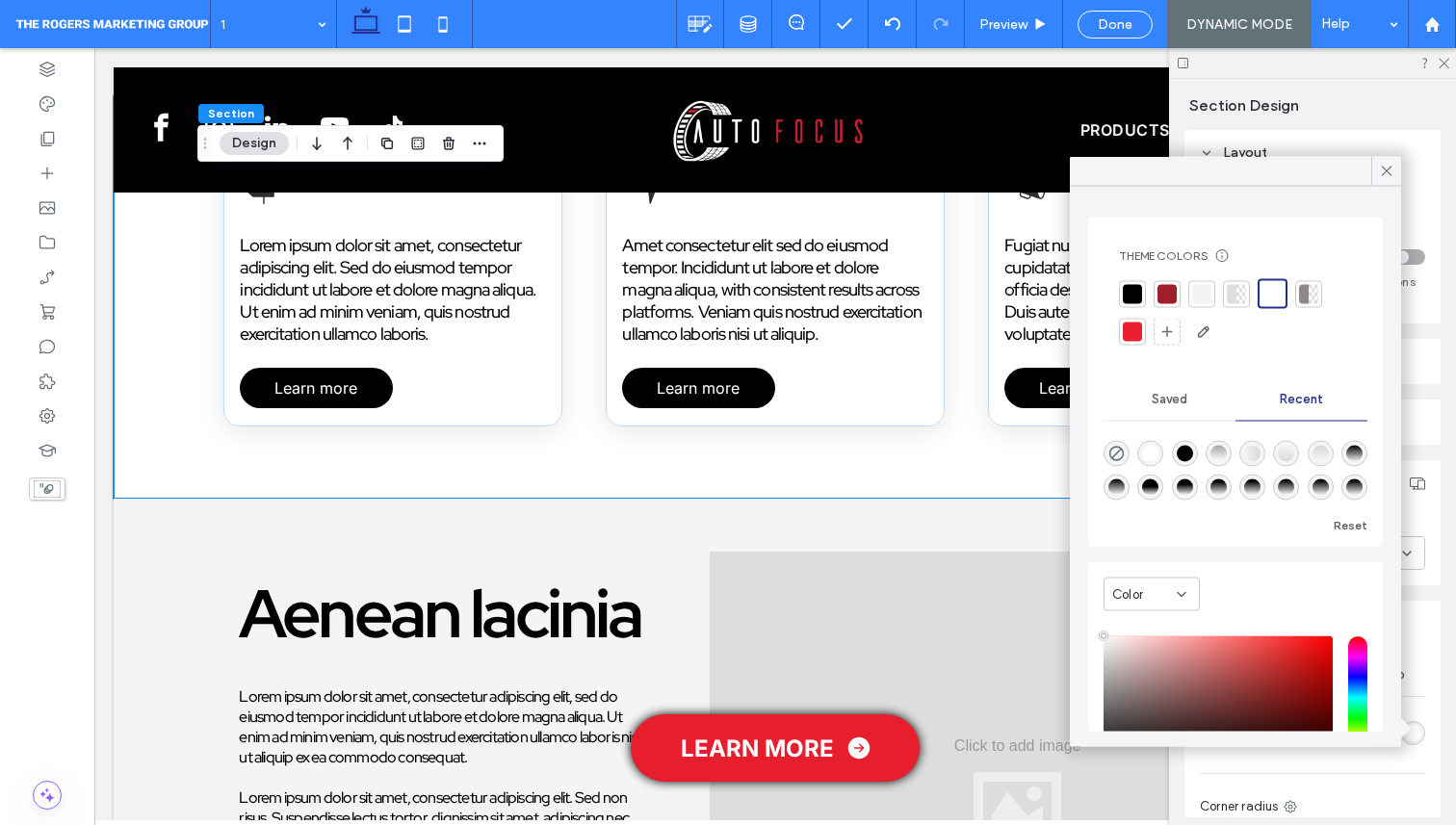 scroll, scrollTop: 150, scrollLeft: 0, axis: vertical 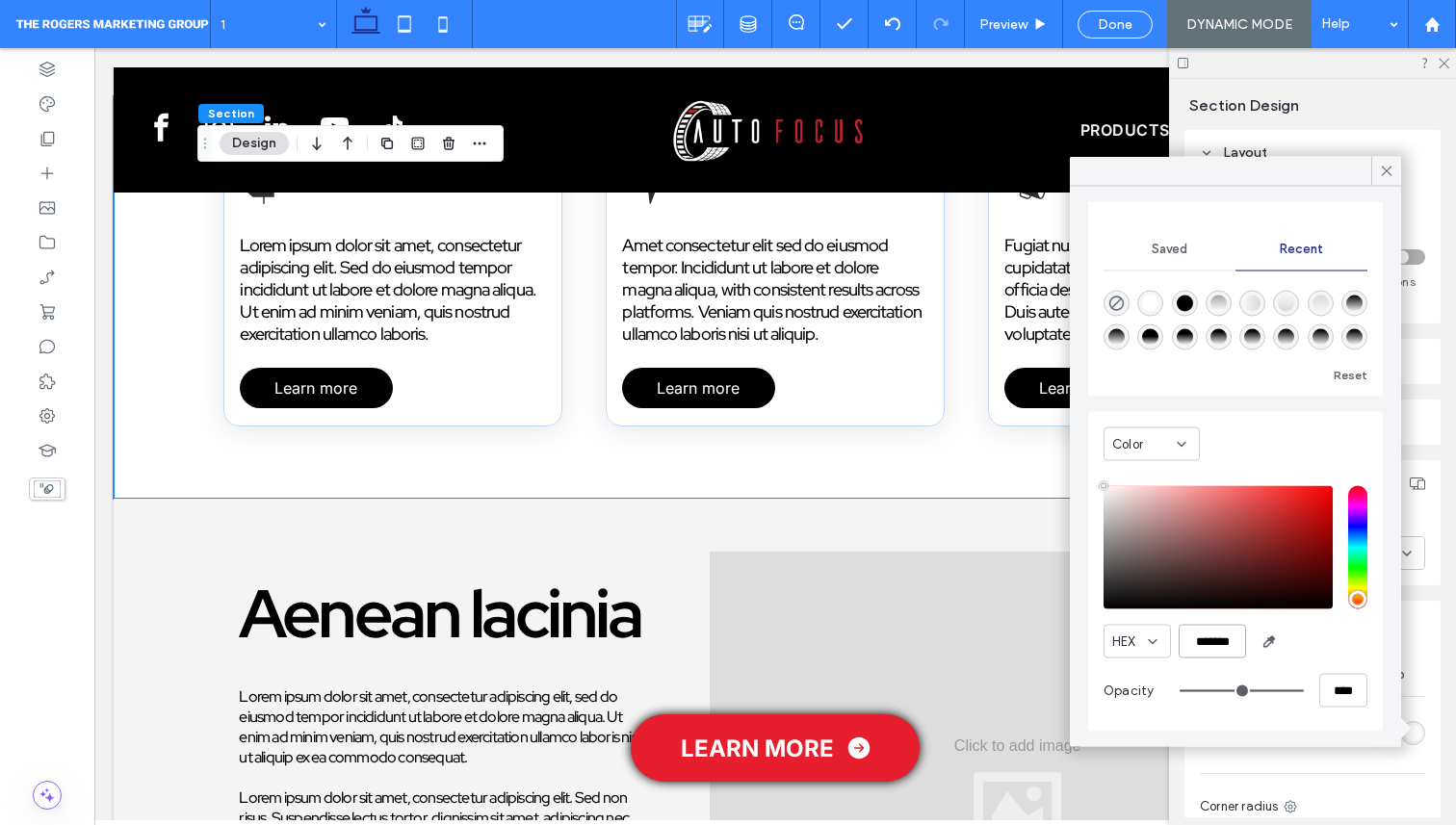 click on "*******" at bounding box center (1212, 641) 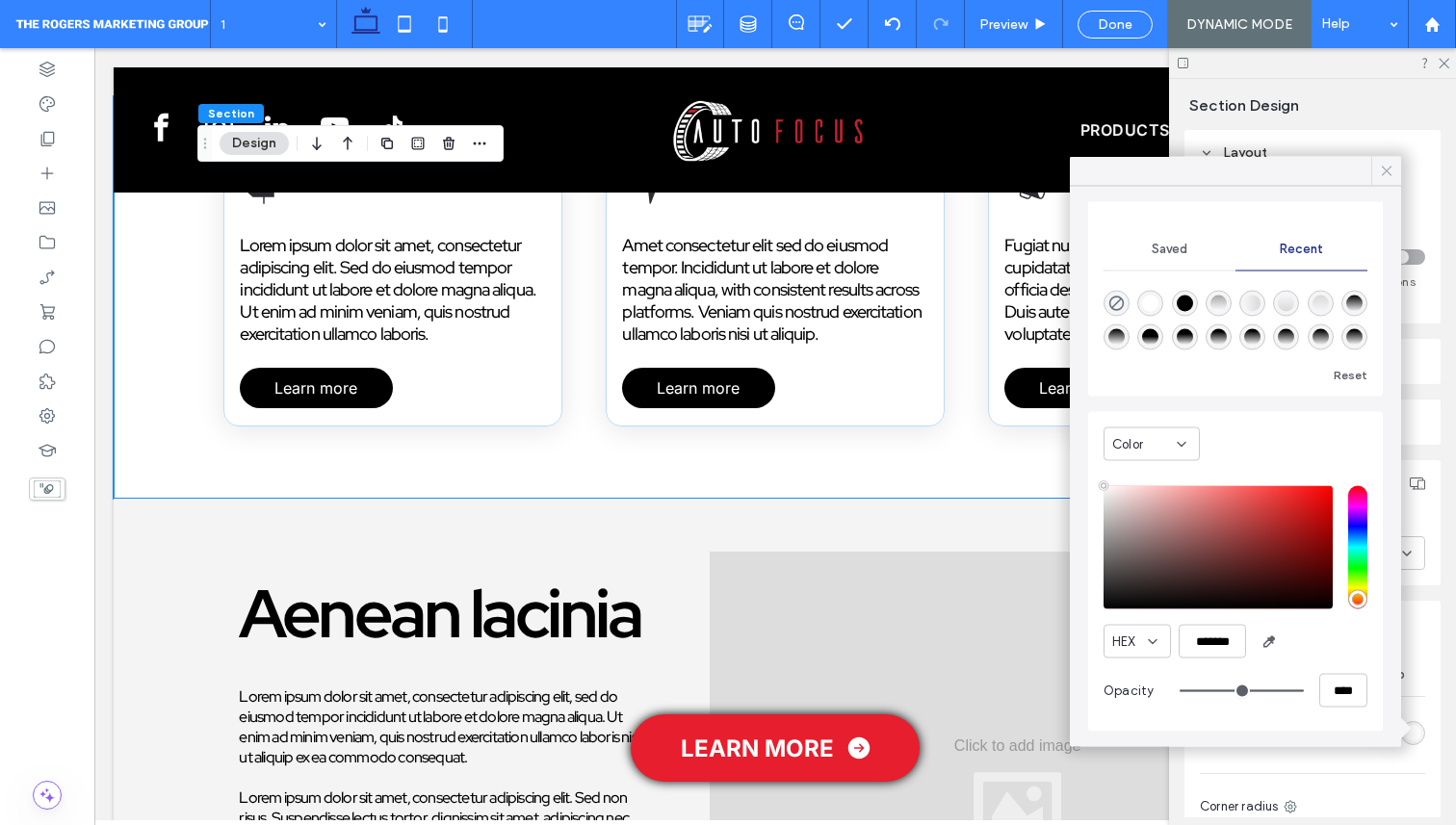 click 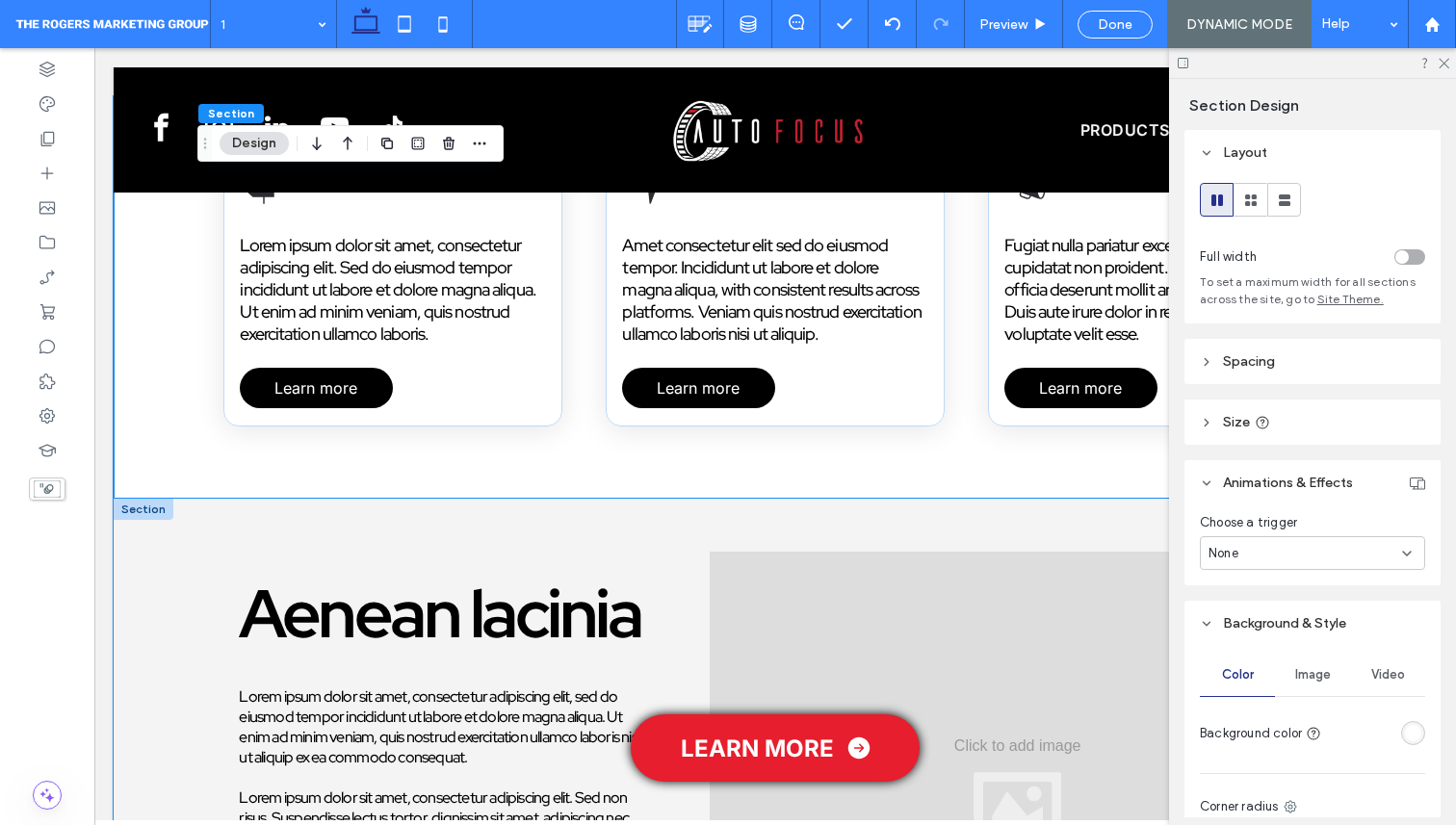 click on "Aenean lacinia
Lorem ipsum dolor sit amet, consectetur adipiscing elit, sed do eiusmod tempor incididunt ut labore et dolore magna aliqua. Ut enim ad minim veniam, quis nostrud exercitation ullamco laboris nisi ut aliquip ex ea commodo consequat.  Lorem ipsum dolor sit amet, consectetur adipiscing elit. Sed non risus. Suspendisse lectus tortor, dignissim sit amet, adipiscing nec, ultricies sed, dolor. Cras elementum ultrices diam. Maecenas ligula massa, varius a, semper congue, euismod non, mi. Proin porttitor, orci nec nonummy molestie, enim est eleifend mi, non fermentum diam nisl sit amet erat. Duis semper. Duis arcu massa, scelerisque vitae, consequat in, pretium a, enim. Pellentesque congue. Ut in risus volutpat libero pharetra tempor. Cras vestibulum bibendum augue. Praesent egestas leo in pede. Praesent blandit odio eu enim." at bounding box center [775, 815] 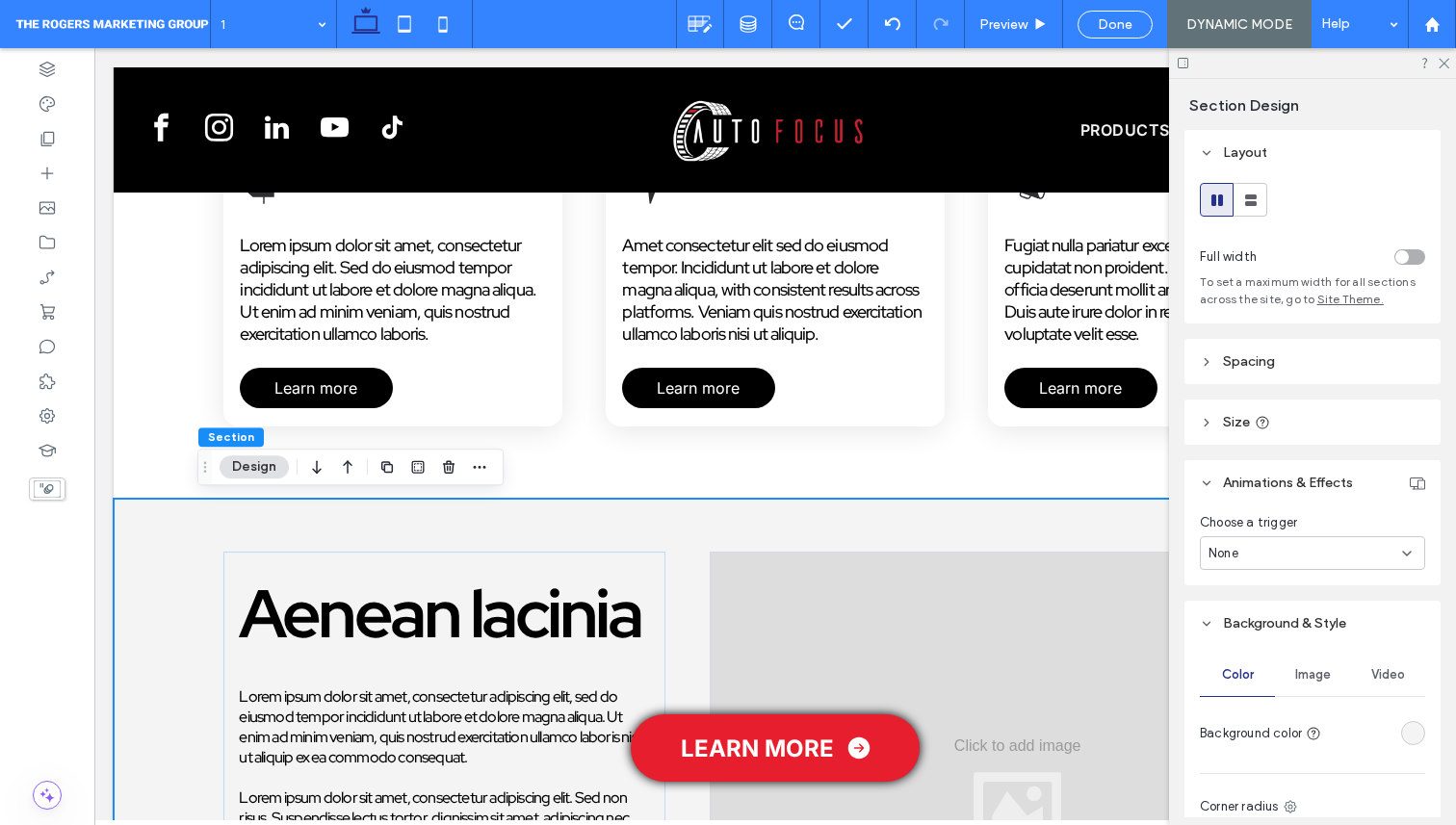 click at bounding box center [1413, 733] 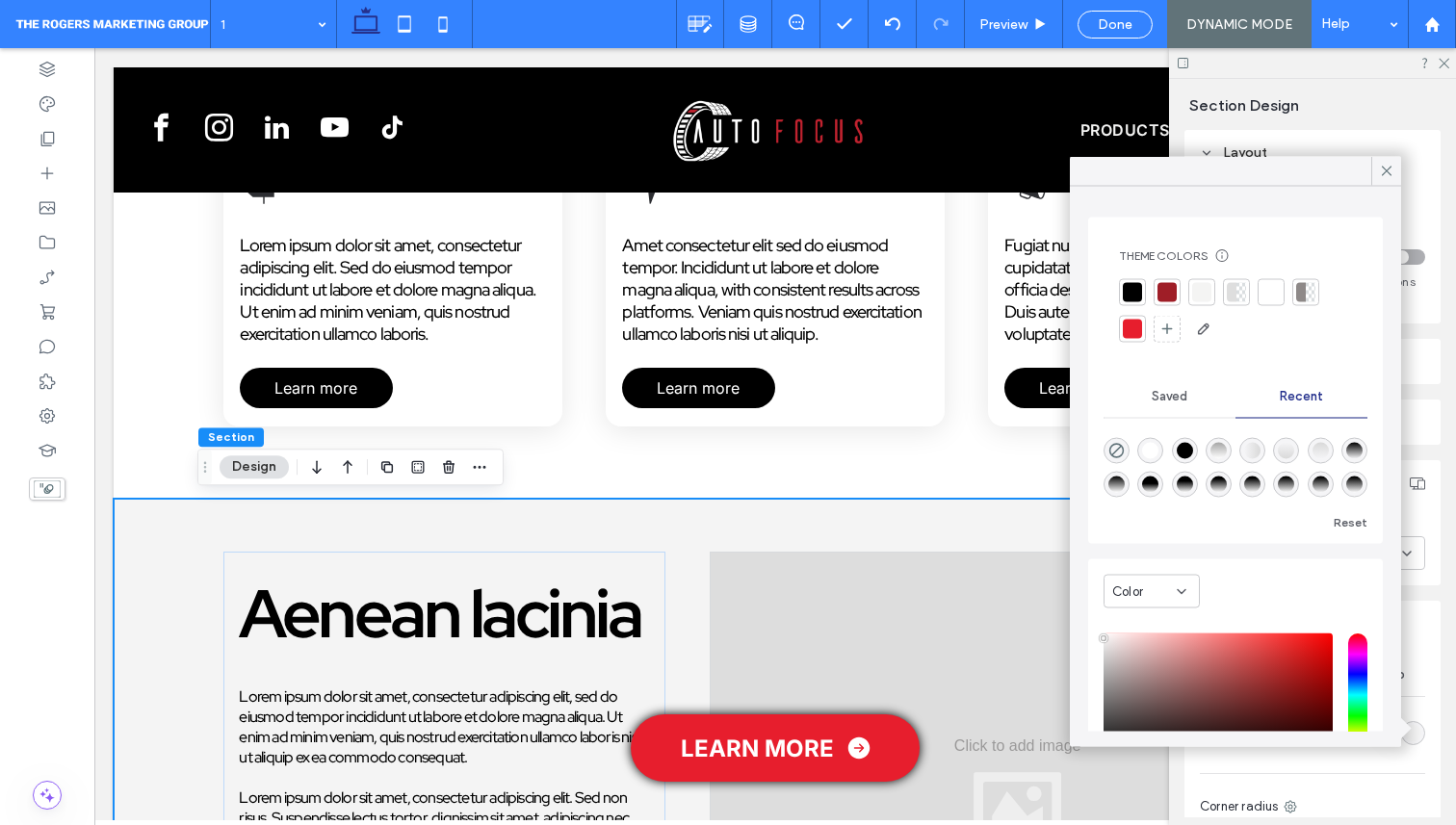 scroll, scrollTop: 147, scrollLeft: 0, axis: vertical 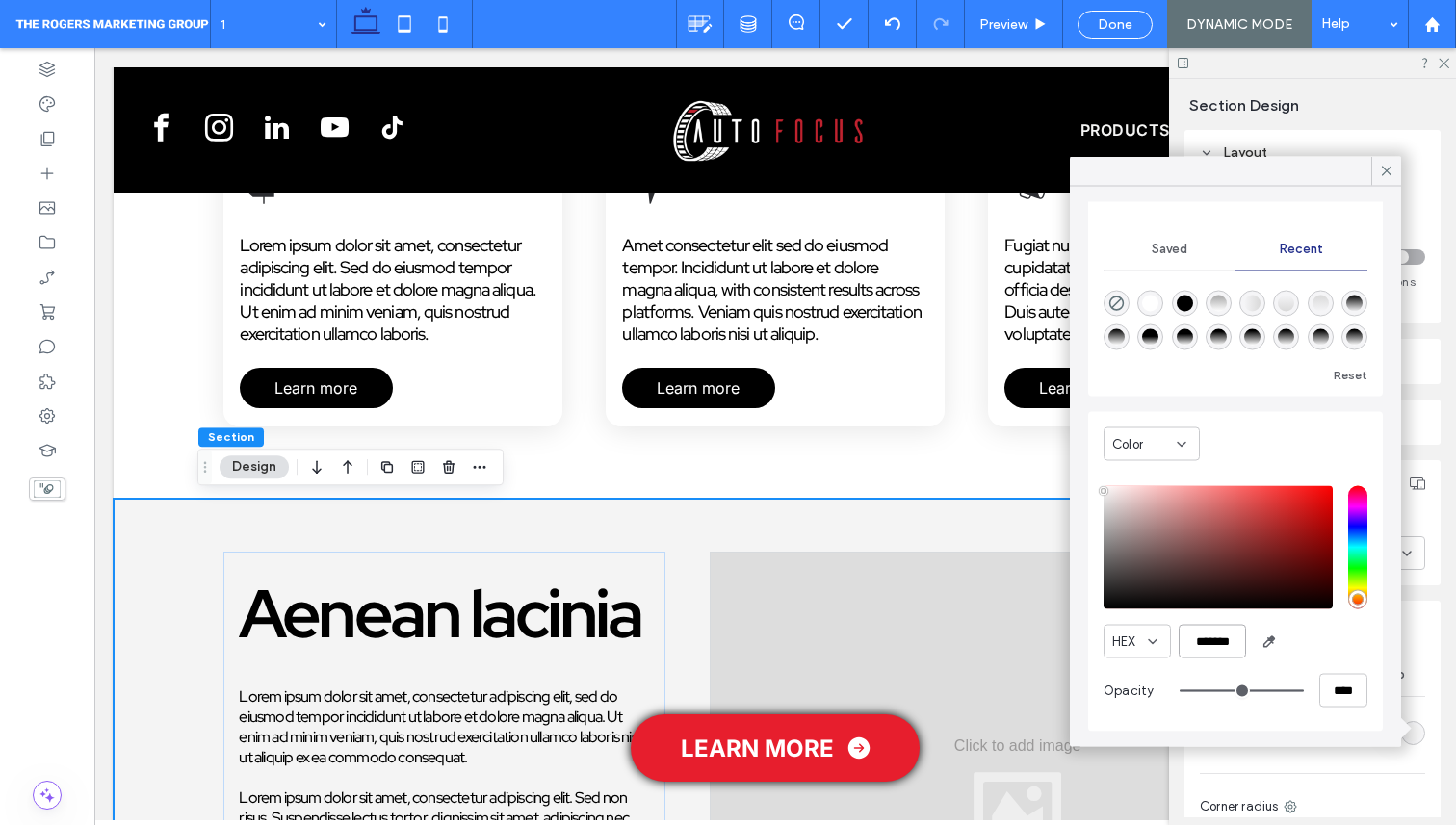 click on "*******" at bounding box center (1212, 641) 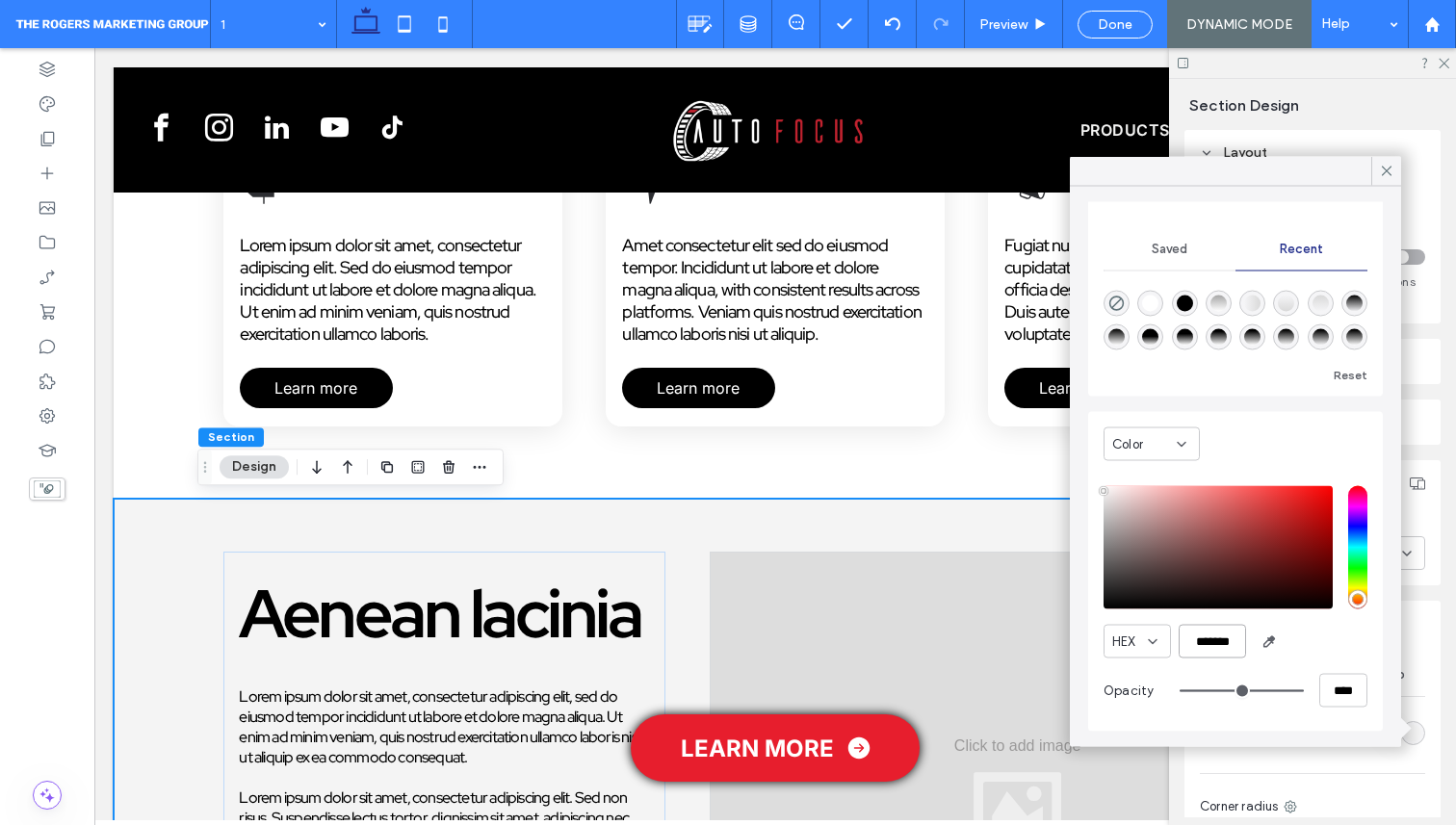 paste 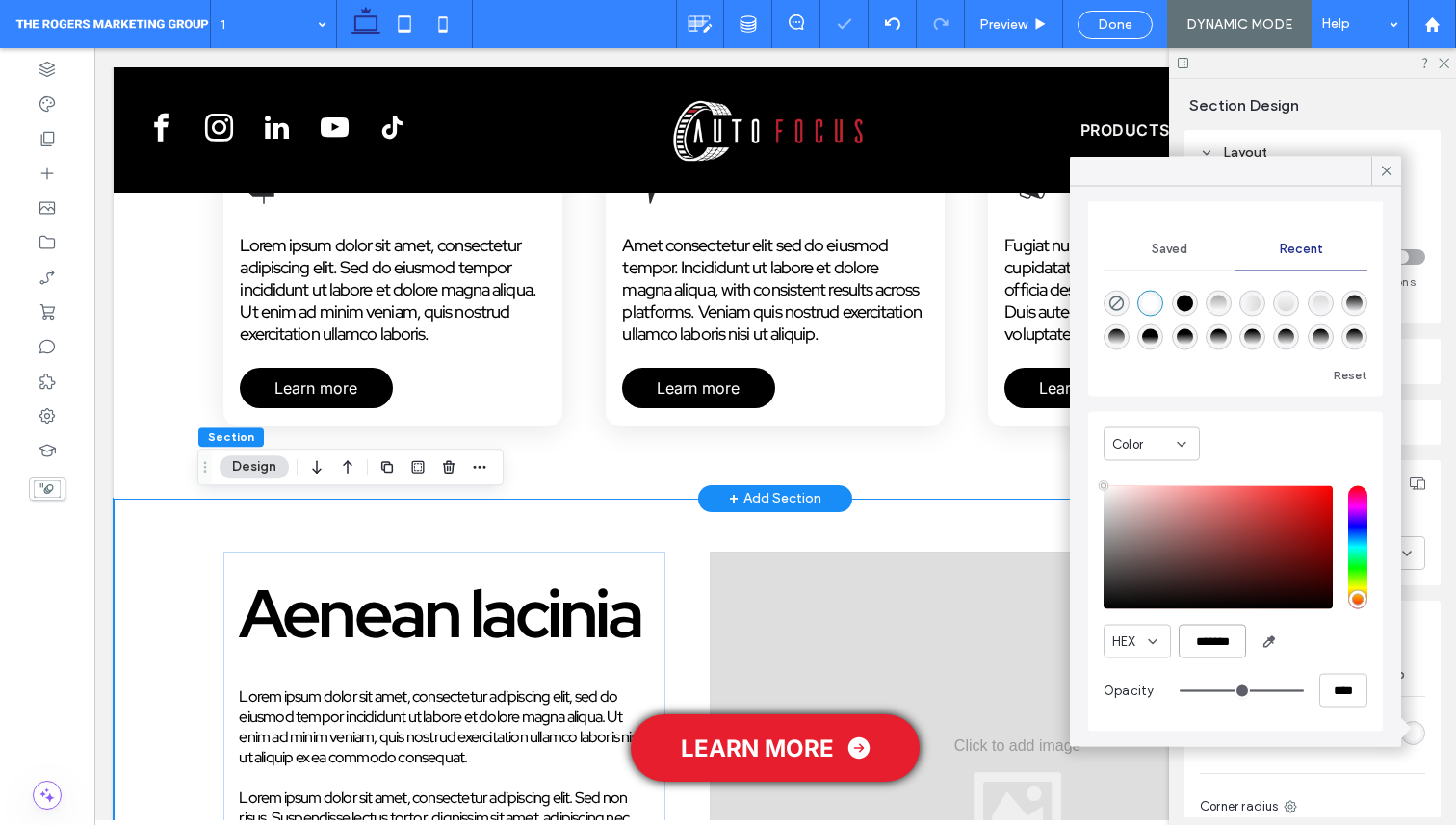 type on "*******" 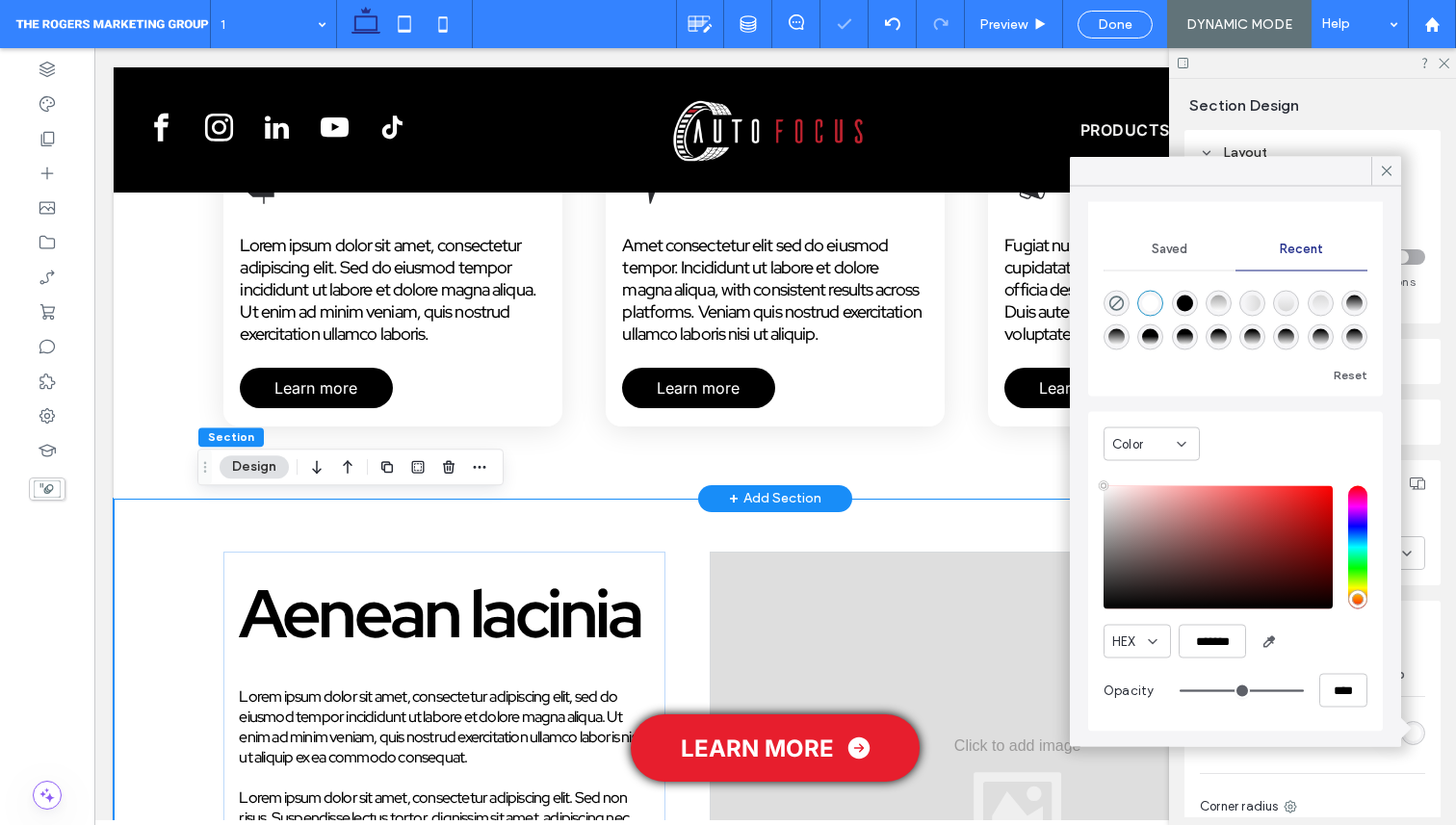 click on "+ Add Section" at bounding box center [775, 499] 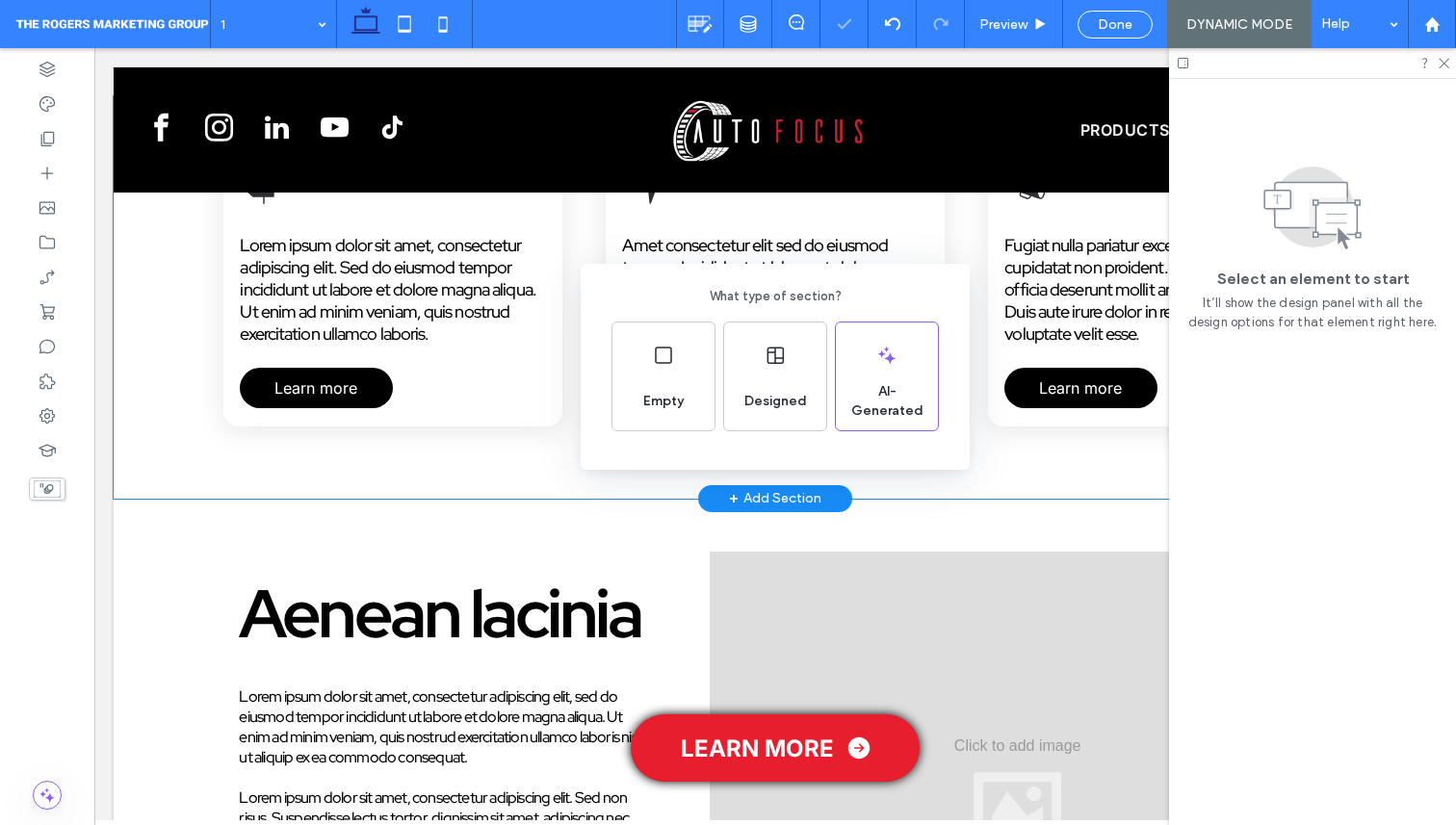 click on "What type of section? Empty Designed AI-Generated" at bounding box center [728, 459] 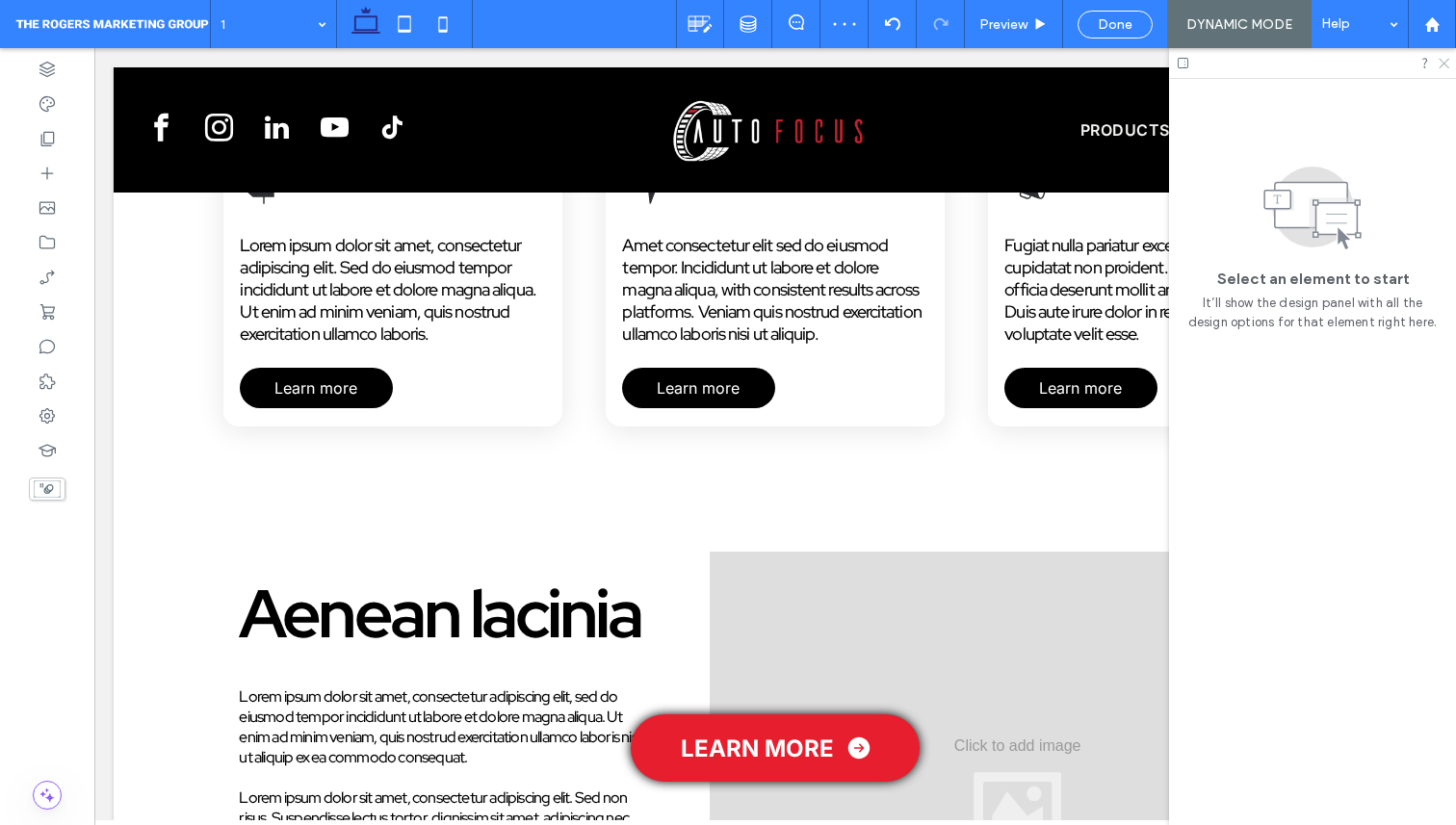 click 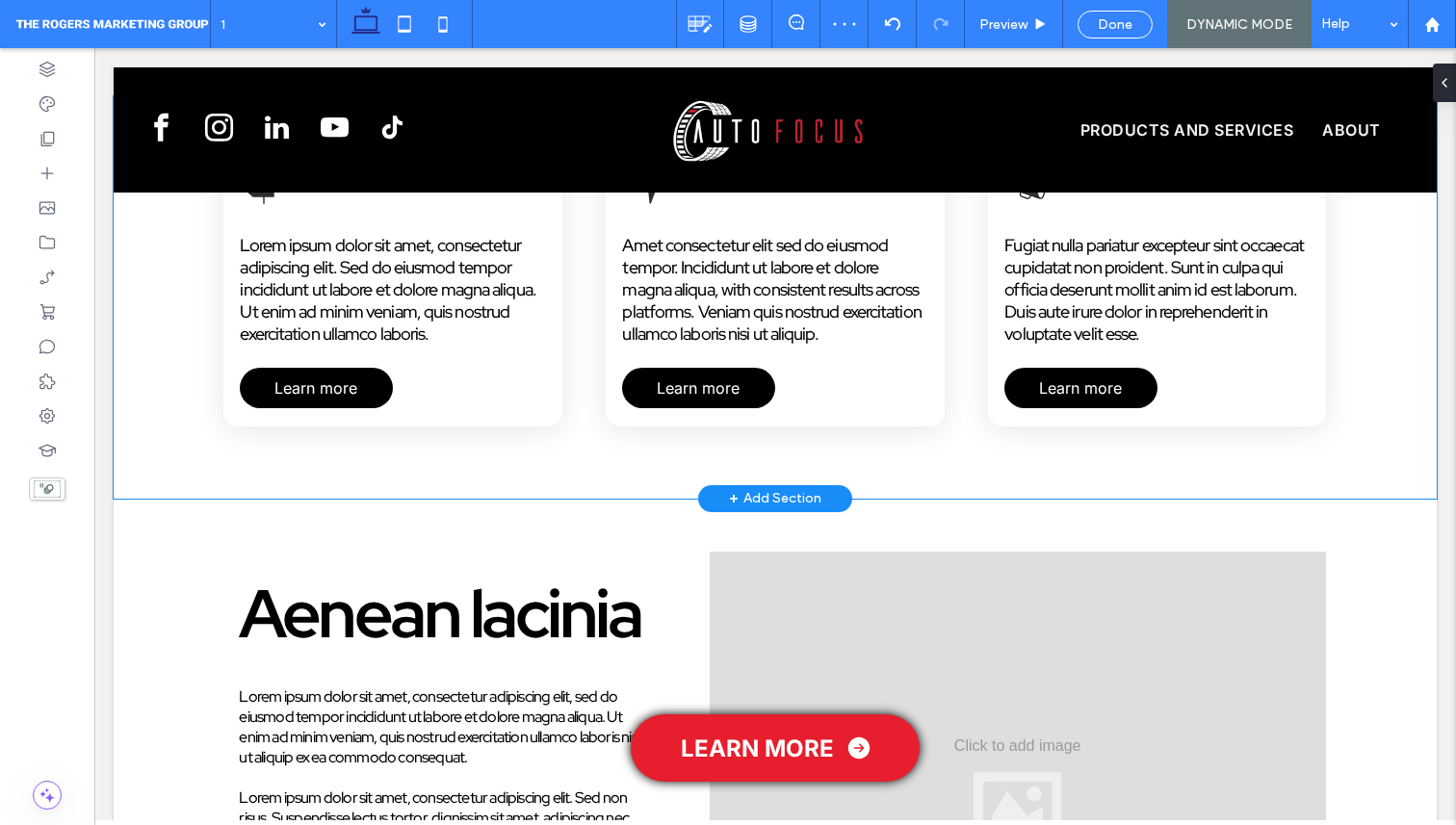 click on "Lorem ipsum dolor sit amet, consectetur adipiscing elit. Sed do eiusmod tempor incididunt ut labore et dolore magna aliqua. Ut enim ad minim veniam, quis nostrud exercitation ullamco laboris.
Learn more
Amet consectetur elit sed do eiusmod tempor. Incididunt ut labore et dolore magna aliqua, with consistent results across platforms. Veniam quis nostrud exercitation ullamco laboris nisi ut aliquip.
Learn more
Fugiat nulla pariatur excepteur sint occaecat cupidatat non proident. Sunt in culpa qui officia deserunt mollit anim id est laborum. Duis aute irure dolor in reprehenderit in voluptate velit esse.
Learn more" at bounding box center (775, 297) 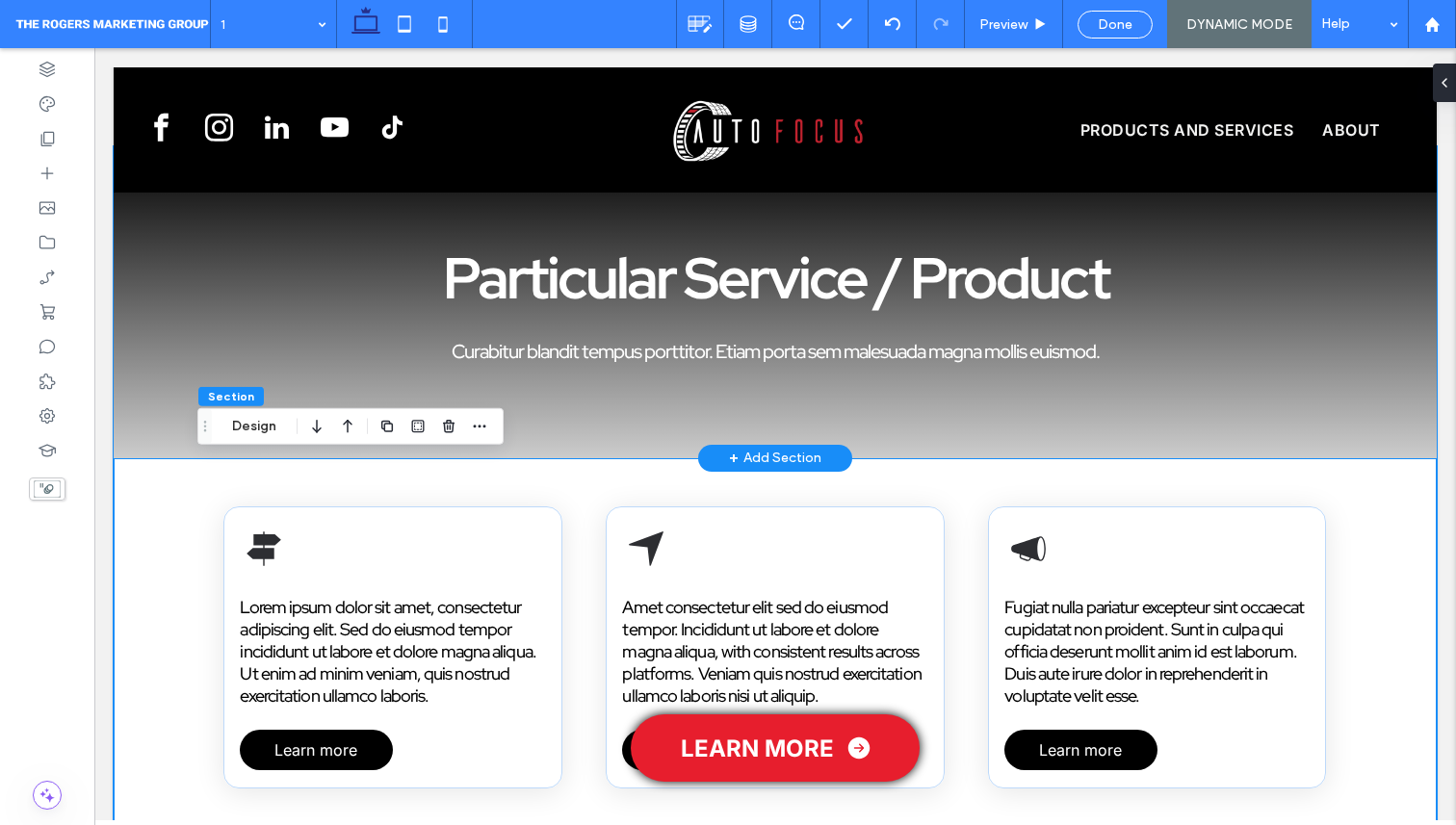 click on "Particular Service / Product" at bounding box center (775, 277) 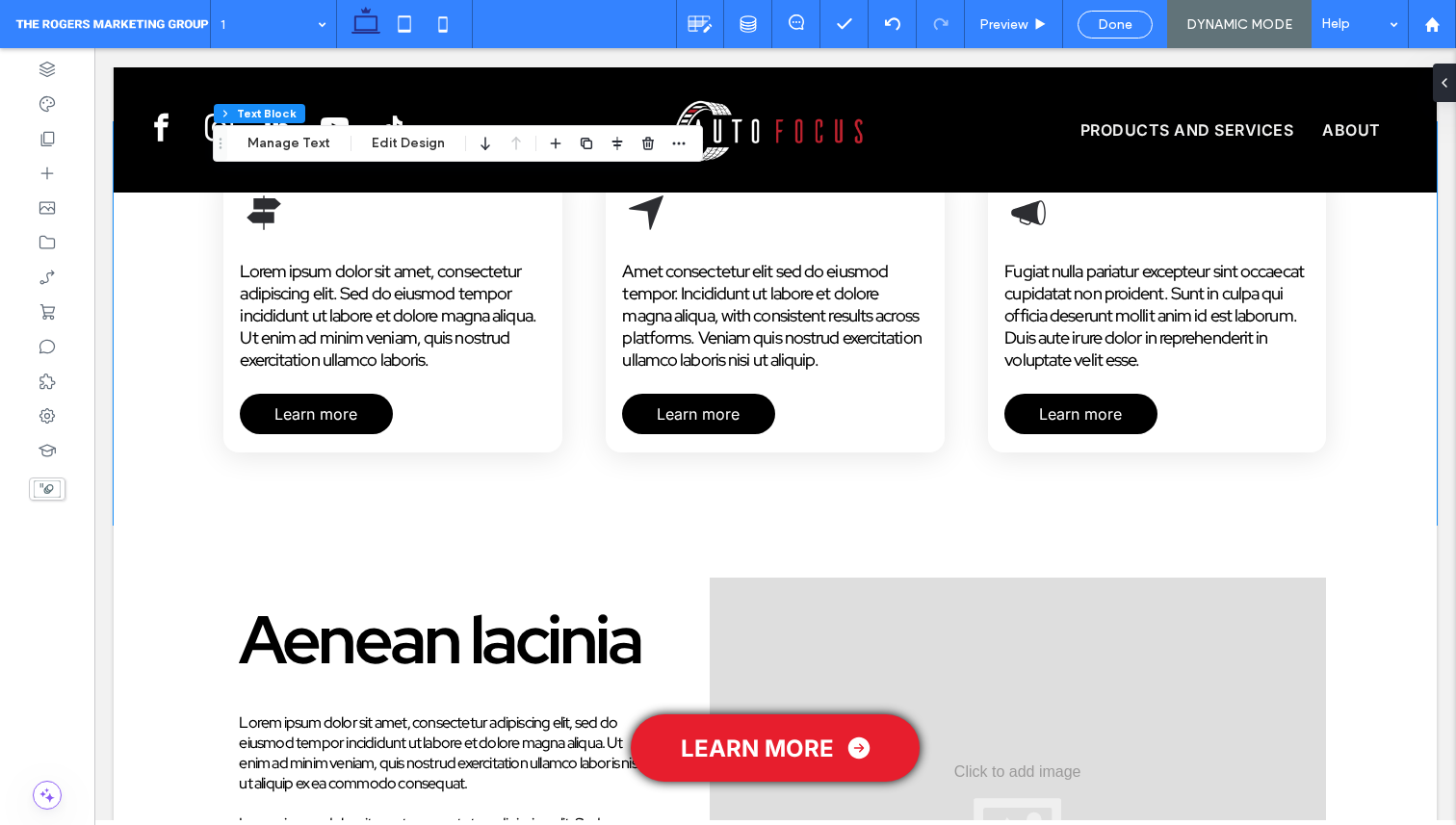 scroll, scrollTop: 0, scrollLeft: 0, axis: both 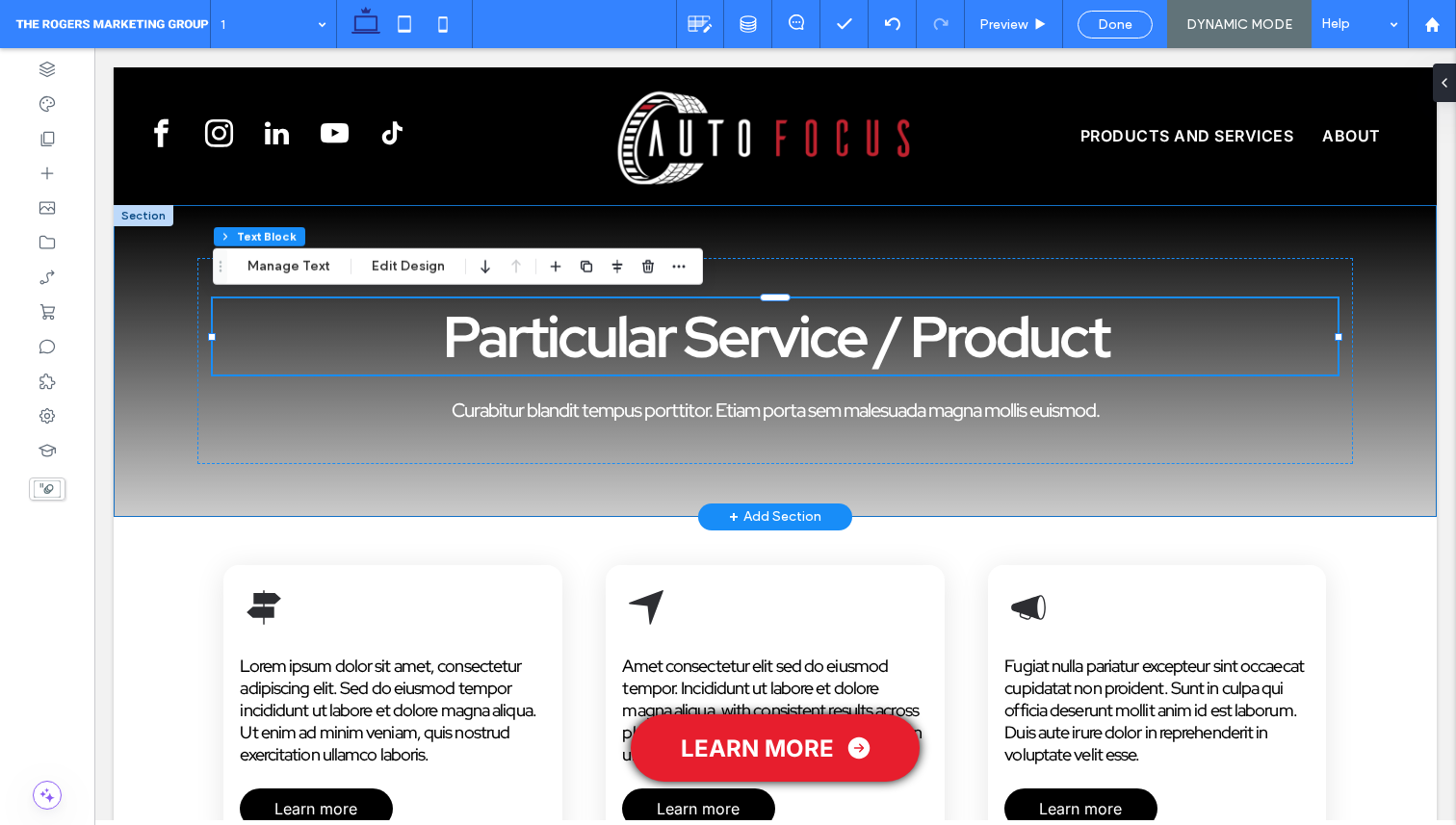 click on "Particular Service / Product
Curabitur blandit tempus porttitor. Etiam porta sem malesuada magna mollis euismod." at bounding box center [775, 361] 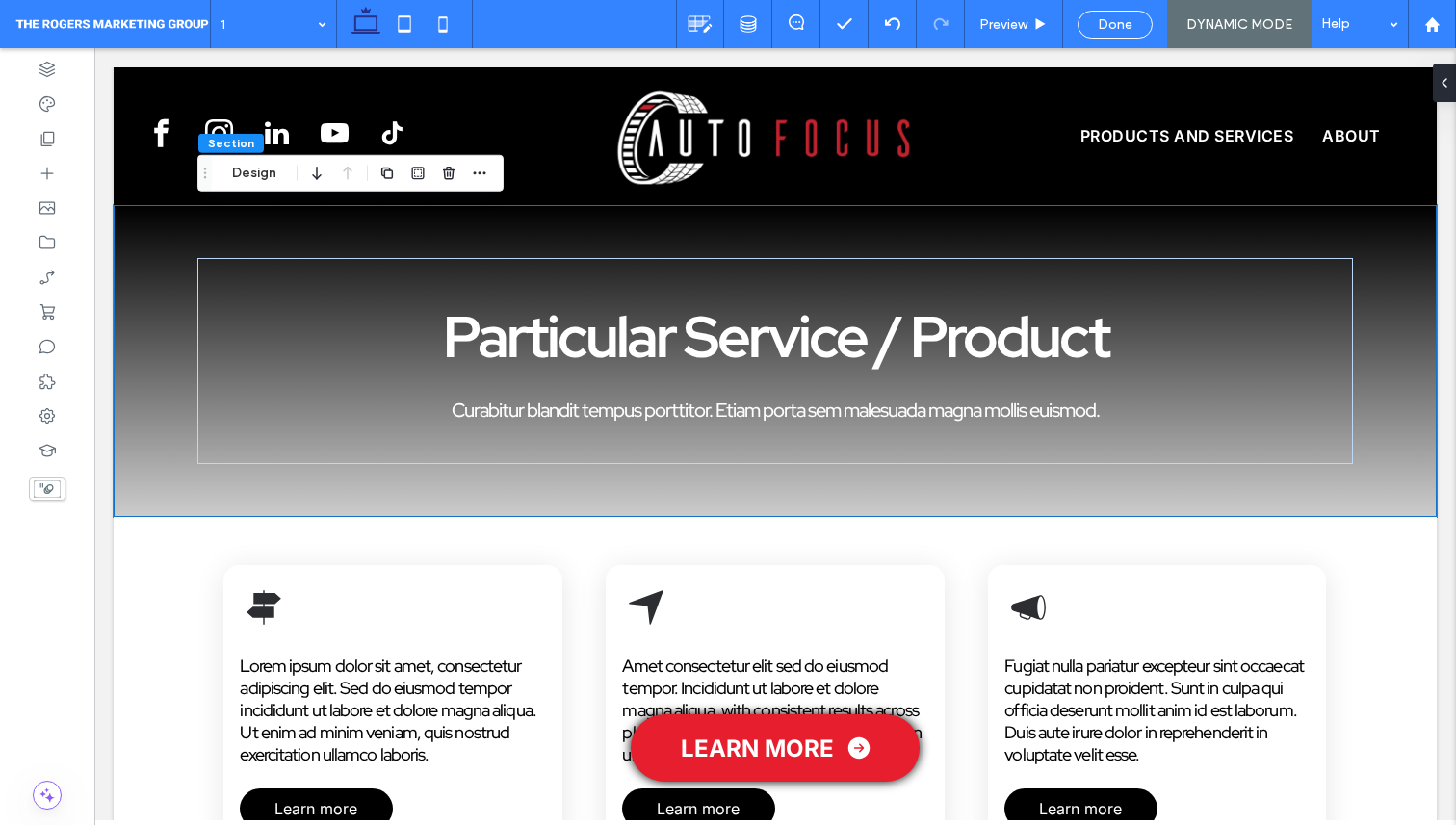 click on "Products and Services
About
Section
Advanced Header
Section
Products and Services
About
Section
LEARN MORE
[PHONE] [EMAIL]
Section
Menu
Particular Service / Product
Curabitur blandit tempus porttitor. Etiam porta sem malesuada magna mollis euismod.
Section + Add Section
Learn more
Learn more
+" at bounding box center (775, 1881) 